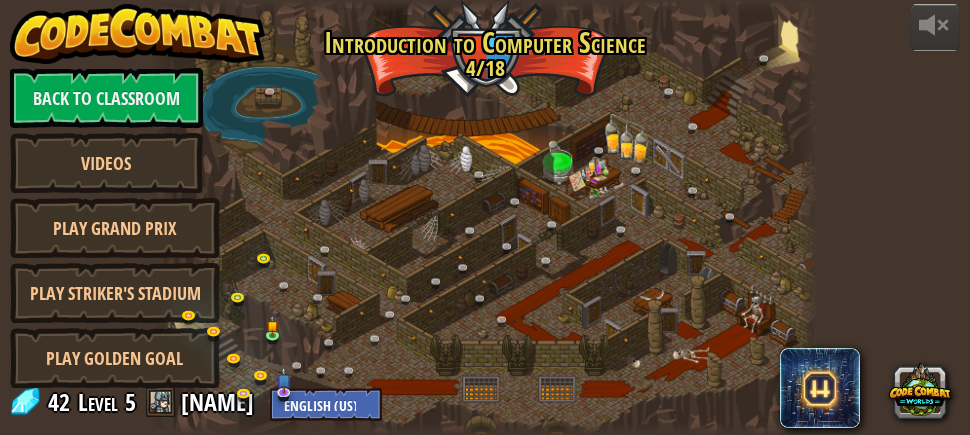 scroll, scrollTop: 0, scrollLeft: 0, axis: both 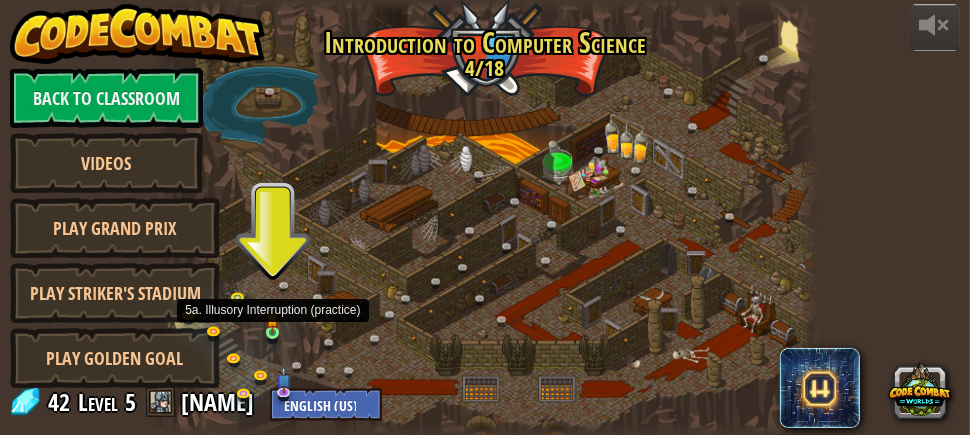 click at bounding box center [272, 319] 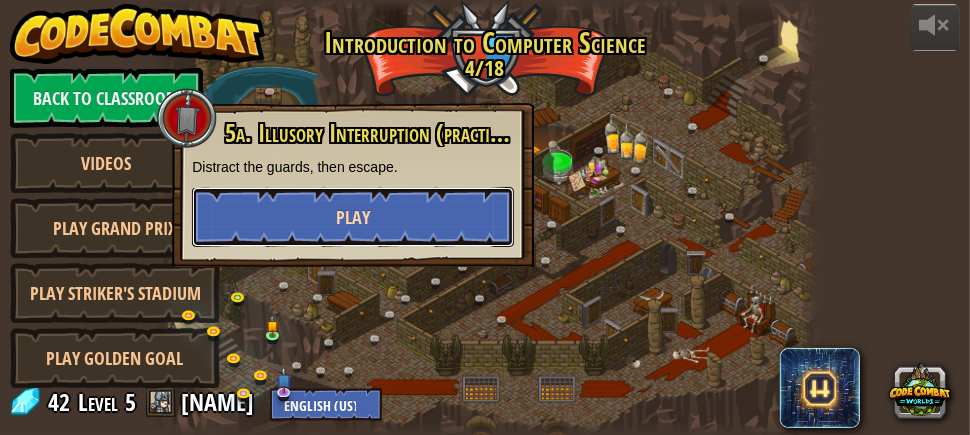 click on "Play" at bounding box center (353, 217) 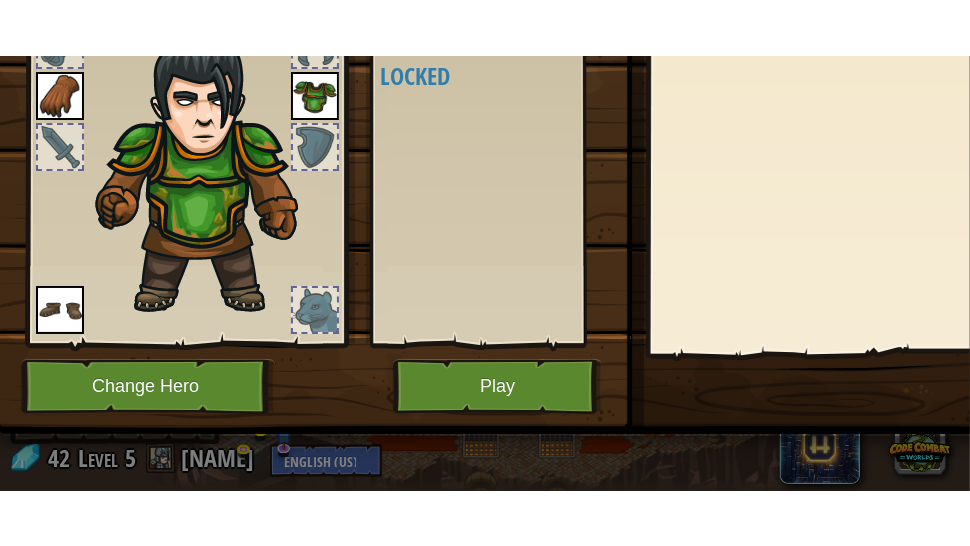 scroll, scrollTop: 269, scrollLeft: 0, axis: vertical 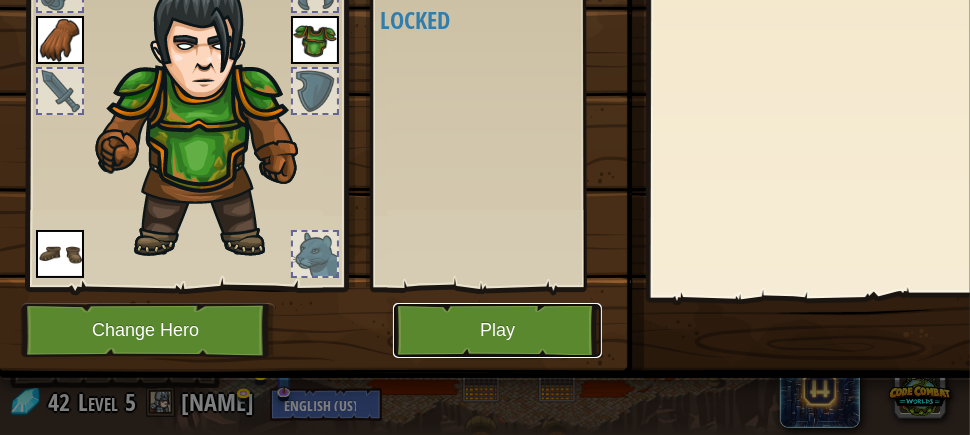 click on "Play" at bounding box center (497, 330) 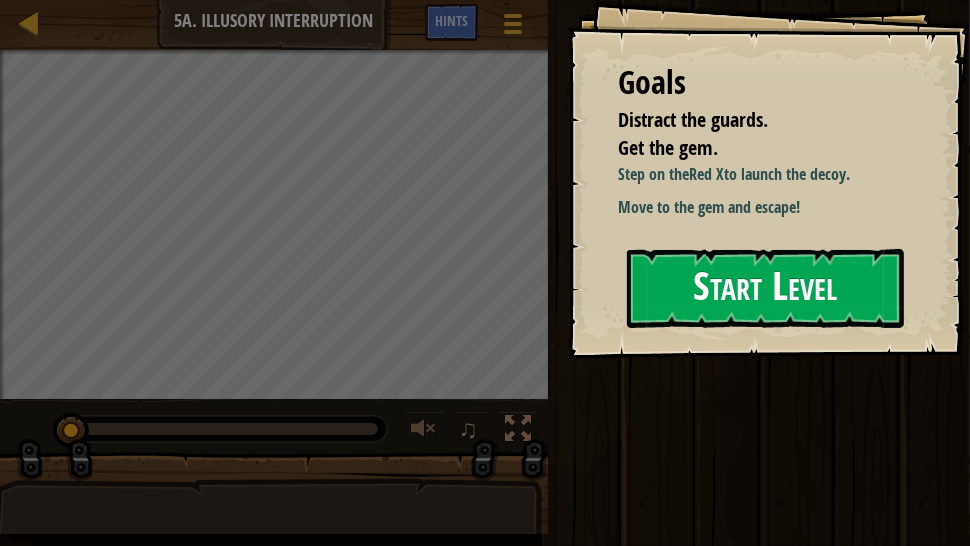 click on "Start Level" at bounding box center (765, 289) 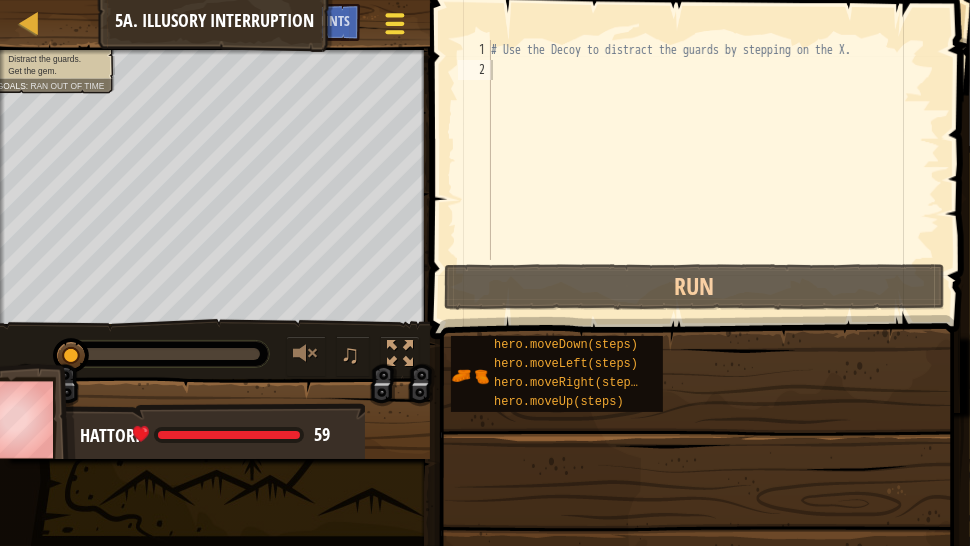 click at bounding box center [394, 32] 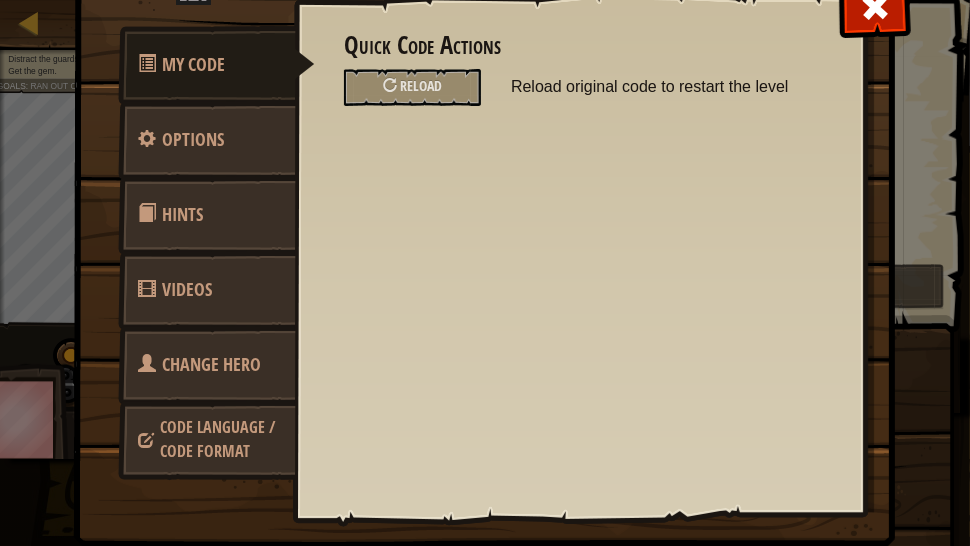 scroll, scrollTop: 0, scrollLeft: 0, axis: both 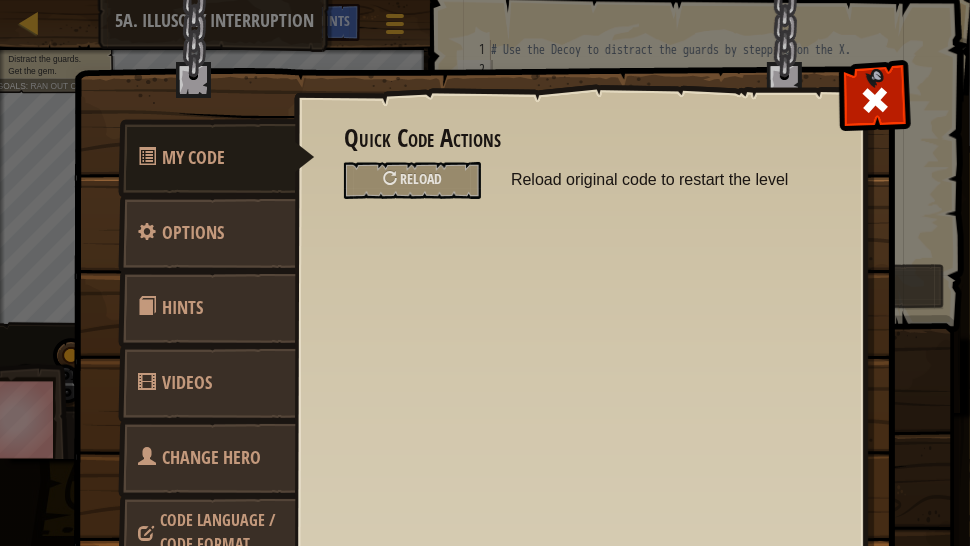 click on "Quick Code Actions   Reload Reload original code to restart the level General Options Music Turn background music on/off. Editor Configuration Enable Autocomplete Displays autocomplete suggestions while typing. Enable Smart Behaviors Autocompletes brackets, braces, and quotes. Enable Wide Editor Increase the width of editor like old style" at bounding box center [579, 317] 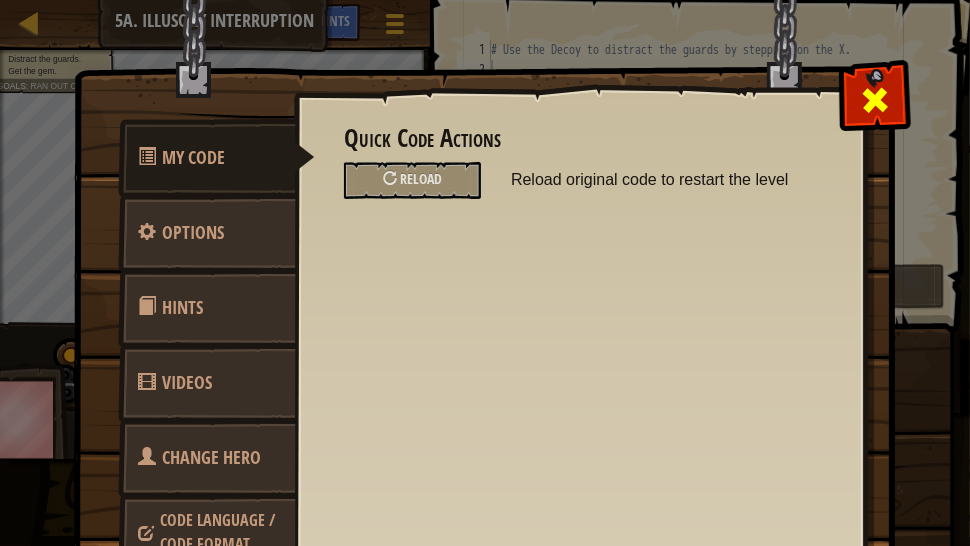 click at bounding box center (874, 95) 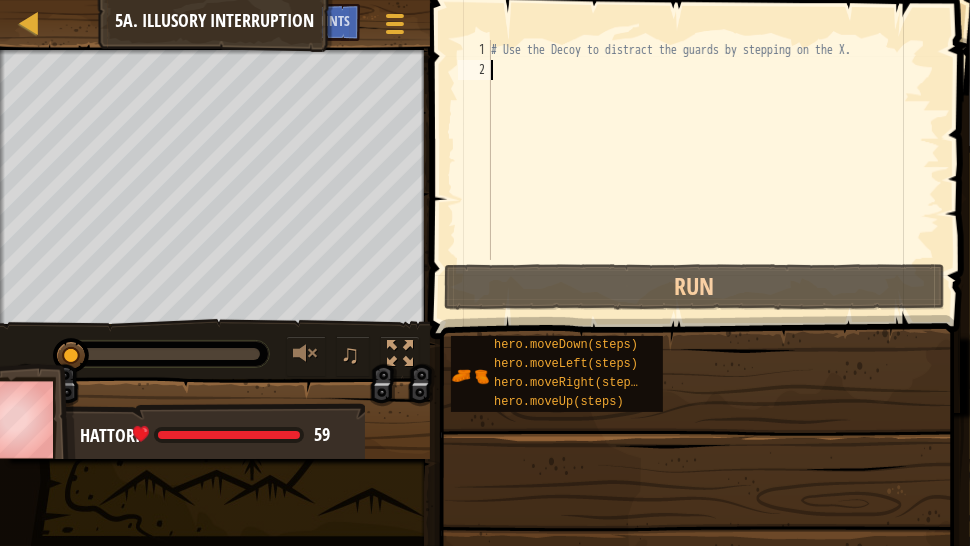 click on "Map Introduction to Computer Science 5a. Illusory Interruption Game Menu Done Hints" at bounding box center (215, 25) 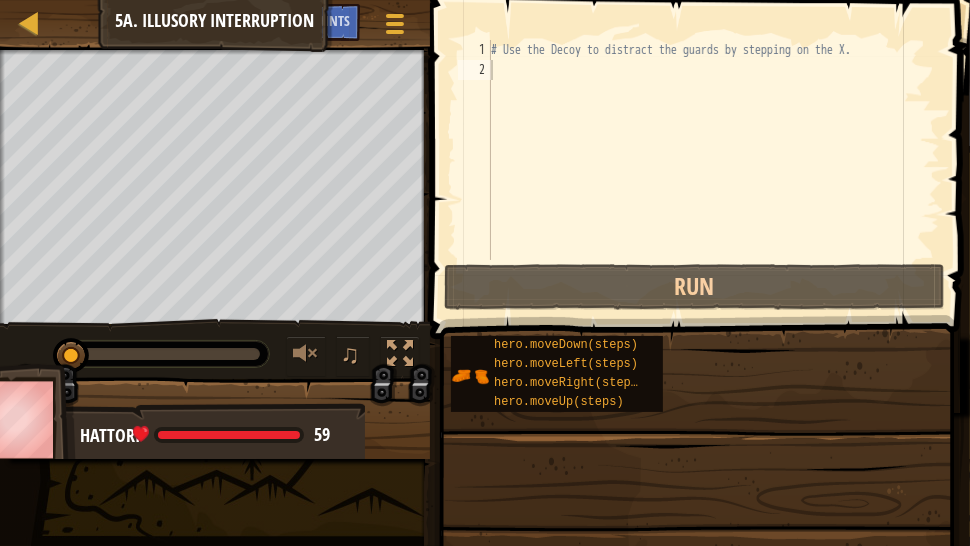 click on "Map Introduction to Computer Science 5a. Illusory Interruption Game Menu Done Hints" at bounding box center [215, 25] 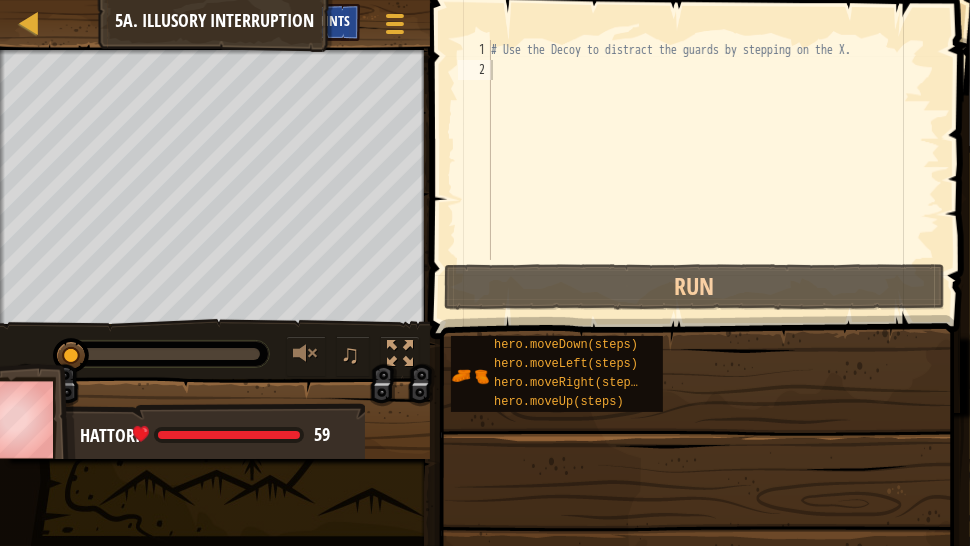 click on "Hints" at bounding box center [333, 22] 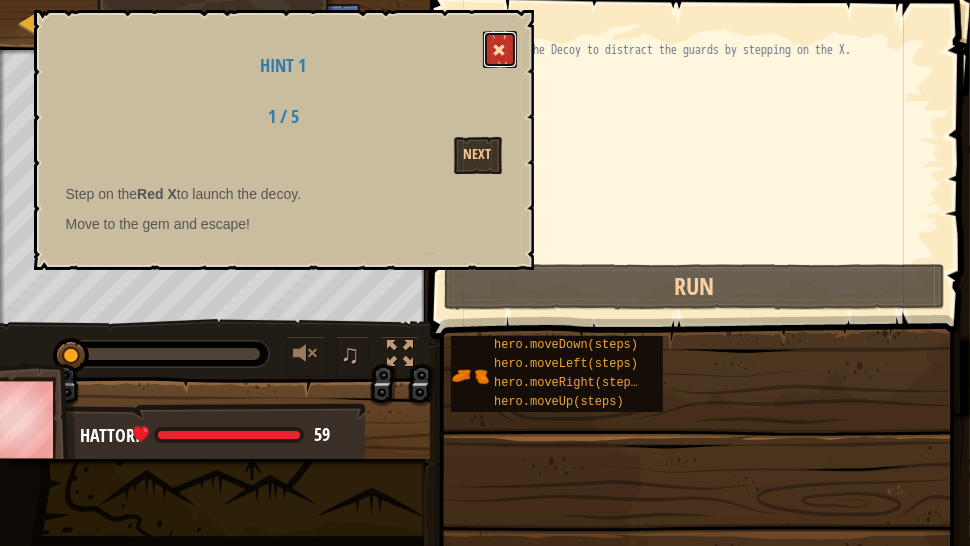 click at bounding box center (500, 50) 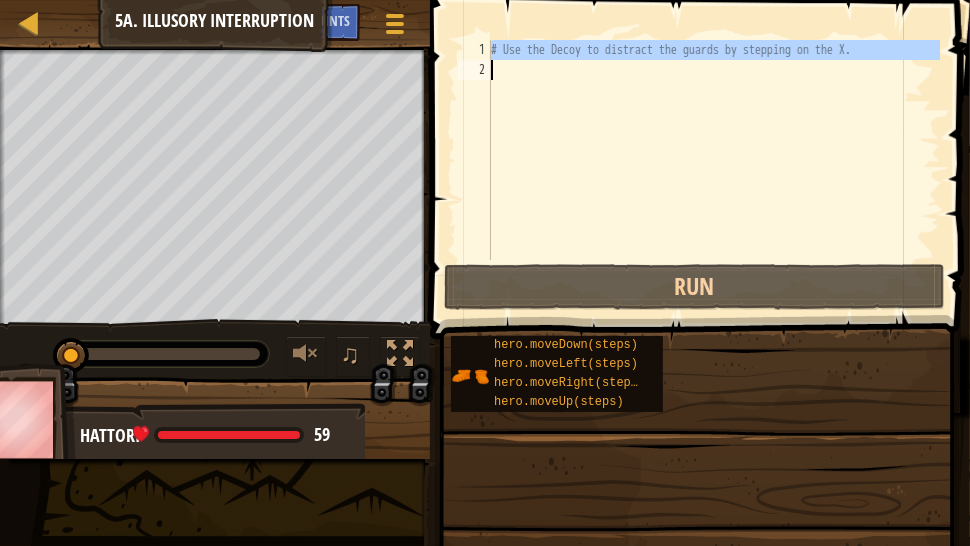 drag, startPoint x: 491, startPoint y: 50, endPoint x: 969, endPoint y: 64, distance: 478.205 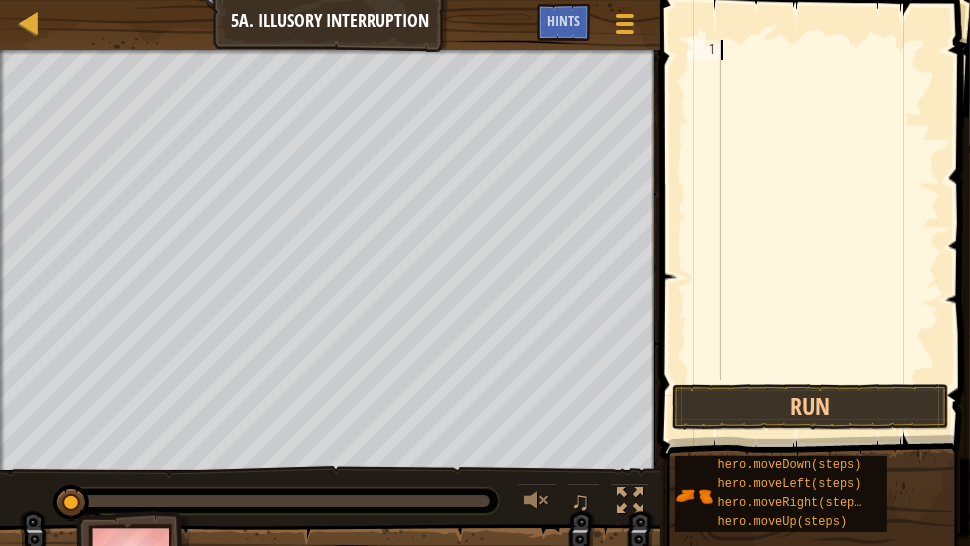 click at bounding box center (828, 230) 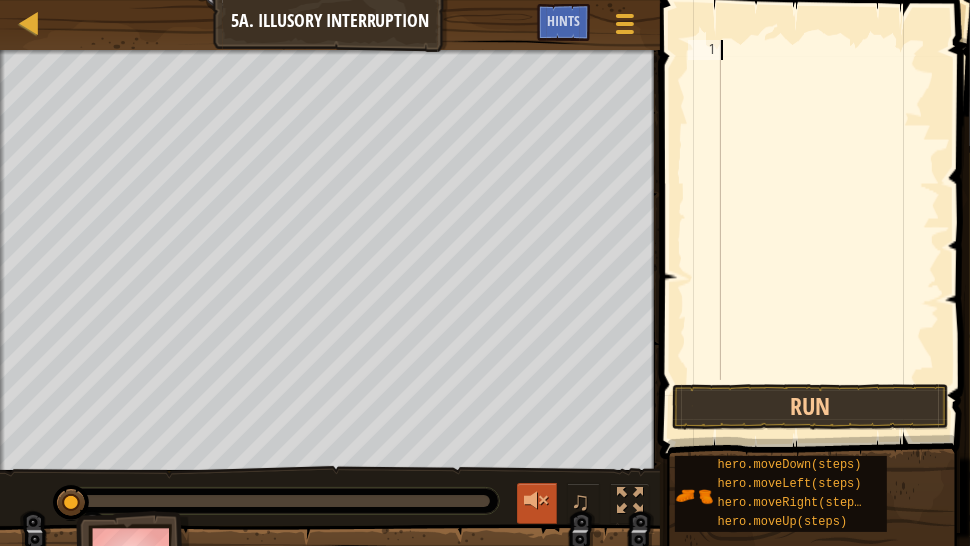 click at bounding box center [537, 501] 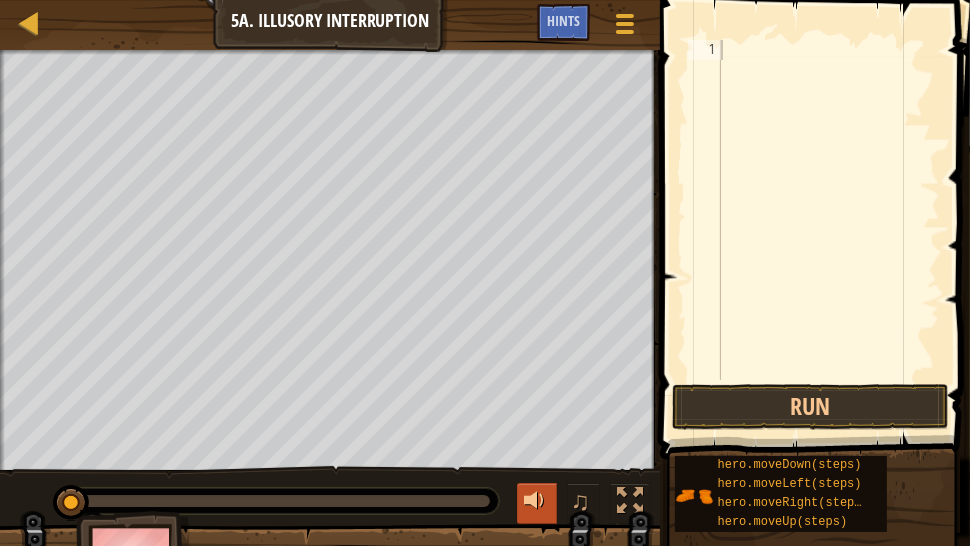 click at bounding box center [537, 503] 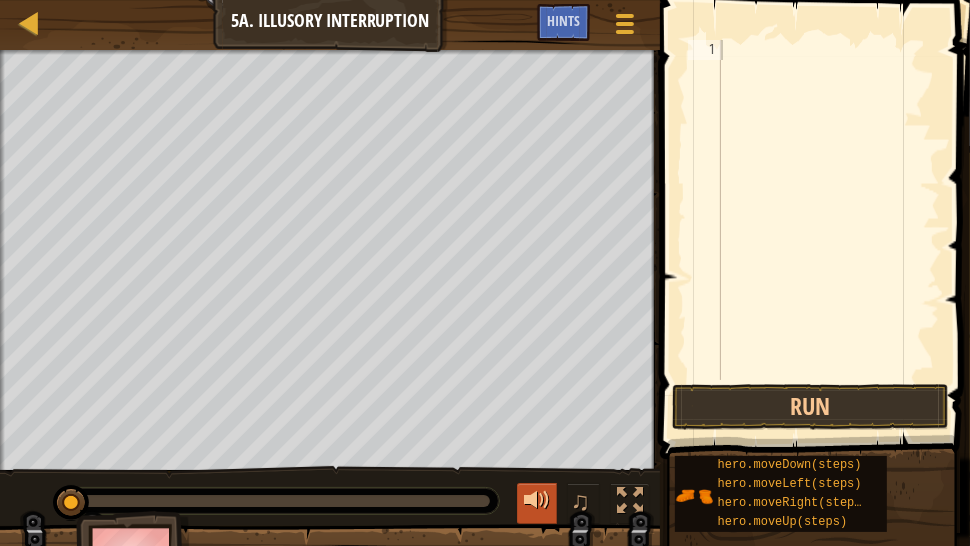 click at bounding box center [537, 503] 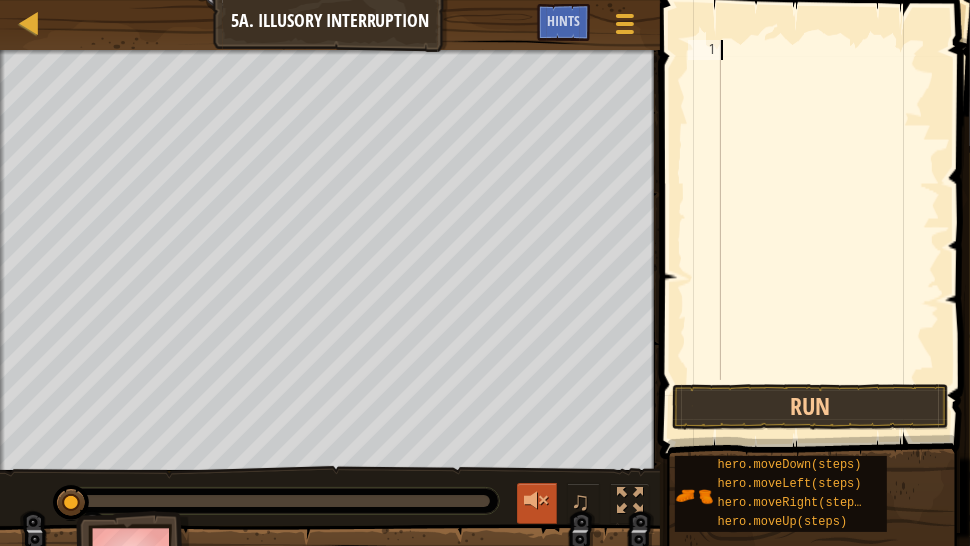 click at bounding box center [537, 503] 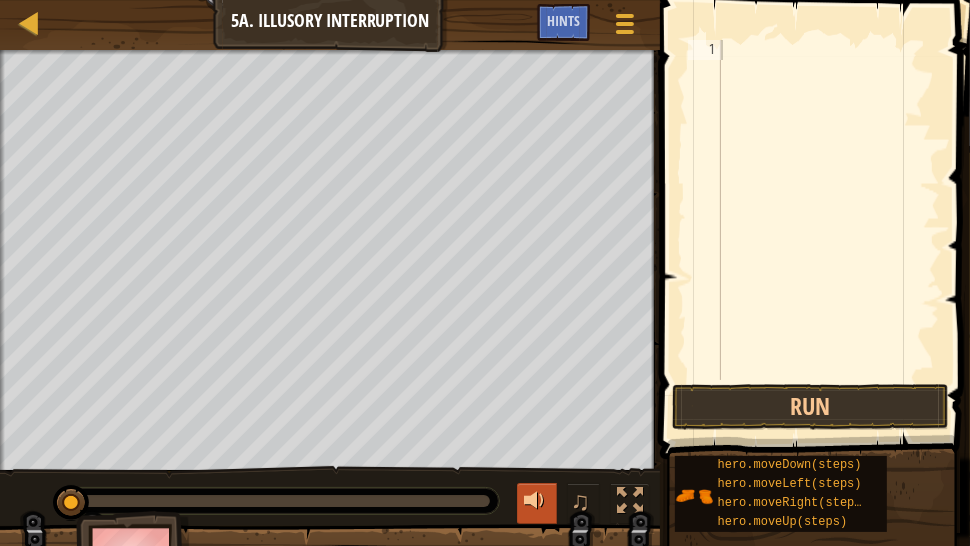 click at bounding box center (537, 503) 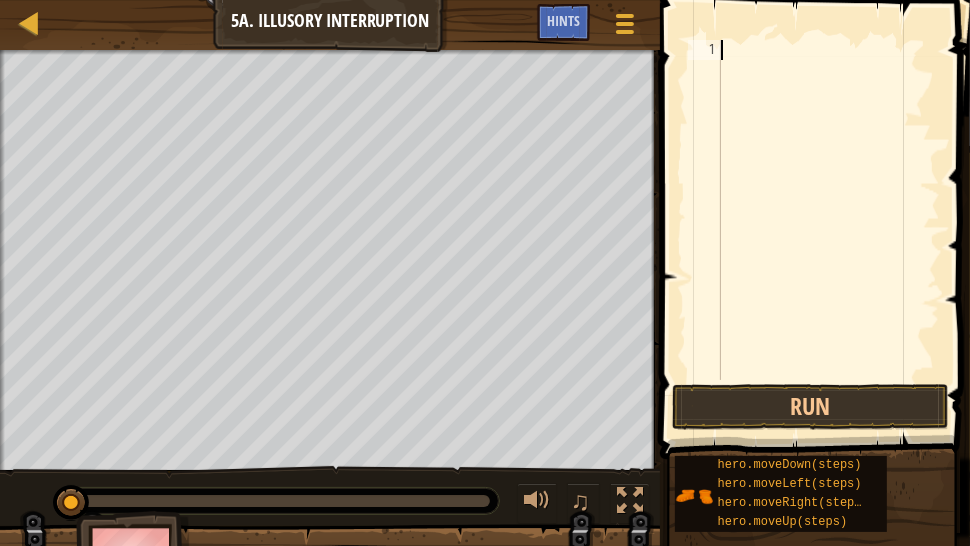 type on "ㄘ" 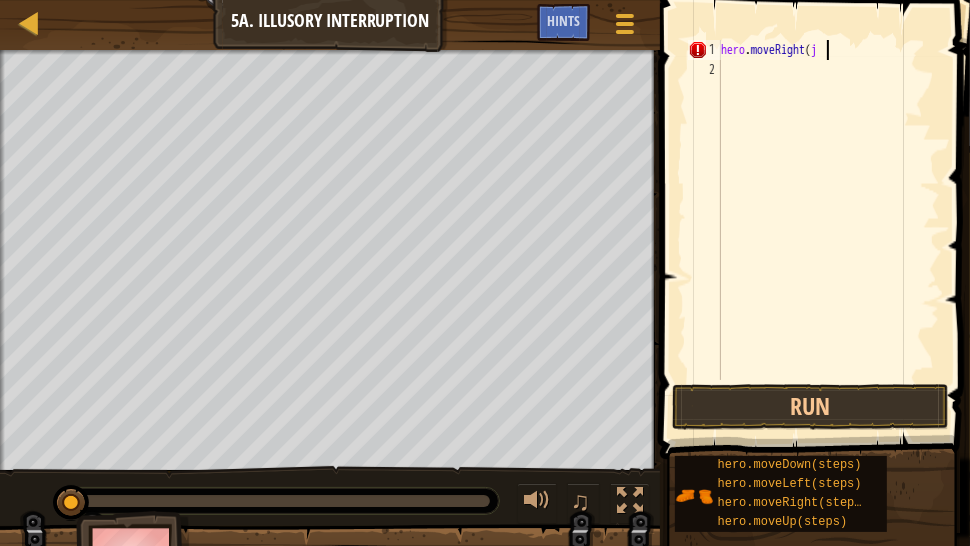scroll, scrollTop: 9, scrollLeft: 7, axis: both 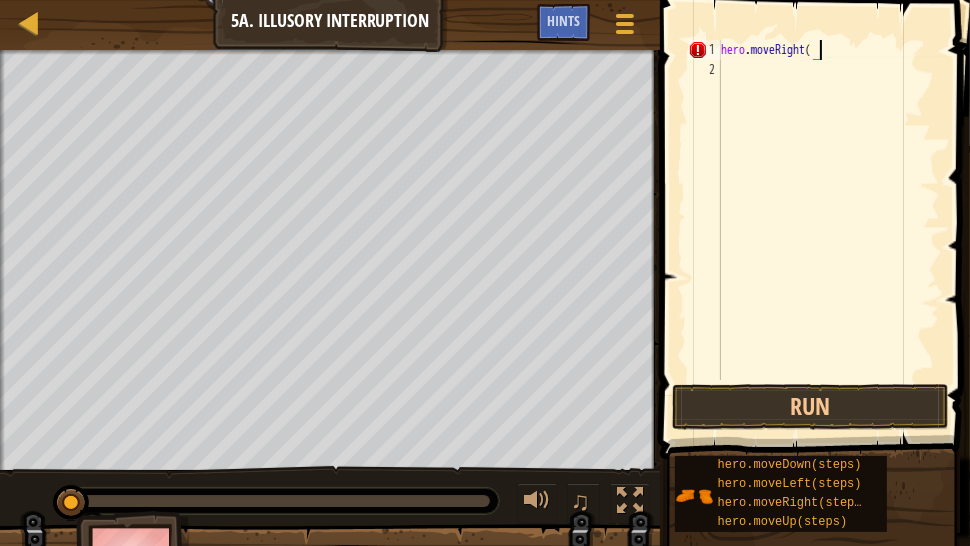 type on "hero.moveRight()" 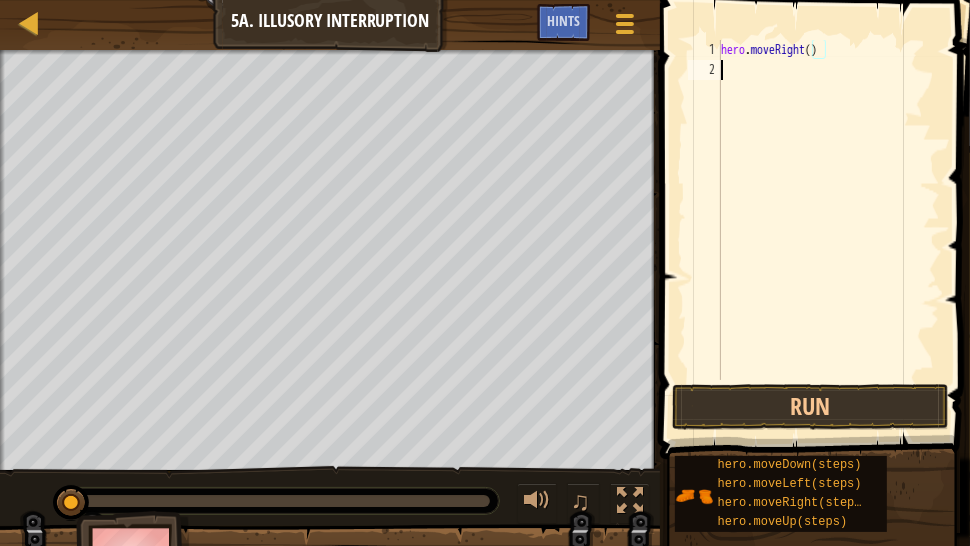 click on "hero . moveRight ( )" at bounding box center (828, 230) 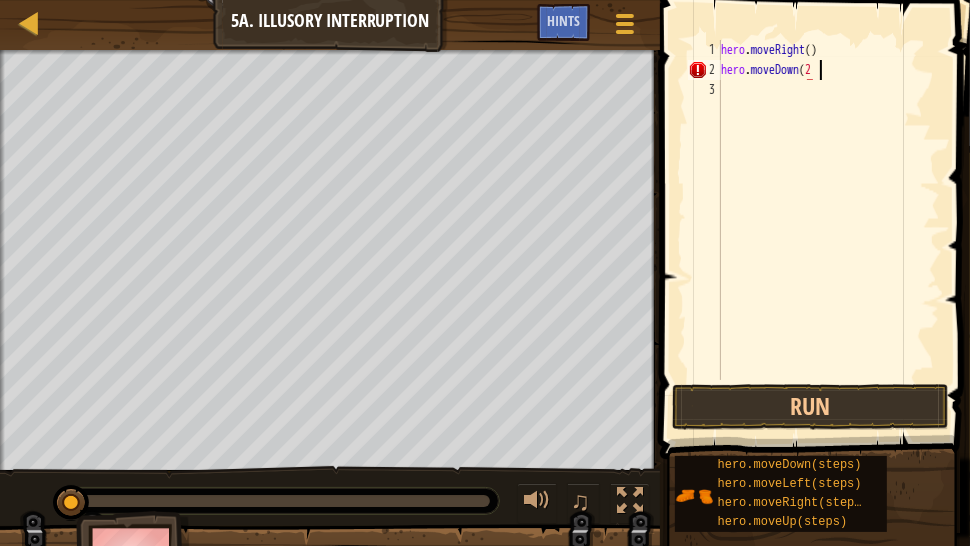 scroll, scrollTop: 9, scrollLeft: 7, axis: both 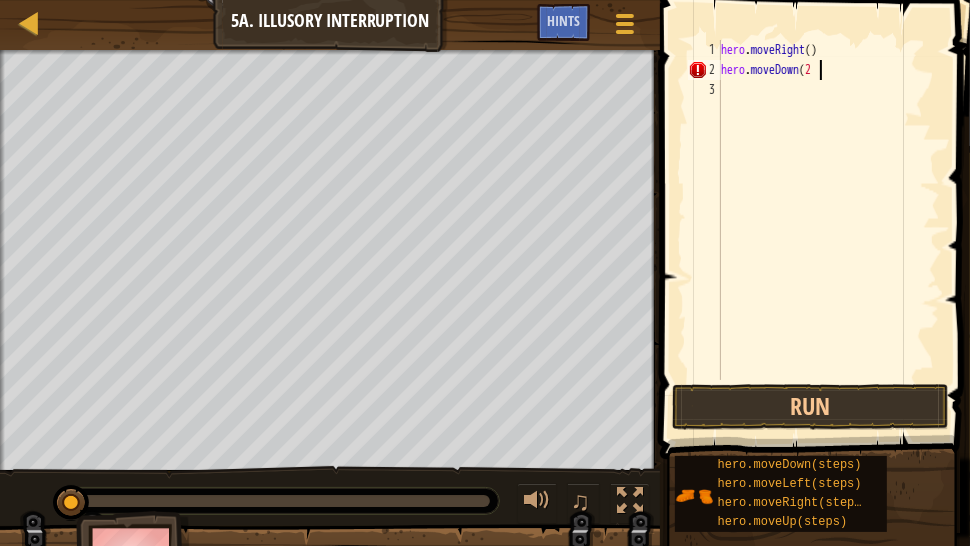 type on "hero.moveDown(2)" 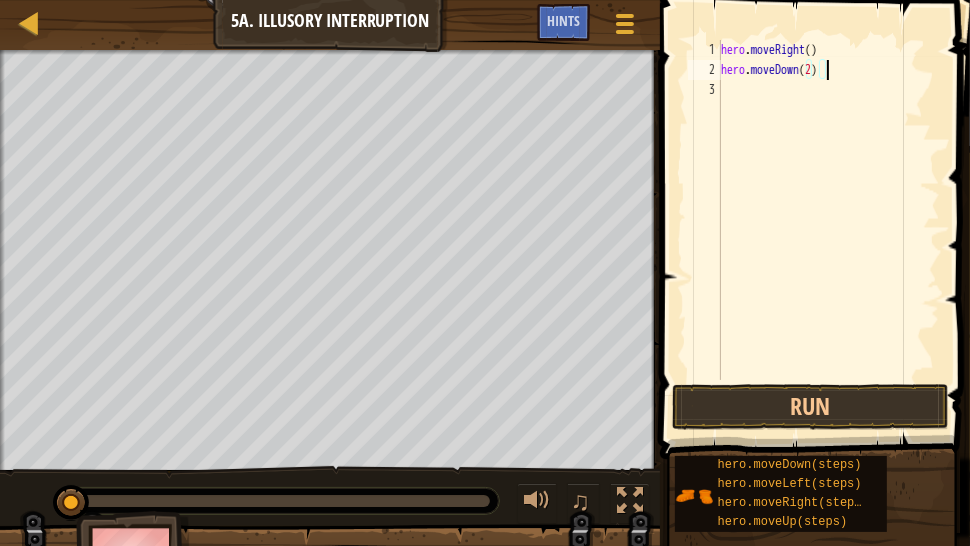 click on "hero . moveRight ( ) hero . moveDown ( 2 )" at bounding box center [828, 230] 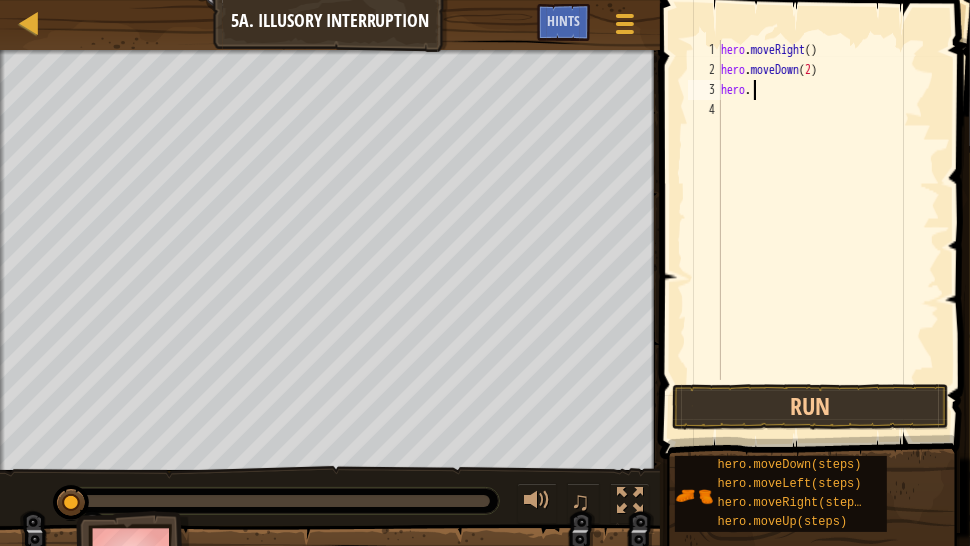 scroll, scrollTop: 9, scrollLeft: 1, axis: both 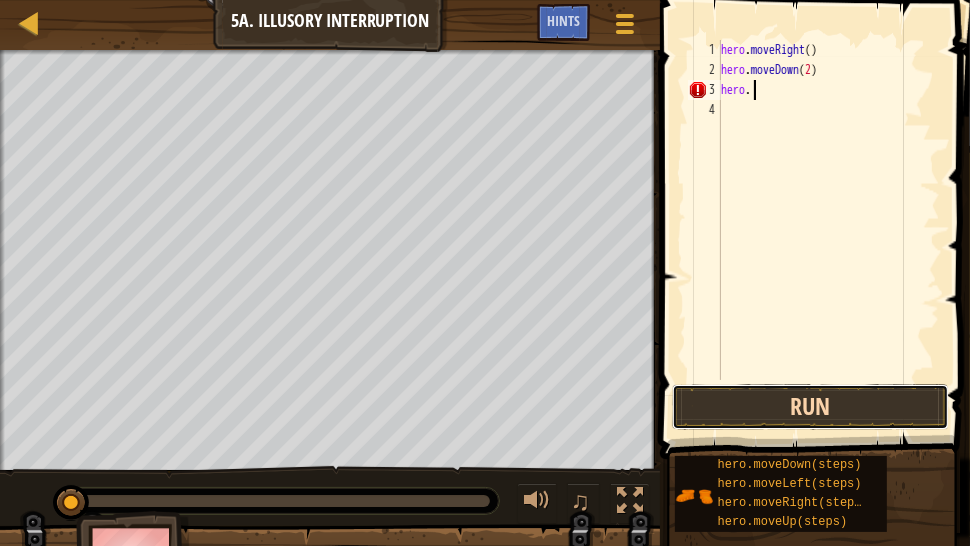click on "Run" at bounding box center (810, 407) 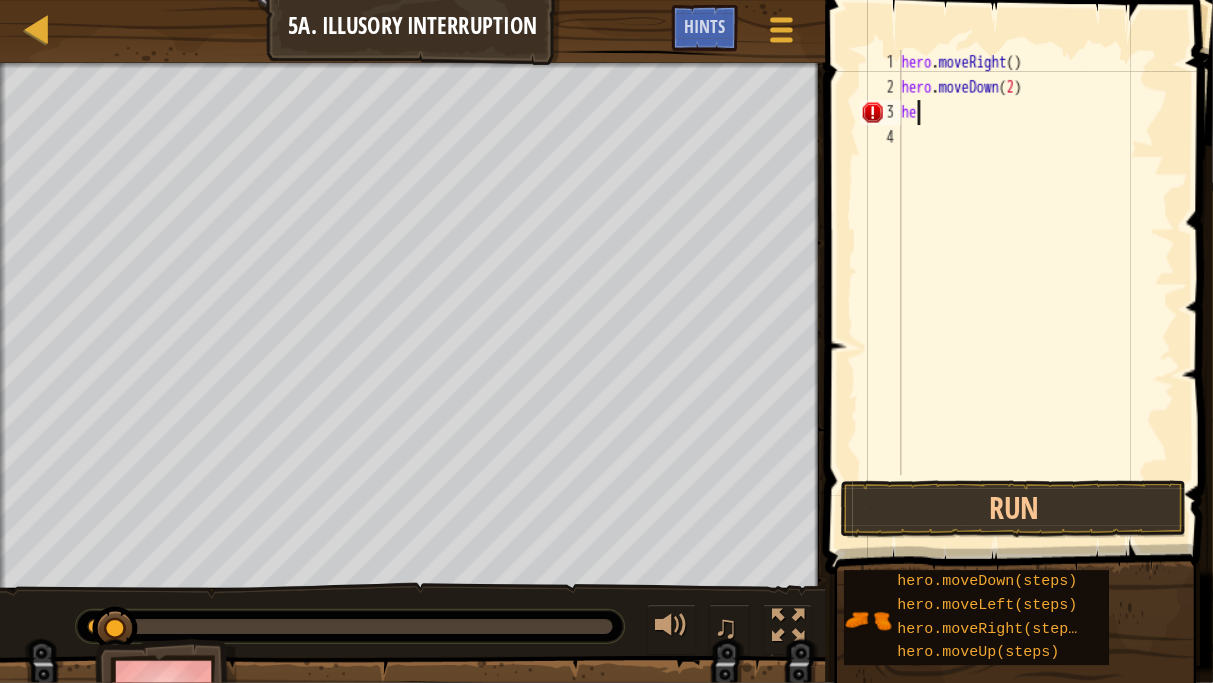 scroll, scrollTop: 9, scrollLeft: 0, axis: vertical 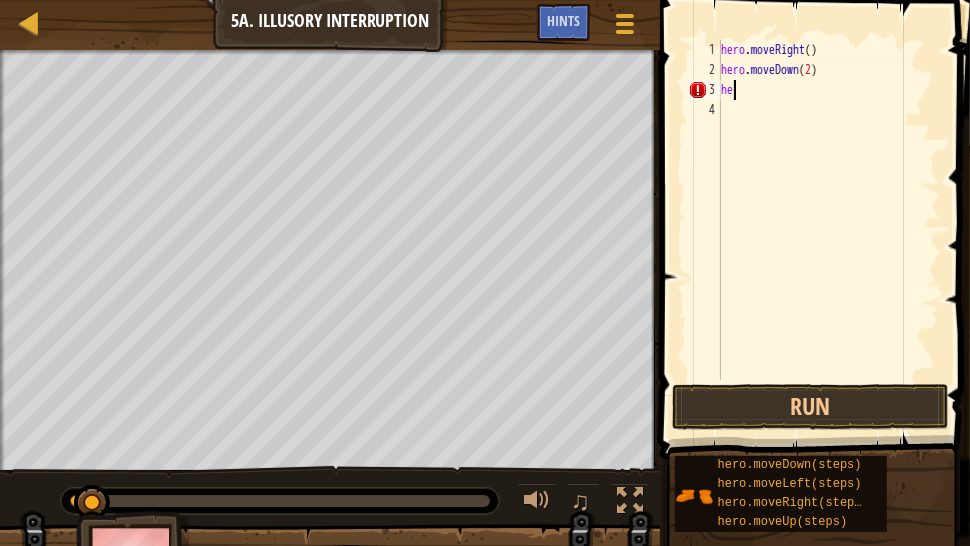 type on "h" 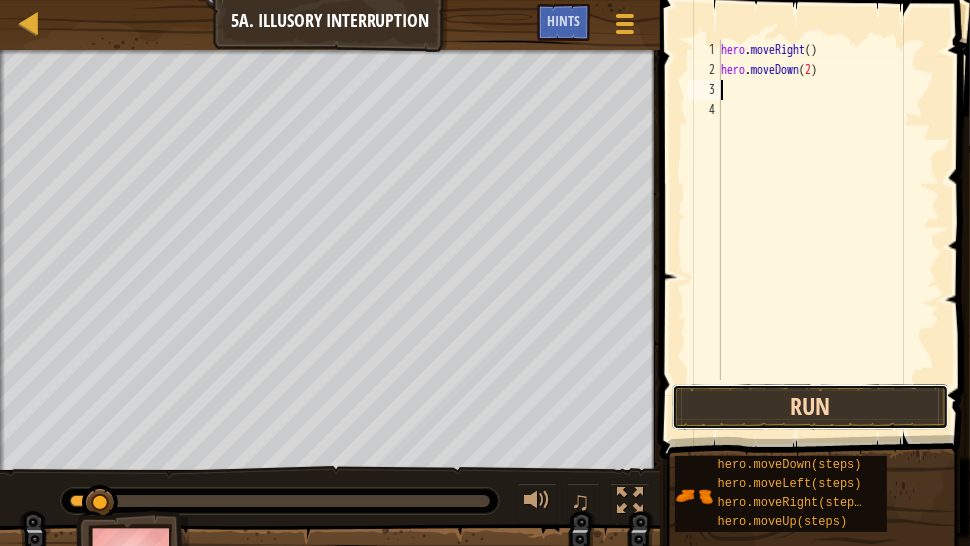click on "Run" at bounding box center [810, 407] 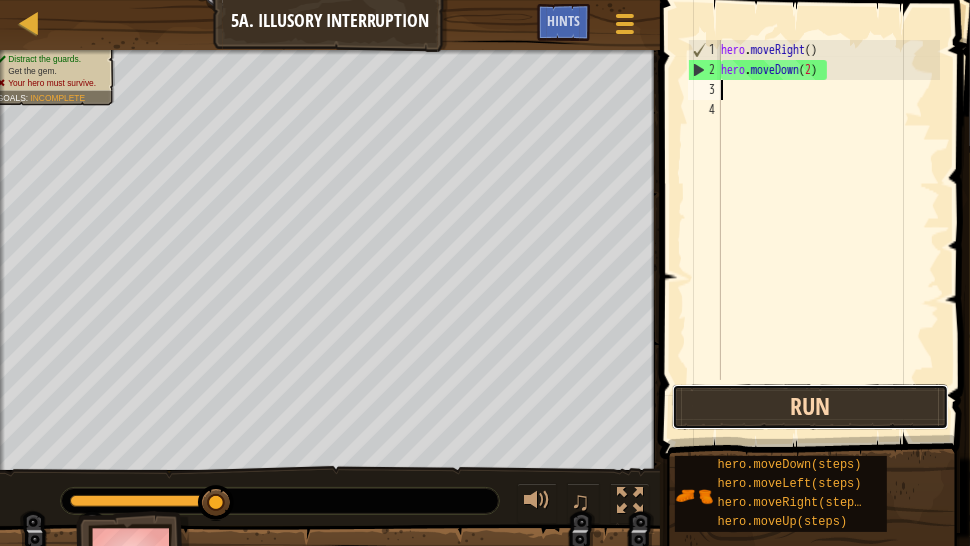 click on "Run" at bounding box center (810, 407) 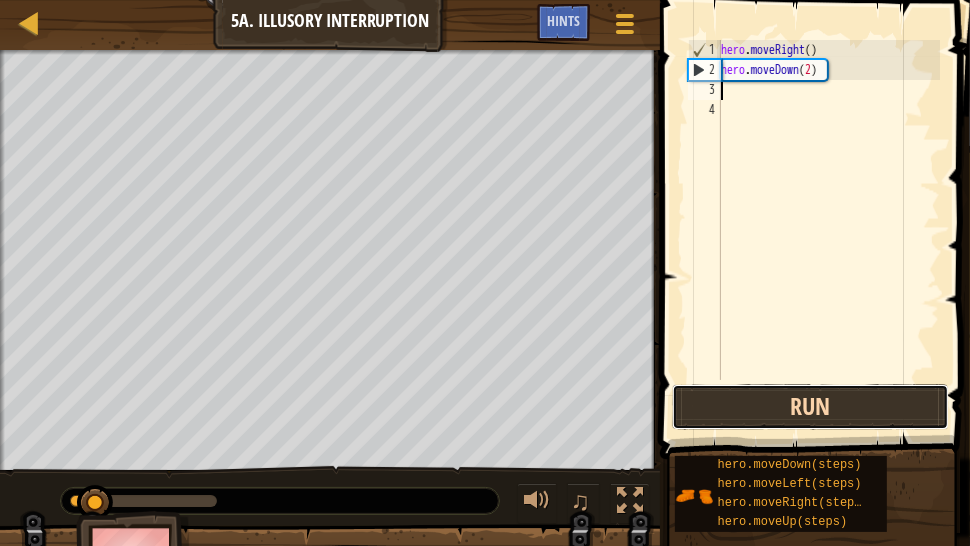 click on "Run" at bounding box center [810, 407] 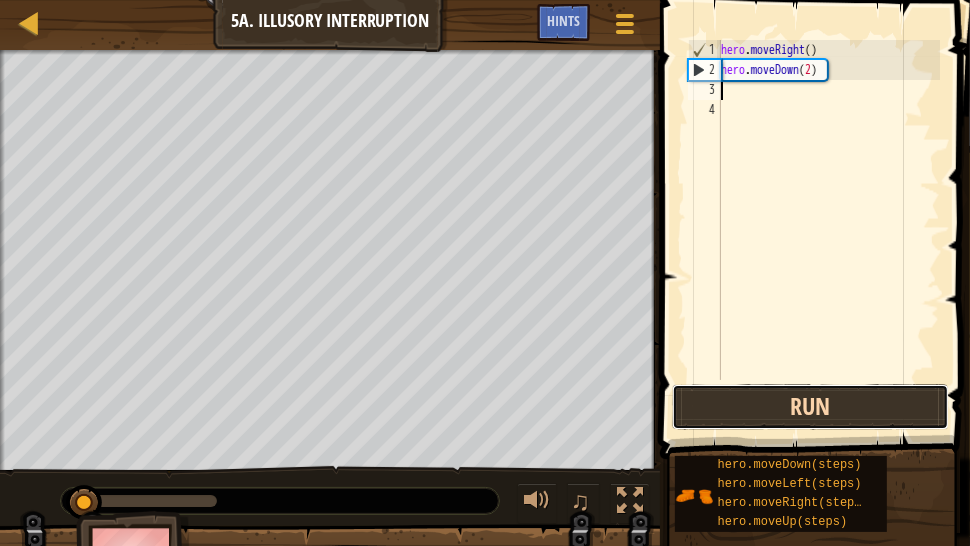 click on "Run" at bounding box center (810, 407) 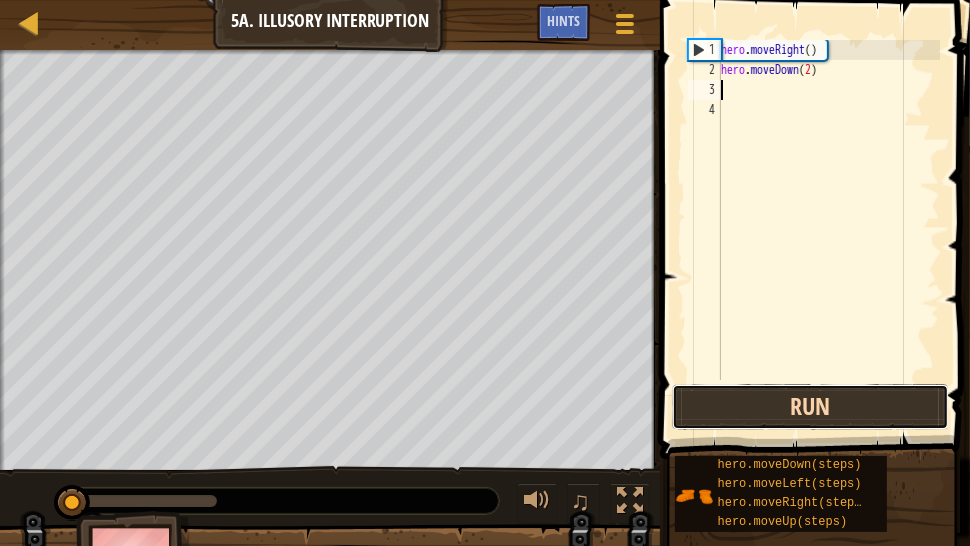 click on "Run" at bounding box center (810, 407) 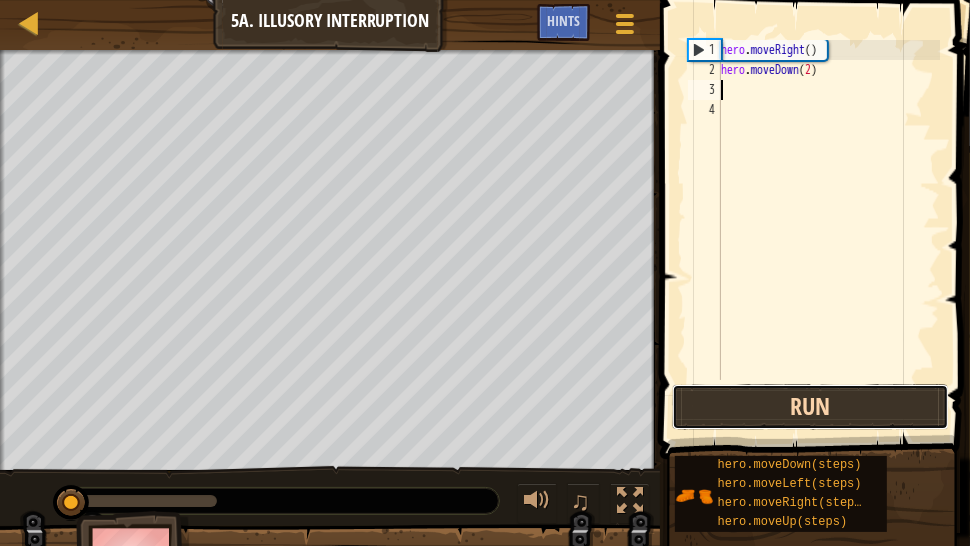 click on "Run" at bounding box center (810, 407) 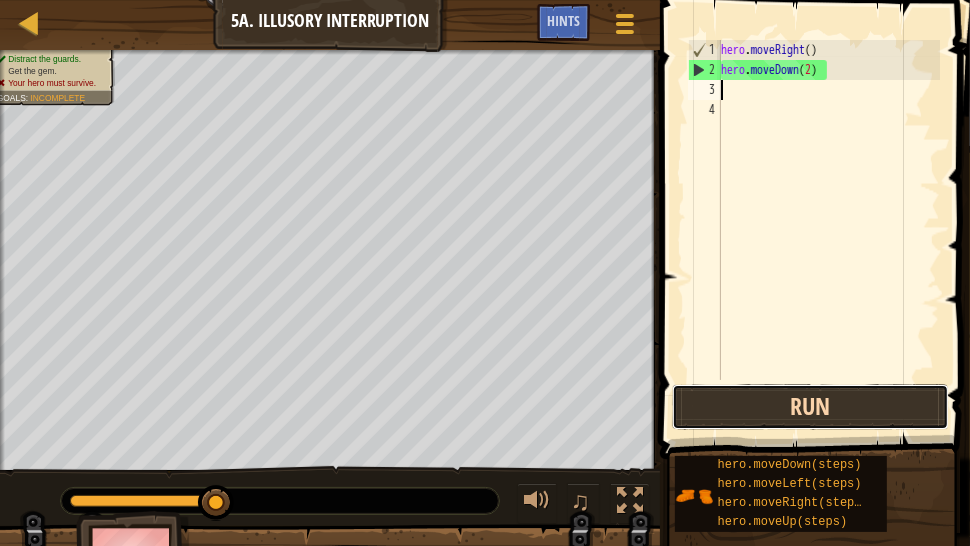 click on "Run" at bounding box center (810, 407) 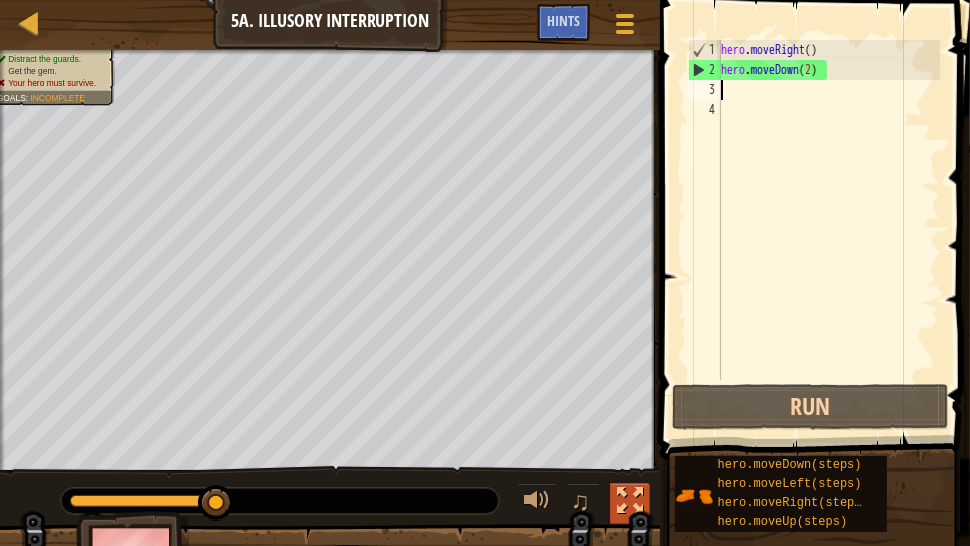 click at bounding box center [630, 503] 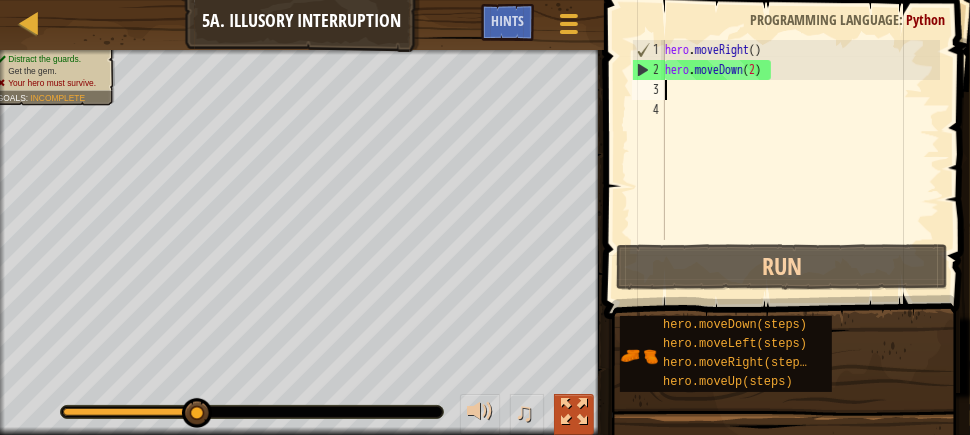 click at bounding box center (574, 412) 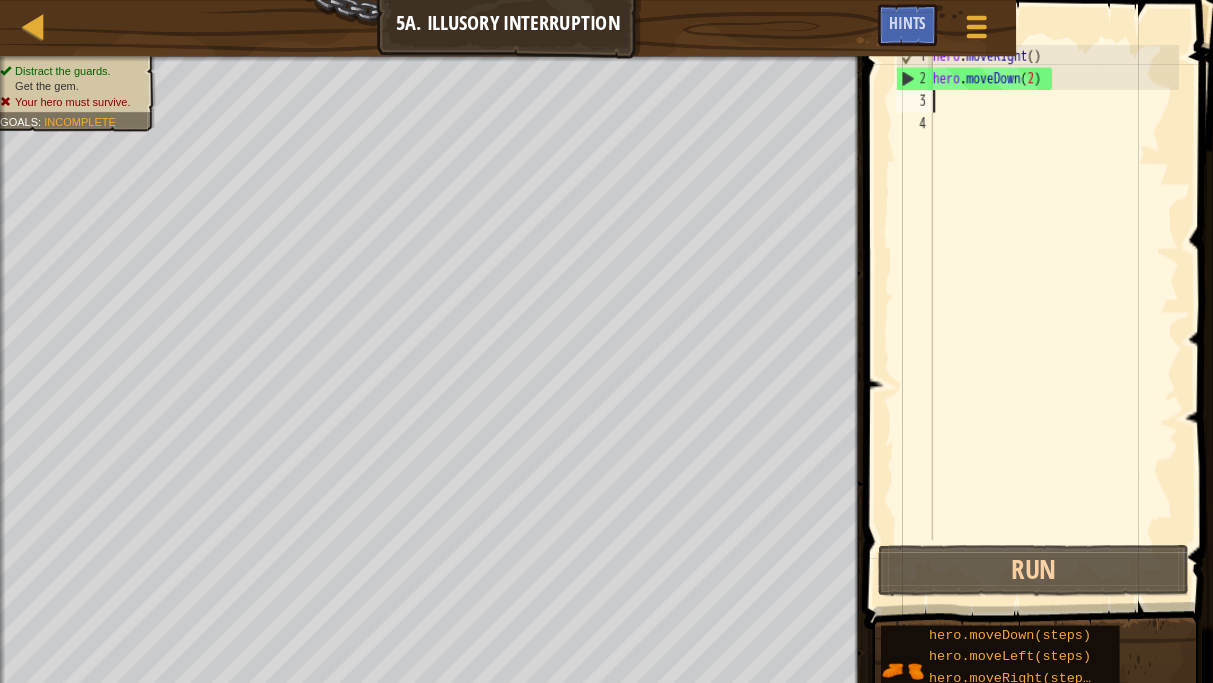 scroll, scrollTop: 11, scrollLeft: 0, axis: vertical 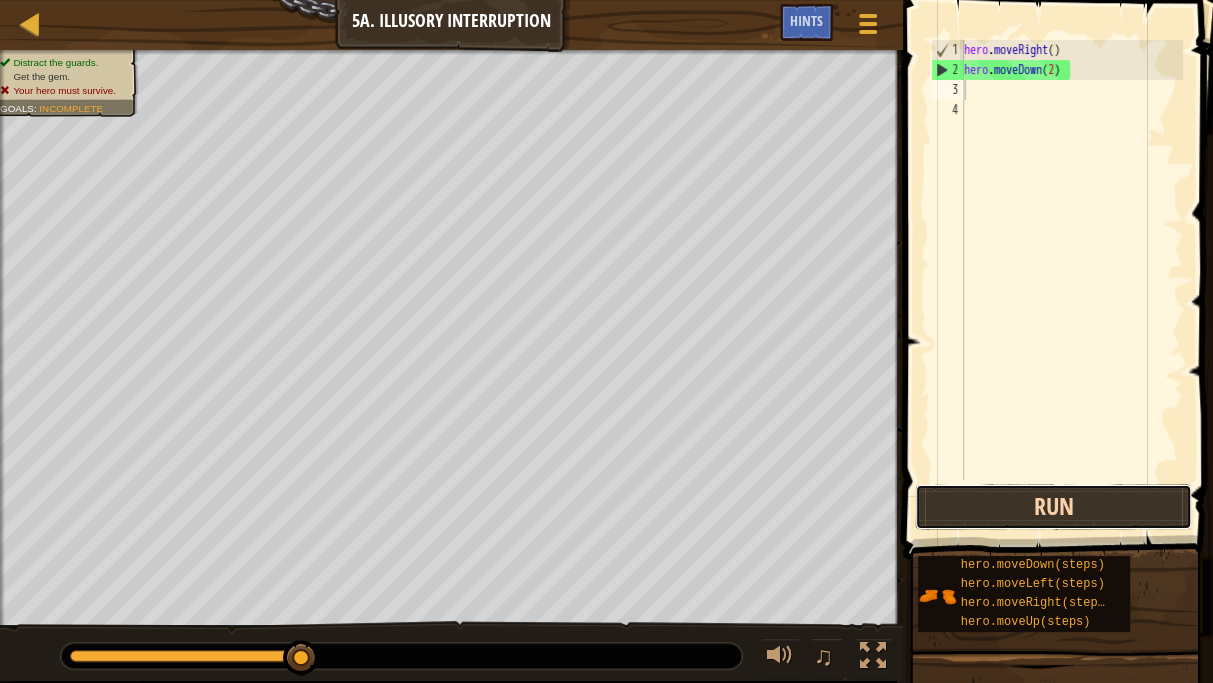 click on "Run" at bounding box center (1053, 507) 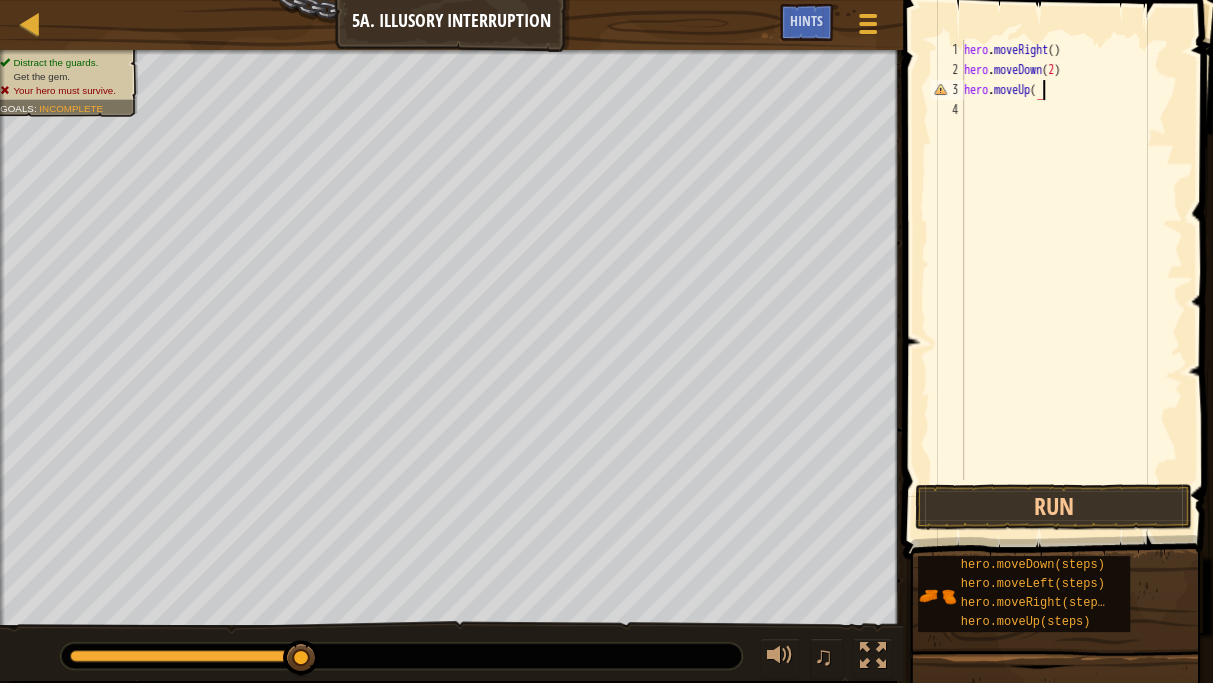 scroll, scrollTop: 9, scrollLeft: 5, axis: both 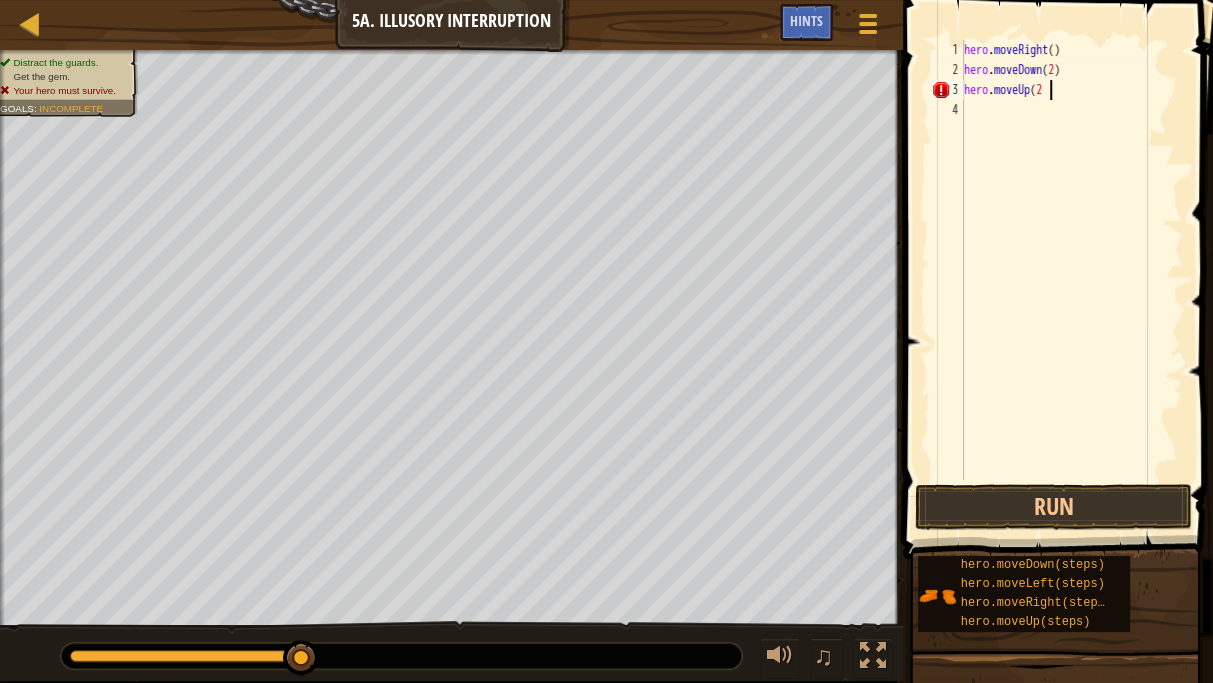 type on "hero.moveUp(2)" 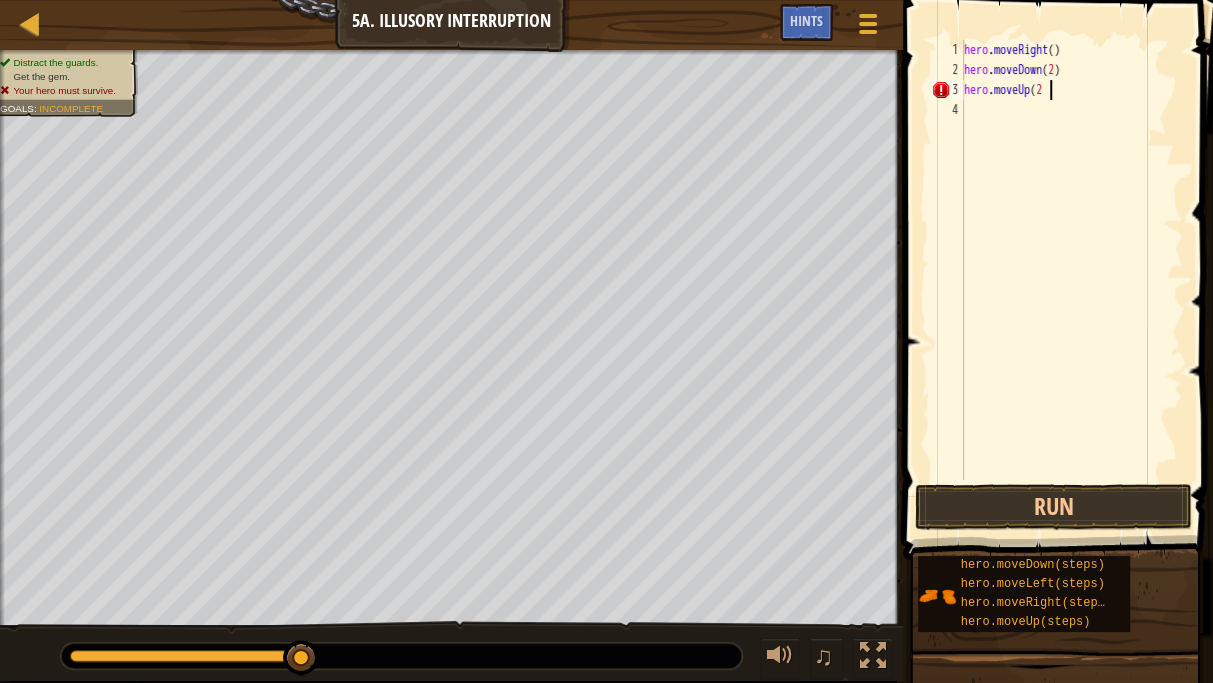 scroll, scrollTop: 9, scrollLeft: 6, axis: both 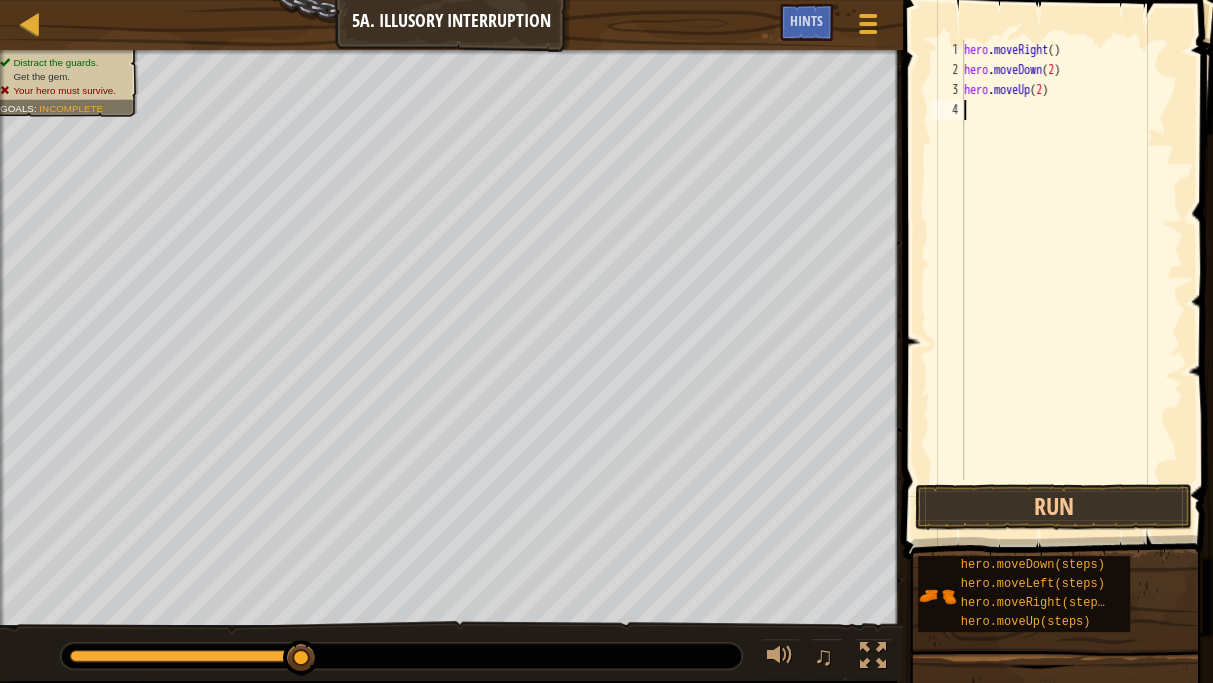 click on "hero . moveRight ( ) hero . moveDown ( 2 ) hero . moveUp ( 2 )" at bounding box center [1071, 280] 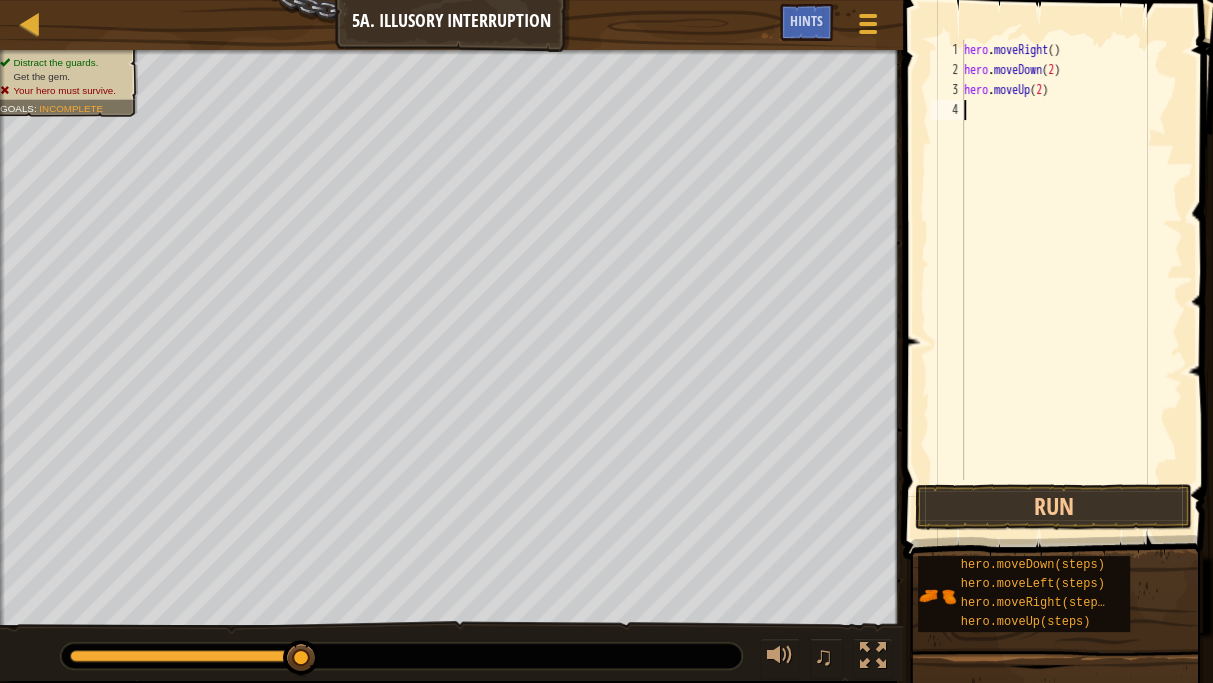 scroll, scrollTop: 9, scrollLeft: 0, axis: vertical 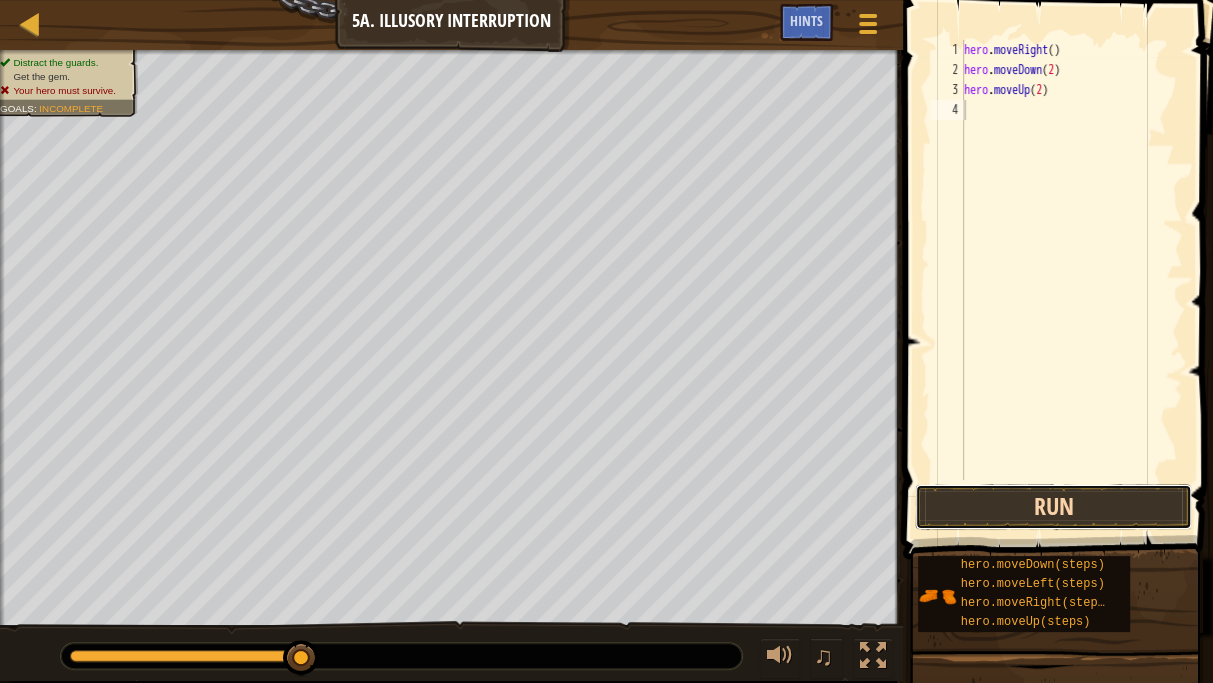 click on "Run" at bounding box center [1053, 507] 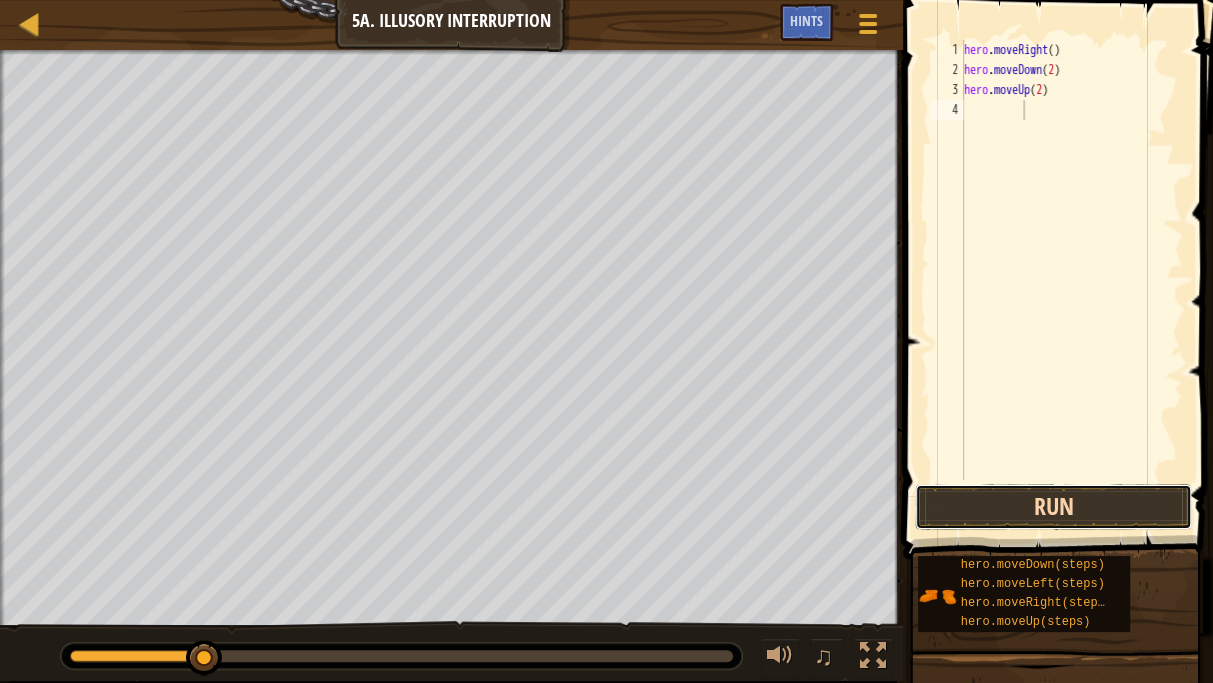 click on "Run" at bounding box center [1053, 507] 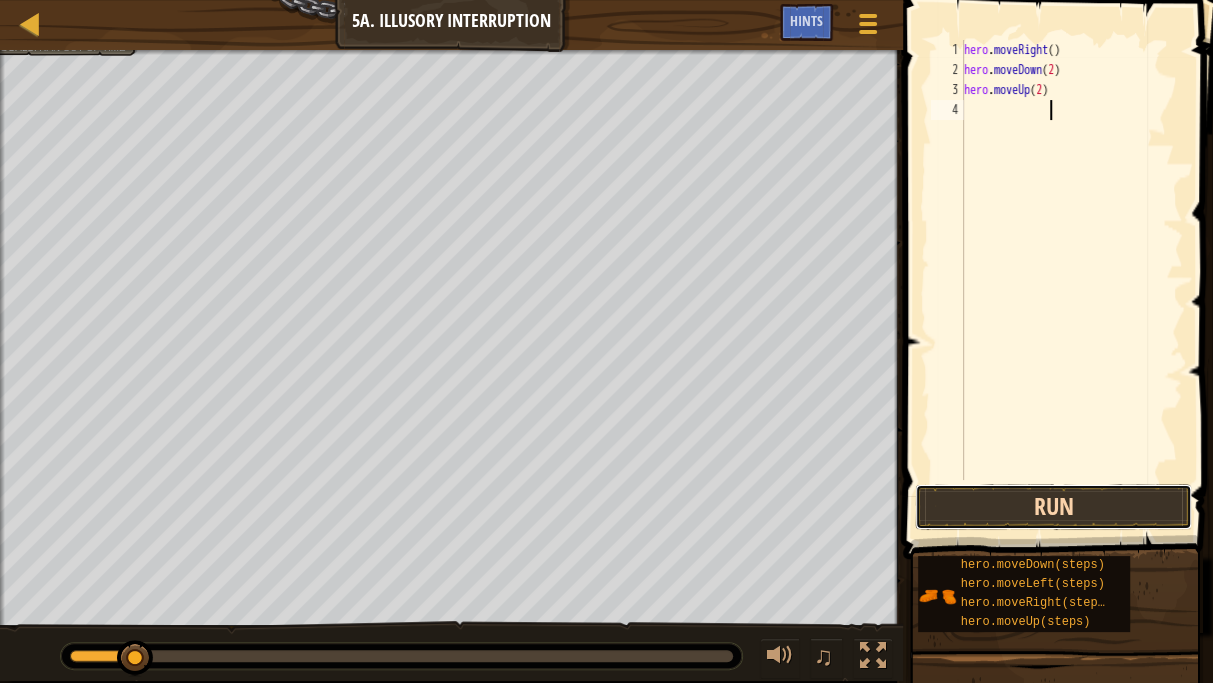 click on "Run" at bounding box center [1053, 507] 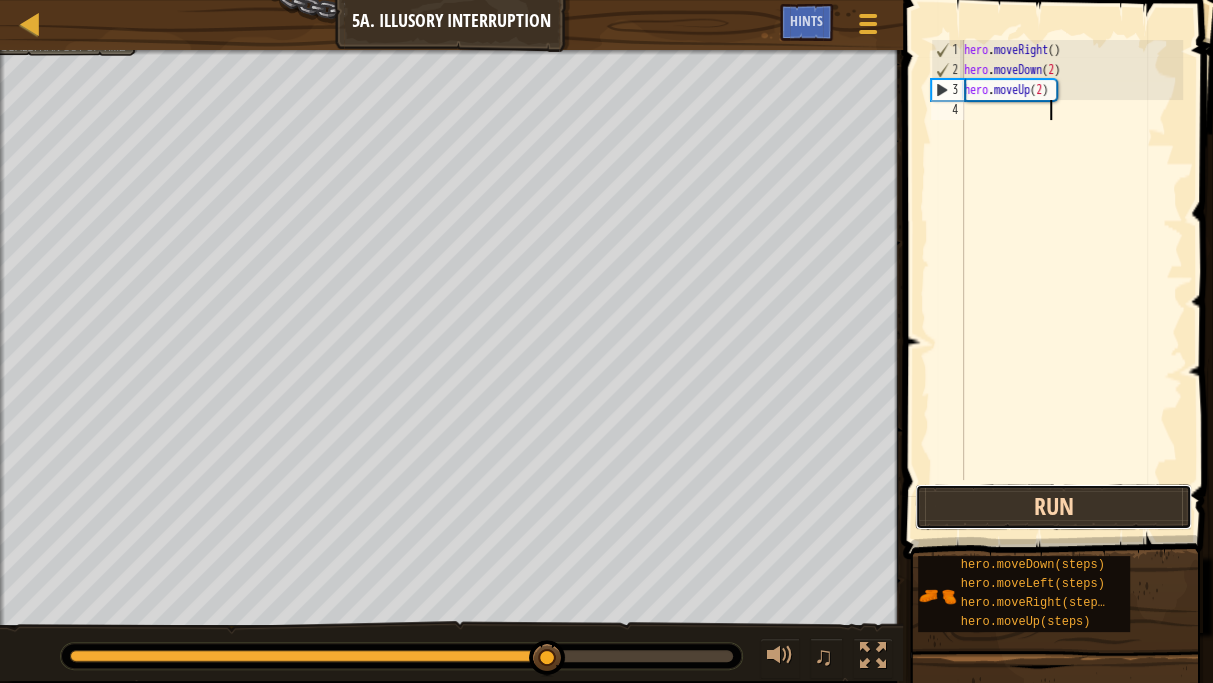 click on "Run" at bounding box center (1053, 507) 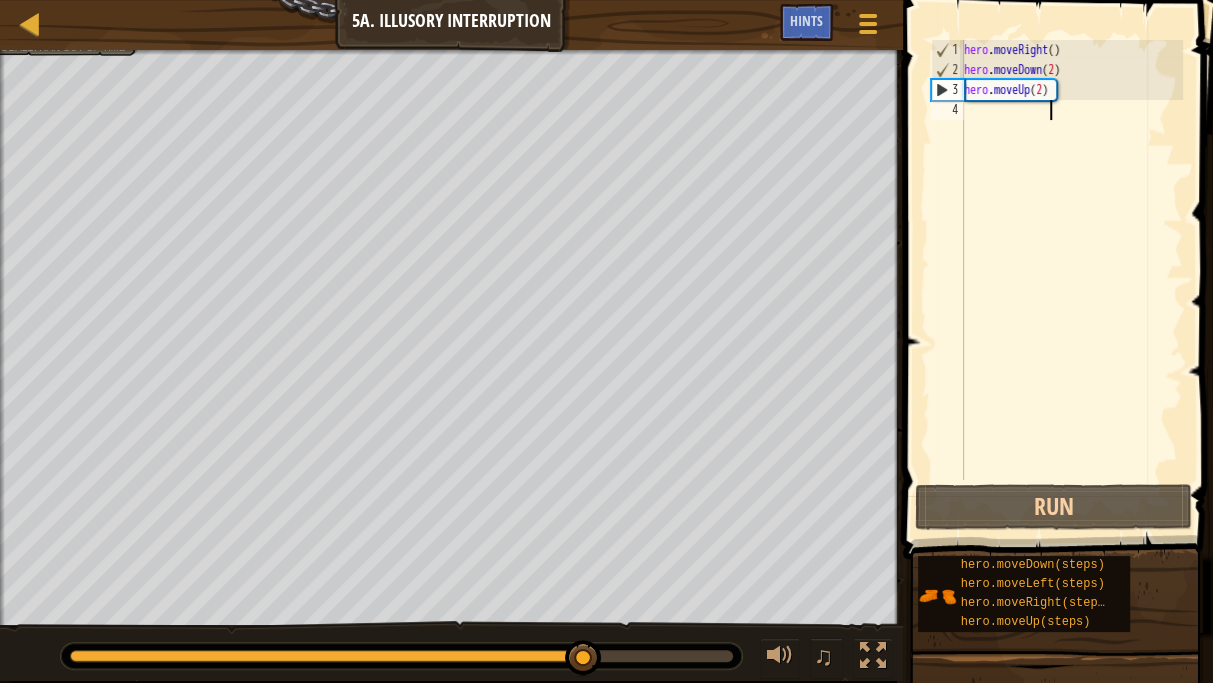 click on "hero . moveRight ( ) hero . moveDown ( 2 ) hero . moveUp ( 2 )" at bounding box center [1071, 280] 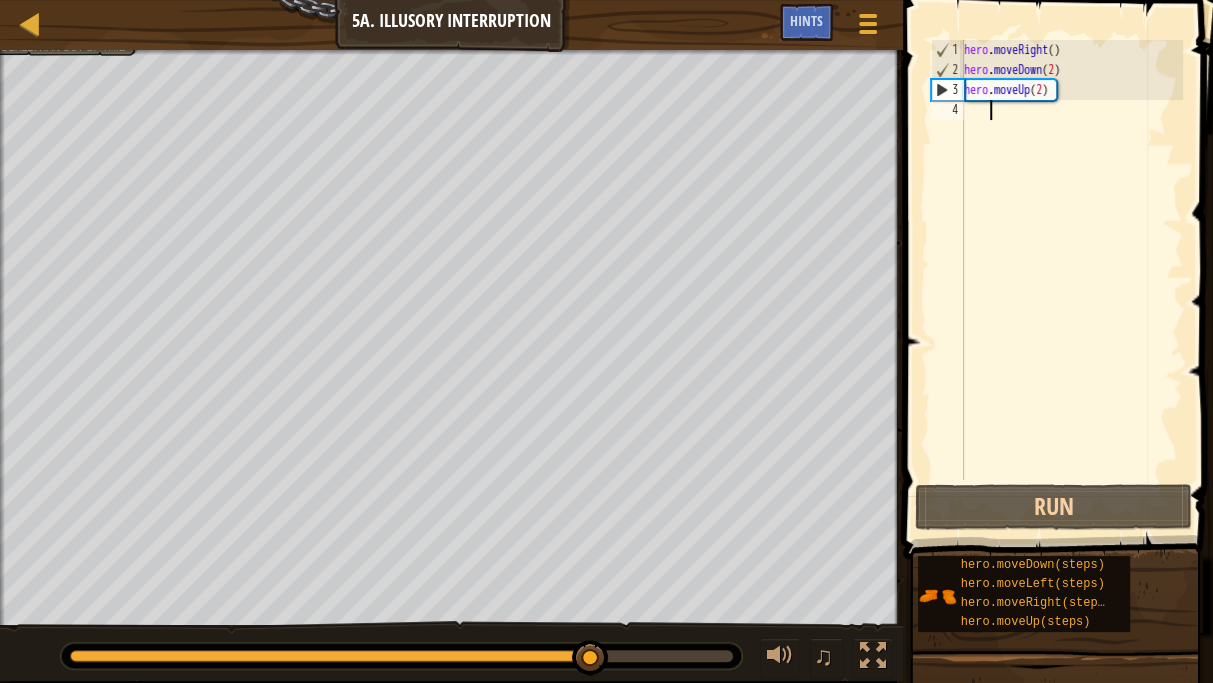 click on "hero . moveRight ( ) hero . moveDown ( 2 ) hero . moveUp ( 2 )" at bounding box center [1071, 280] 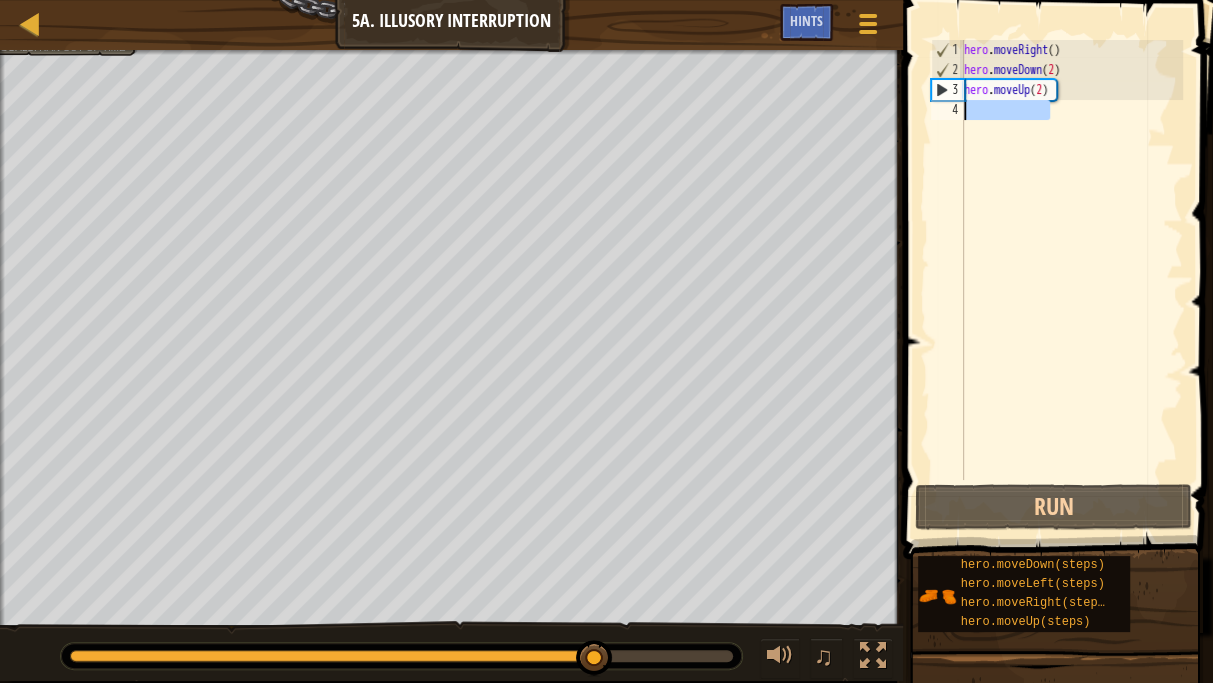 drag, startPoint x: 991, startPoint y: 113, endPoint x: 1039, endPoint y: 136, distance: 53.225933 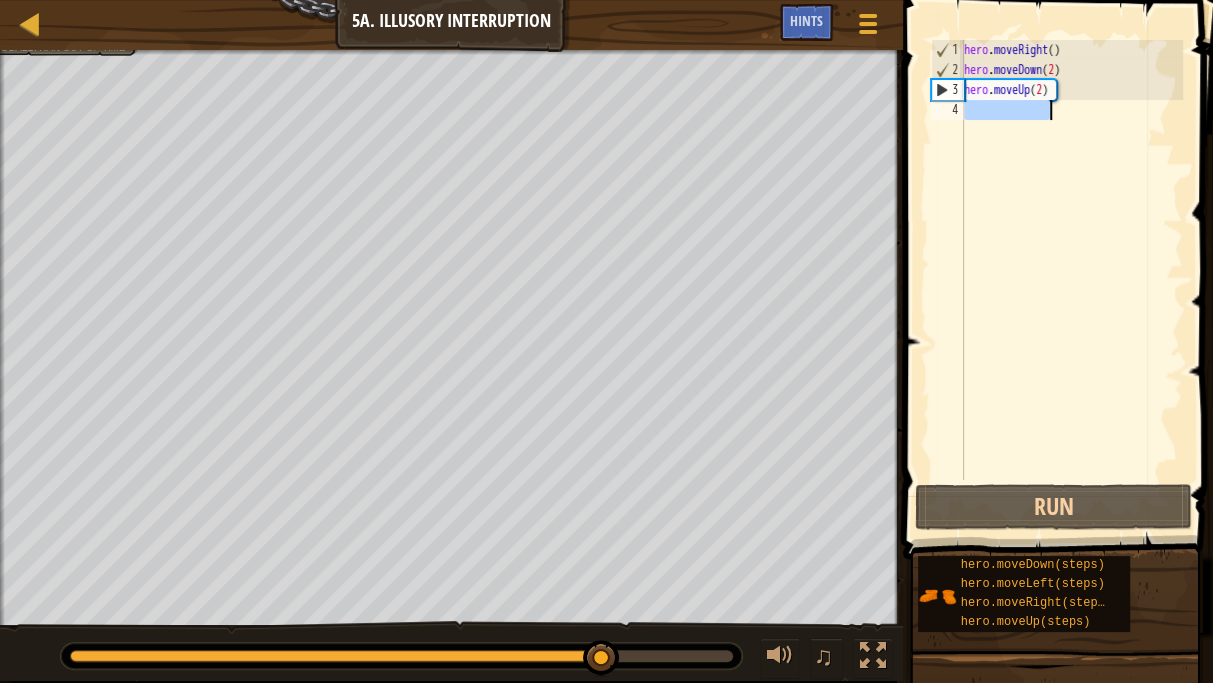 click on "hero . moveRight ( ) hero . moveDown ( 2 ) hero . moveUp ( 2 )" at bounding box center (1071, 260) 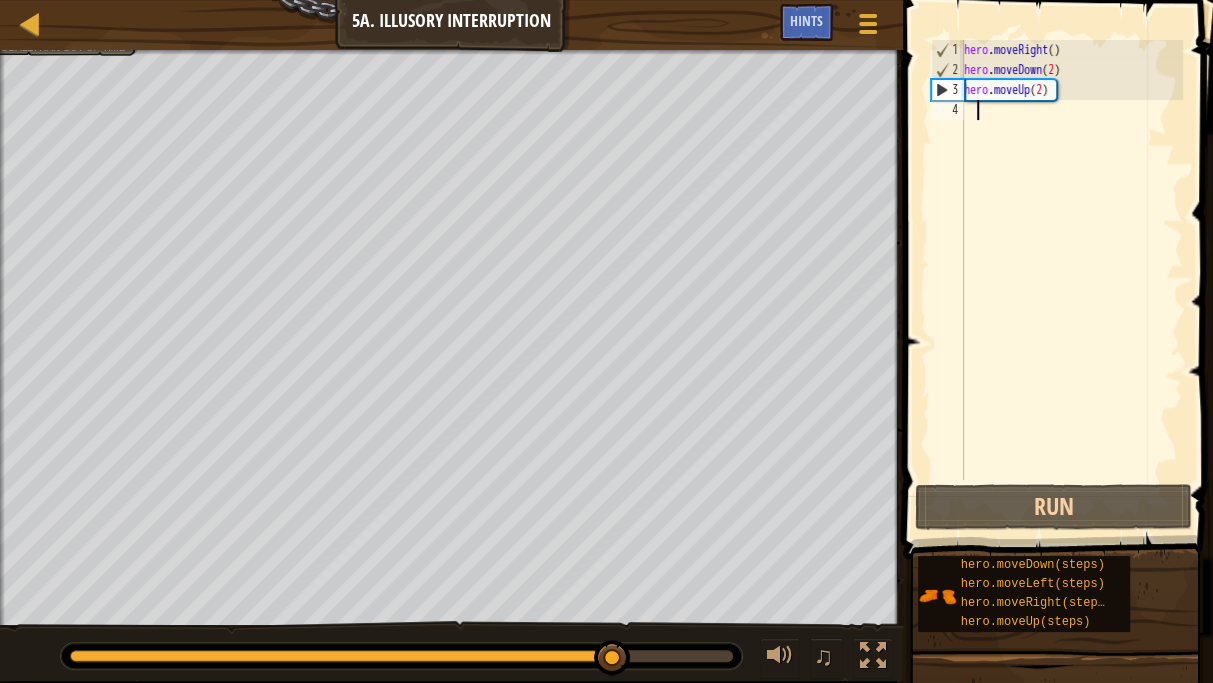 click on "hero . moveRight ( ) hero . moveDown ( 2 ) hero . moveUp ( 2 )" at bounding box center [1071, 280] 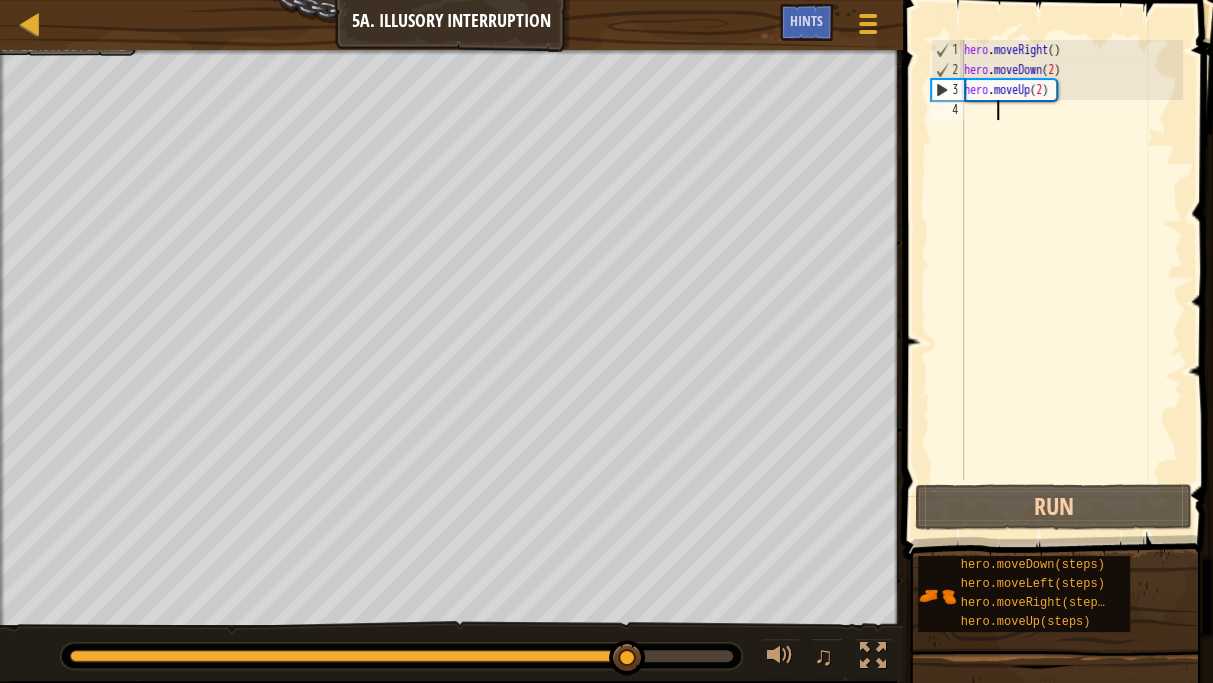 click on "hero . moveRight ( ) hero . moveDown ( 2 ) hero . moveUp ( 2 )" at bounding box center (1071, 280) 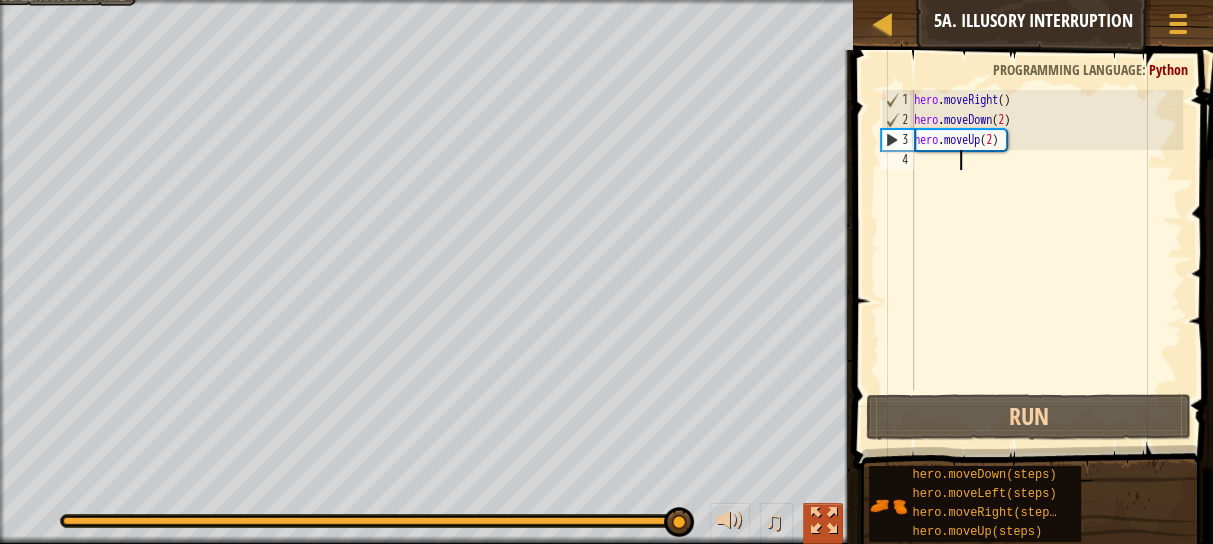 click at bounding box center (823, 523) 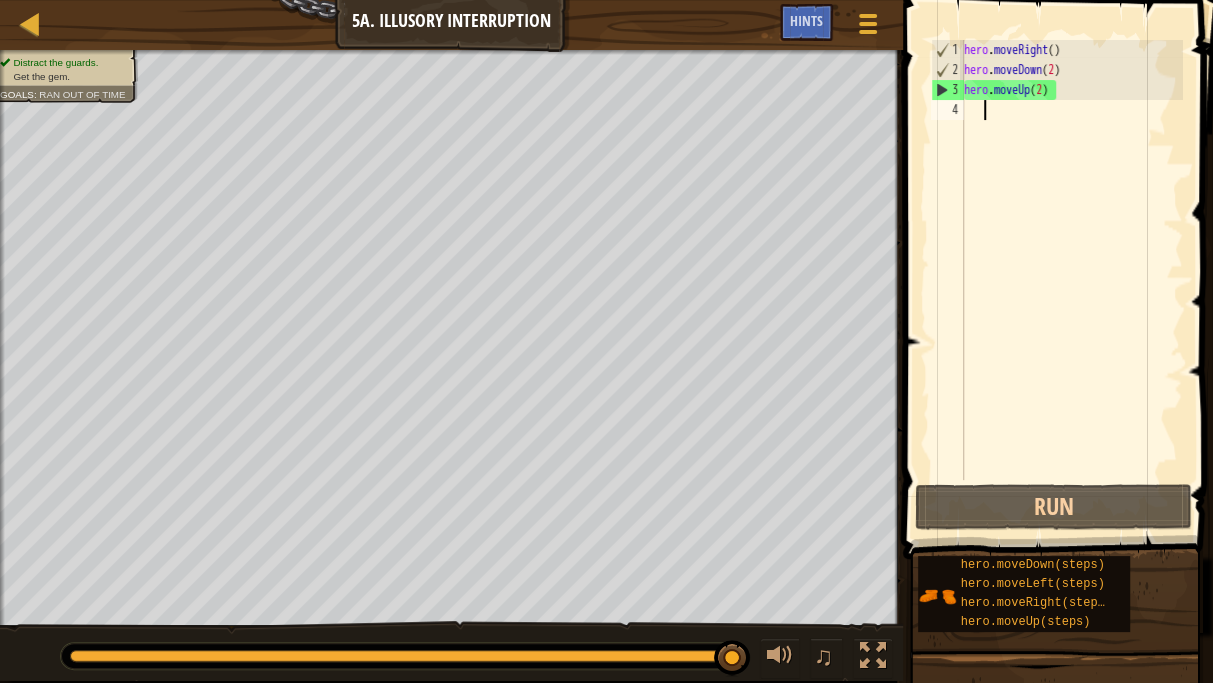 click on "hero . moveRight ( ) hero . moveDown ( 2 ) hero . moveUp ( 2 )" at bounding box center (1071, 280) 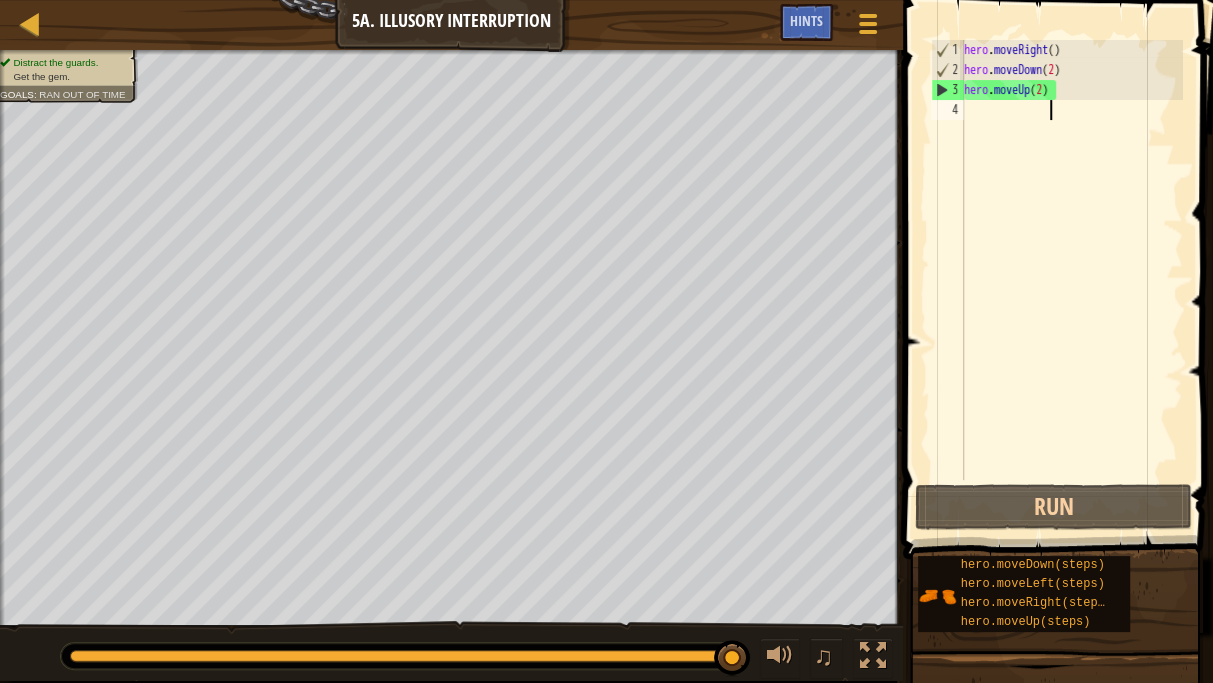 click on "hero . moveRight ( ) hero . moveDown ( 2 ) hero . moveUp ( 2 )" at bounding box center [1071, 280] 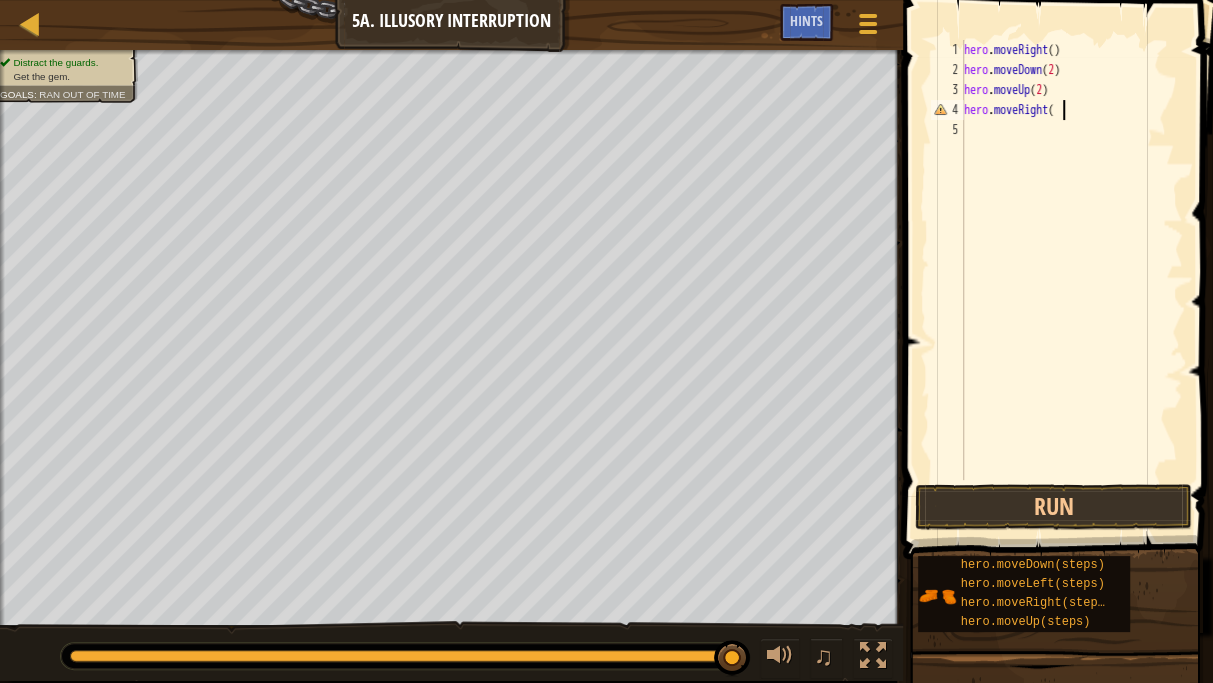 scroll, scrollTop: 9, scrollLeft: 7, axis: both 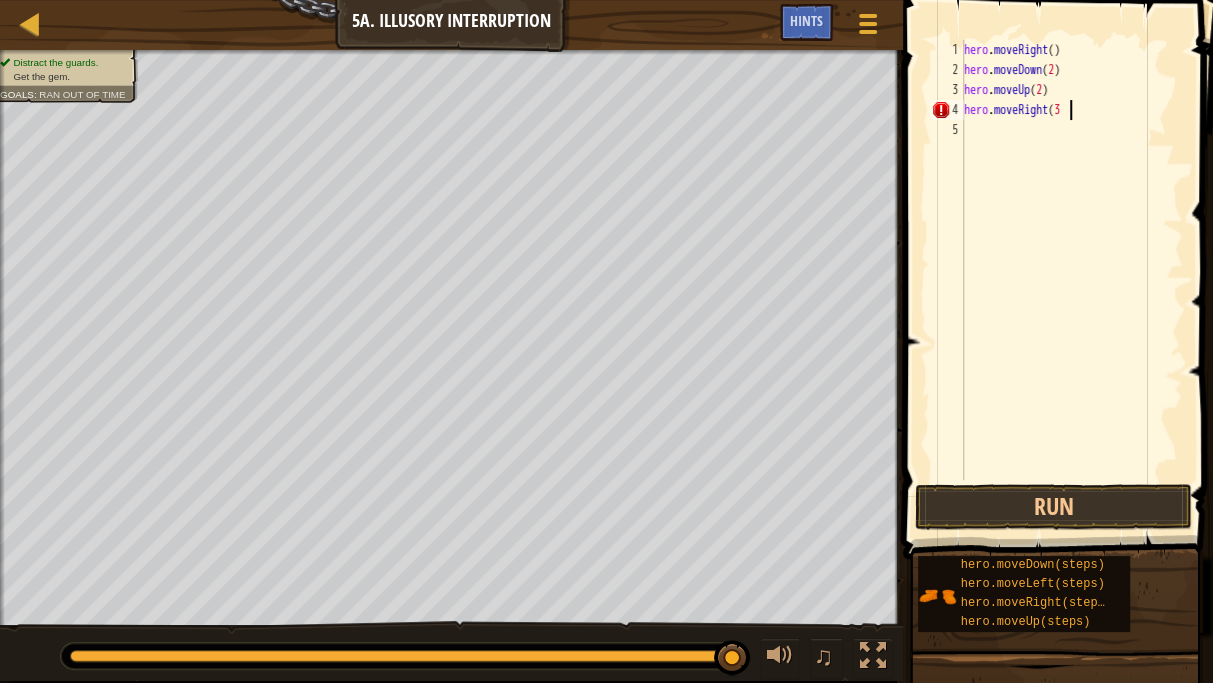 type on "hero.moveRight(3)" 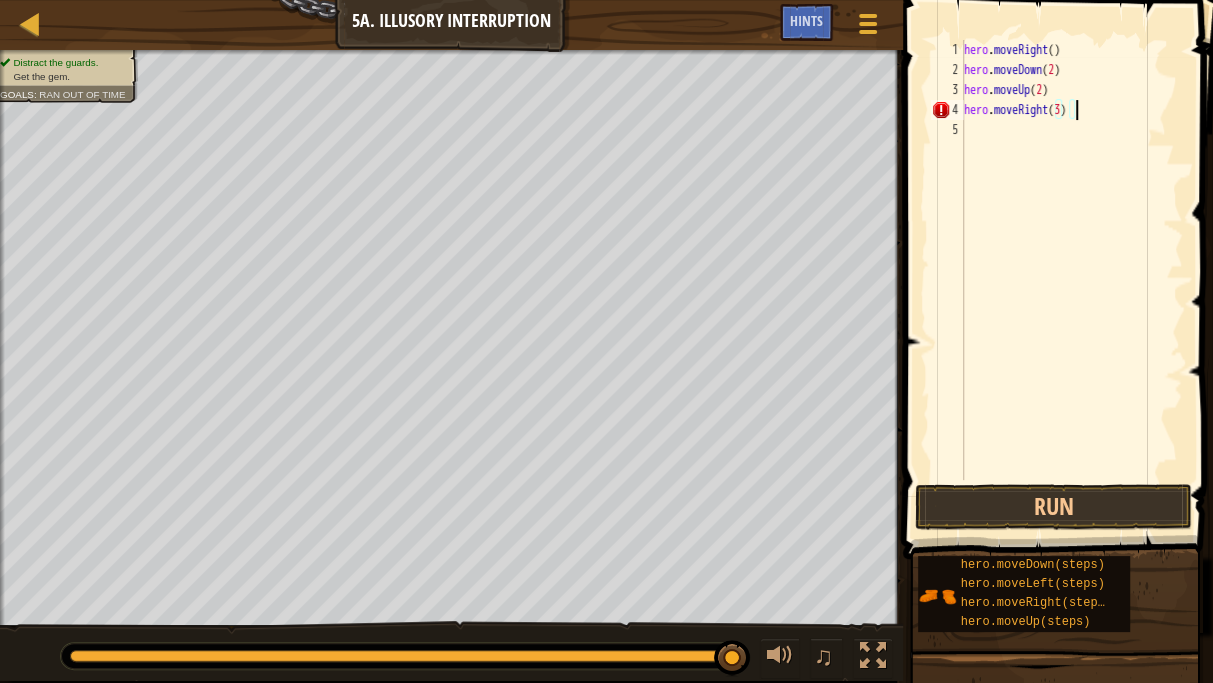 scroll, scrollTop: 9, scrollLeft: 0, axis: vertical 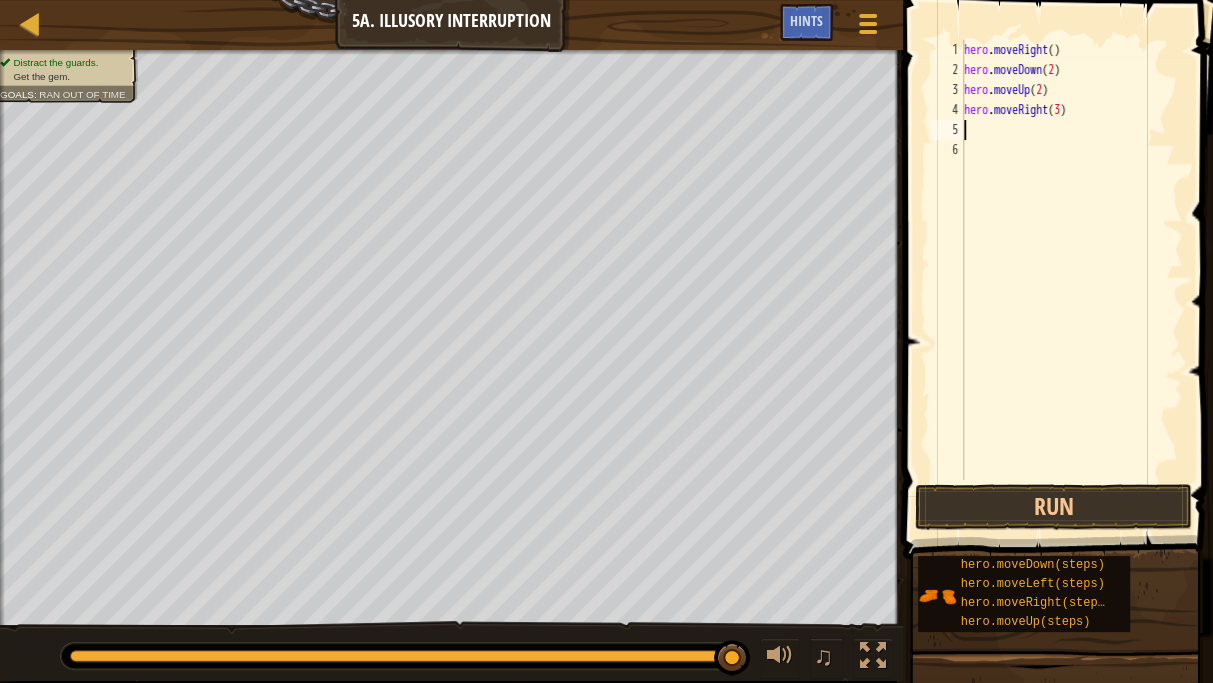 type on "hero.moveRight(3)" 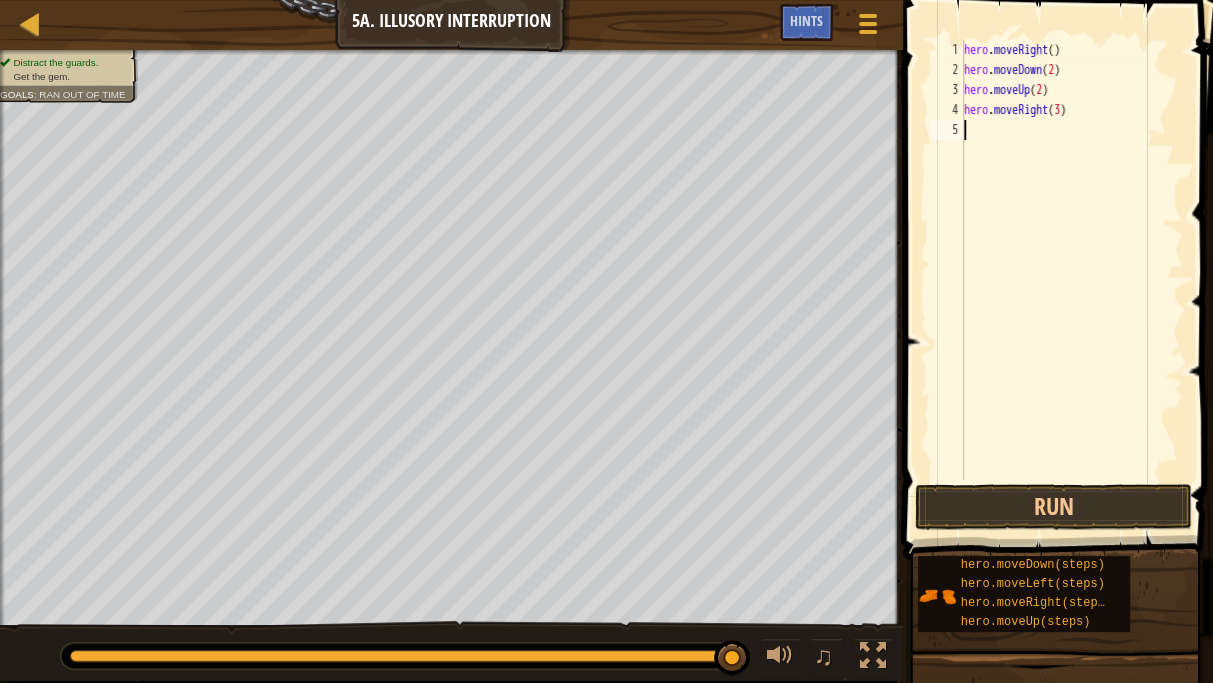 click on "hero . moveRight ( ) hero . moveDown ( 2 ) hero . moveUp ( 2 ) hero . moveRight ( 3 )" at bounding box center [1071, 280] 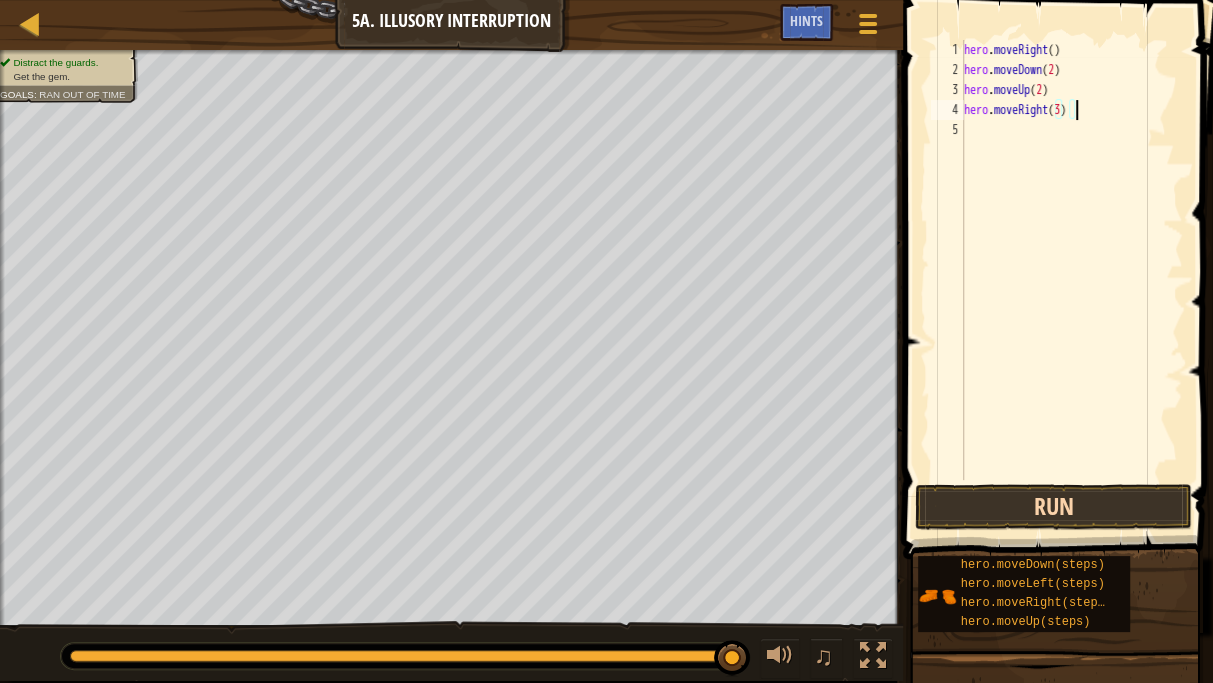 type on "hero.moveRight(3)" 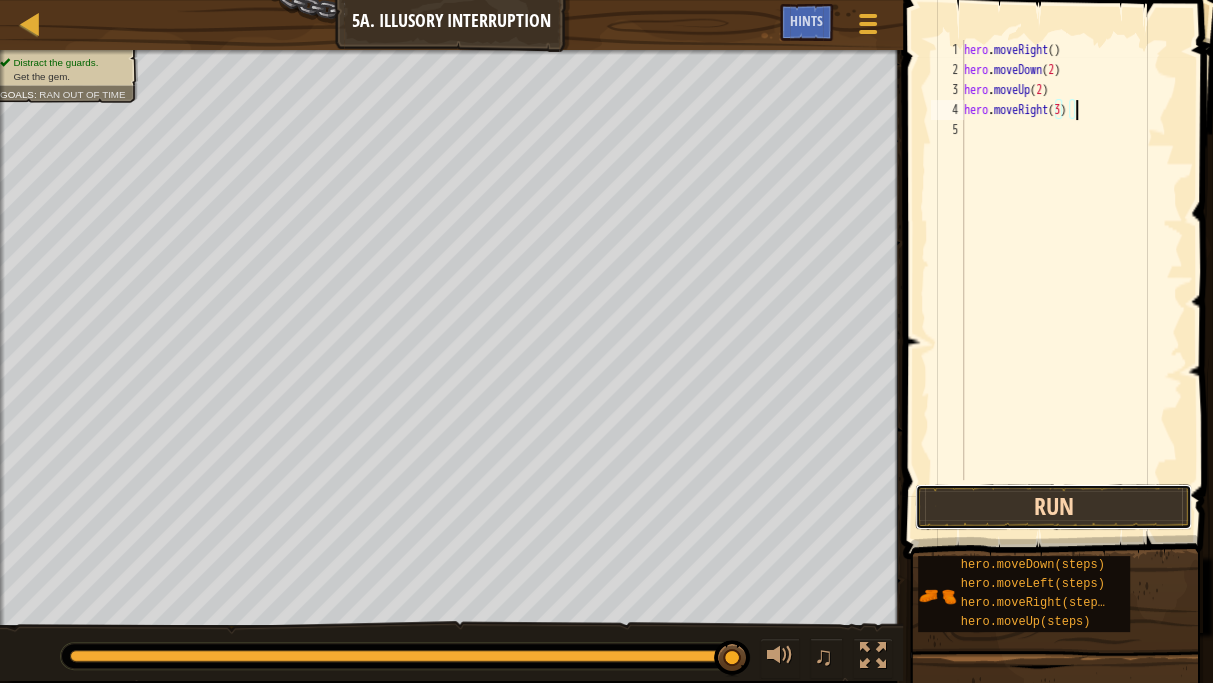 click on "Run" at bounding box center [1053, 507] 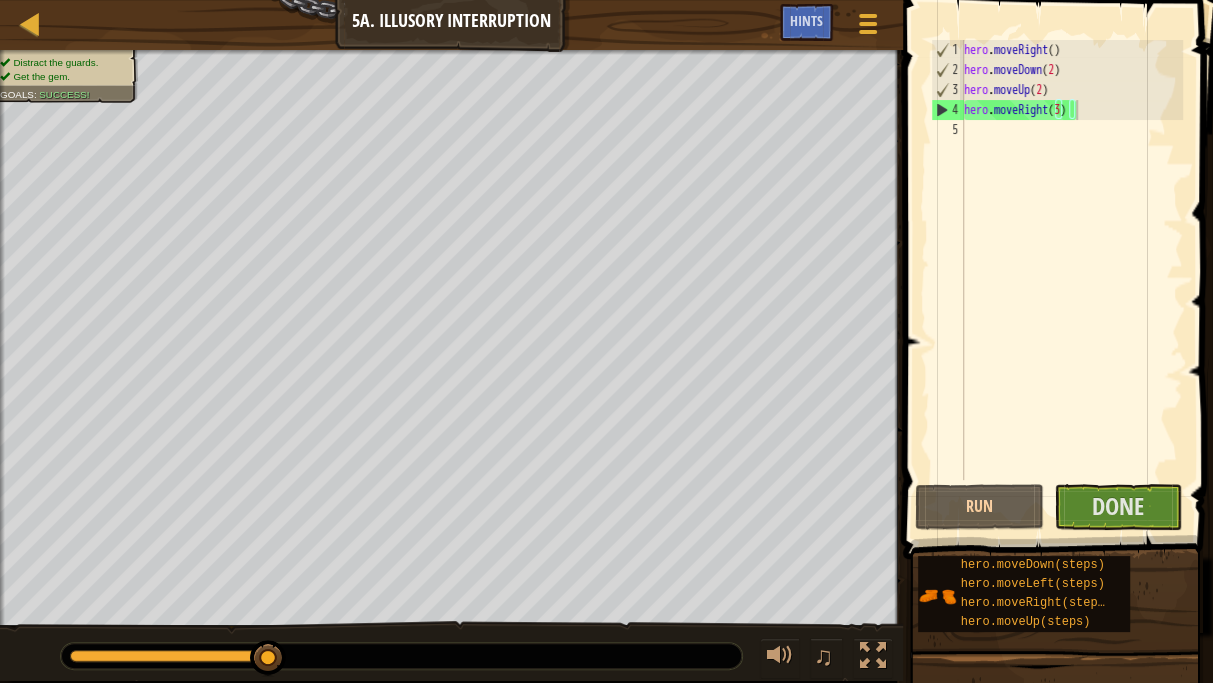 click on "Run Submit Done" at bounding box center (1053, 507) 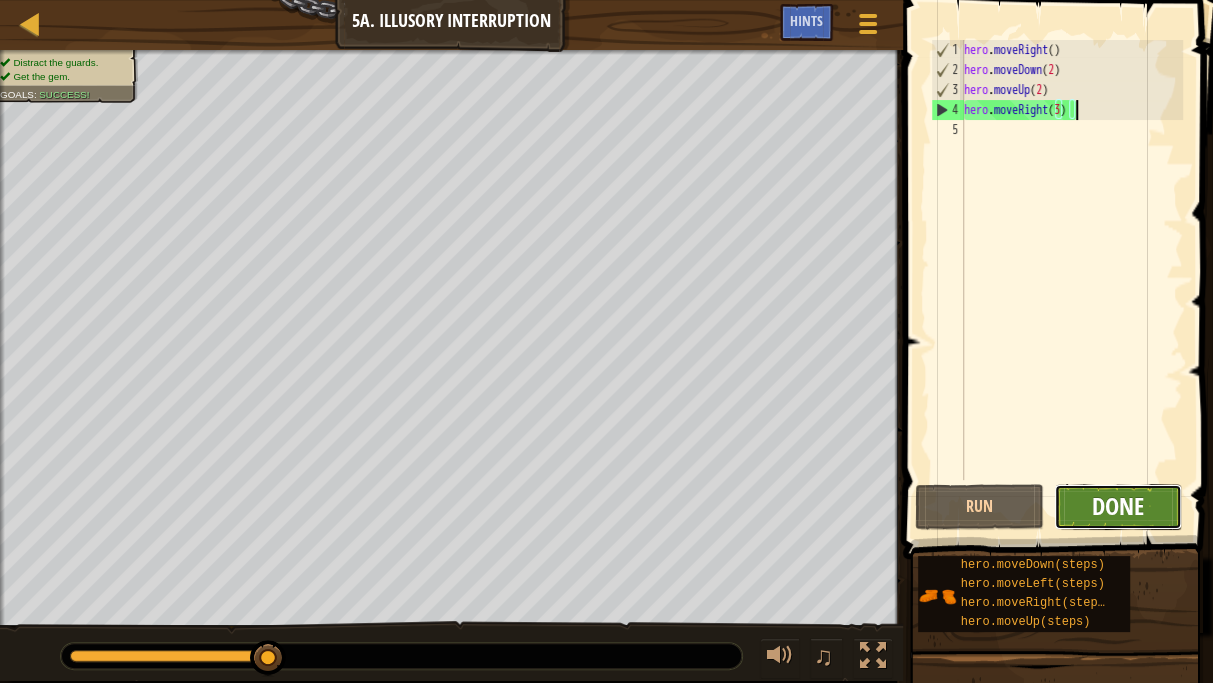 click on "Done" at bounding box center (1118, 506) 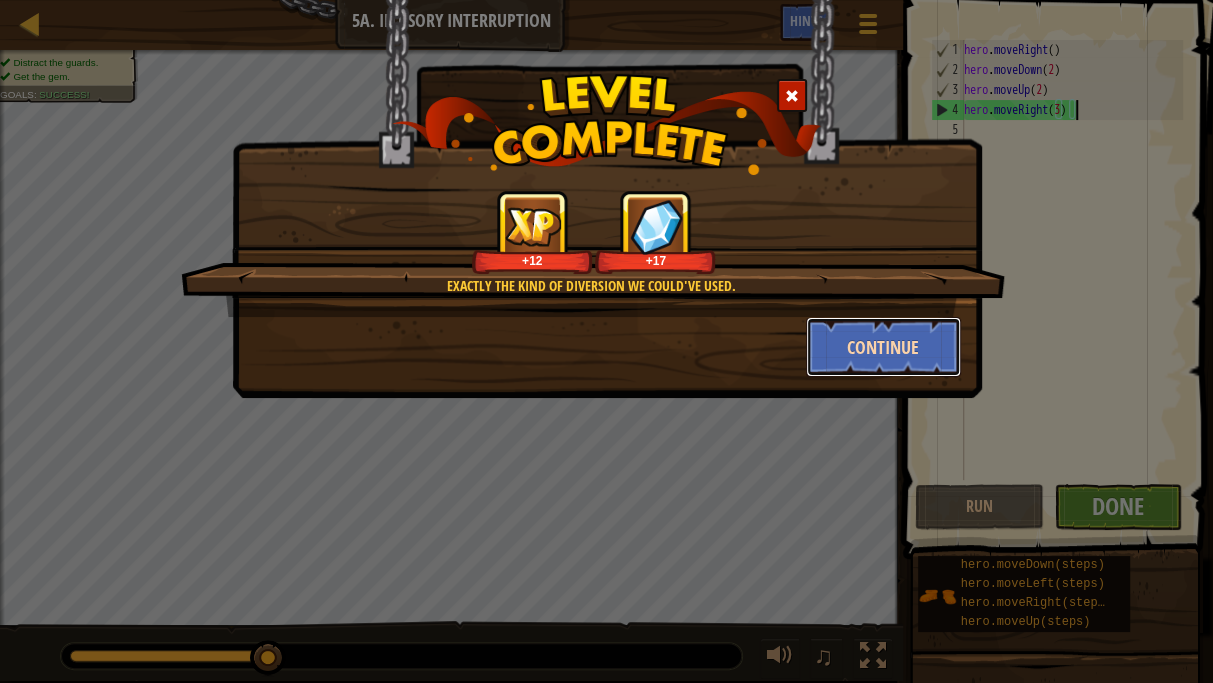 click on "Continue" at bounding box center (883, 347) 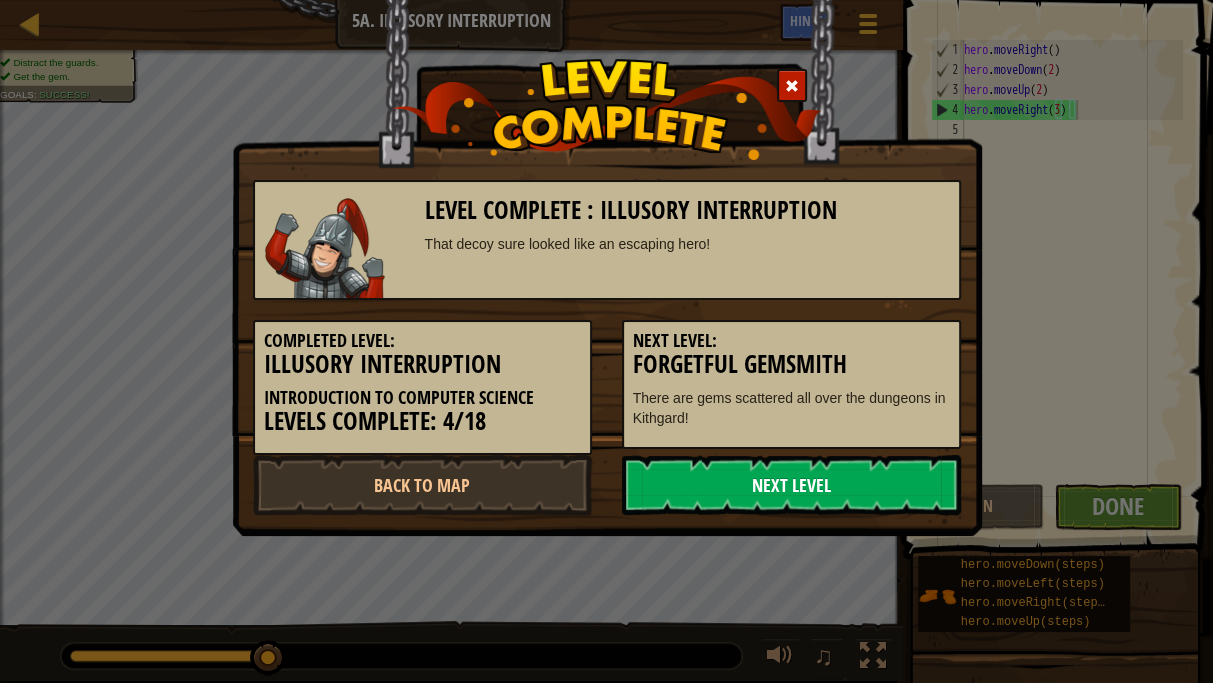 click on "Next Level" at bounding box center (791, 485) 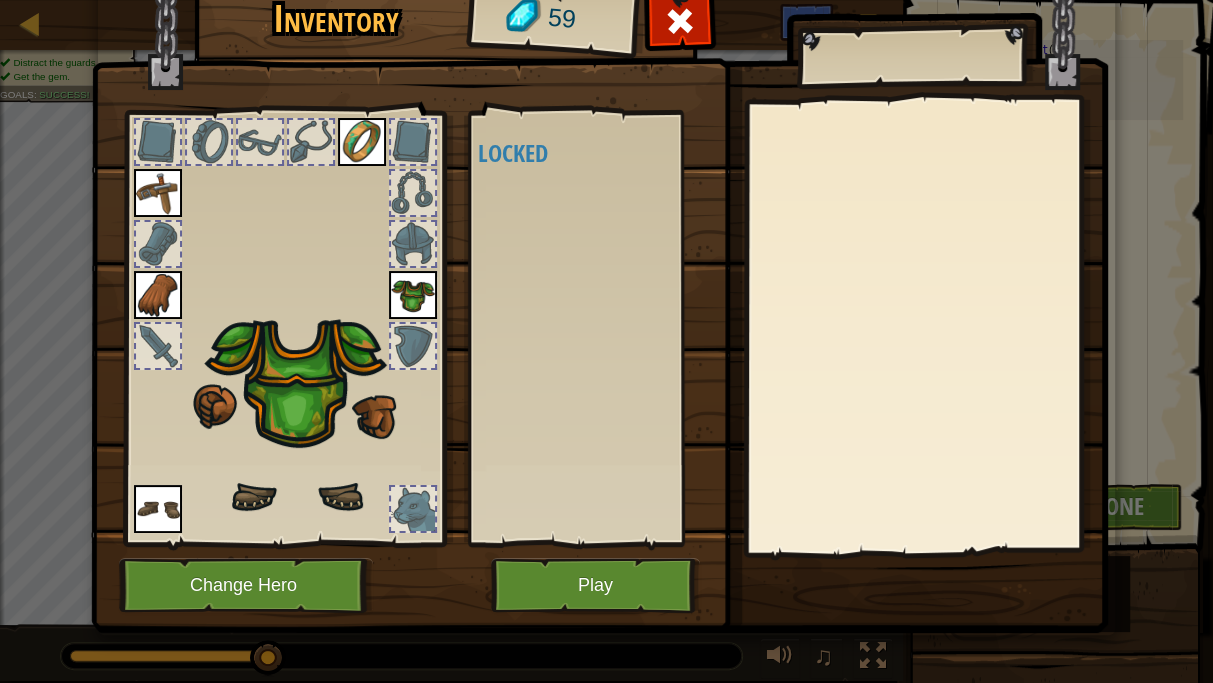 click at bounding box center (599, 270) 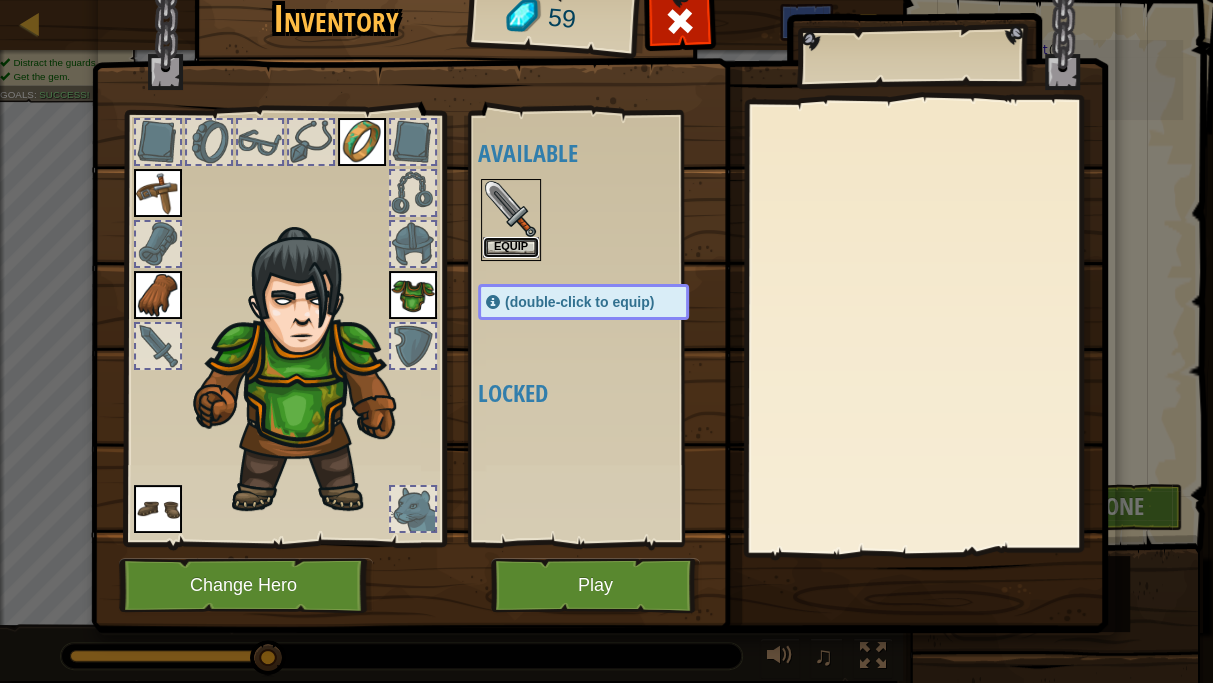click on "Equip" at bounding box center (511, 247) 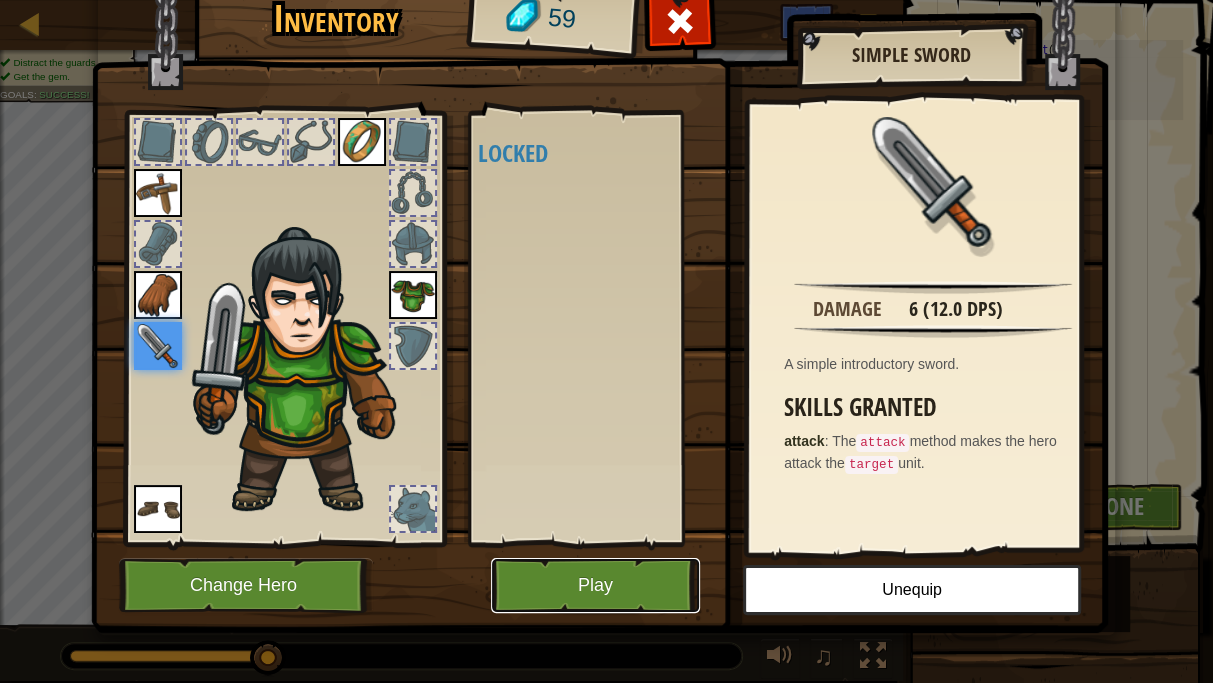 click on "Play" at bounding box center (595, 585) 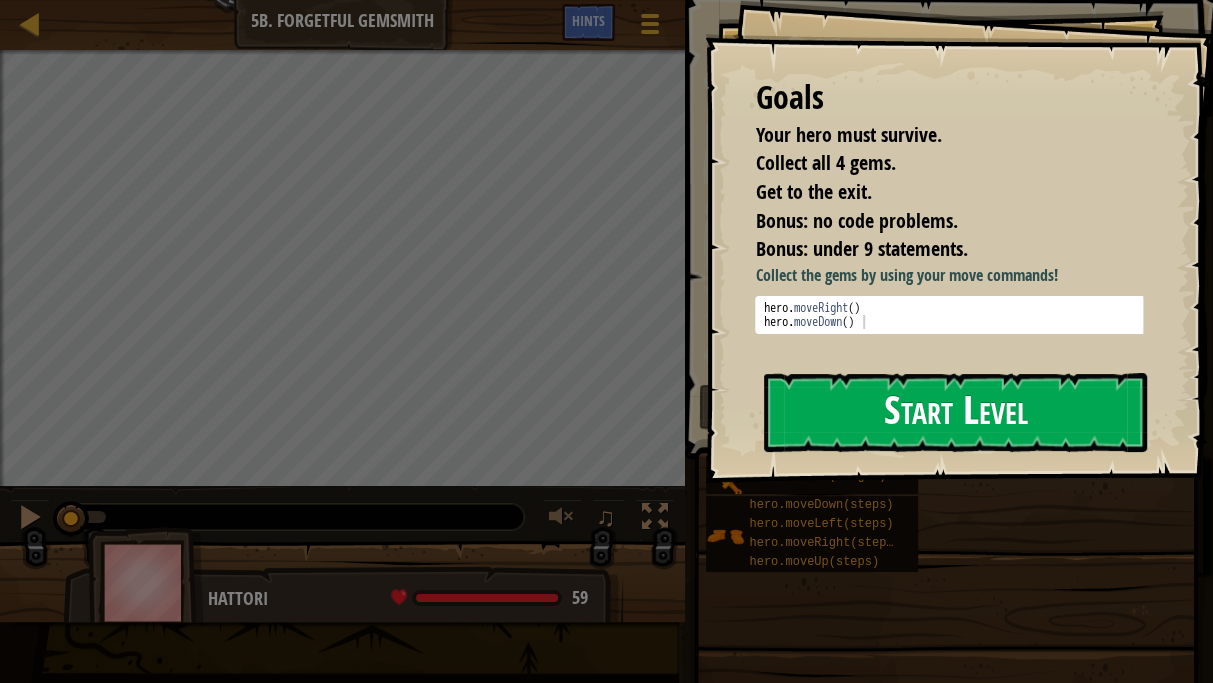 click on "Start Level" at bounding box center (955, 412) 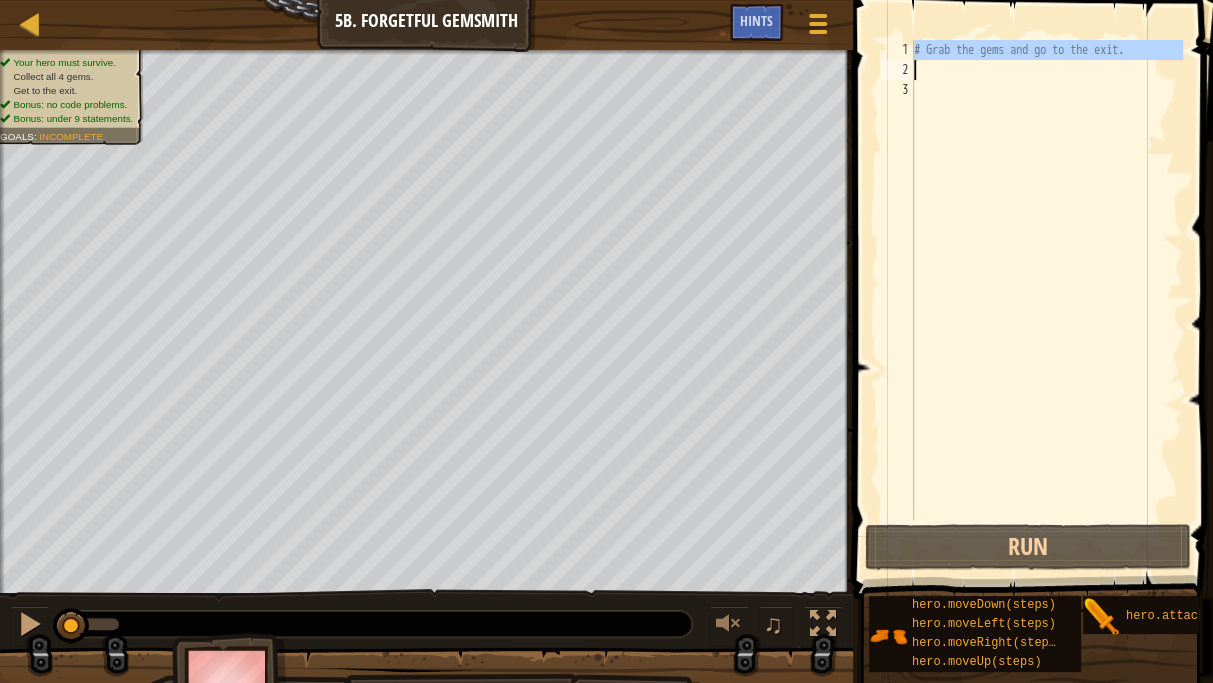 drag, startPoint x: 915, startPoint y: 51, endPoint x: 1211, endPoint y: 74, distance: 296.89224 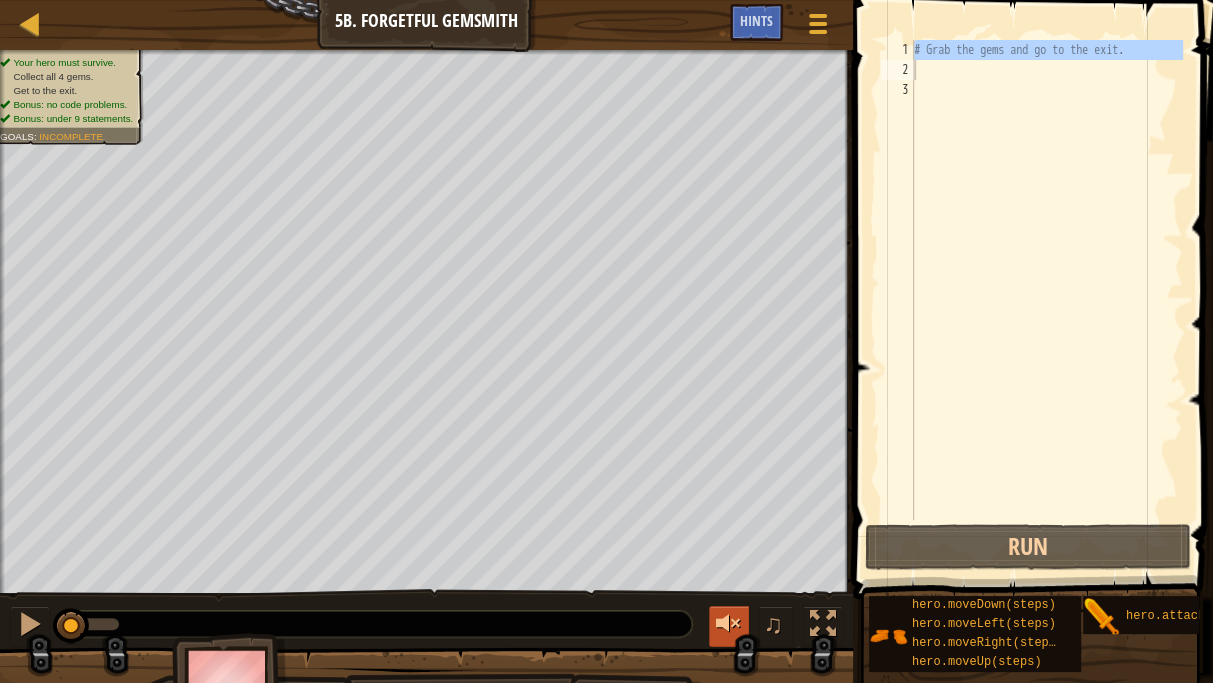 click at bounding box center [729, 624] 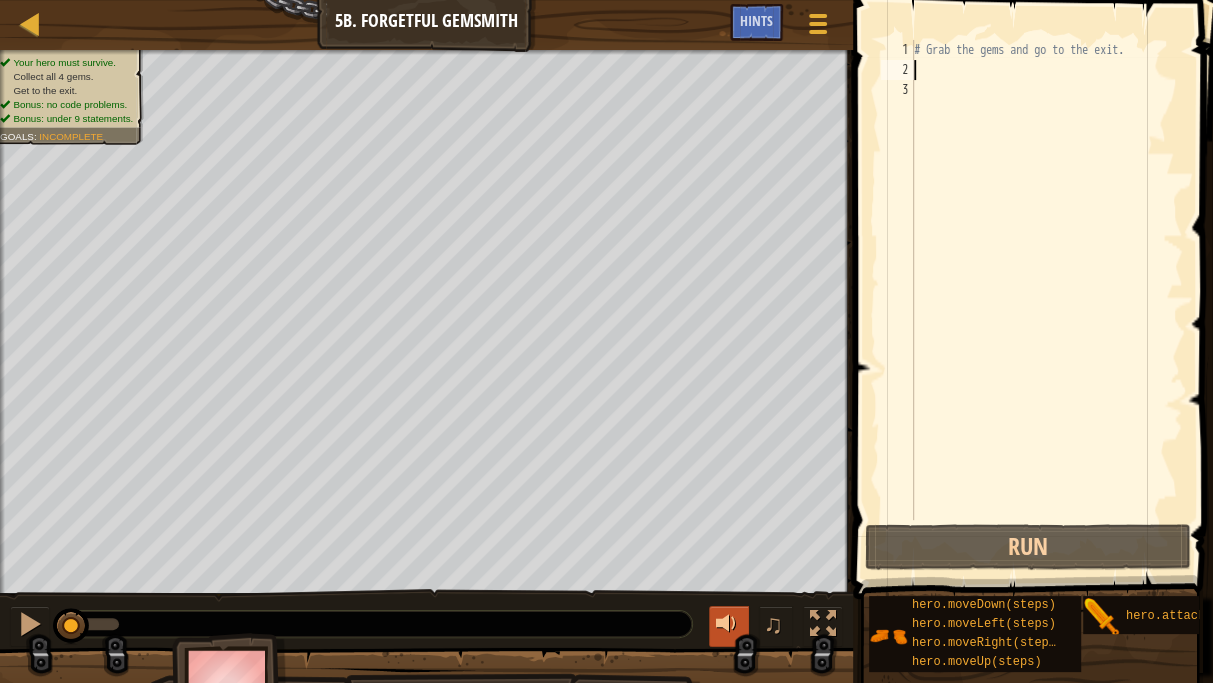 click at bounding box center [729, 624] 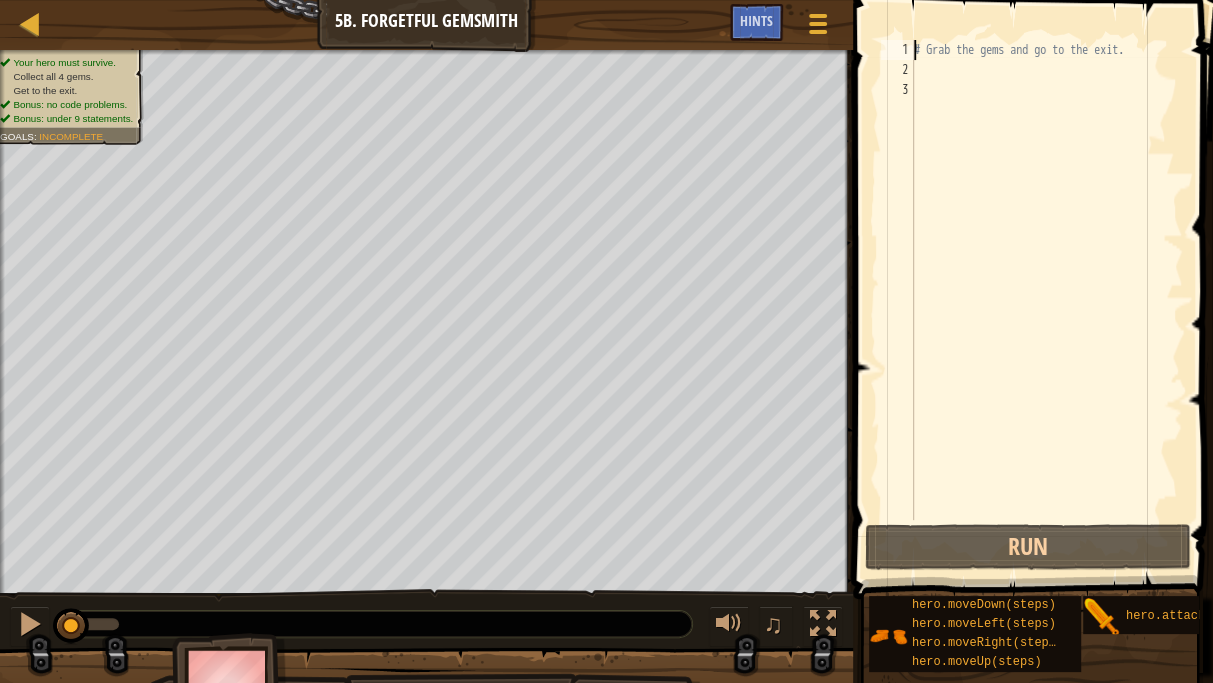 drag, startPoint x: 917, startPoint y: 47, endPoint x: 1065, endPoint y: 60, distance: 148.56985 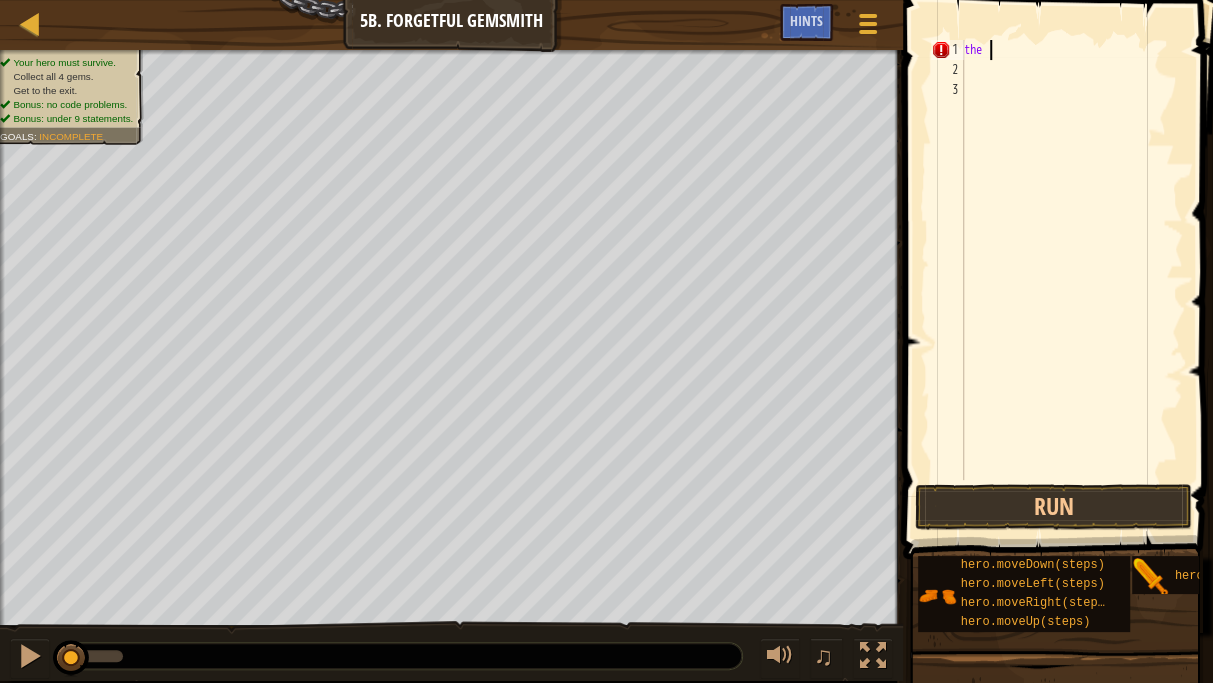 type on "t" 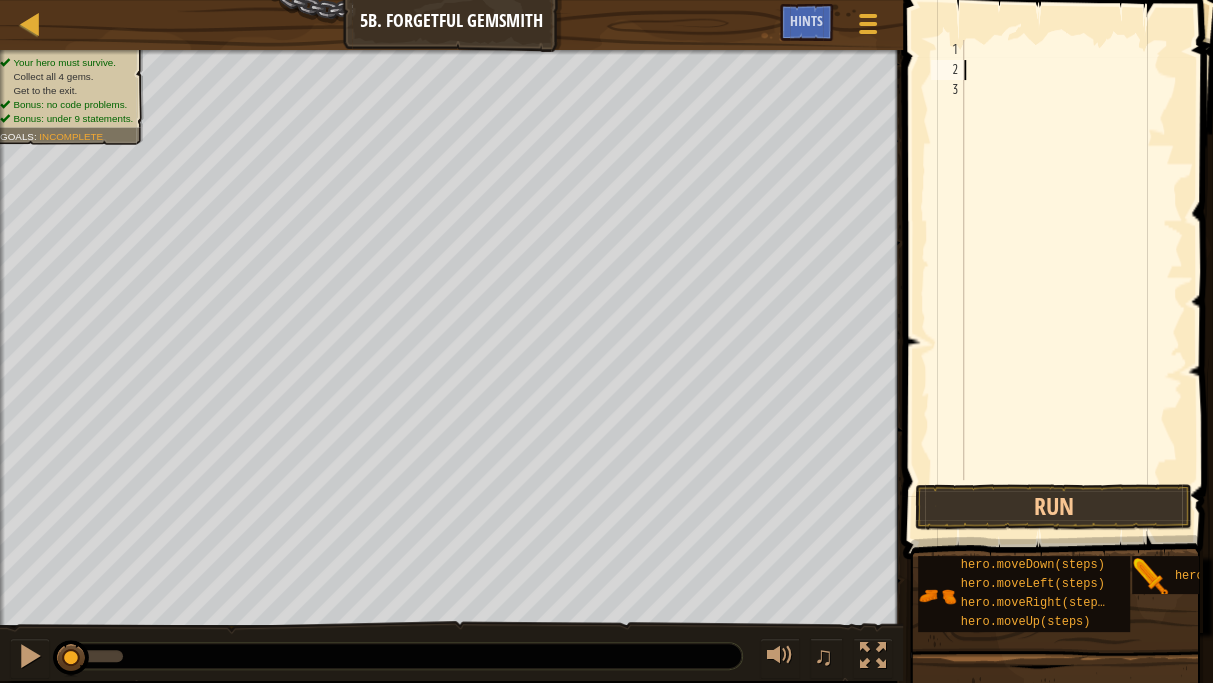 click at bounding box center (1071, 280) 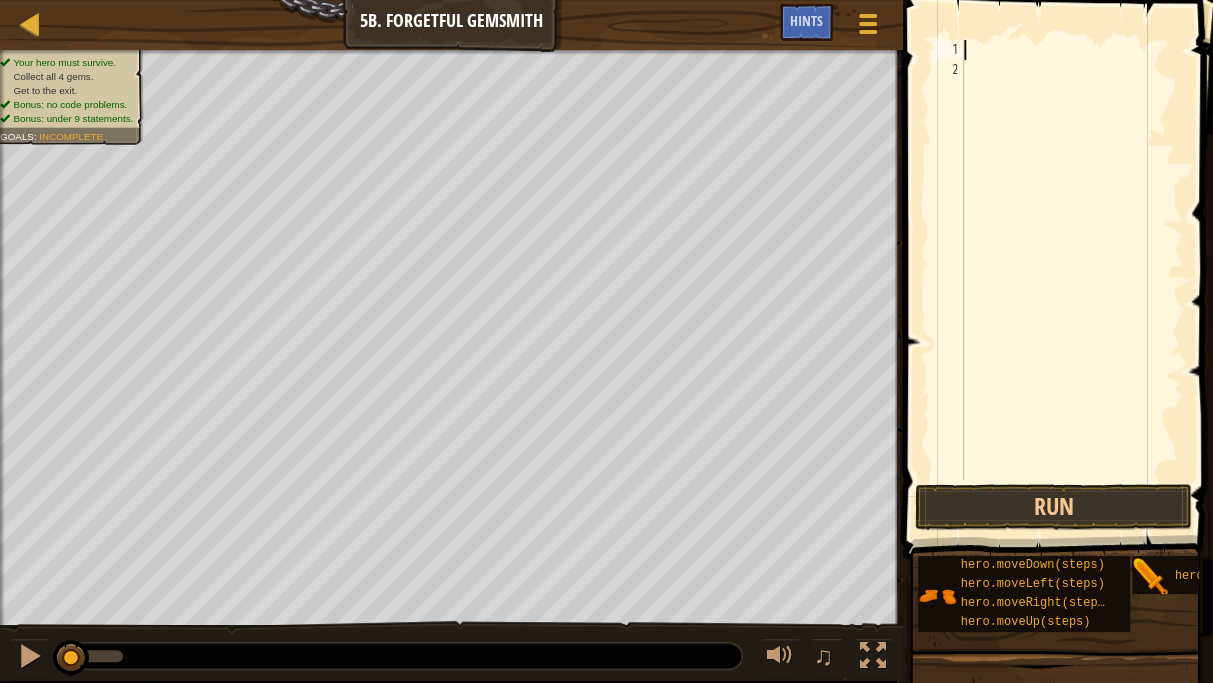 click at bounding box center (1071, 280) 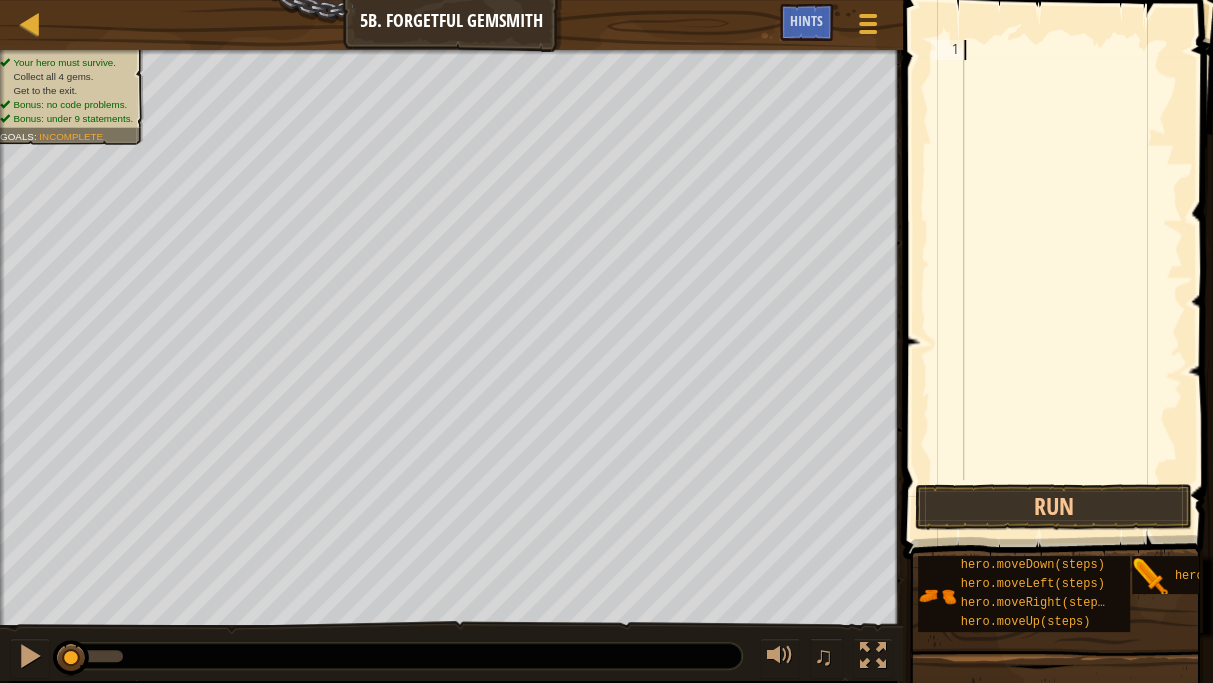 click at bounding box center (1071, 280) 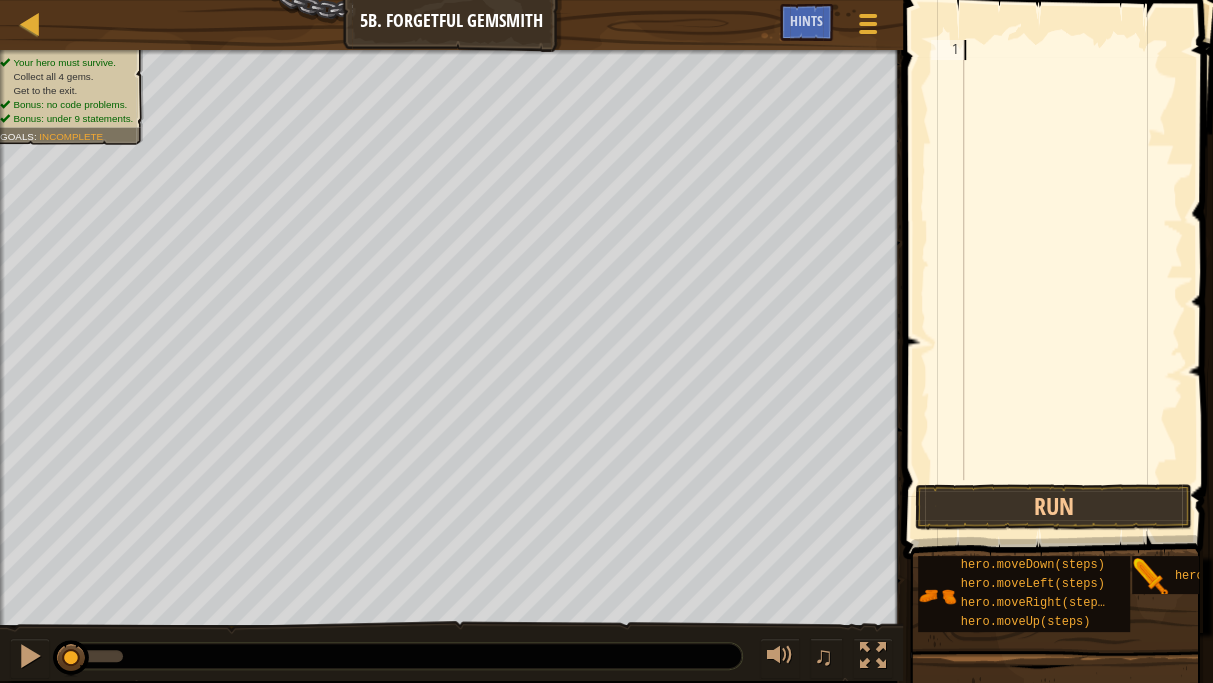 type on "t" 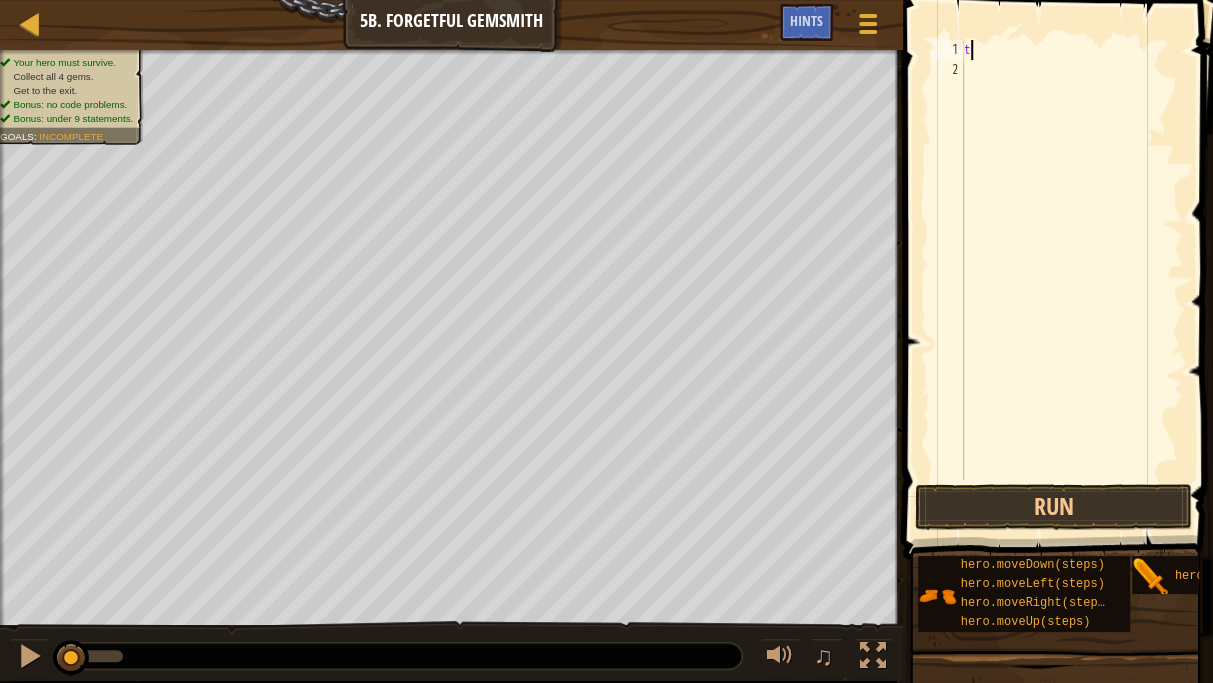 scroll, scrollTop: 9, scrollLeft: 0, axis: vertical 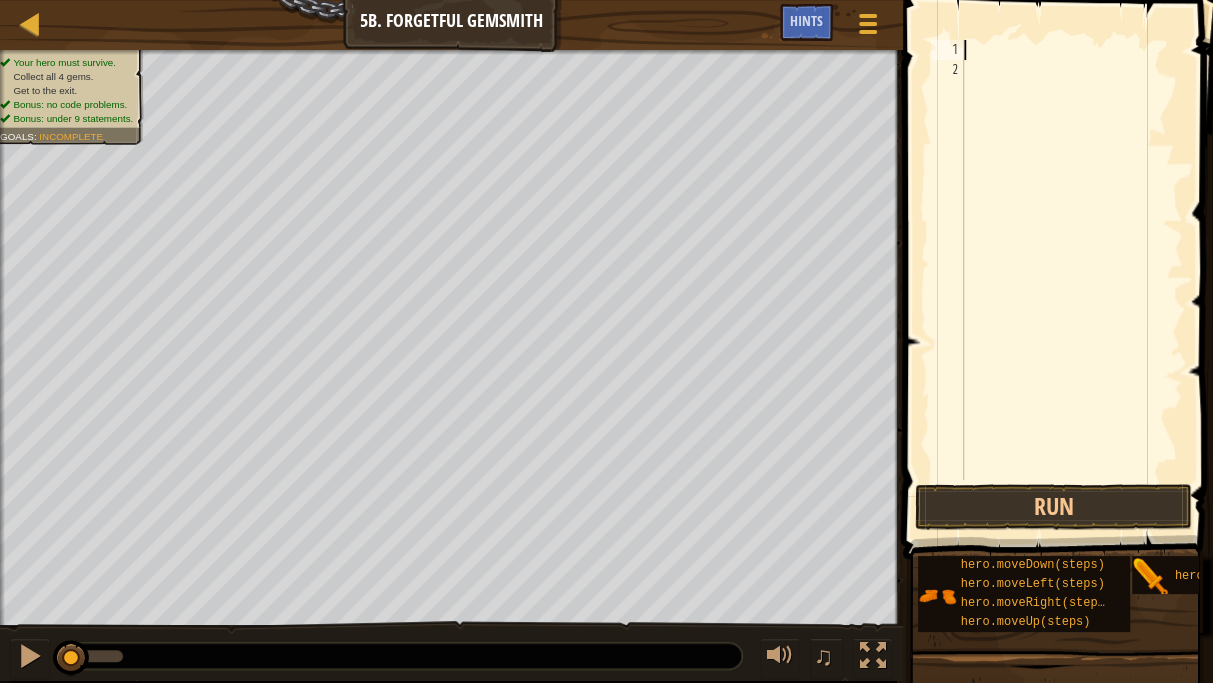 click at bounding box center (1071, 280) 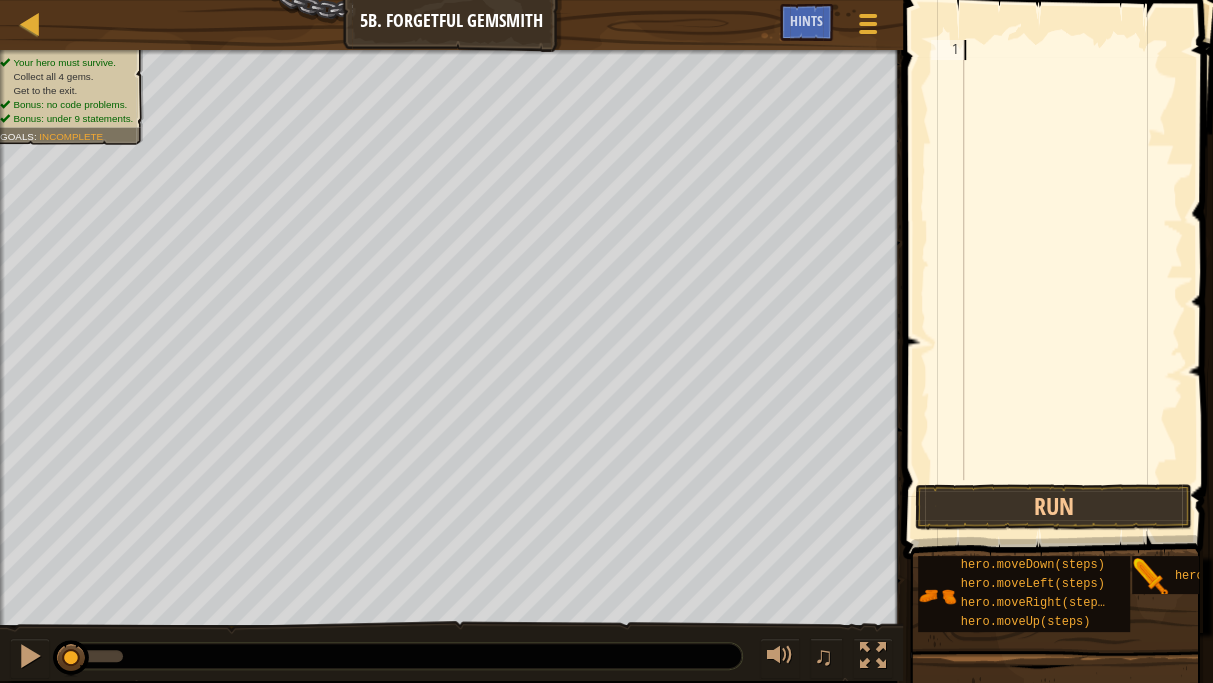 click at bounding box center (1071, 280) 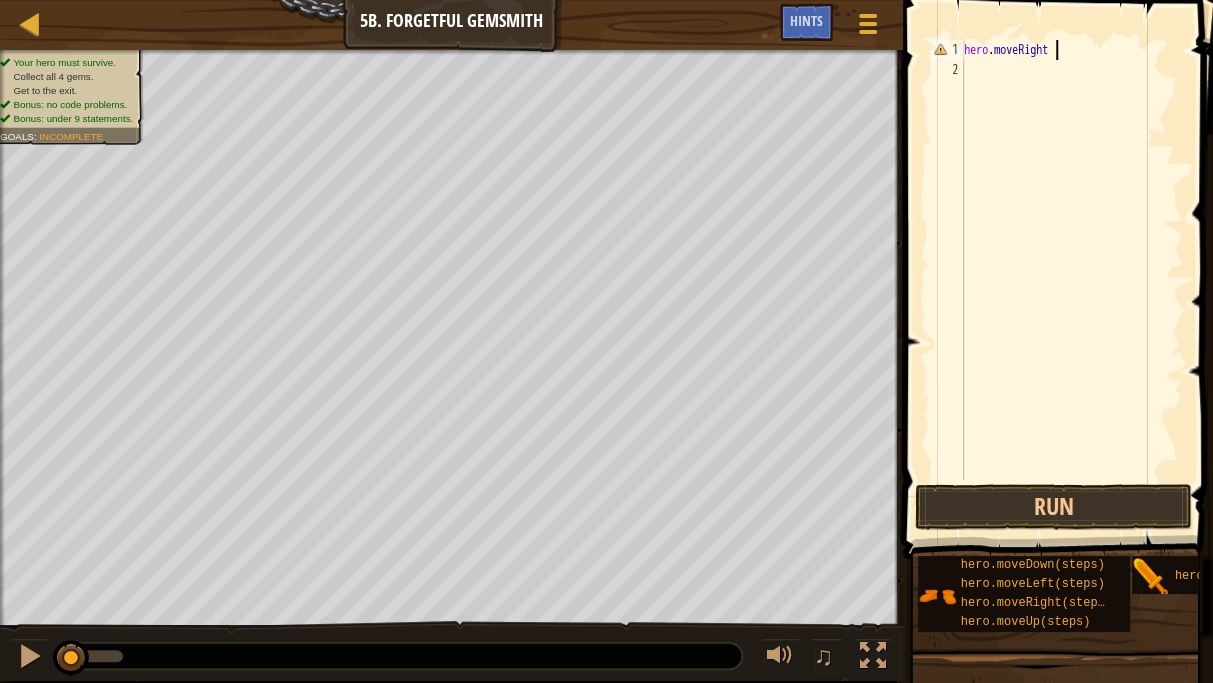 scroll, scrollTop: 9, scrollLeft: 7, axis: both 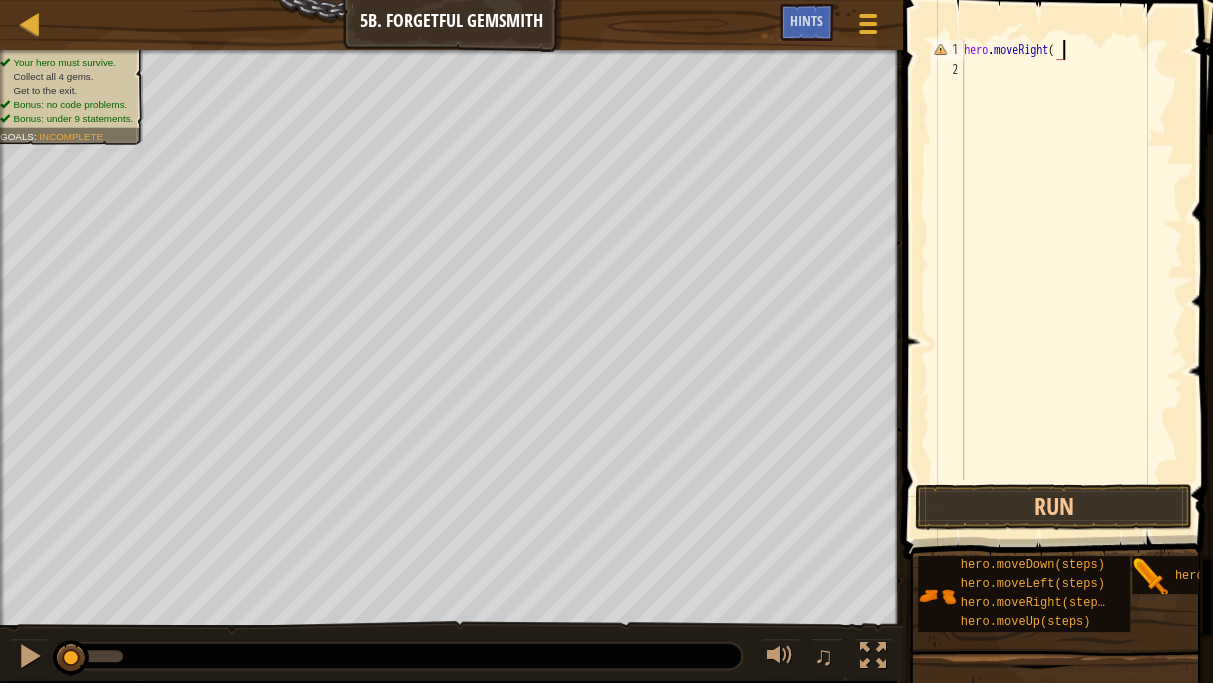 type on "hero.moveRight()" 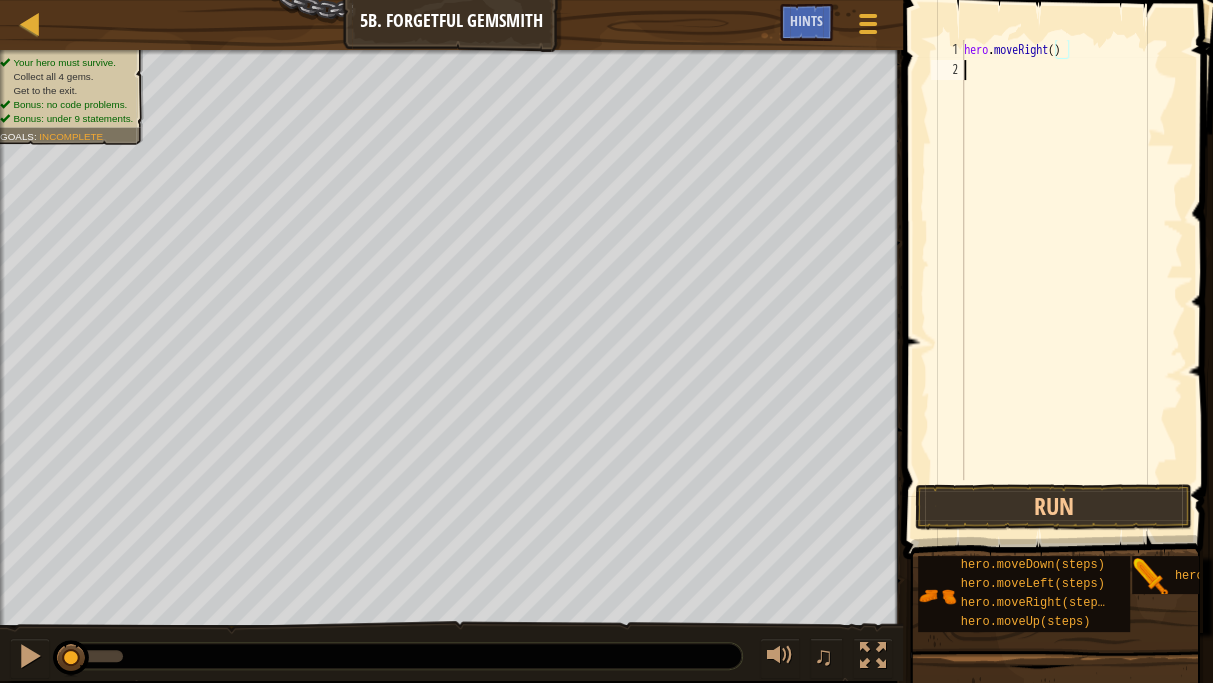 click on "hero . moveRight ( )" at bounding box center [1071, 280] 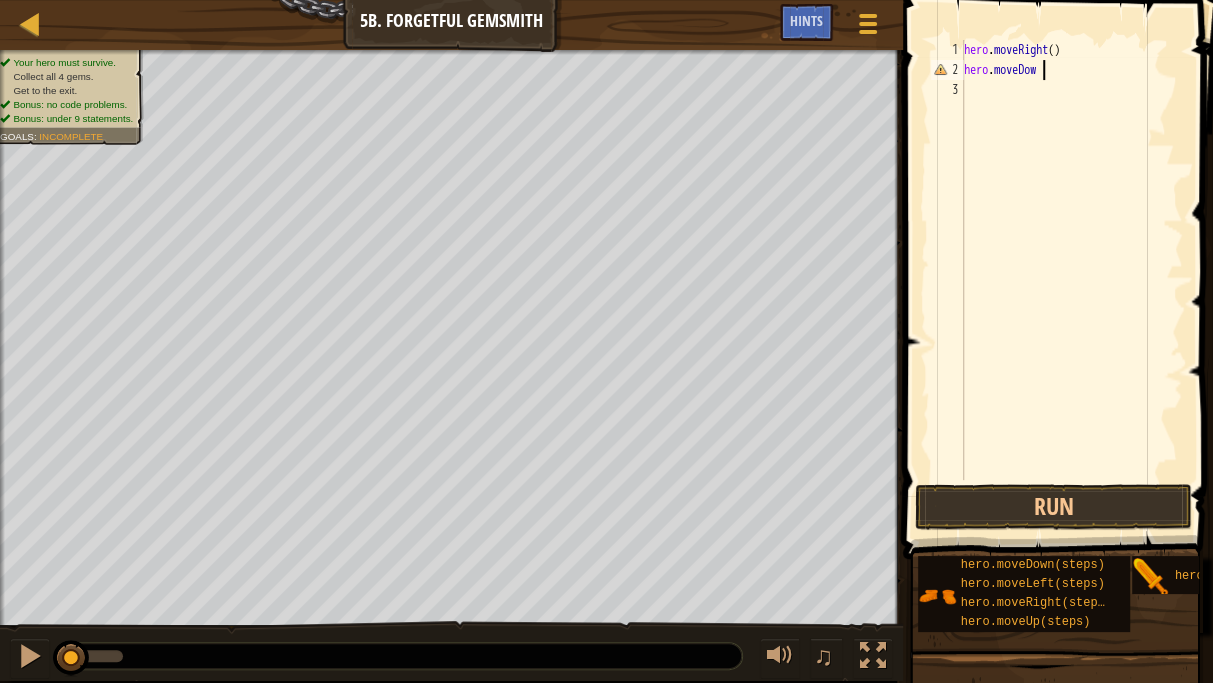 scroll, scrollTop: 9, scrollLeft: 5, axis: both 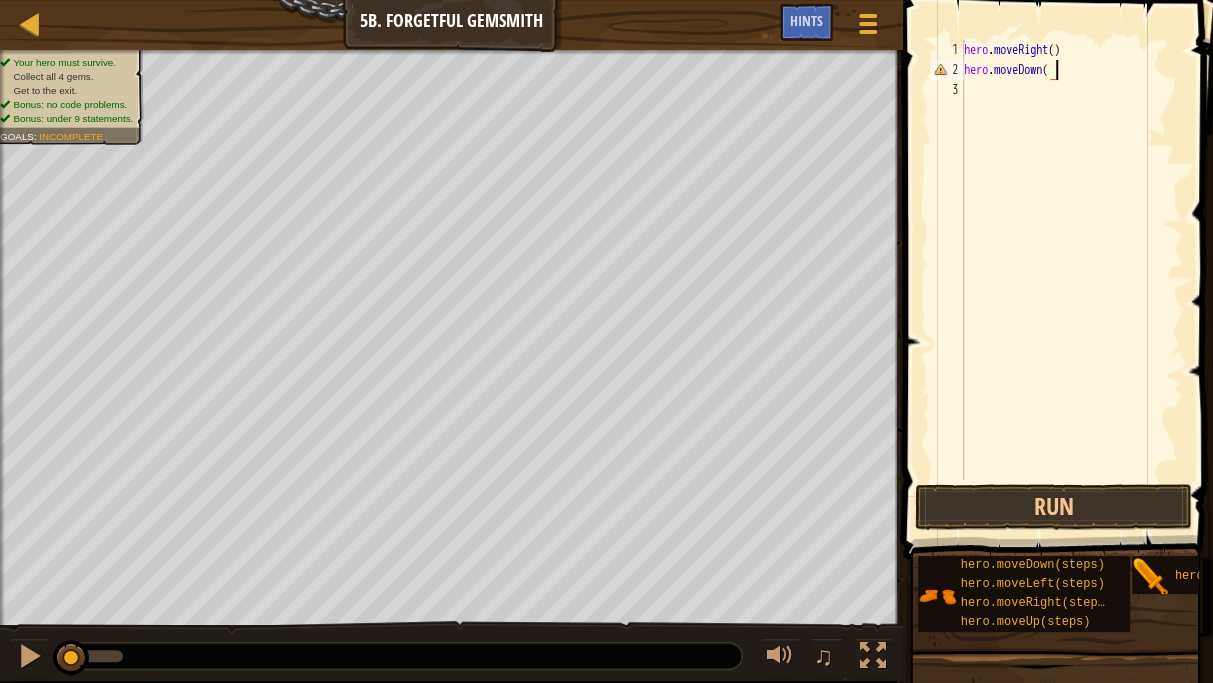 type on "hero.moveDown()" 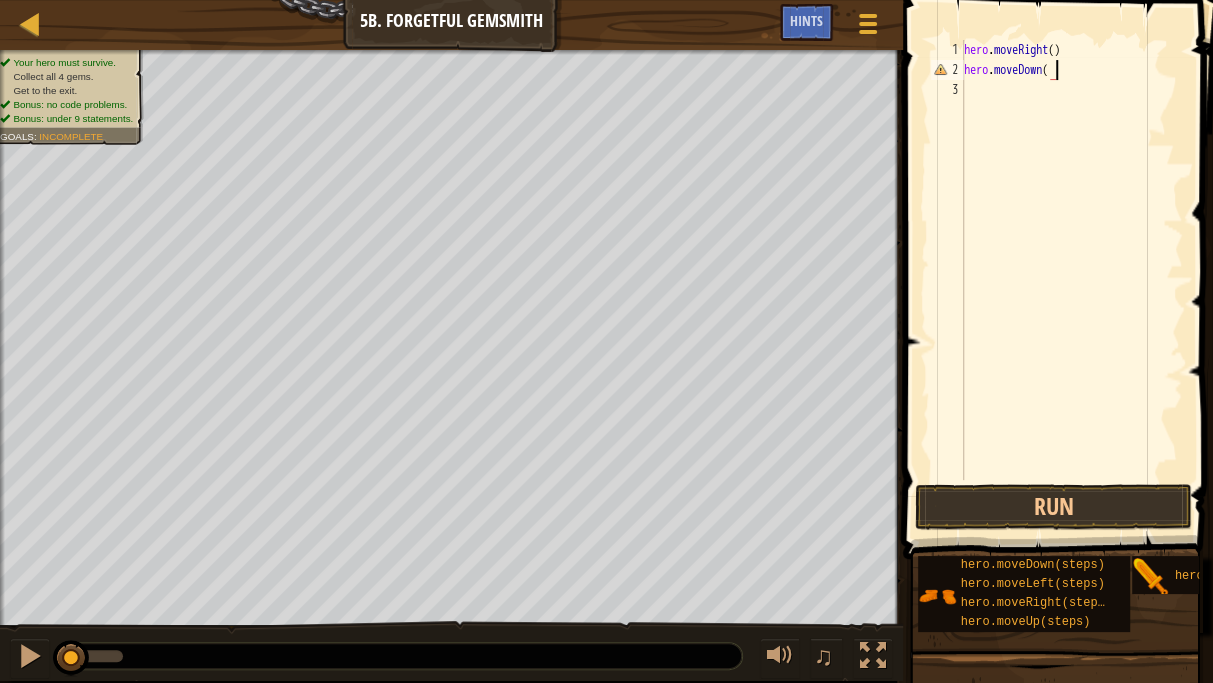 scroll, scrollTop: 9, scrollLeft: 7, axis: both 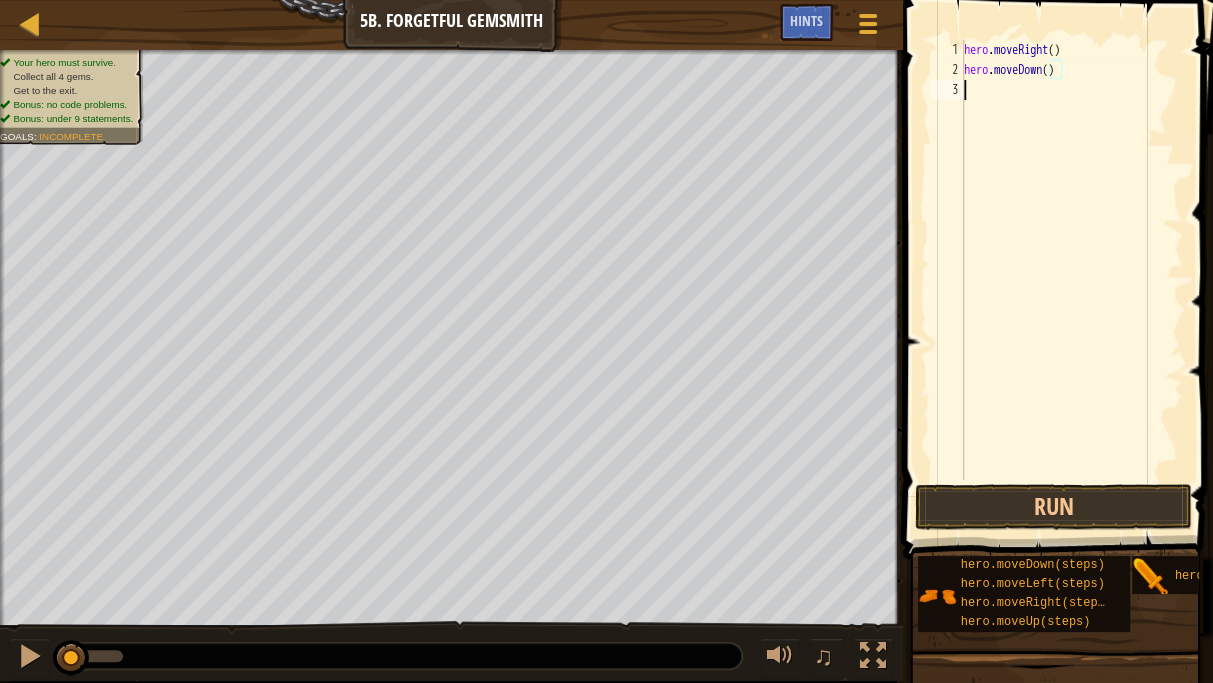 click on "hero . moveRight ( ) hero . moveDown ( )" at bounding box center (1071, 280) 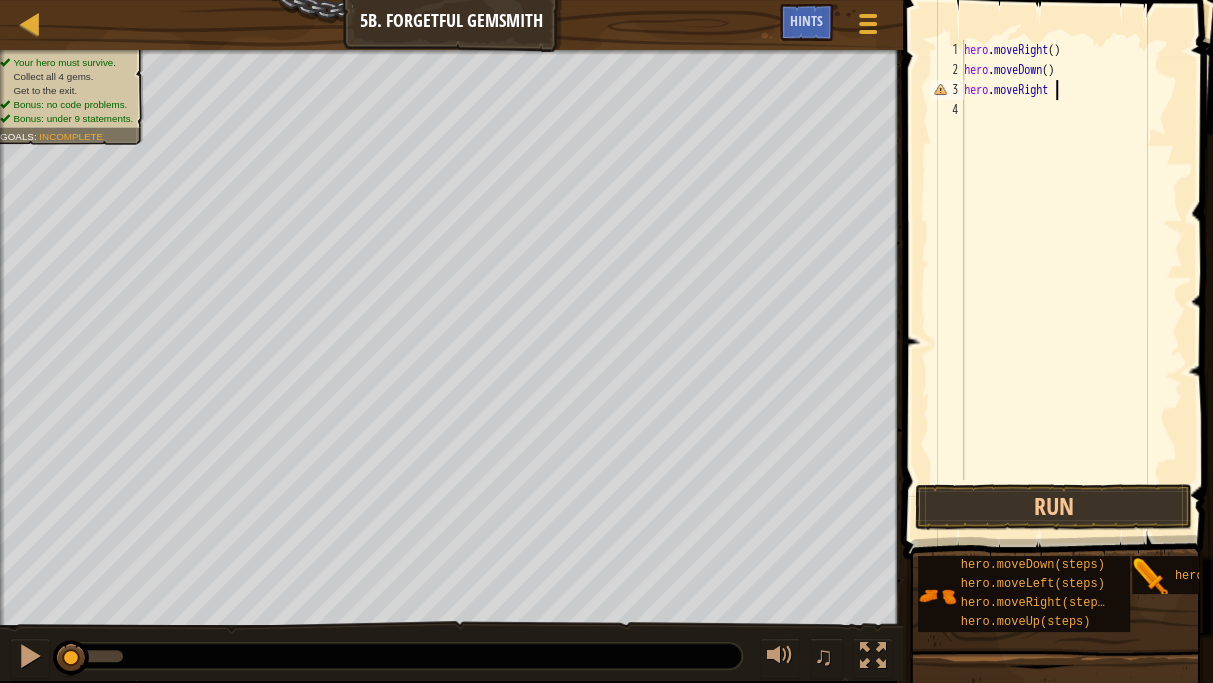 scroll, scrollTop: 9, scrollLeft: 7, axis: both 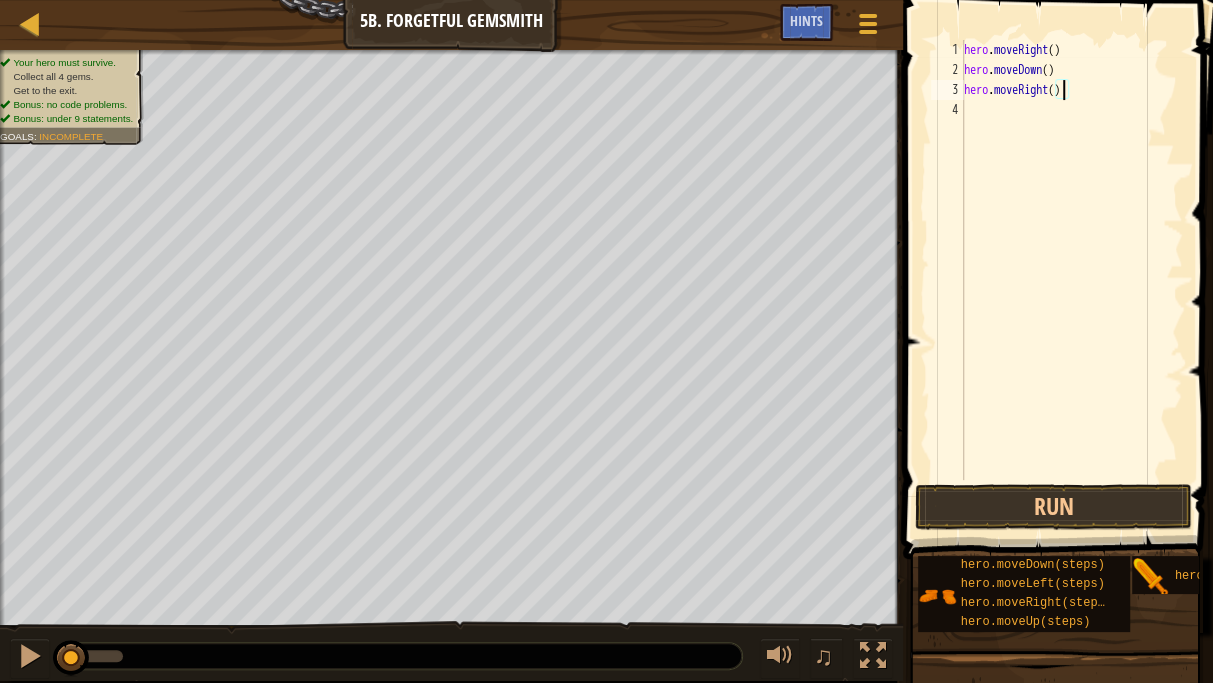 click on "hero . moveRight ( ) hero . moveDown ( ) hero . moveRight ( )" at bounding box center [1071, 280] 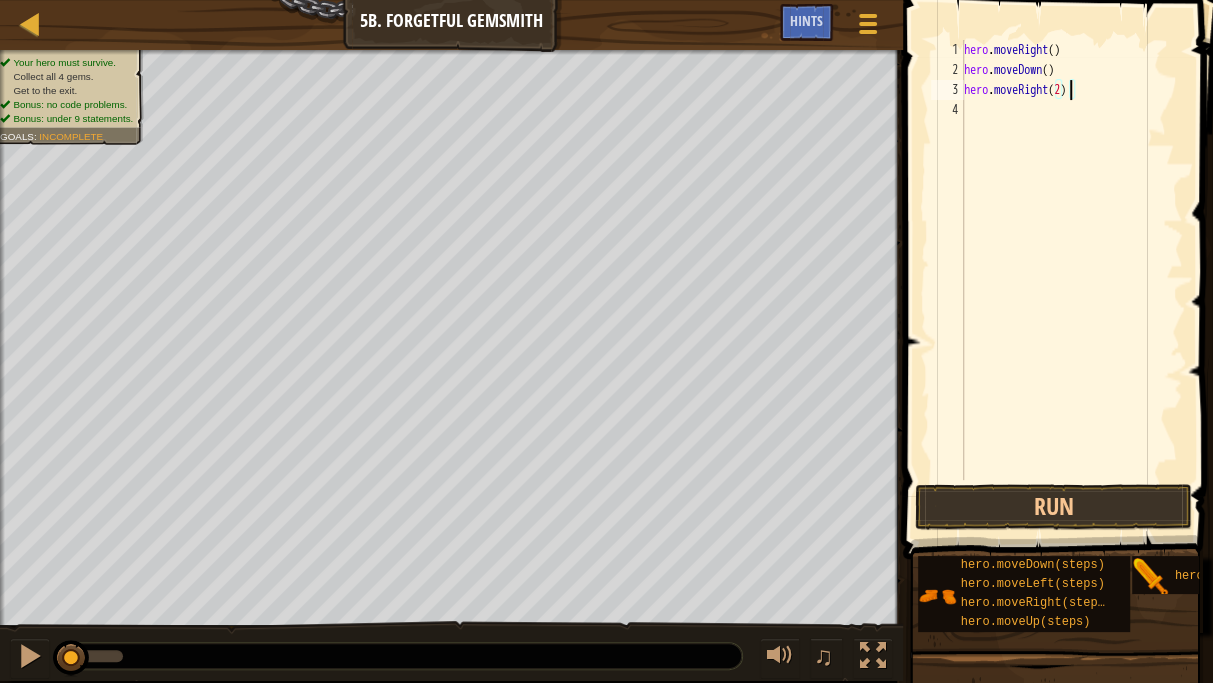 click on "hero . moveRight ( ) hero . moveDown ( ) hero . moveRight ( 2 )" at bounding box center [1071, 280] 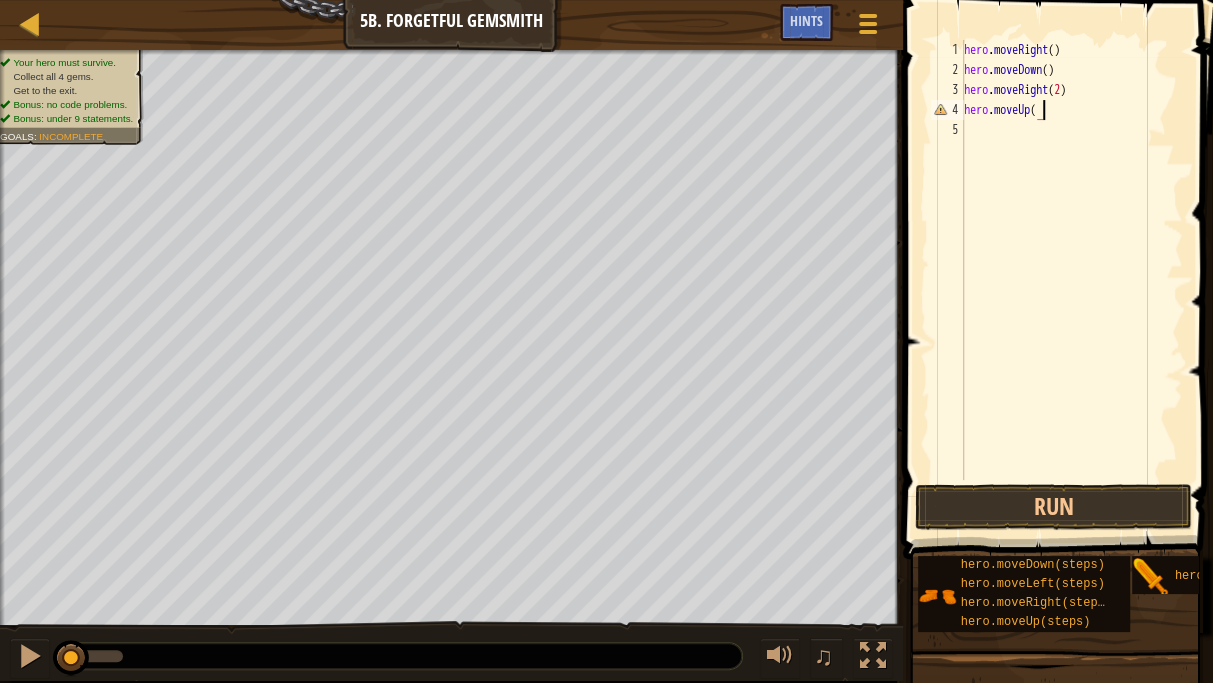 scroll, scrollTop: 9, scrollLeft: 5, axis: both 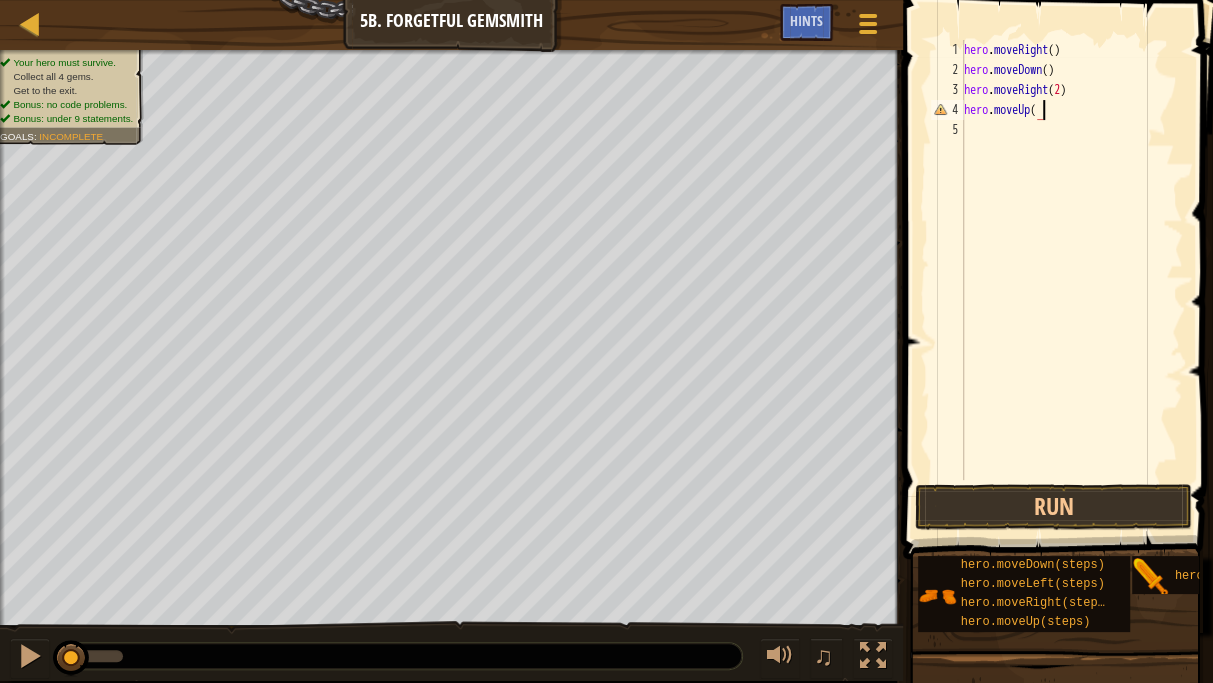 type on "hero.moveUp()" 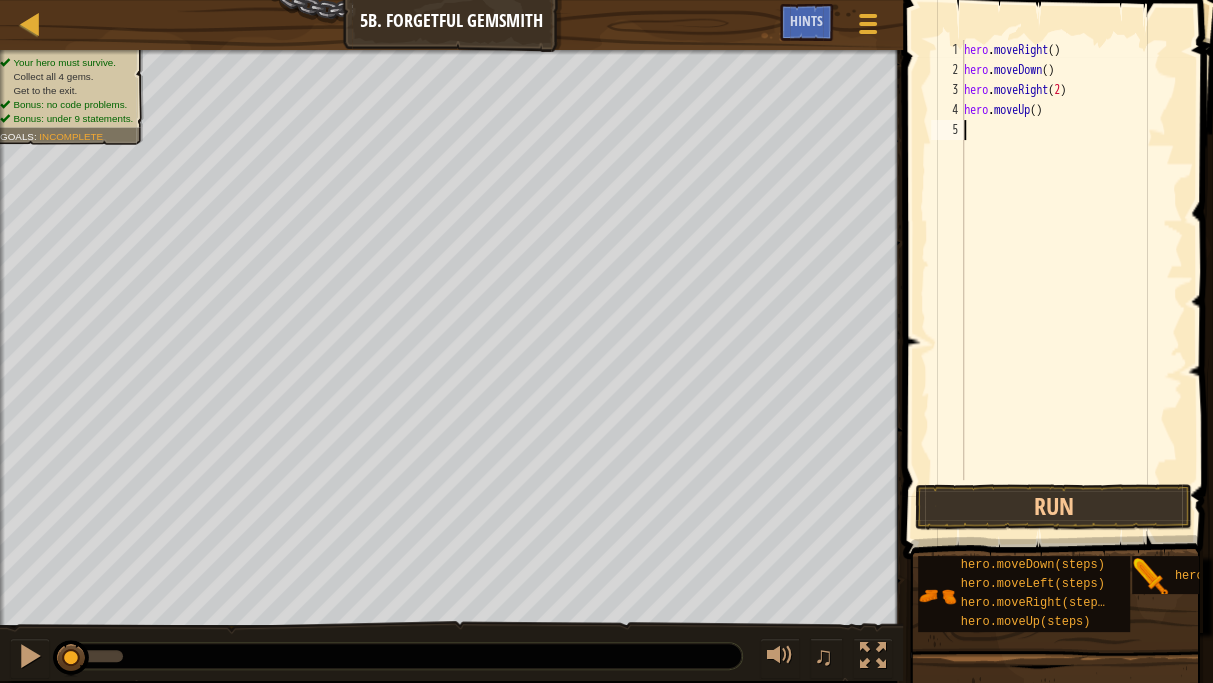 click on "hero . moveRight ( ) hero . moveDown ( ) hero . moveRight ( 2 ) hero . moveUp ( )" at bounding box center [1071, 280] 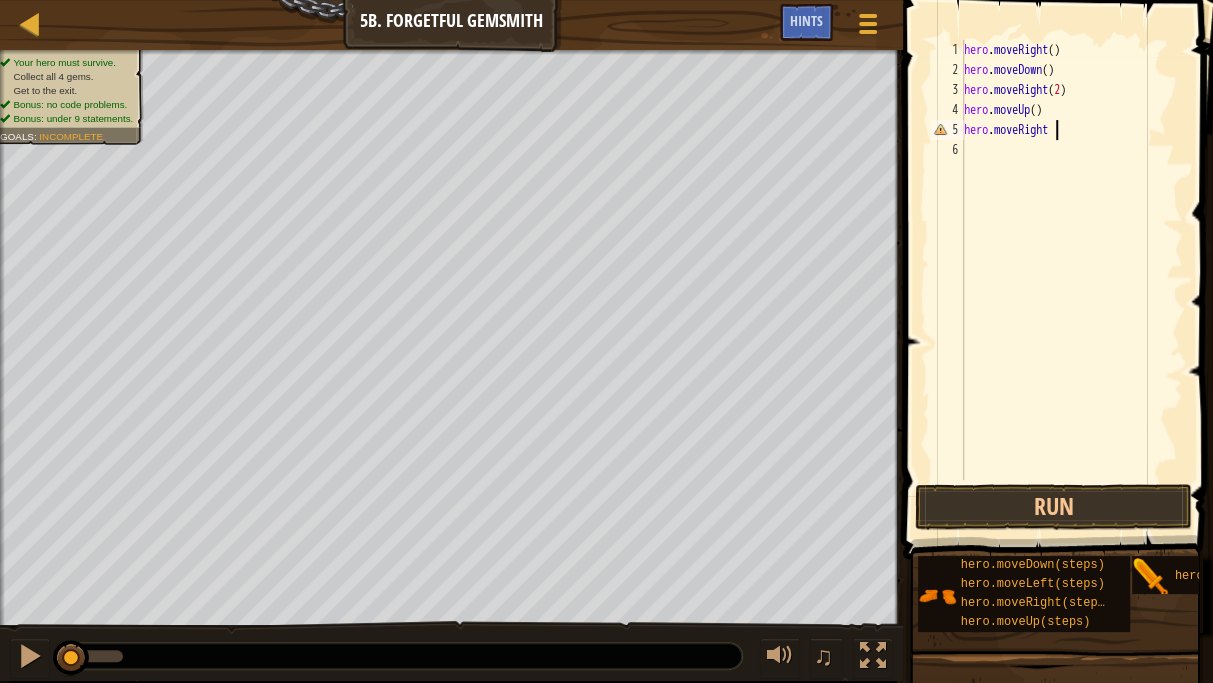 scroll, scrollTop: 9, scrollLeft: 7, axis: both 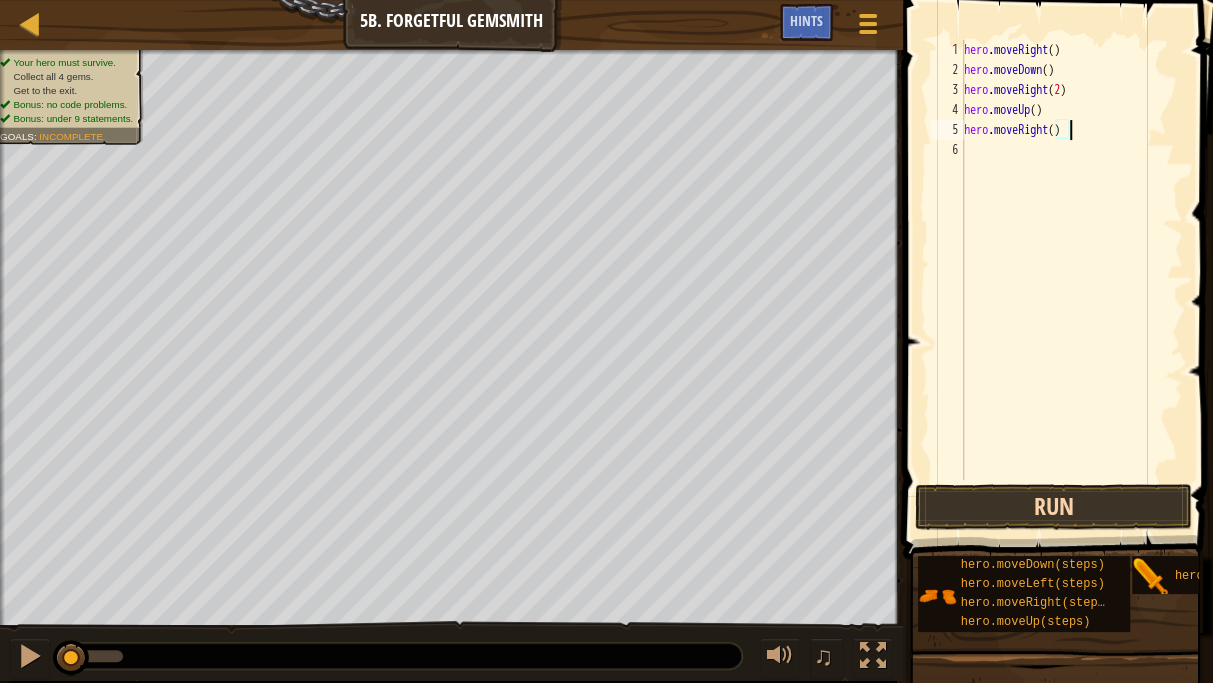 type on "hero.moveRight()" 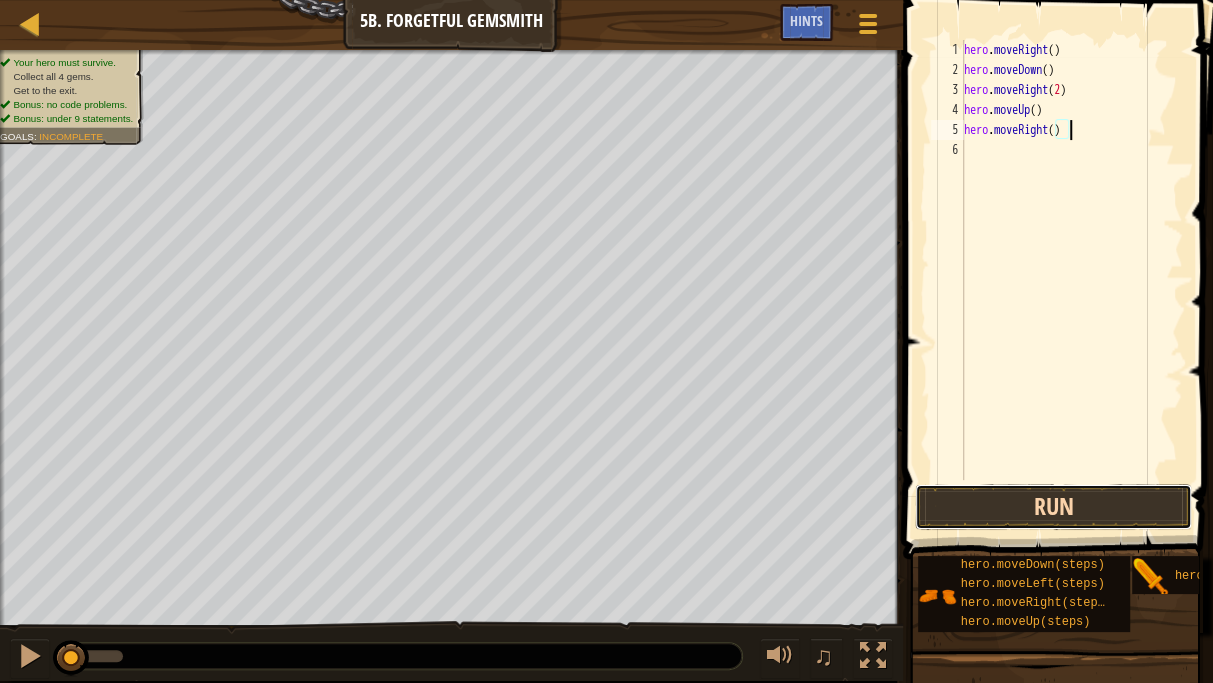 click on "Run" at bounding box center (1053, 507) 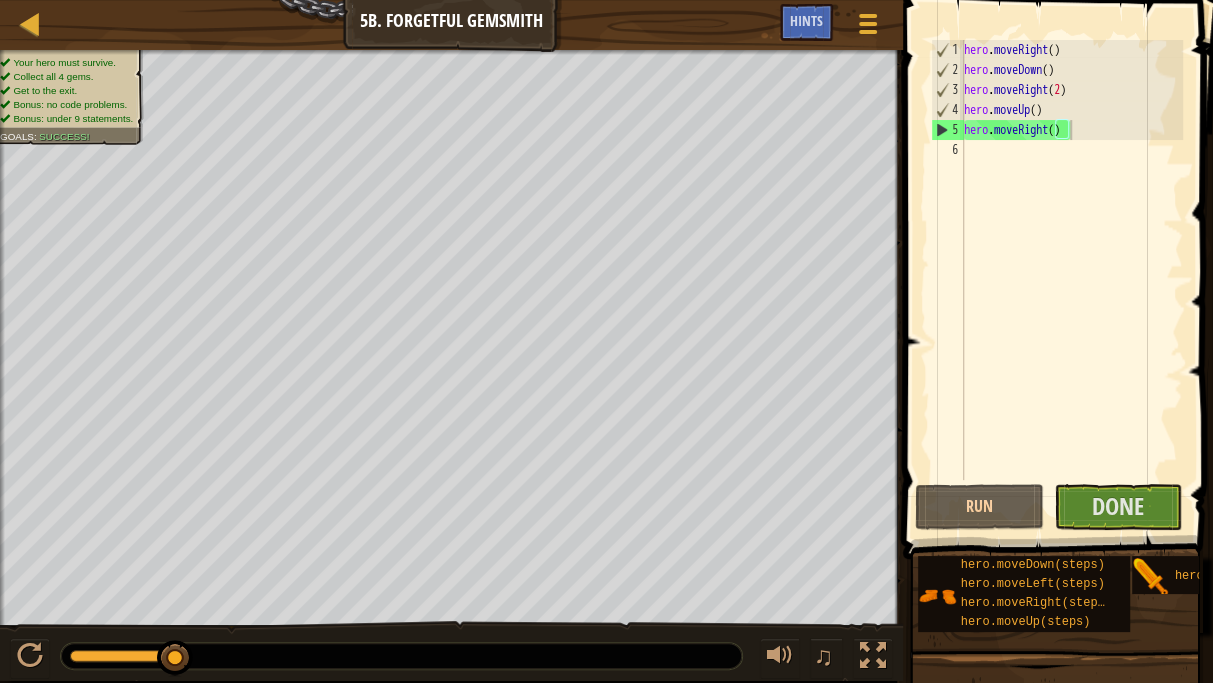 click at bounding box center [1060, 251] 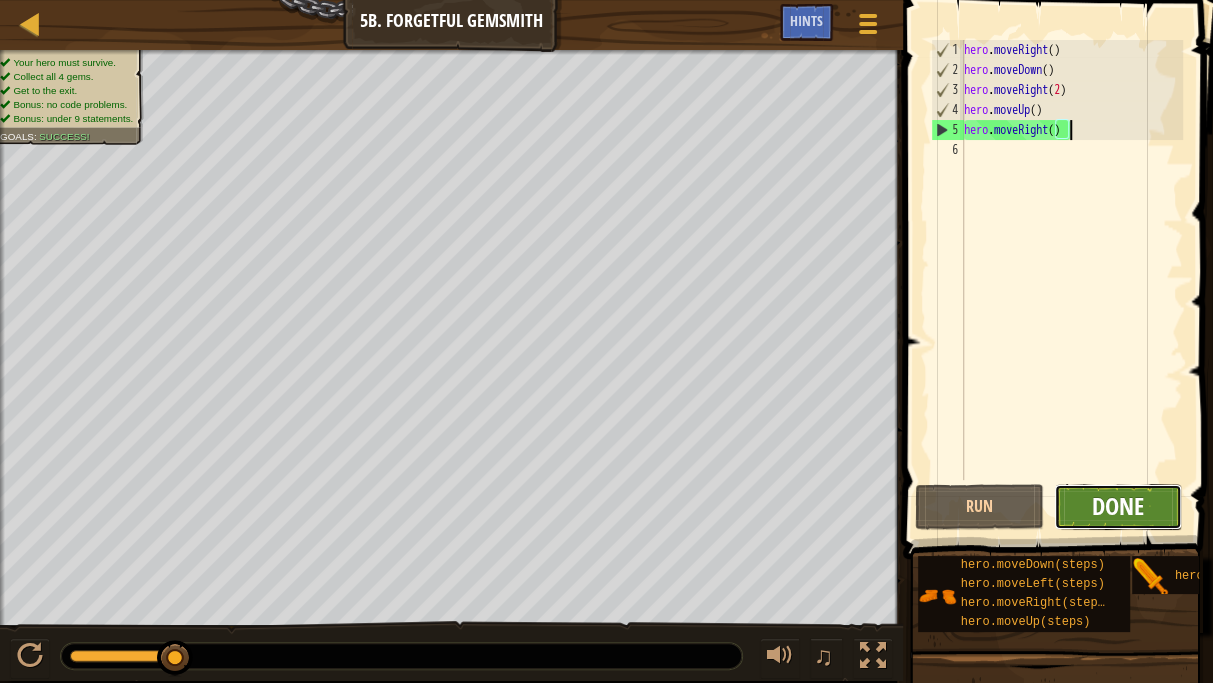 click on "Done" at bounding box center [1118, 506] 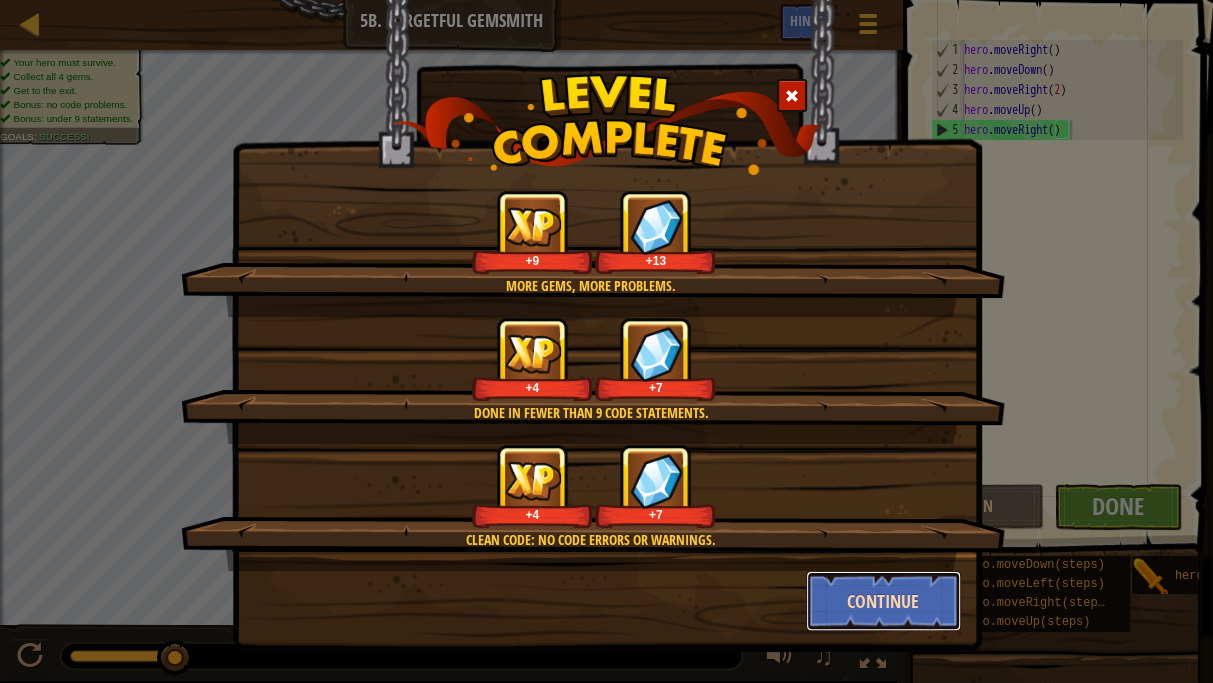 click on "Continue" at bounding box center (883, 601) 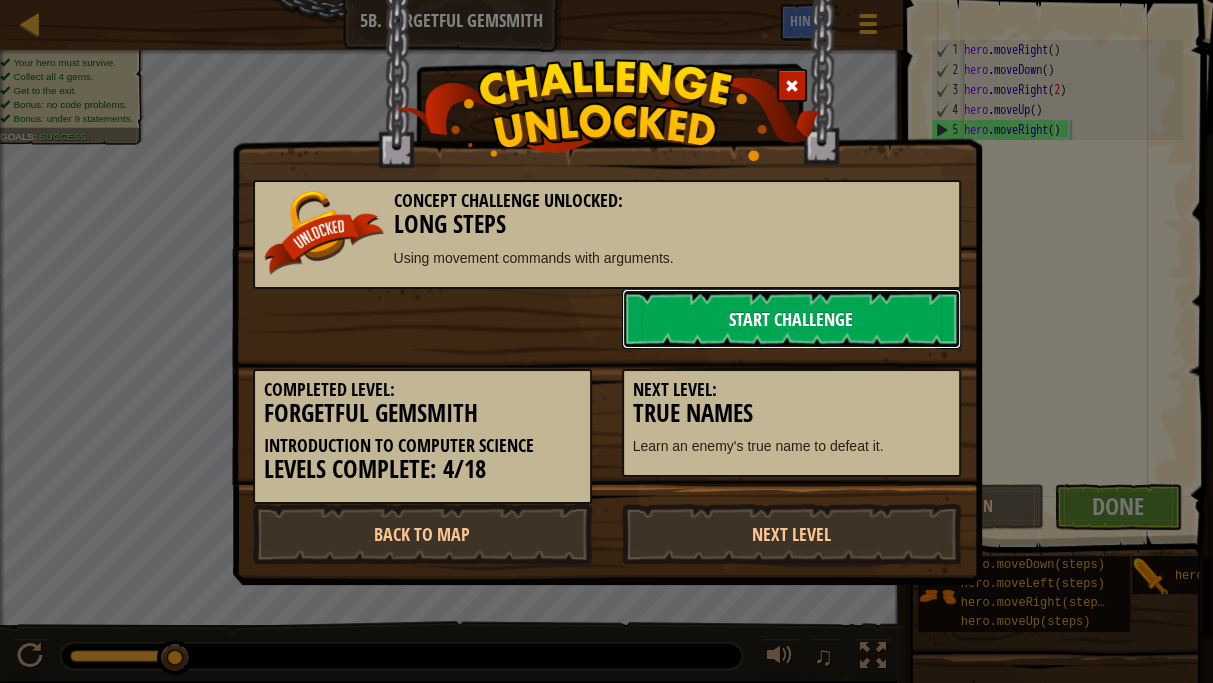 click on "Start Challenge" at bounding box center (791, 319) 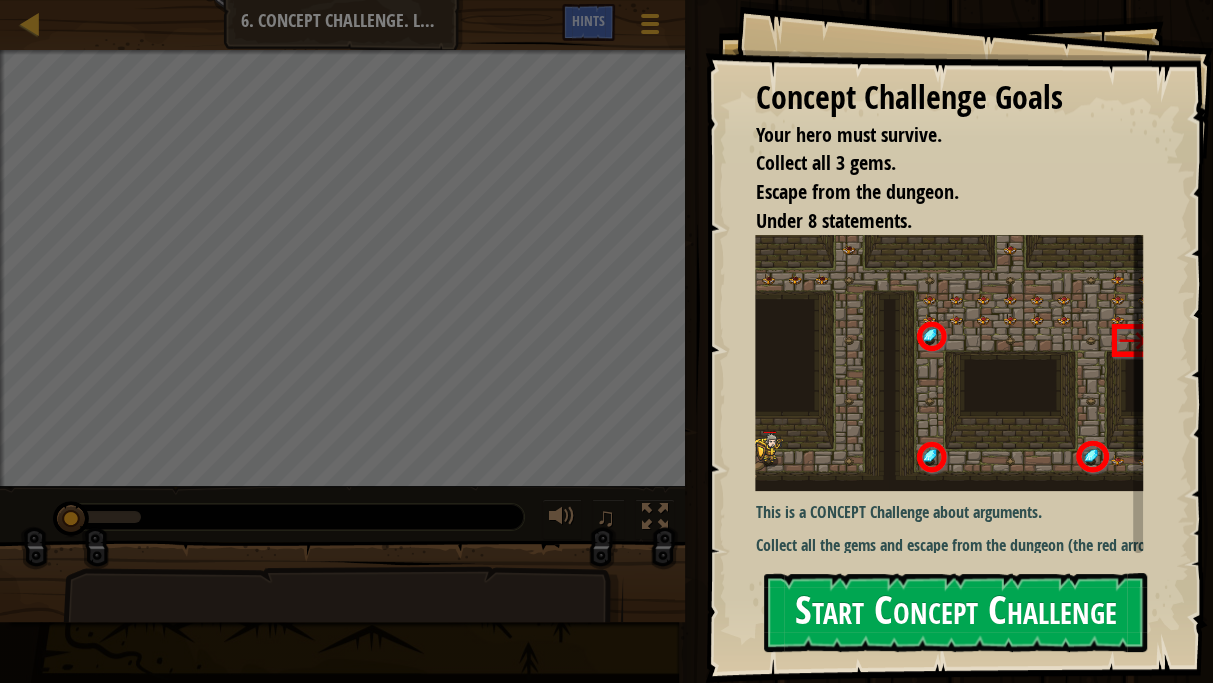 click on "Start Concept Challenge" at bounding box center [955, 612] 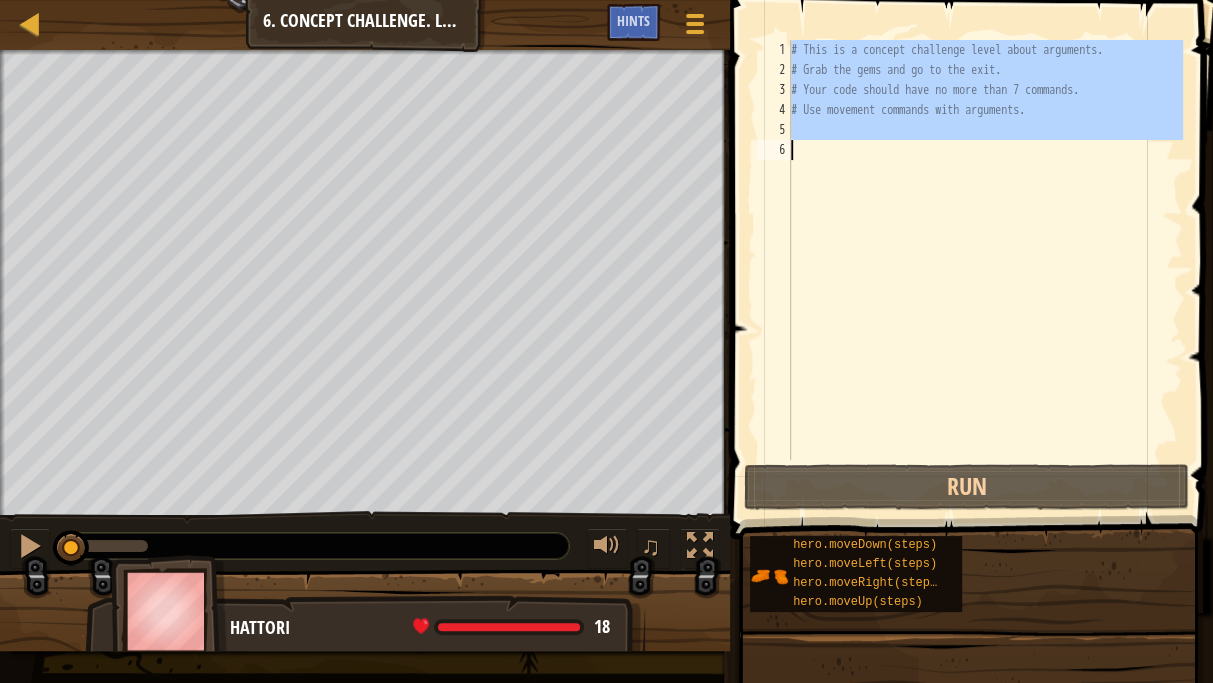 drag, startPoint x: 792, startPoint y: 50, endPoint x: 1076, endPoint y: 232, distance: 337.3129 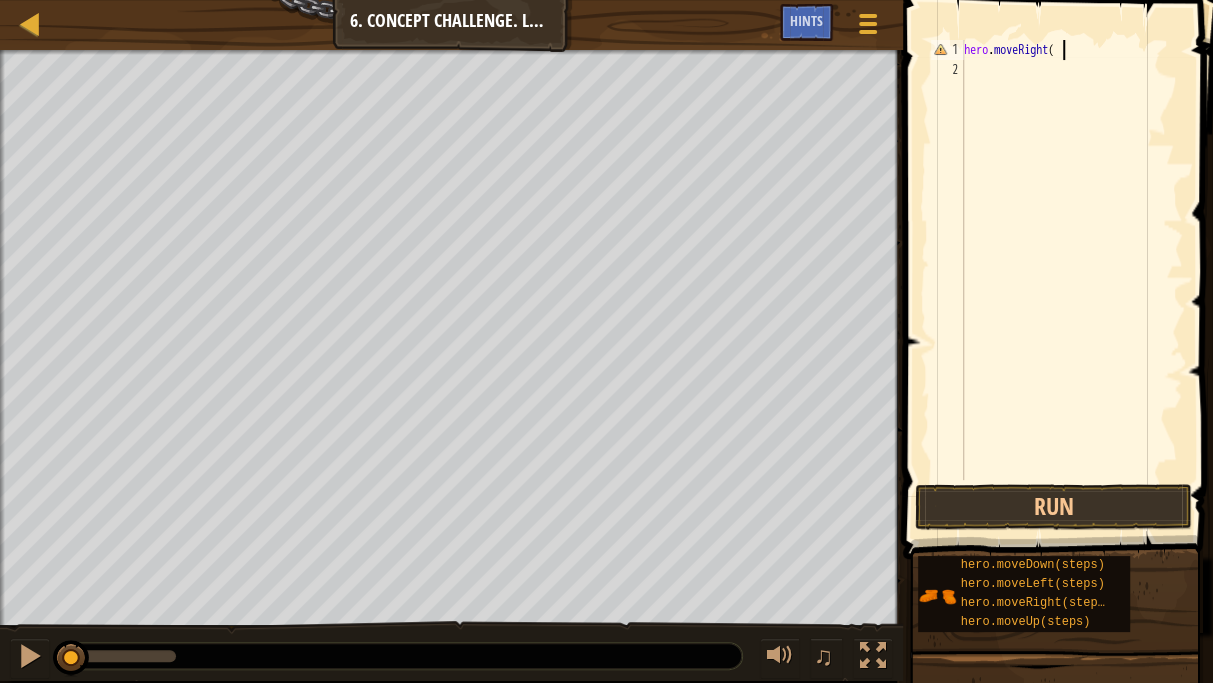 scroll, scrollTop: 9, scrollLeft: 7, axis: both 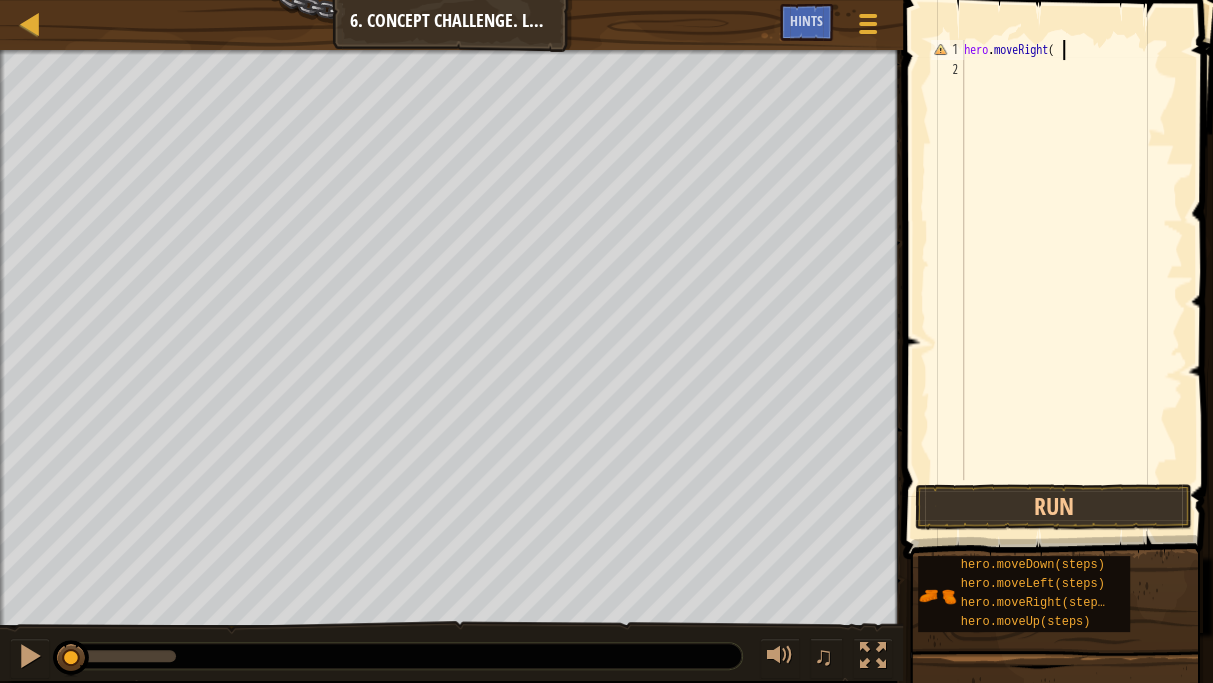type on "hero.moveRight()" 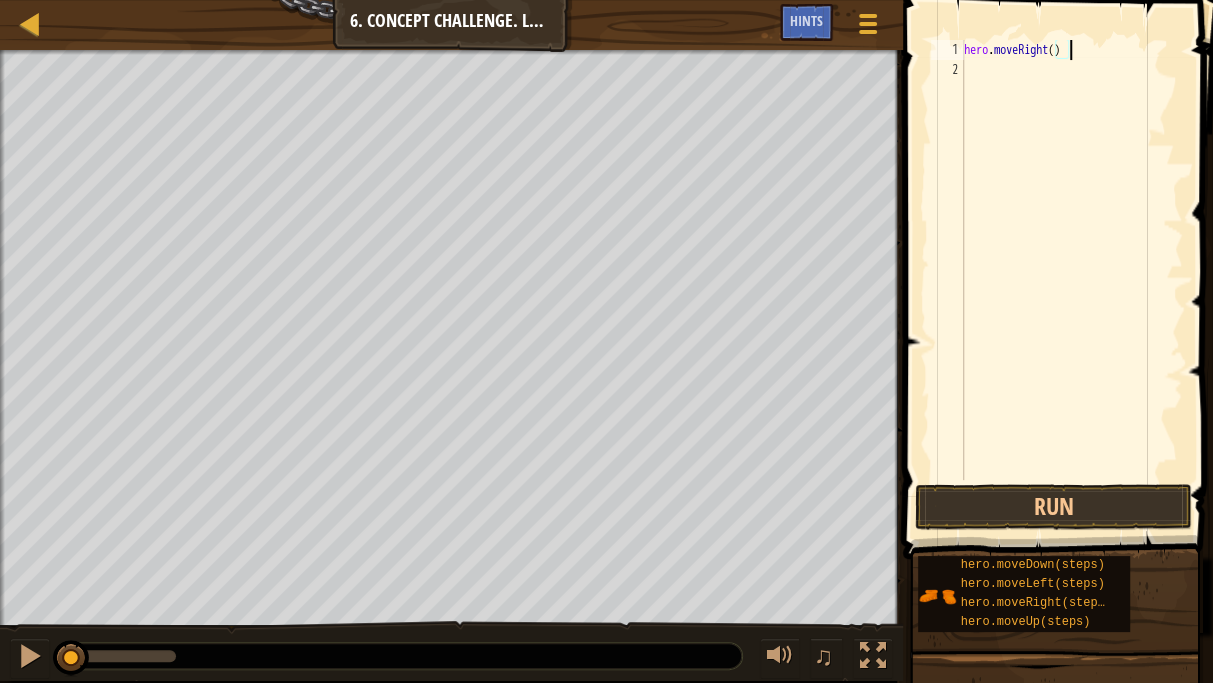click on "hero . moveRight ( )" at bounding box center [1071, 280] 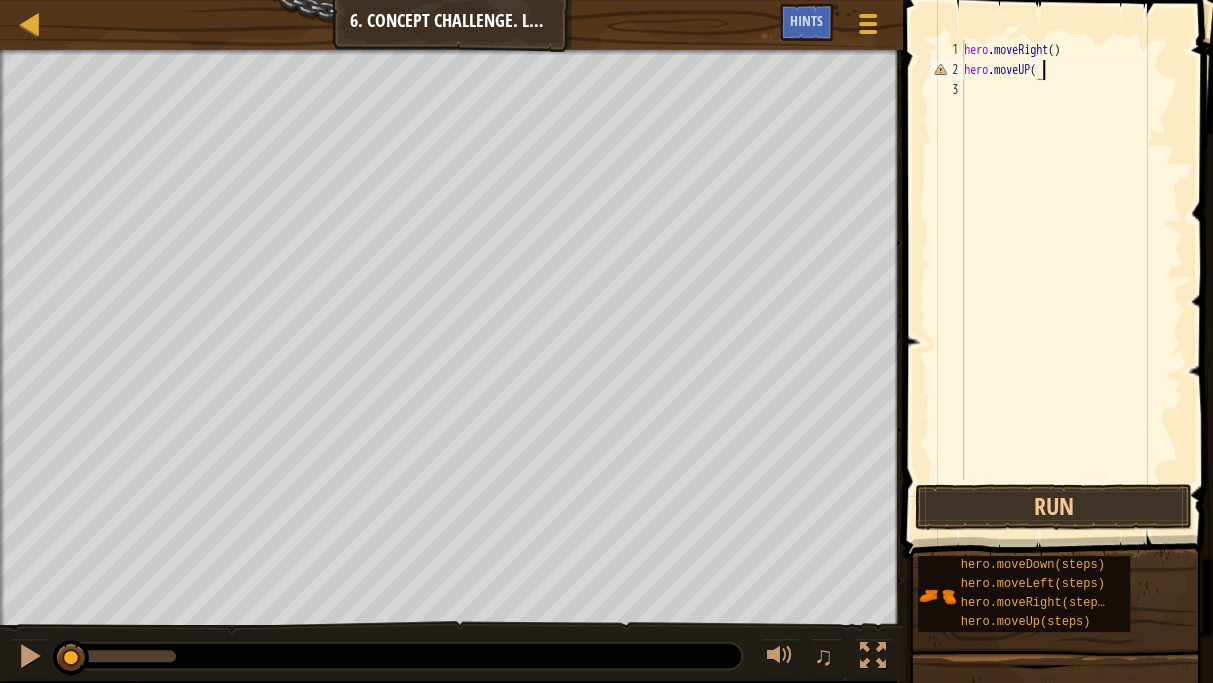 scroll, scrollTop: 9, scrollLeft: 5, axis: both 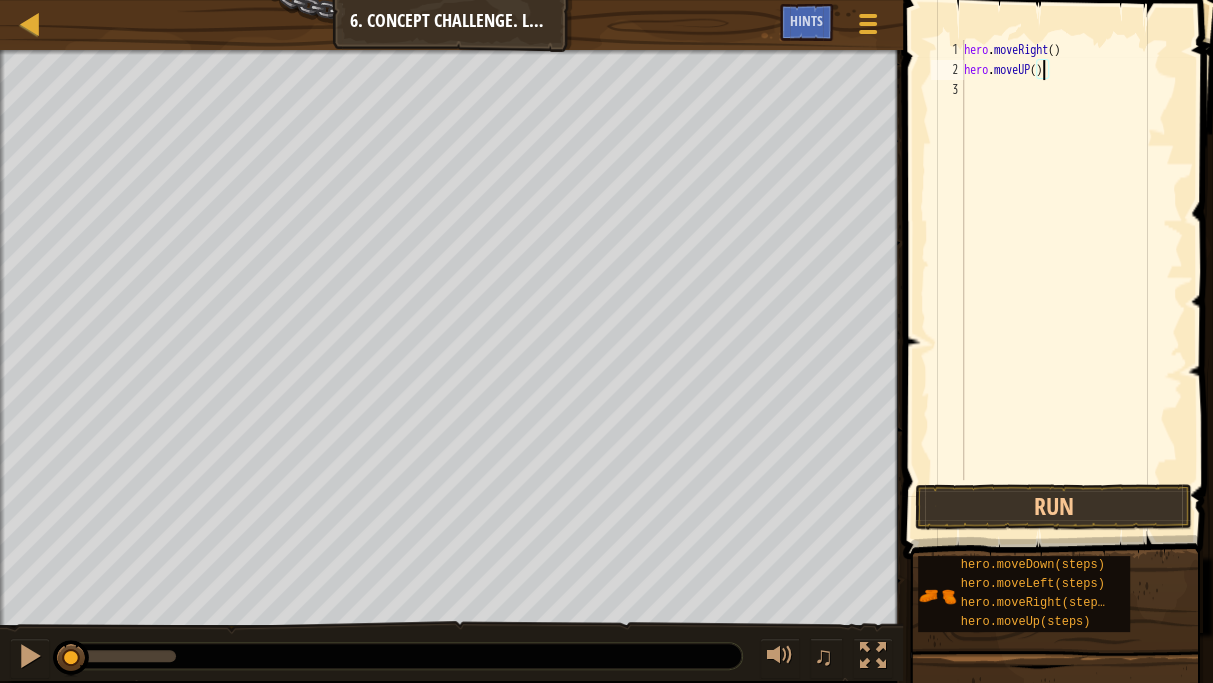 click on "hero . moveRight ( ) hero . moveUP ( )" at bounding box center (1071, 280) 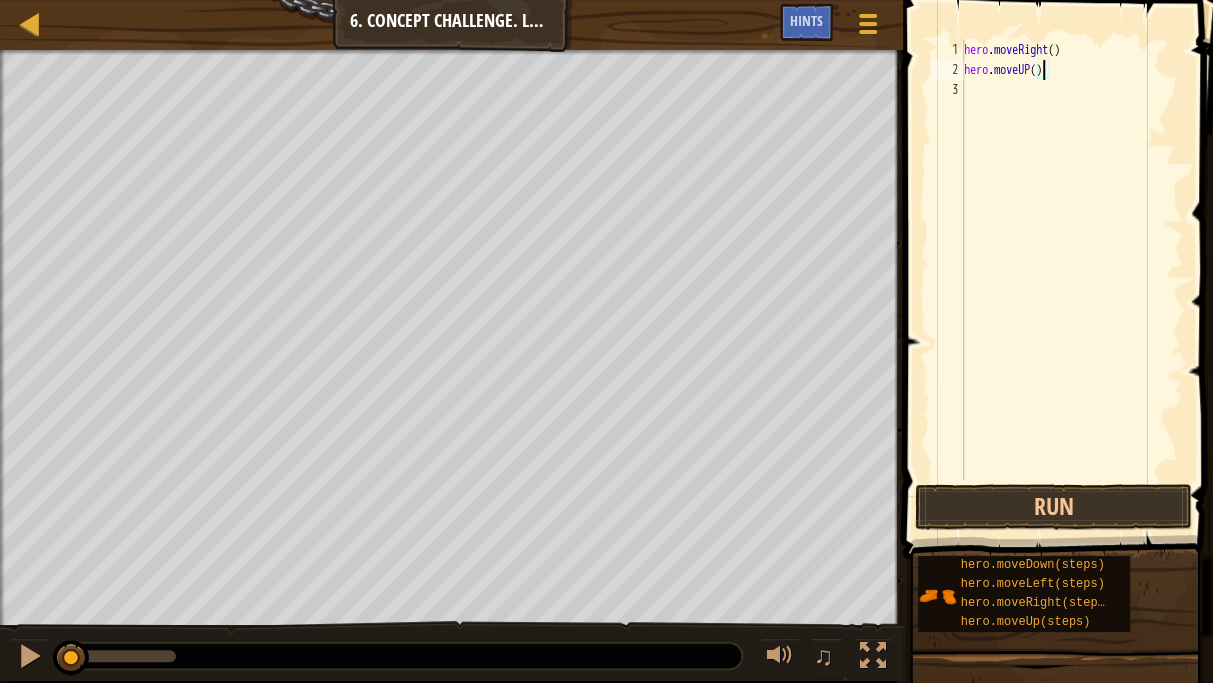 type on "hero.moveUP(3)" 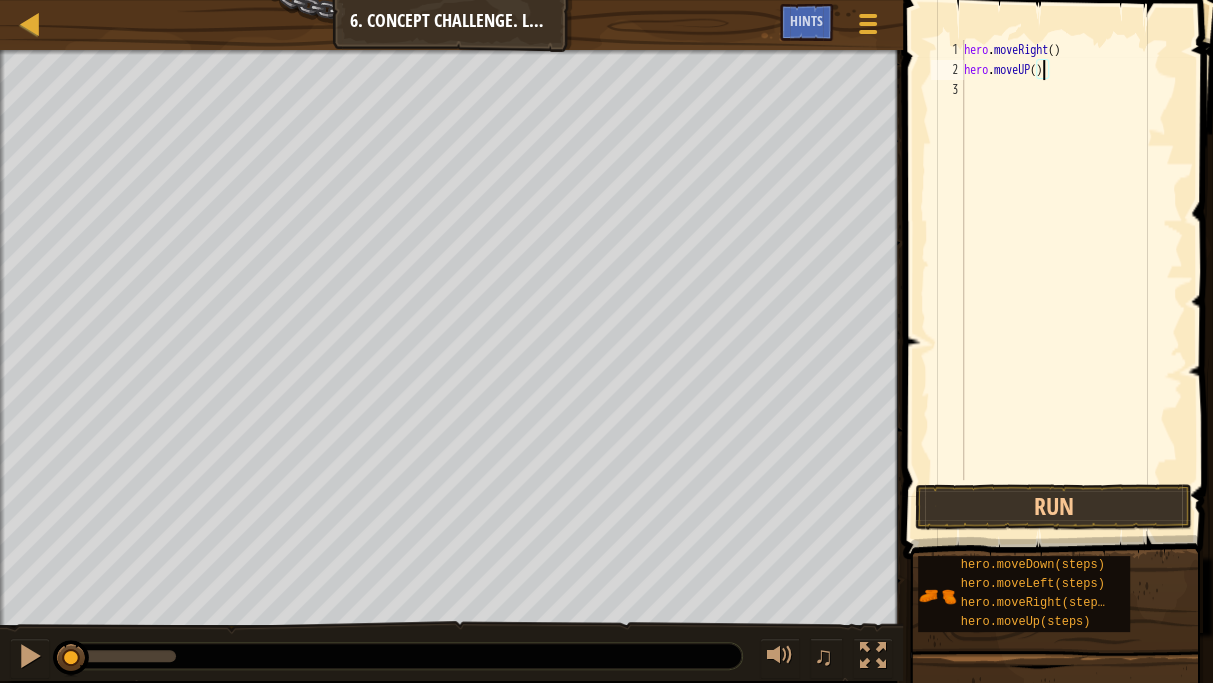 scroll, scrollTop: 9, scrollLeft: 6, axis: both 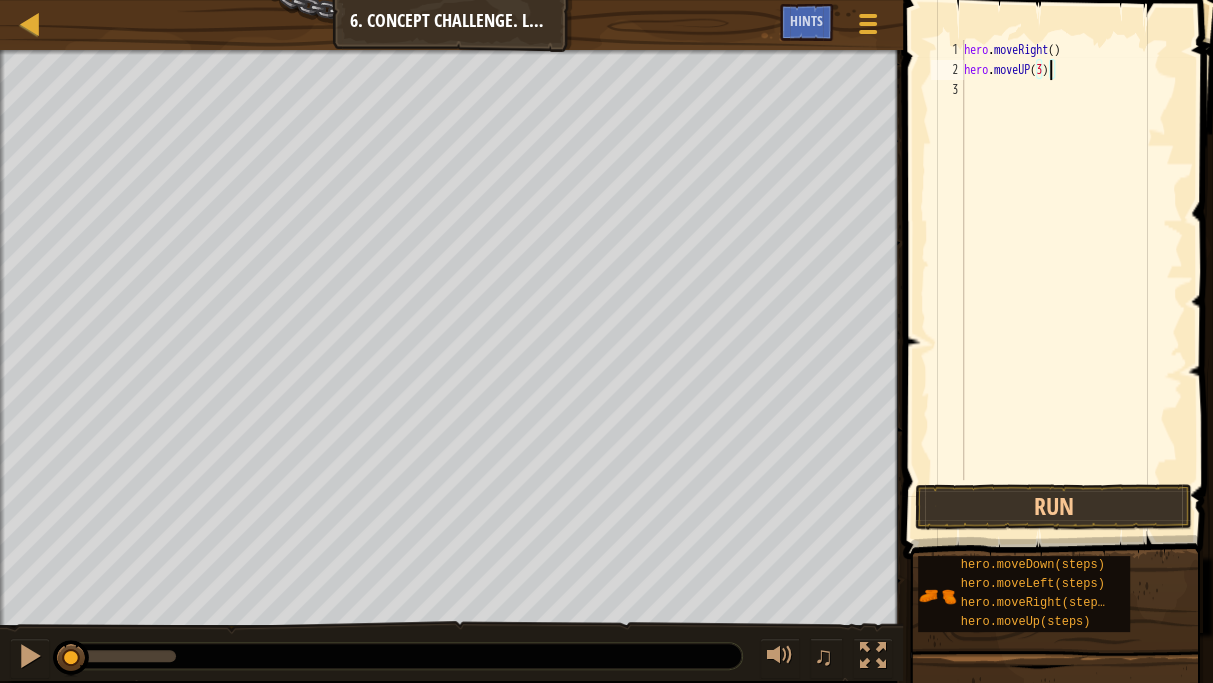 click on "hero . moveRight ( ) hero . moveUP ( 3 )" at bounding box center (1071, 280) 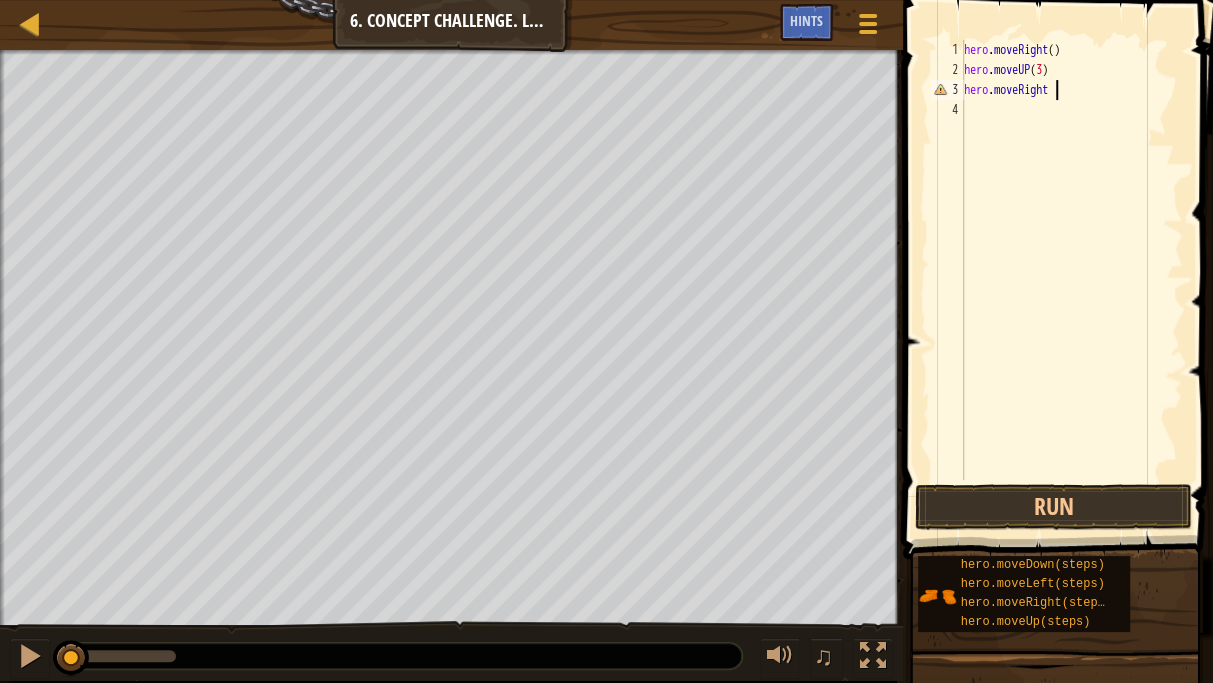 scroll, scrollTop: 9, scrollLeft: 7, axis: both 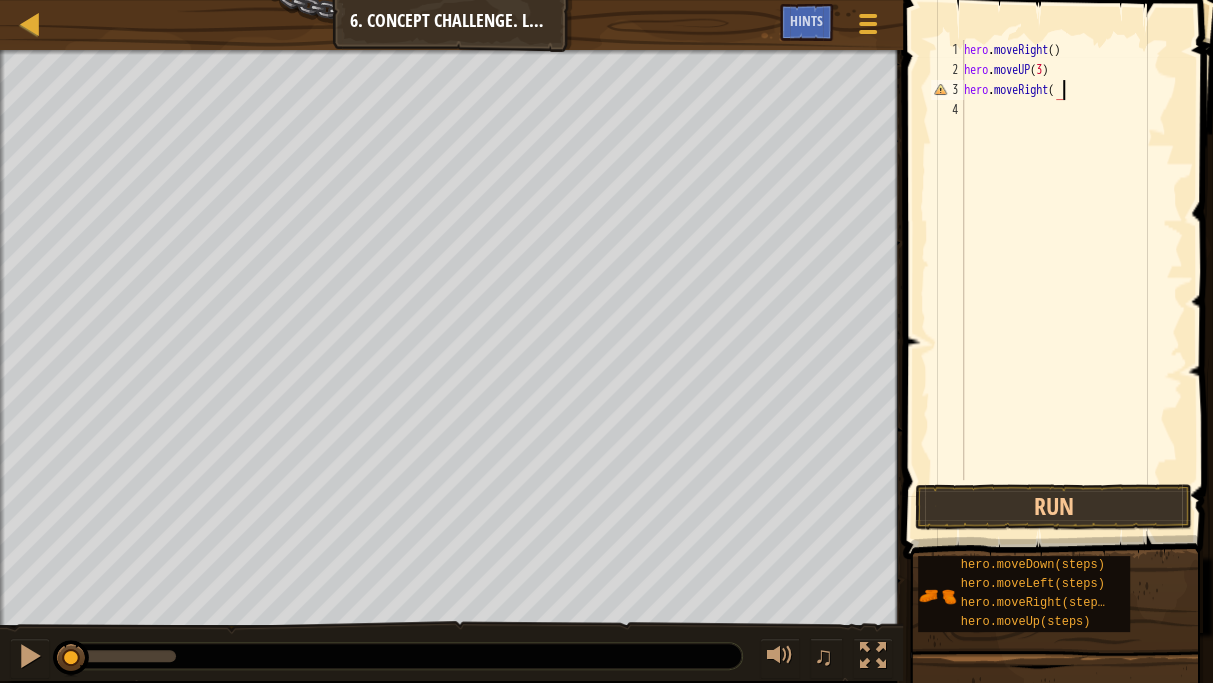 type on "hero.moveRight()" 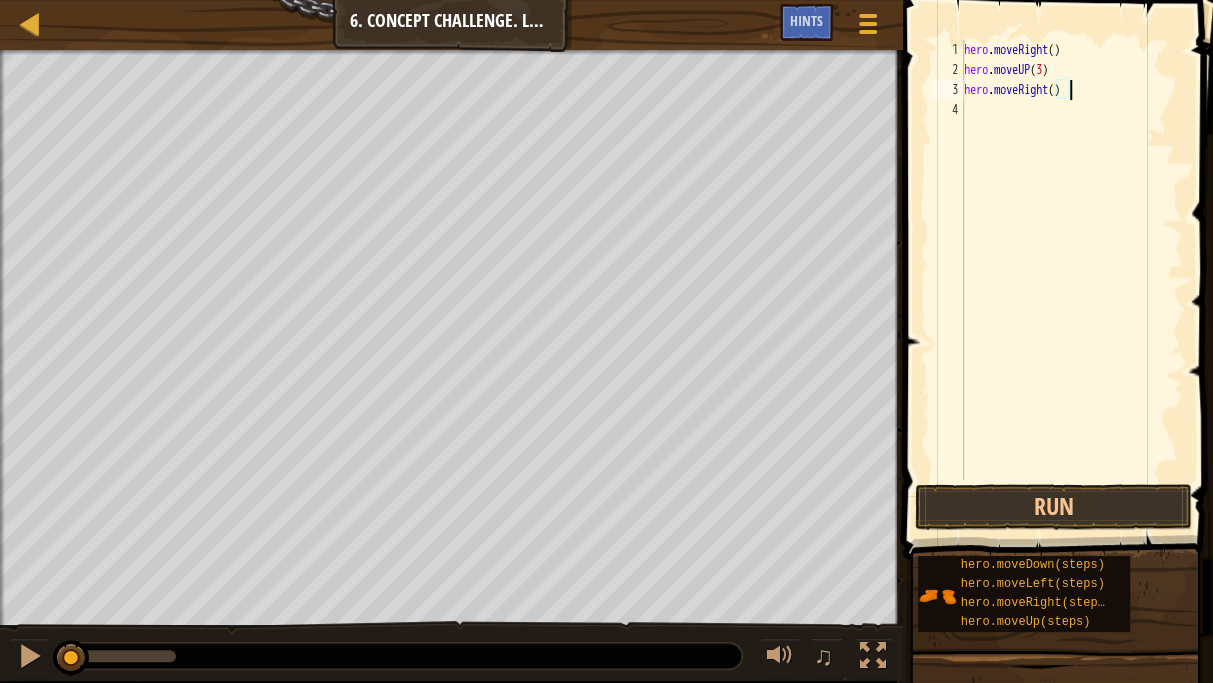 click on "hero . moveRight ( ) hero . moveUP ( 3 ) hero . moveRight ( )" at bounding box center (1071, 280) 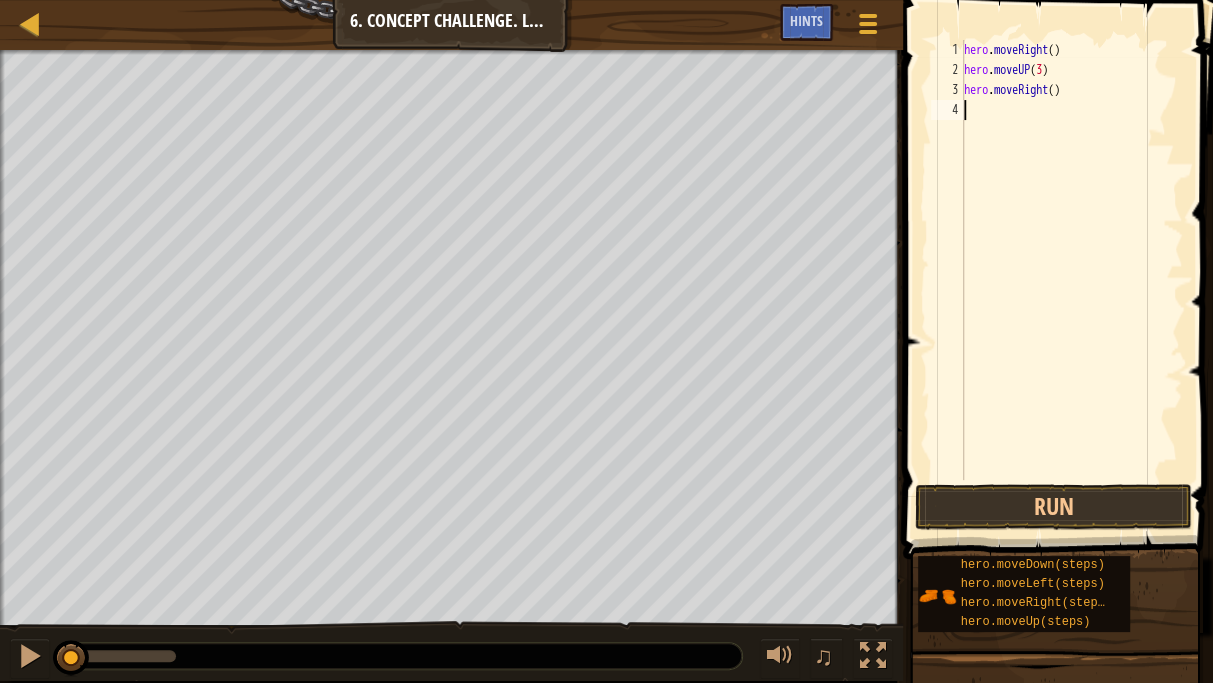 scroll, scrollTop: 9, scrollLeft: 0, axis: vertical 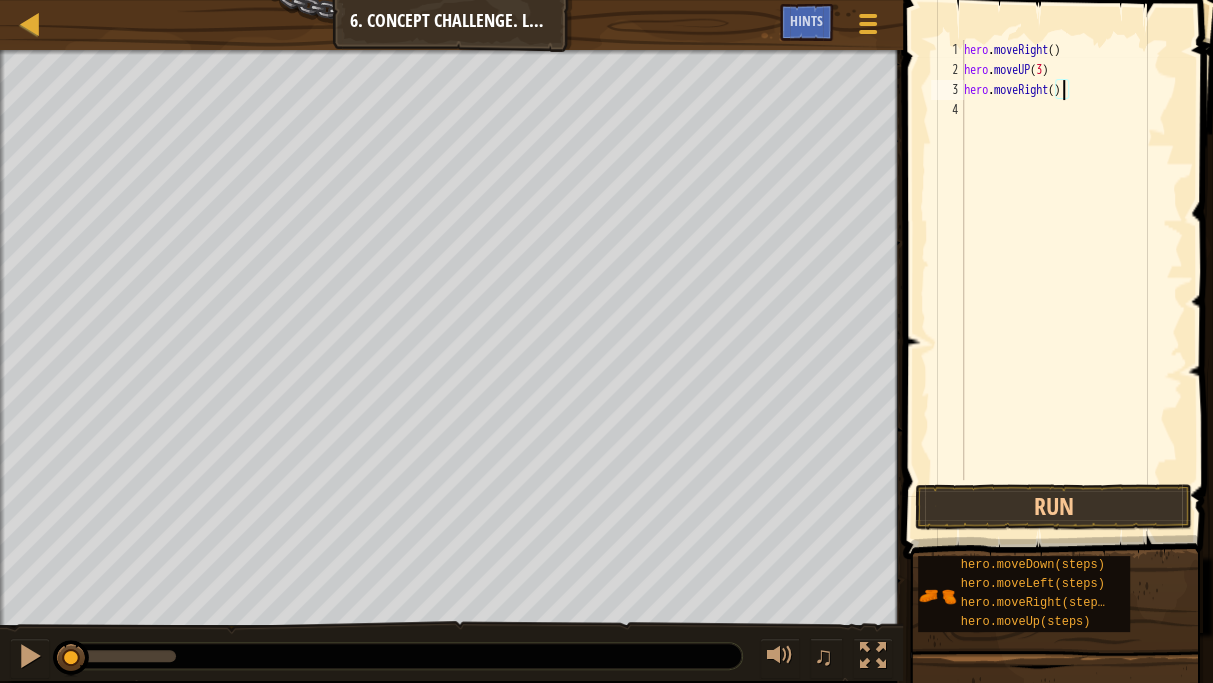 type on "hero.moveRight(2)" 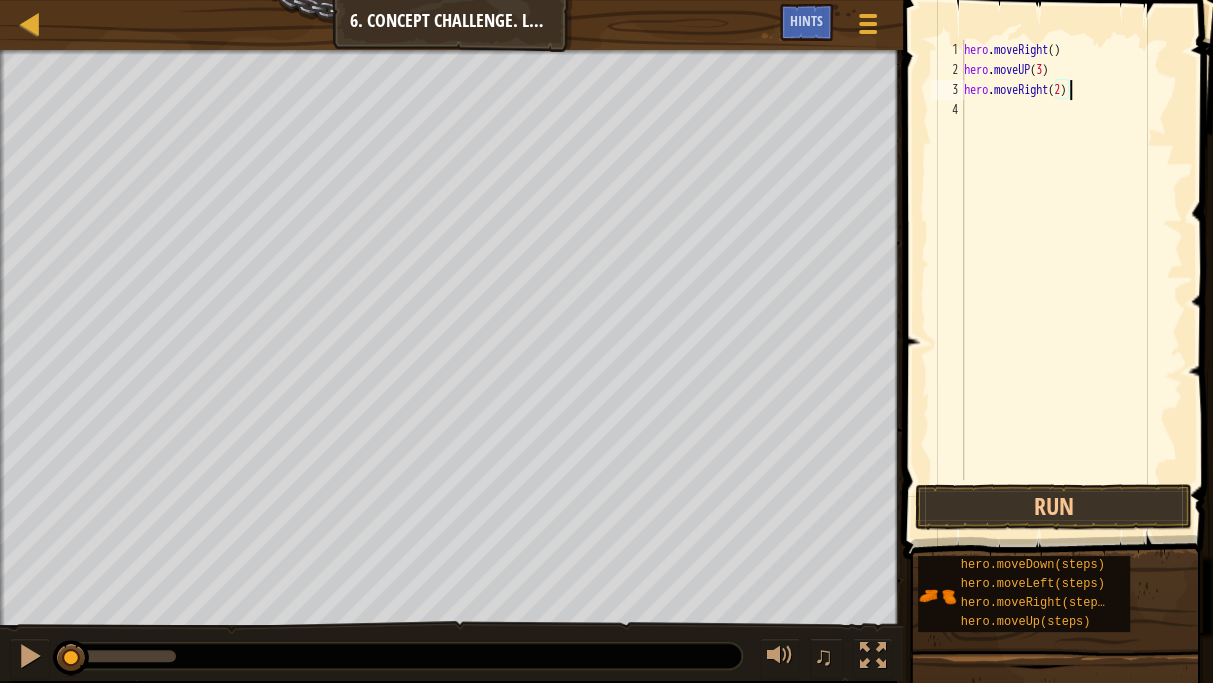 scroll, scrollTop: 9, scrollLeft: 8, axis: both 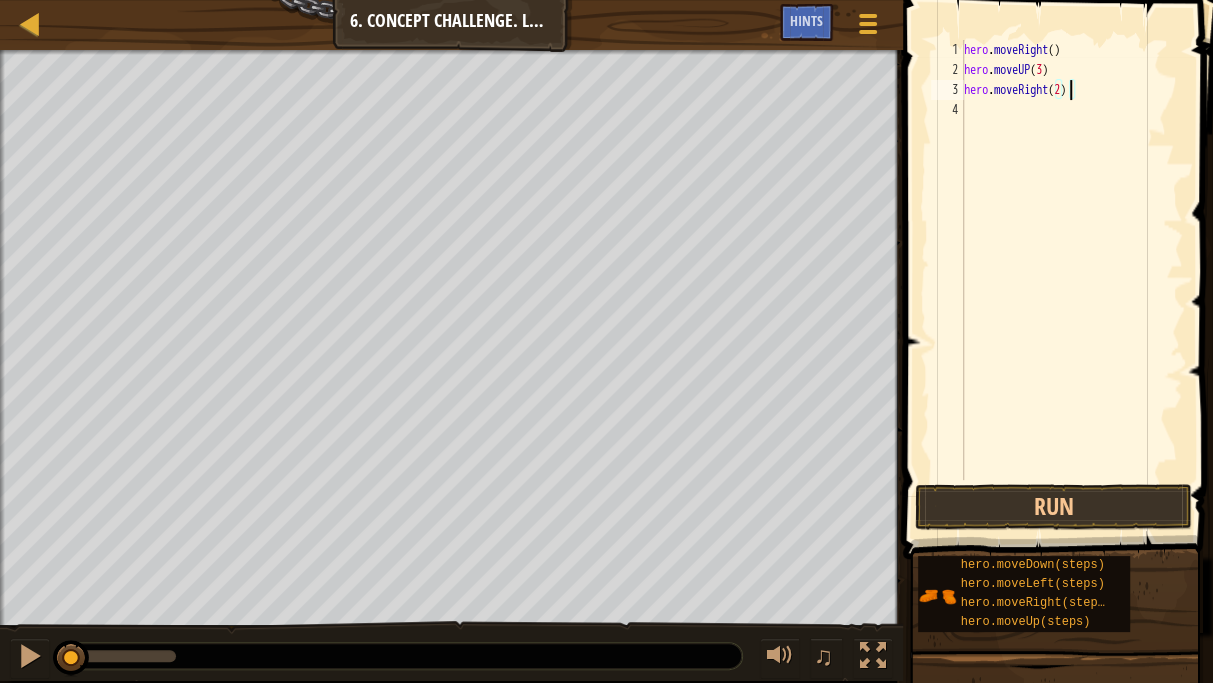 drag, startPoint x: 1010, startPoint y: 122, endPoint x: 998, endPoint y: 118, distance: 12.649111 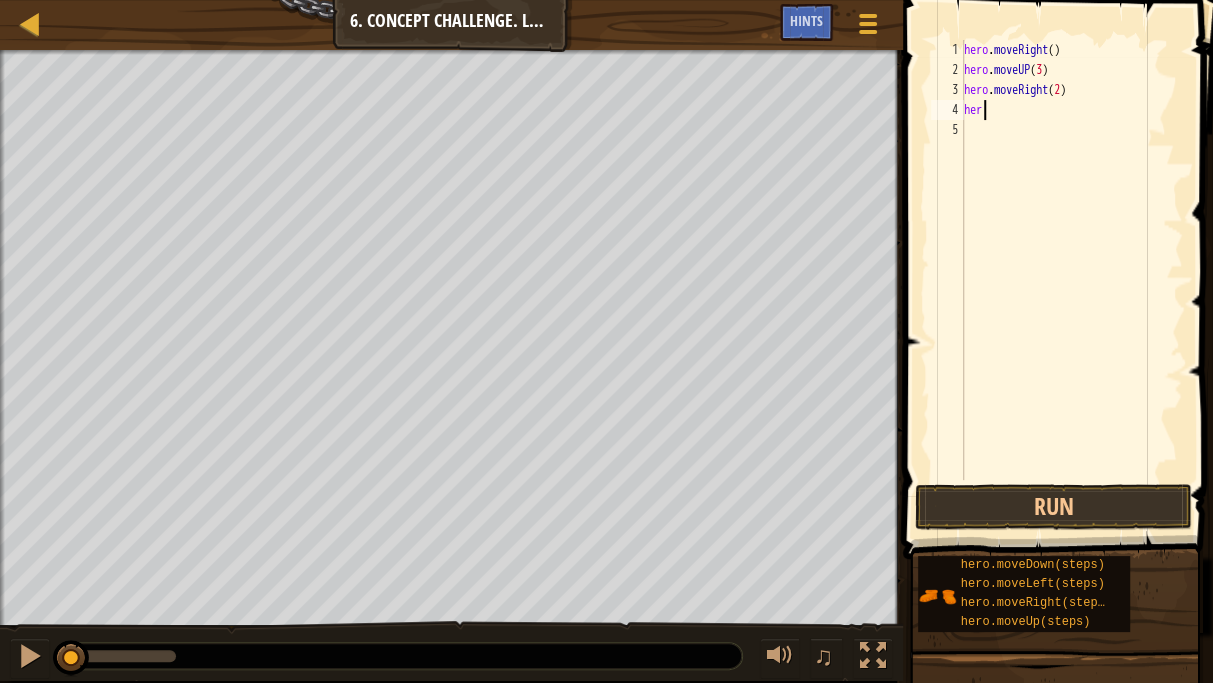 scroll, scrollTop: 9, scrollLeft: 1, axis: both 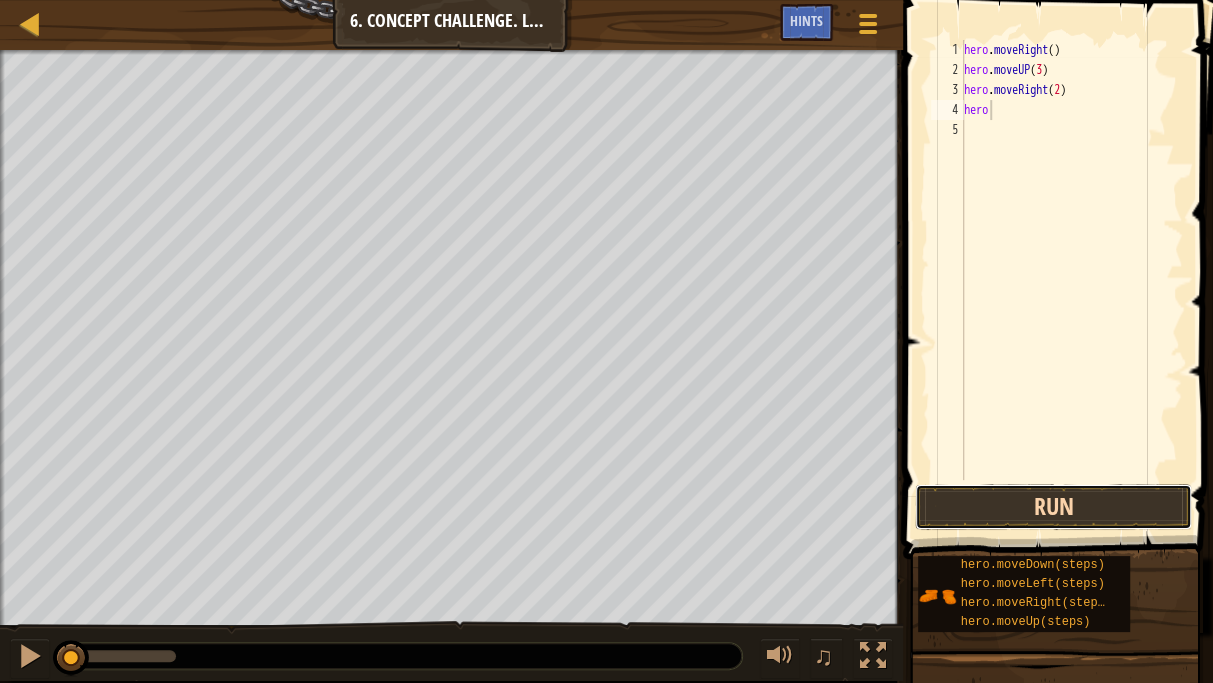 click on "Run" at bounding box center [1053, 507] 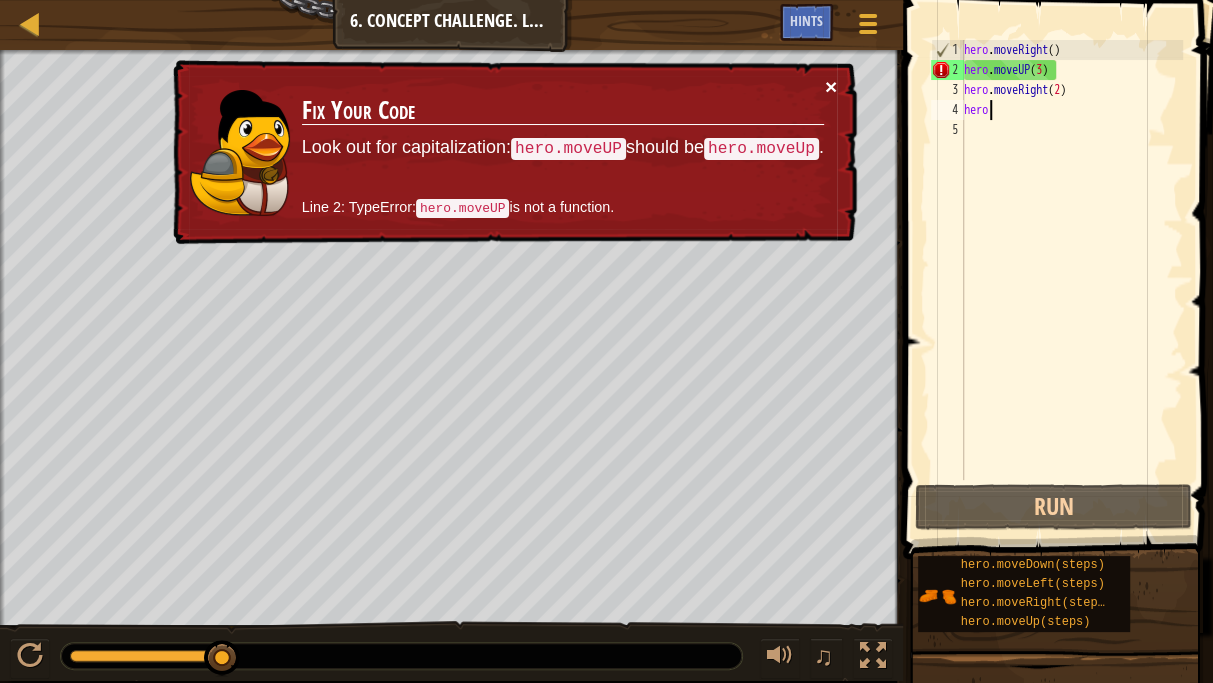 click on "×" at bounding box center [831, 86] 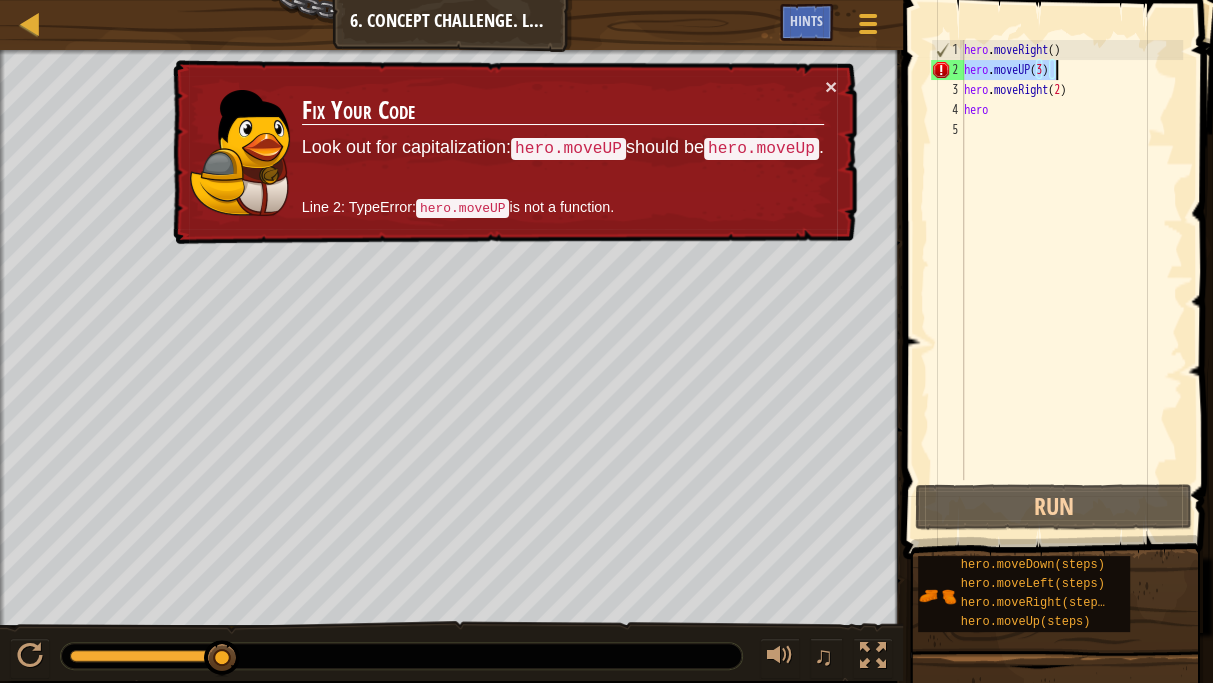 drag, startPoint x: 965, startPoint y: 70, endPoint x: 1113, endPoint y: 64, distance: 148.12157 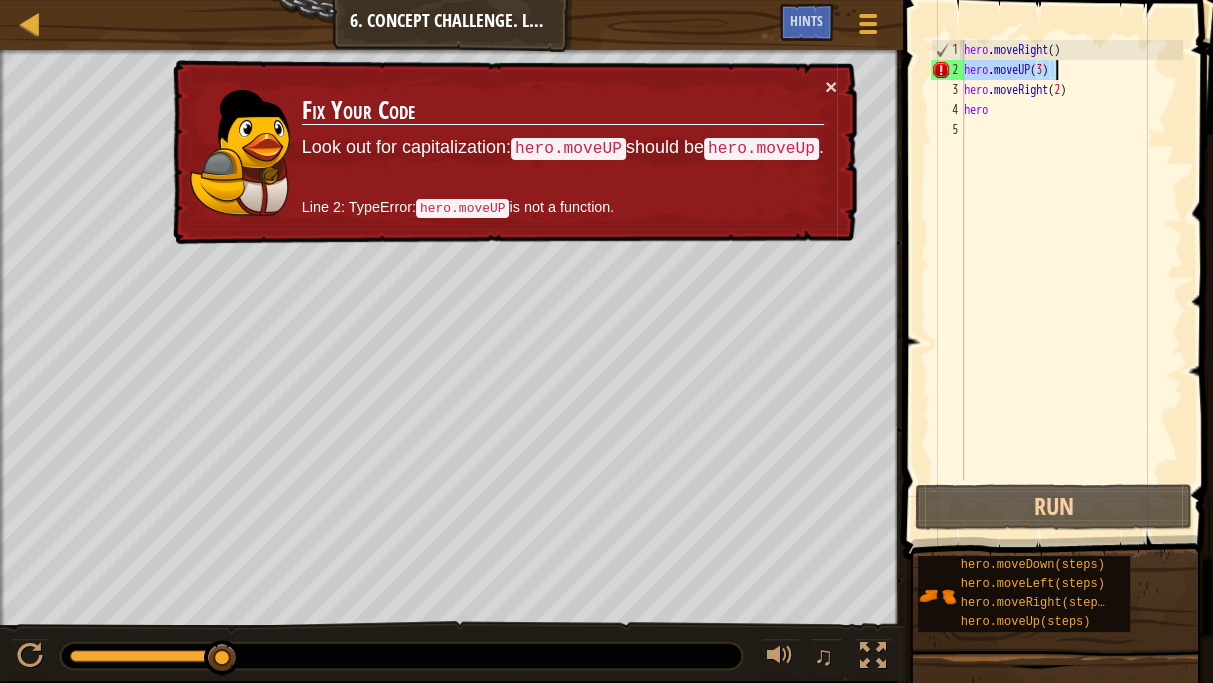 click on "hero . moveRight ( ) hero . moveUP ( 3 ) hero . moveRight ( 2 ) hero" at bounding box center (1071, 280) 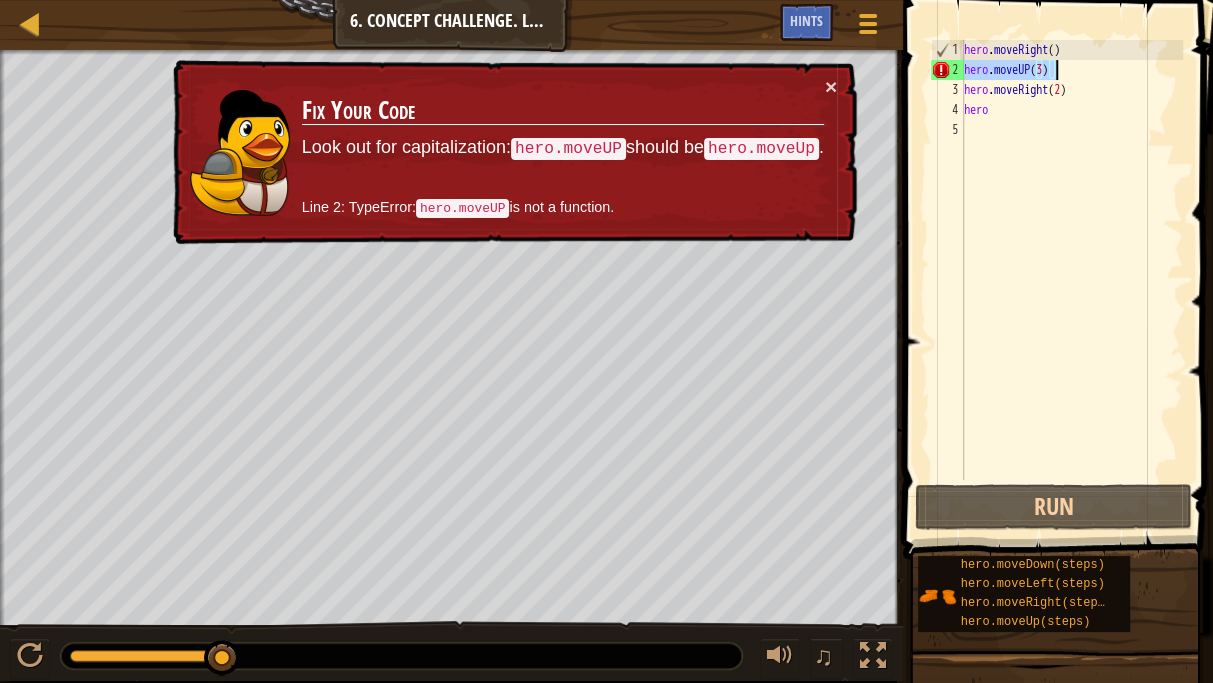 type on "hero.moveUP(3)" 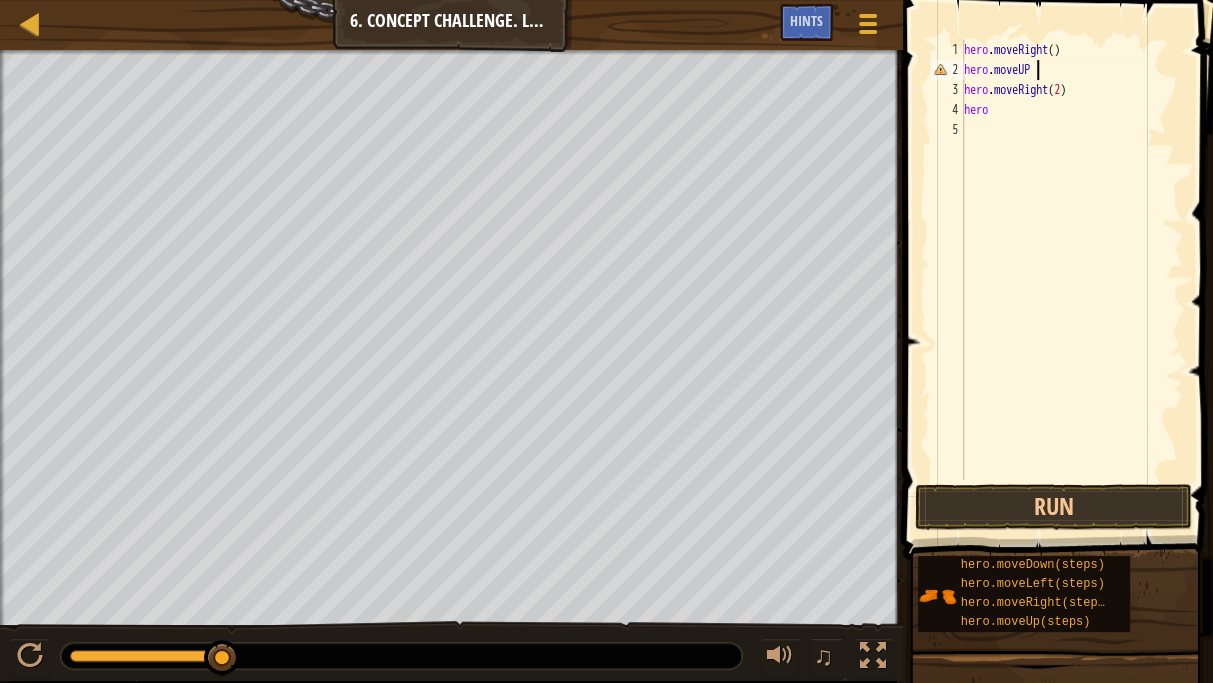 scroll, scrollTop: 9, scrollLeft: 5, axis: both 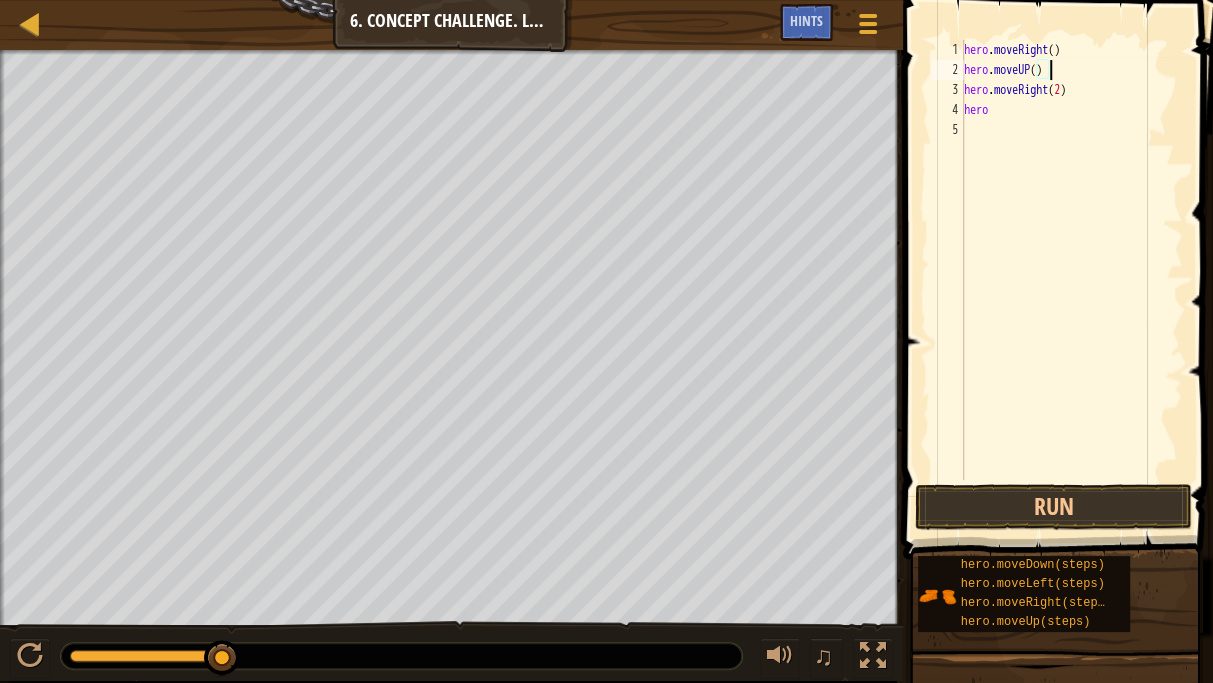 click on "hero . moveRight ( ) hero . moveUP ( ) hero . moveRight ( 2 ) hero" at bounding box center [1071, 280] 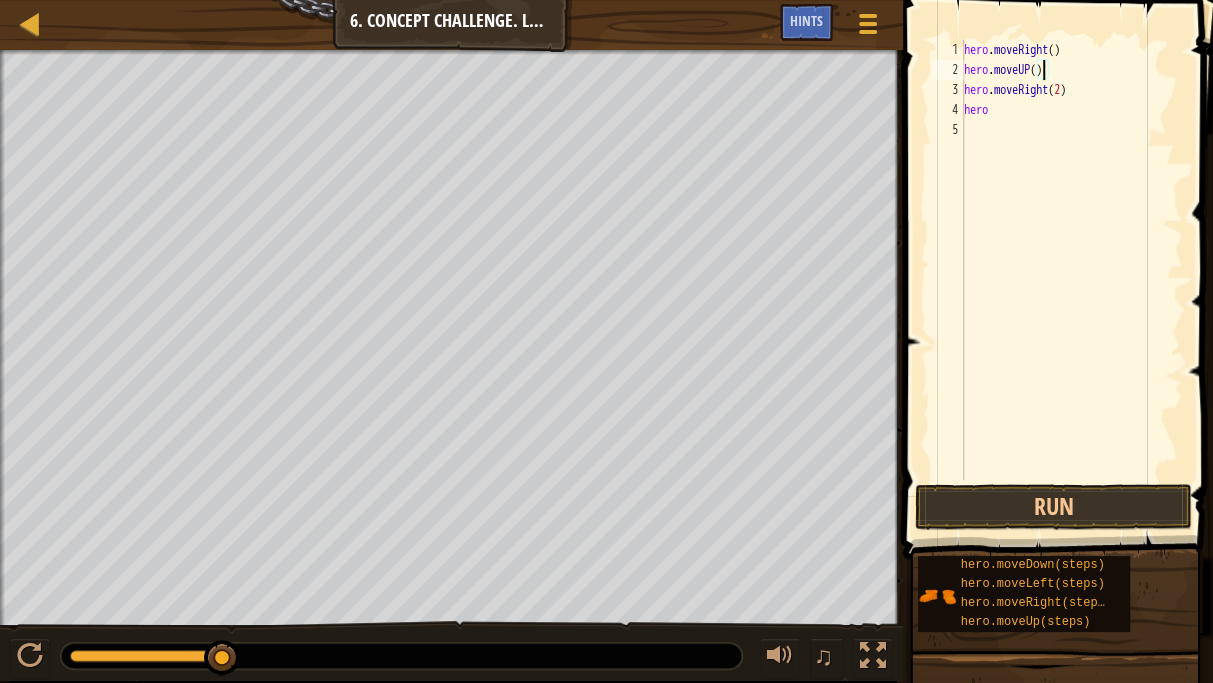 scroll, scrollTop: 9, scrollLeft: 6, axis: both 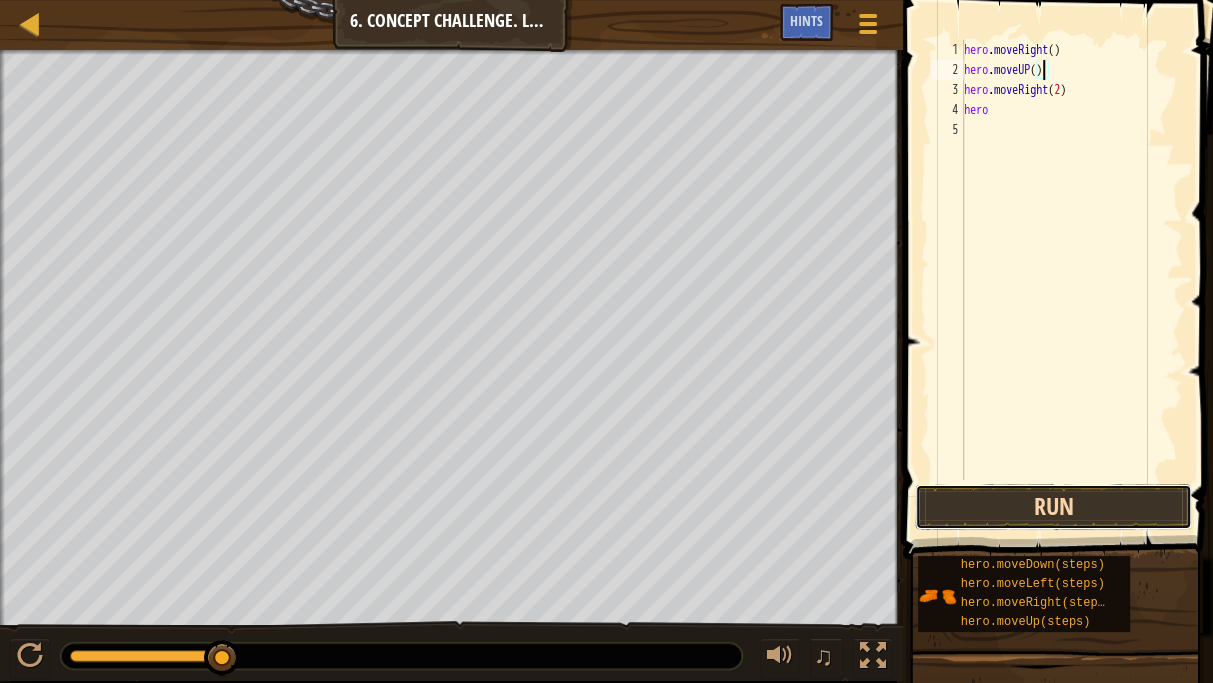 click on "Run" at bounding box center [1053, 507] 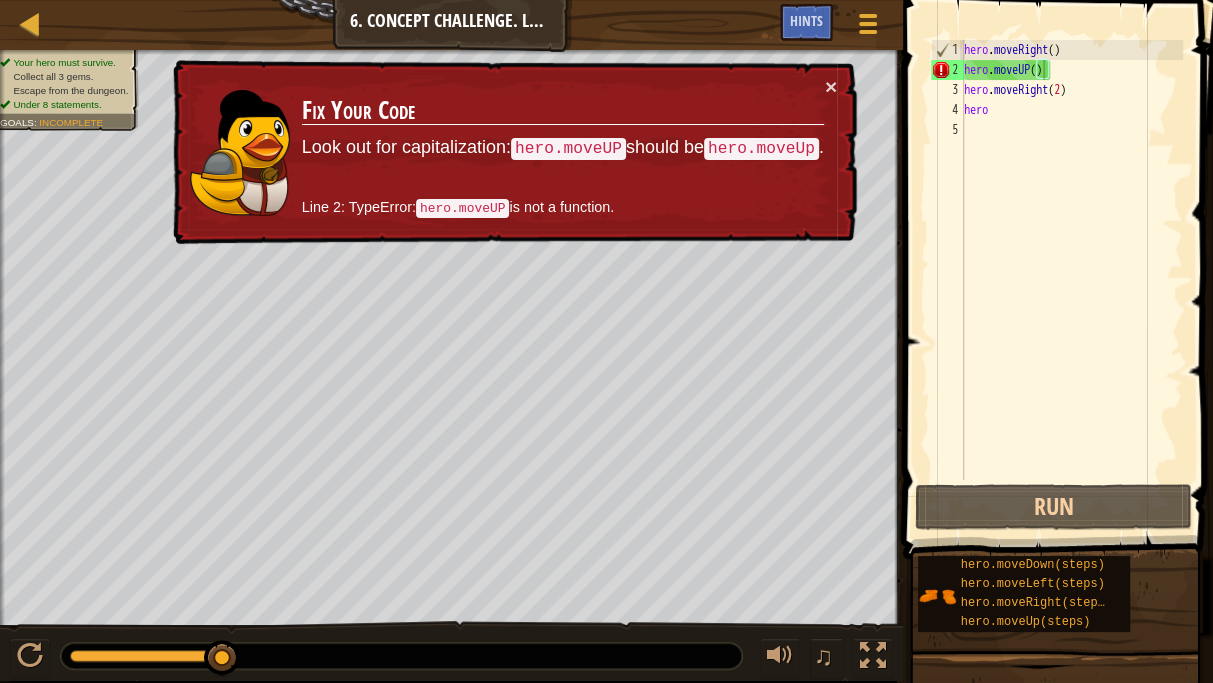 drag, startPoint x: 768, startPoint y: 157, endPoint x: 540, endPoint y: 218, distance: 236.01907 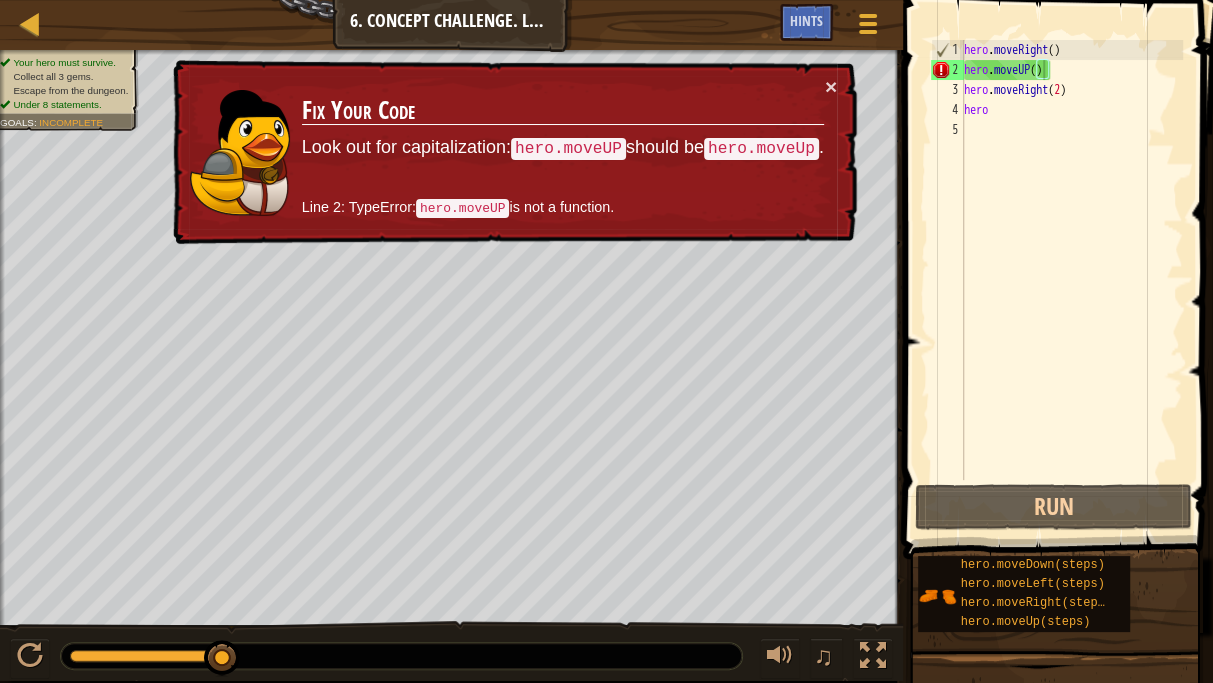 click on "× Fix Your Code Look out for capitalization:  hero.moveUP  should be  hero.moveUp .
Line 2: TypeError:  hero.moveUP  is not a function." at bounding box center [513, 152] 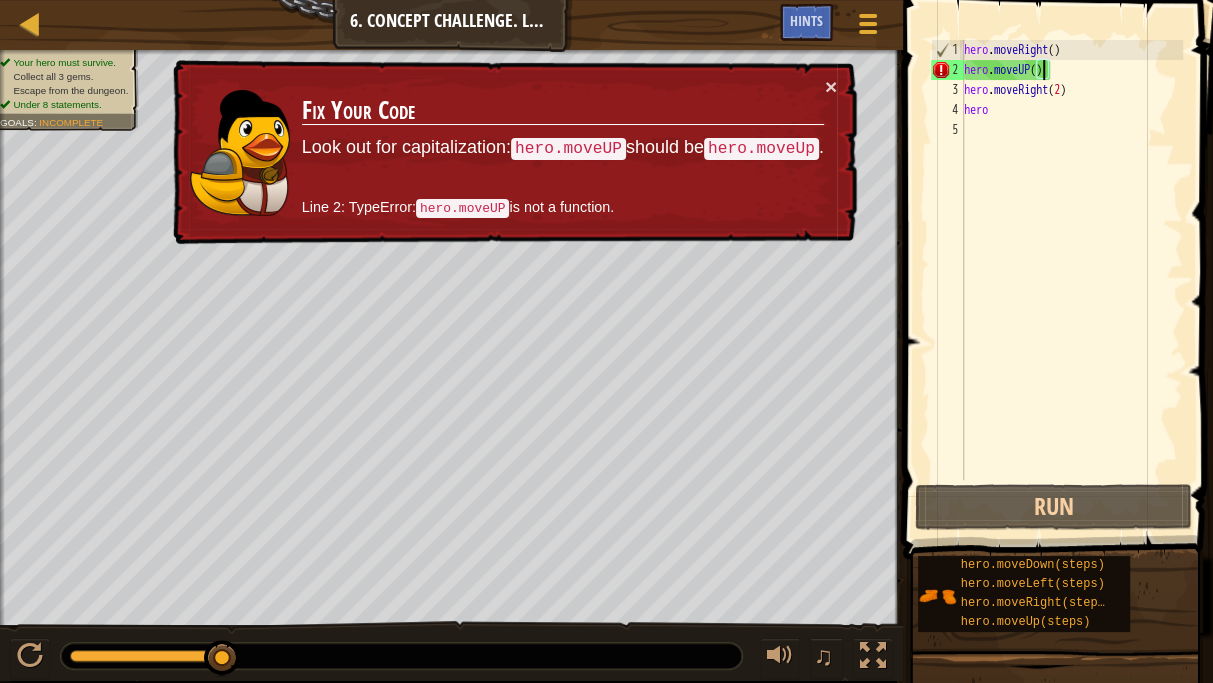 click on "hero.moveUP" at bounding box center (463, 208) 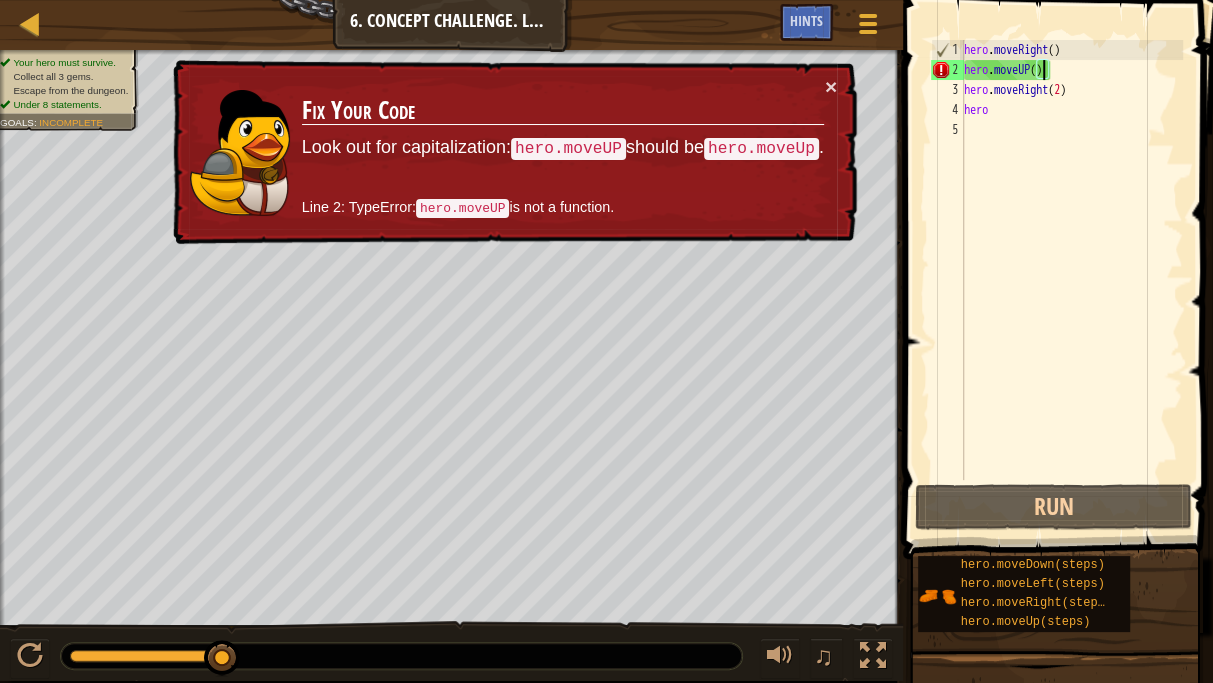 click on "hero.moveUP" at bounding box center (463, 208) 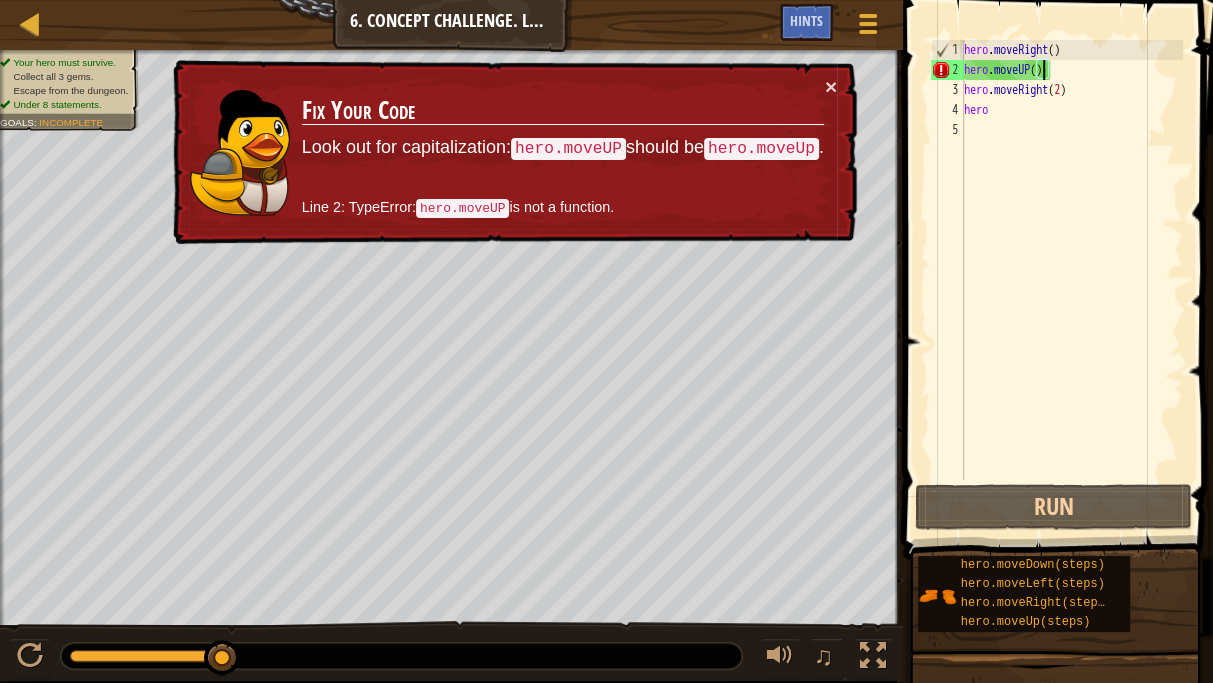 click on "hero . moveRight ( ) hero . moveUP ( ) hero . moveRight ( 2 ) hero" at bounding box center (1071, 280) 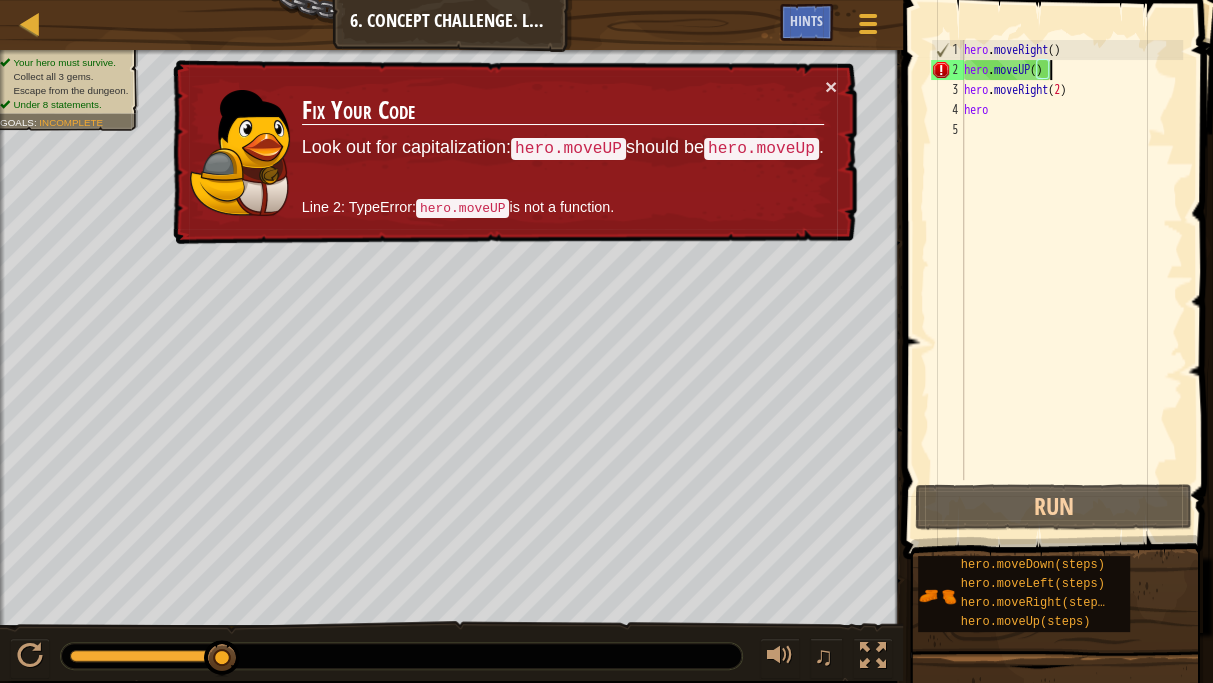 click on "hero . moveRight ( ) hero . moveUP ( ) hero . moveRight ( 2 ) hero" at bounding box center [1071, 280] 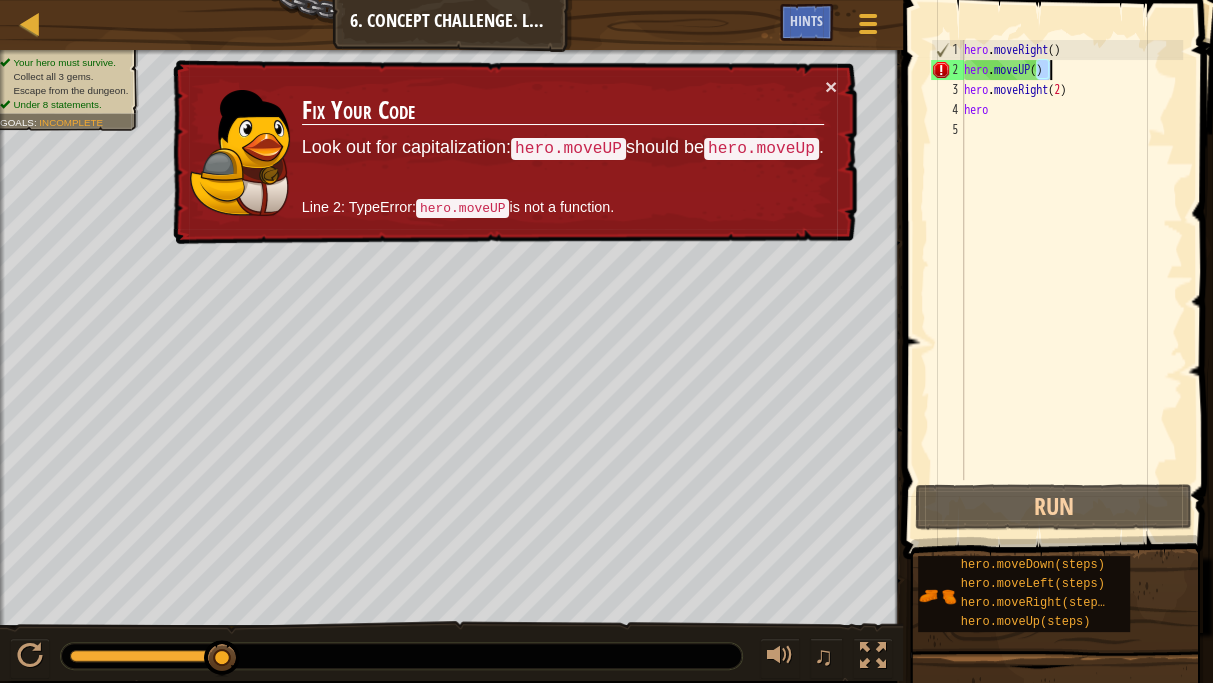 click on "hero . moveRight ( ) hero . moveUP ( ) hero . moveRight ( 2 ) hero" at bounding box center [1071, 280] 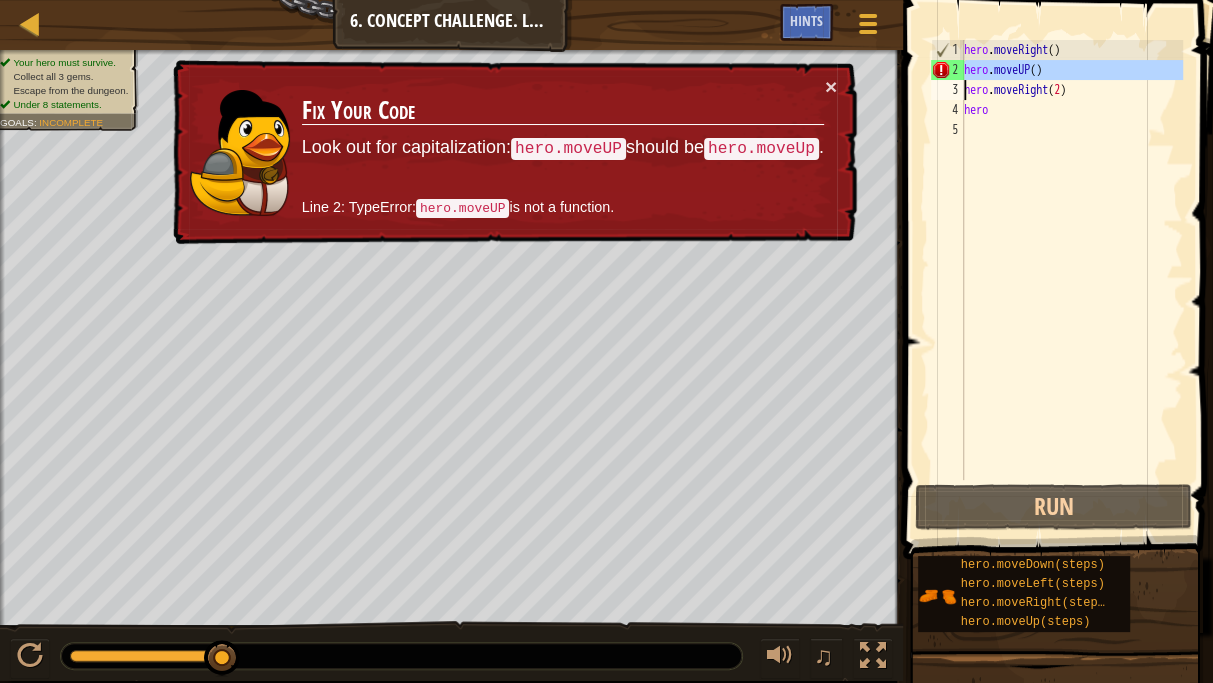 click on "hero . moveRight ( ) hero . moveUP ( ) hero . moveRight ( 2 ) hero" at bounding box center [1071, 280] 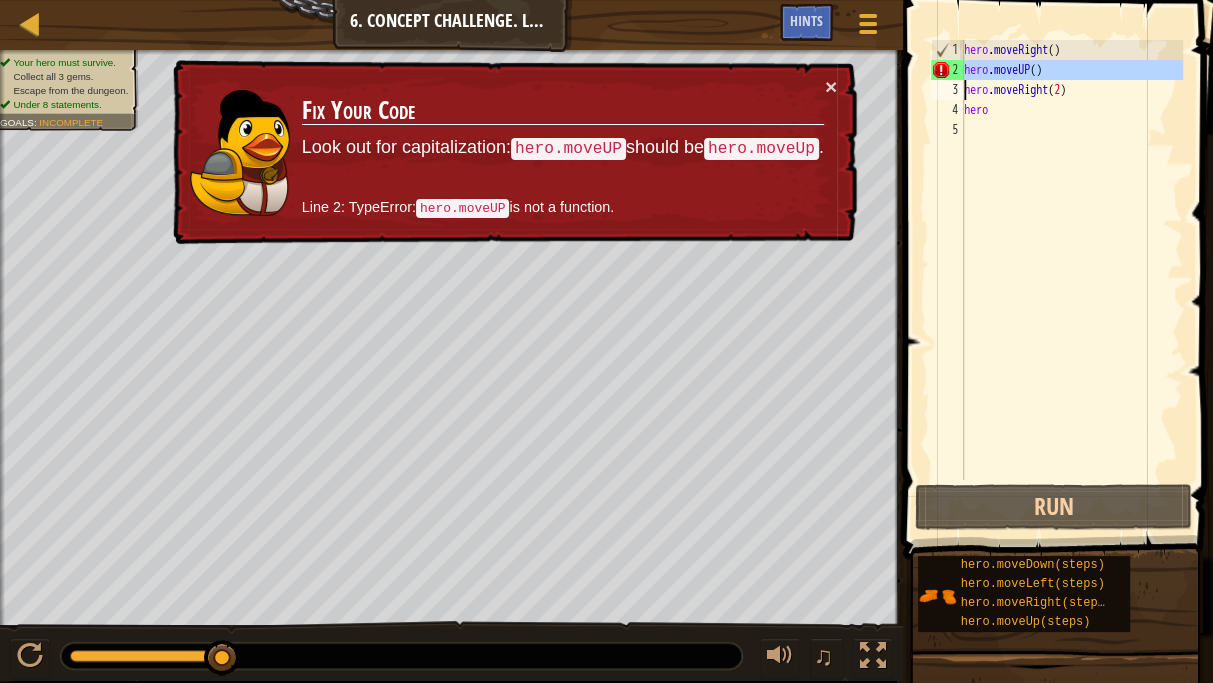 scroll, scrollTop: 9, scrollLeft: 1, axis: both 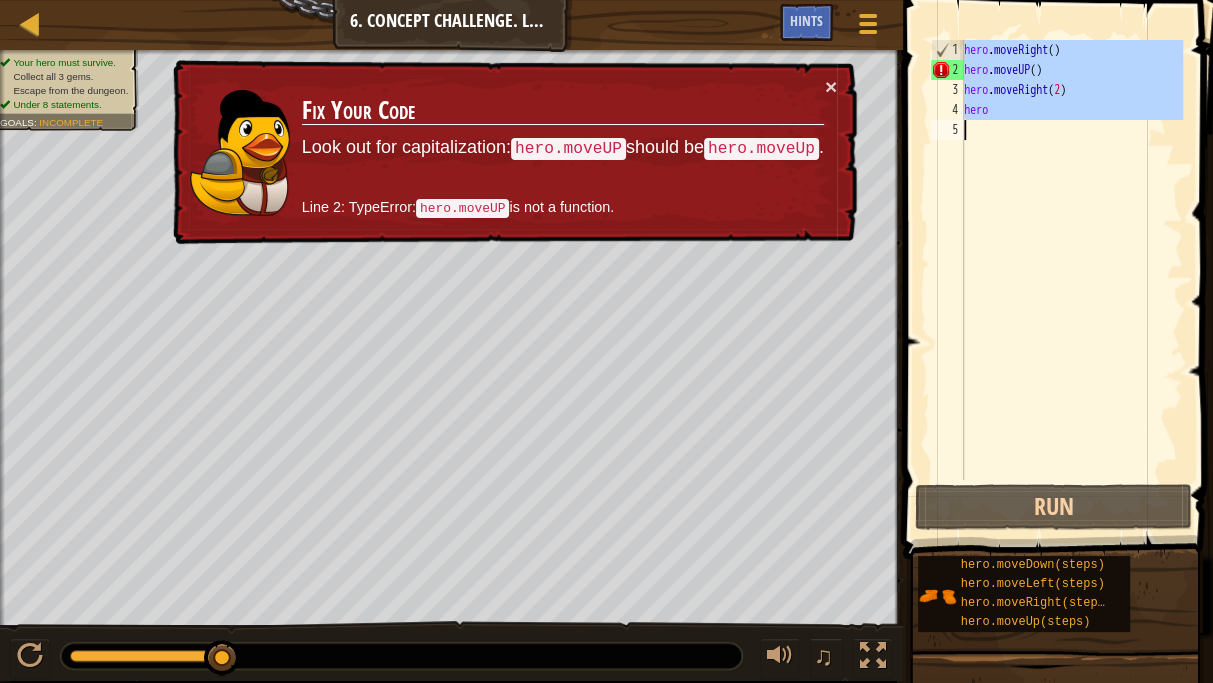 click on "hero . moveRight ( ) hero . moveUP ( ) hero . moveRight ( 2 ) hero" at bounding box center (1071, 260) 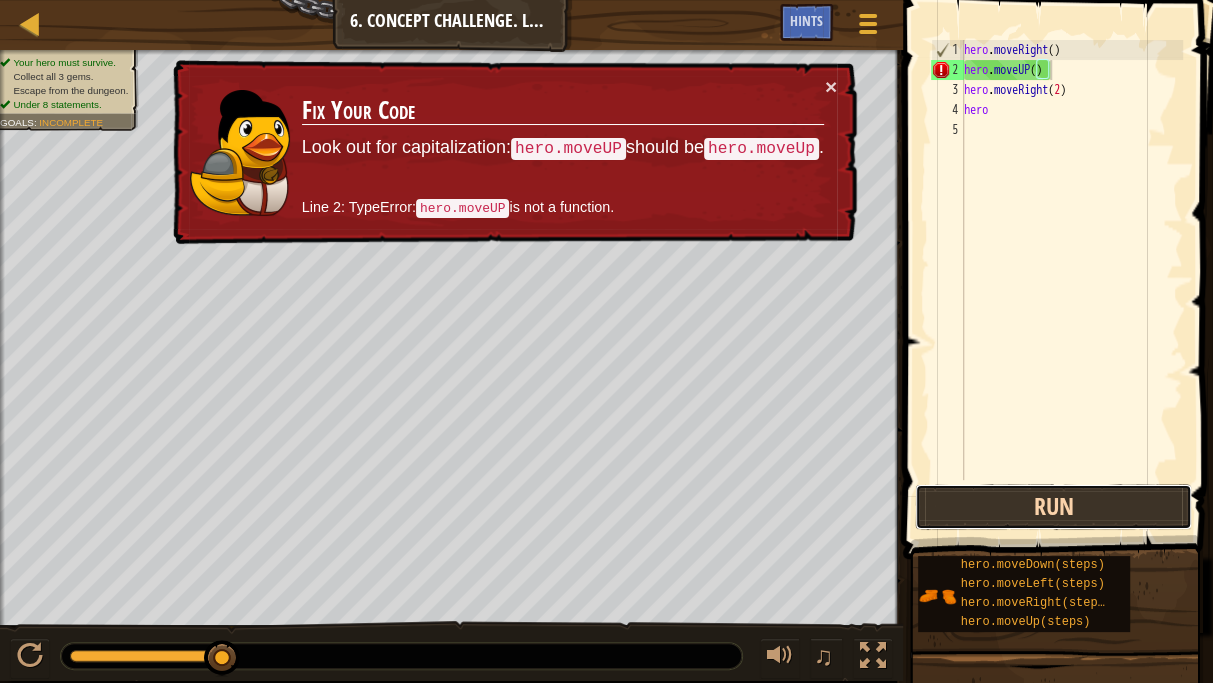 click on "Run" at bounding box center (1053, 507) 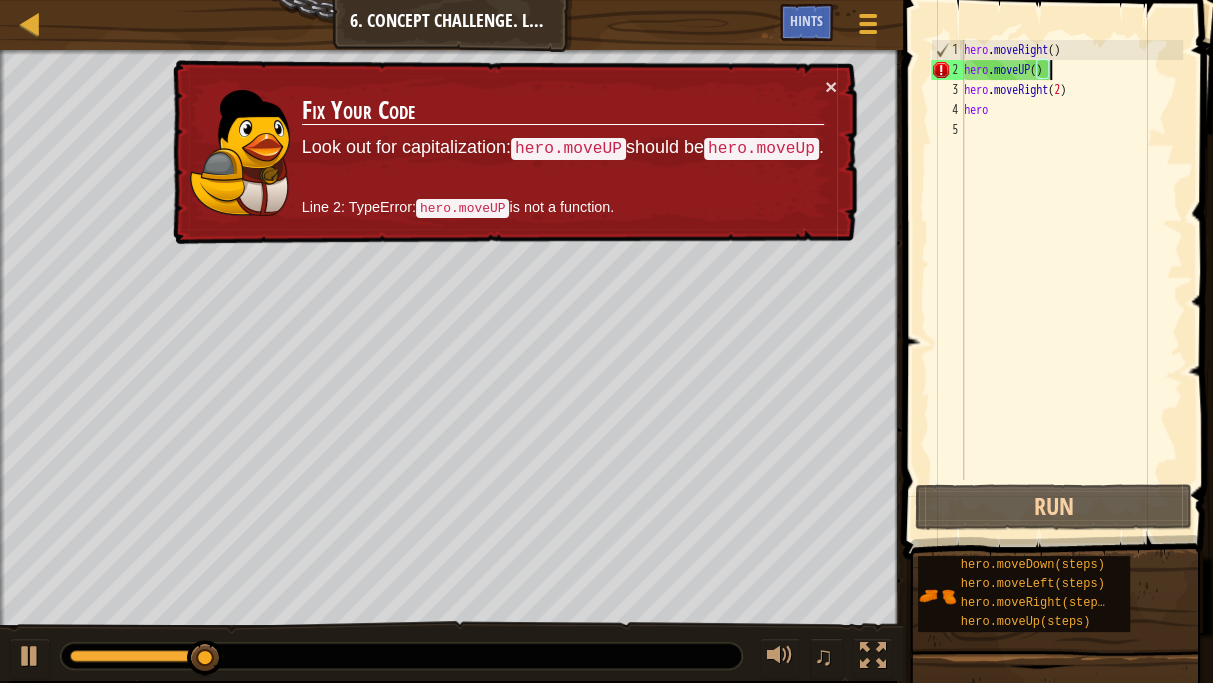 drag, startPoint x: 1022, startPoint y: 501, endPoint x: 1090, endPoint y: 188, distance: 320.30142 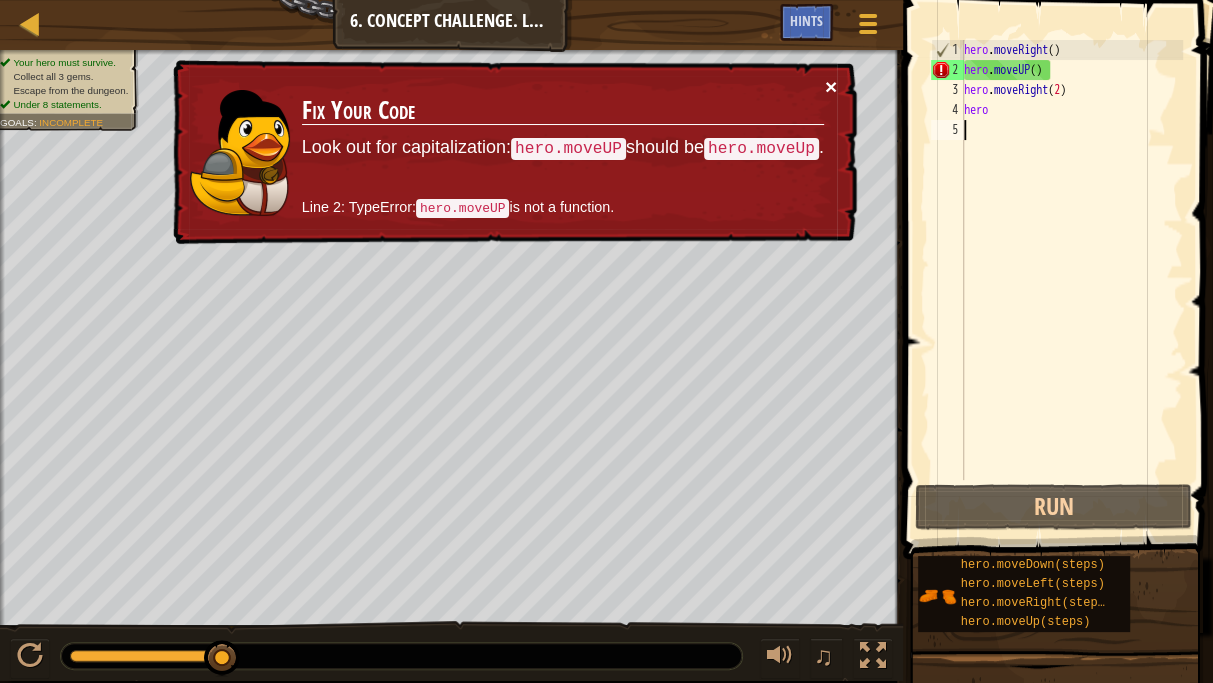 click on "×" at bounding box center [831, 86] 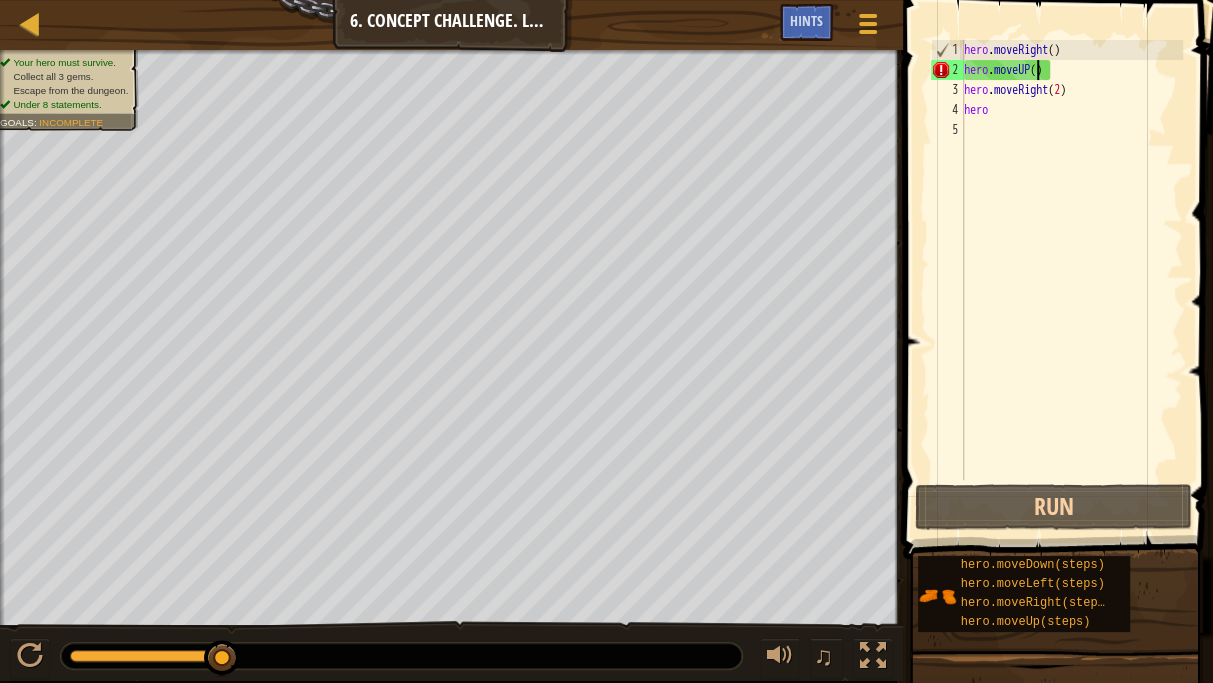 click on "hero . moveRight ( ) hero . moveUP ( ) hero . moveRight ( 2 ) hero" at bounding box center [1071, 280] 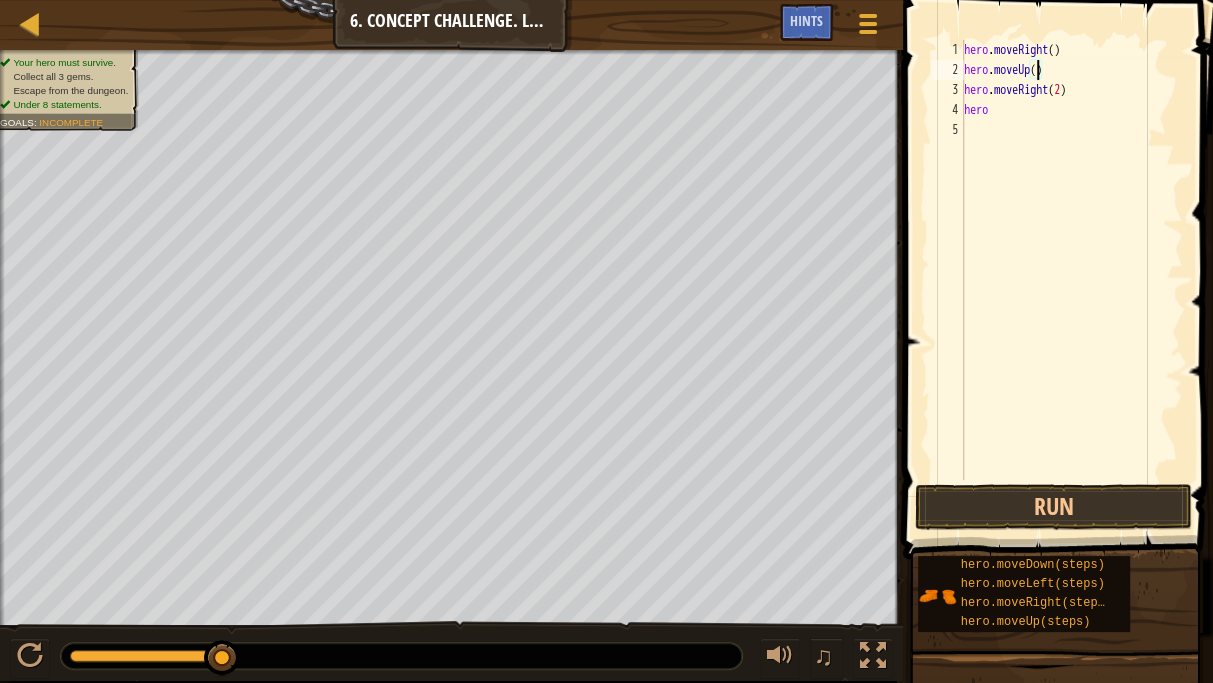 scroll, scrollTop: 9, scrollLeft: 6, axis: both 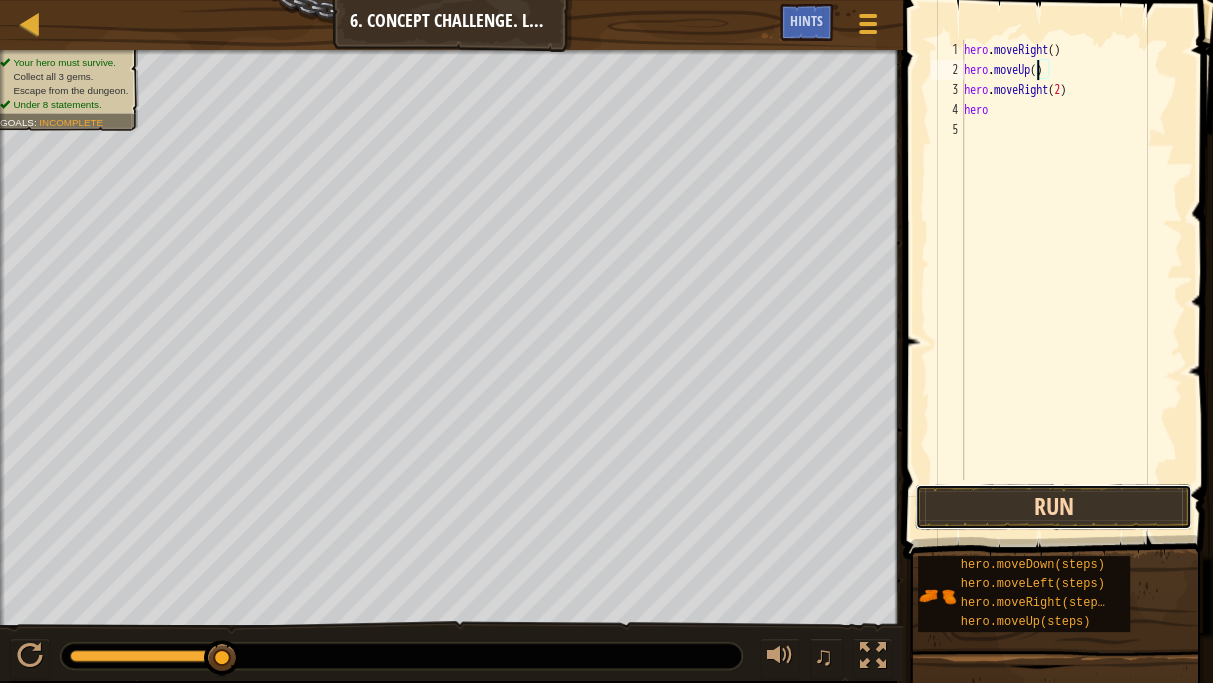 click on "Run" at bounding box center [1053, 507] 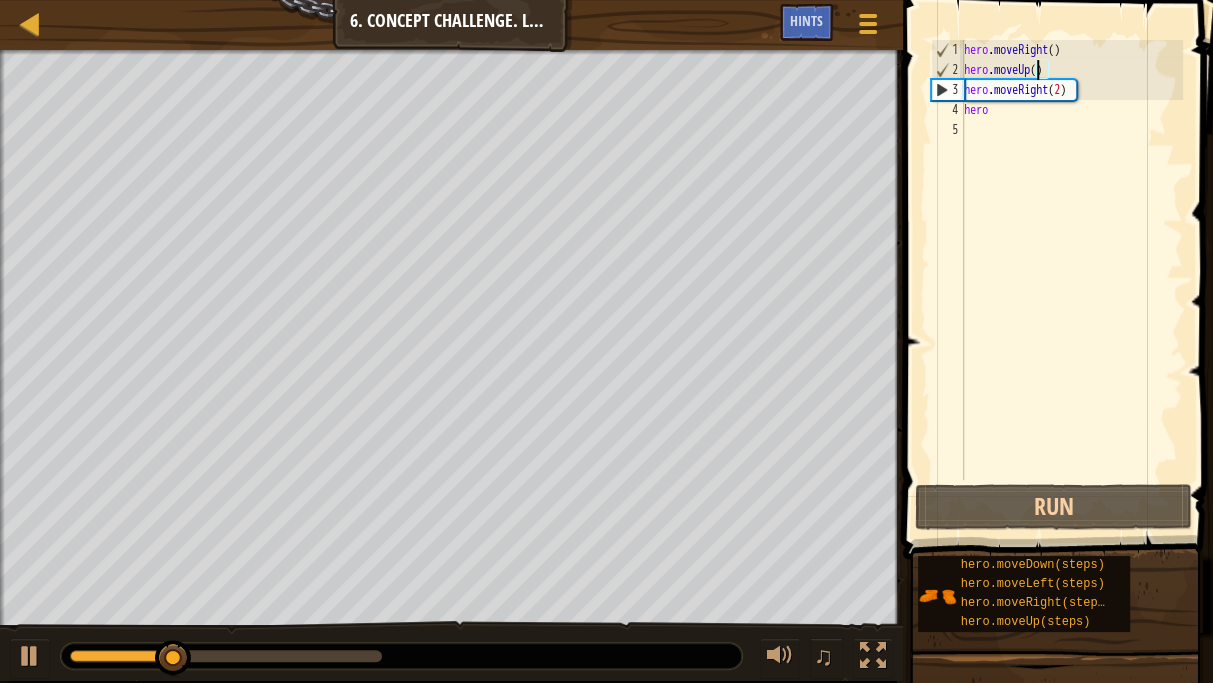 click on "hero . moveRight ( ) hero . moveUp ( ) hero . moveRight ( 2 ) hero" at bounding box center [1071, 280] 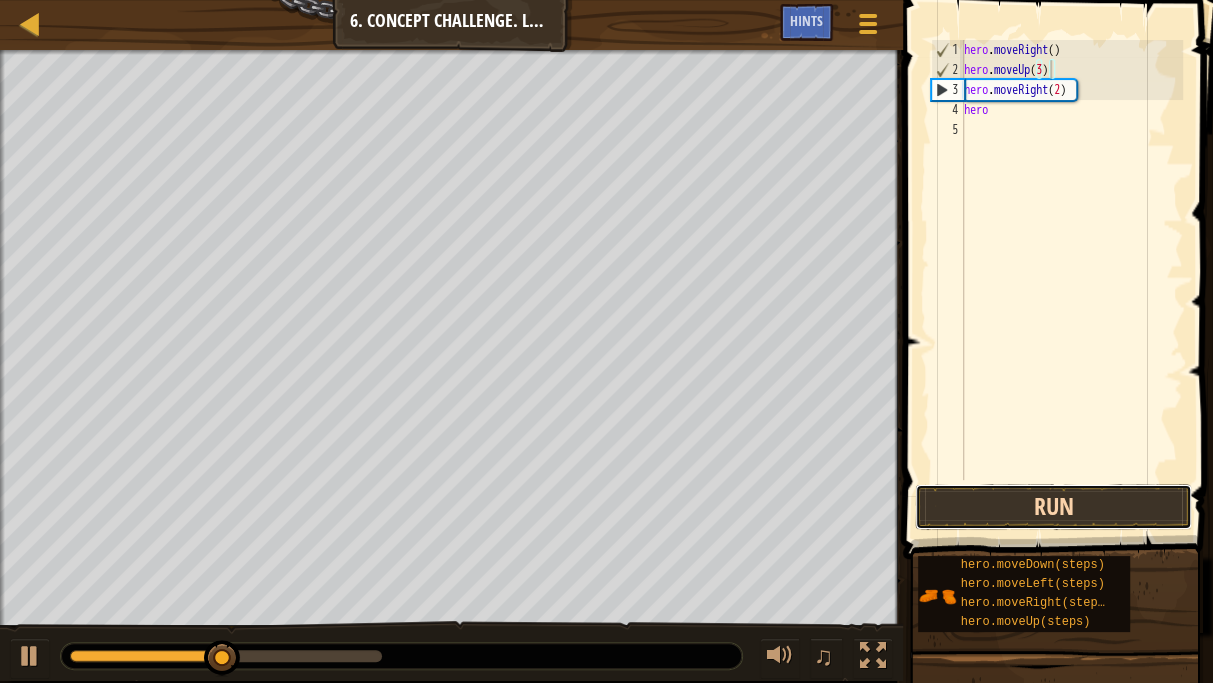 click on "Run" at bounding box center [1053, 507] 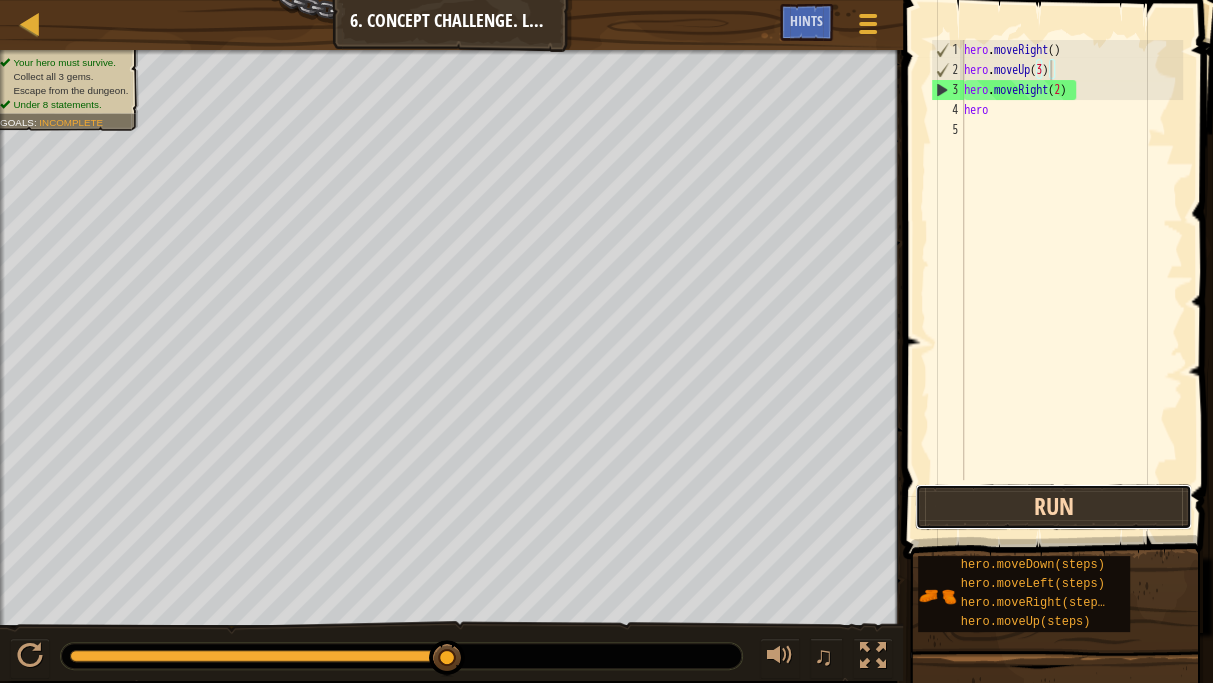 click on "Run" at bounding box center (1053, 507) 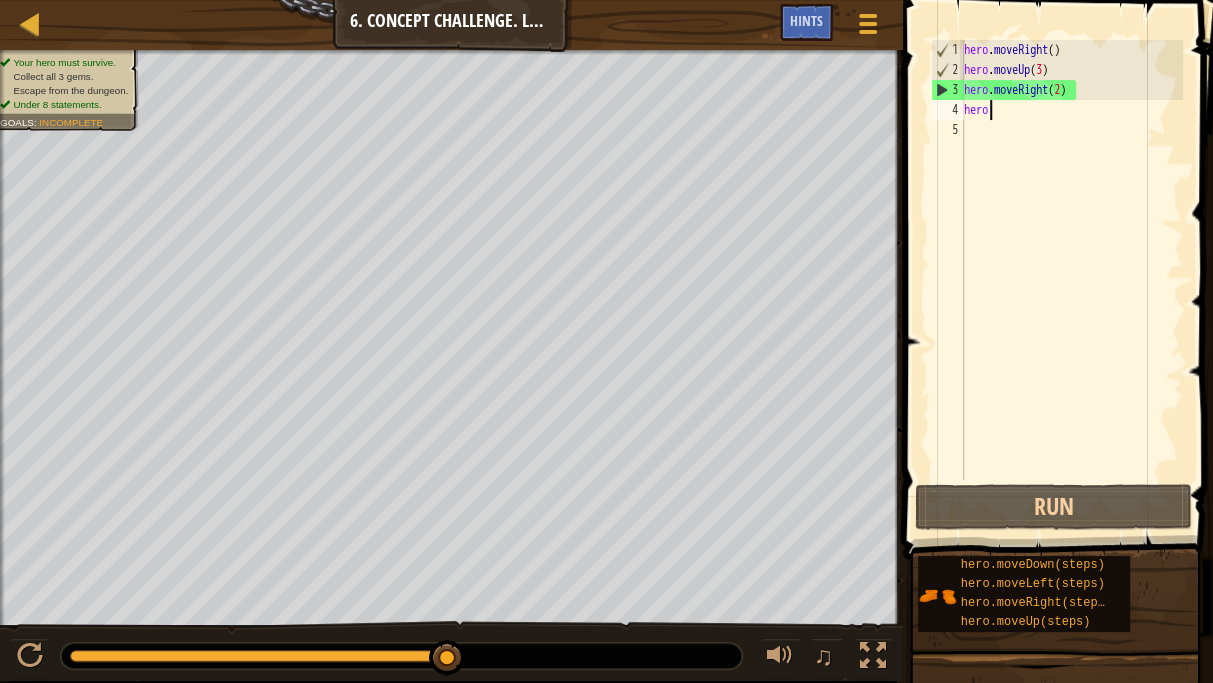 click on "hero . moveRight ( ) hero . moveUp ( 3 ) hero . moveRight ( 2 ) hero" at bounding box center (1071, 280) 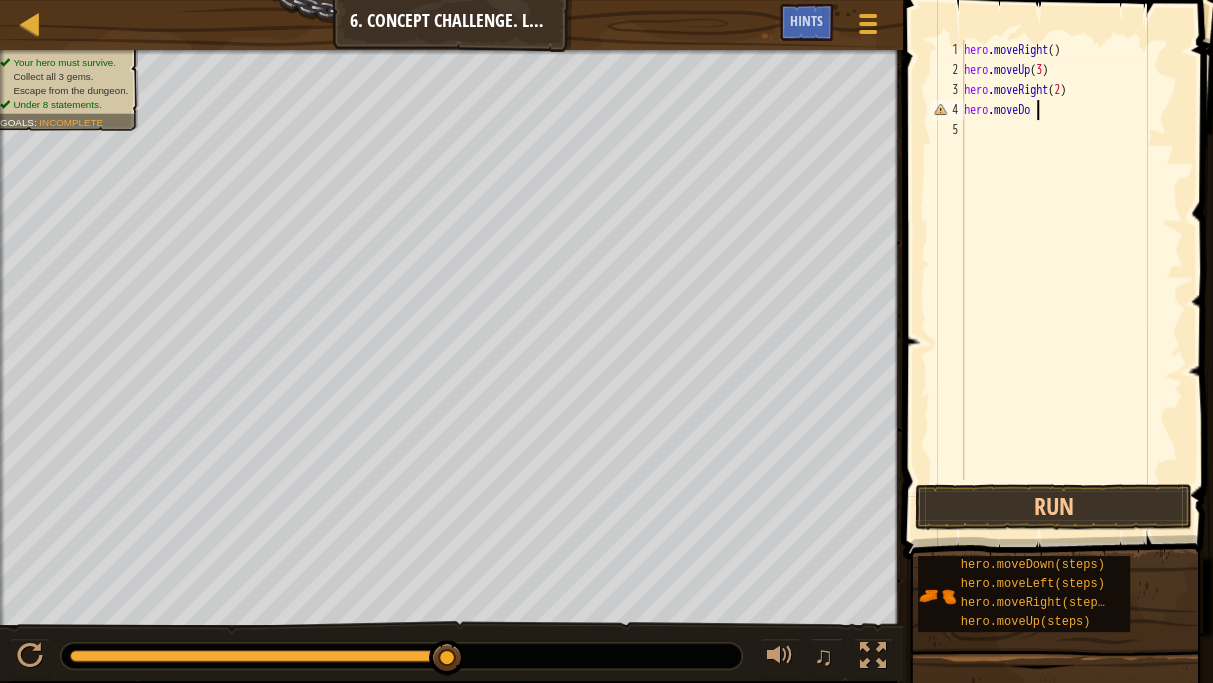 scroll, scrollTop: 9, scrollLeft: 5, axis: both 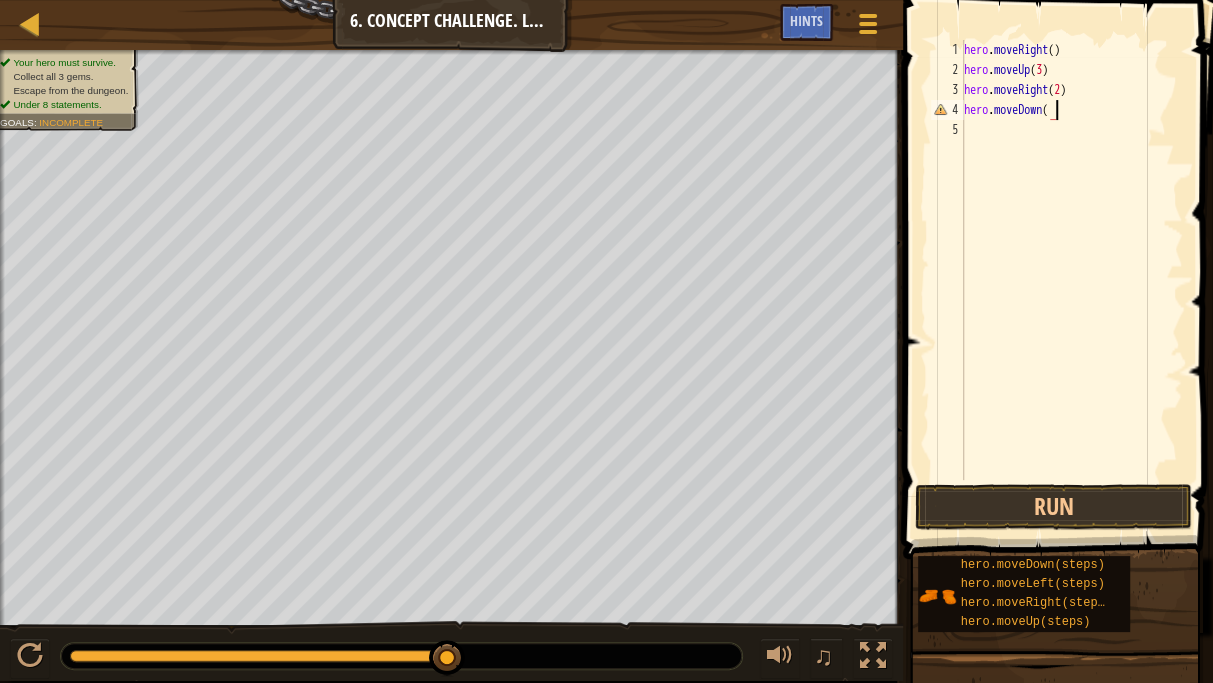 type on "hero.moveDown()" 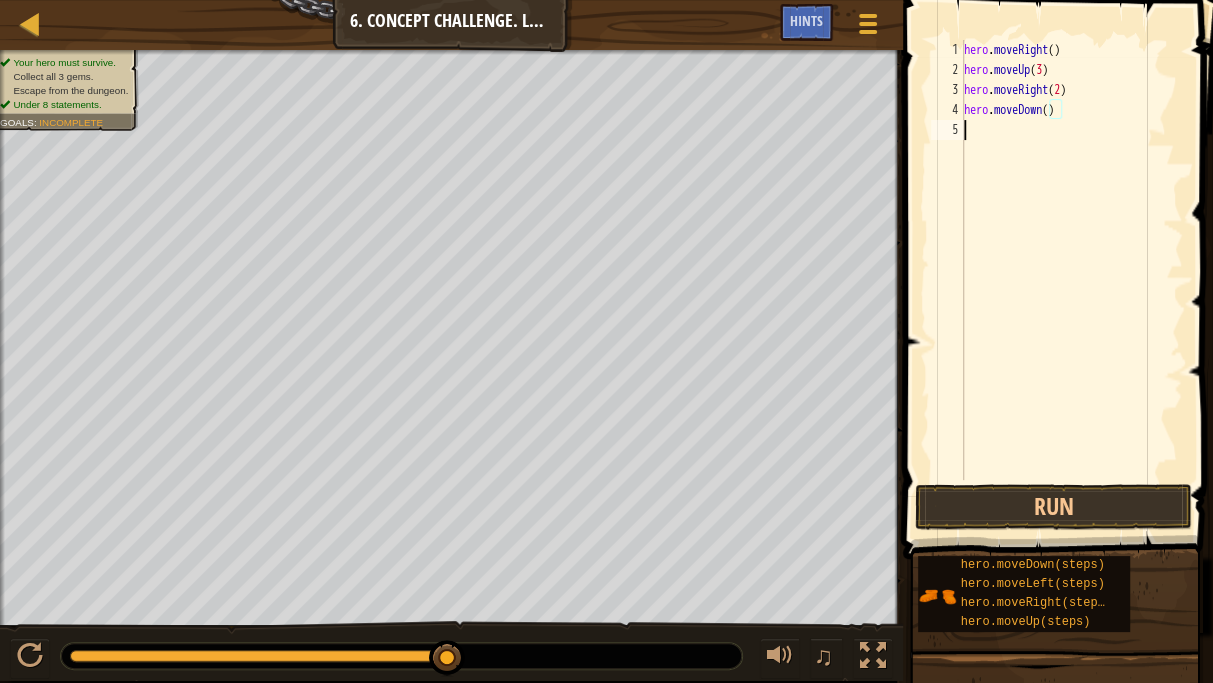 click on "hero . moveRight ( ) hero . moveUp ( 3 ) hero . moveRight ( 2 ) hero . moveDown ( )" at bounding box center [1071, 280] 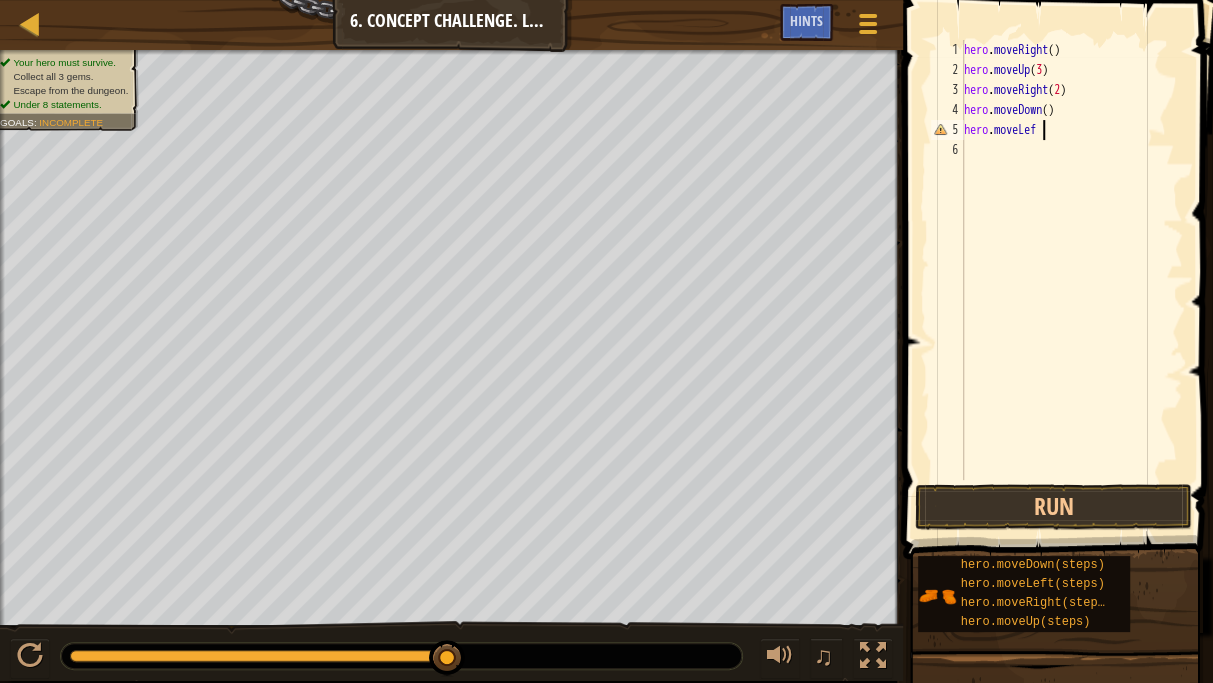 scroll, scrollTop: 9, scrollLeft: 5, axis: both 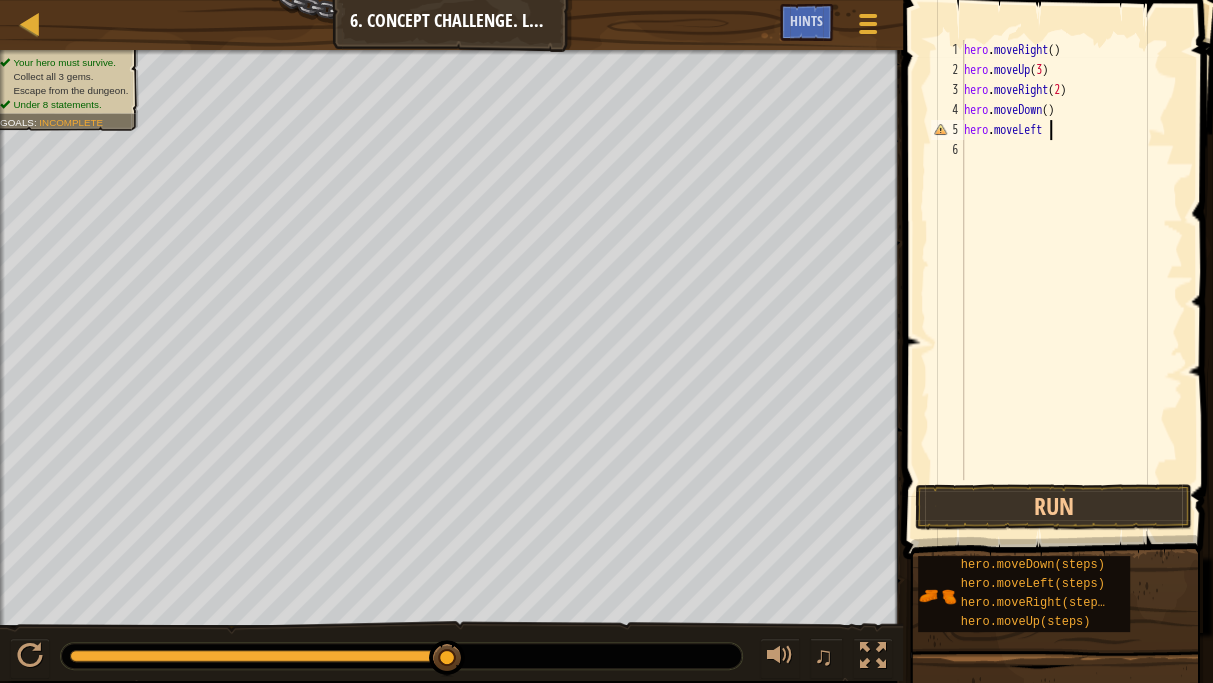 type on "hero.moveLeft()" 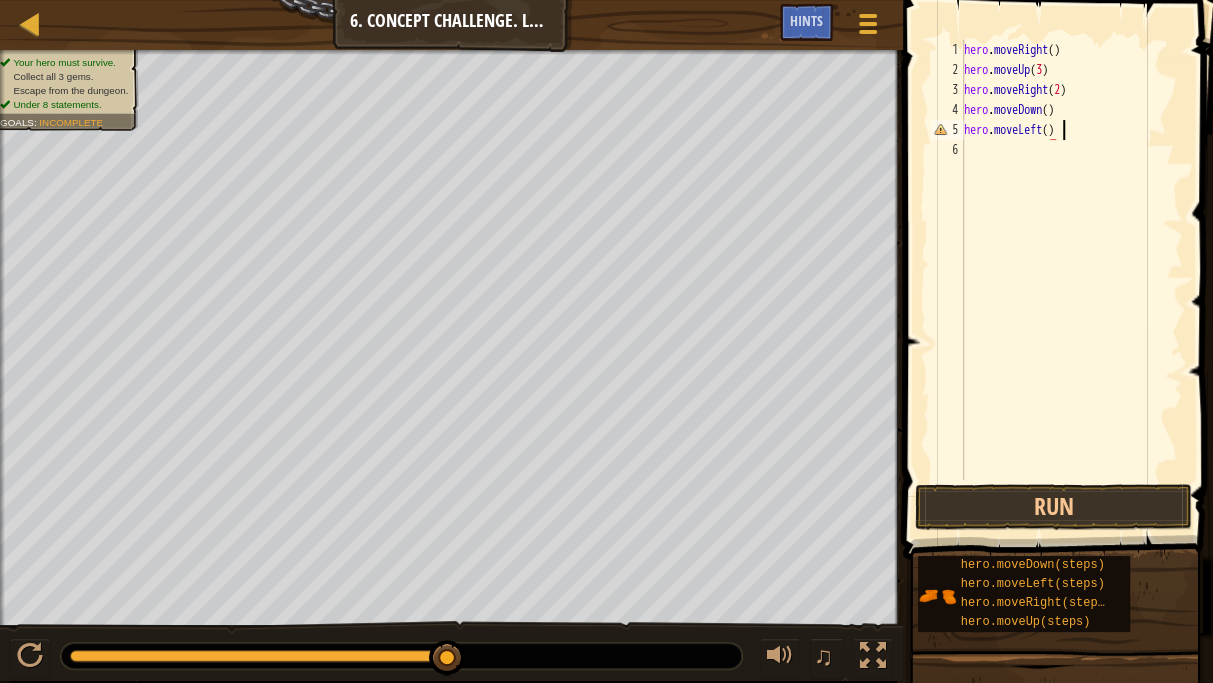 scroll, scrollTop: 9, scrollLeft: 7, axis: both 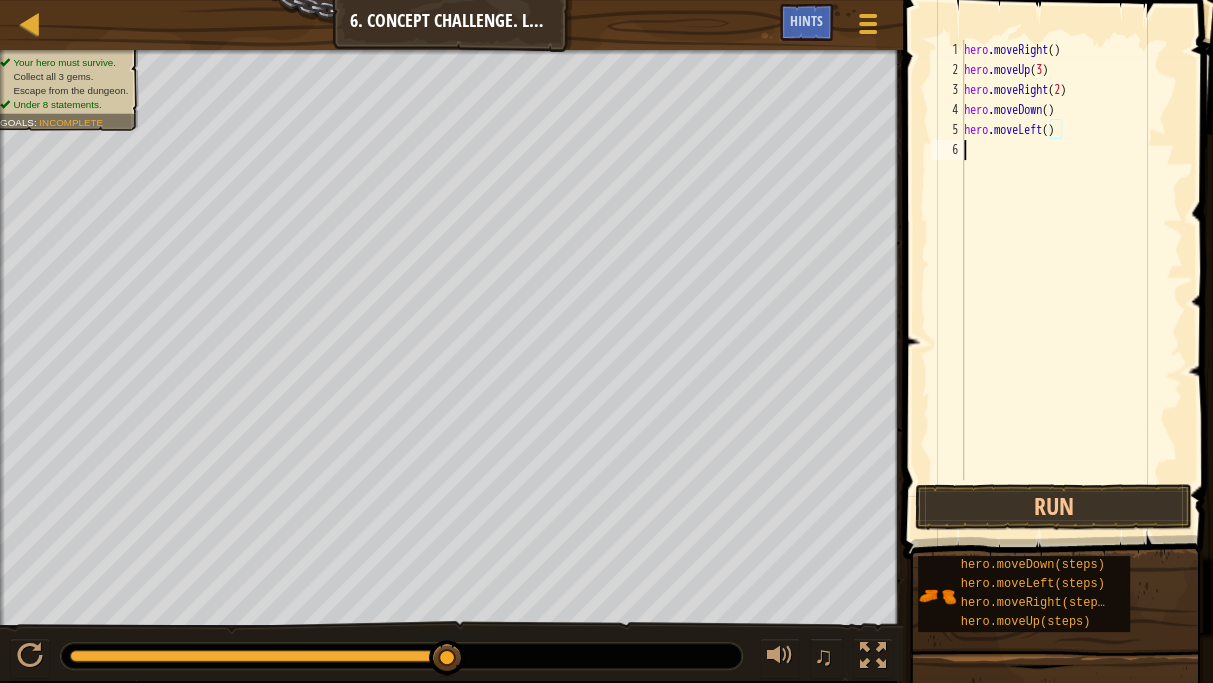 click on "hero . moveRight ( ) hero . moveUp ( 3 ) hero . moveRight ( 2 ) hero . moveDown ( ) hero . moveLeft ( )" at bounding box center (1071, 280) 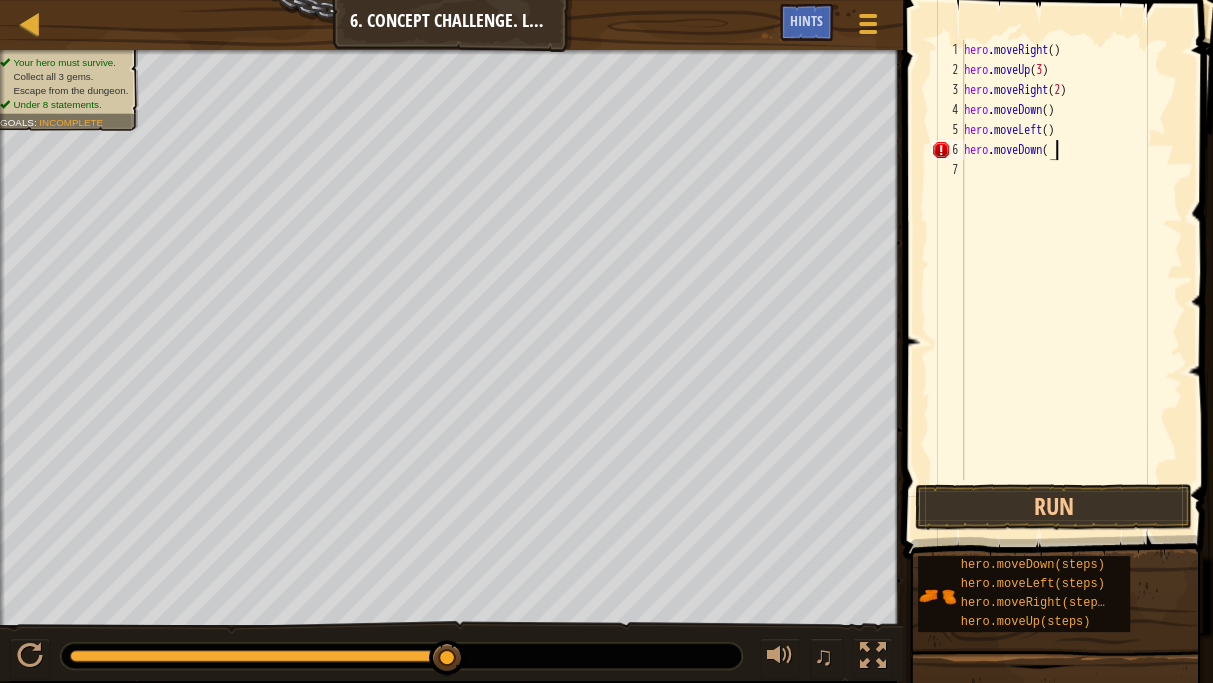 scroll, scrollTop: 9, scrollLeft: 7, axis: both 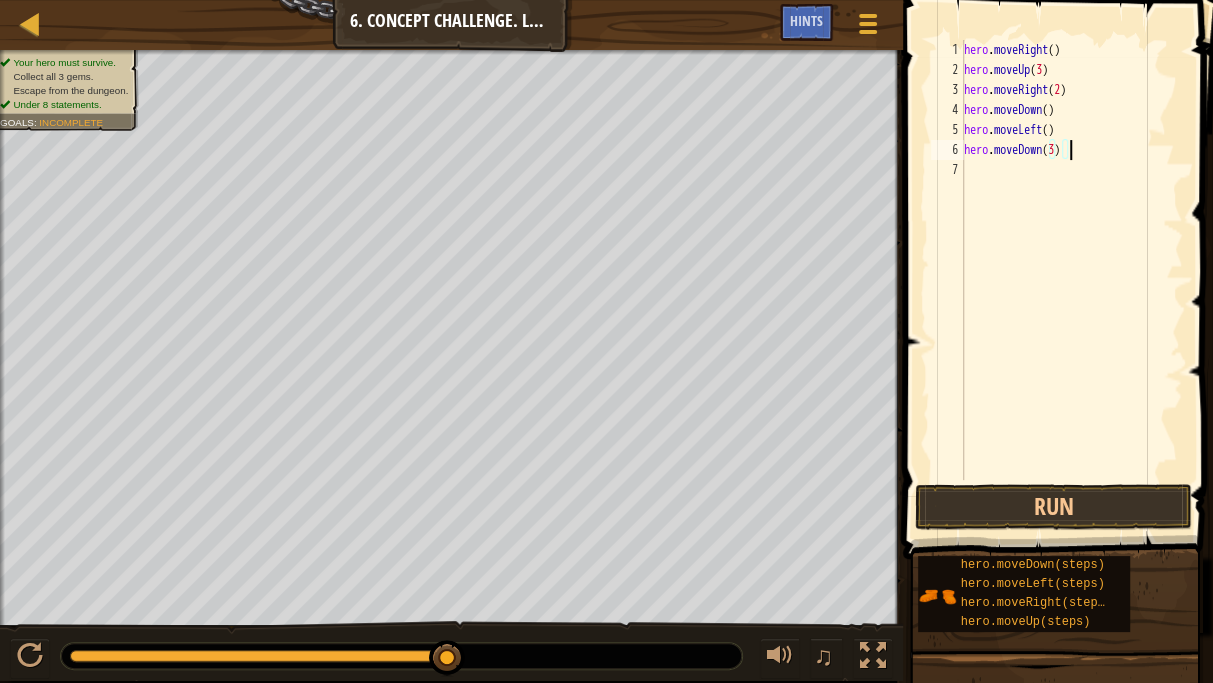 click on "hero . moveRight ( ) hero . moveUp ( 3 ) hero . moveRight ( 2 ) hero . moveDown ( ) hero . moveLeft ( ) hero . moveDown ( 3 )" at bounding box center [1071, 280] 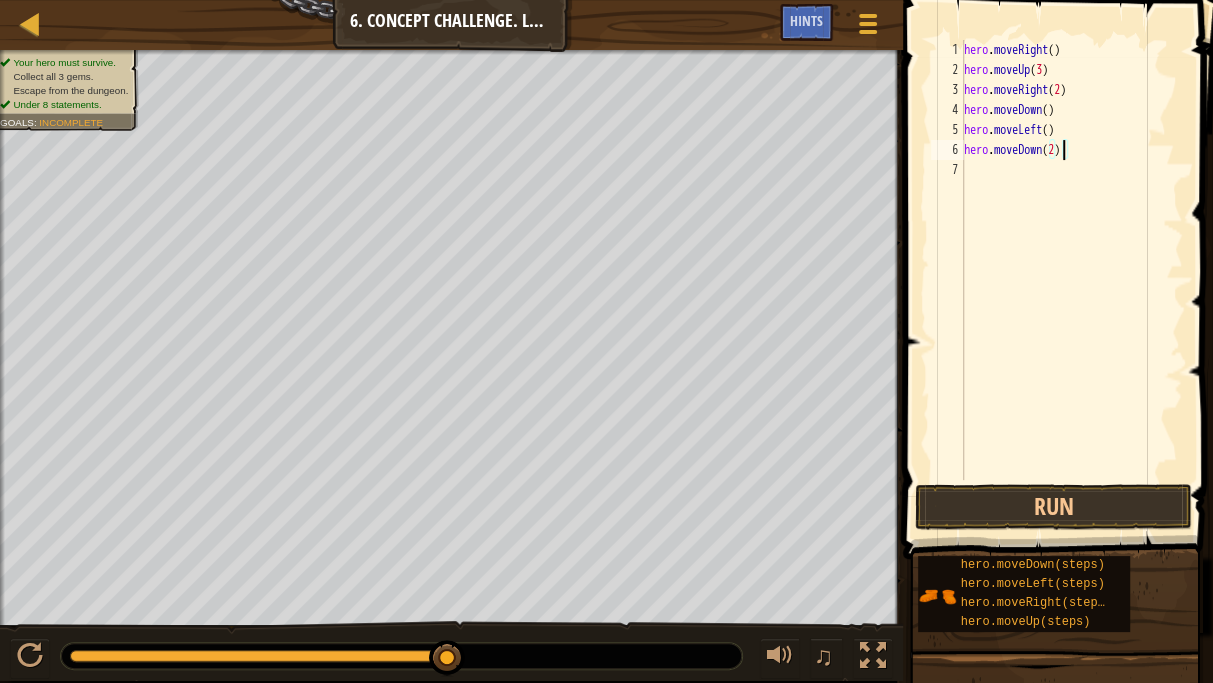 click on "hero . moveRight ( ) hero . moveUp ( 3 ) hero . moveRight ( 2 ) hero . moveDown ( ) hero . moveLeft ( ) hero . moveDown ( 2 )" at bounding box center (1071, 280) 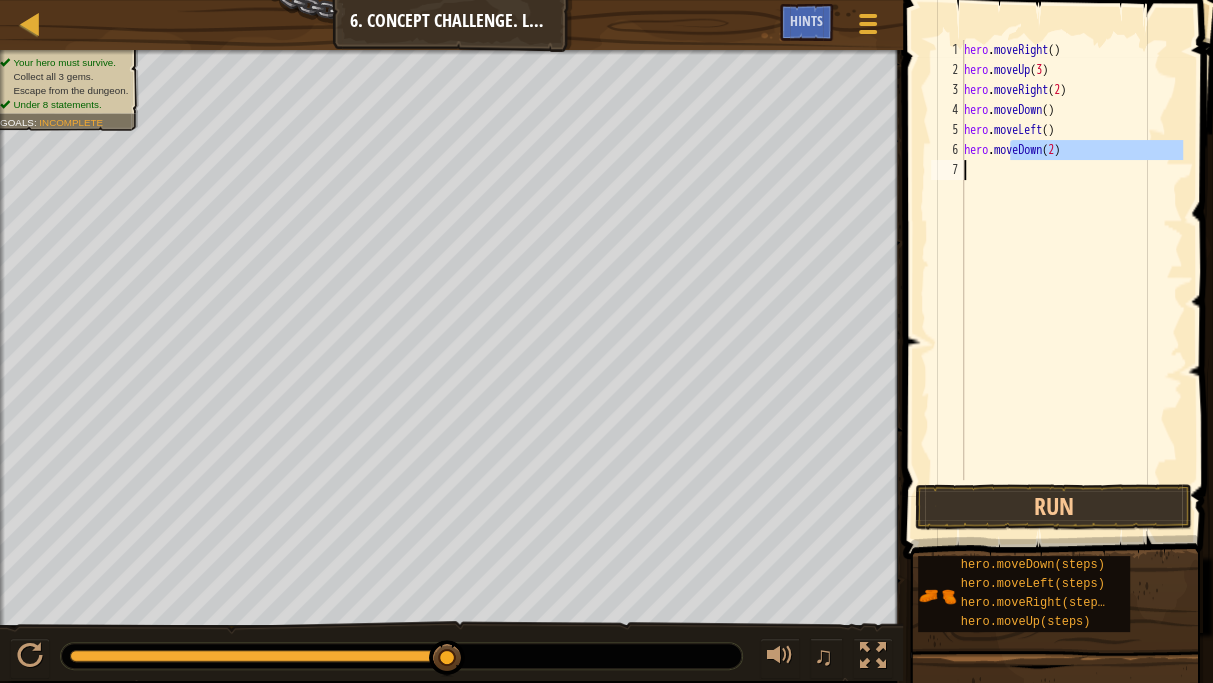 type on "hero.moveDown(2)" 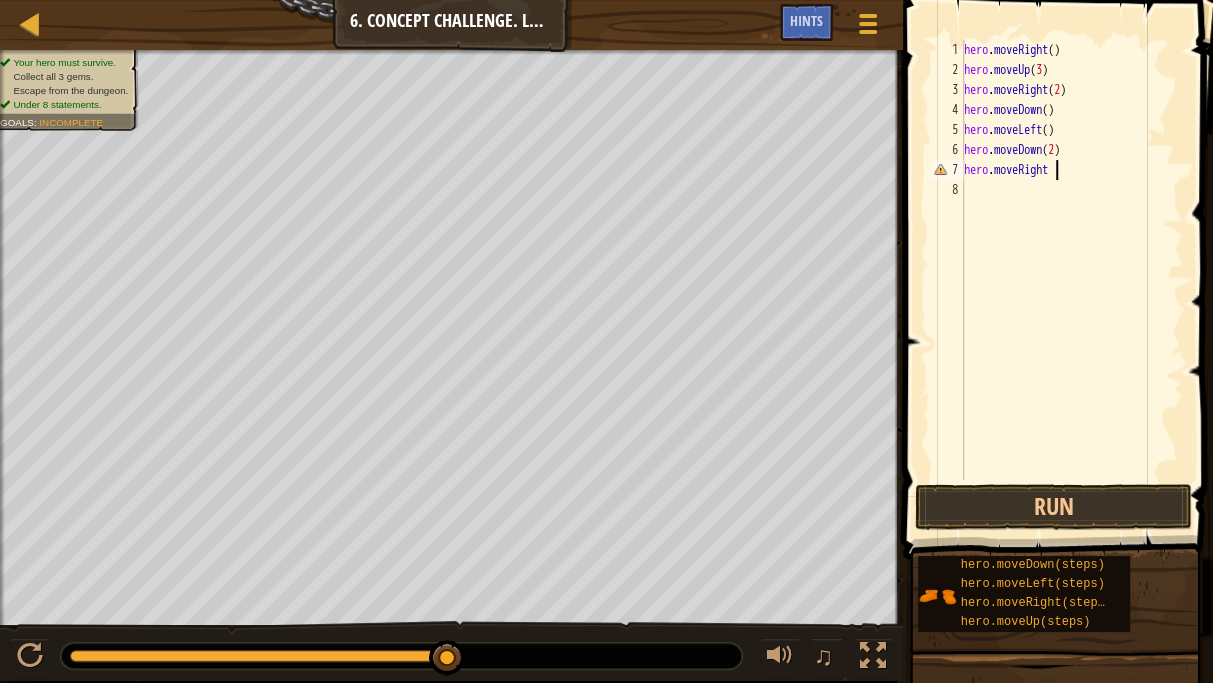 scroll, scrollTop: 9, scrollLeft: 7, axis: both 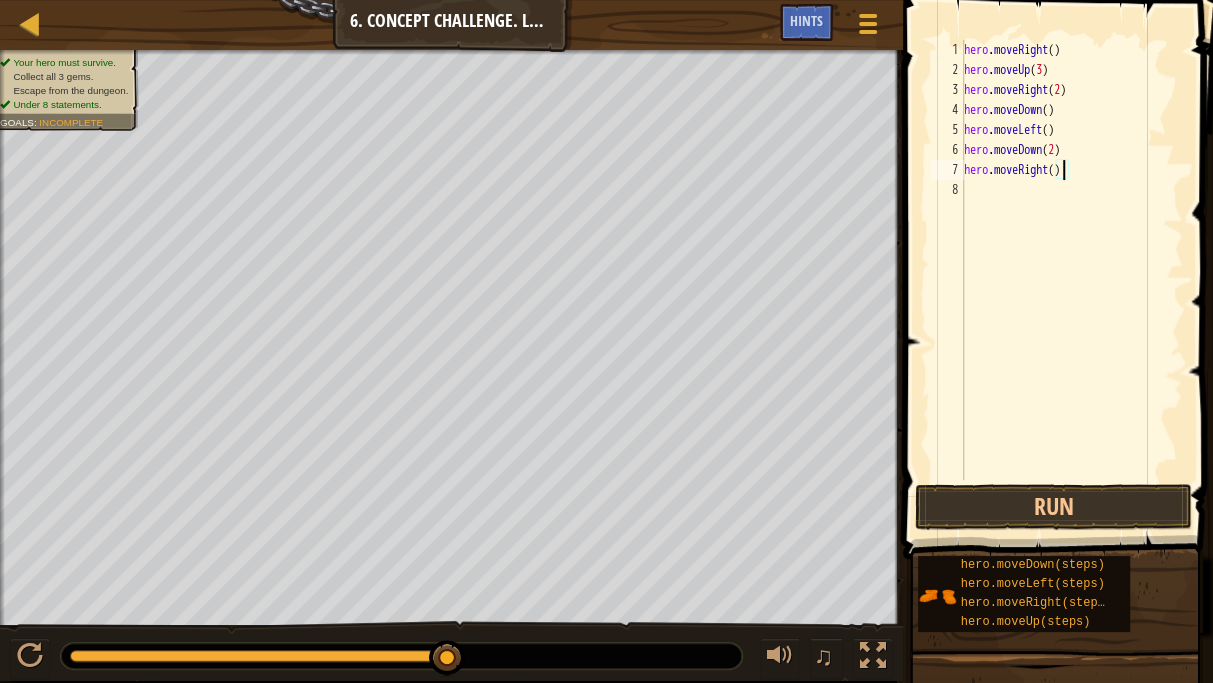 click on "hero . moveRight ( ) hero . moveUp ( 3 ) hero . moveRight ( 2 ) hero . moveDown ( ) hero . moveLeft ( ) hero . moveDown ( 2 ) hero . moveRight ( )" at bounding box center (1071, 280) 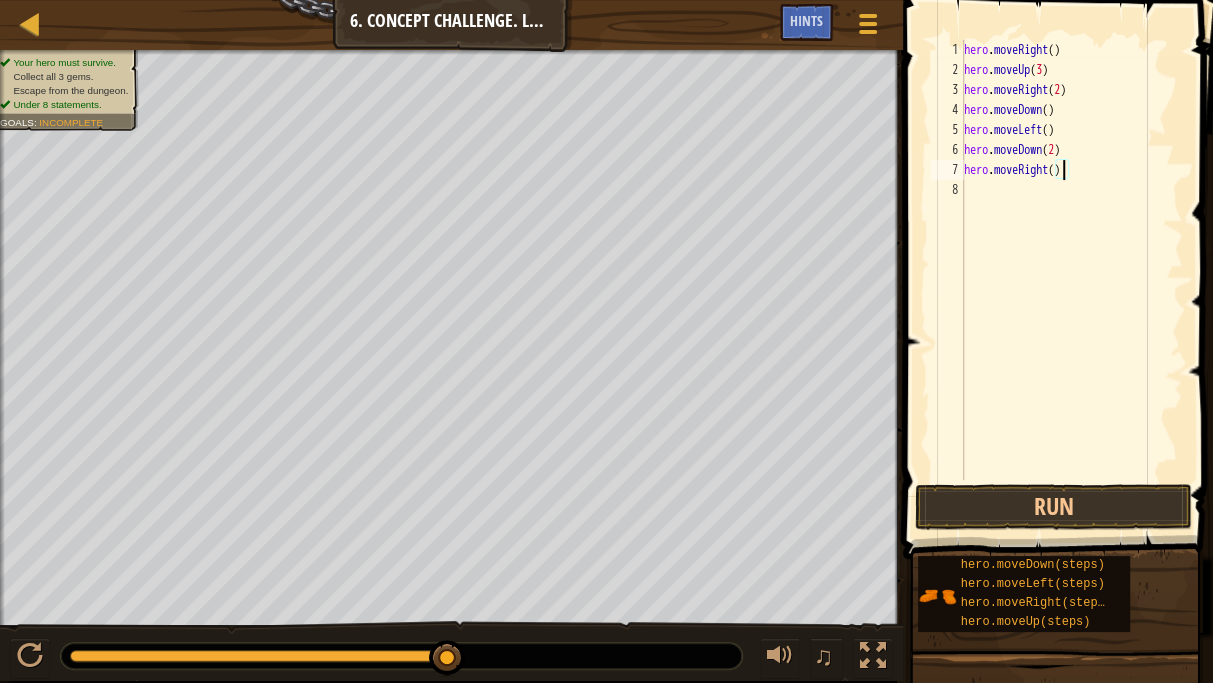 type on "hero.moveRight(2)" 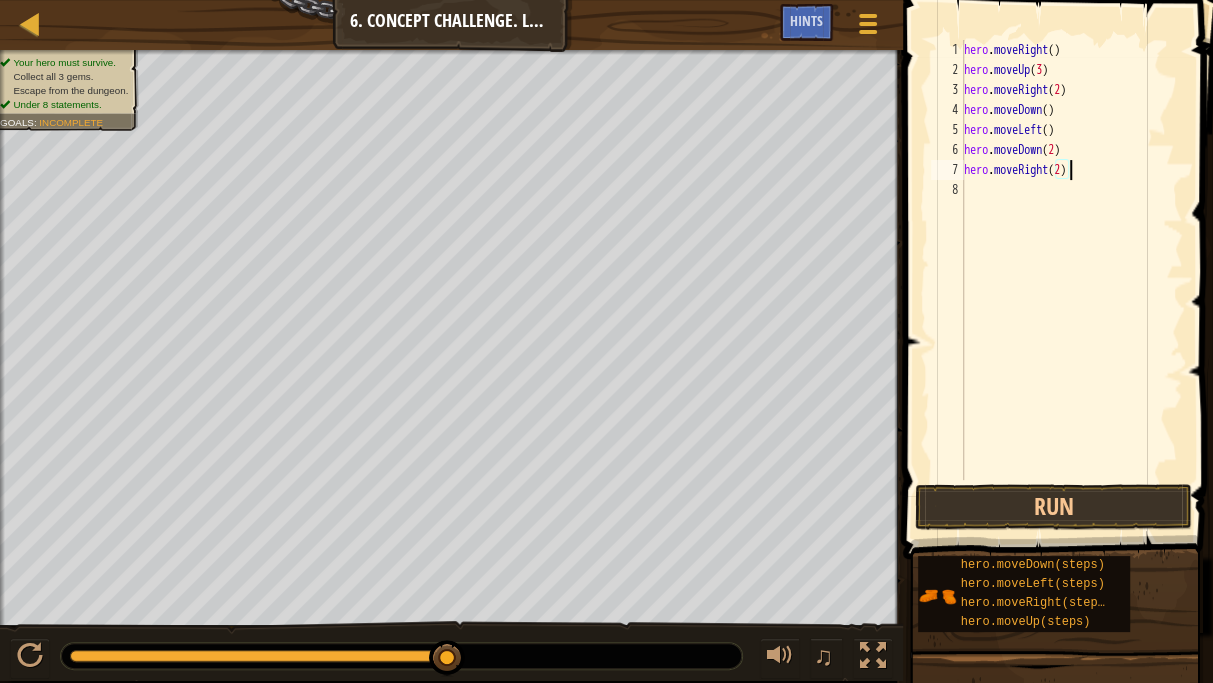 scroll, scrollTop: 9, scrollLeft: 8, axis: both 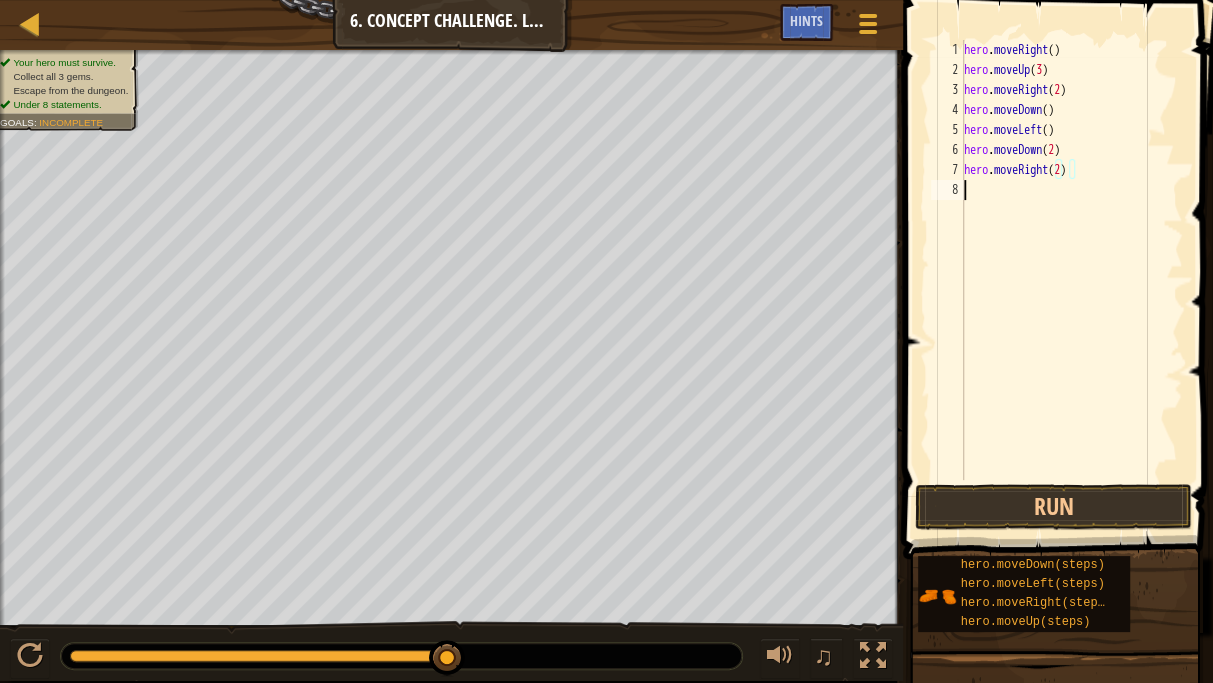 click on "hero . moveRight ( ) hero . moveUp ( 3 ) hero . moveRight ( 2 ) hero . moveDown ( ) hero . moveLeft ( ) hero . moveDown ( 2 ) hero . moveRight ( 2 )" at bounding box center (1071, 280) 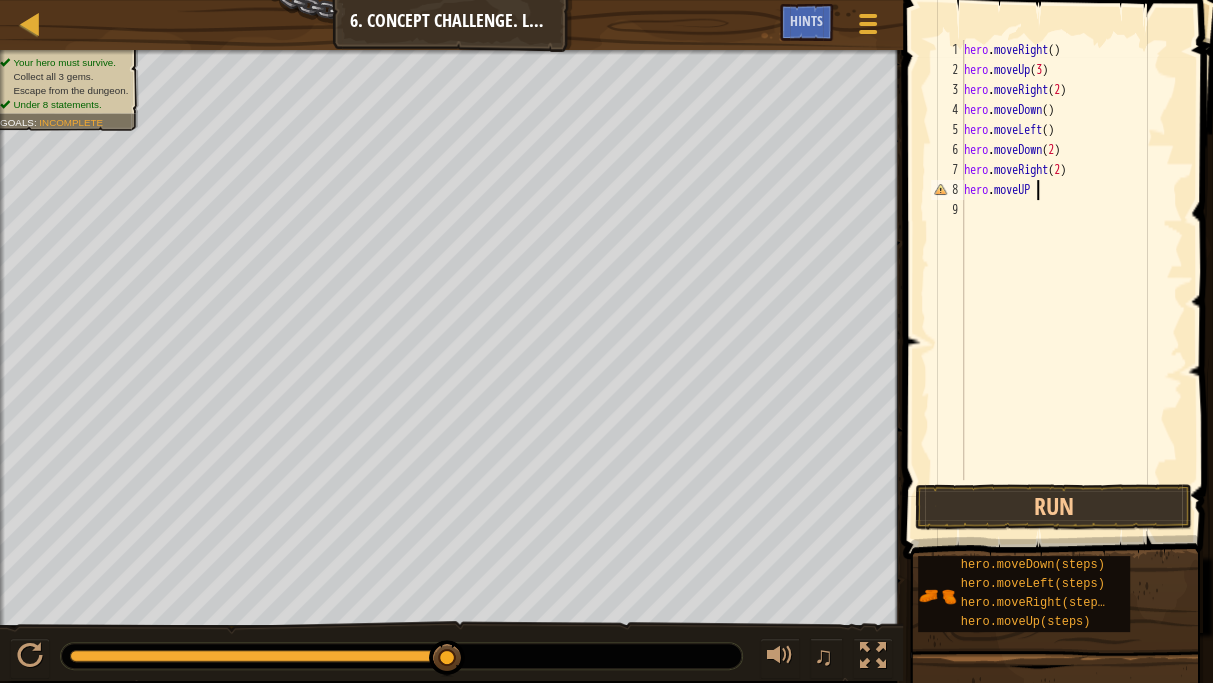 scroll, scrollTop: 9, scrollLeft: 5, axis: both 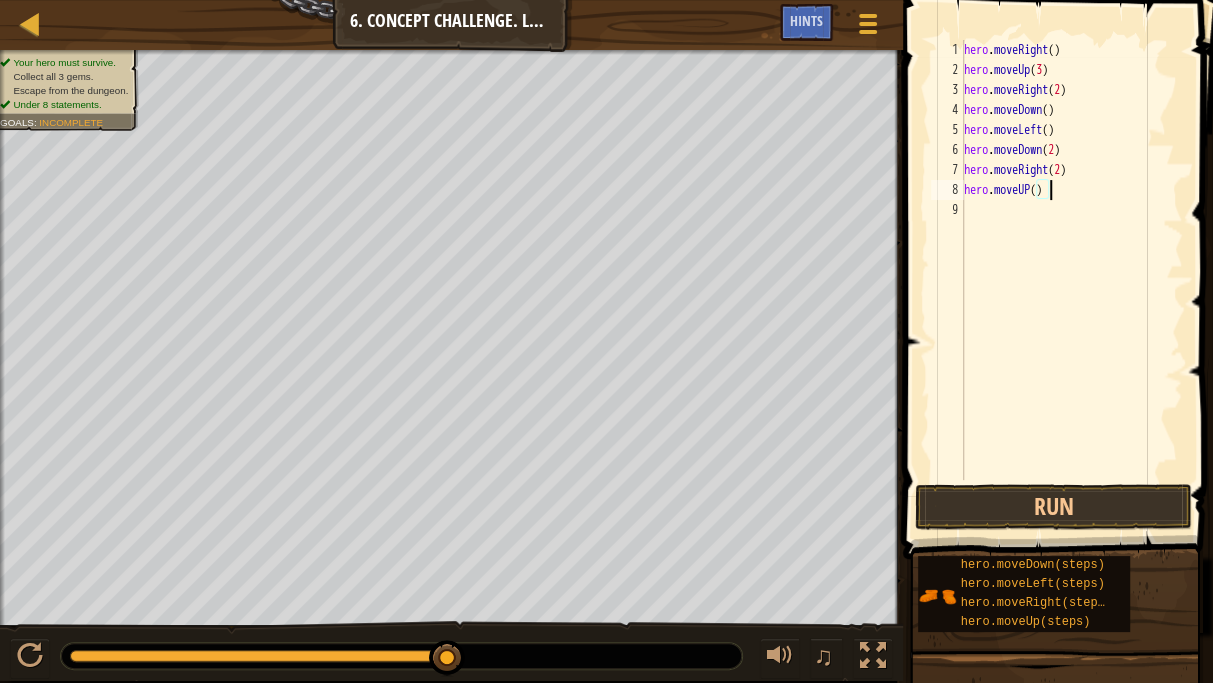 click on "hero . moveRight ( ) hero . moveUp ( 3 ) hero . moveRight ( 2 ) hero . moveDown ( ) hero . moveLeft ( ) hero . moveDown ( 2 ) hero . moveRight ( 2 ) hero . moveUP ( )" at bounding box center (1071, 280) 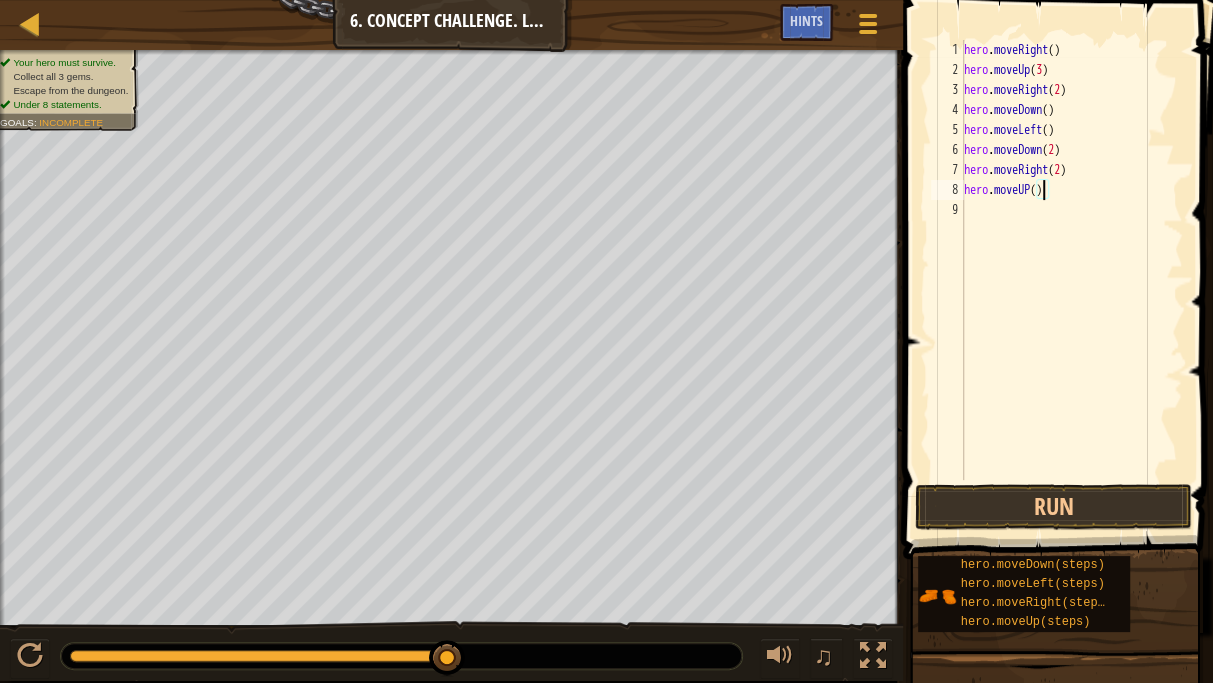 type on "hero.moveUP(2)" 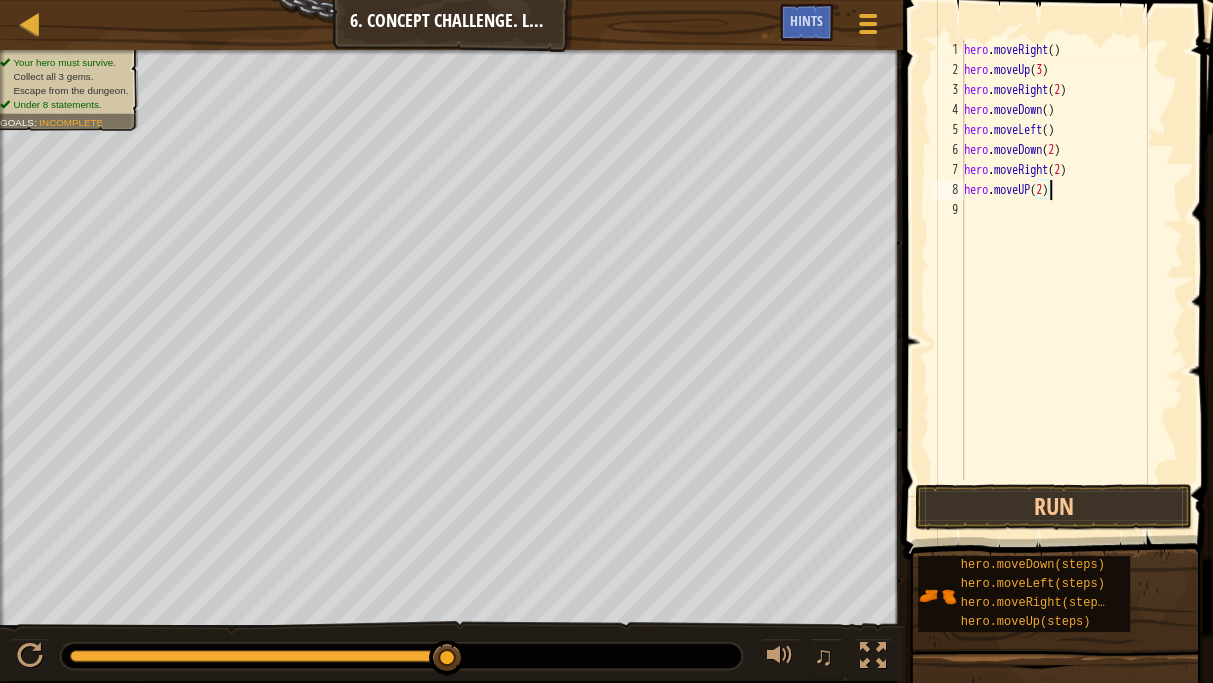 scroll, scrollTop: 9, scrollLeft: 6, axis: both 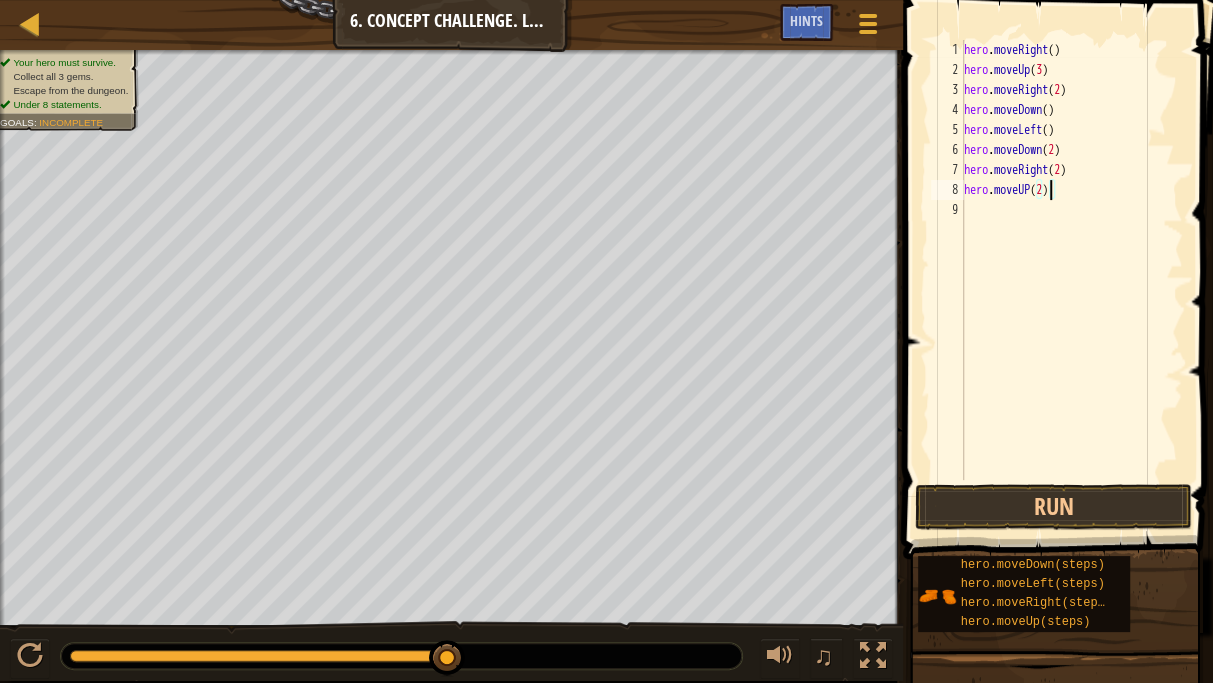 click on "hero . moveRight ( ) hero . moveUp ( 3 ) hero . moveRight ( 2 ) hero . moveDown ( ) hero . moveLeft ( ) hero . moveDown ( 2 ) hero . moveRight ( 2 ) hero . moveUP ( 2 )" at bounding box center [1071, 280] 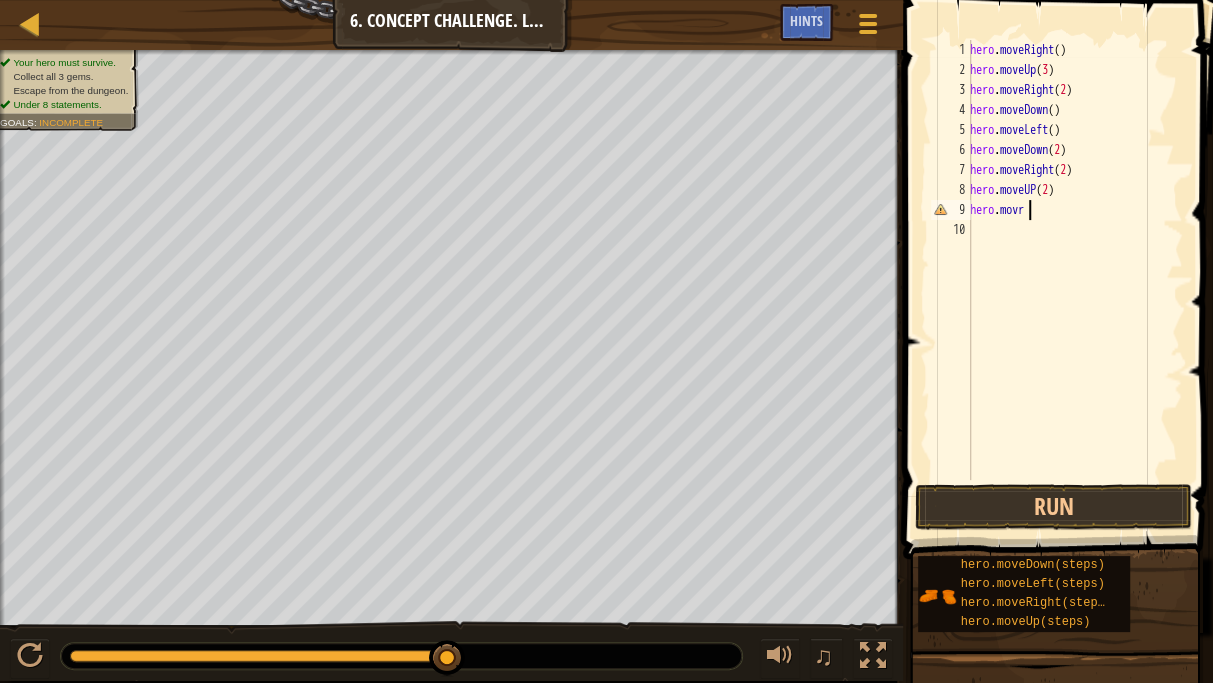 scroll, scrollTop: 9, scrollLeft: 3, axis: both 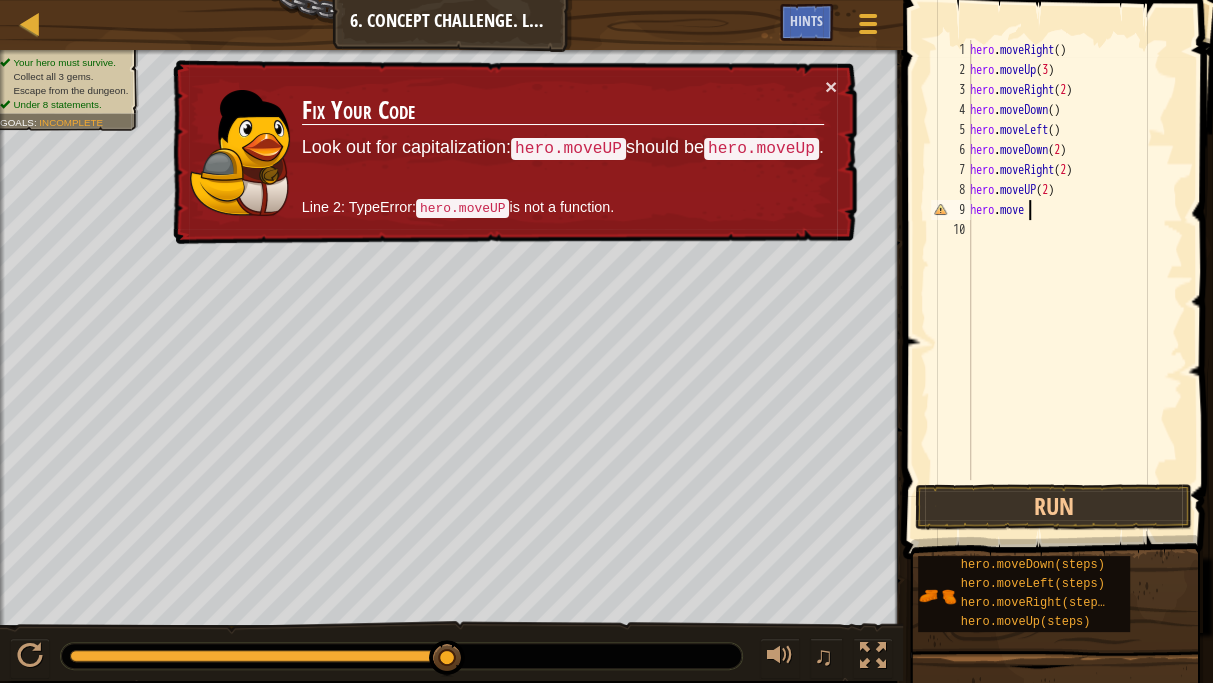click on "hero . moveRight ( ) hero . moveUp ( 3 ) hero . moveRight ( 2 ) hero . moveDown ( ) hero . moveLeft ( ) hero . moveDown ( 2 ) hero . moveRight ( 2 ) hero . moveUP ( 2 ) hero . move" at bounding box center (1074, 280) 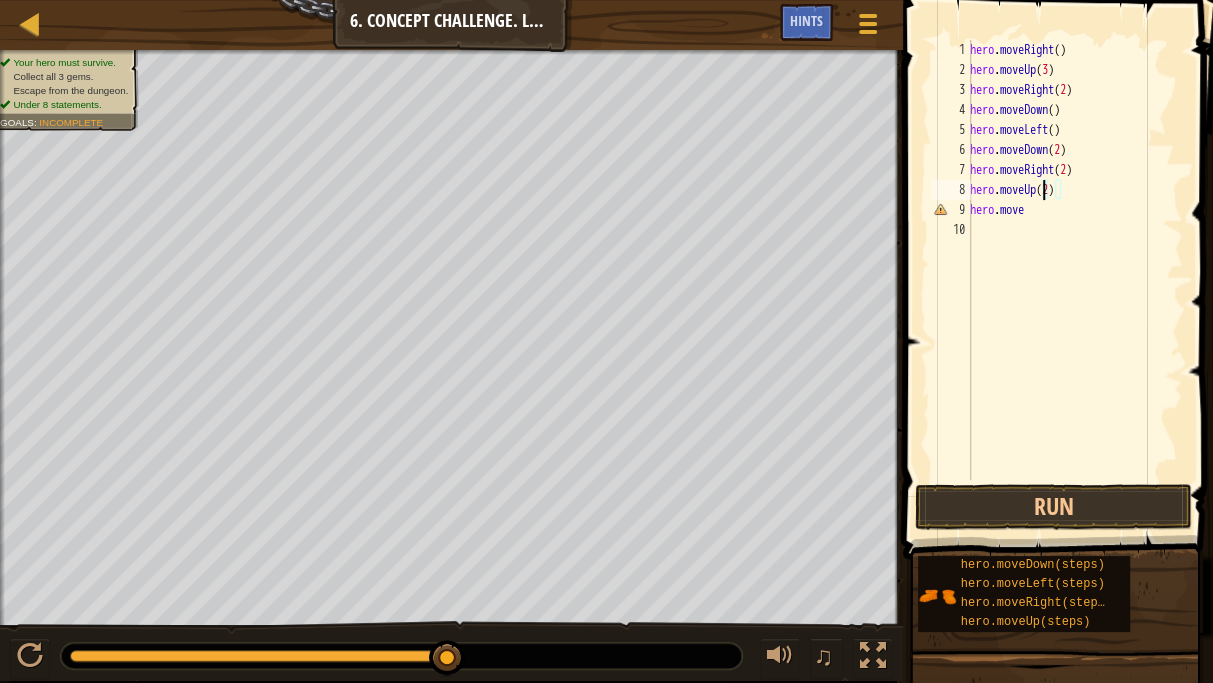 click on "hero . moveRight ( ) hero . moveUp ( 3 ) hero . moveRight ( 2 ) hero . moveDown ( ) hero . moveLeft ( ) hero . moveDown ( 2 ) hero . moveRight ( 2 ) hero . moveUp ( 2 ) hero . move" at bounding box center (1074, 280) 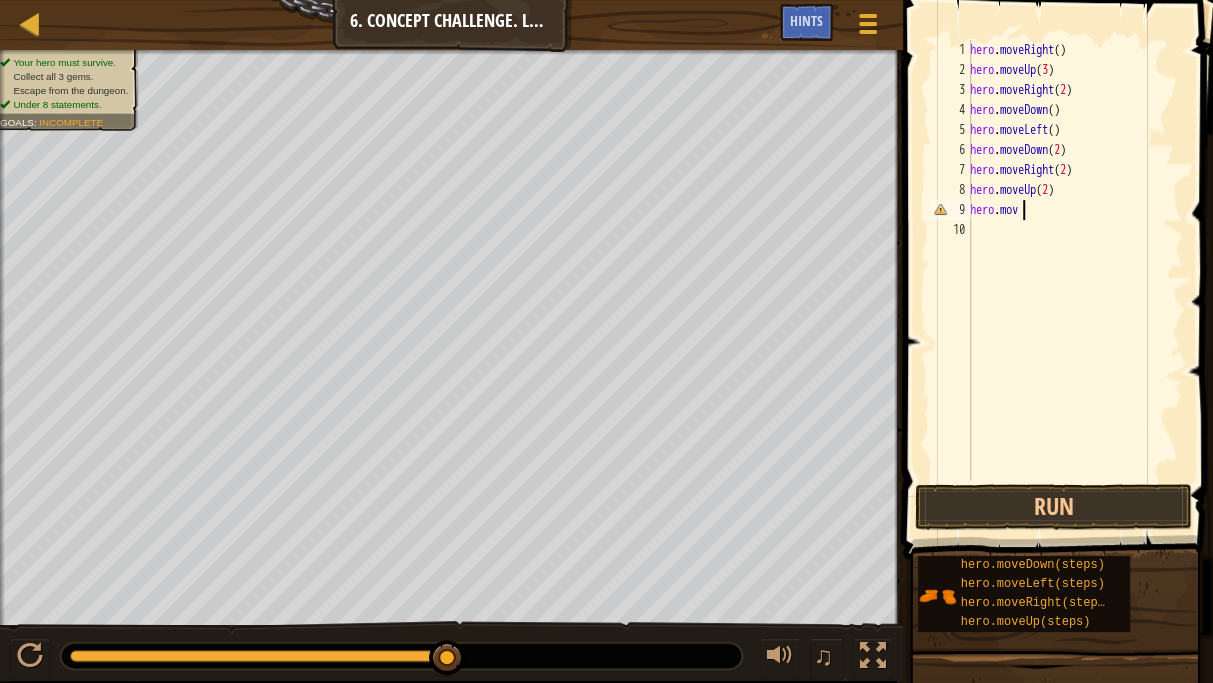 scroll, scrollTop: 9, scrollLeft: 1, axis: both 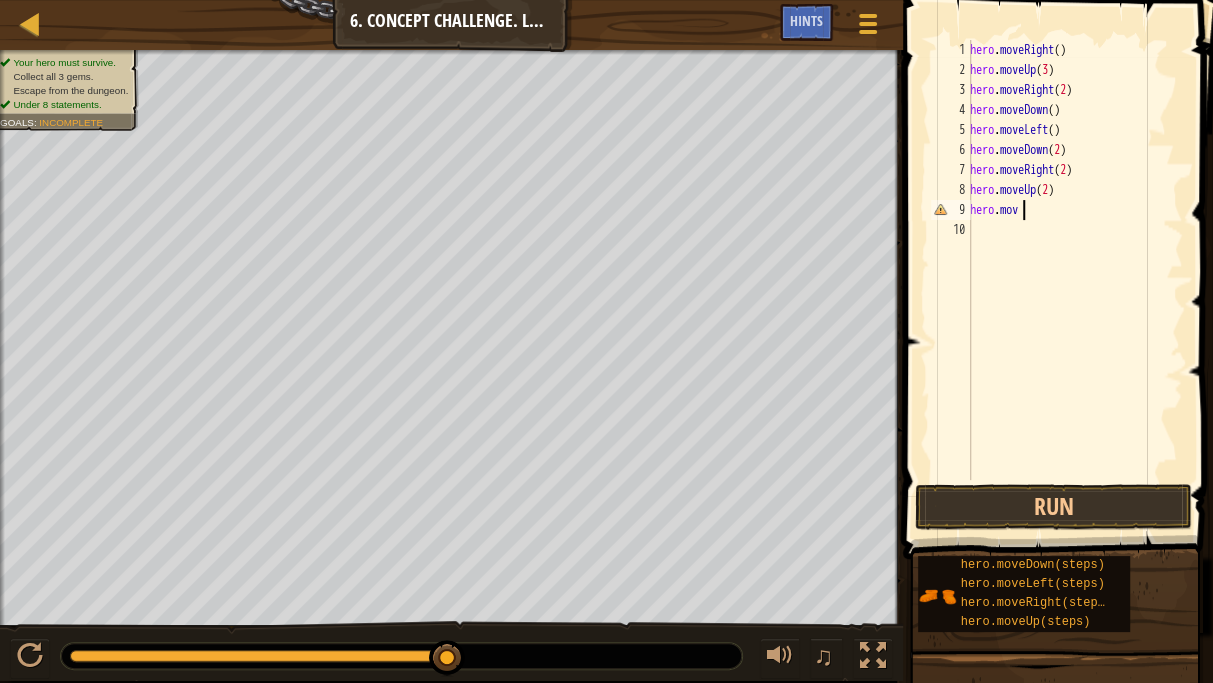 type on "h" 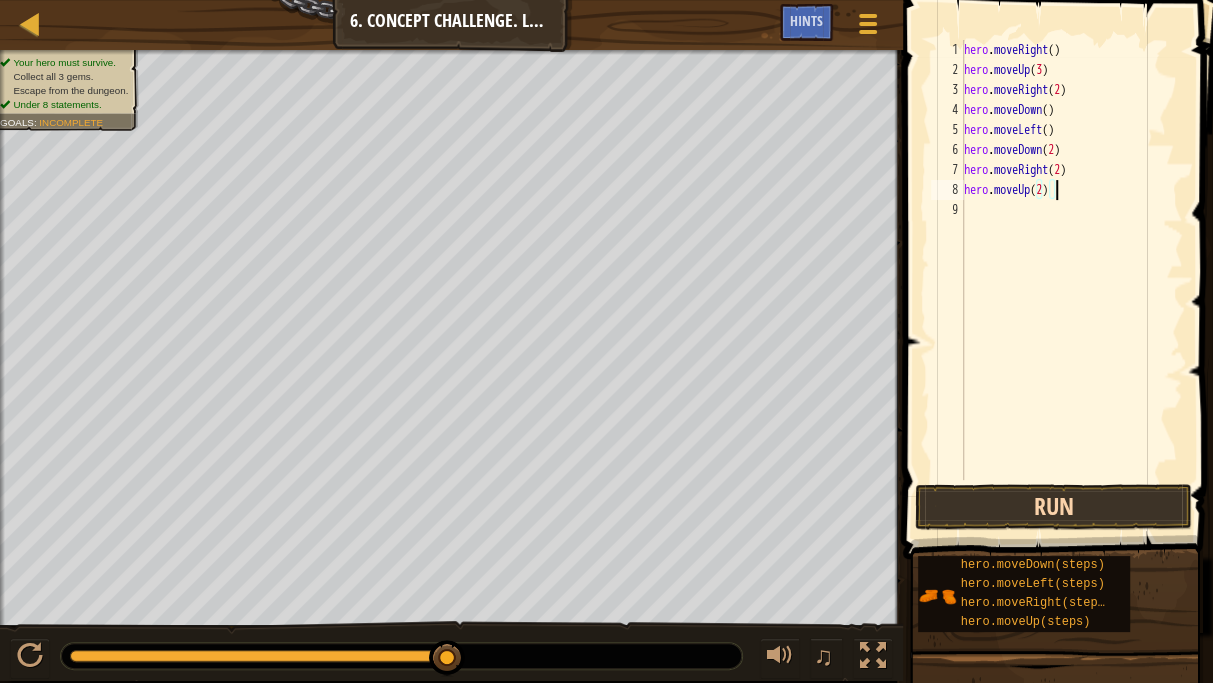 type on "hero.moveUp(2)" 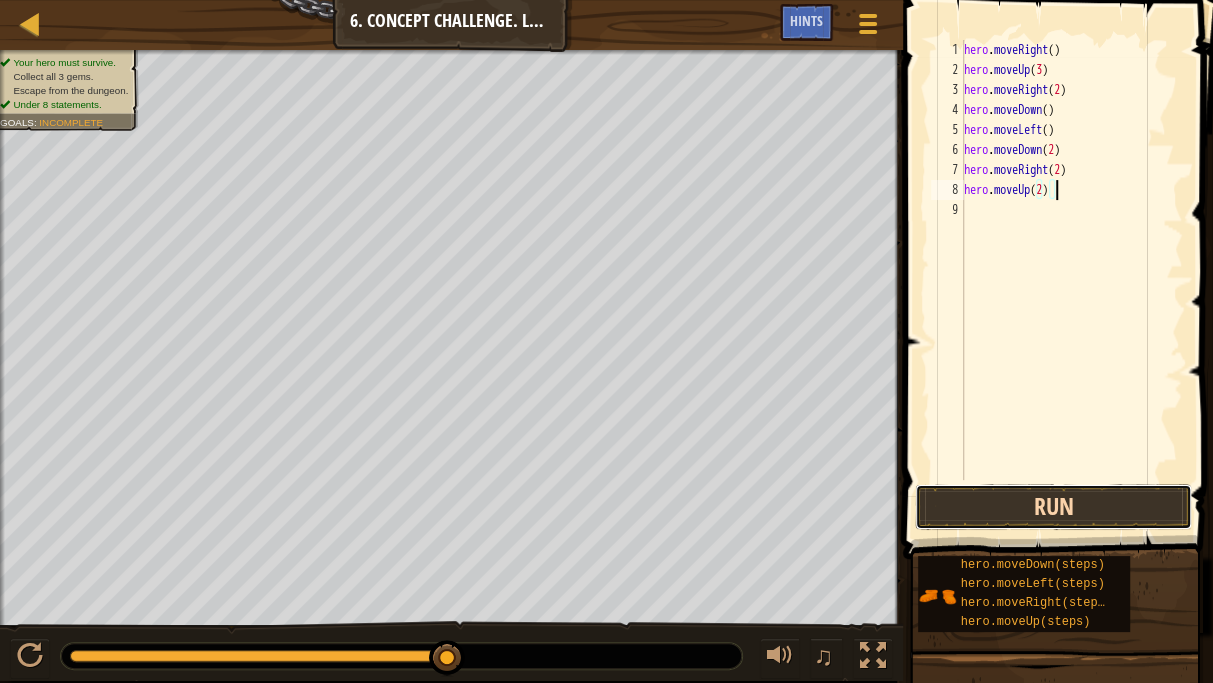 click on "Run" at bounding box center (1053, 507) 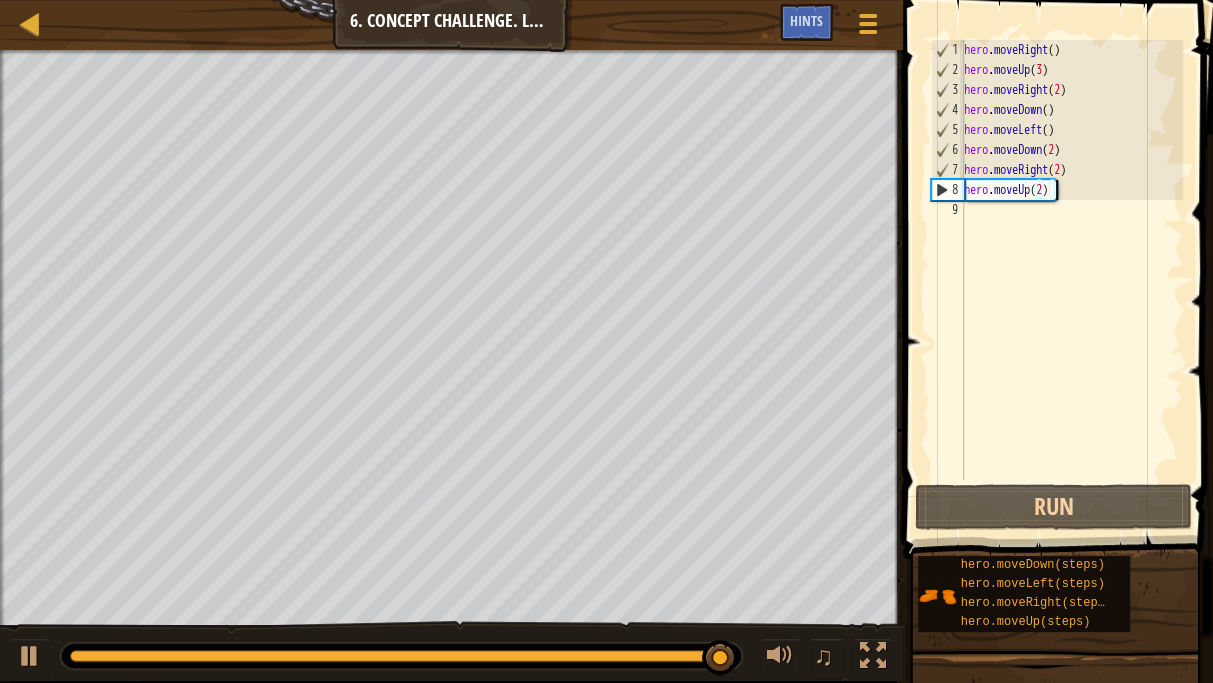 click on "hero . moveRight ( ) hero . moveUp ( 3 ) hero . moveRight ( 2 ) hero . moveDown ( ) hero . moveLeft ( ) hero . moveDown ( 2 ) hero . moveRight ( 2 ) hero . moveUp ( 2 )" at bounding box center (1071, 280) 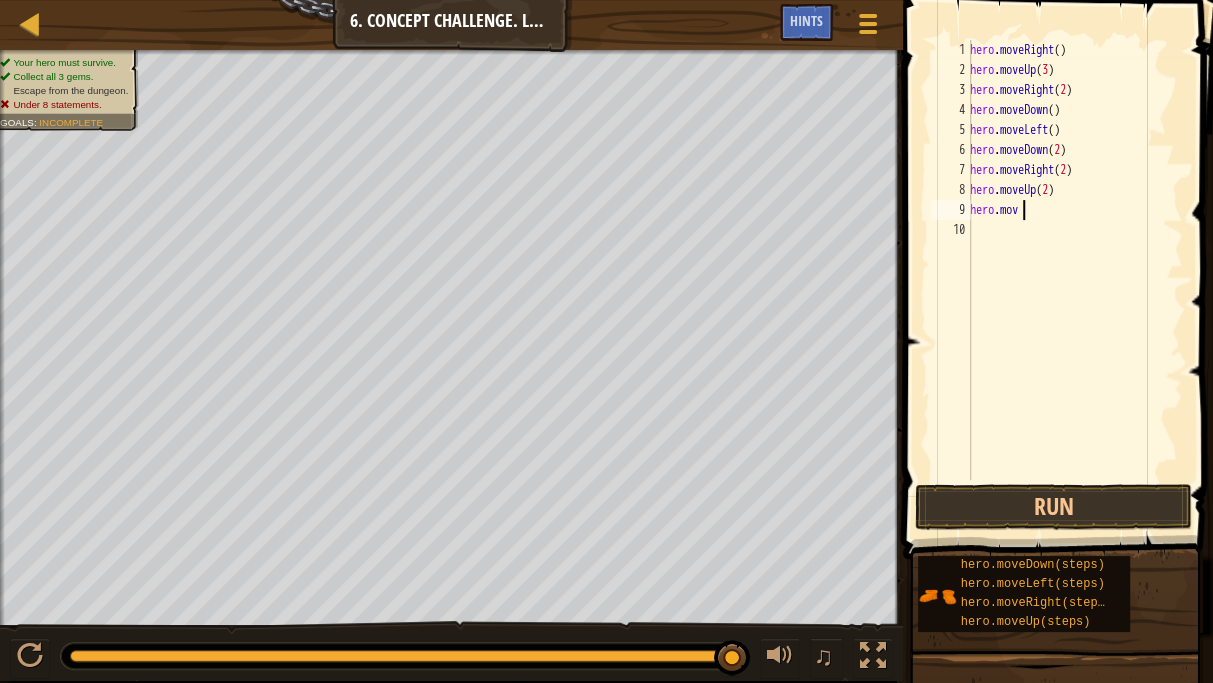 scroll, scrollTop: 9, scrollLeft: 3, axis: both 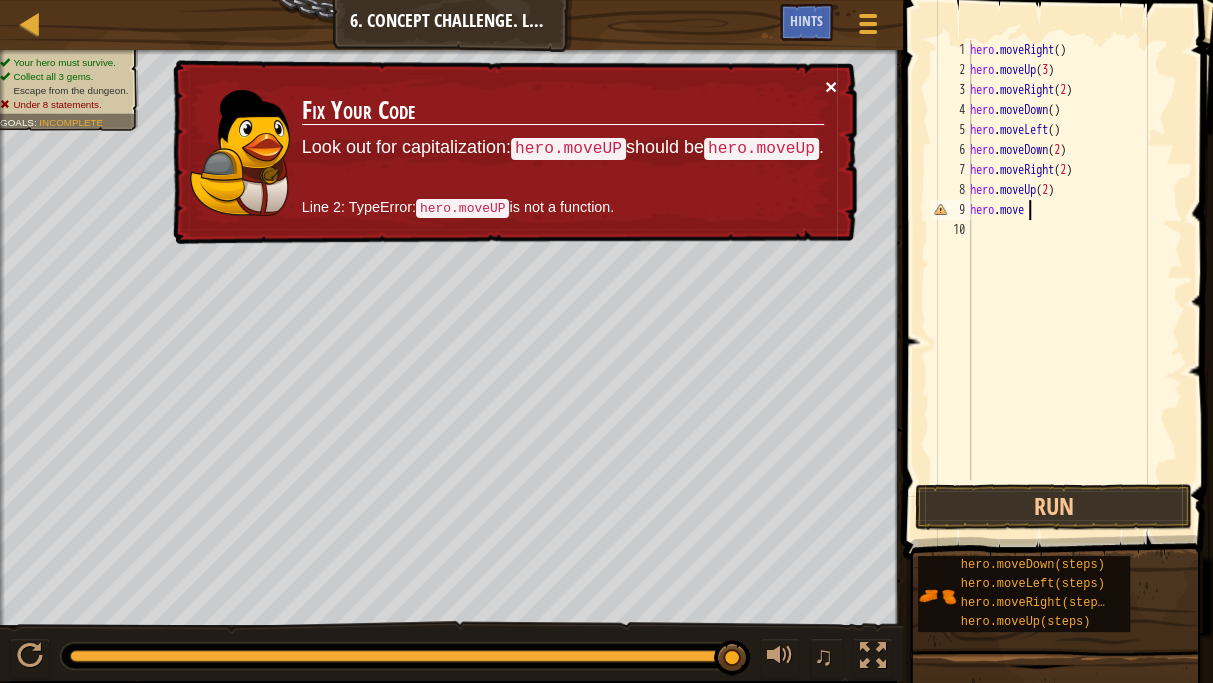 click on "×" at bounding box center [831, 86] 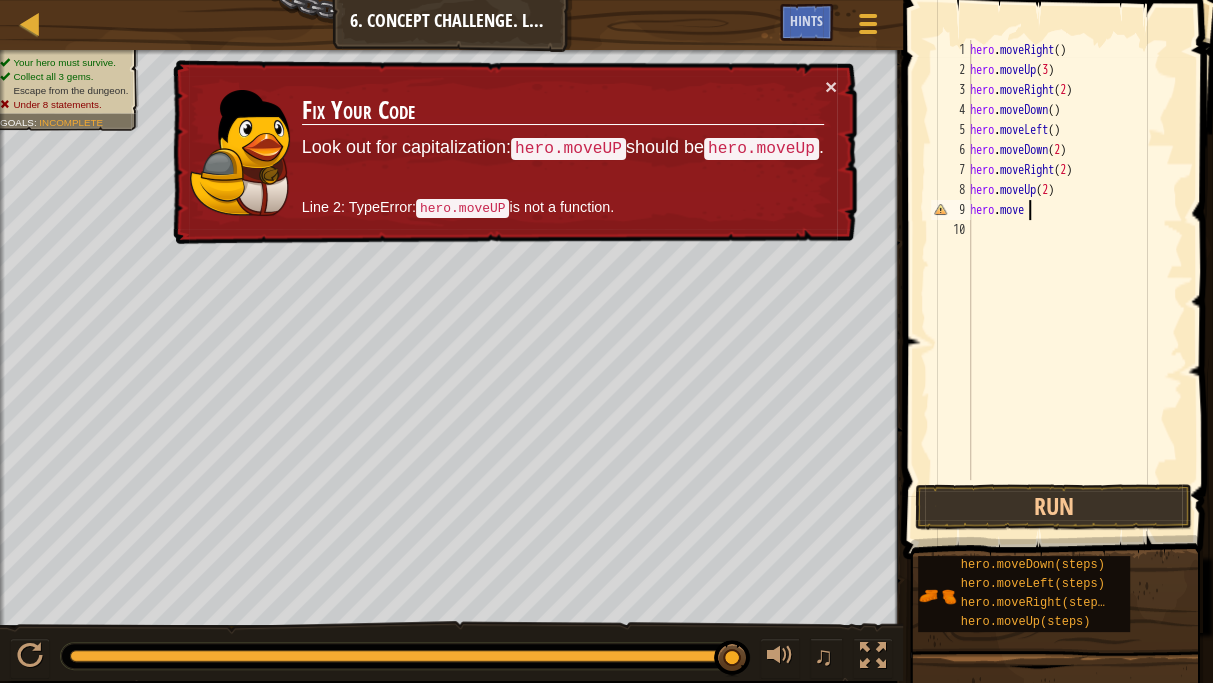 click on "hero . moveRight ( ) hero . moveUp ( 3 ) hero . moveRight ( 2 ) hero . moveDown ( ) hero . moveLeft ( ) hero . moveDown ( 2 ) hero . moveRight ( 2 ) hero . moveUp ( 2 ) hero . move" at bounding box center (1074, 280) 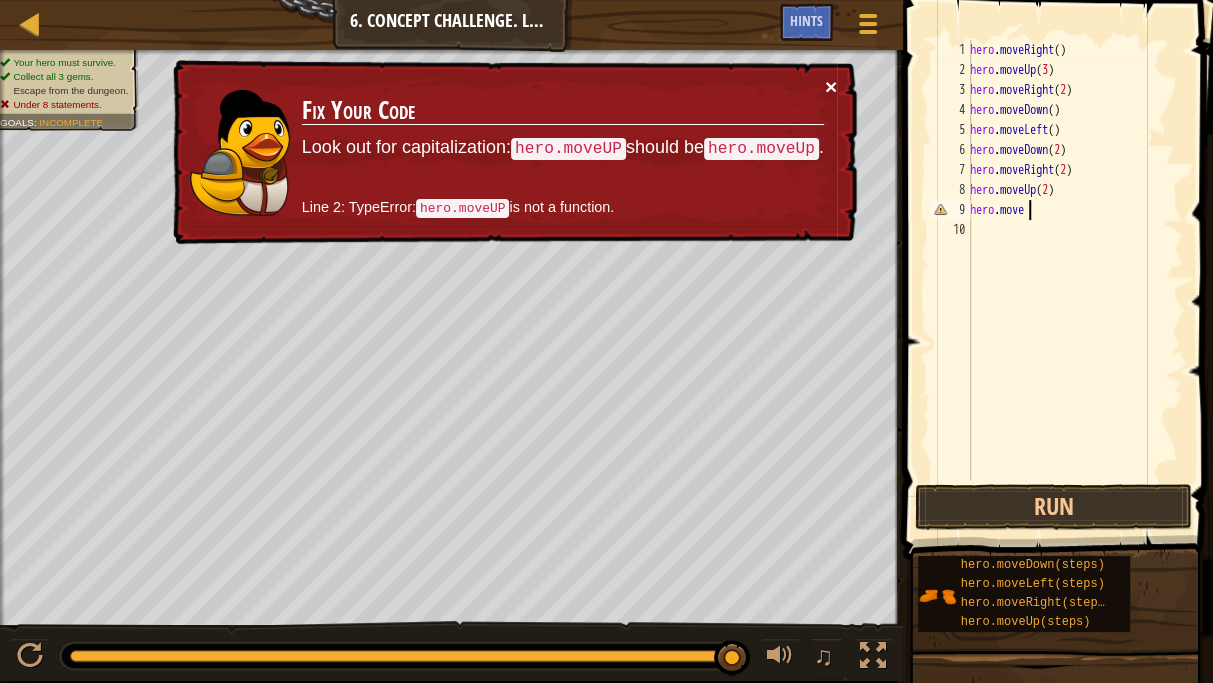 click on "×" at bounding box center (831, 88) 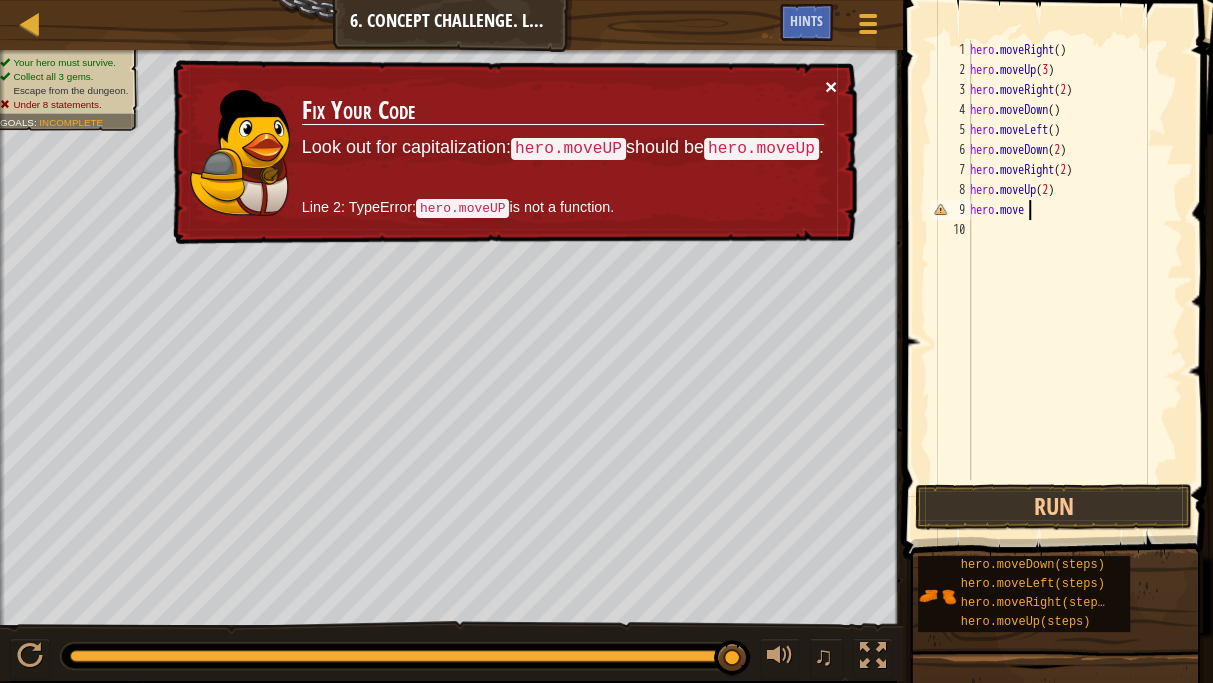 click on "×" at bounding box center [831, 86] 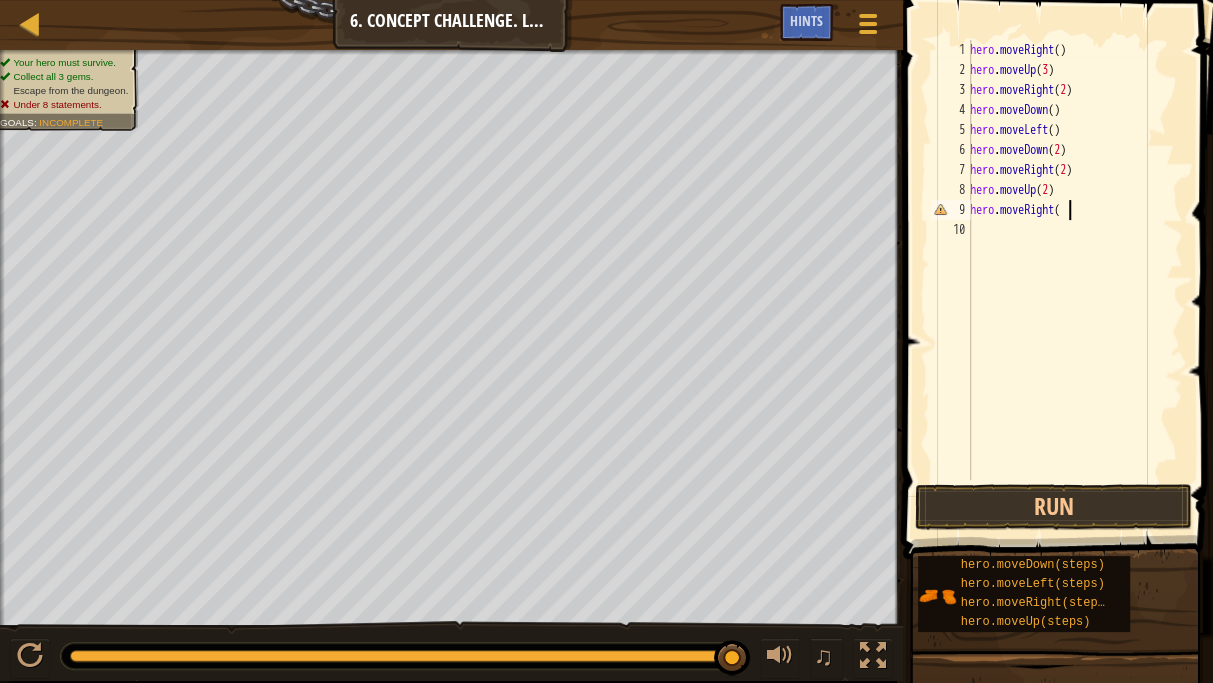 scroll, scrollTop: 9, scrollLeft: 7, axis: both 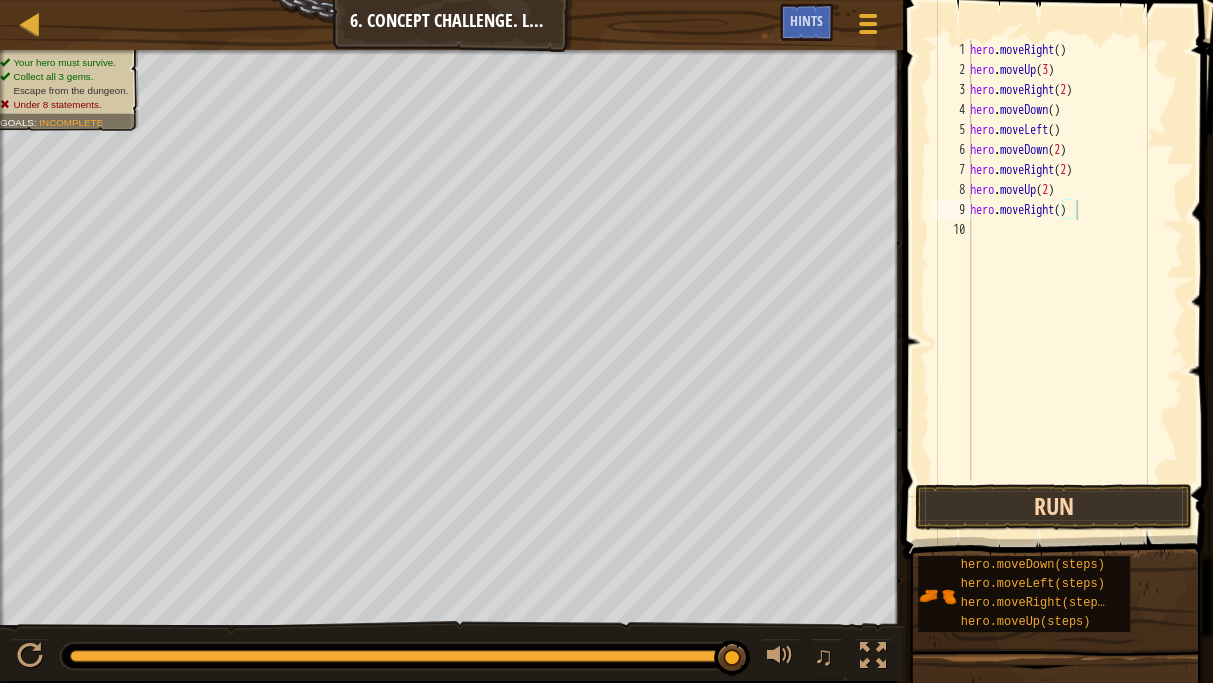 click on "hero.moveRight() 1 2 3 4 5 6 7 8 9 10 hero . moveRight ( ) hero . moveUp ( 3 ) hero . moveRight ( 2 ) hero . moveDown ( ) hero . moveLeft ( ) hero . moveDown ( 2 ) hero . moveRight ( 2 ) hero . moveUp ( 2 ) hero . moveRight ( )     הההההההההההההההההההההההההההההההההההההההההההההההההההההההההההההההההההההההההההההההההההההההההההההההההההההההההההההההההההההההההההההההההההההההההההההההההההההההההההההההההההההההההההההההההההההההההההההההההההההההההההההההההההההההההההההההההההההההההההההההההההההההההההההההה XXXXXXXXXXXXXXXXXXXXXXXXXXXXXXXXXXXXXXXXXXXXXXXXXXXXXXXXXXXXXXXXXXXXXXXXXXXXXXXXXXXXXXXXXXXXXXXXXXXXXXXXXXXXXXXXXXXXXXXXXXXXXXXXXXXXXXXXXXXXXXXXXXXXXXXXXXXXXXXXXXXXXXXXXXXXXXXXXXXXXXXXXXXXXXXXXXXXXXXXXXXXXXXXXXXXXXXXXXXXXXXXXXXXXXXXXXXXXXXXXXXXXXXXXXXXXXXX Code Saved : Python" at bounding box center [1055, 319] 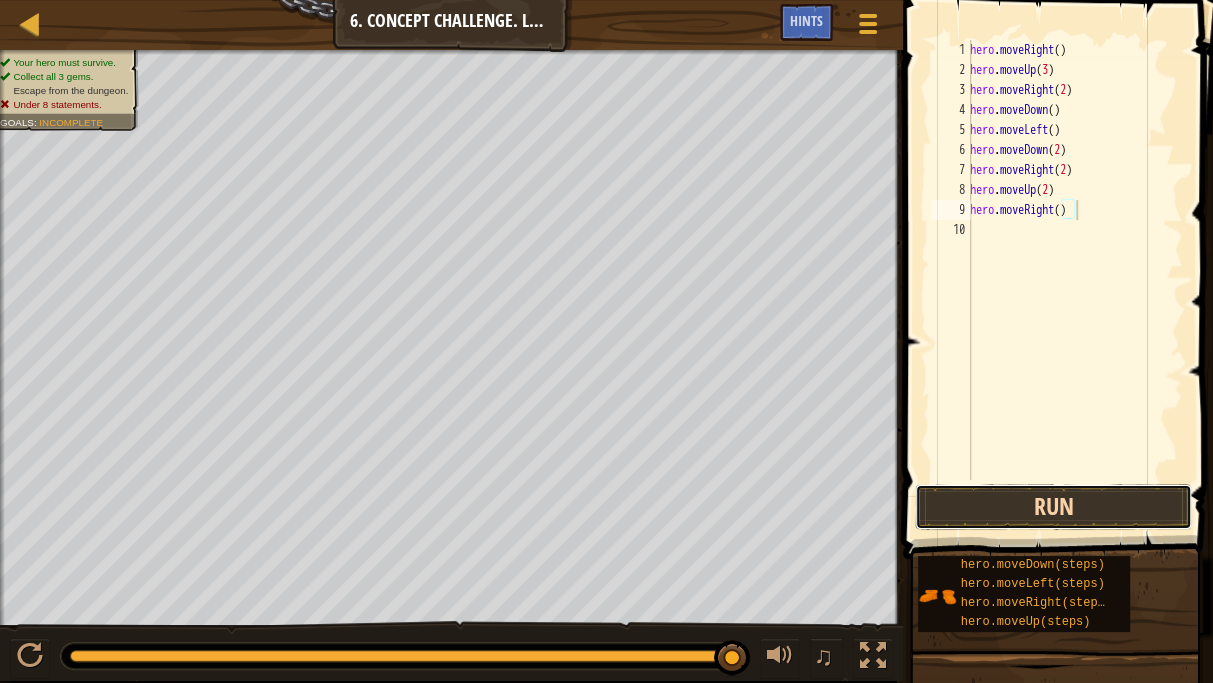 click on "Run" at bounding box center (1053, 507) 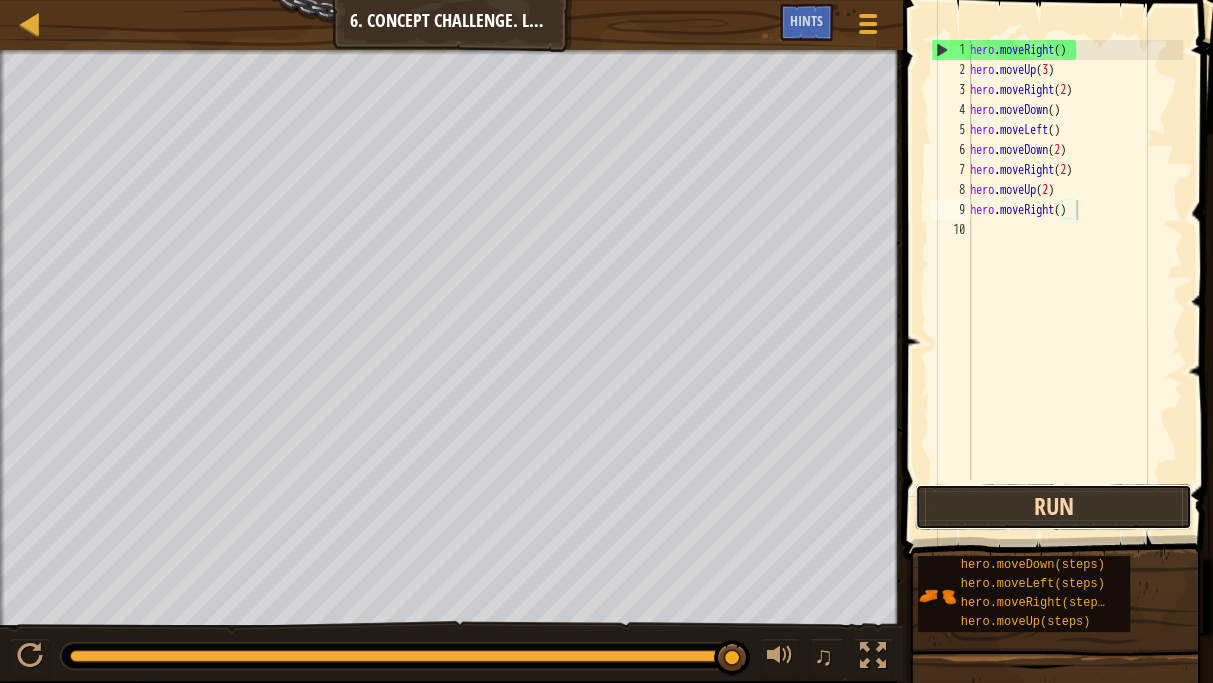 click on "Run" at bounding box center [1053, 507] 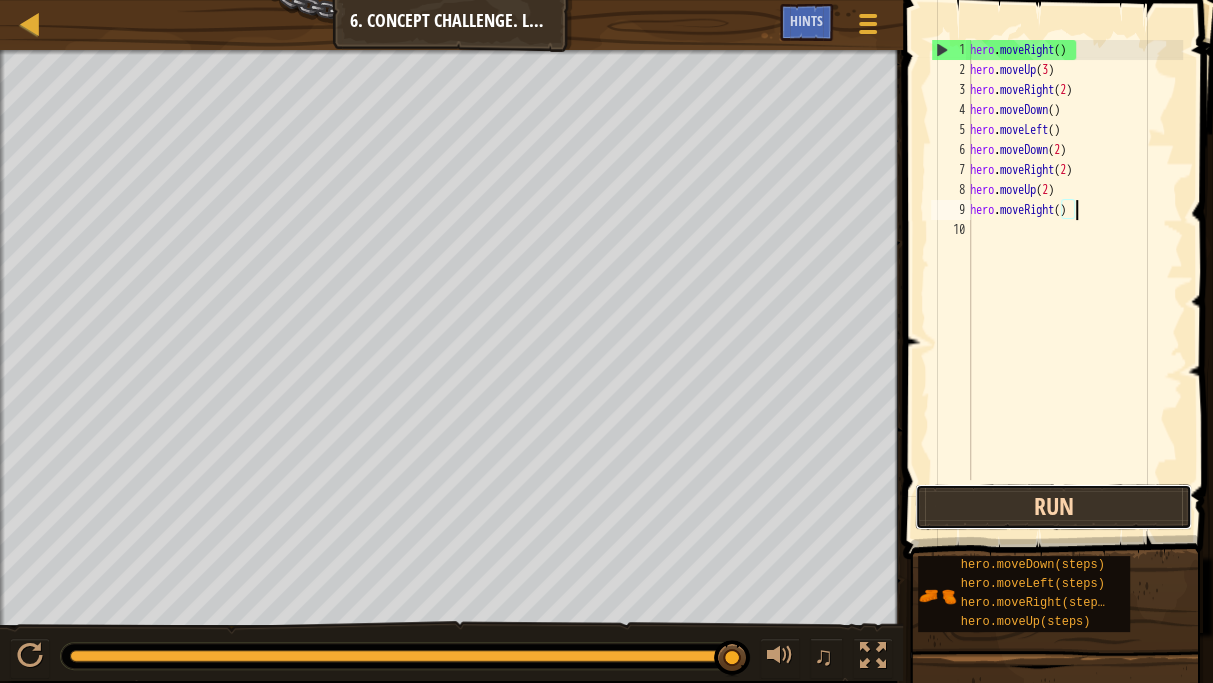click on "Run" at bounding box center [1053, 507] 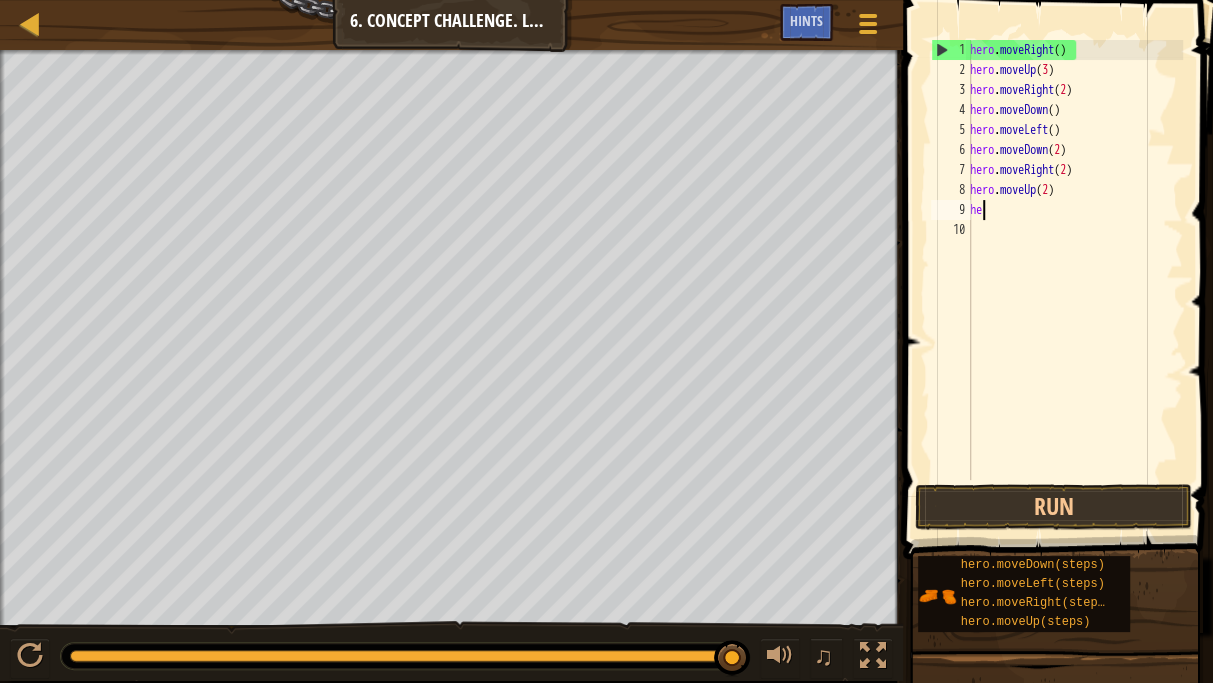 scroll, scrollTop: 9, scrollLeft: 0, axis: vertical 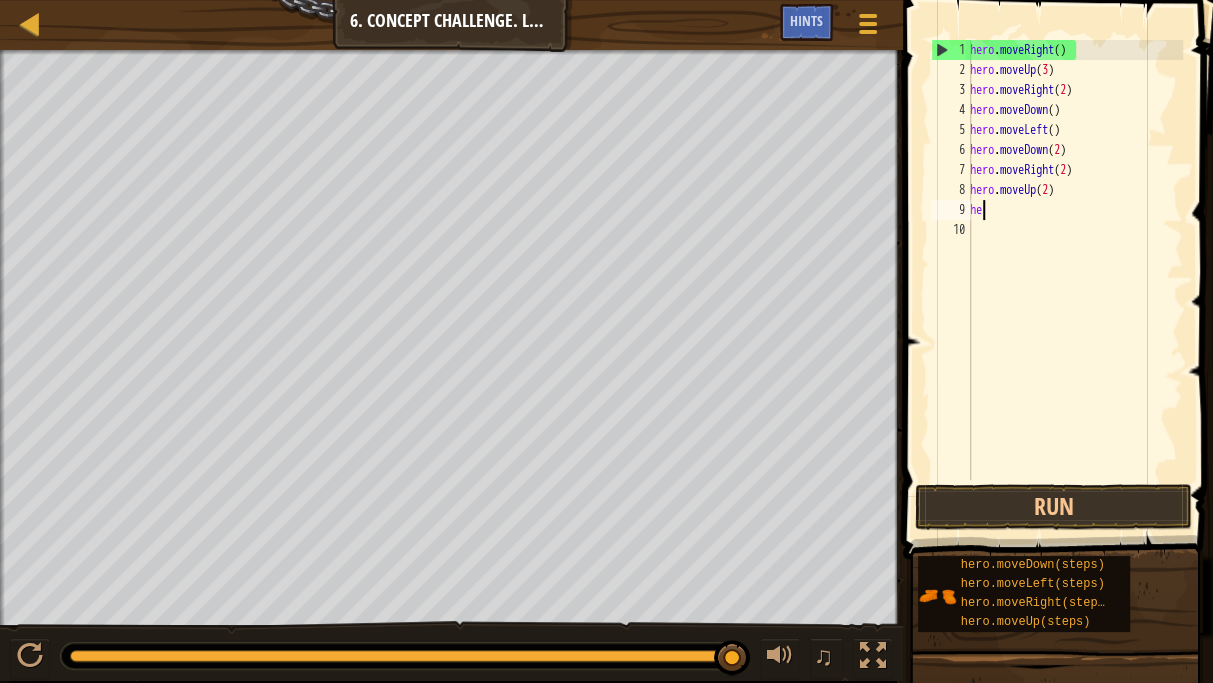 type on "h" 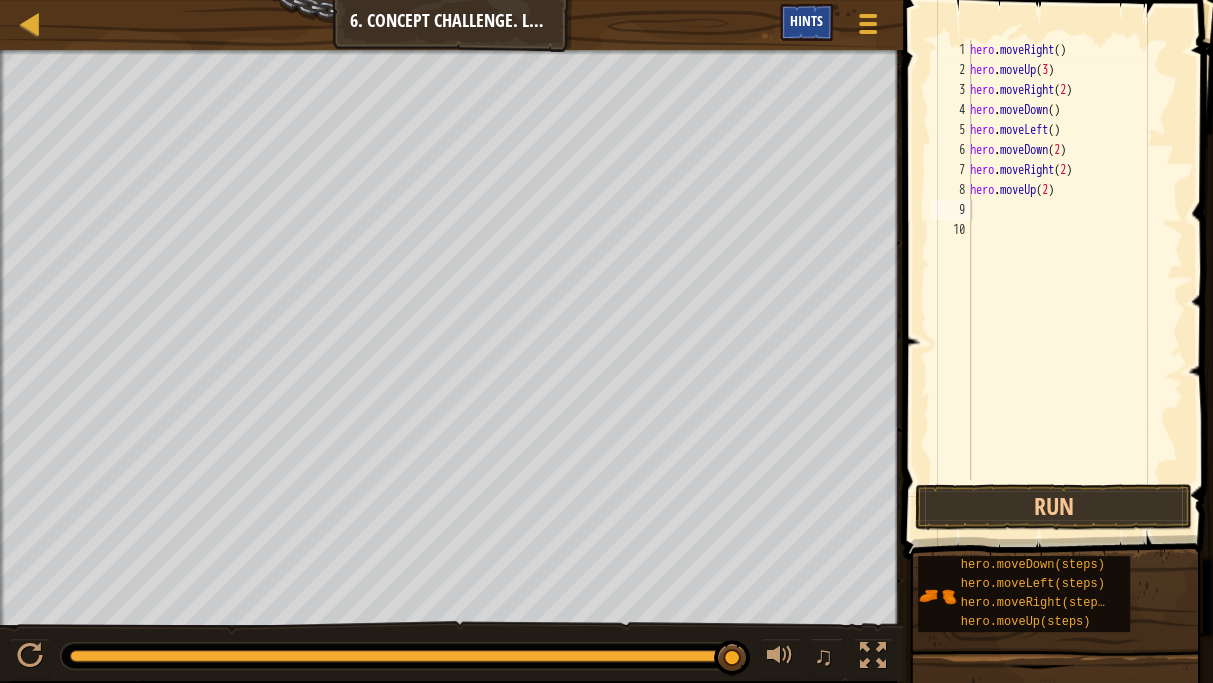 click on "Hints" at bounding box center [806, 20] 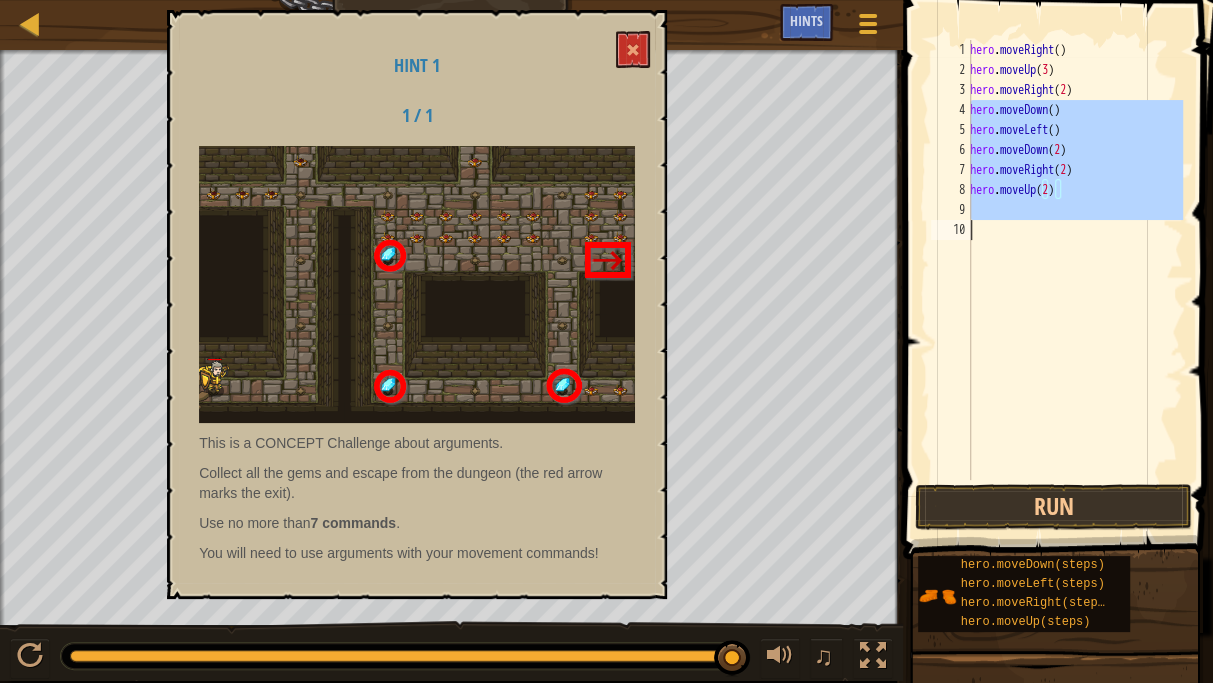 drag, startPoint x: 972, startPoint y: 106, endPoint x: 1131, endPoint y: 278, distance: 234.23279 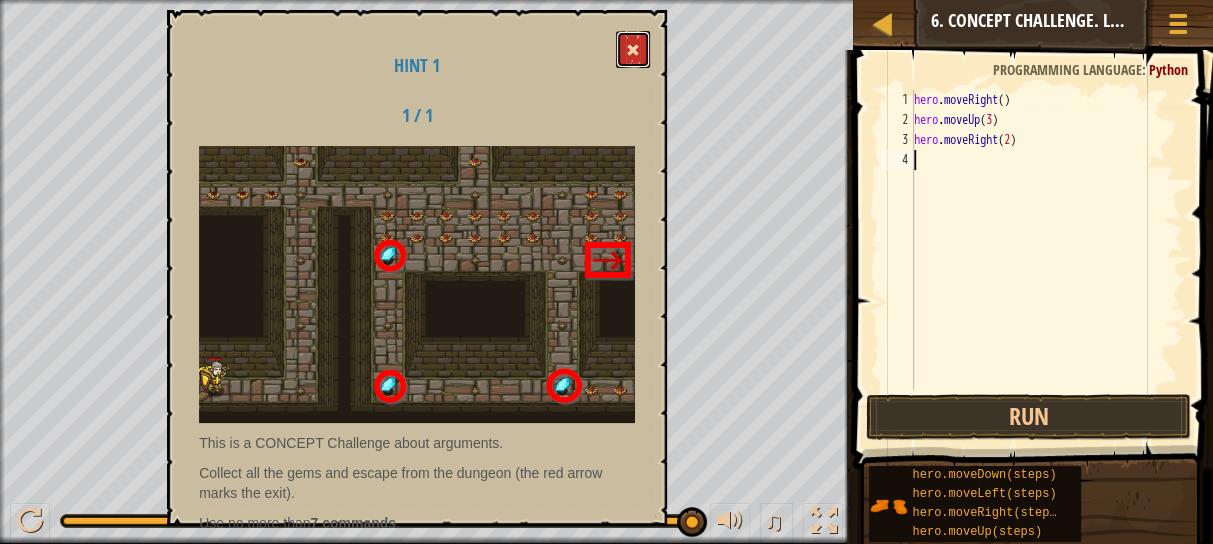 click at bounding box center (633, 49) 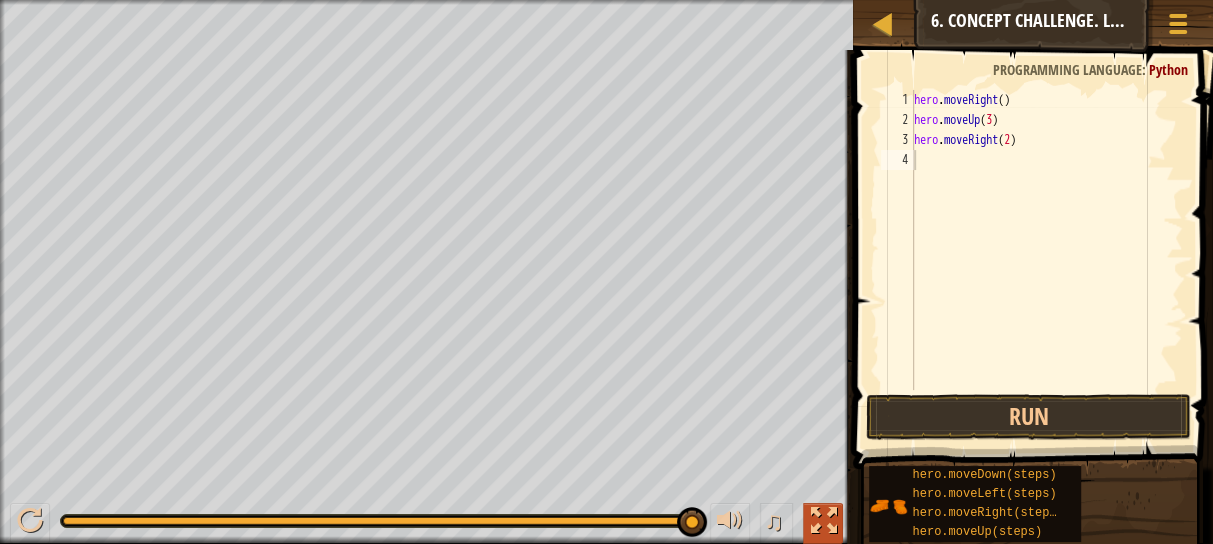 click at bounding box center [823, 521] 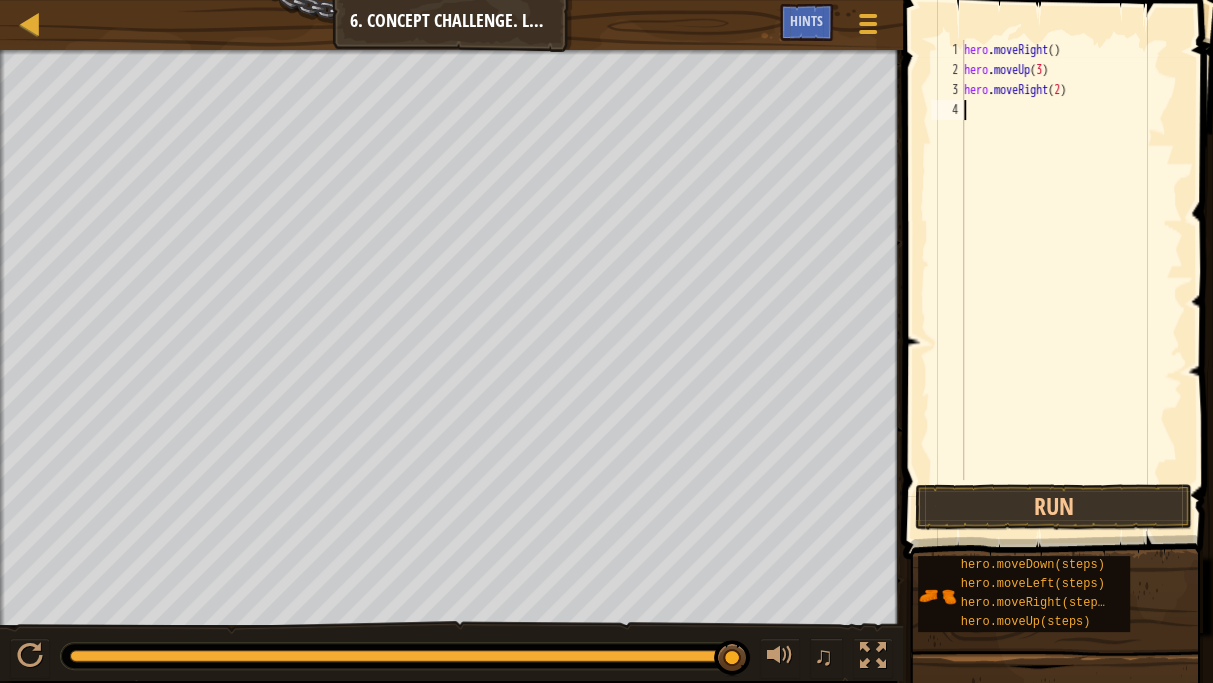 click on "hero . moveRight ( ) hero . moveUp ( 3 ) hero . moveRight ( 2 )" at bounding box center [1071, 280] 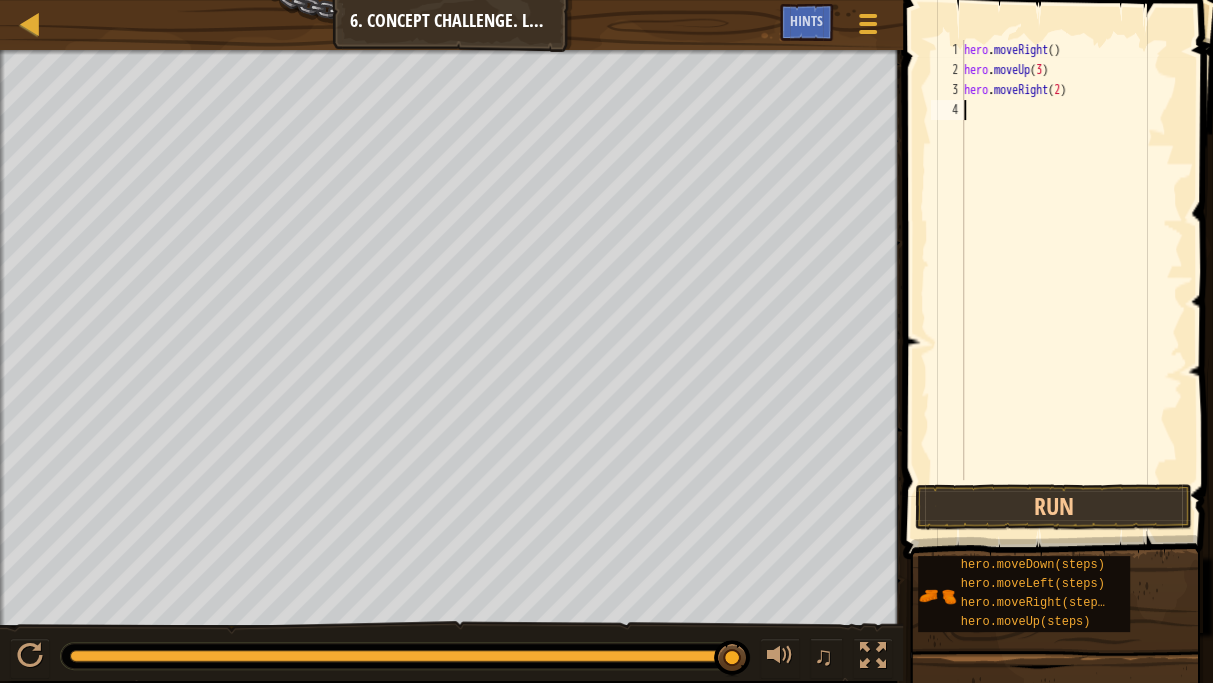 click on "hero . moveRight ( ) hero . moveUp ( 3 ) hero . moveRight ( 2 )" at bounding box center (1071, 280) 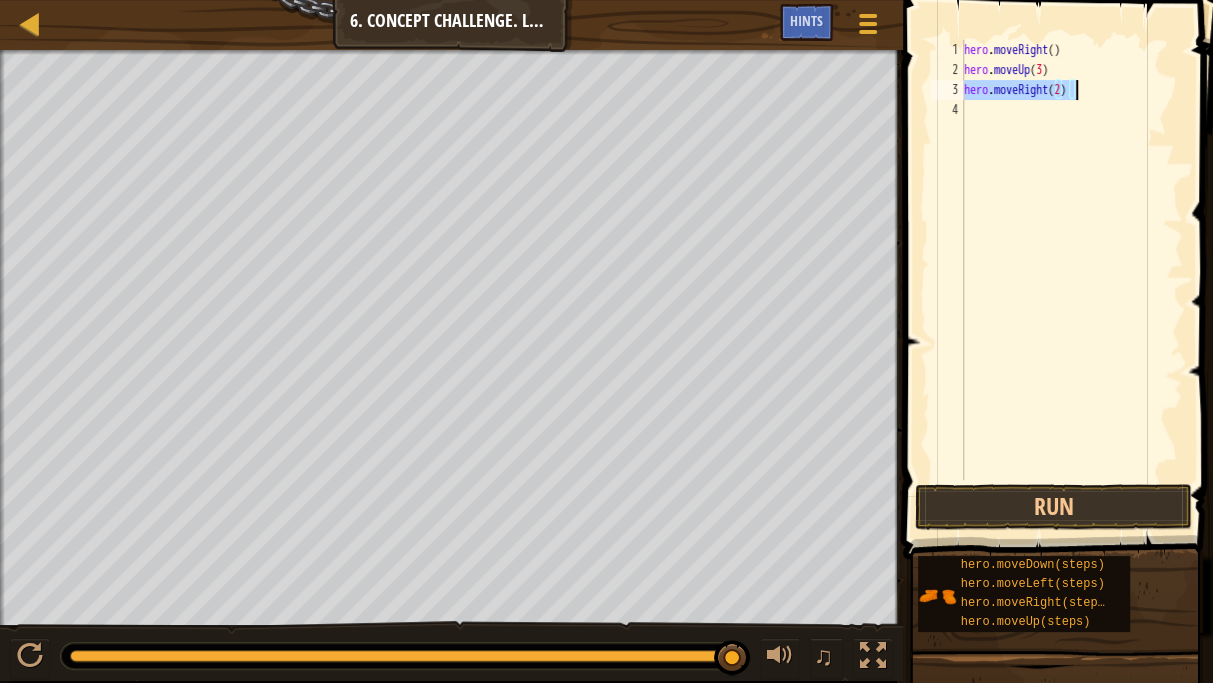 drag, startPoint x: 965, startPoint y: 88, endPoint x: 1079, endPoint y: 96, distance: 114.28036 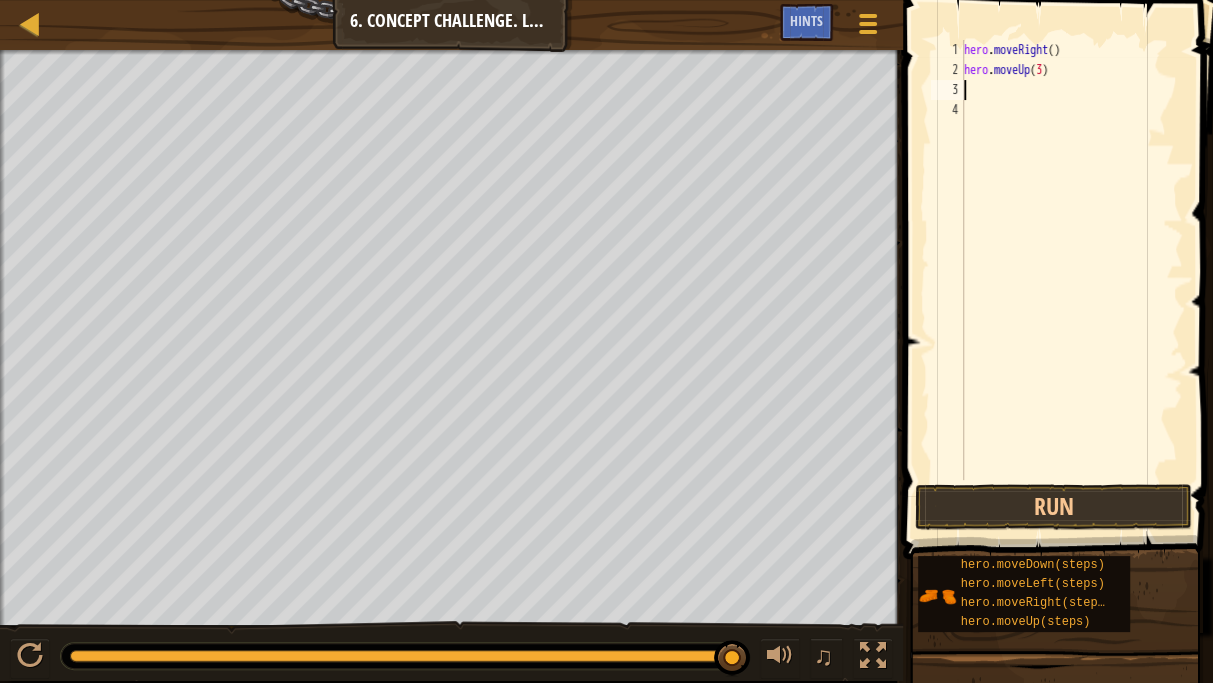 click on "hero . moveRight ( ) hero . moveUp ( 3 )" at bounding box center (1071, 280) 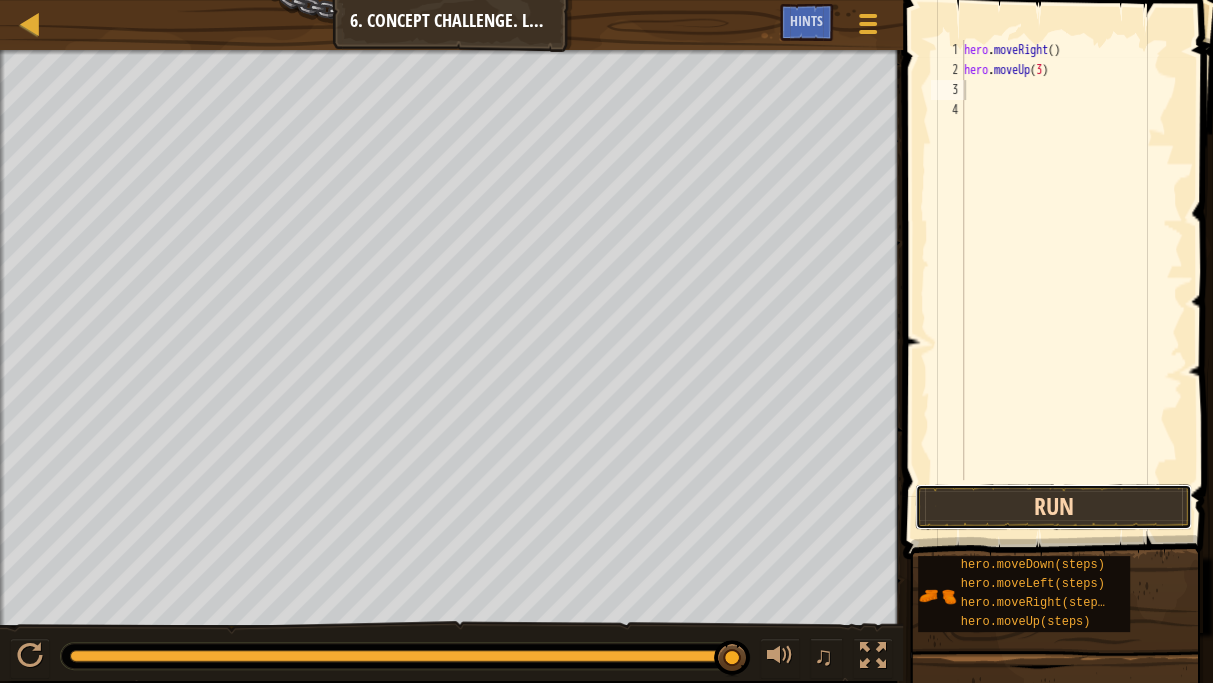 click on "Run" at bounding box center (1053, 507) 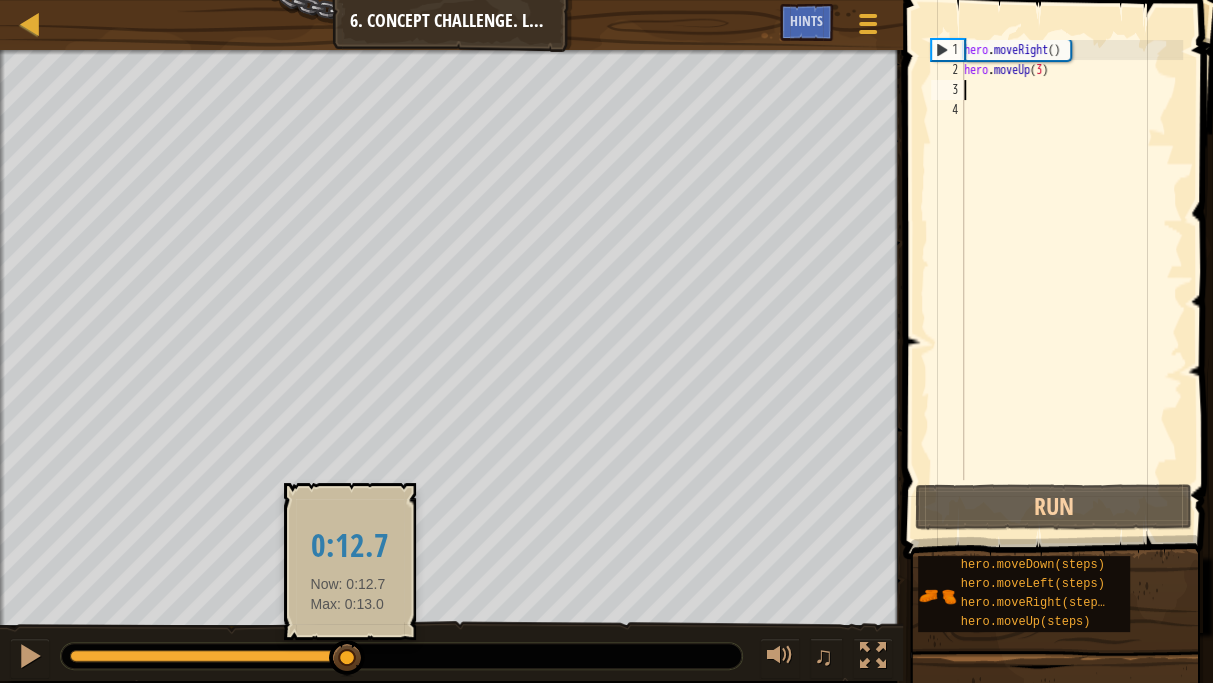 drag, startPoint x: 359, startPoint y: 666, endPoint x: 340, endPoint y: 659, distance: 20.248457 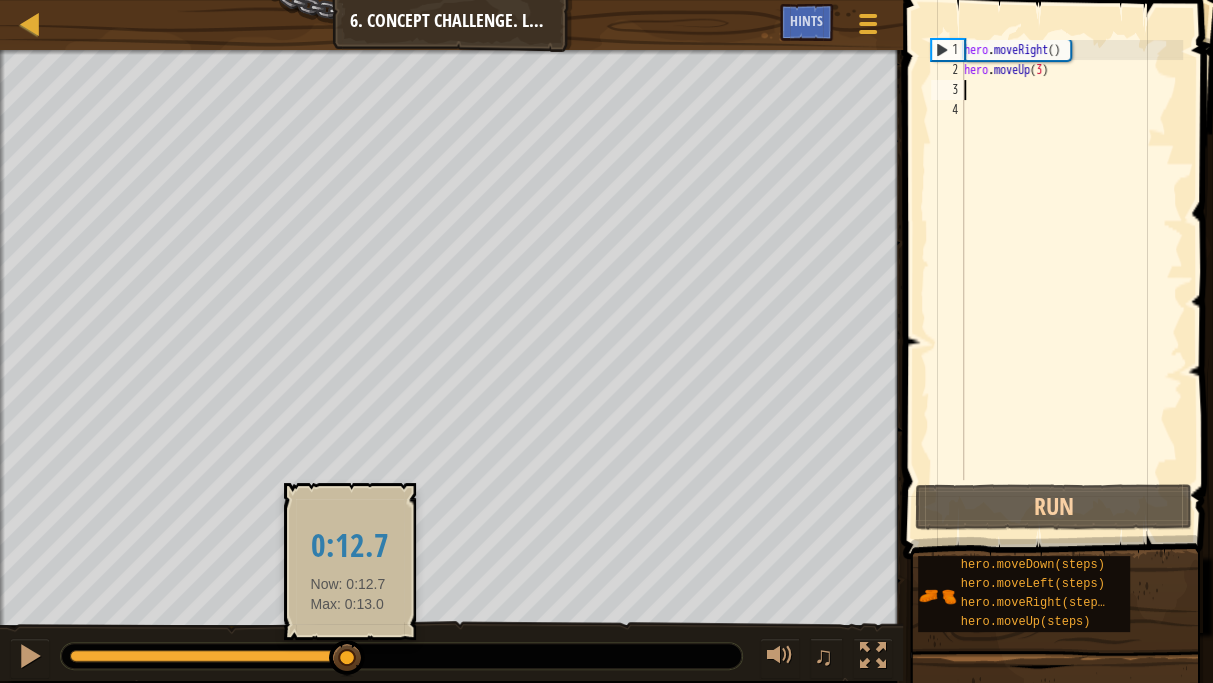 click at bounding box center (347, 658) 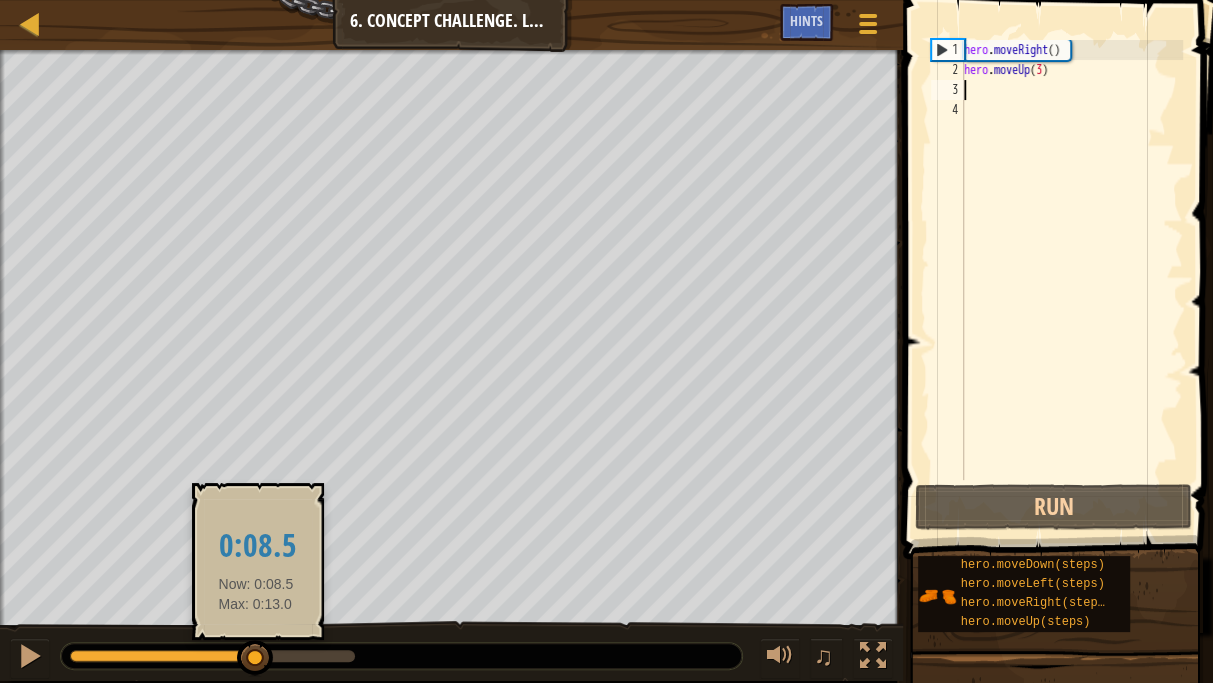 drag, startPoint x: 340, startPoint y: 659, endPoint x: 246, endPoint y: 660, distance: 94.00532 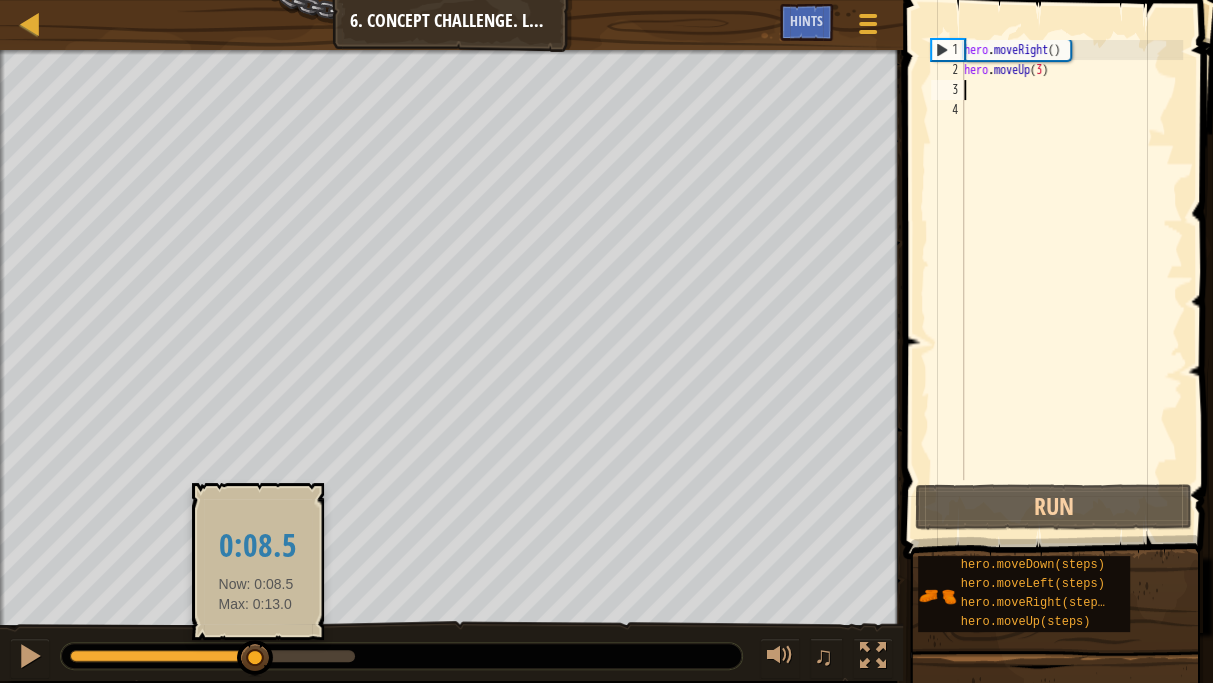 click at bounding box center (255, 658) 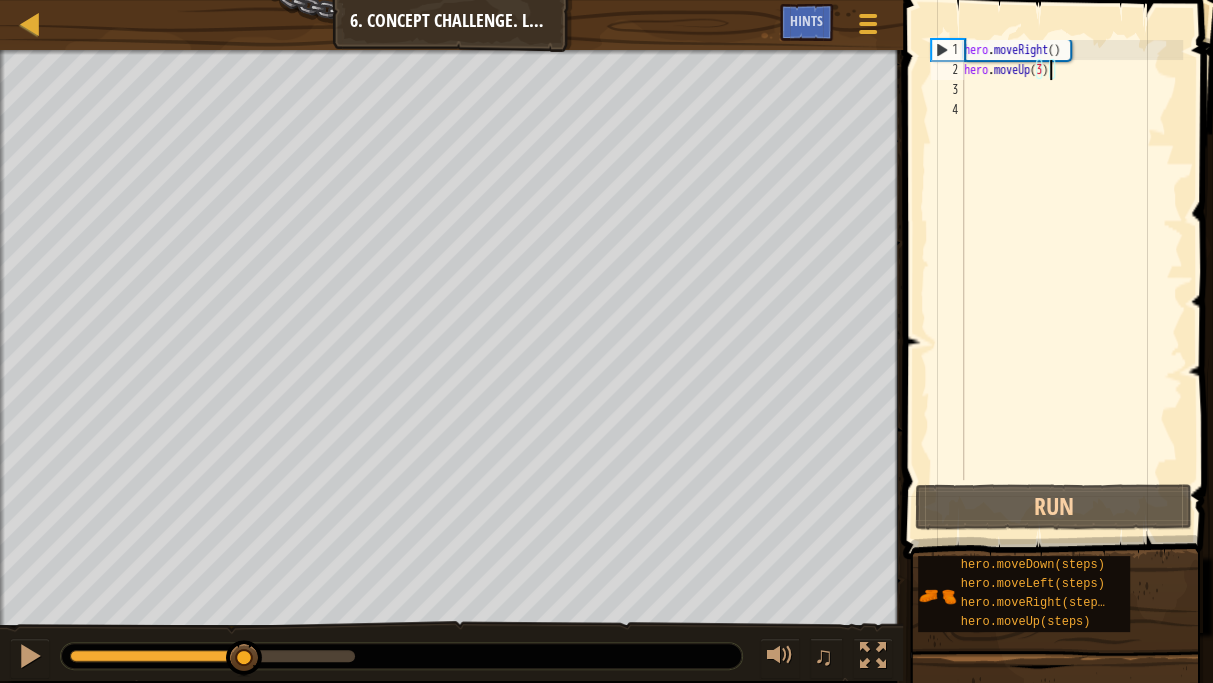 click on "hero . moveRight ( ) hero . moveUp ( 3 )" at bounding box center [1071, 280] 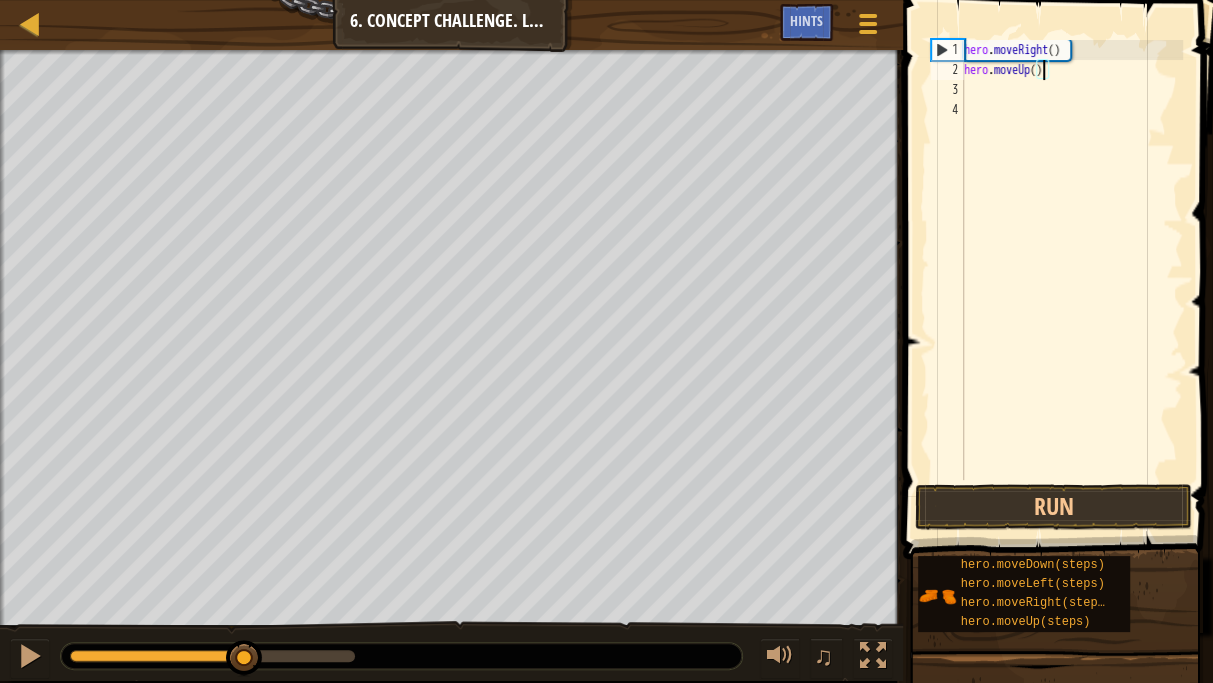 scroll, scrollTop: 9, scrollLeft: 6, axis: both 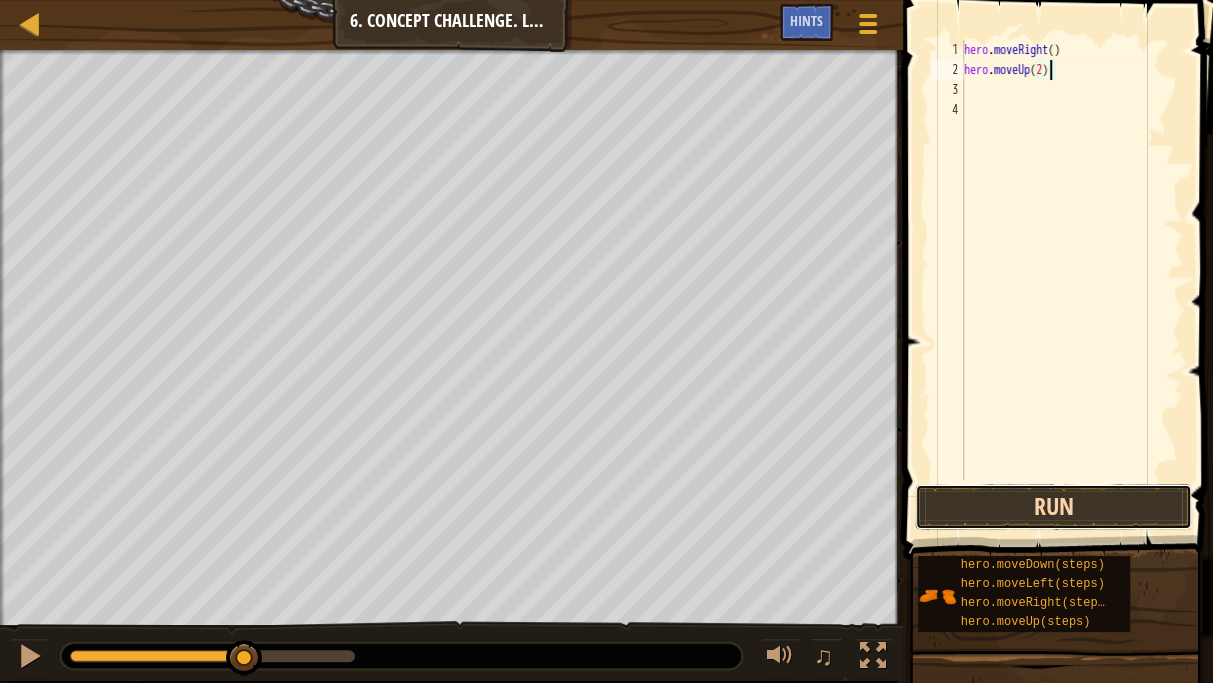 click on "Run" at bounding box center (1053, 507) 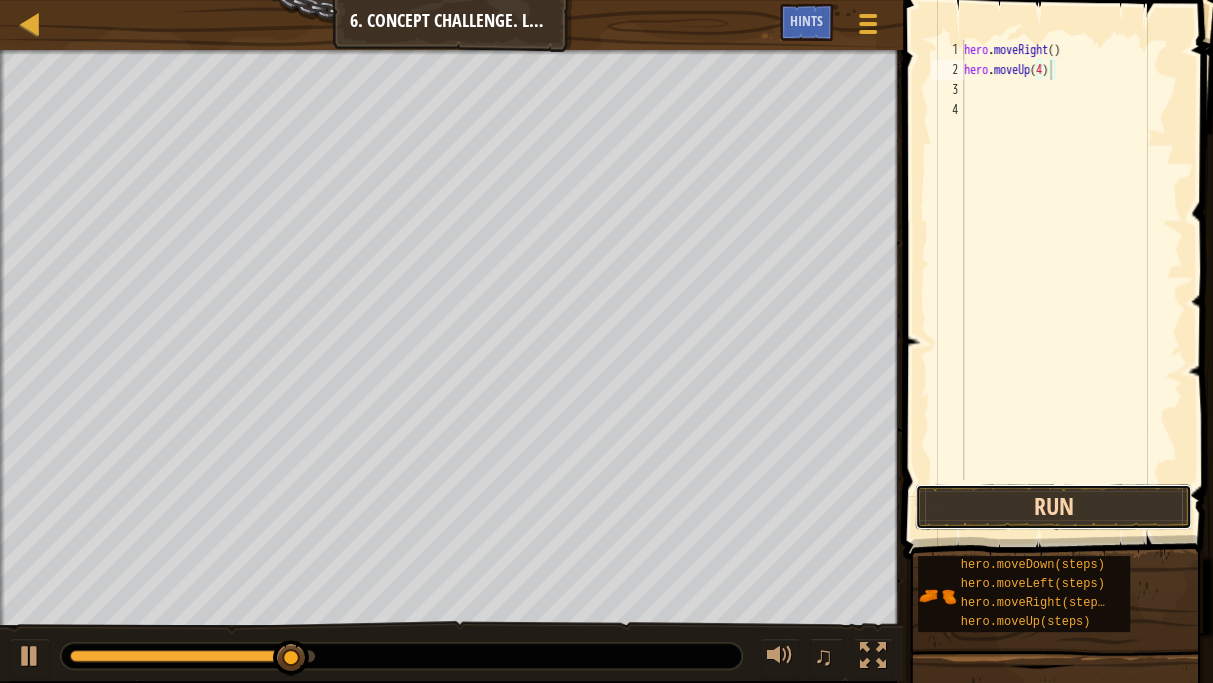 click on "Run" at bounding box center [1053, 507] 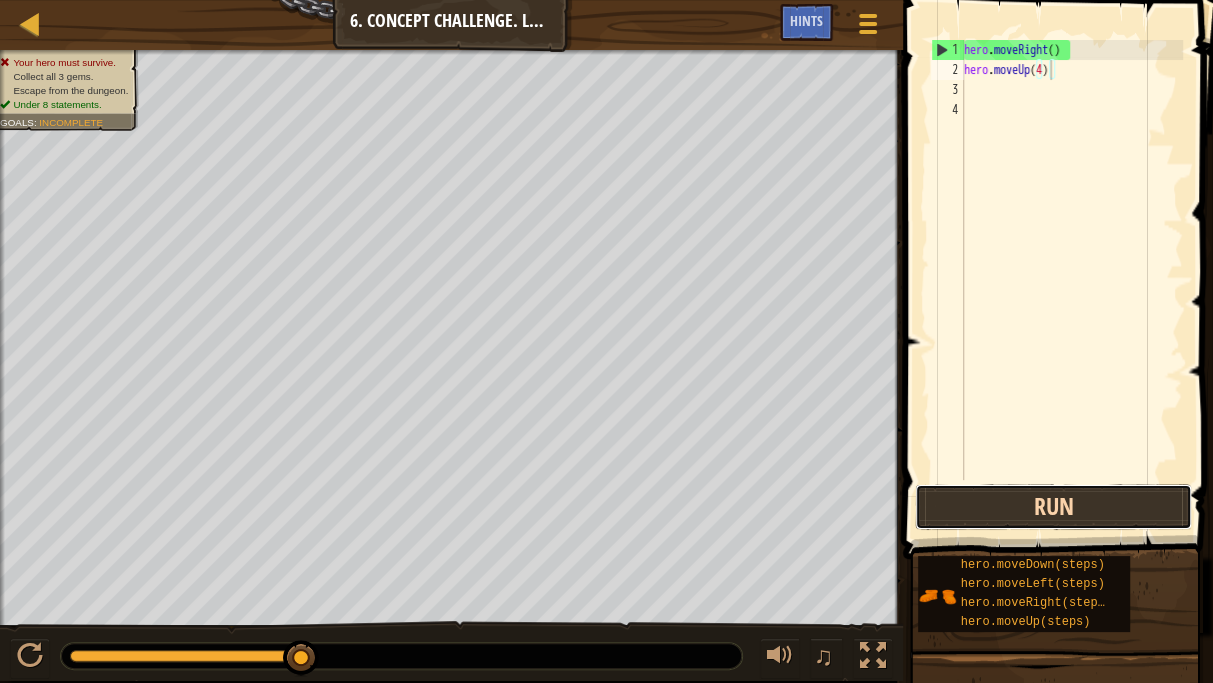 click on "Run" at bounding box center (1053, 507) 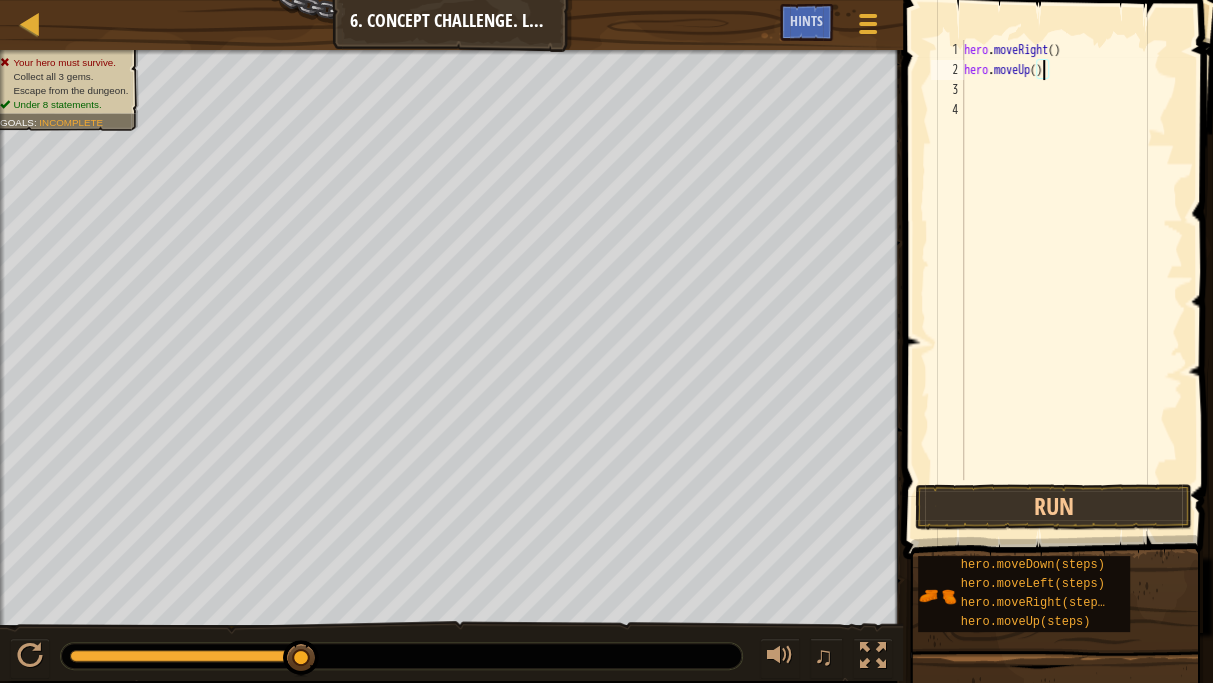 type on "hero.moveUp(3)" 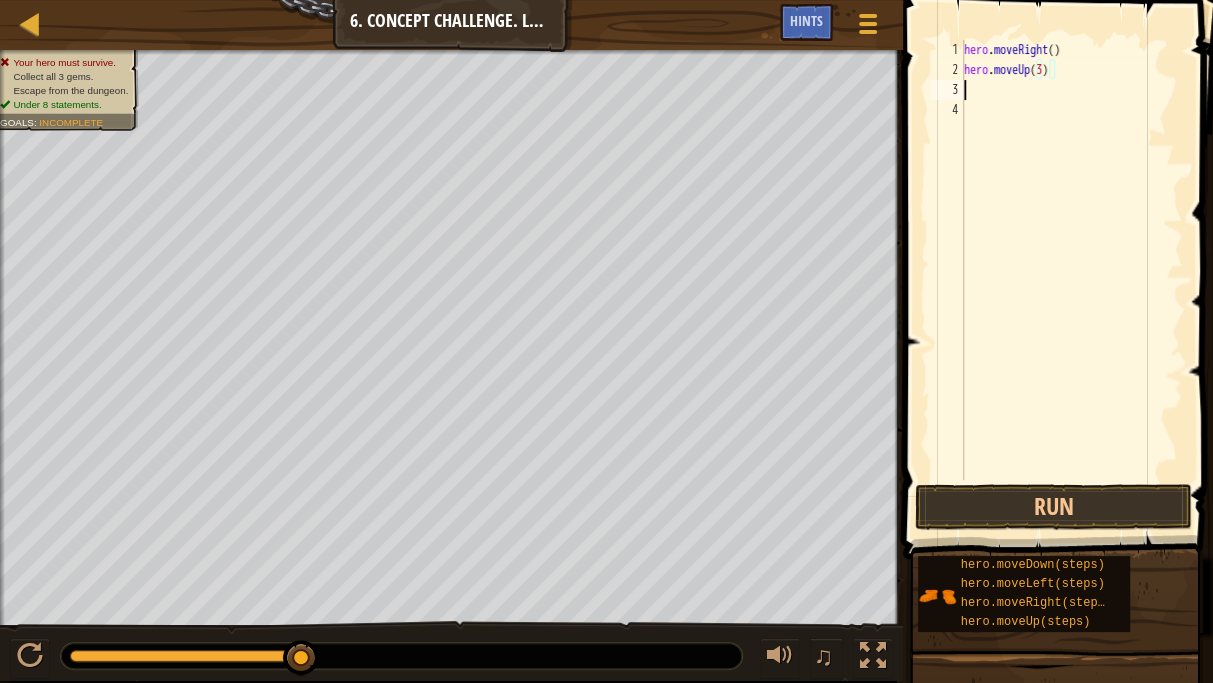 click on "hero . moveRight ( ) hero . moveUp ( 3 )" at bounding box center (1071, 280) 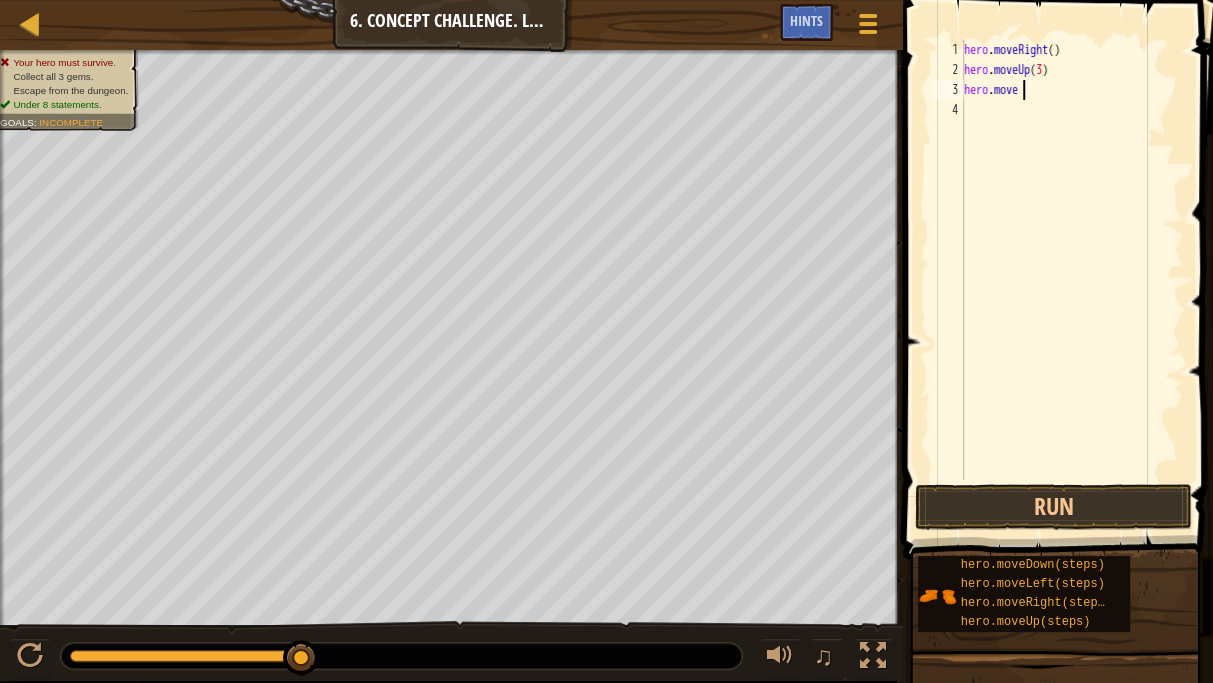 scroll, scrollTop: 9, scrollLeft: 3, axis: both 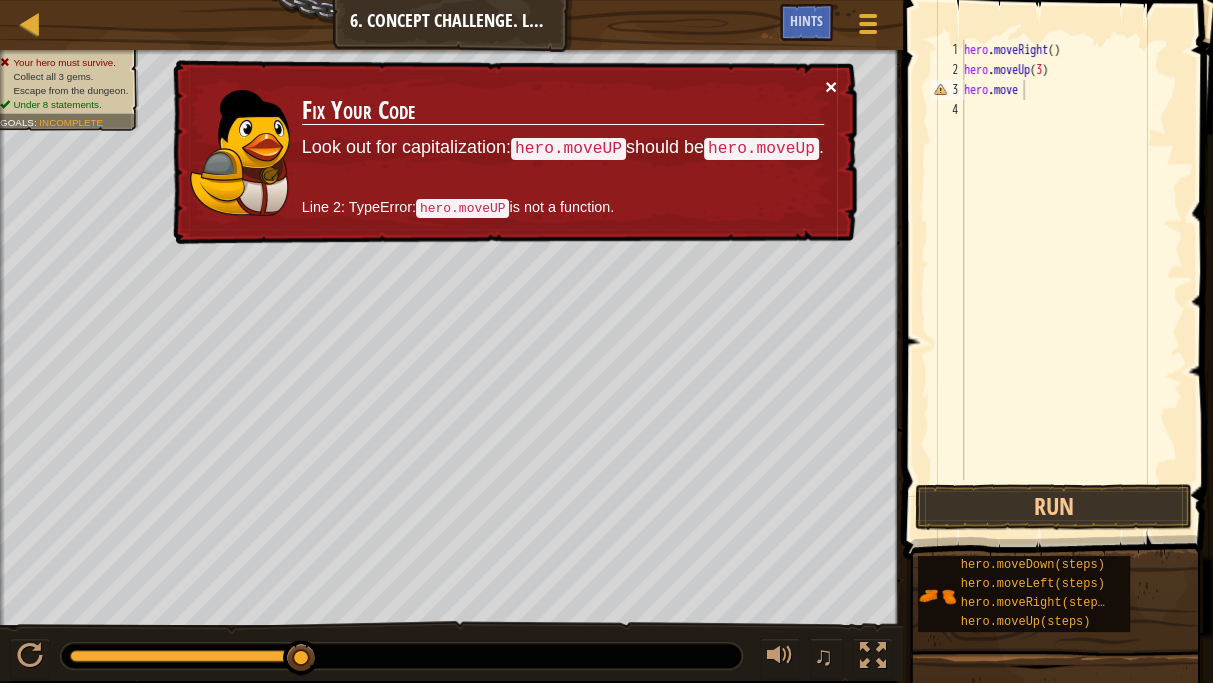 click on "×" at bounding box center (831, 88) 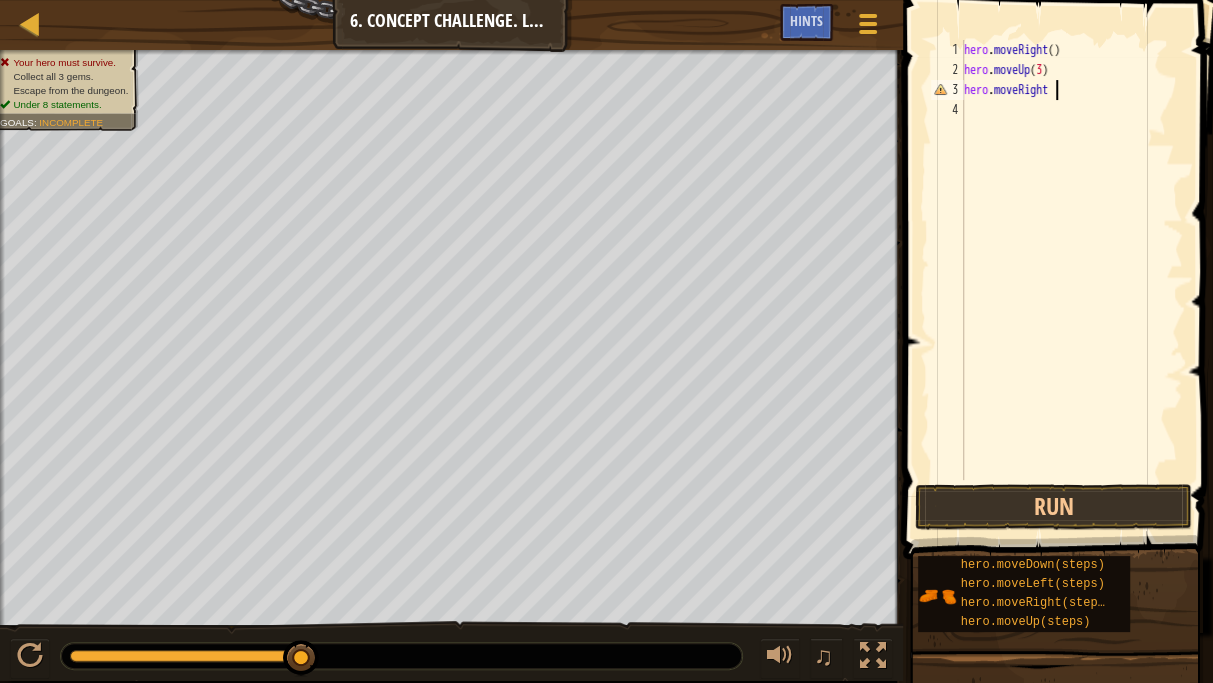 scroll, scrollTop: 9, scrollLeft: 7, axis: both 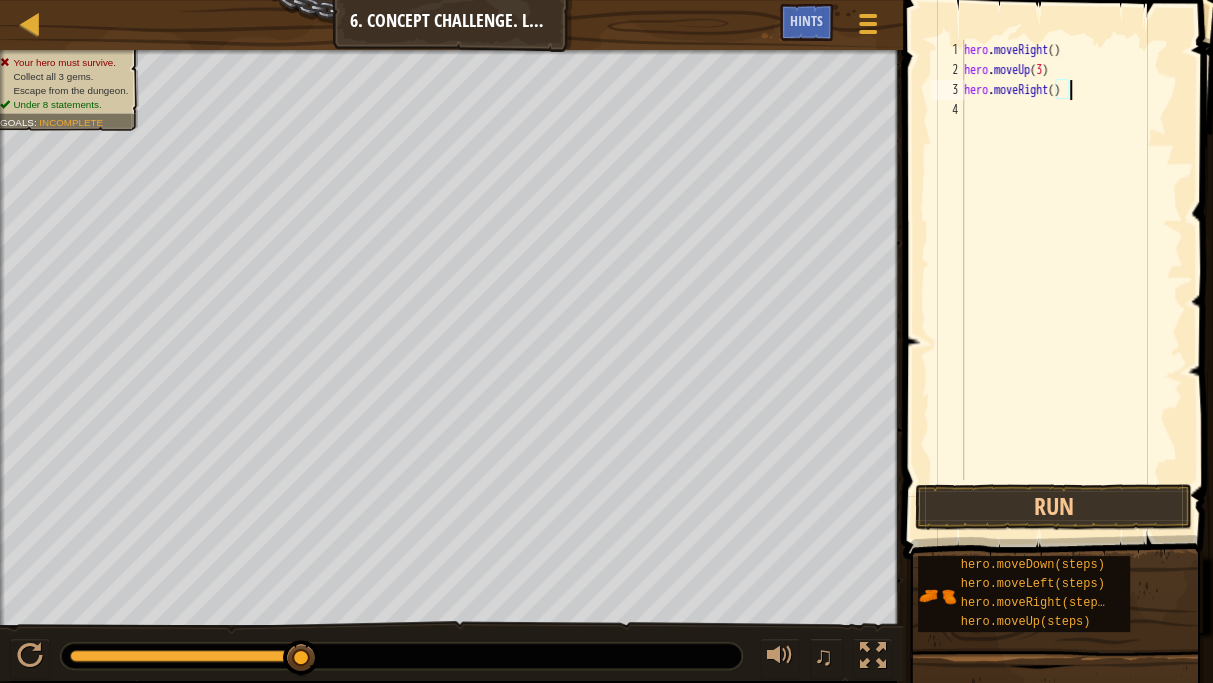 click on "hero . moveRight ( ) hero . moveUp ( 3 ) hero . moveRight ( )" at bounding box center (1071, 280) 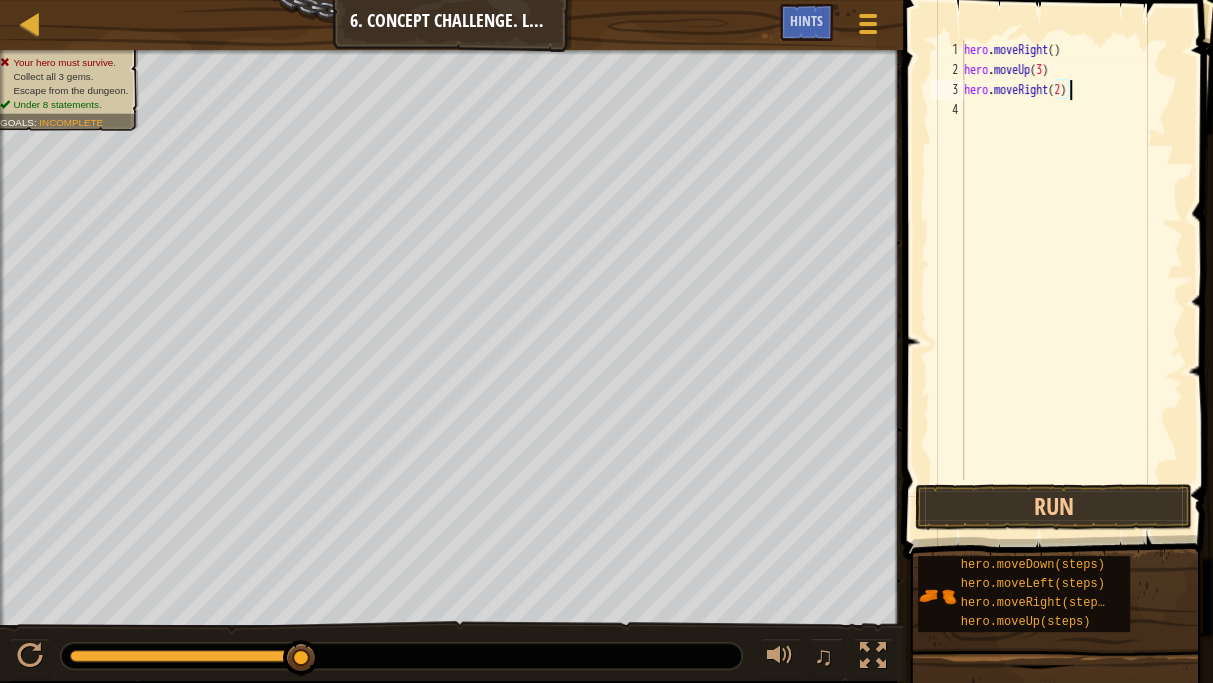 scroll, scrollTop: 9, scrollLeft: 8, axis: both 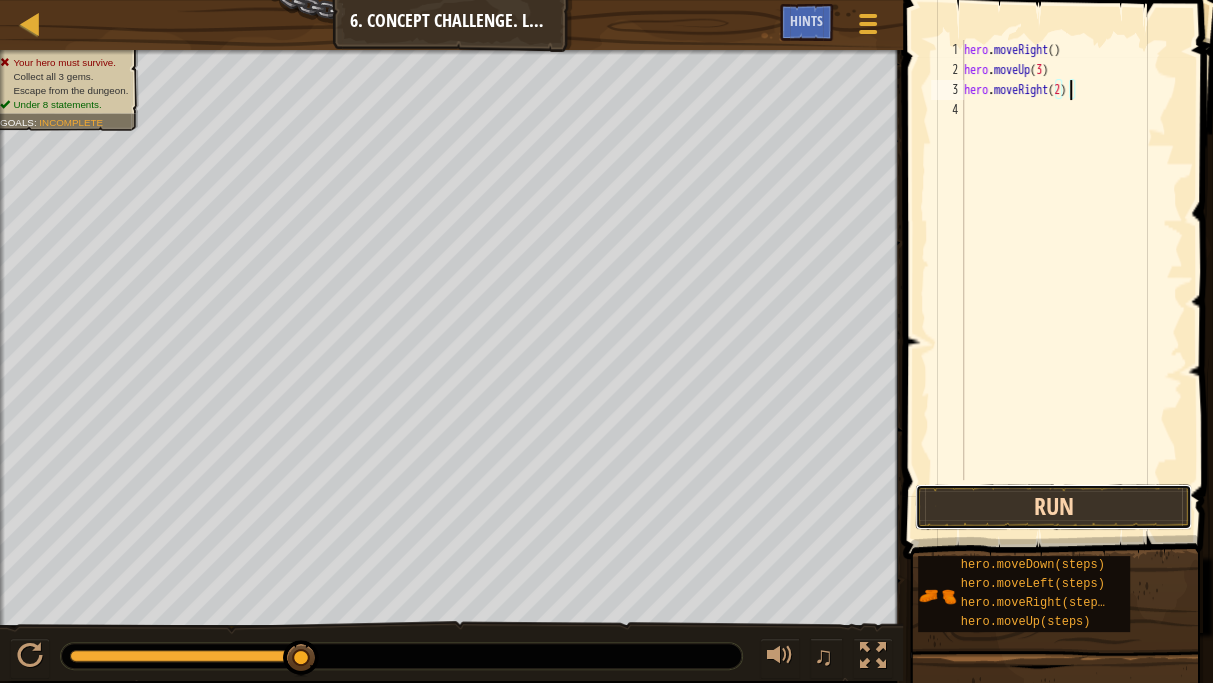 click on "Run" at bounding box center (1053, 507) 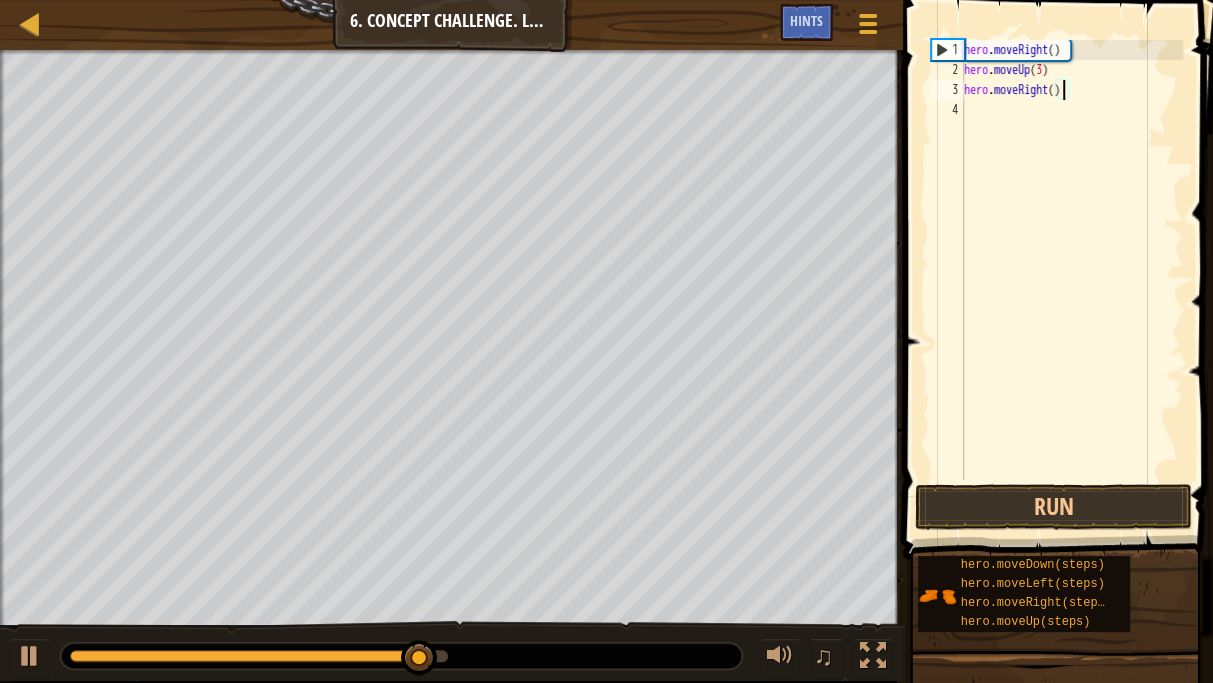 scroll, scrollTop: 9, scrollLeft: 8, axis: both 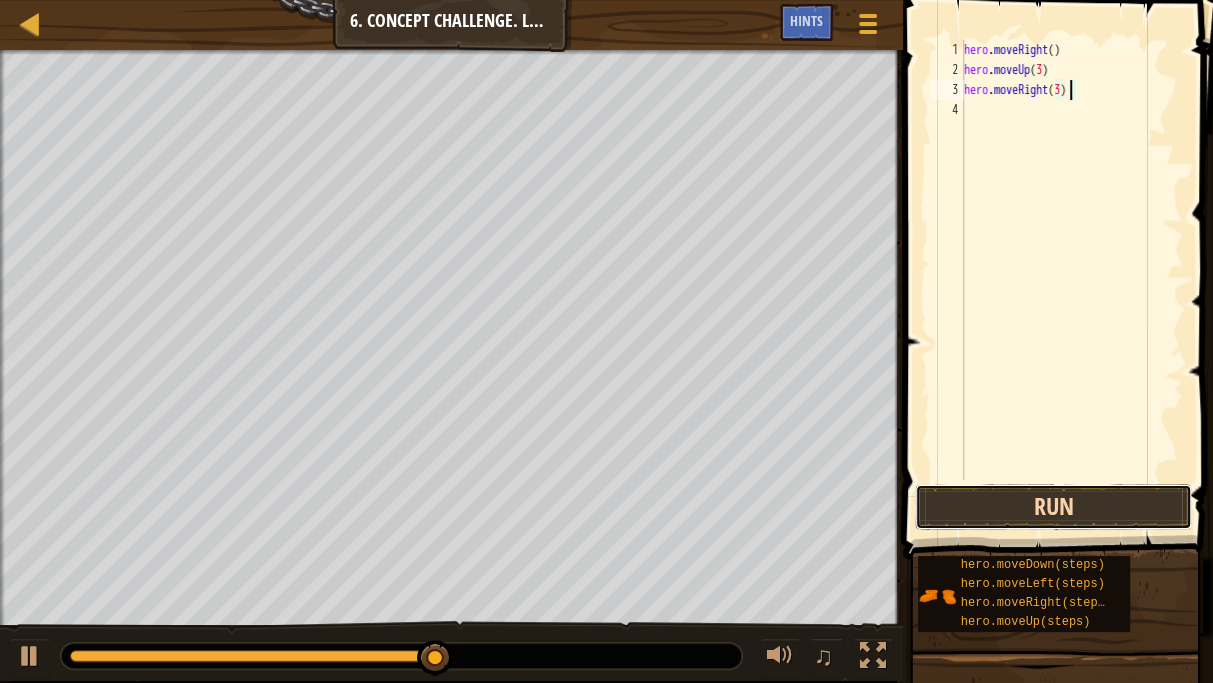 click on "Run" at bounding box center (1053, 507) 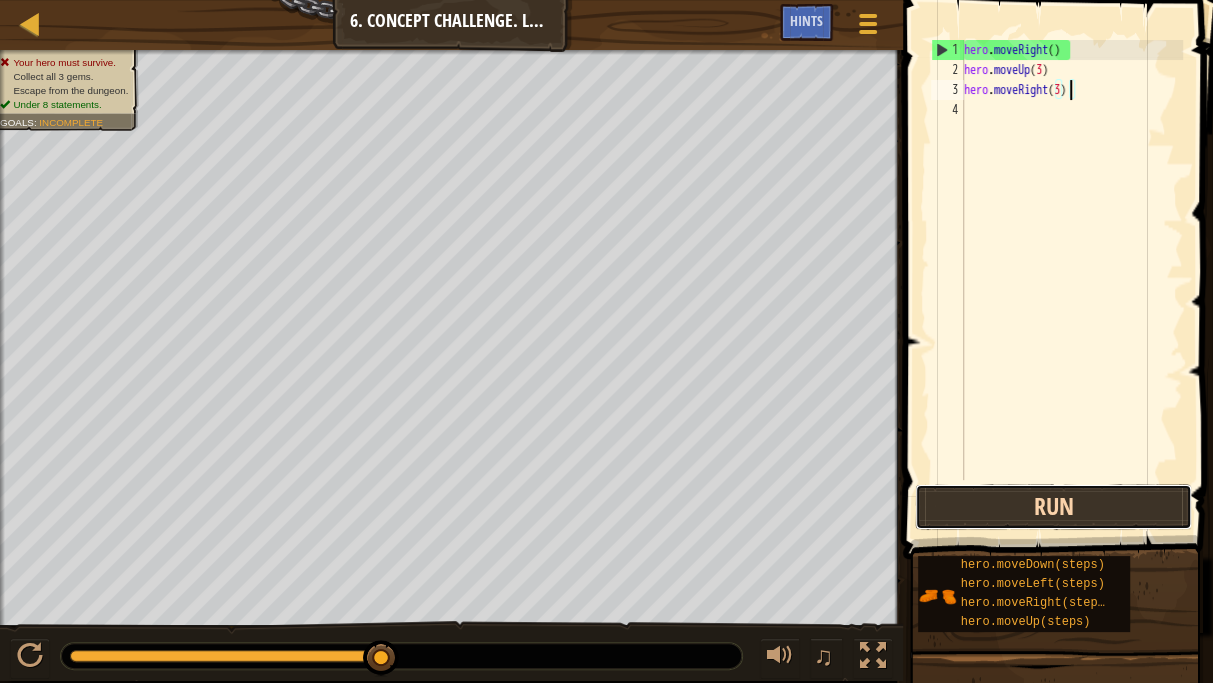 click on "Run" at bounding box center [1053, 507] 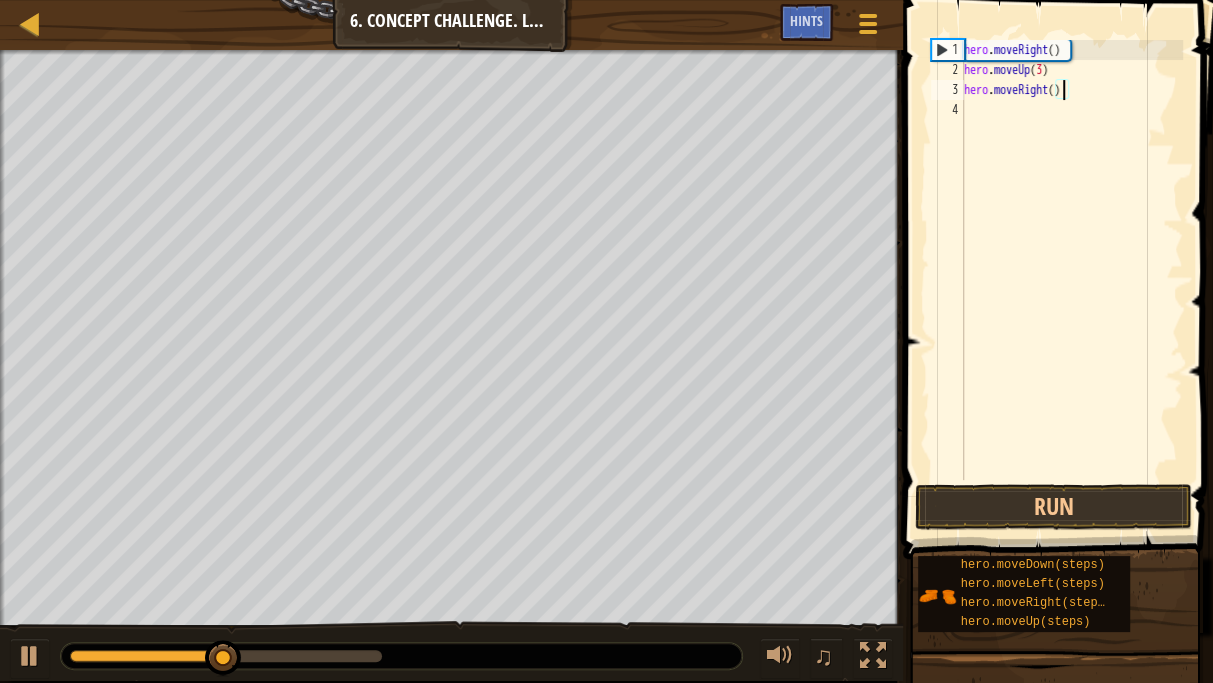 type on "hero.moveRight(2)" 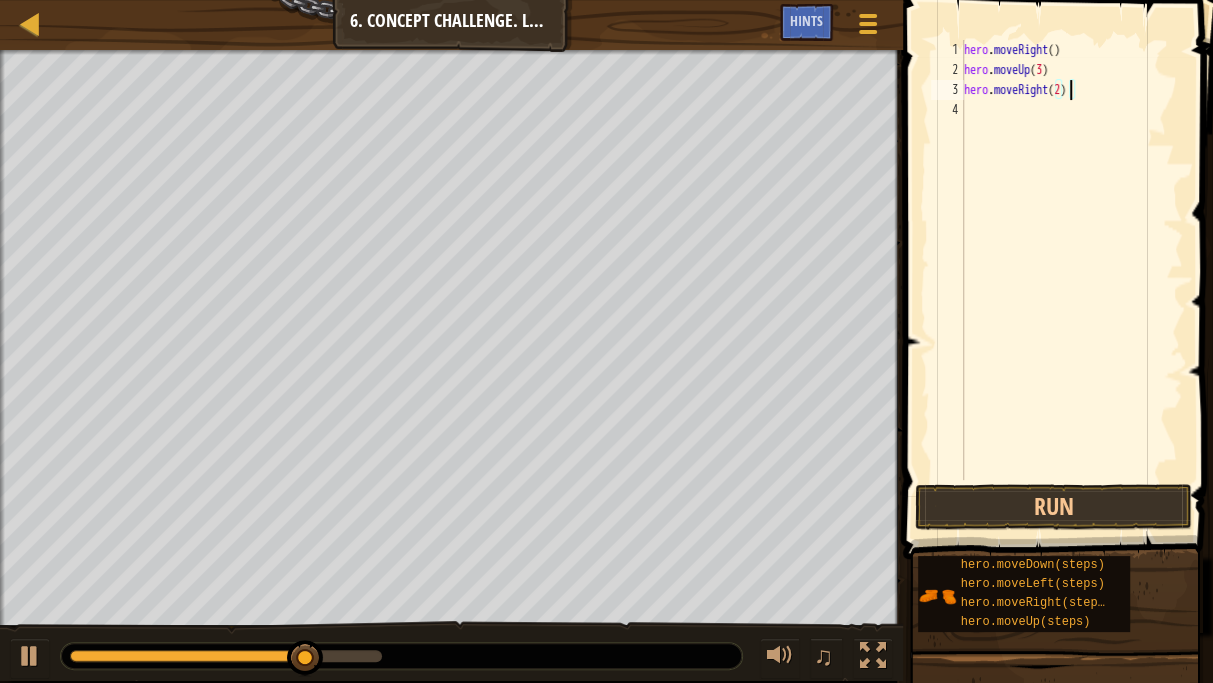 scroll, scrollTop: 9, scrollLeft: 0, axis: vertical 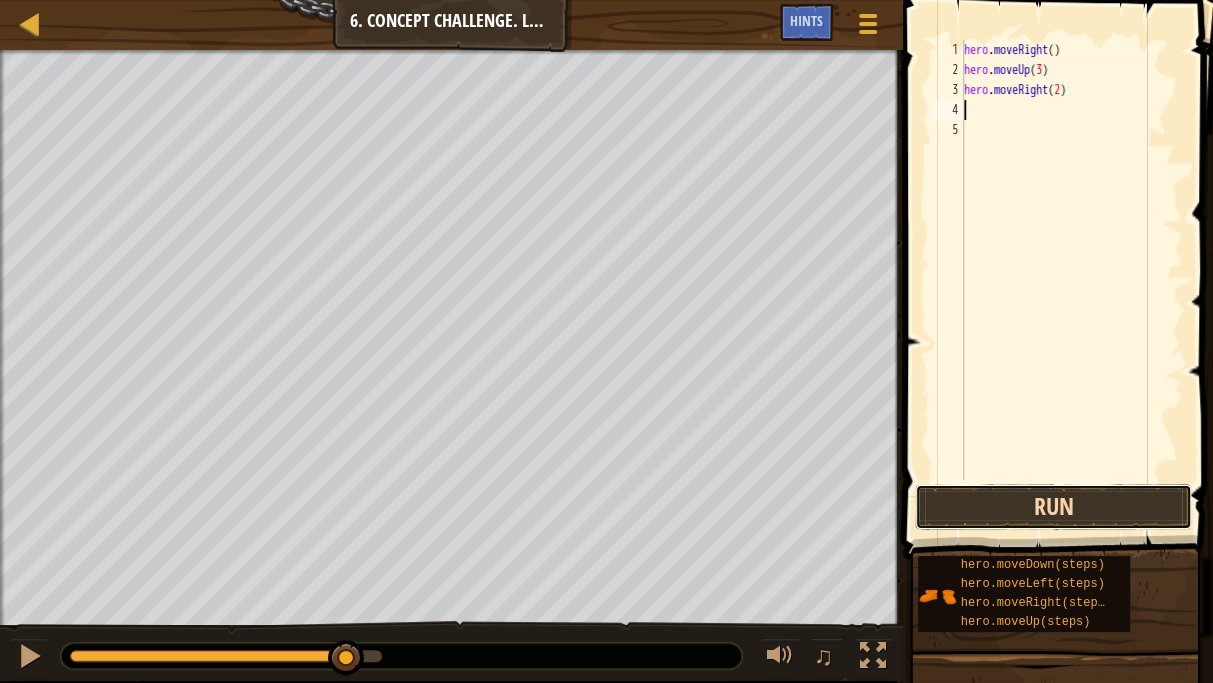 click on "Run" at bounding box center [1053, 507] 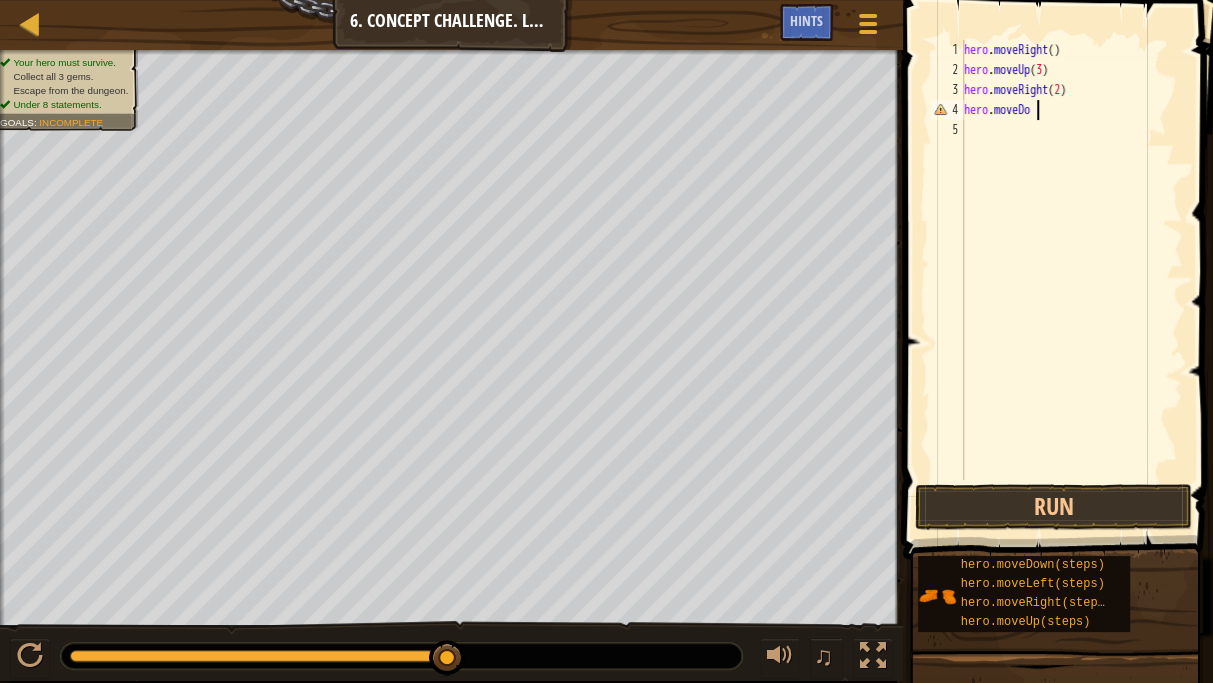 scroll, scrollTop: 9, scrollLeft: 5, axis: both 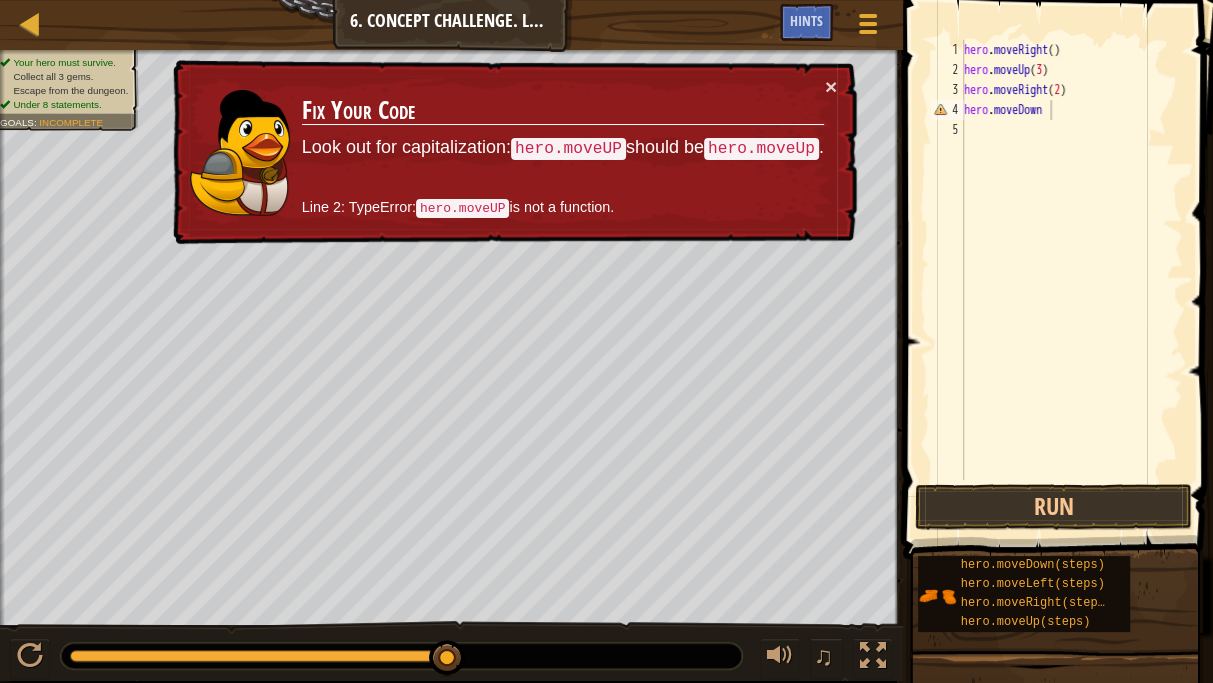 click on "× Fix Your Code Look out for capitalization:  hero.moveUP  should be  hero.moveUp .
Line 2: TypeError:  hero.moveUP  is not a function." at bounding box center [513, 152] 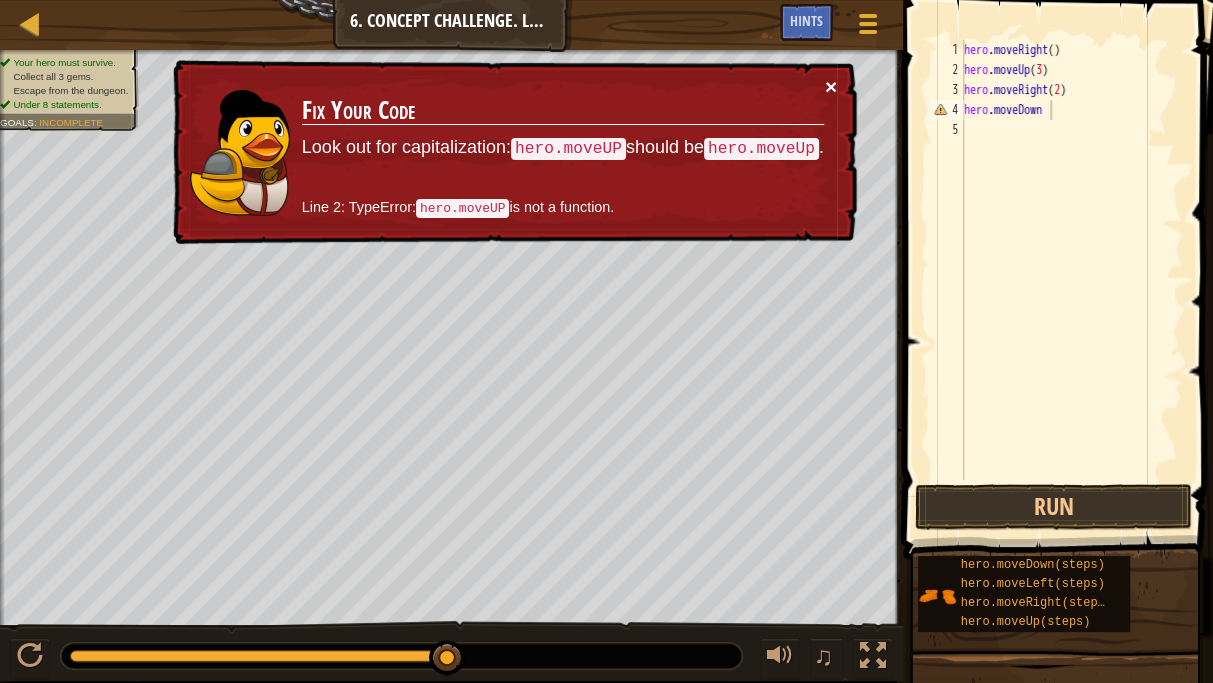click on "×" at bounding box center [831, 88] 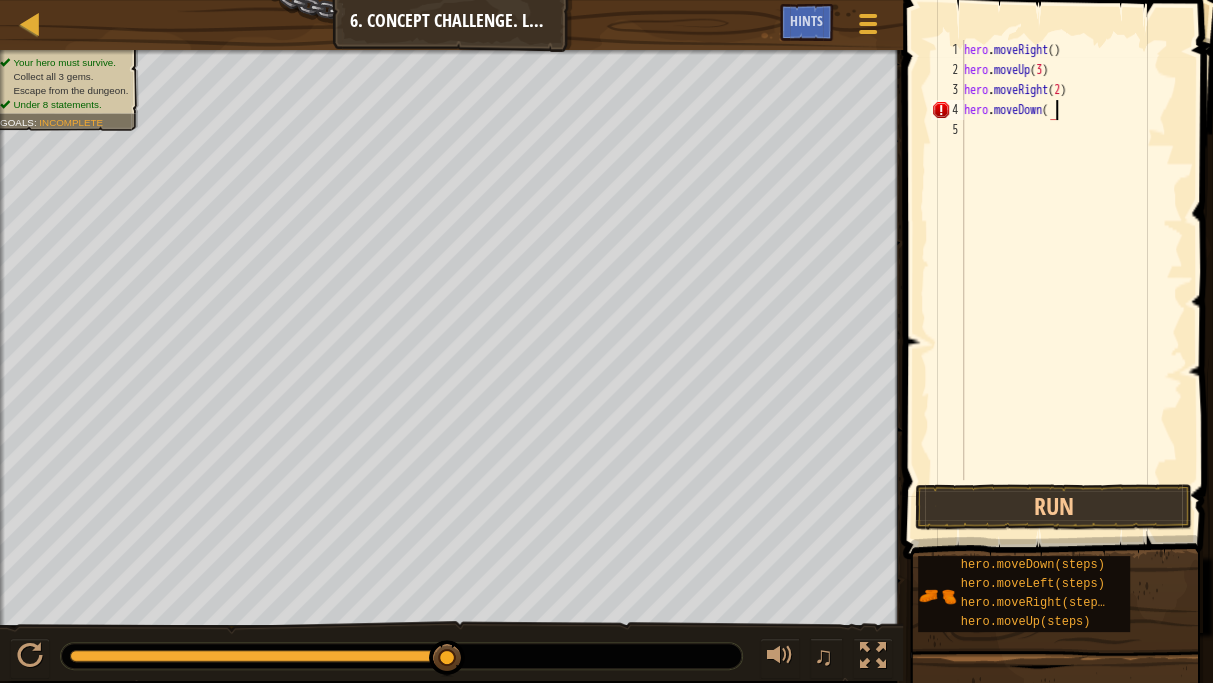 scroll, scrollTop: 9, scrollLeft: 7, axis: both 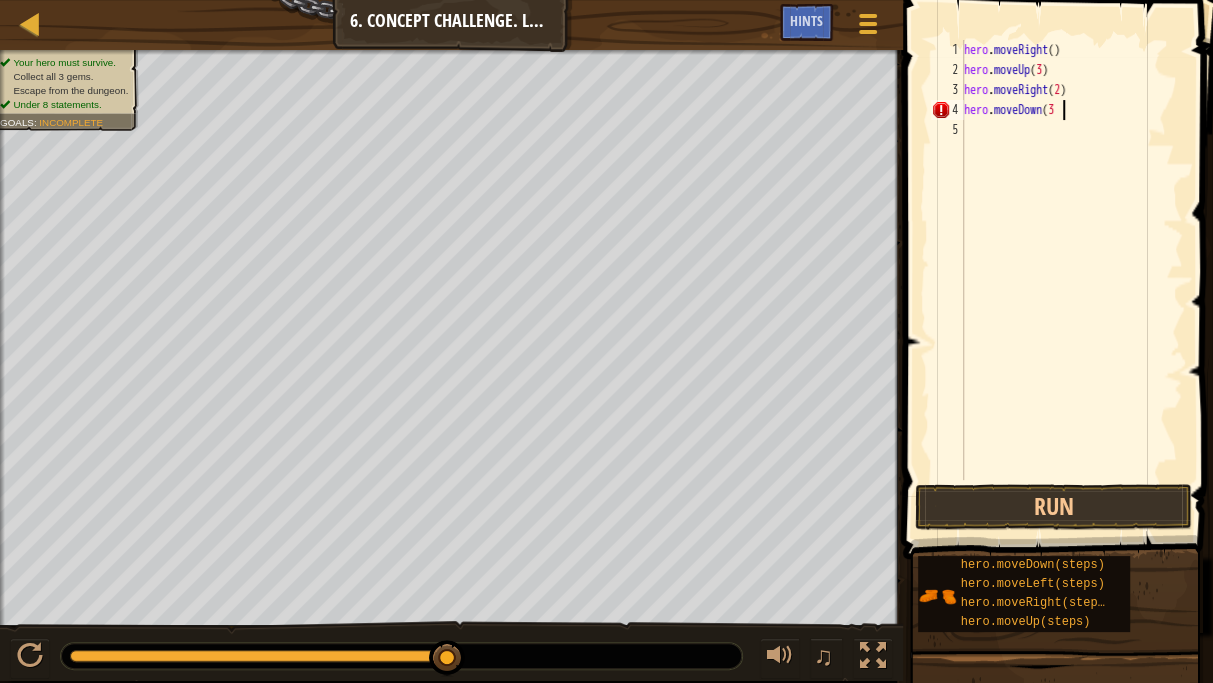 type on "hero.moveDown(3)" 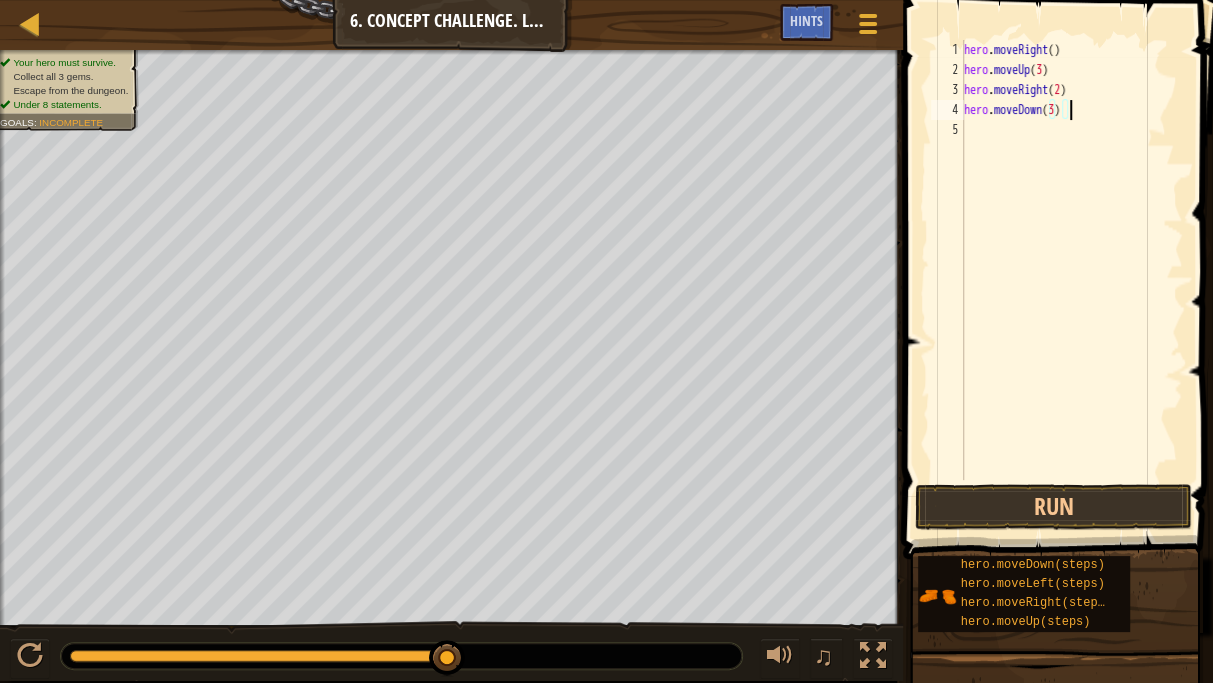 click on "hero . moveRight ( ) hero . moveUp ( 3 ) hero . moveRight ( 2 ) hero . moveDown ( 3 )" at bounding box center [1071, 280] 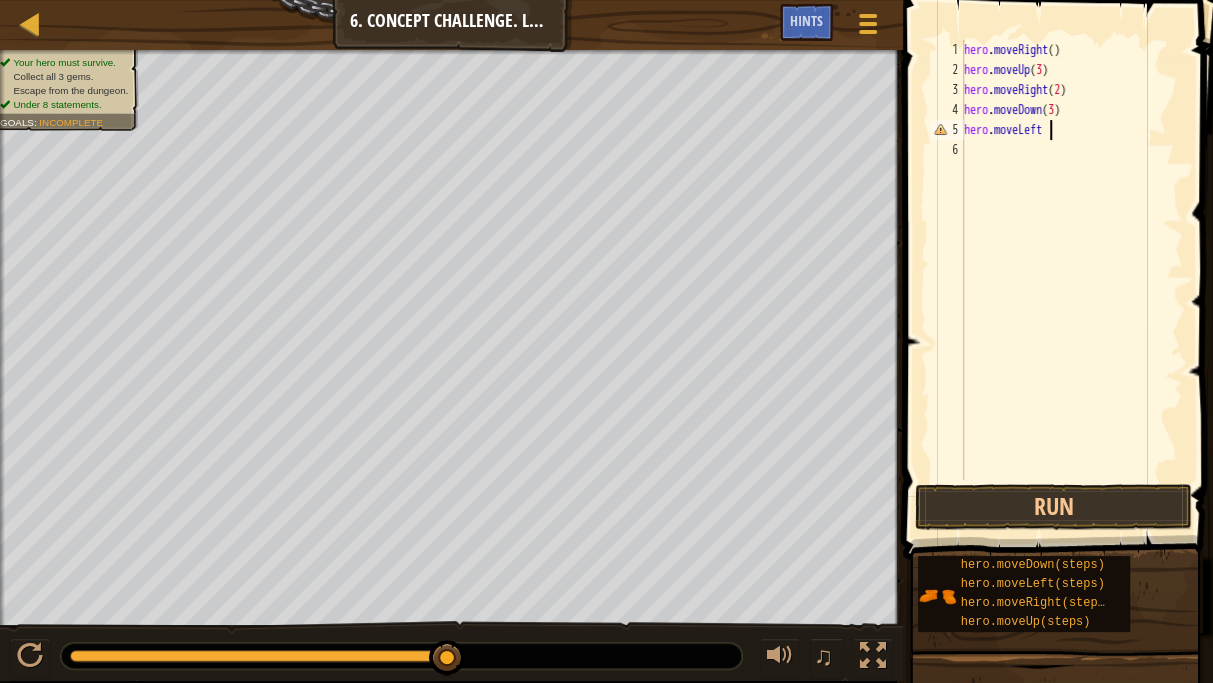 scroll, scrollTop: 9, scrollLeft: 6, axis: both 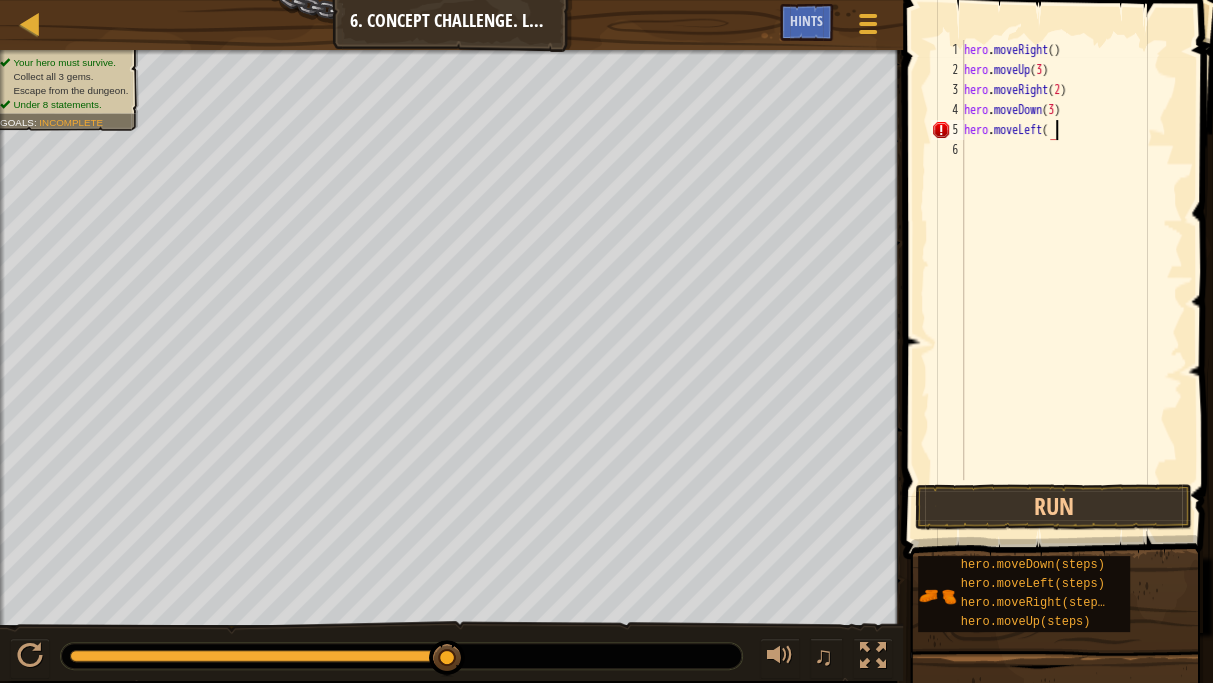 type on "hero.moveLeft()" 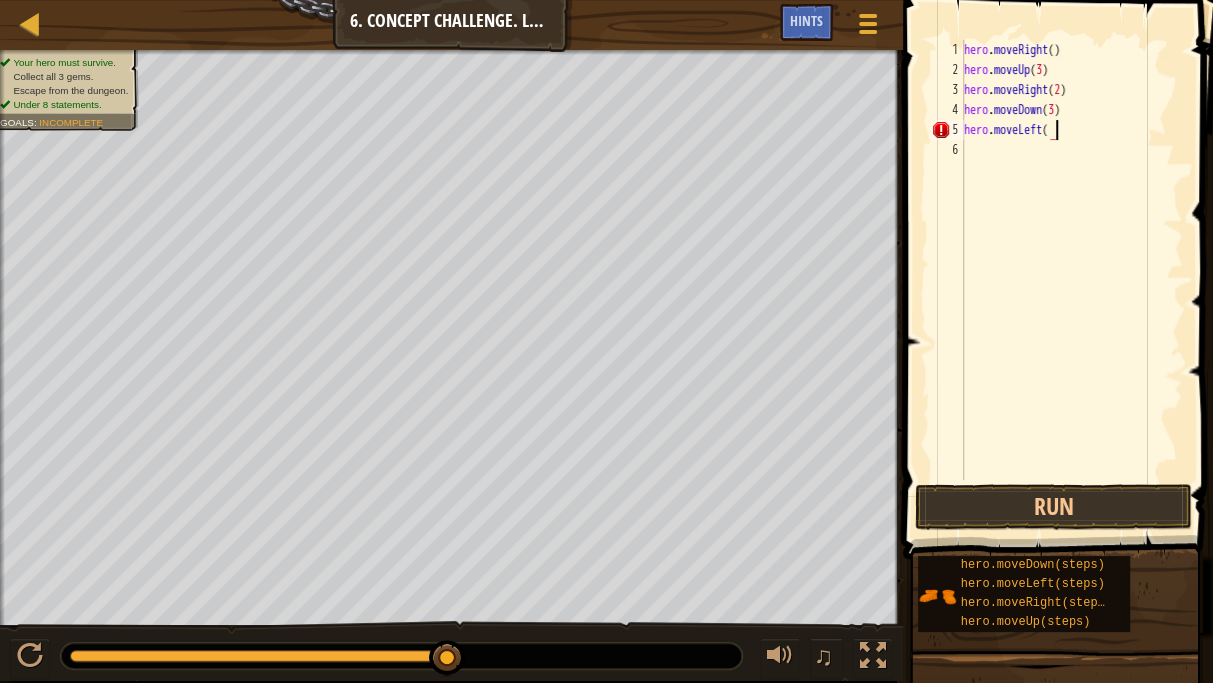 scroll, scrollTop: 9, scrollLeft: 7, axis: both 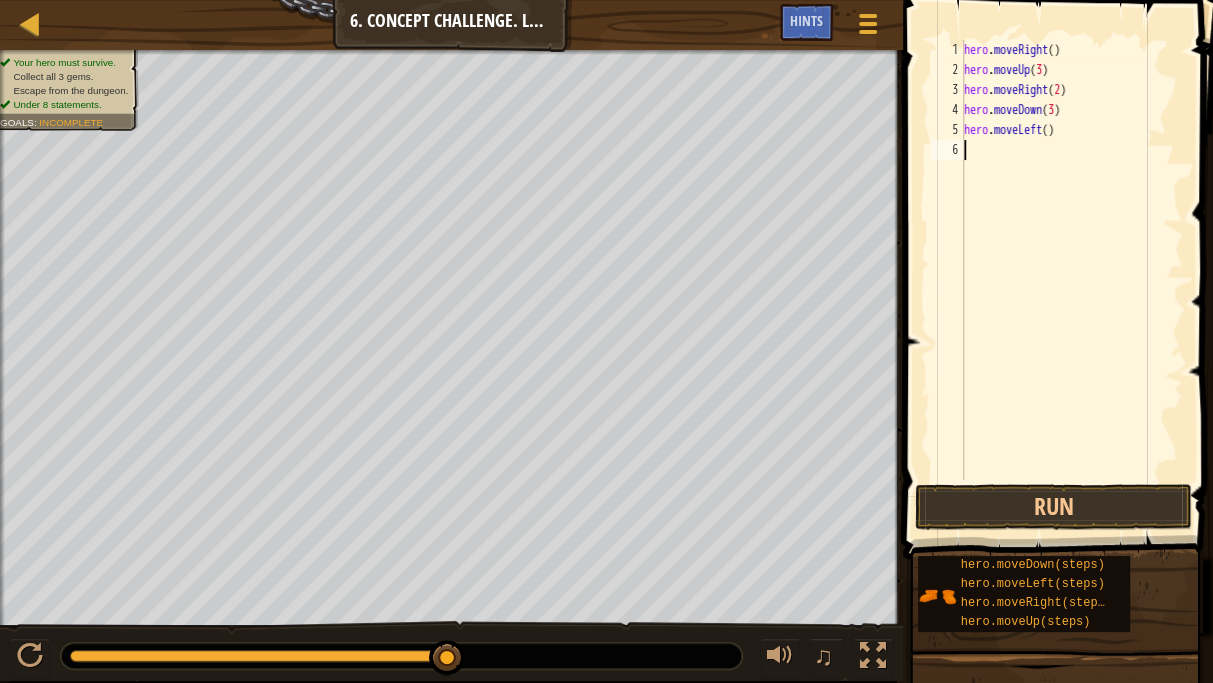 click on "hero . moveRight ( ) hero . moveUp ( 3 ) hero . moveRight ( 2 ) hero . moveDown ( 3 ) hero . moveLeft ( )" at bounding box center [1071, 280] 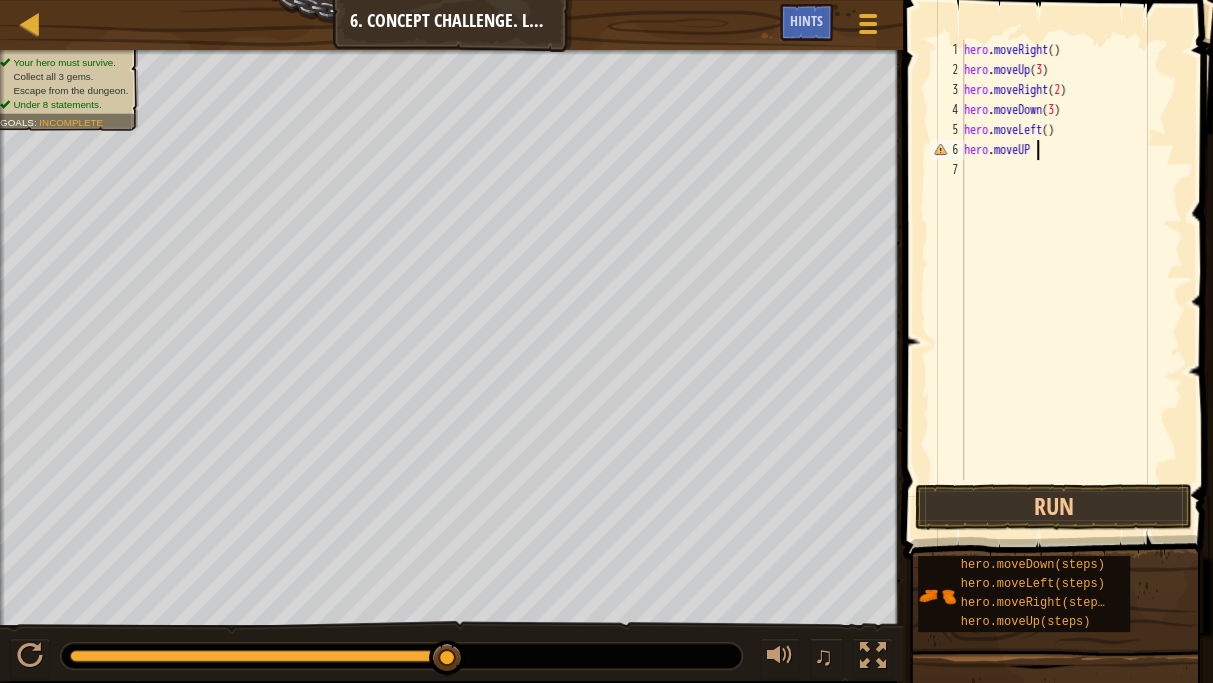 scroll, scrollTop: 9, scrollLeft: 5, axis: both 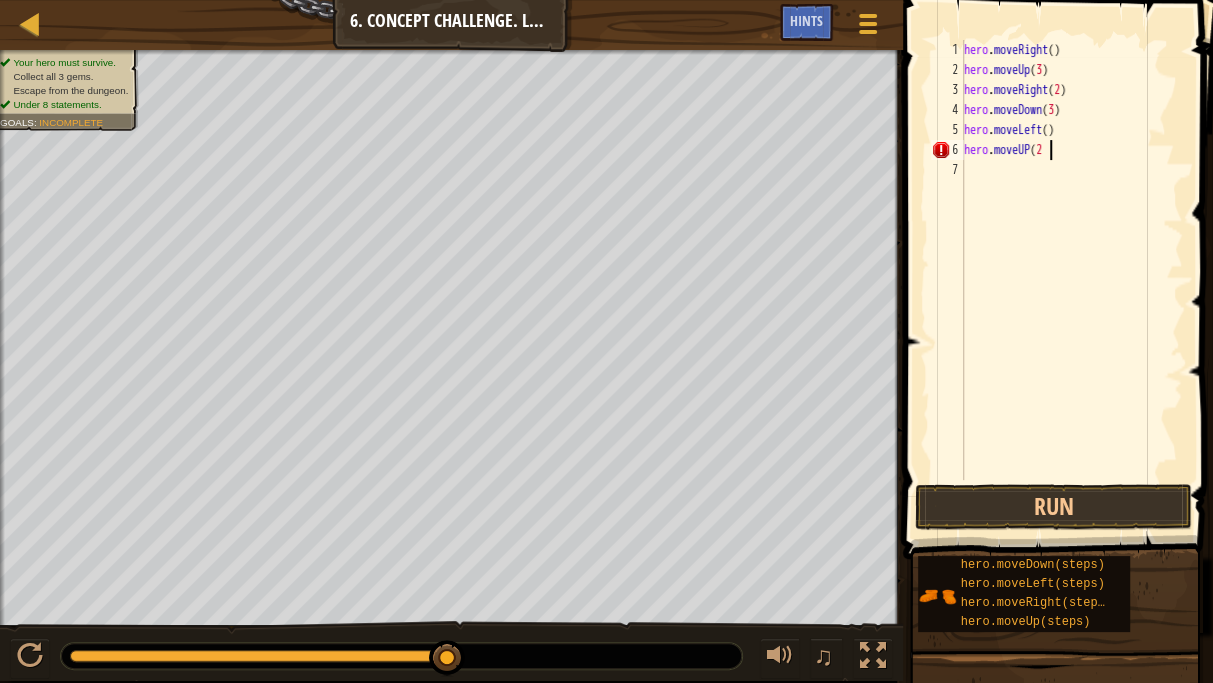 type on "hero.moveUP(2)" 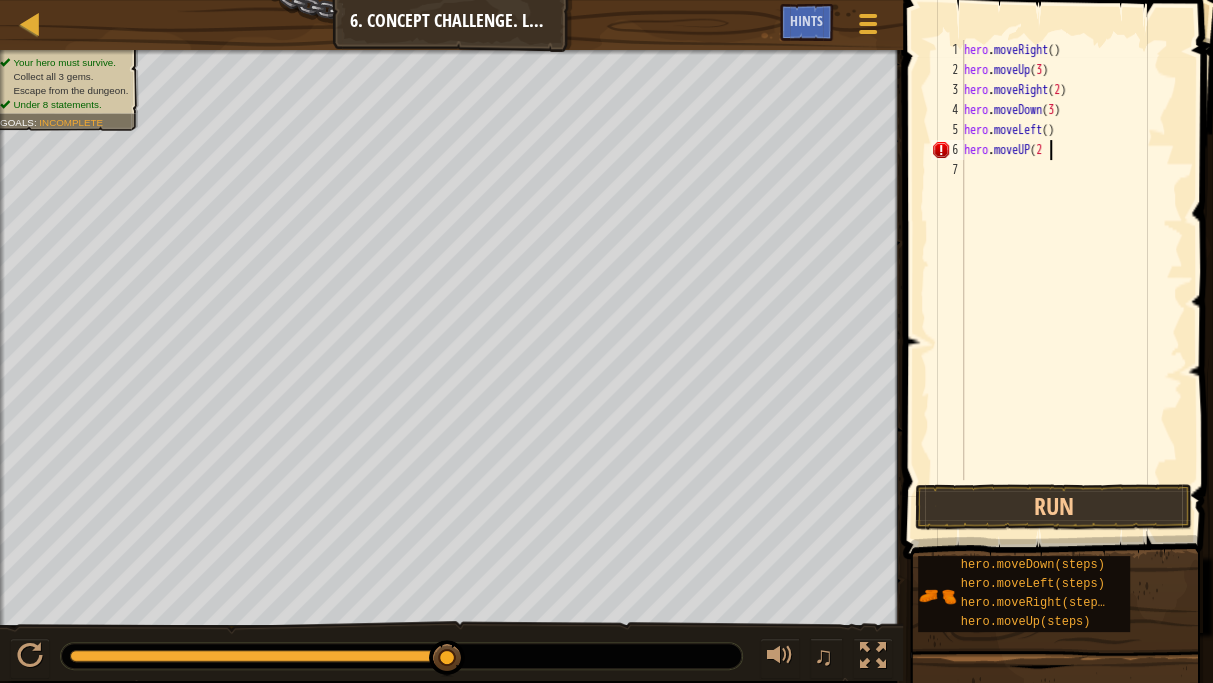 scroll, scrollTop: 9, scrollLeft: 6, axis: both 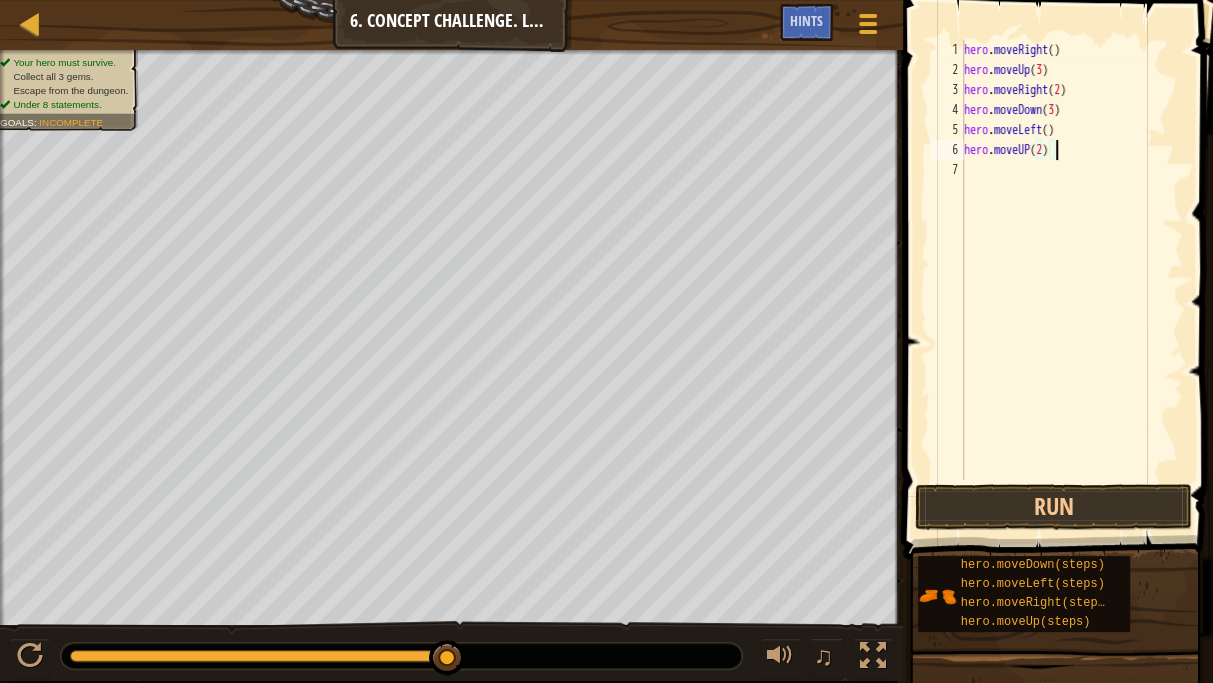click on "hero . moveRight ( ) hero . moveUp ( 3 ) hero . moveRight ( 2 ) hero . moveDown ( 3 ) hero . moveLeft ( ) hero . moveUP ( 2 )" at bounding box center (1071, 280) 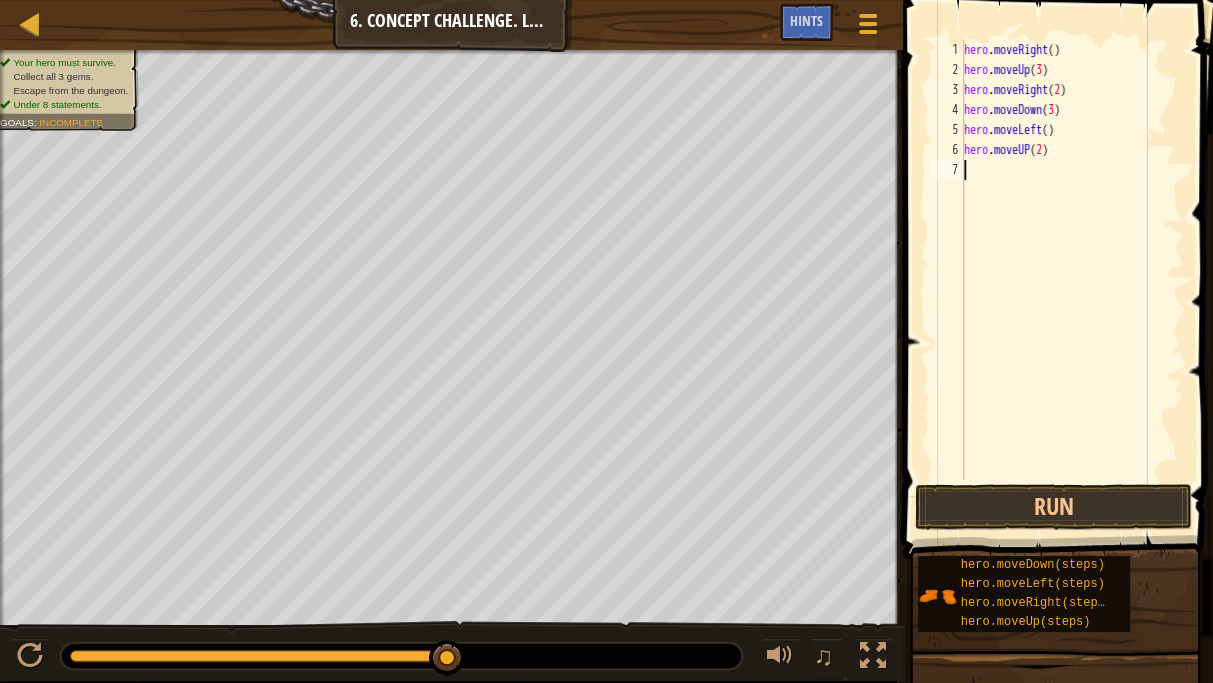 click on "hero . moveRight ( ) hero . moveUp ( 3 ) hero . moveRight ( 2 ) hero . moveDown ( 3 ) hero . moveLeft ( ) hero . moveUP ( 2 )" at bounding box center [1071, 280] 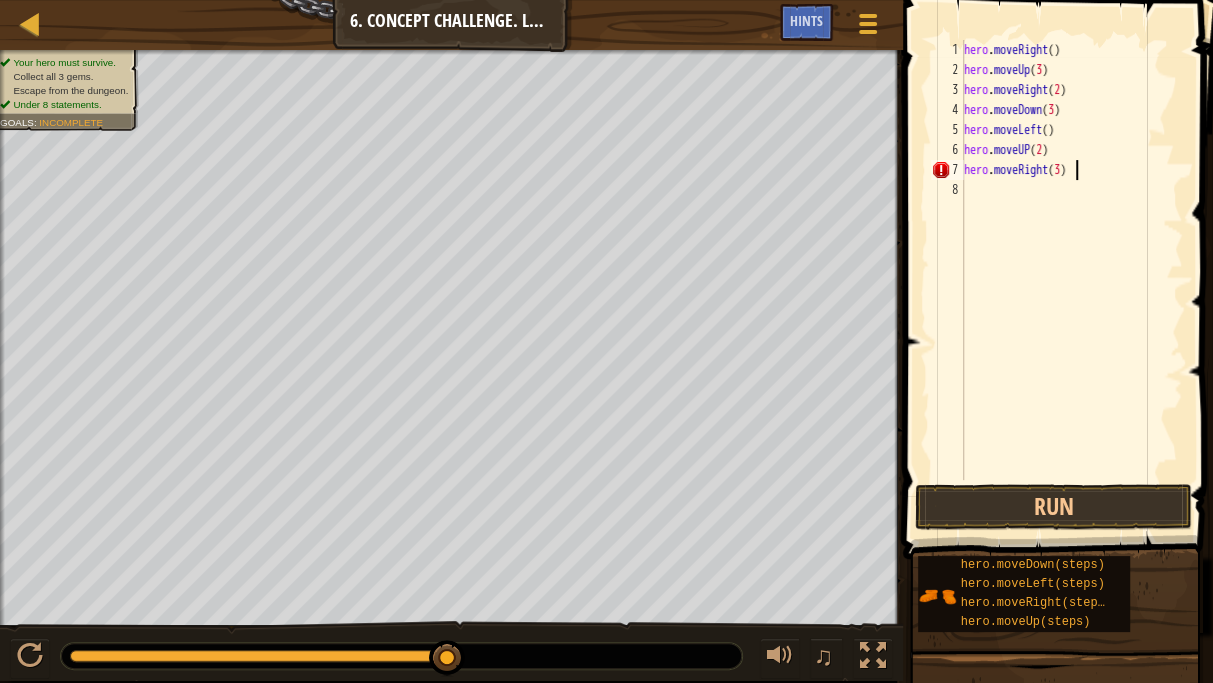 scroll, scrollTop: 9, scrollLeft: 8, axis: both 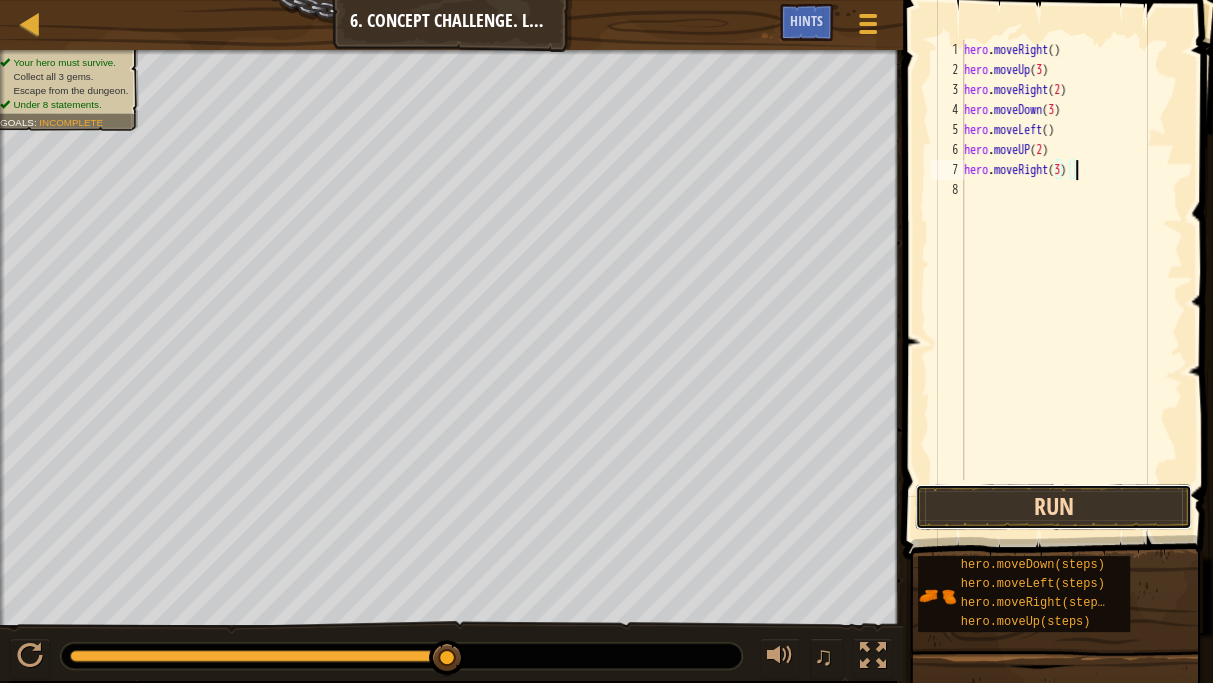 click on "Run" at bounding box center [1053, 507] 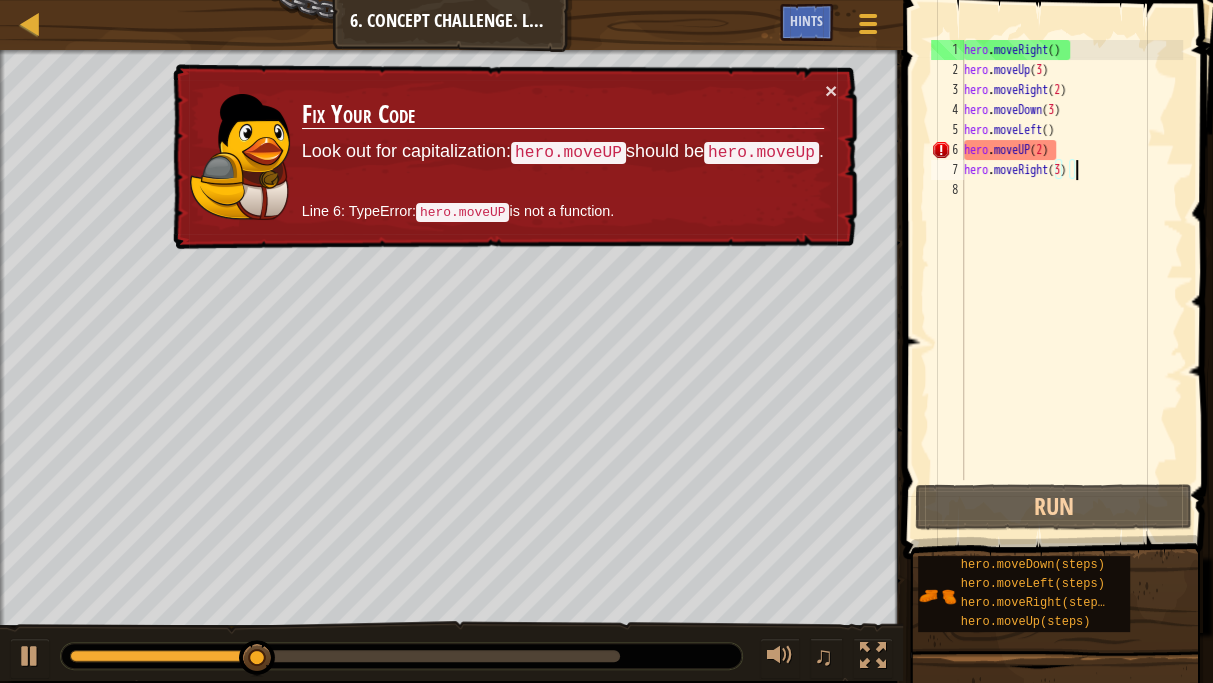 click on "hero . moveRight ( ) hero . moveUp ( 3 ) hero . moveRight ( 2 ) hero . moveDown ( 3 ) hero . moveLeft ( ) hero . moveUP ( 2 ) hero . moveRight ( 3 )" at bounding box center (1071, 280) 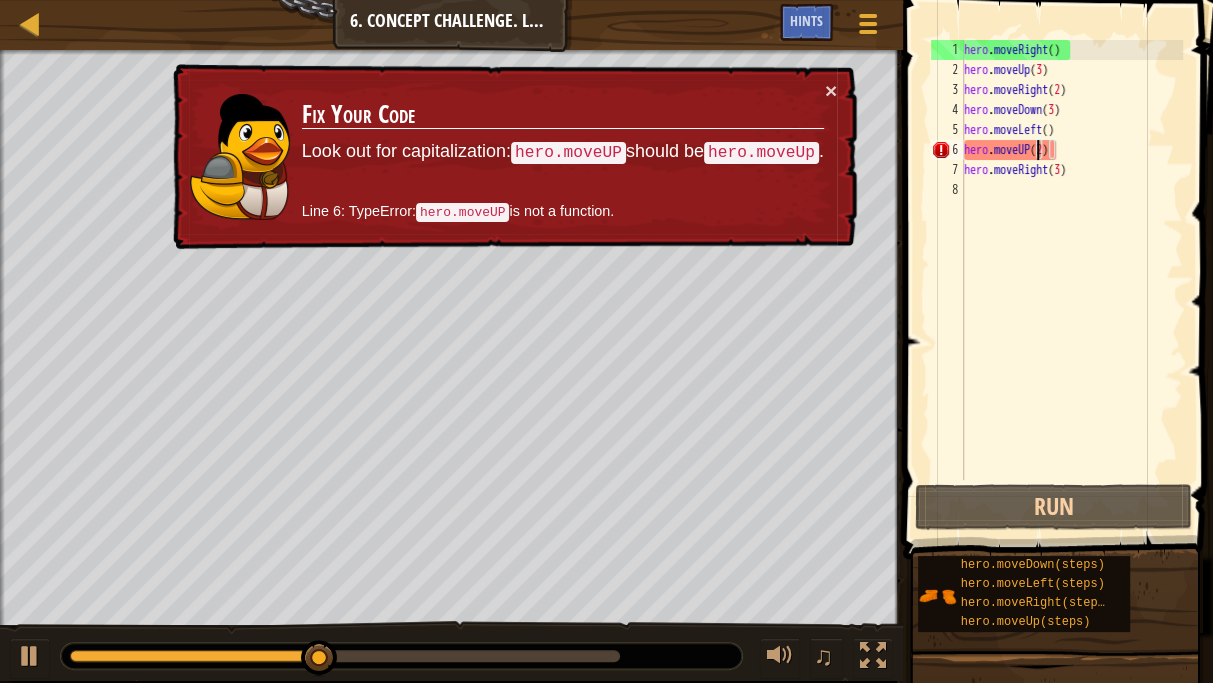 scroll, scrollTop: 9, scrollLeft: 6, axis: both 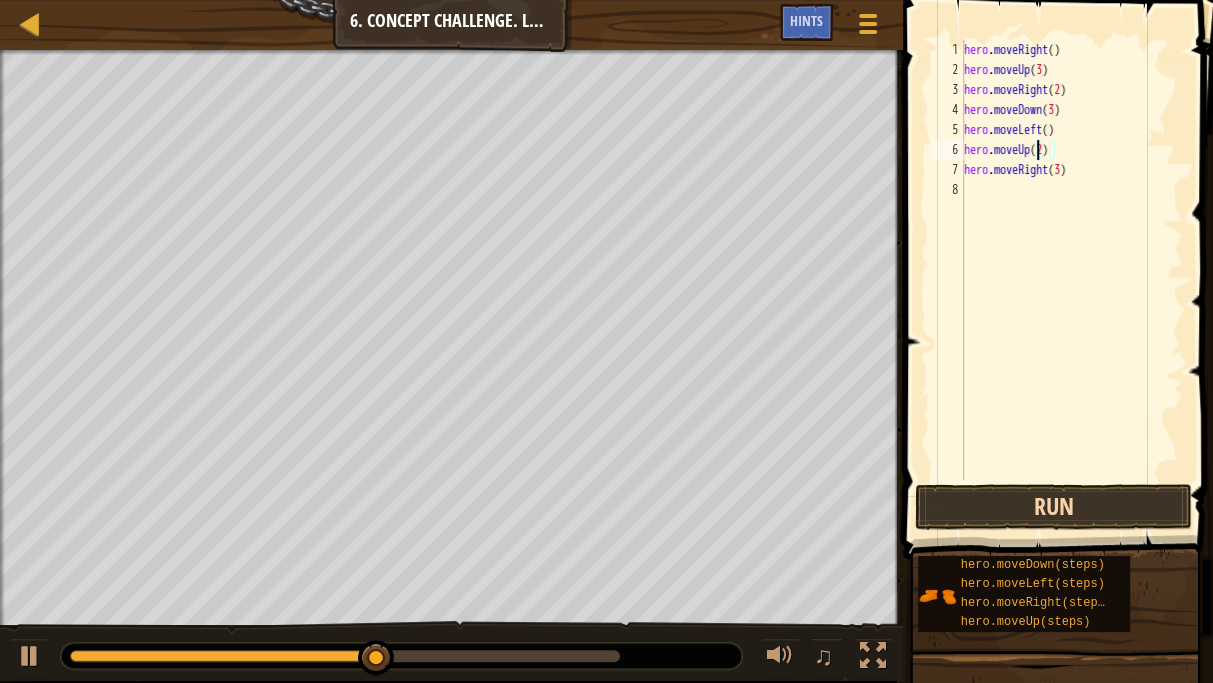 type on "hero.moveUp(2)" 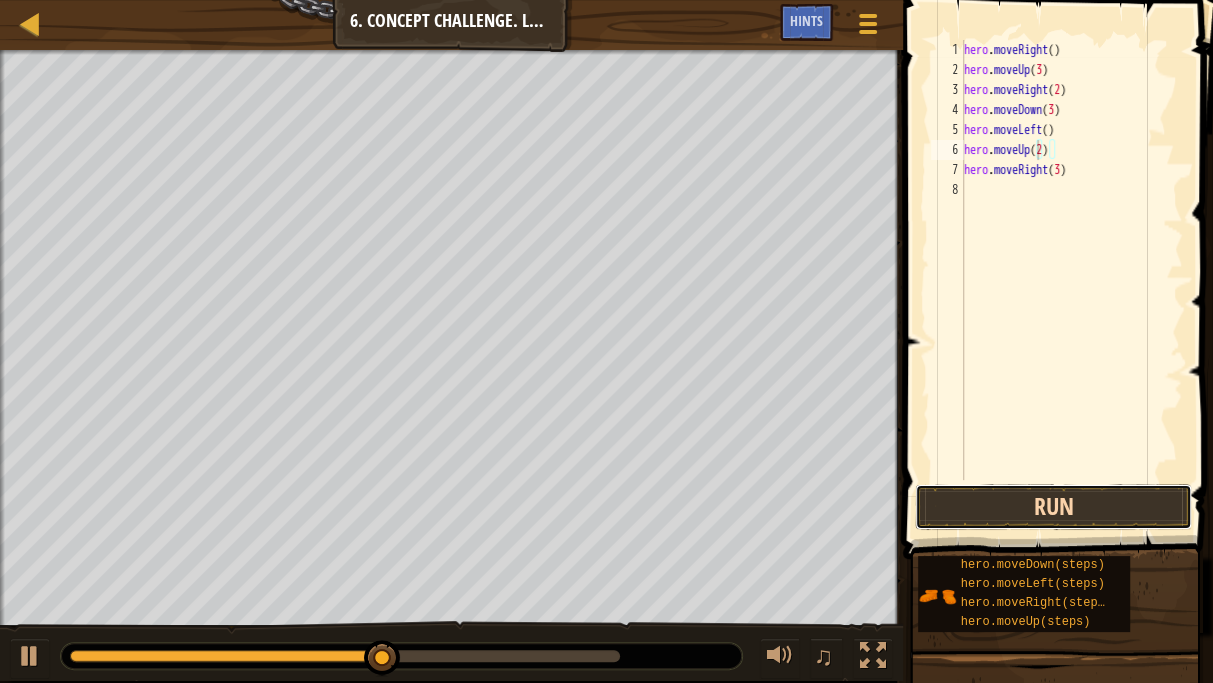 click on "Run" at bounding box center (1053, 507) 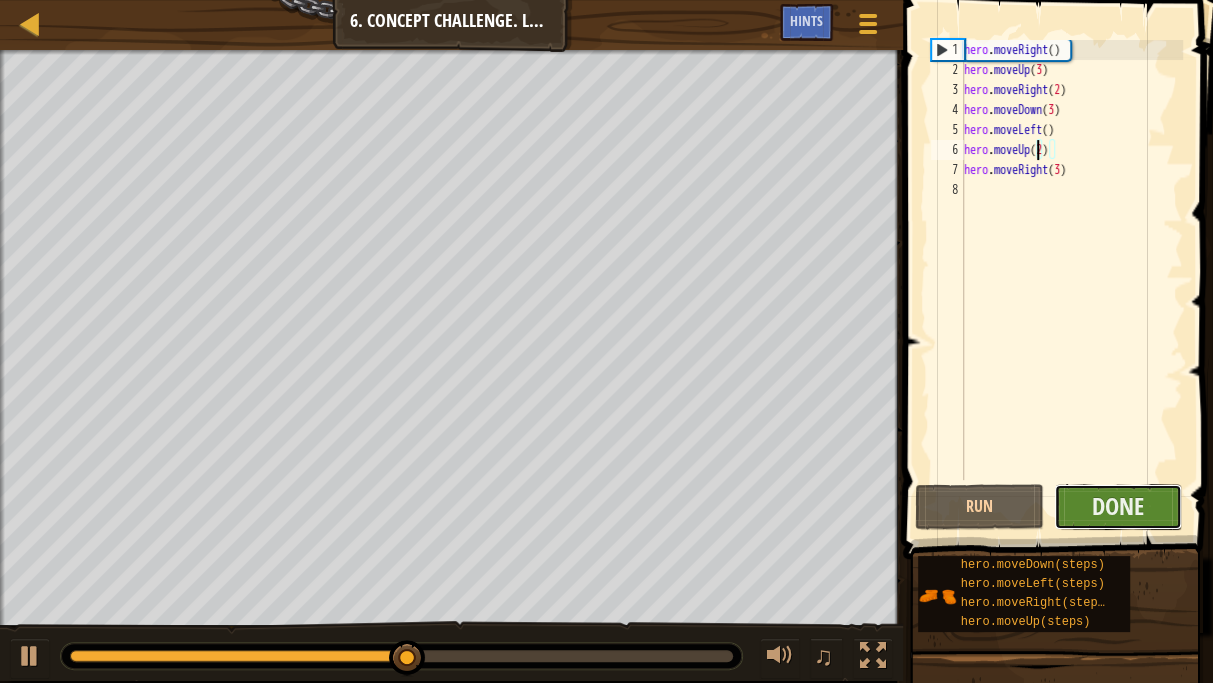 click on "Done" at bounding box center [1118, 507] 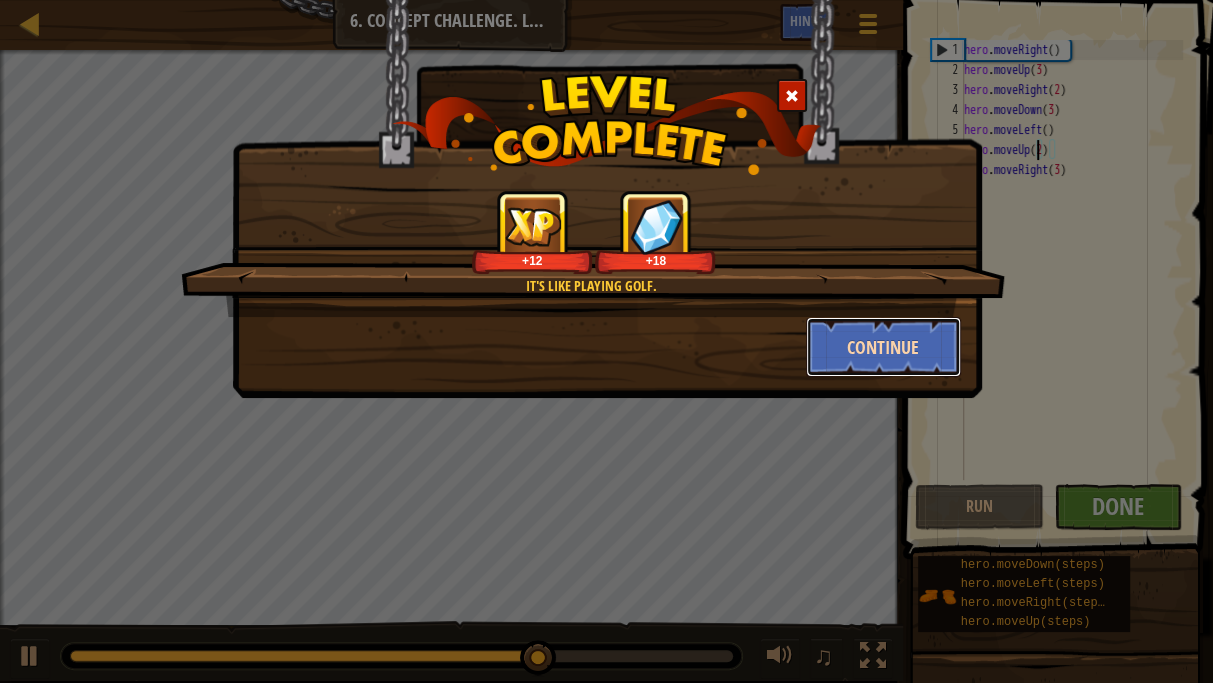 click on "Continue" at bounding box center (883, 347) 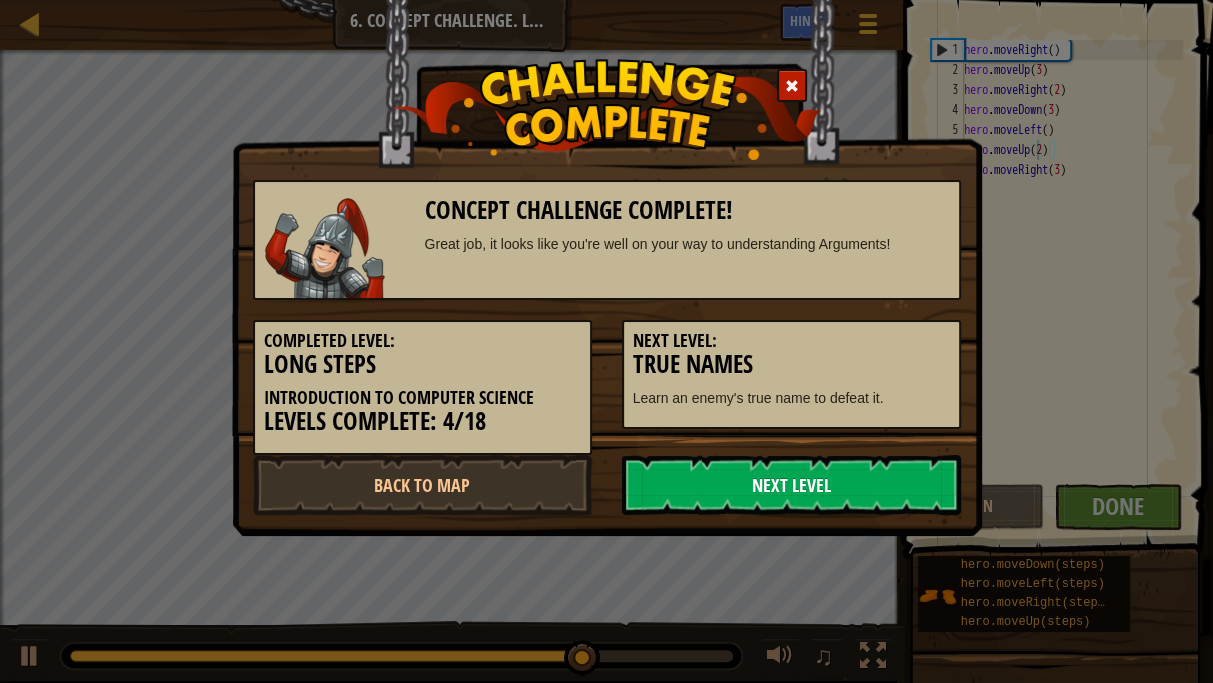 click on "Next Level" at bounding box center (791, 485) 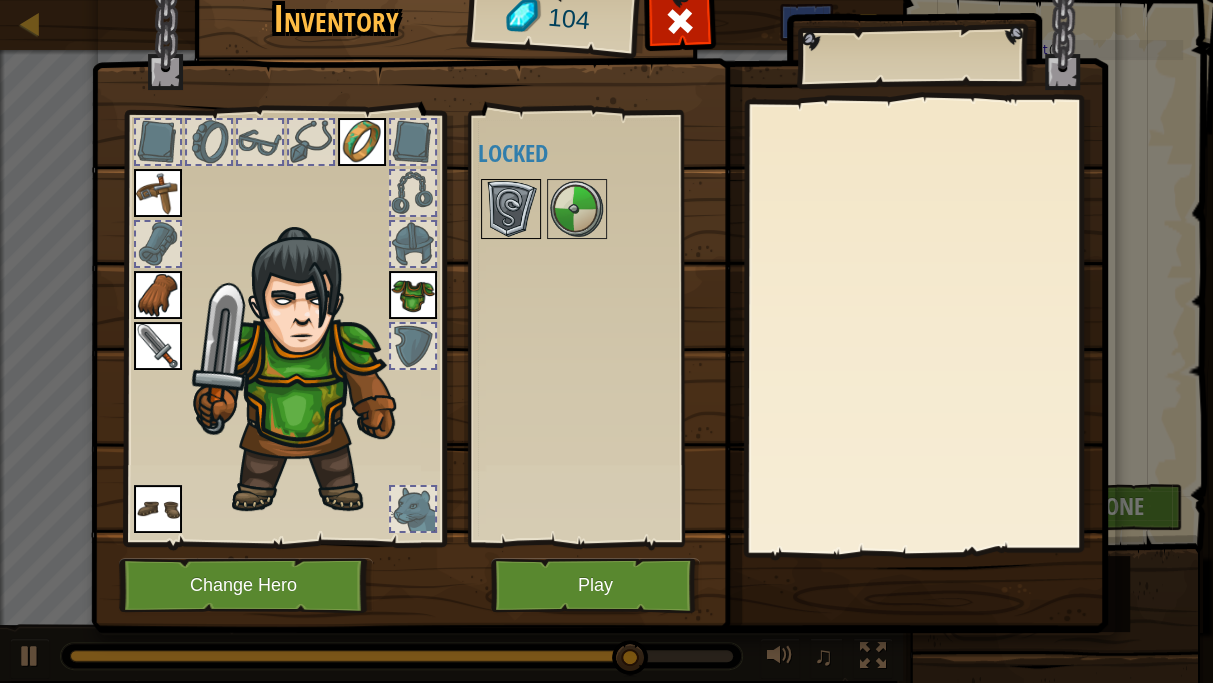 click at bounding box center [511, 209] 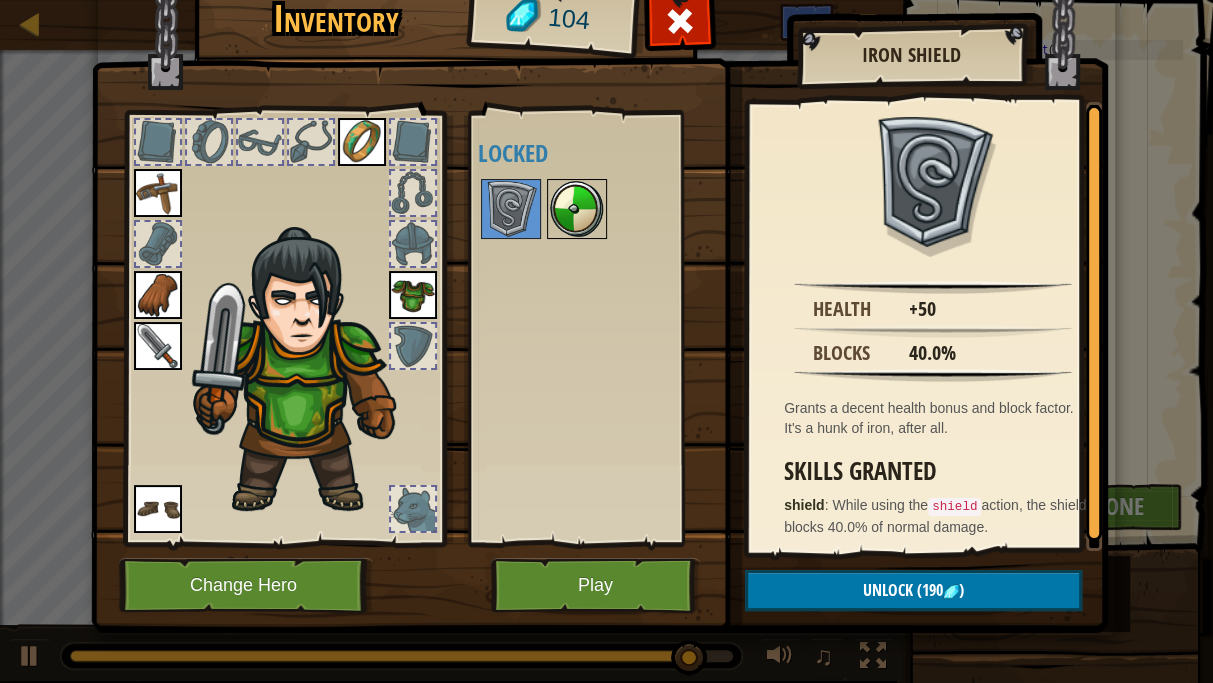 click at bounding box center (577, 209) 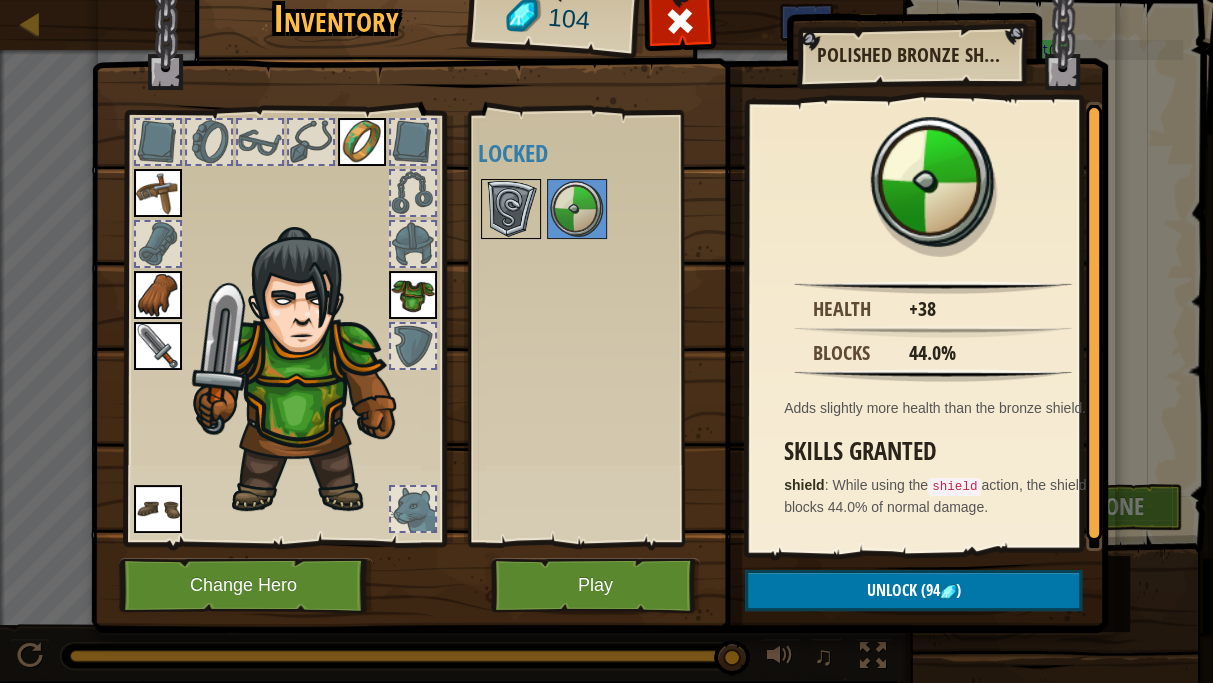 click at bounding box center [511, 209] 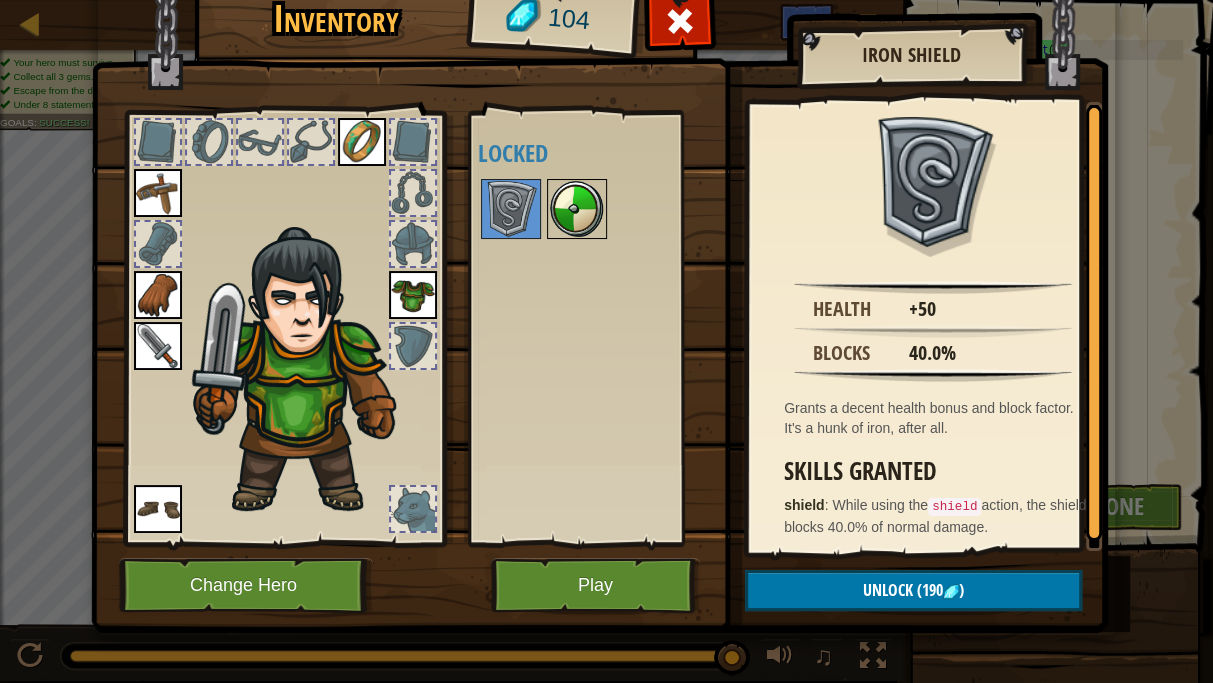 click at bounding box center (577, 209) 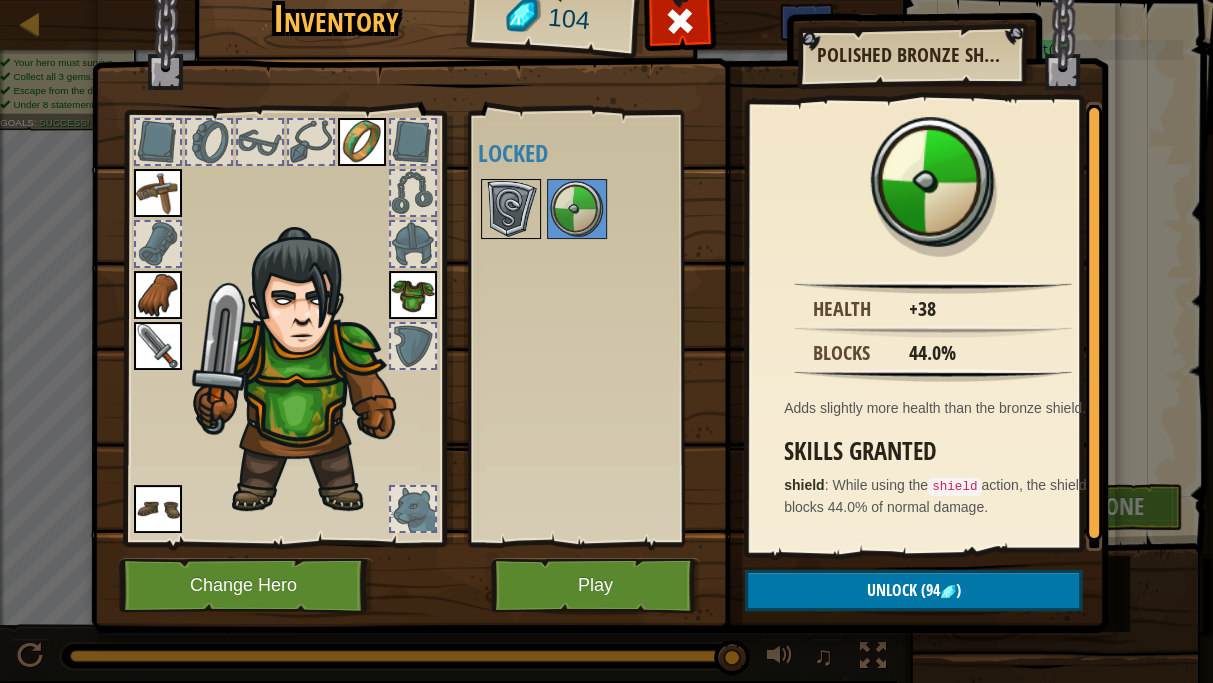 click at bounding box center [511, 209] 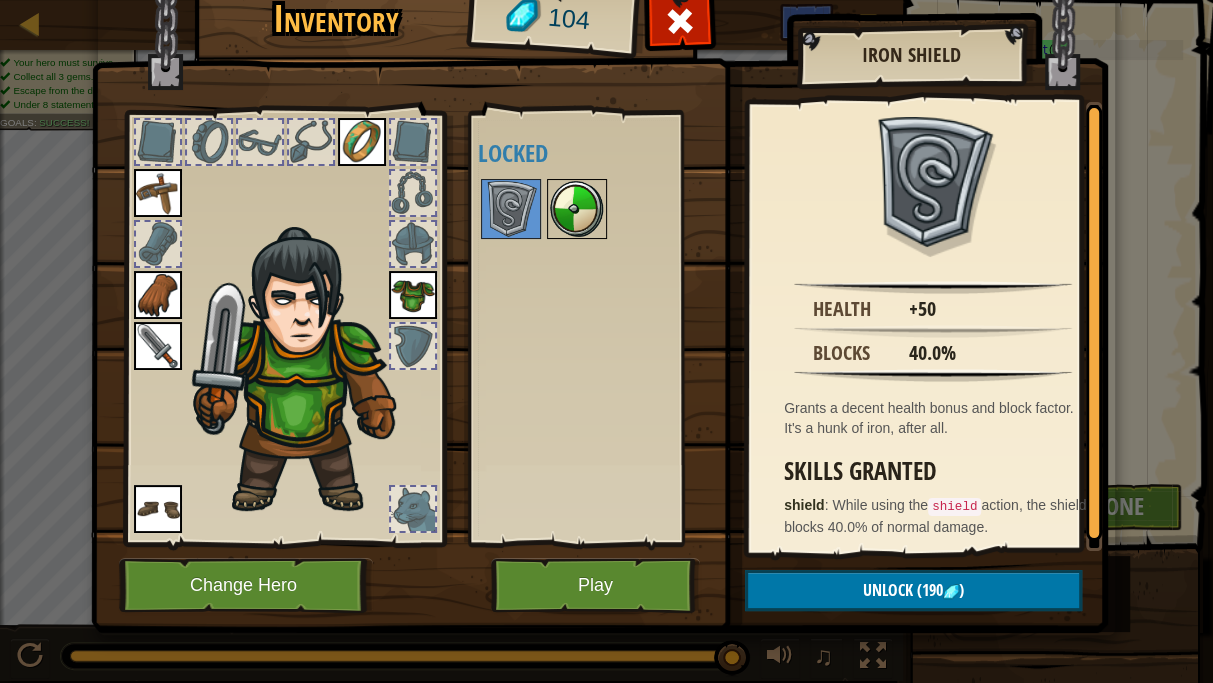 click at bounding box center [577, 209] 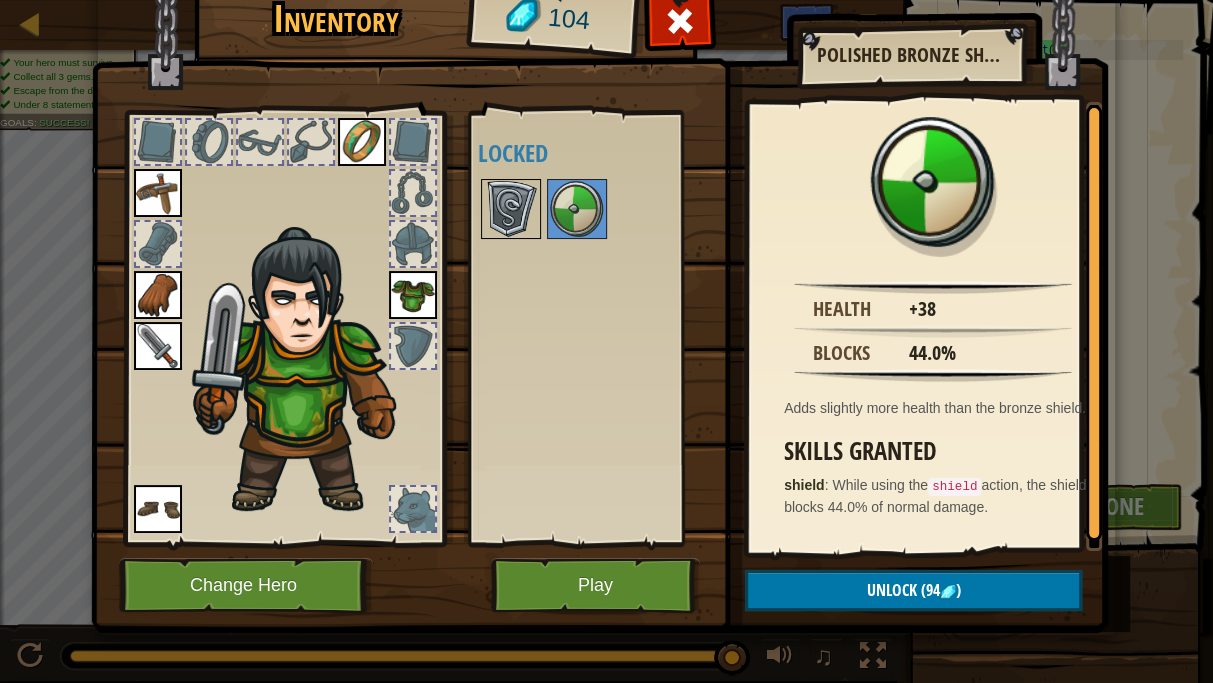 click at bounding box center [511, 209] 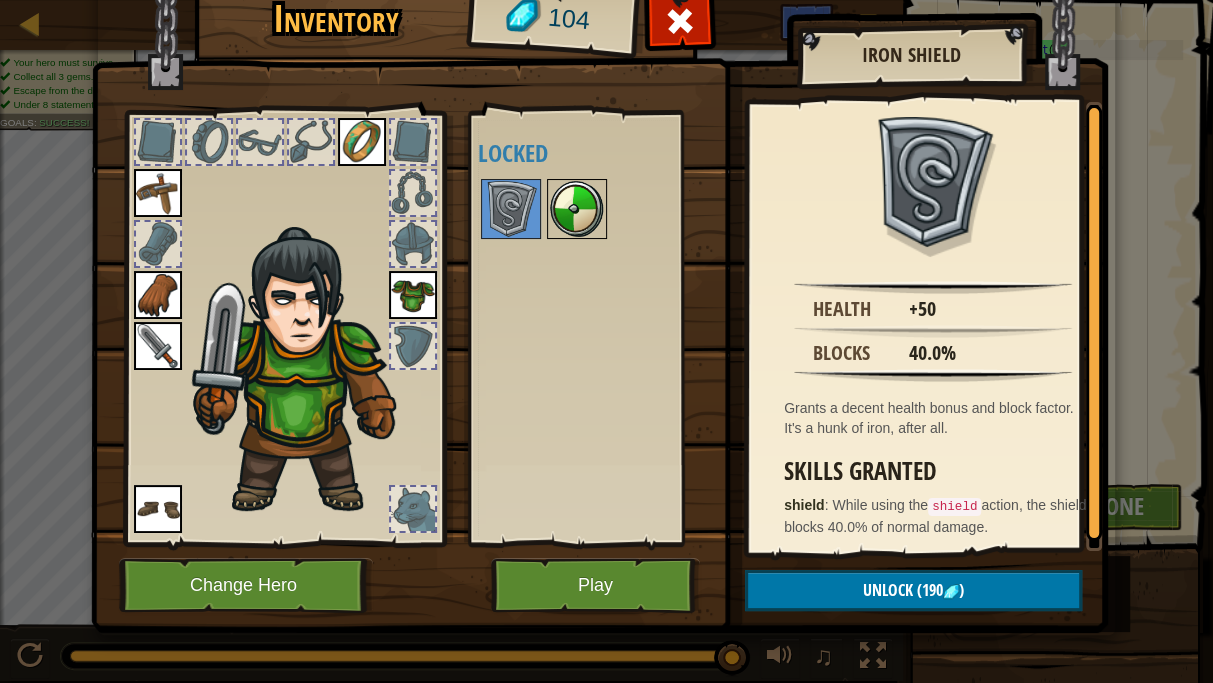 click at bounding box center (577, 209) 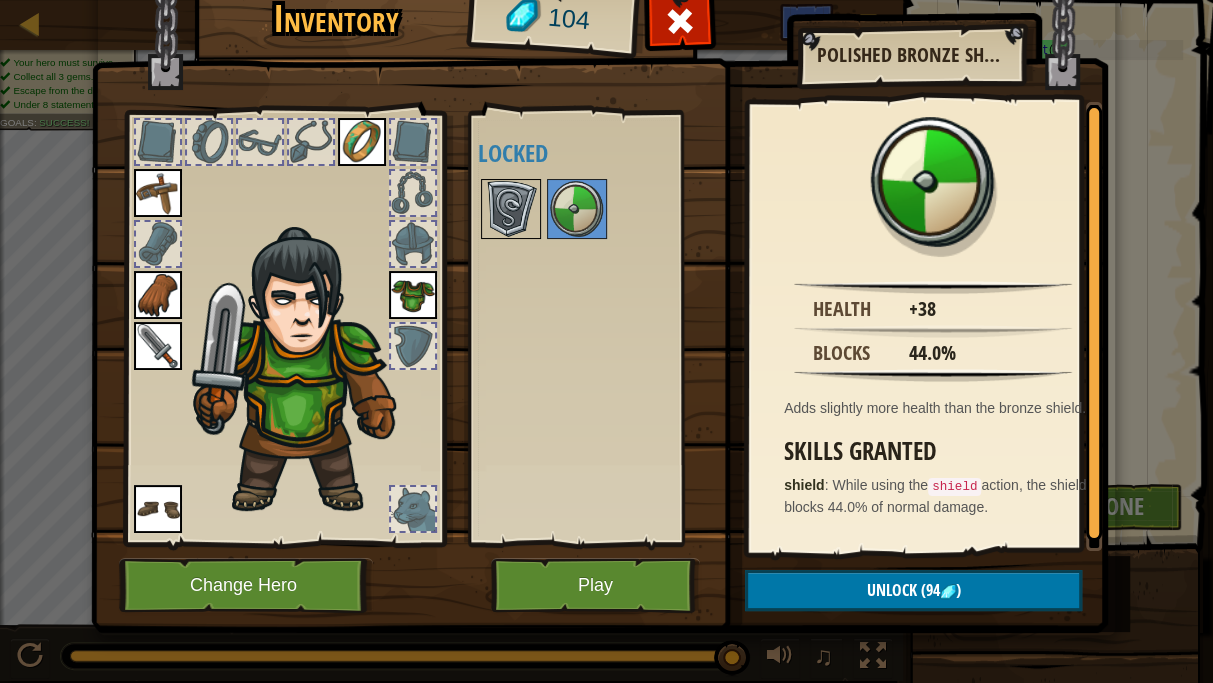click at bounding box center [511, 209] 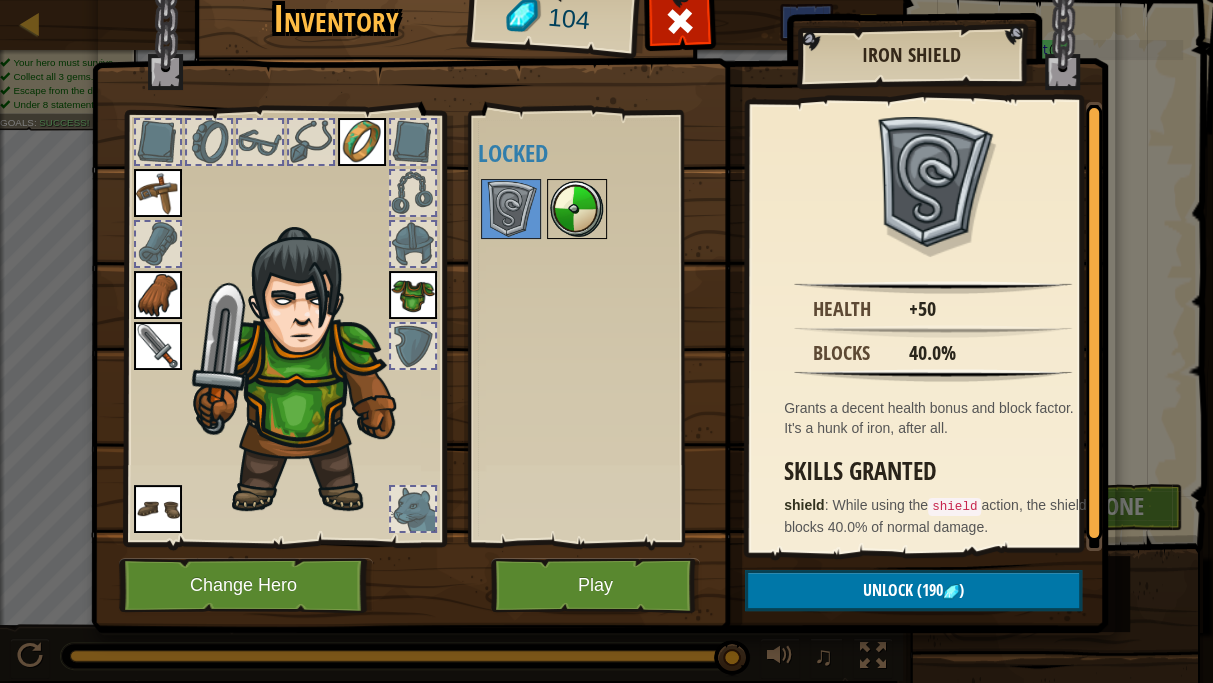 click at bounding box center [577, 209] 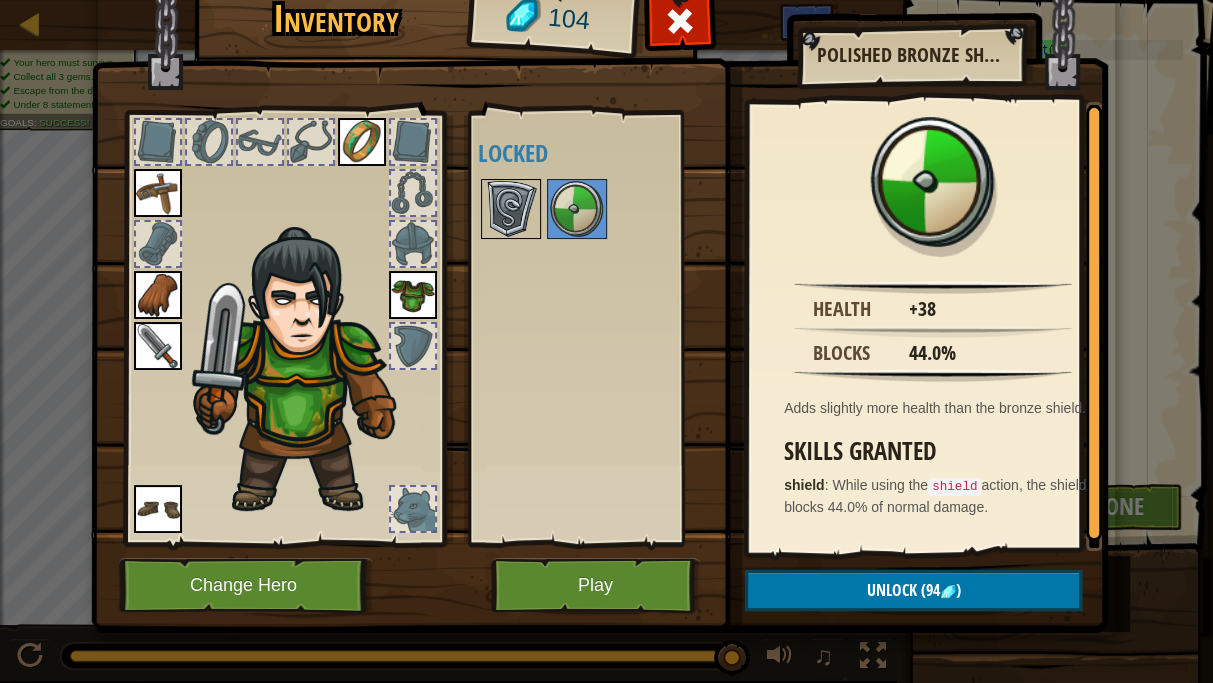 click at bounding box center [511, 209] 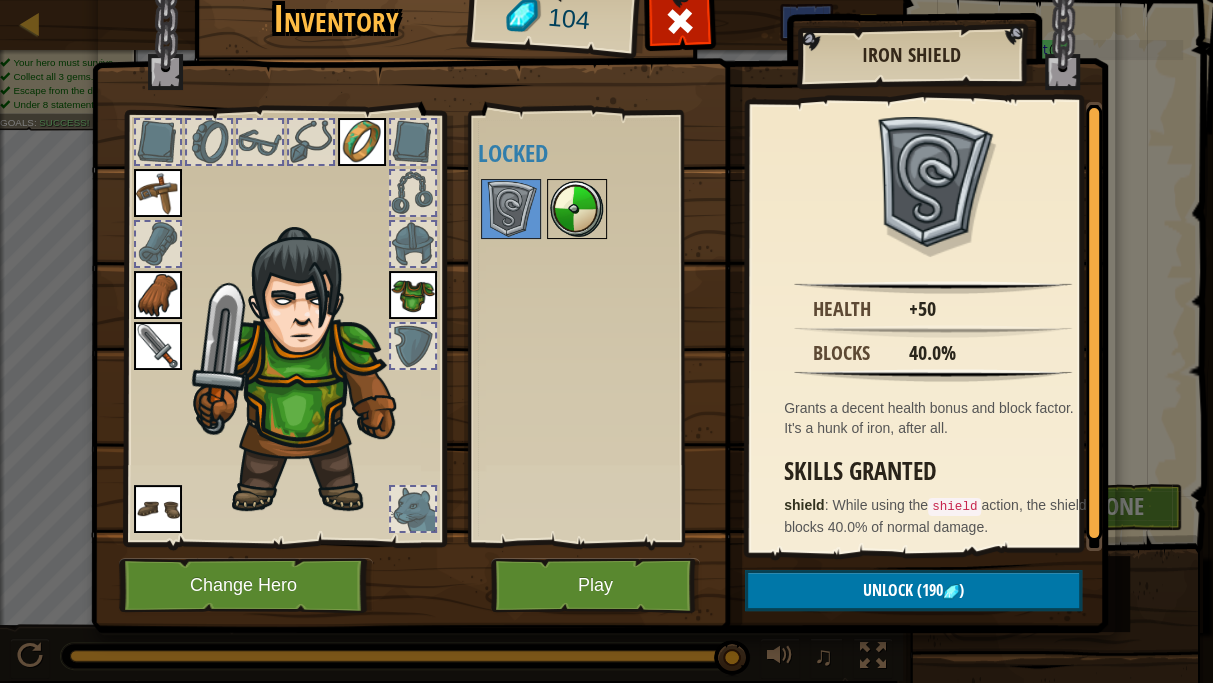 click at bounding box center [577, 209] 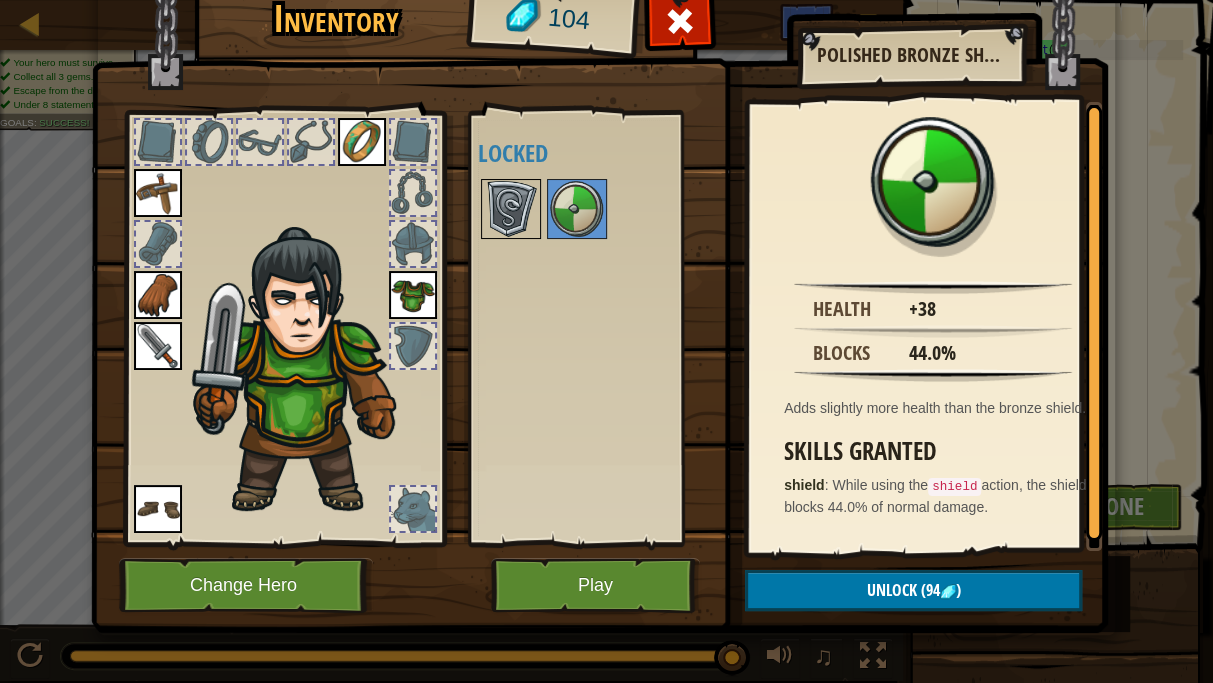 click at bounding box center [511, 209] 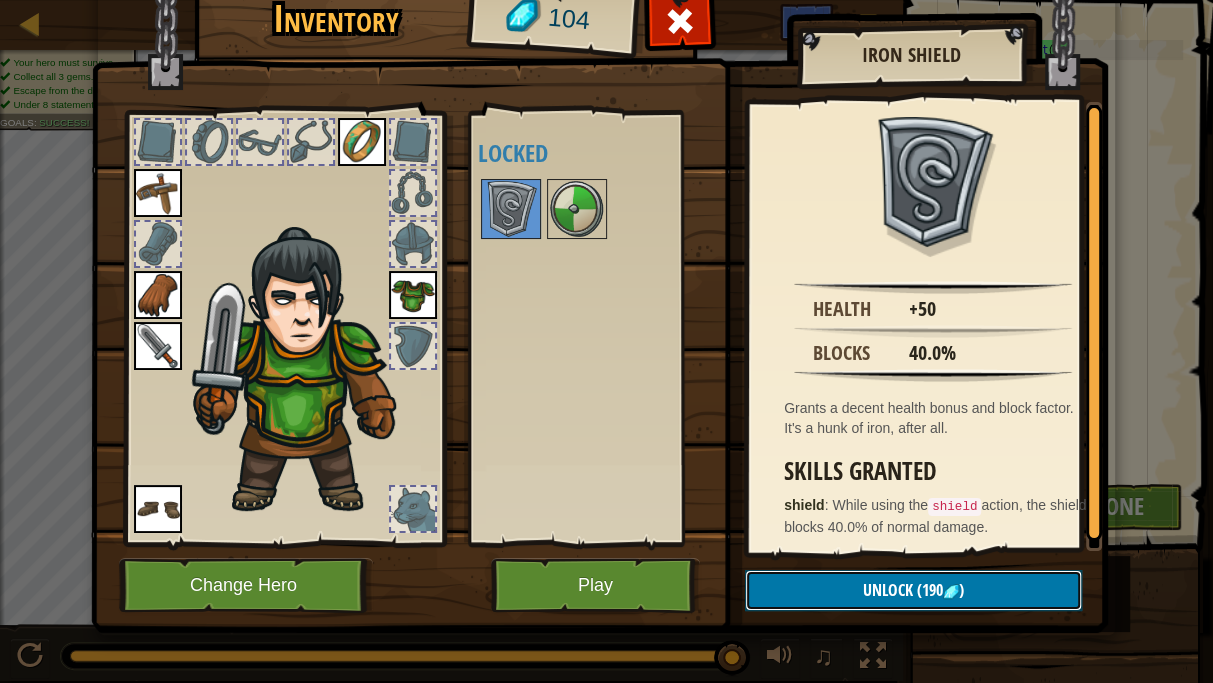click on "Unlock (190 )" at bounding box center (913, 590) 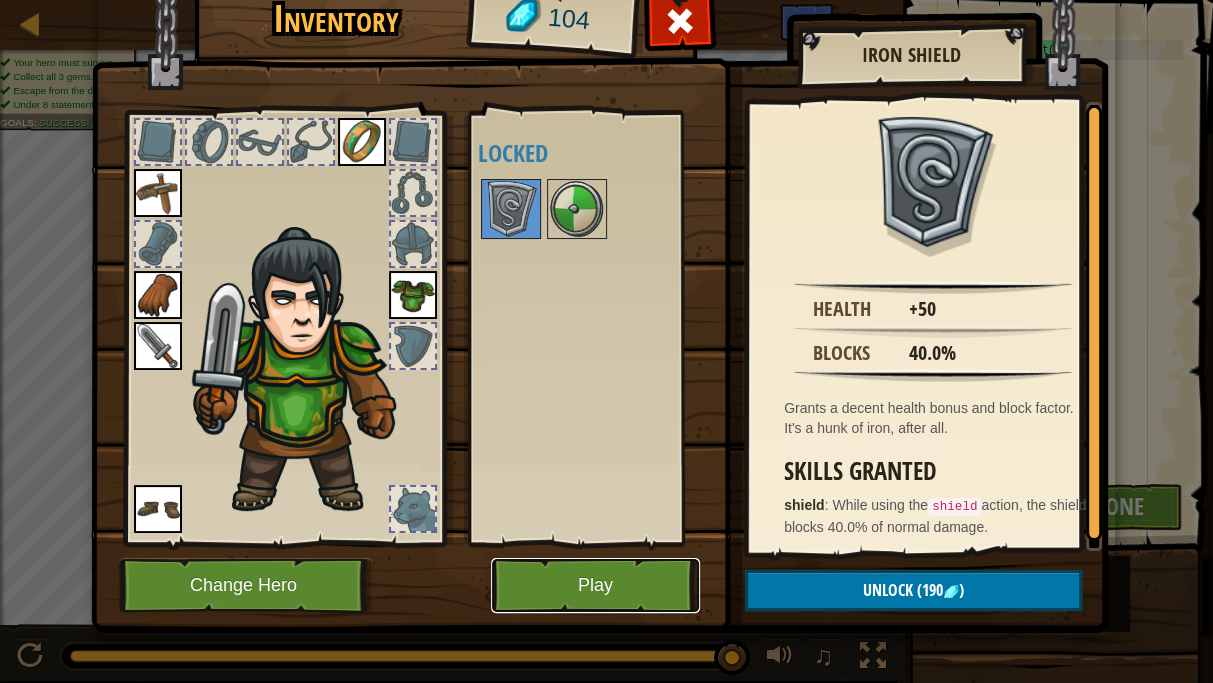 click on "Play" at bounding box center [595, 585] 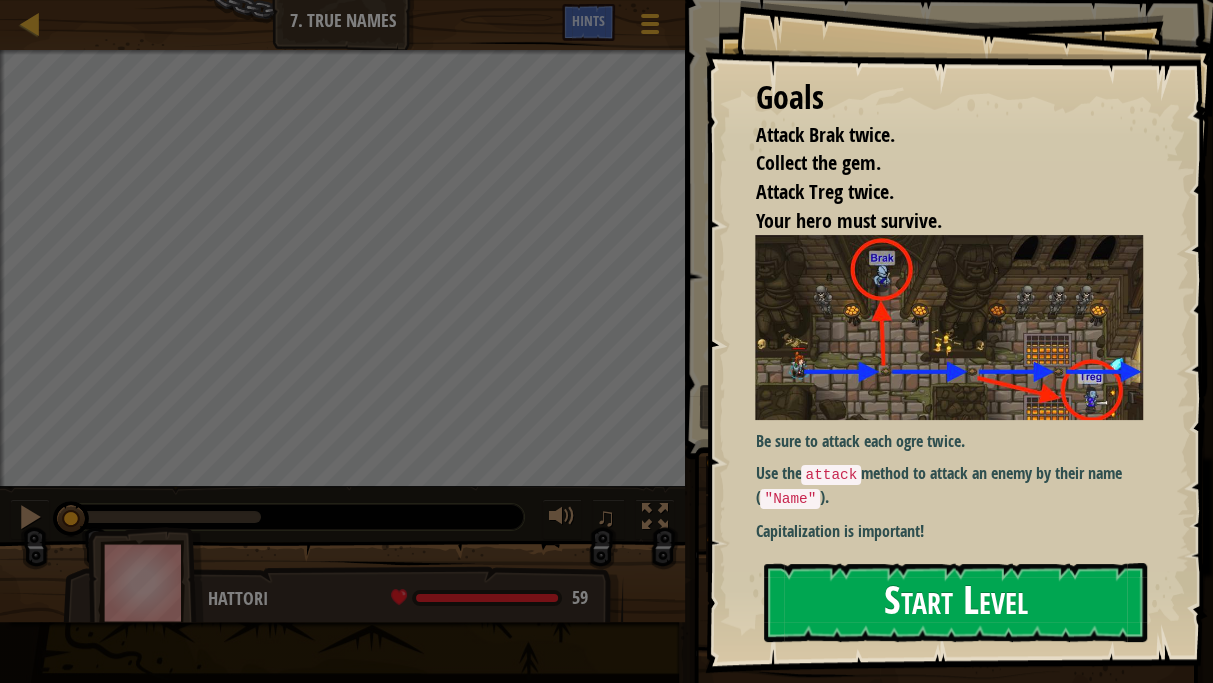 click on "Start Level" at bounding box center (955, 602) 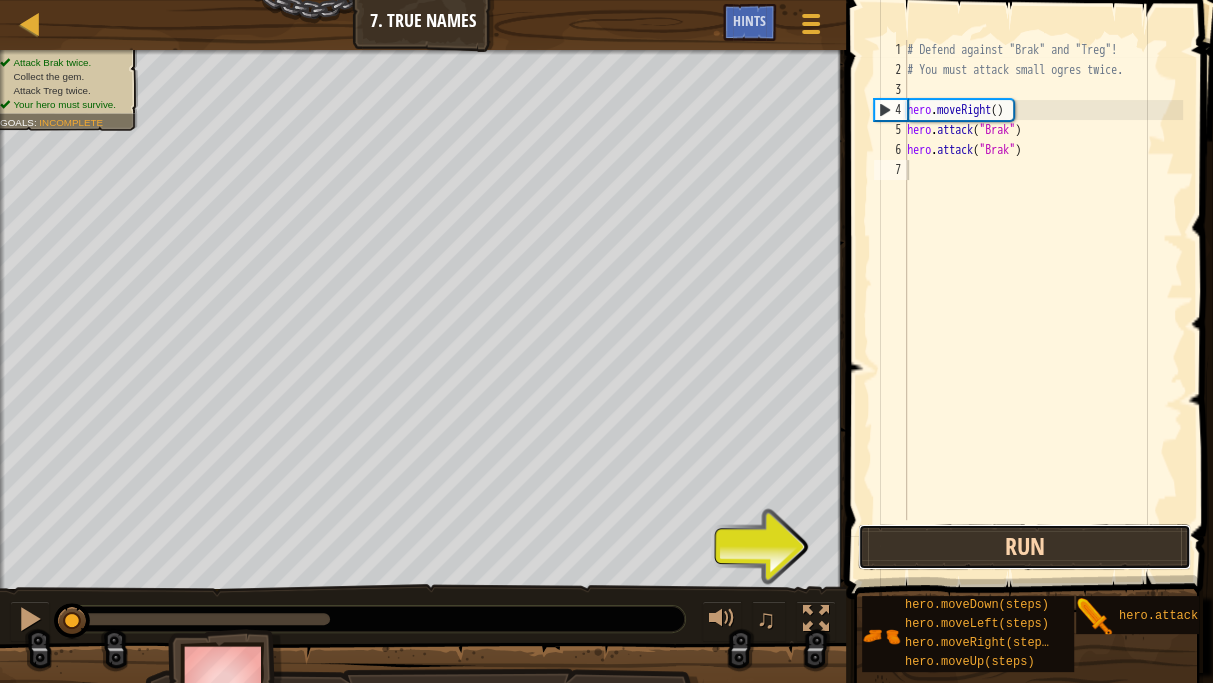 click on "Run" at bounding box center [1024, 547] 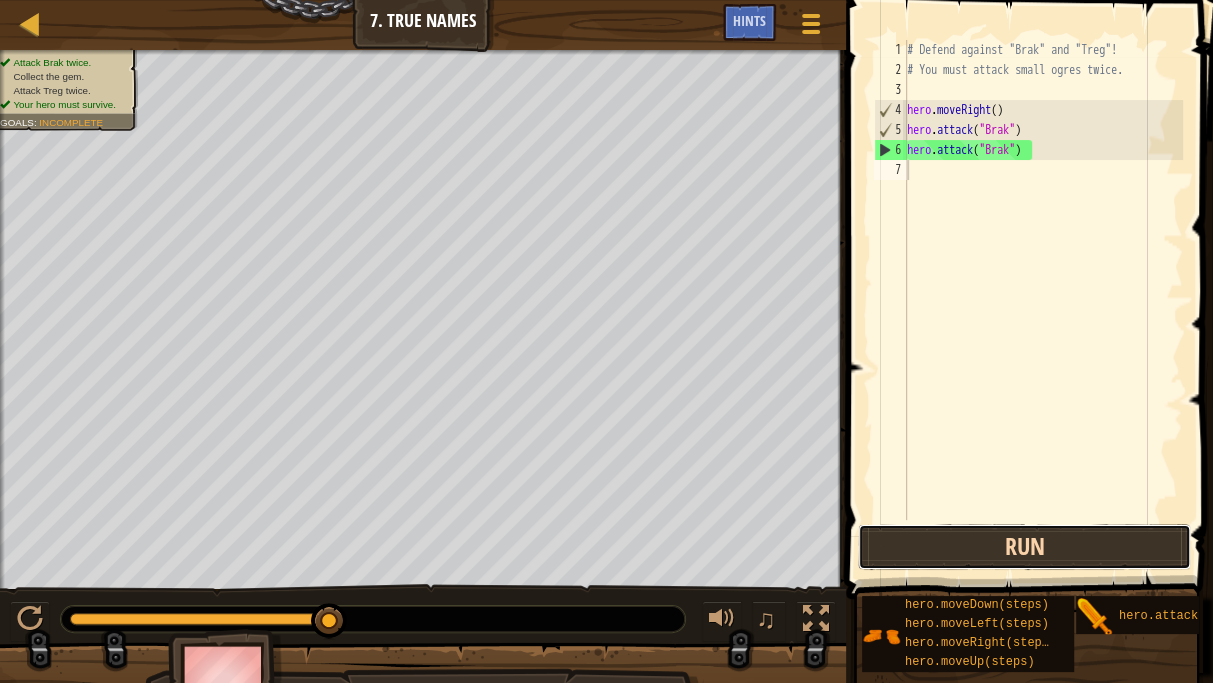 click on "Run" at bounding box center (1024, 547) 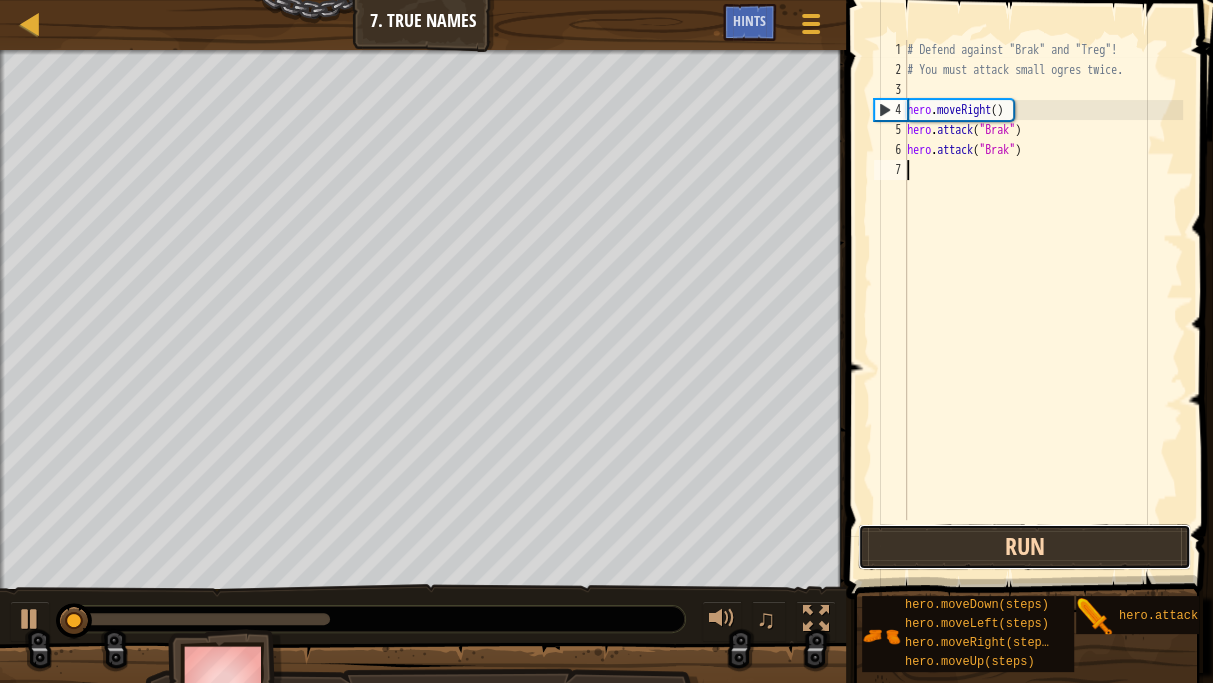 click on "Run" at bounding box center (1024, 547) 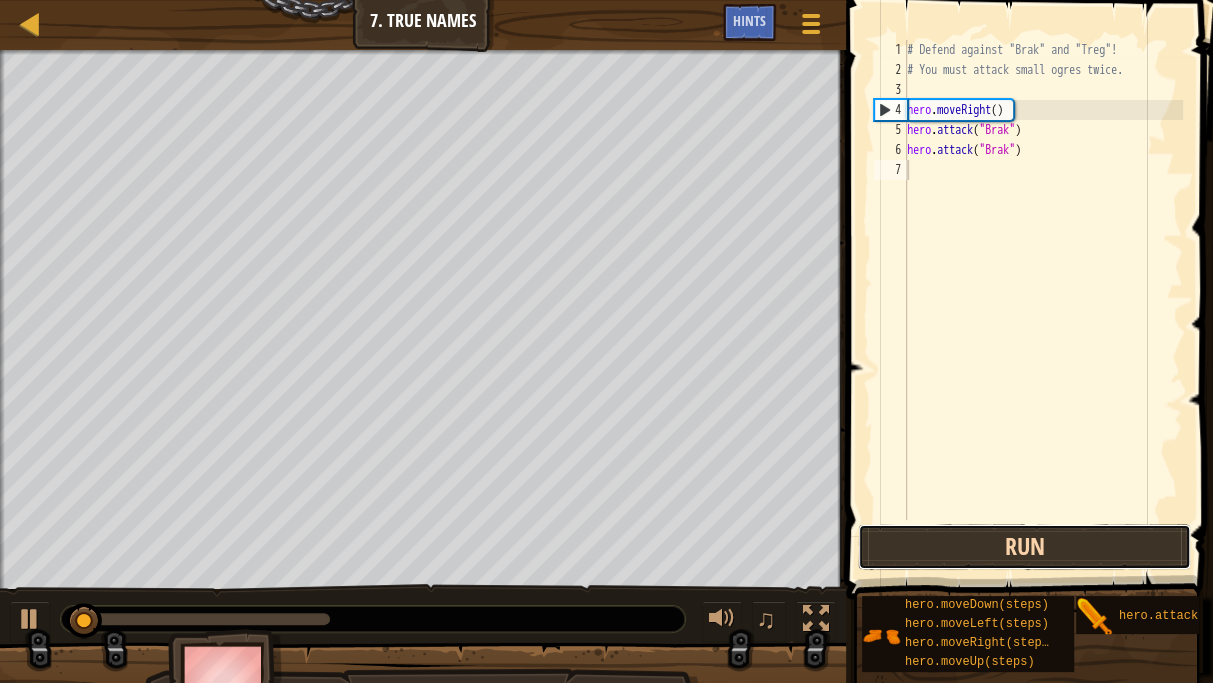 click on "Run" at bounding box center [1024, 547] 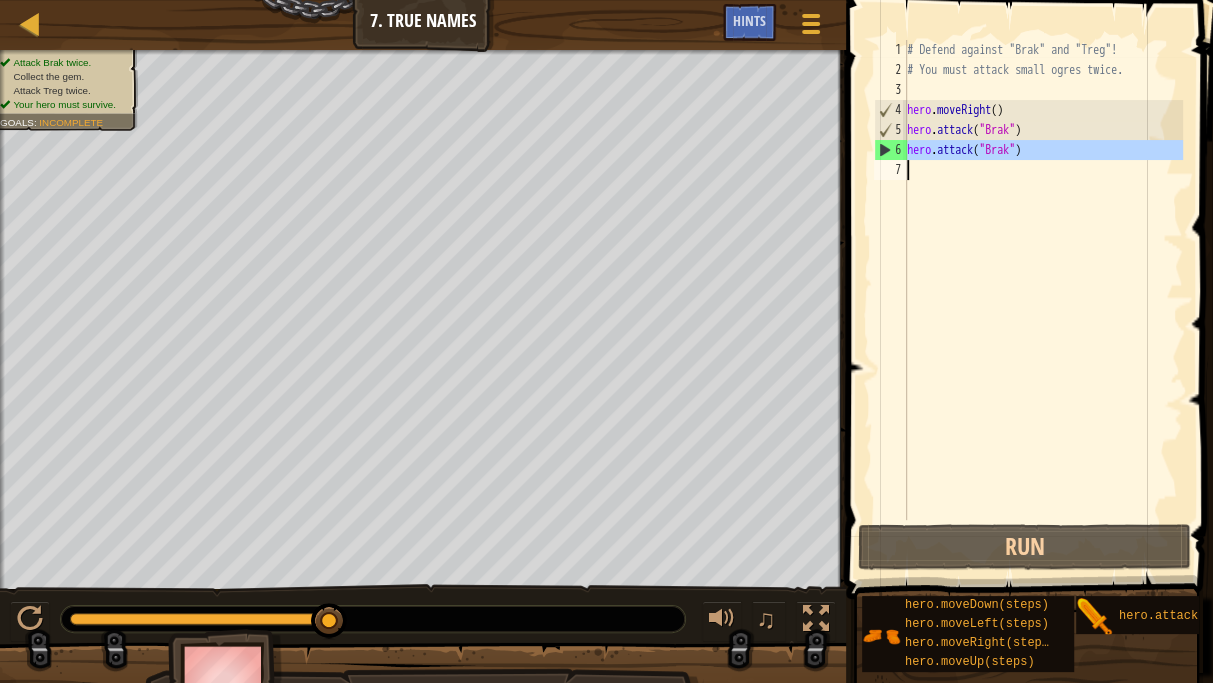 drag, startPoint x: 907, startPoint y: 153, endPoint x: 1045, endPoint y: 172, distance: 139.30183 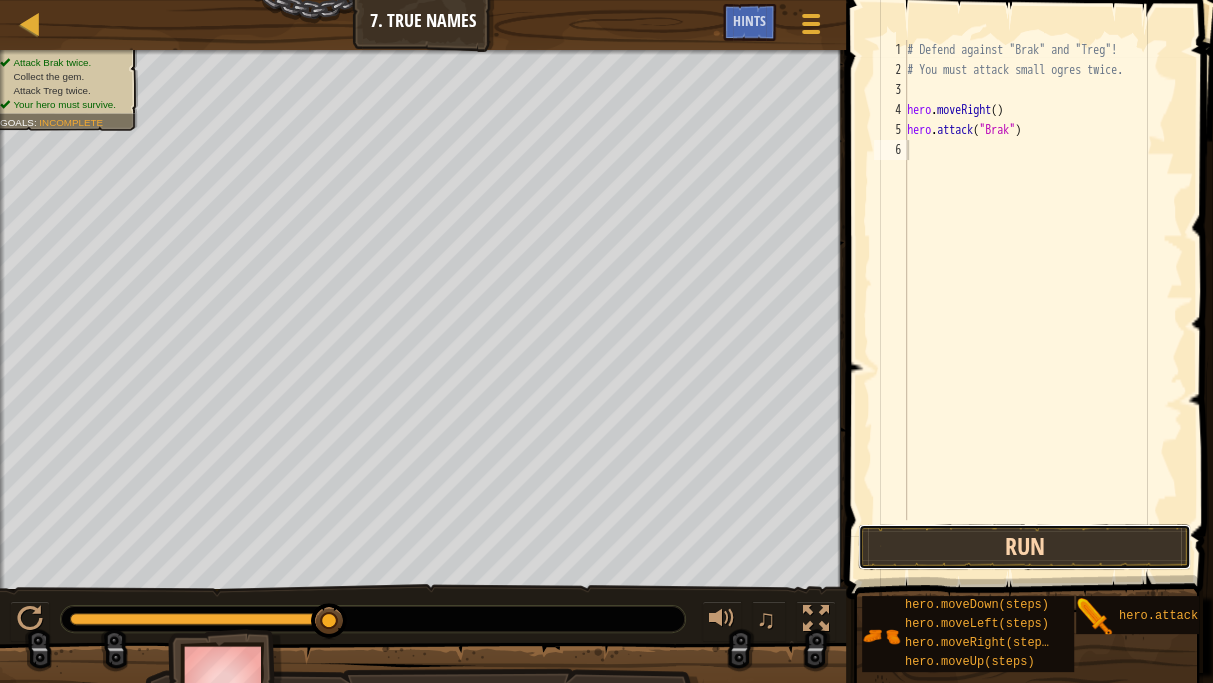 drag, startPoint x: 1034, startPoint y: 549, endPoint x: 1083, endPoint y: 554, distance: 49.25444 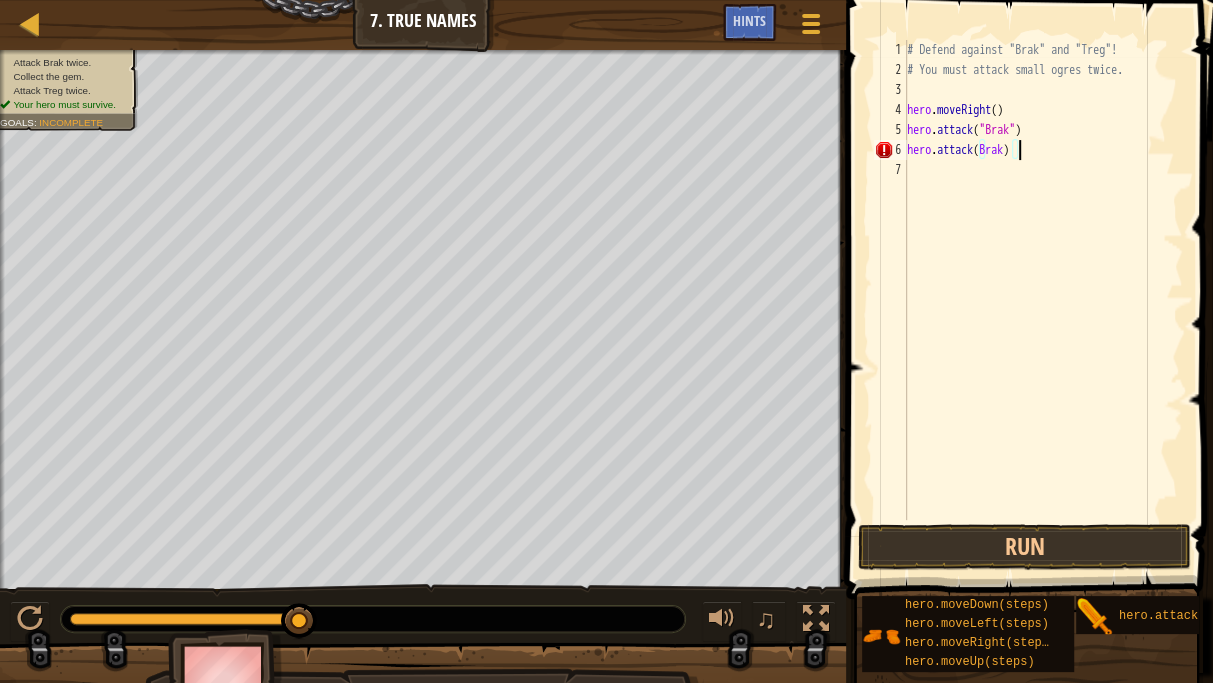 scroll, scrollTop: 9, scrollLeft: 8, axis: both 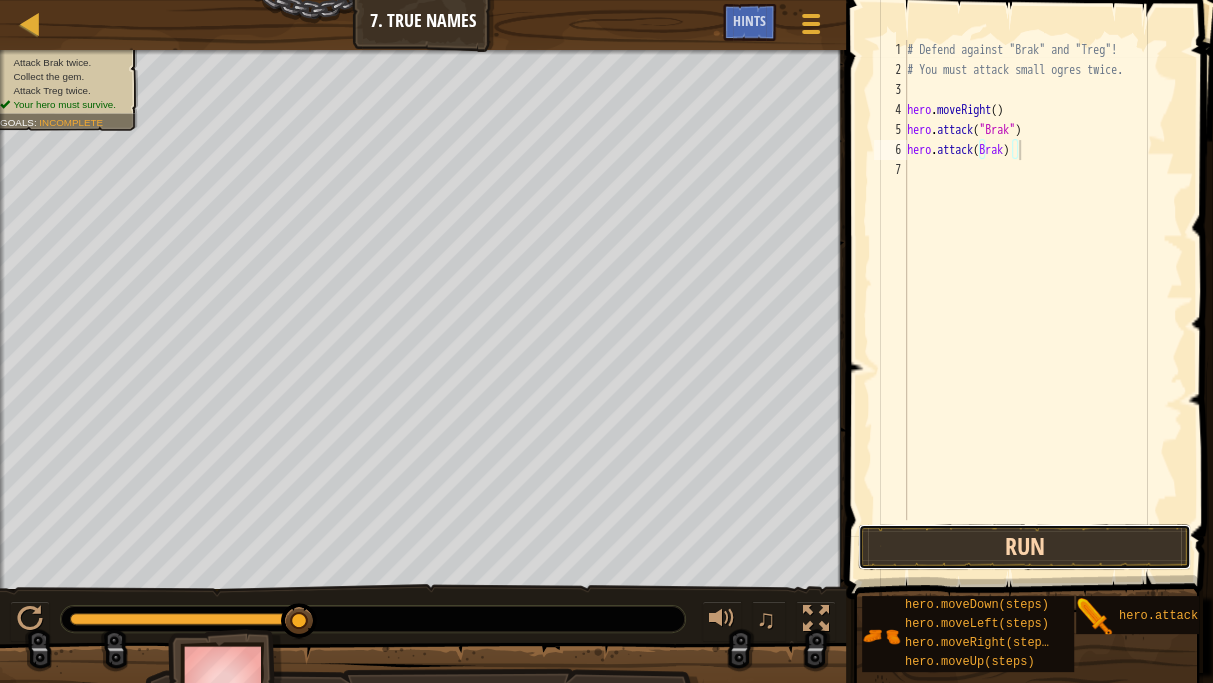 click on "Run" at bounding box center (1024, 547) 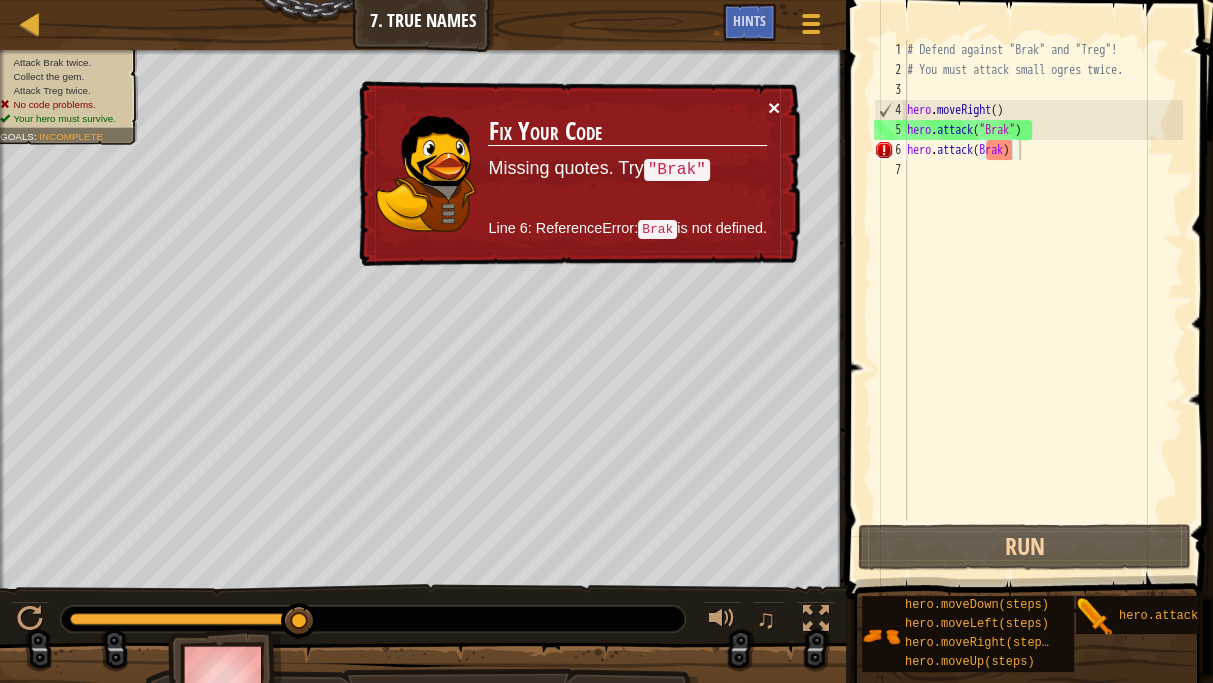 click on "× Fix Your Code Missing quotes. Try  "Brak"
Line 6: ReferenceError:  Brak  is not defined." at bounding box center (577, 173) 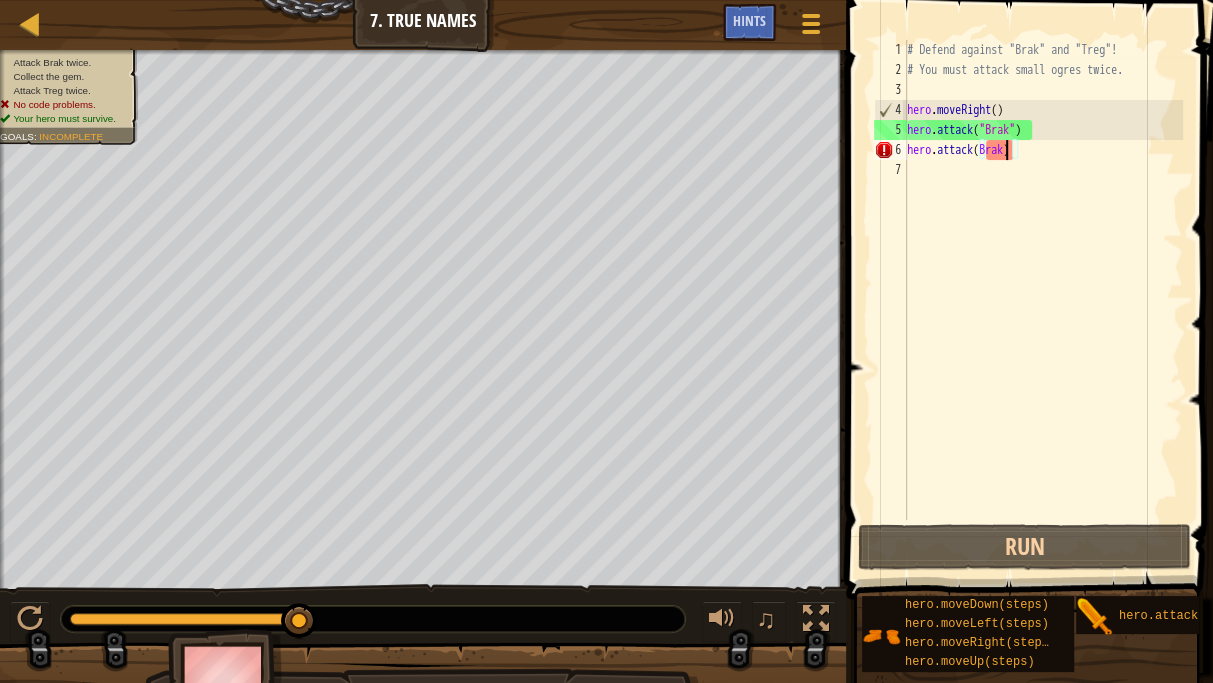 click on "# Defend against "Brak" and "Treg"! # You must attack small ogres twice. hero . moveRight ( ) hero . attack ( "Brak" ) hero . attack ( Brak )" at bounding box center [1043, 300] 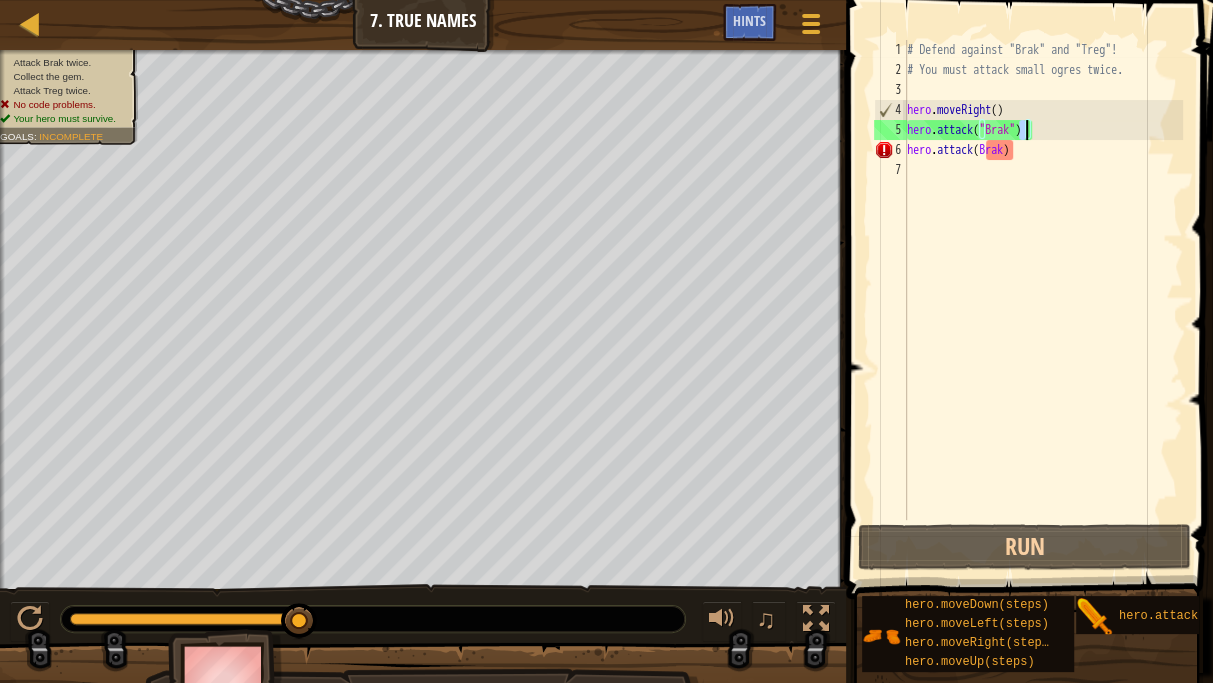 click on "# Defend against "Brak" and "Treg"! # You must attack small ogres twice. hero . moveRight ( ) hero . attack ( "Brak" ) hero . attack ( Brak )" at bounding box center [1043, 300] 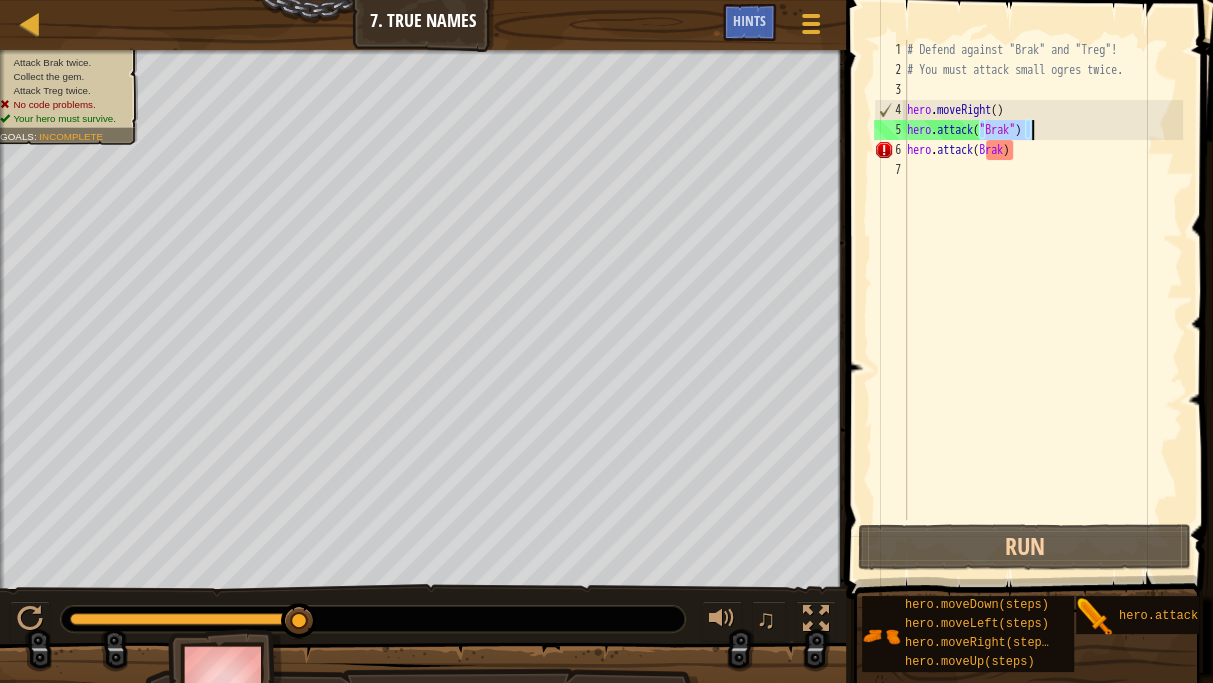 drag, startPoint x: 980, startPoint y: 128, endPoint x: 1051, endPoint y: 128, distance: 71 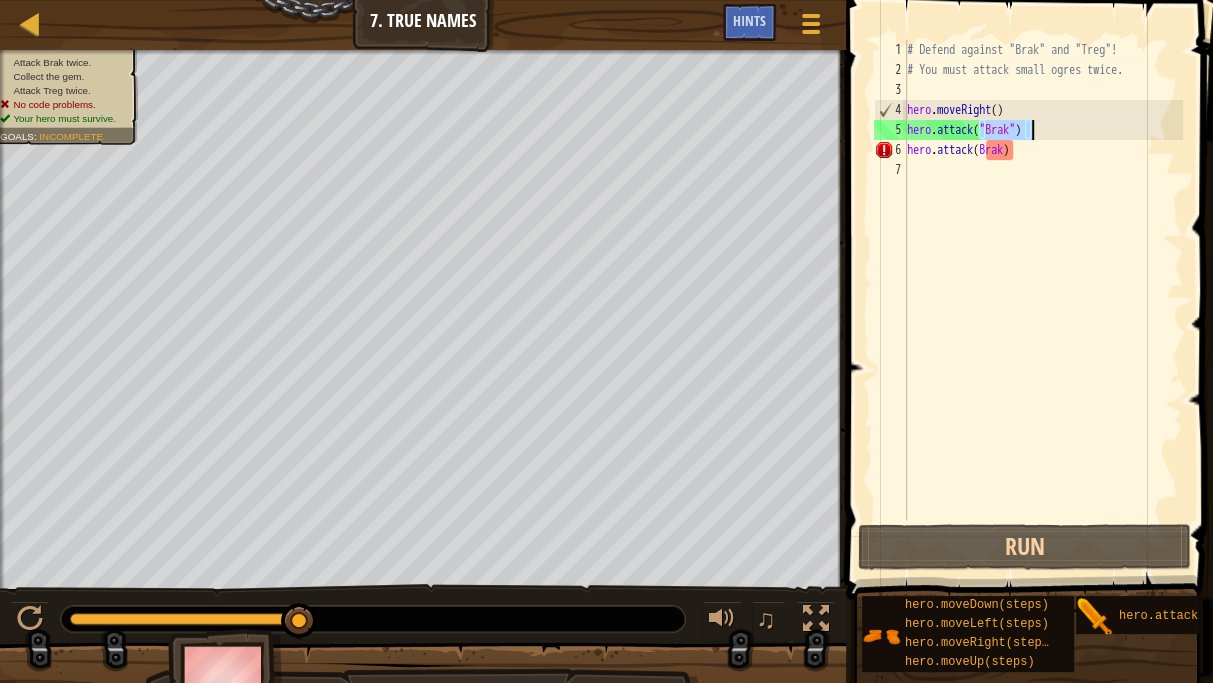click on "# Defend against "Brak" and "Treg"! # You must attack small ogres twice. hero . moveRight ( ) hero . attack ( "Brak" ) hero . attack ( Brak )" at bounding box center (1043, 300) 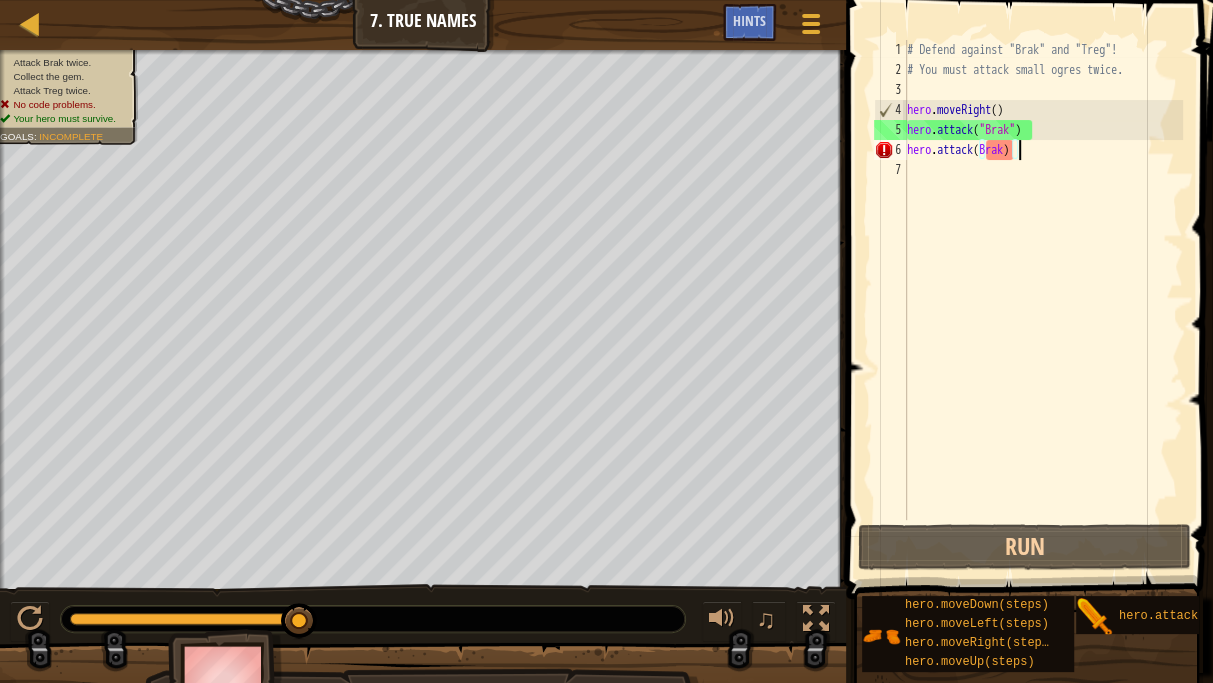 drag, startPoint x: 1031, startPoint y: 152, endPoint x: 1053, endPoint y: 145, distance: 23.086792 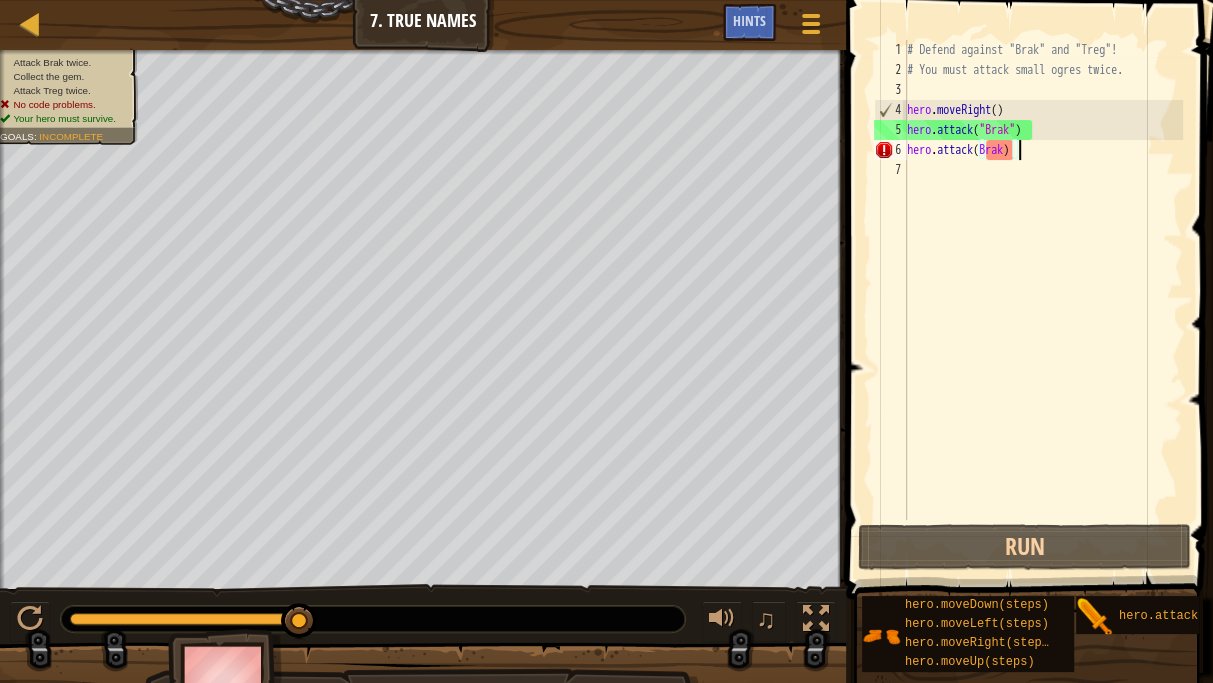 click on "# Defend against "Brak" and "Treg"! # You must attack small ogres twice. hero . moveRight ( ) hero . attack ( "Brak" ) hero . attack ( Brak )" at bounding box center [1043, 300] 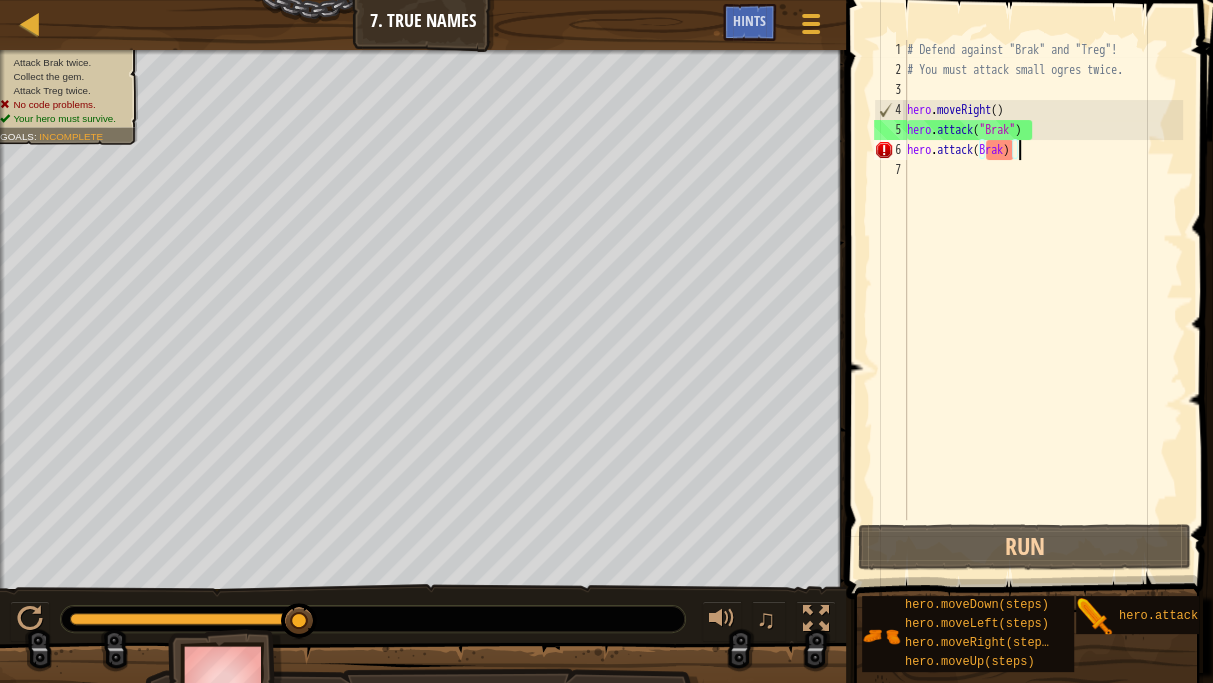 paste on "("Brak")" 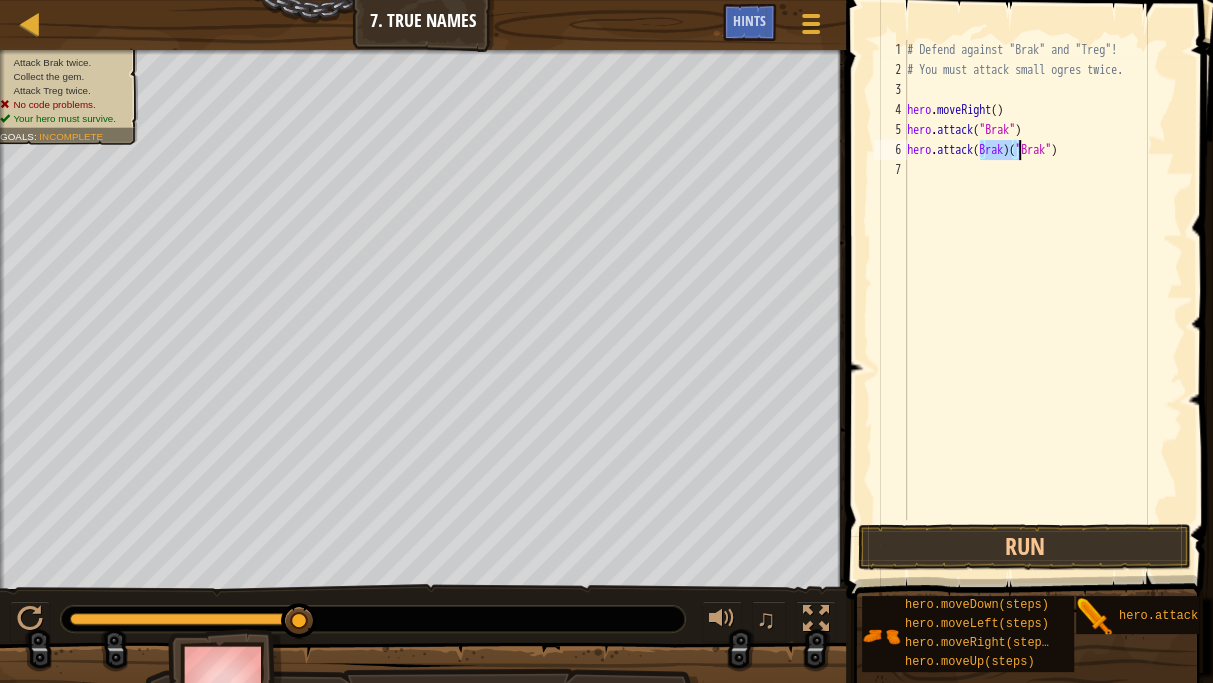 drag, startPoint x: 979, startPoint y: 152, endPoint x: 1018, endPoint y: 152, distance: 39 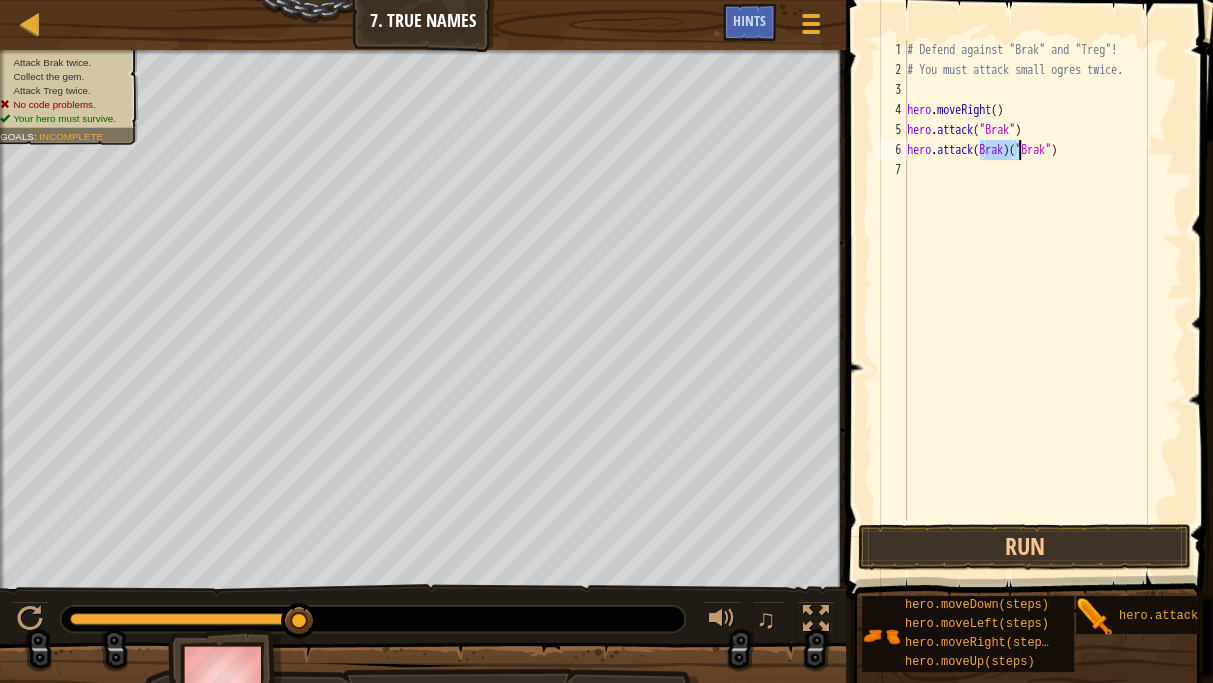 click on "# Defend against "Brak" and "Treg"! # You must attack small ogres twice. hero . moveRight ( ) hero . attack ( "Brak" ) hero . attack ( Brak ) ( "Brak" )" at bounding box center [1043, 300] 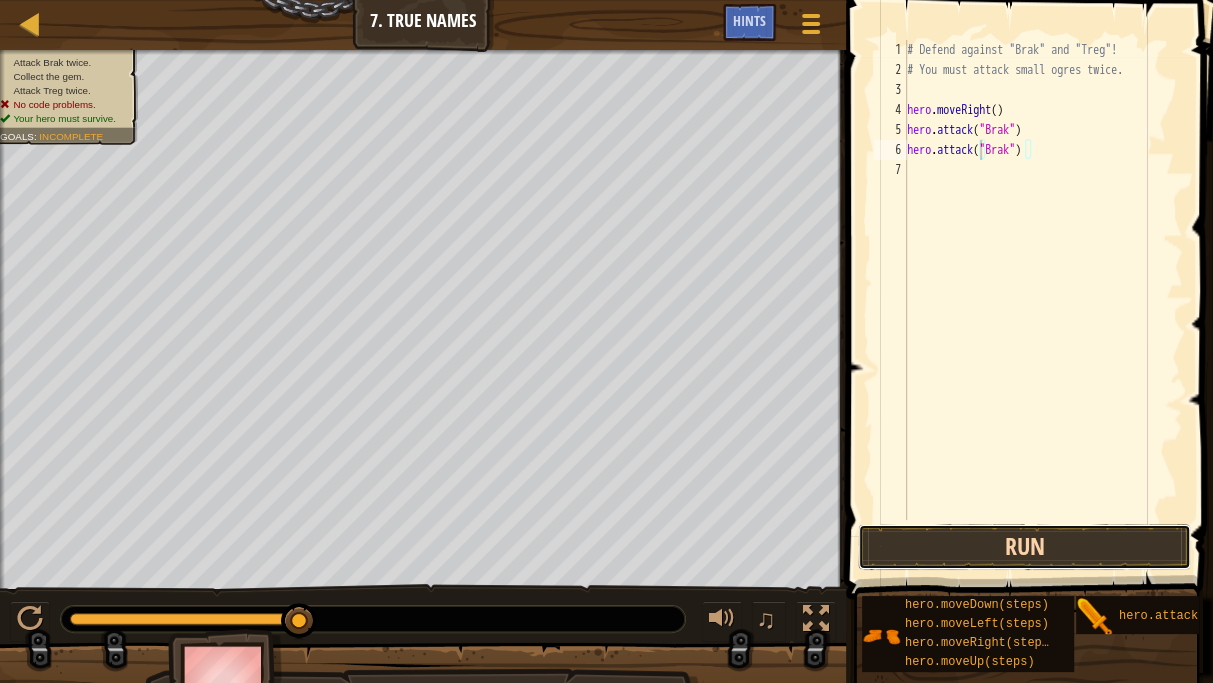 click on "Run" at bounding box center (1024, 547) 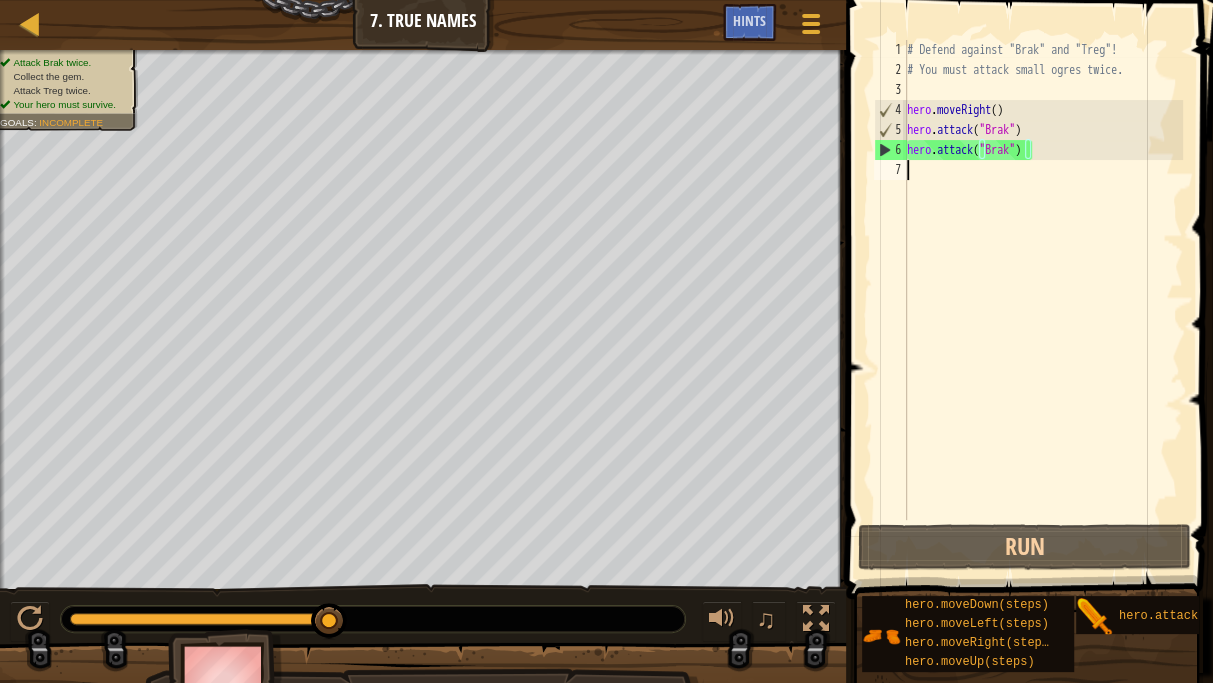 click on "# Defend against "Brak" and "Treg"! # You must attack small ogres twice. hero . moveRight ( ) hero . attack ( "Brak" ) hero . attack ( "Brak" )" at bounding box center (1043, 300) 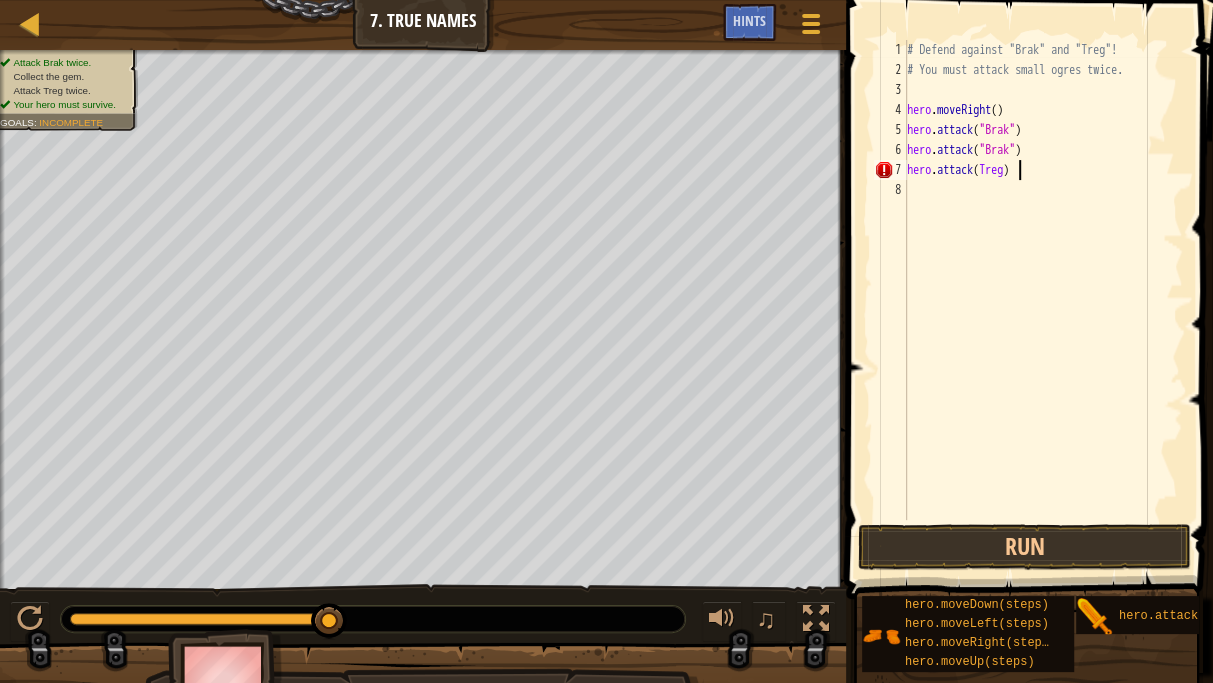 scroll, scrollTop: 9, scrollLeft: 8, axis: both 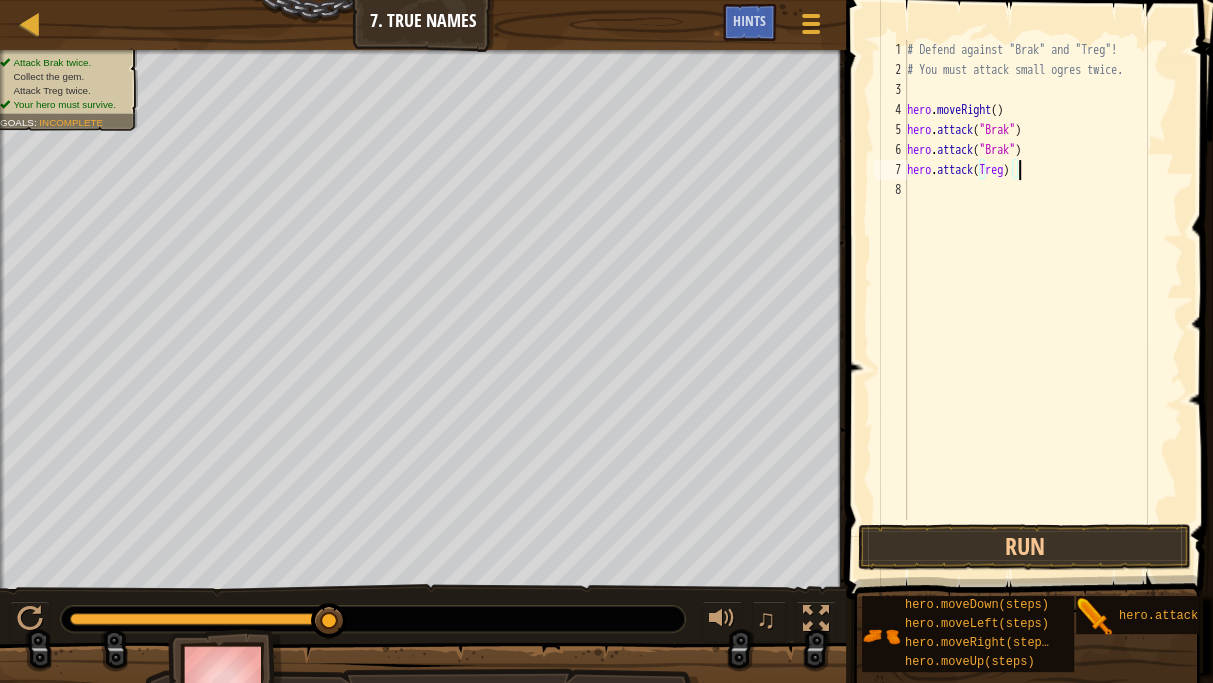 click on "# Defend against "Brak" and "Treg"! # You must attack small ogres twice. hero . moveRight ( ) hero . attack ( "Brak" ) hero . attack ( "Brak" ) hero . attack ( Treg )" at bounding box center (1043, 300) 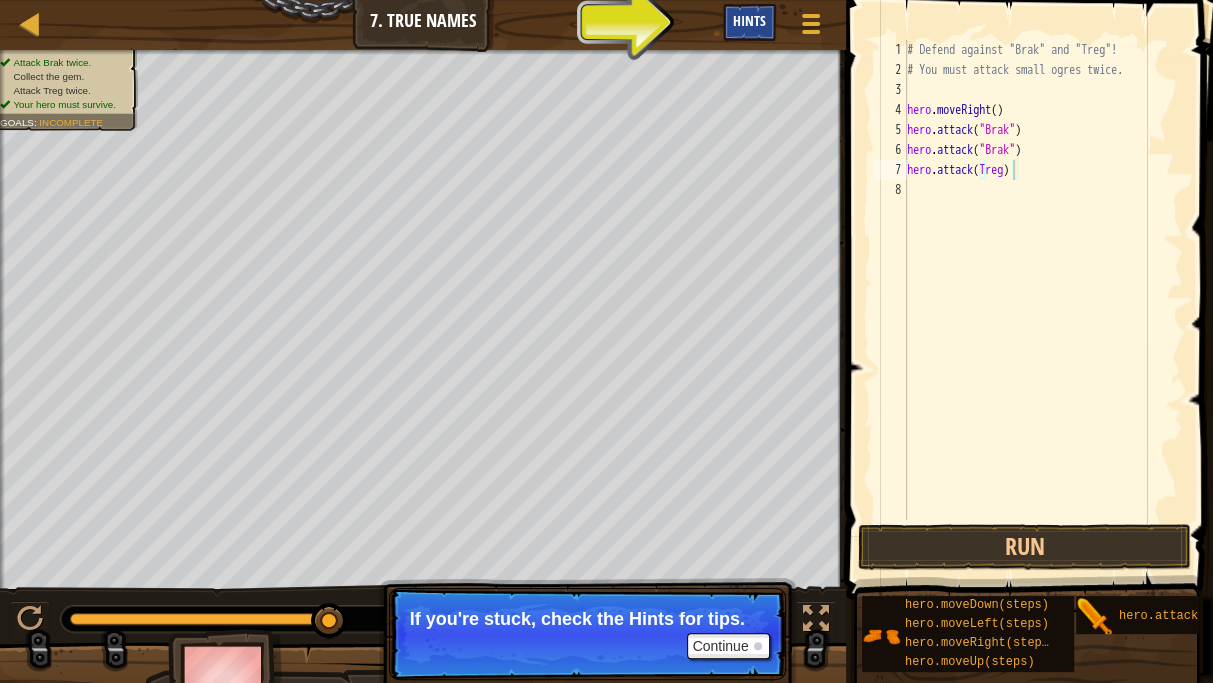 click on "Hints" at bounding box center (749, 20) 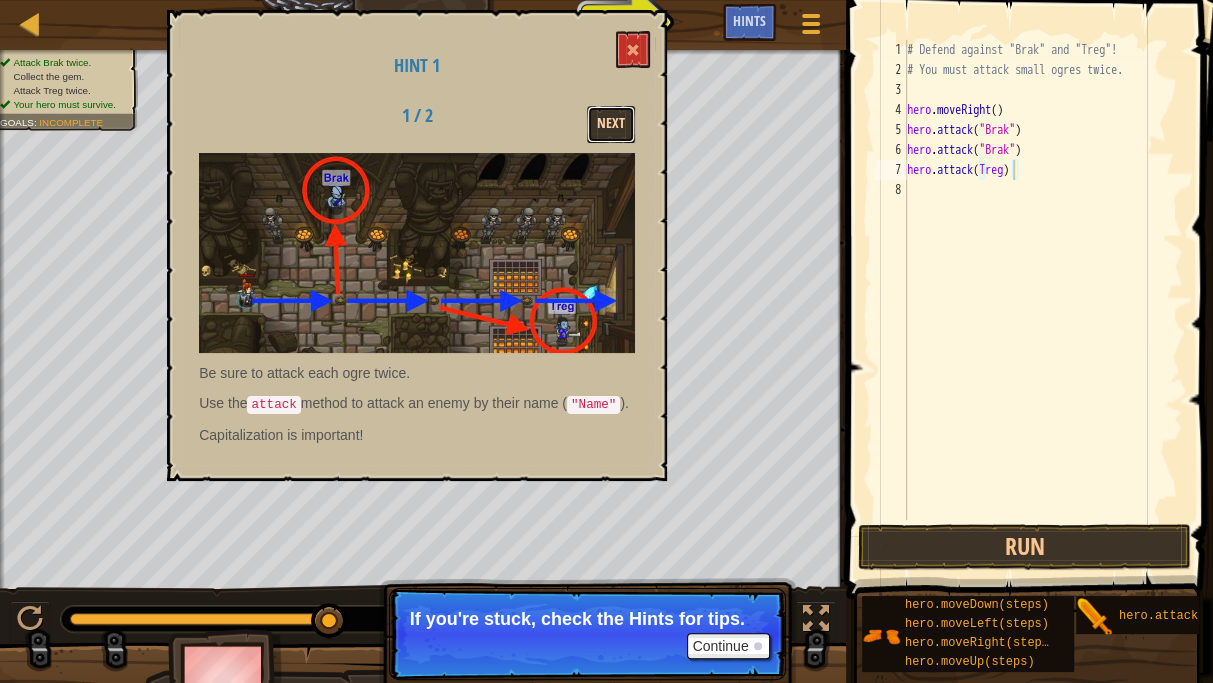 click on "Next" at bounding box center [611, 124] 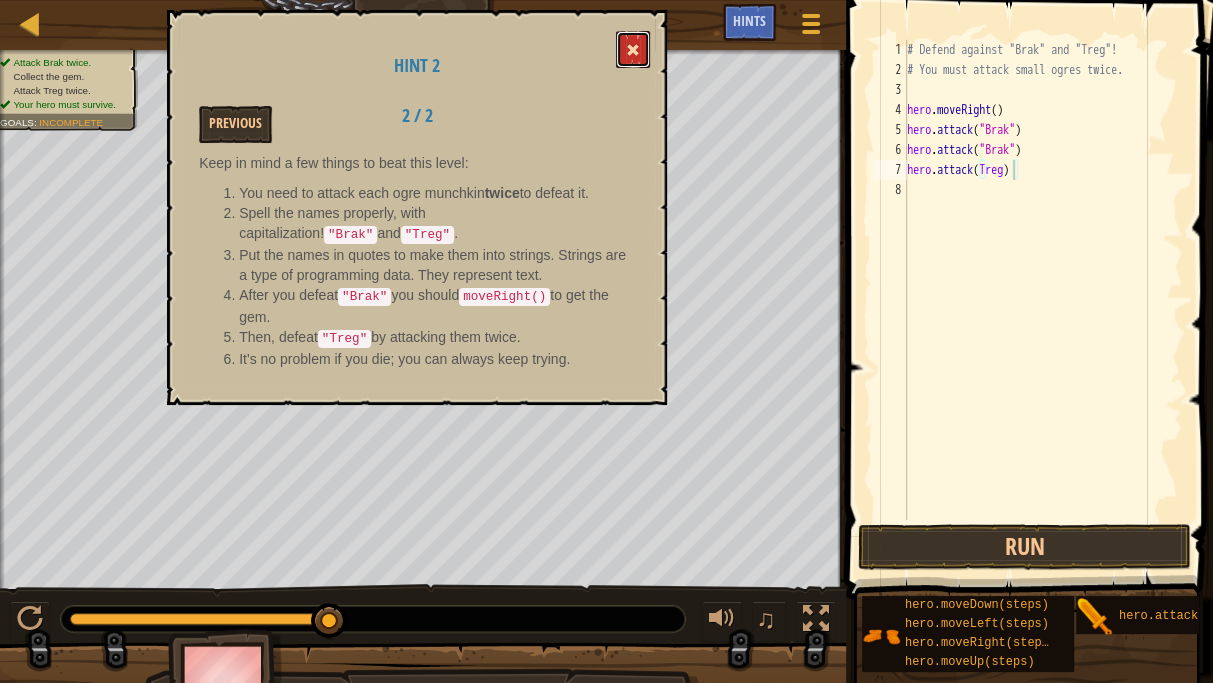 click at bounding box center (633, 49) 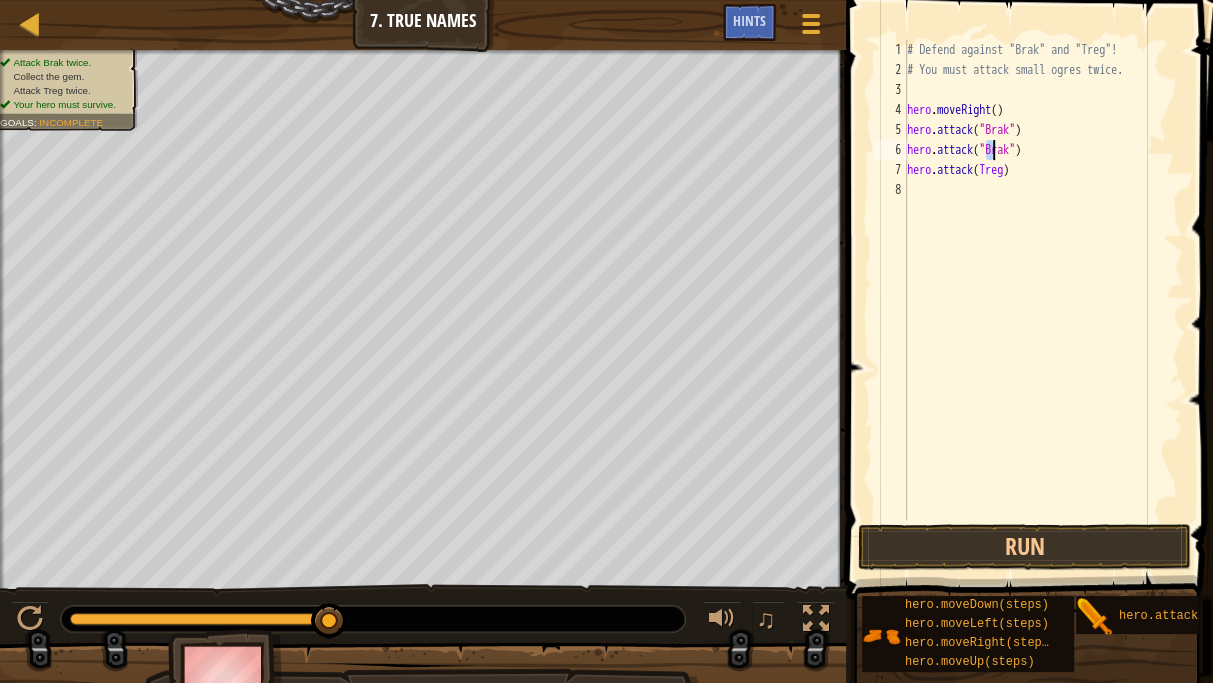 click on "# Defend against "Brak" and "Treg"! # You must attack small ogres twice. hero . moveRight ( ) hero . attack ( "Brak" ) hero . attack ( "Brak" ) hero . attack ( Treg )" at bounding box center (1043, 300) 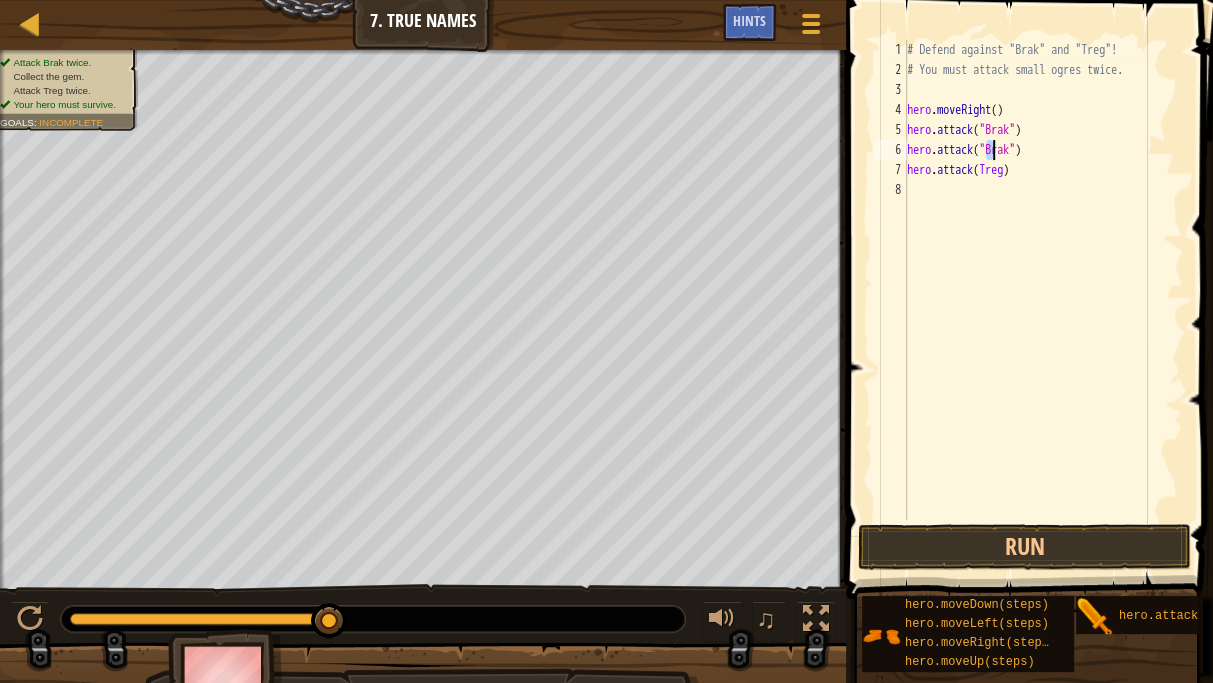 click on "# Defend against "Brak" and "Treg"! # You must attack small ogres twice. hero . moveRight ( ) hero . attack ( "Brak" ) hero . attack ( "Brak" ) hero . attack ( Treg )" at bounding box center [1043, 300] 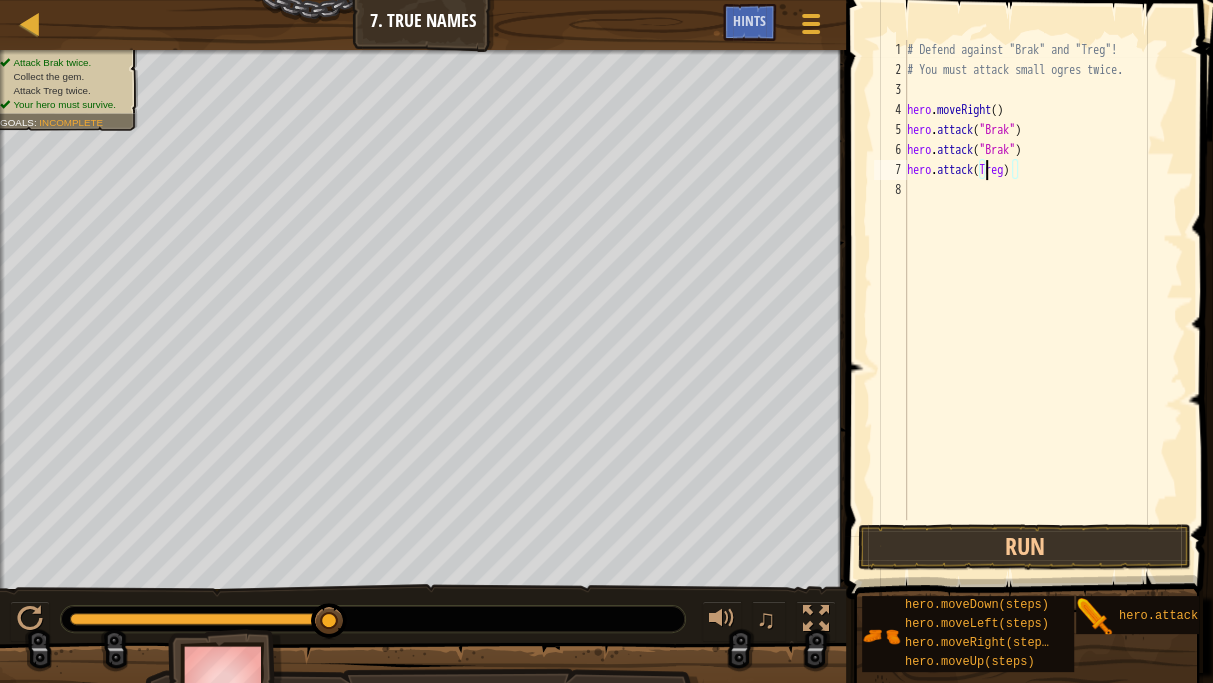 paste on """ 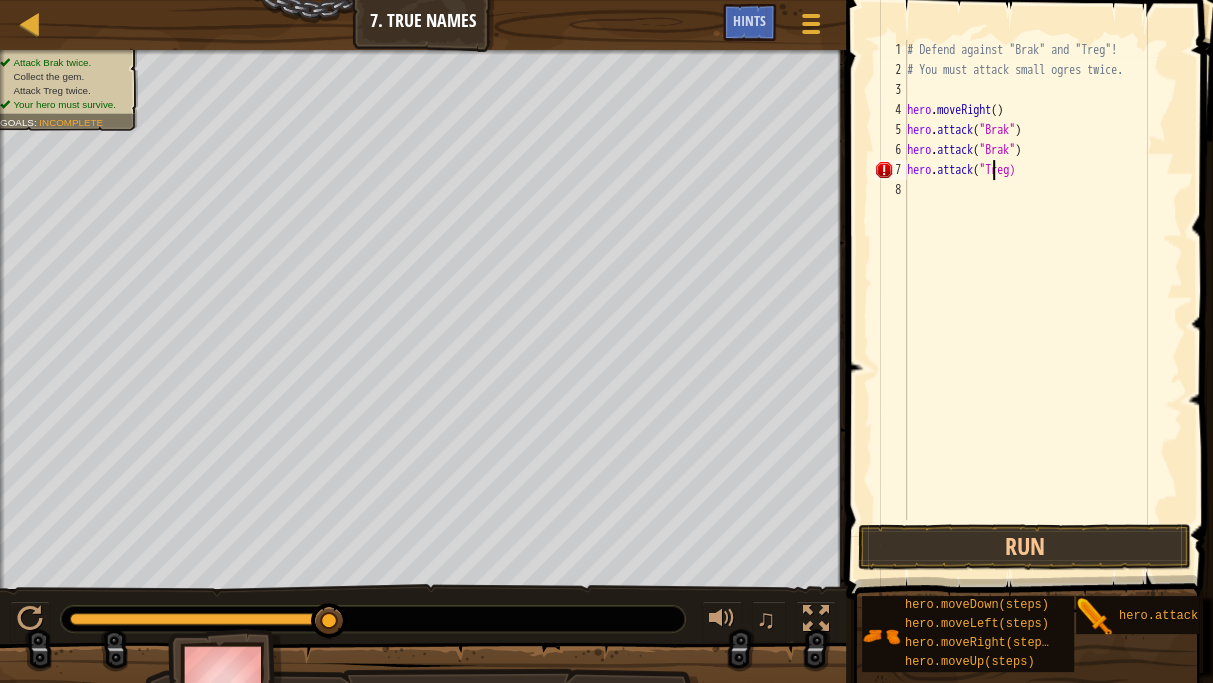 click on "# Defend against "Brak" and "Treg"! # You must attack small ogres twice. hero . moveRight ( ) hero . attack ( "Brak" ) hero . attack ( "Brak" ) hero . attack ( "Treg)" at bounding box center (1043, 300) 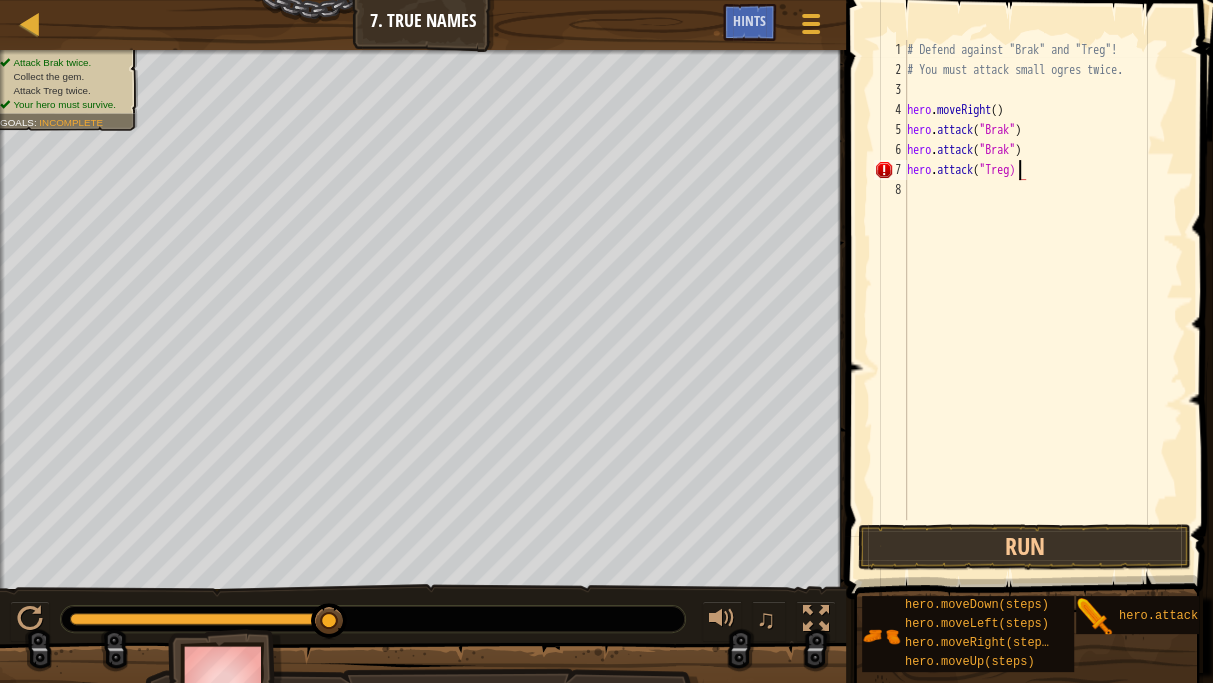 scroll, scrollTop: 9, scrollLeft: 1, axis: both 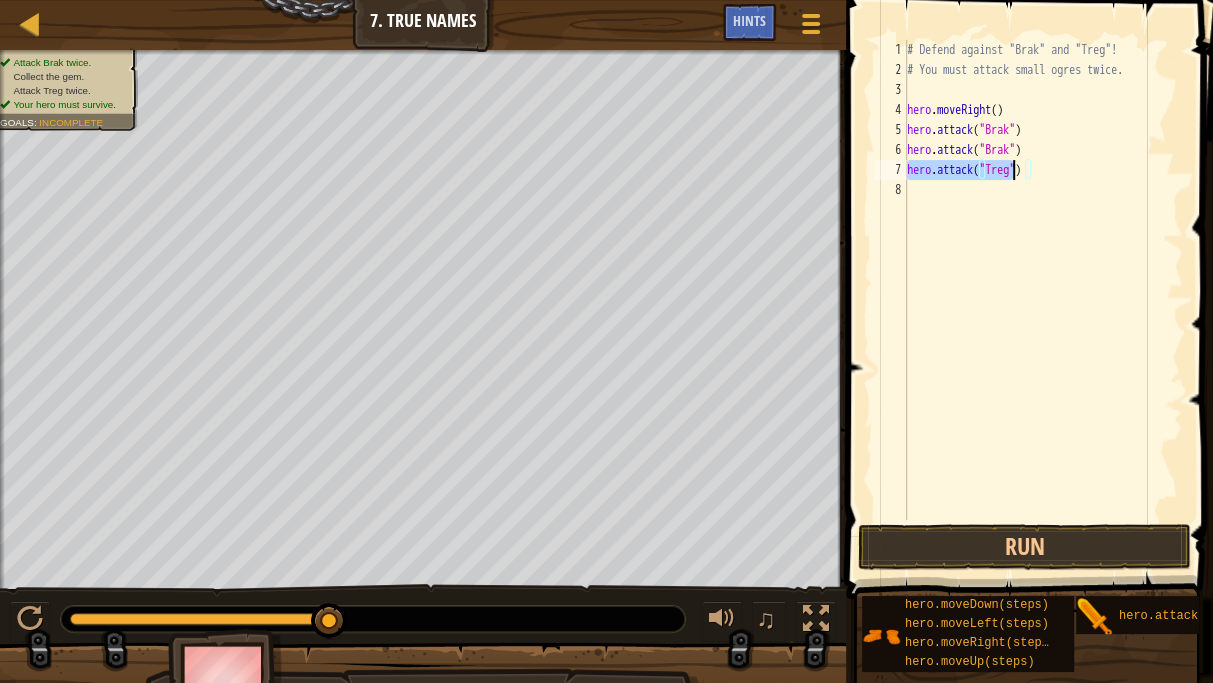 drag, startPoint x: 908, startPoint y: 169, endPoint x: 1015, endPoint y: 168, distance: 107.00467 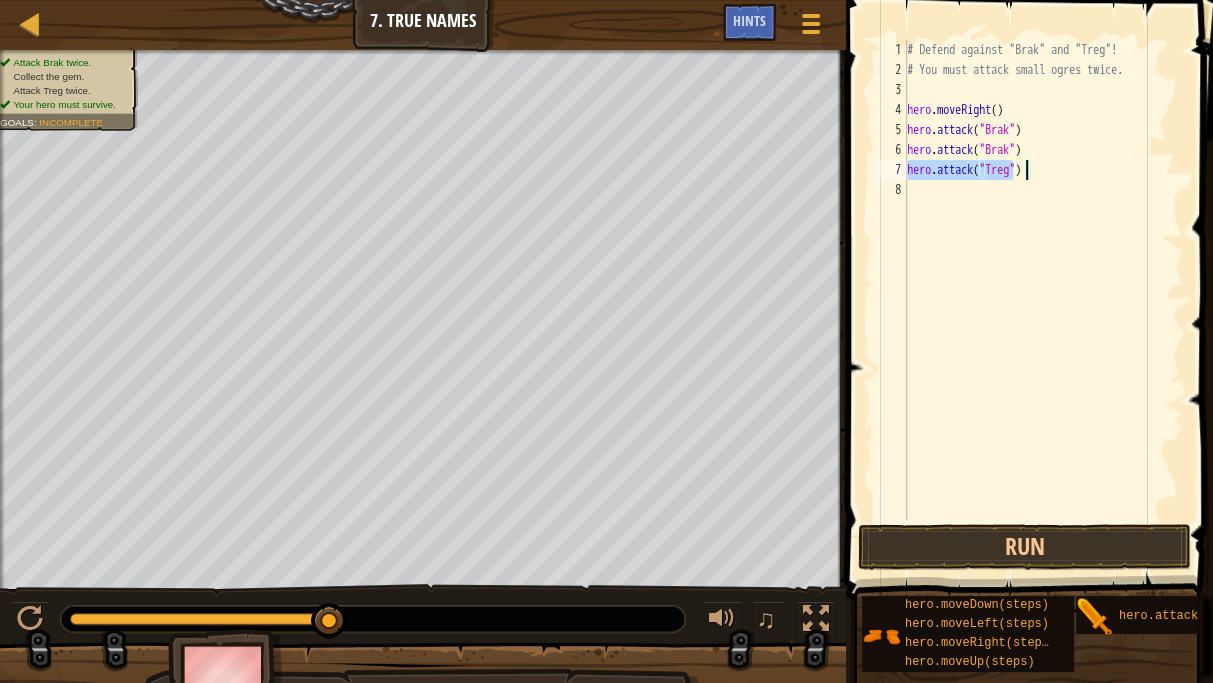 type on "g"hero.attack("Tre)" 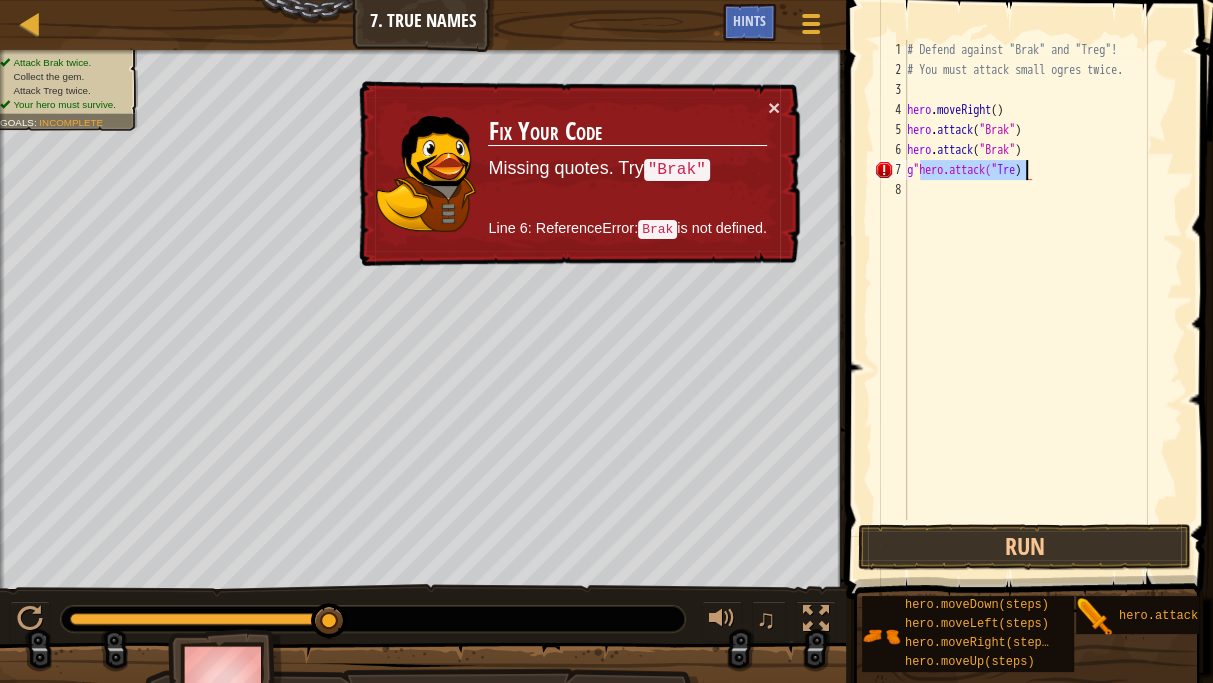 click on "# Defend against "Brak" and "Treg"! # You must attack small ogres twice. hero . moveRight ( ) hero . attack ( "Brak" ) hero . attack ( Brak ) g "hero.attack(" Tre )" at bounding box center (1043, 300) 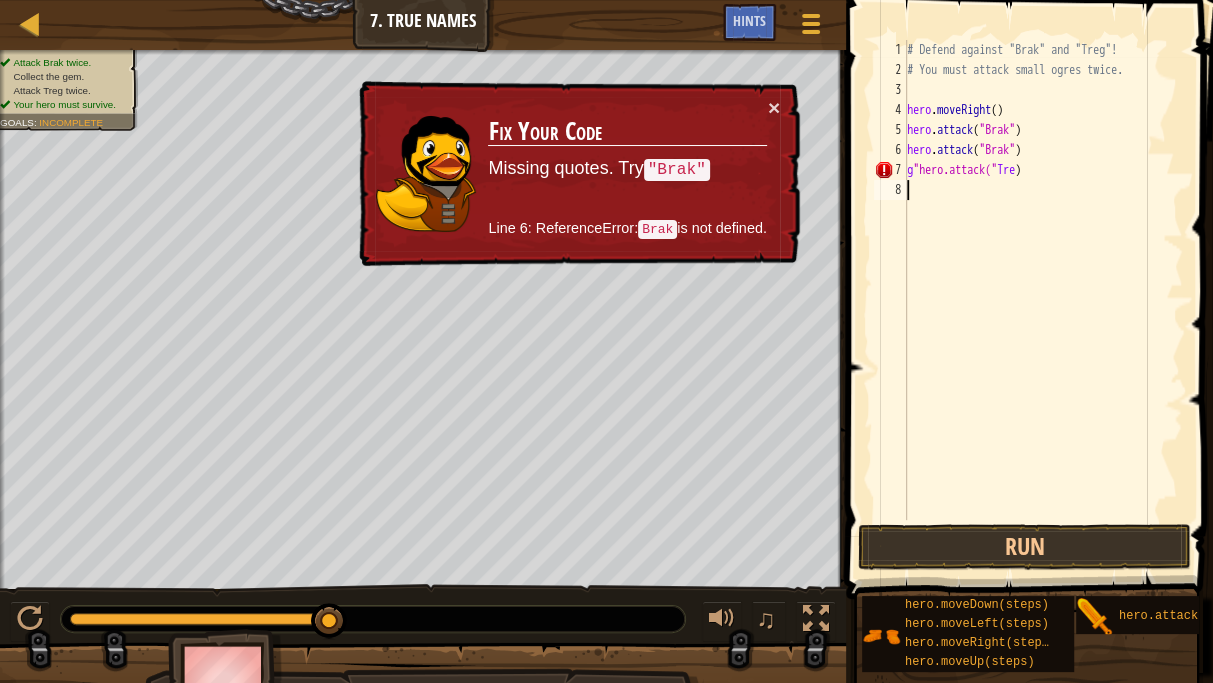 scroll, scrollTop: 9, scrollLeft: 0, axis: vertical 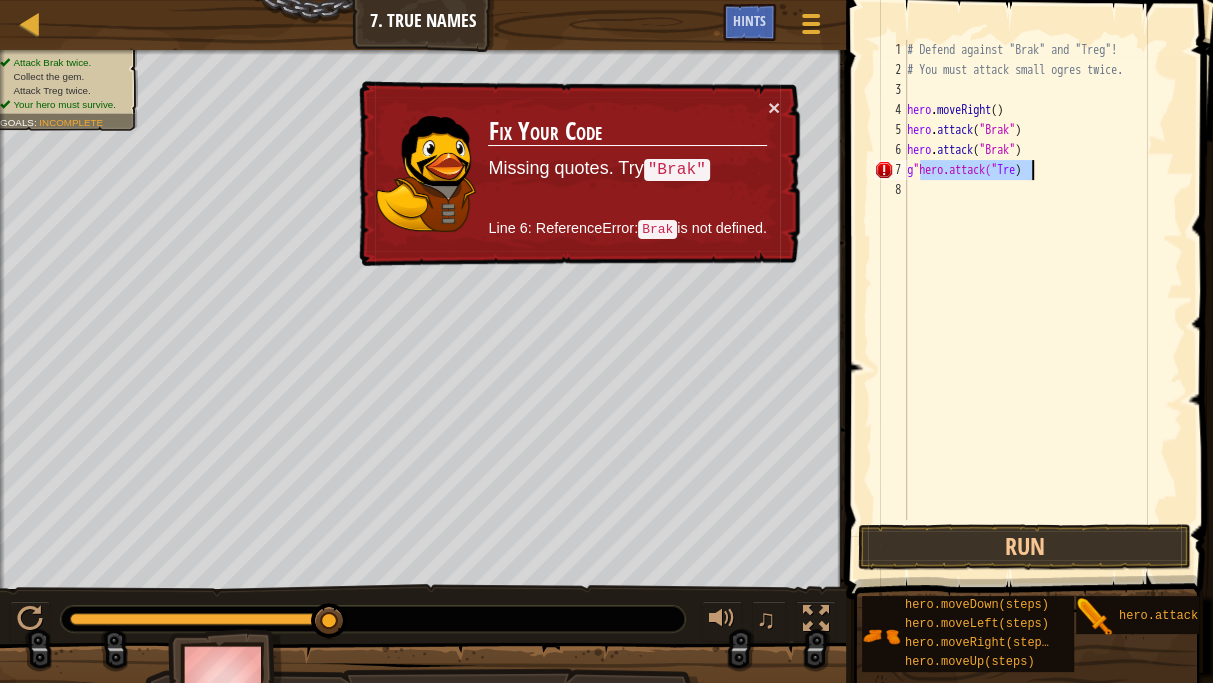 drag, startPoint x: 919, startPoint y: 172, endPoint x: 1057, endPoint y: 172, distance: 138 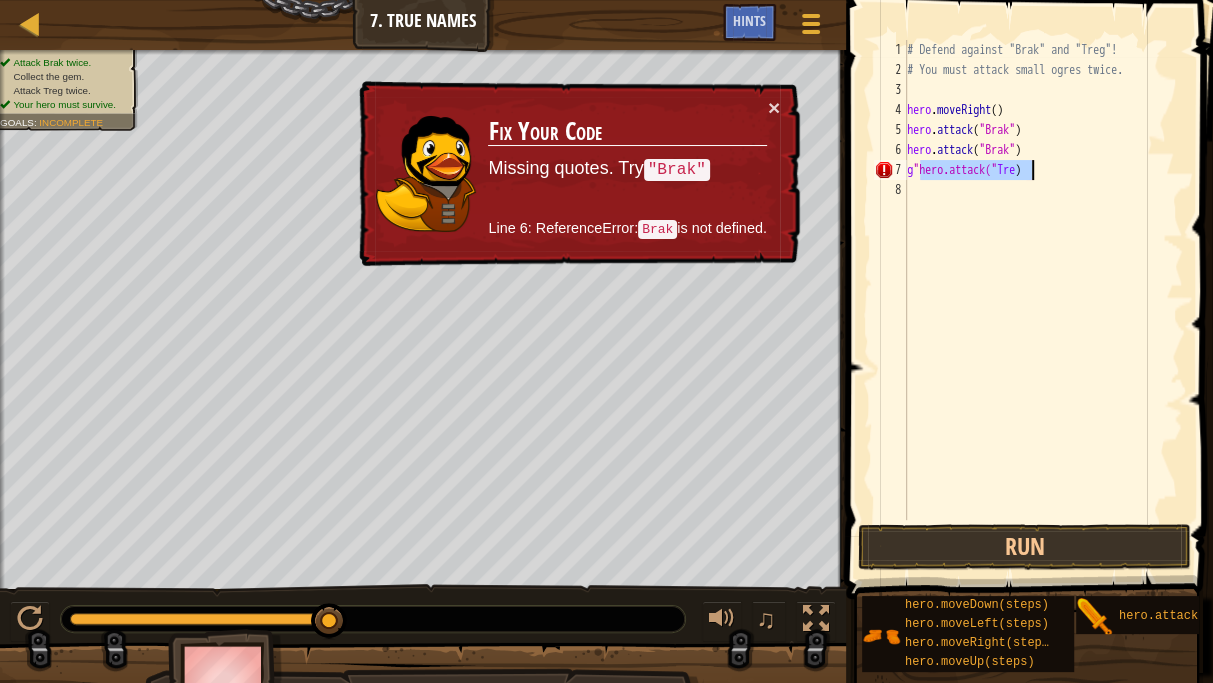 click on "# Defend against "Brak" and "Treg"! # You must attack small ogres twice. hero . moveRight ( ) hero . attack ( "Brak" ) hero . attack ( Brak ) g "hero.attack(" Tre )" at bounding box center (1043, 300) 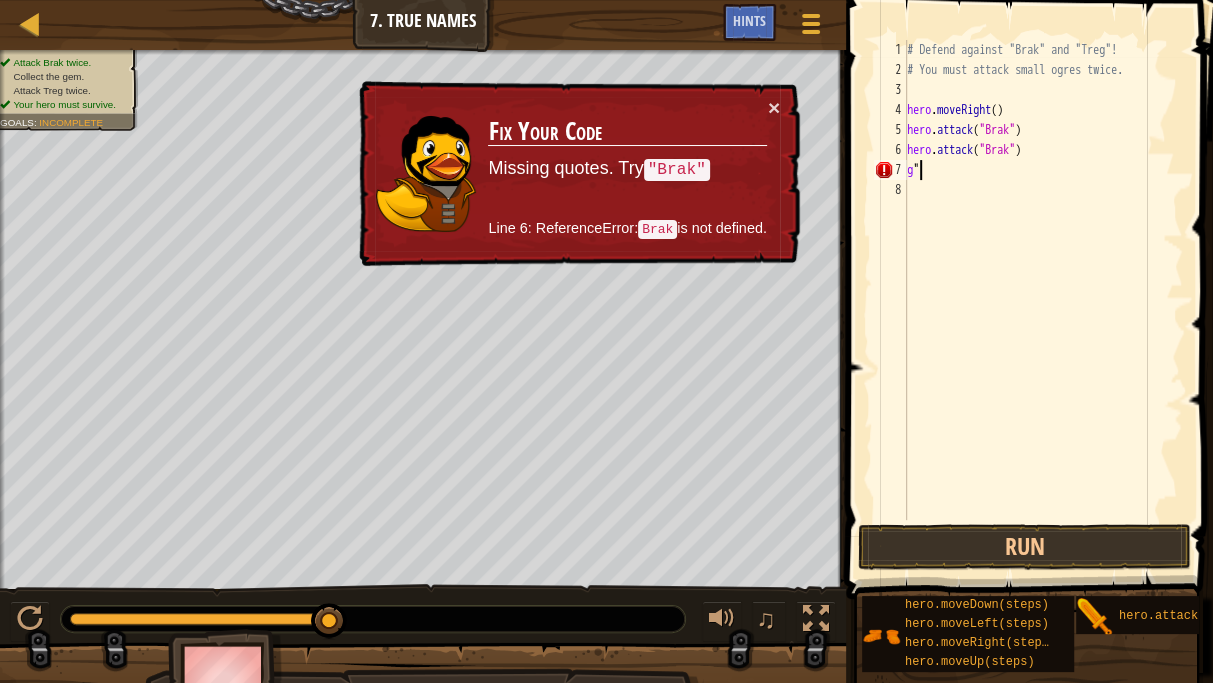 click on "# Defend against "Brak" and "Treg"! # You must attack small ogres twice. hero . moveRight ( ) hero . attack ( "Brak" ) hero . attack ( "Brak" ) g "" at bounding box center (1043, 300) 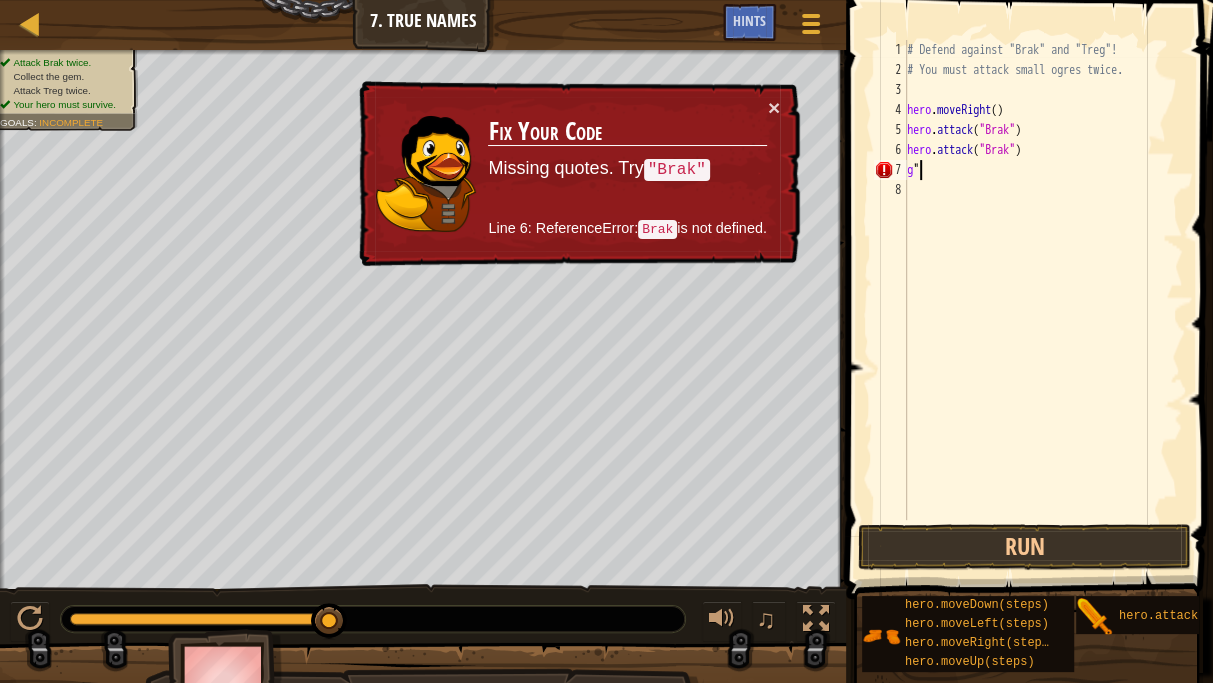 click on "# Defend against "Brak" and "Treg"! # You must attack small ogres twice. hero . moveRight ( ) hero . attack ( "Brak" ) hero . attack ( "Brak" ) g "" at bounding box center (1043, 300) 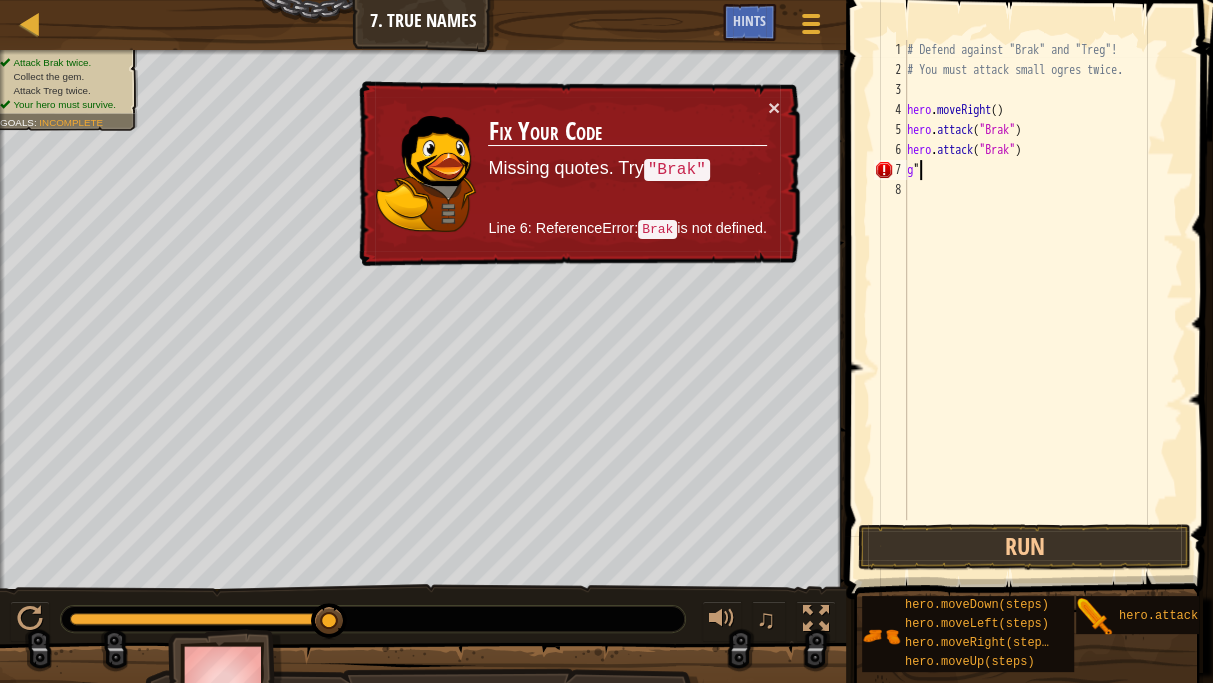 type on "g" 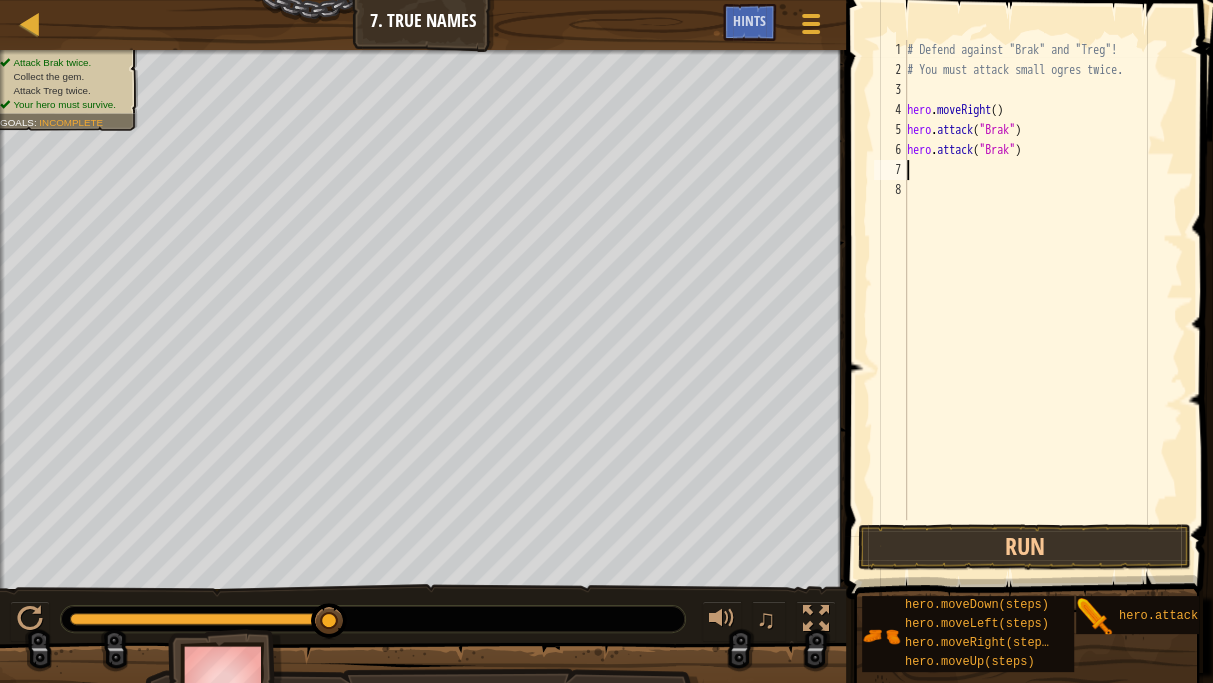 paste on "hero.attack("Tre)" 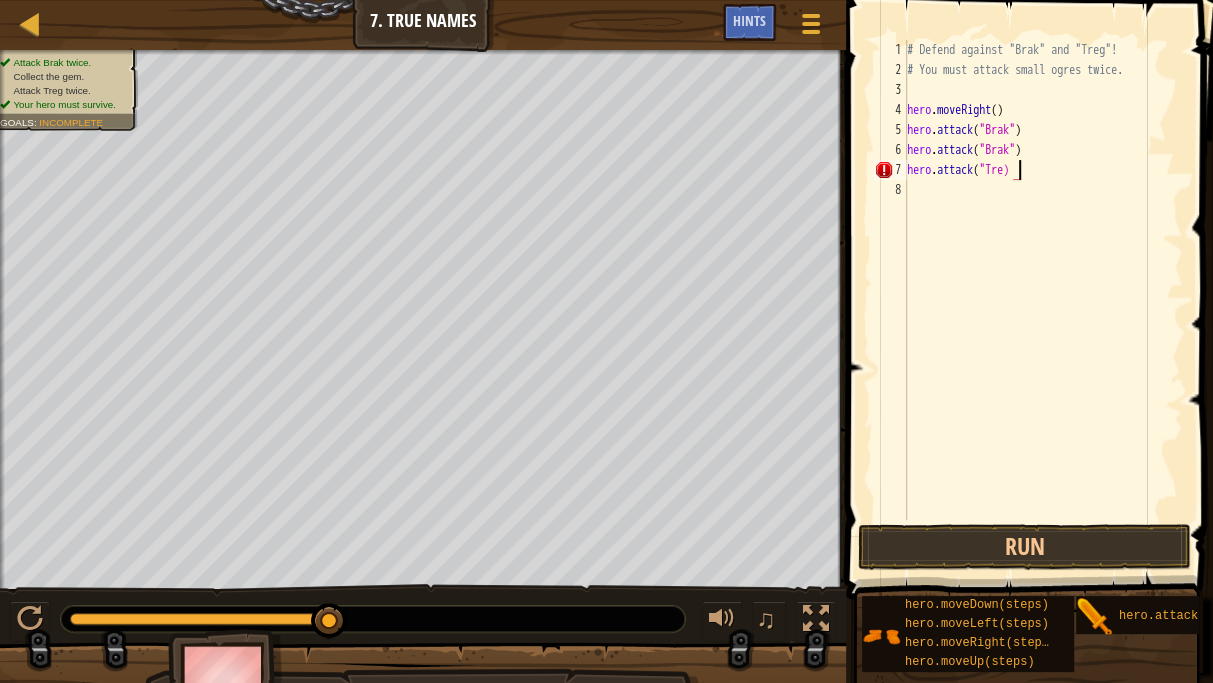 click on "# Defend against "Brak" and "Treg"! # You must attack small ogres twice. hero . moveRight ( ) hero . attack ( "Brak" ) hero . attack ( "Brak" ) hero . attack ( "Tre)" at bounding box center (1043, 300) 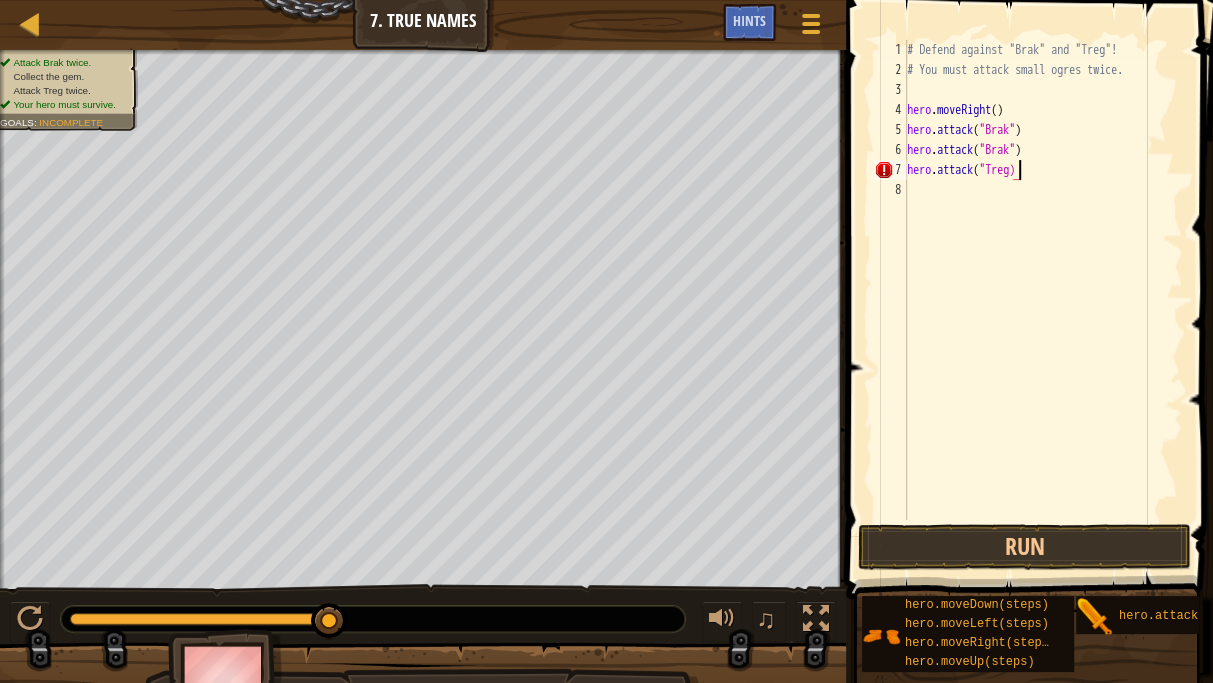 scroll, scrollTop: 9, scrollLeft: 8, axis: both 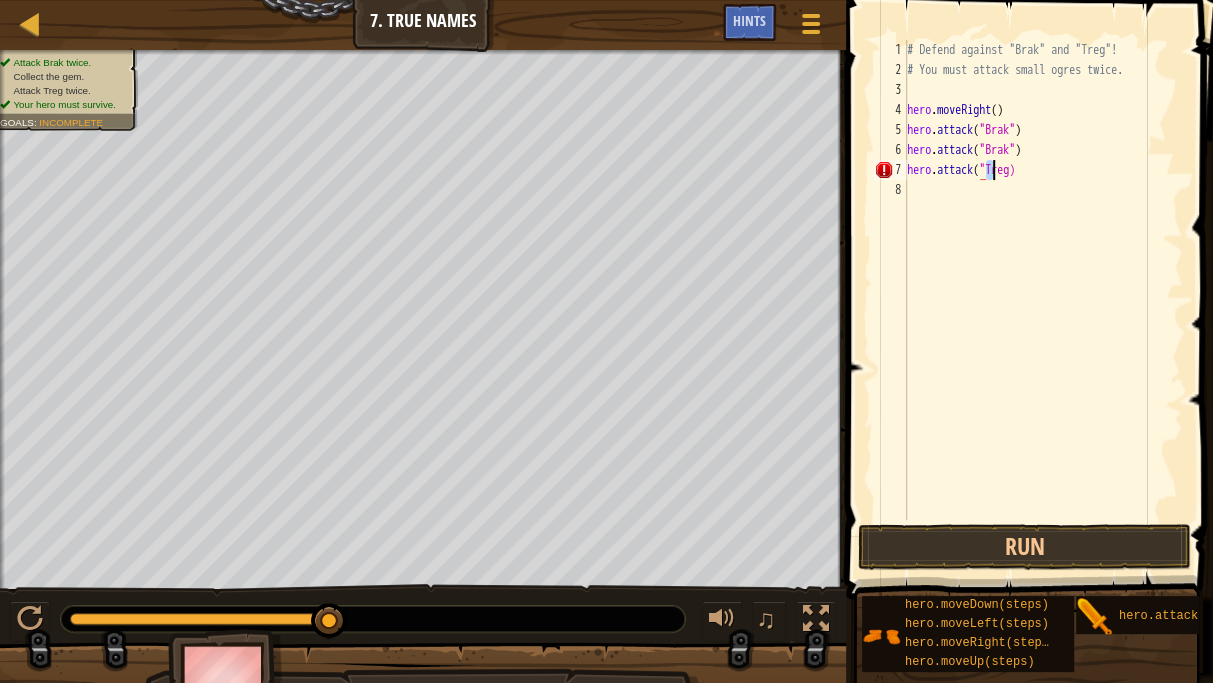 click on "# Defend against "Brak" and "Treg"! # You must attack small ogres twice. hero . moveRight ( ) hero . attack ( "Brak" ) hero . attack ( "Brak" ) hero . attack ( "Treg)" at bounding box center [1043, 300] 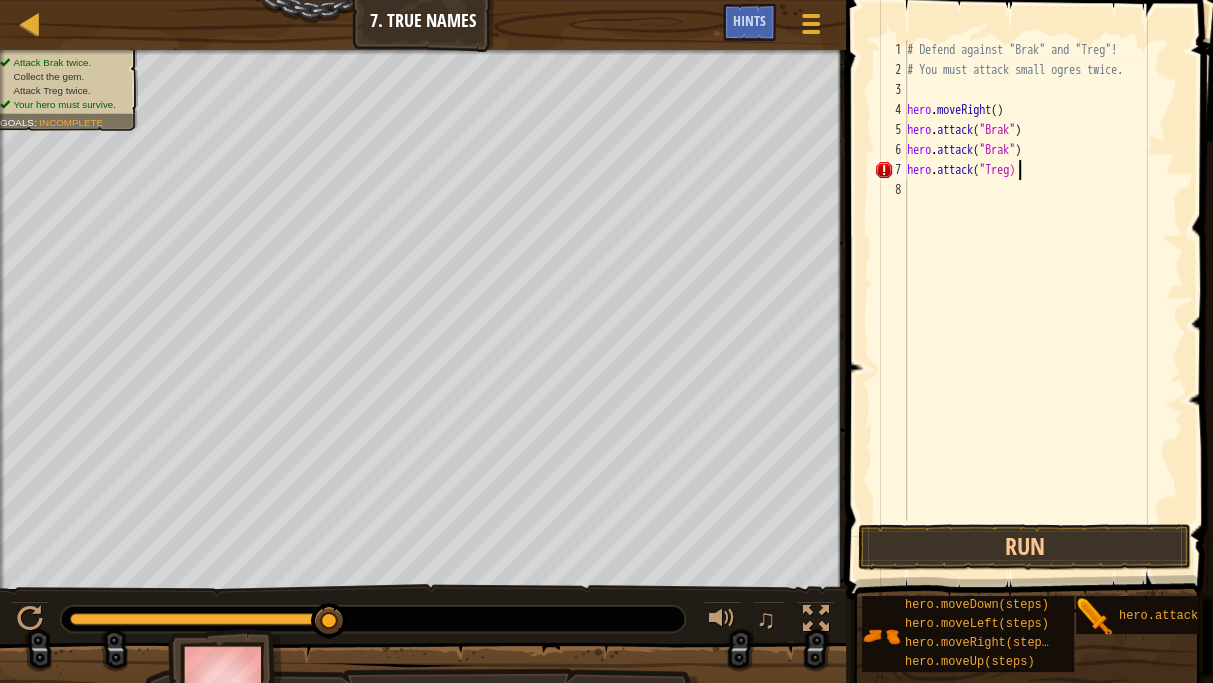 click on "# Defend against "Brak" and "Treg"! # You must attack small ogres twice. hero . moveRight ( ) hero . attack ( "Brak" ) hero . attack ( "Brak" ) hero . attack ( "Treg)" at bounding box center (1043, 300) 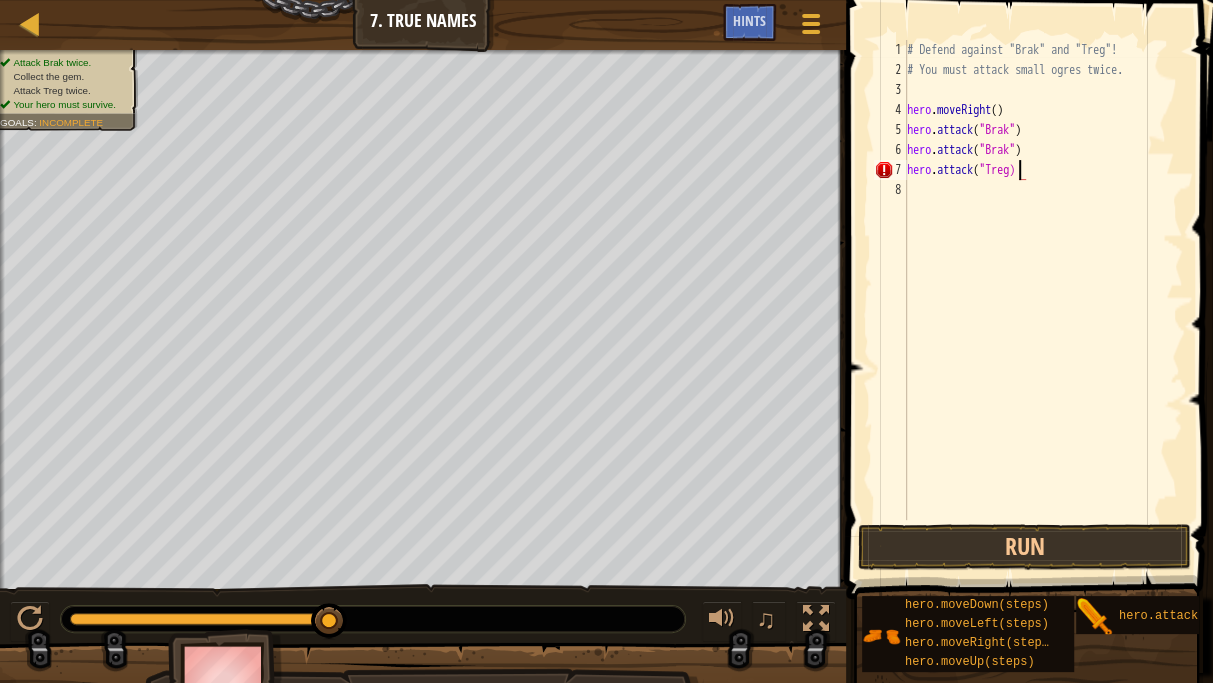 scroll, scrollTop: 9, scrollLeft: 1, axis: both 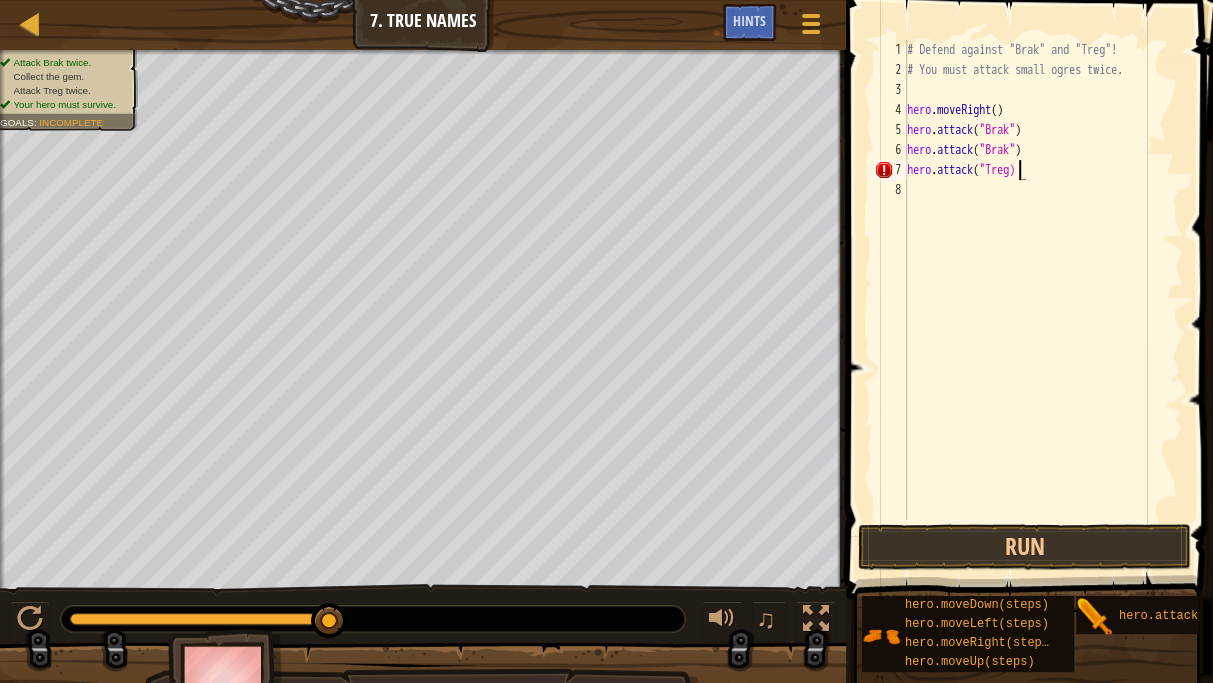 paste on """ 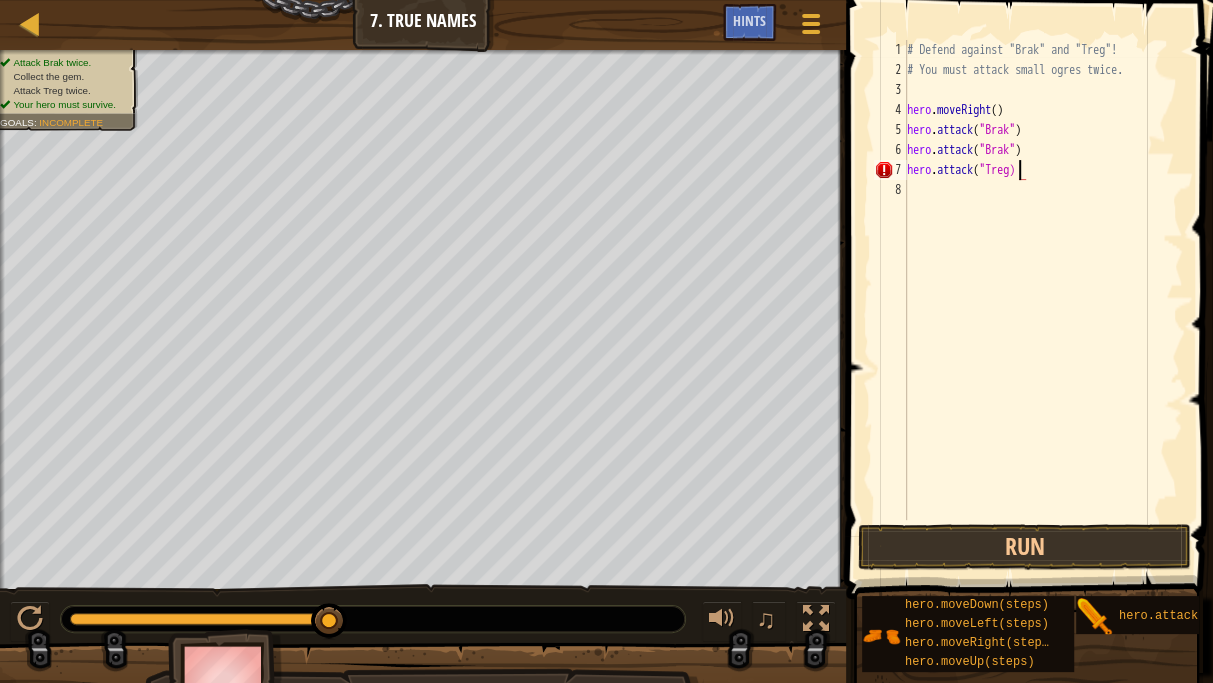 type on "hero.attack("Treg")" 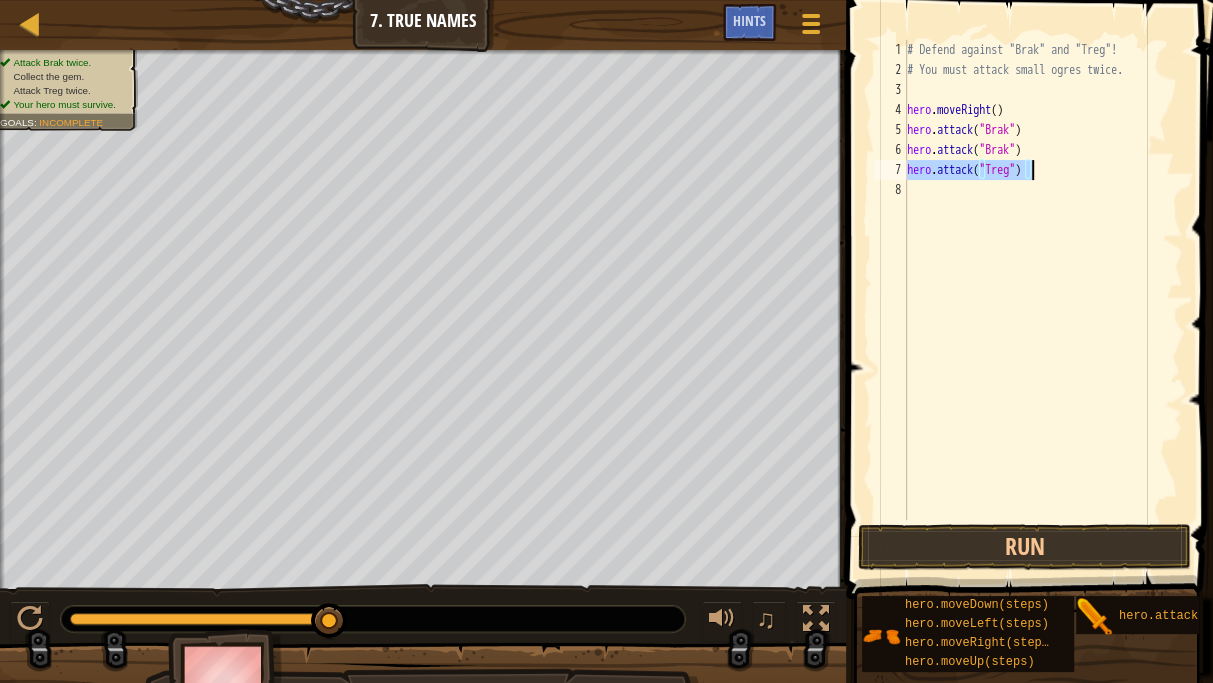 drag, startPoint x: 908, startPoint y: 167, endPoint x: 1050, endPoint y: 170, distance: 142.0317 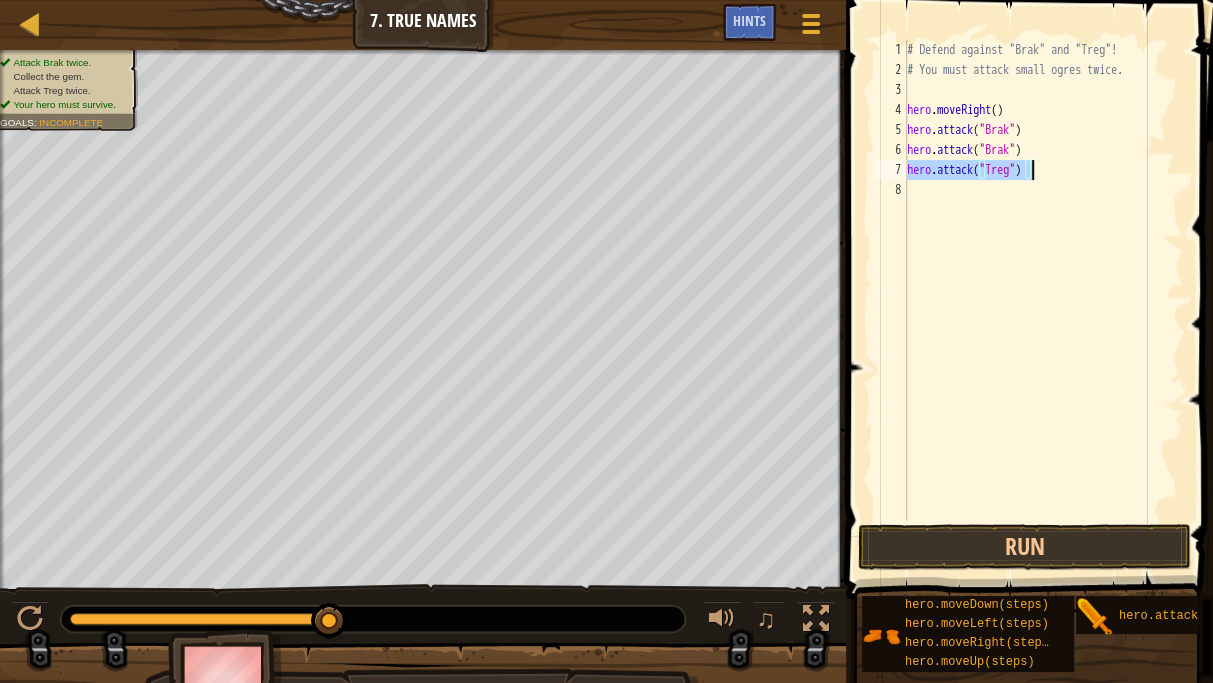 click on "# Defend against "Brak" and "Treg"! # You must attack small ogres twice. hero . moveRight ( ) hero . attack ( "Brak" ) hero . attack ( "Brak" ) hero . attack ( "Treg" )" at bounding box center [1043, 300] 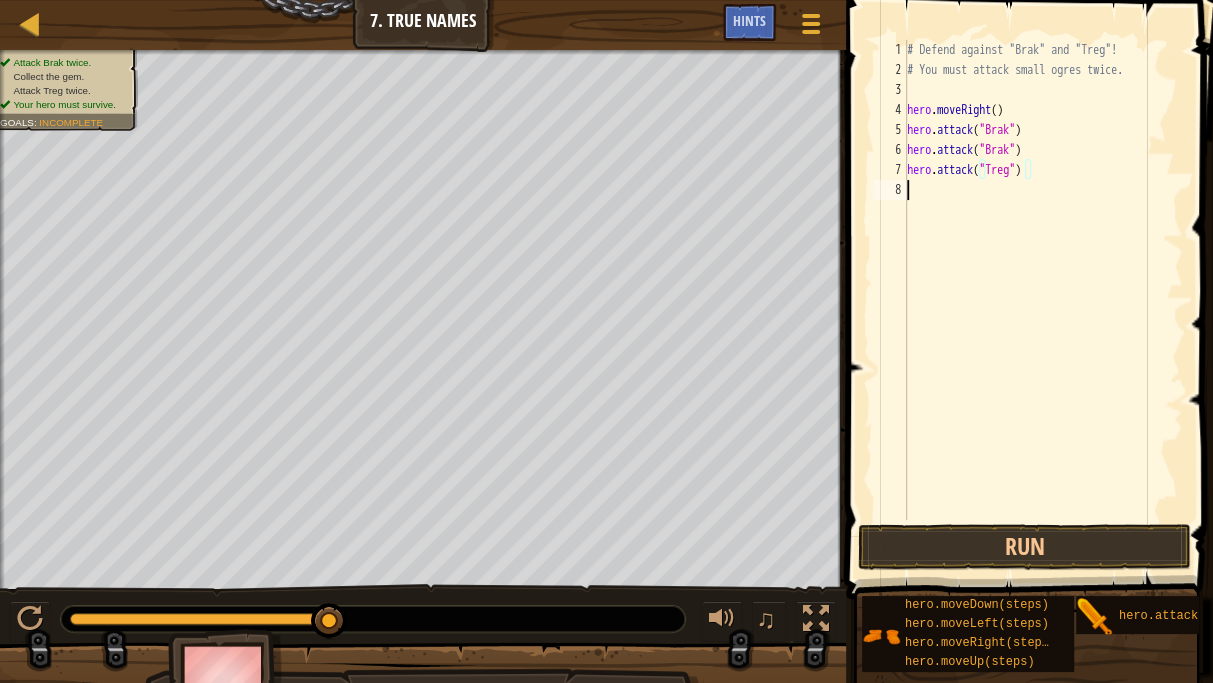 click on "# Defend against "Brak" and "Treg"! # You must attack small ogres twice. hero . moveRight ( ) hero . attack ( "Brak" ) hero . attack ( "Brak" ) hero . attack ( "Treg" )" at bounding box center [1043, 300] 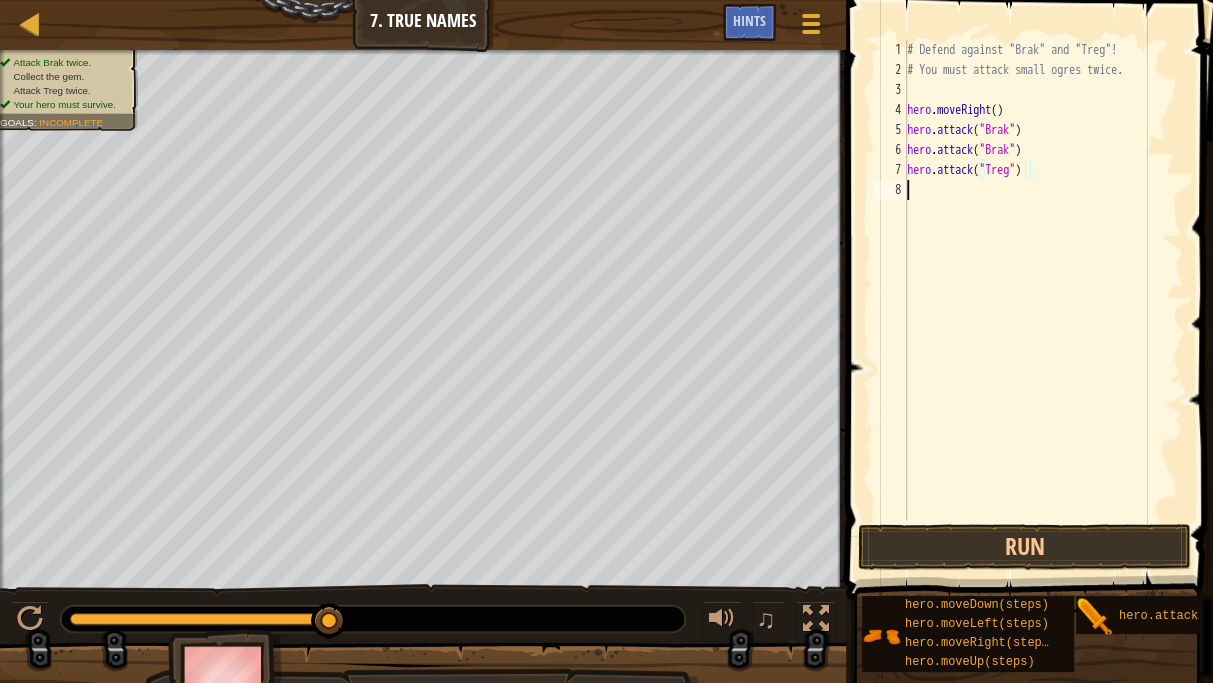 scroll, scrollTop: 9, scrollLeft: 0, axis: vertical 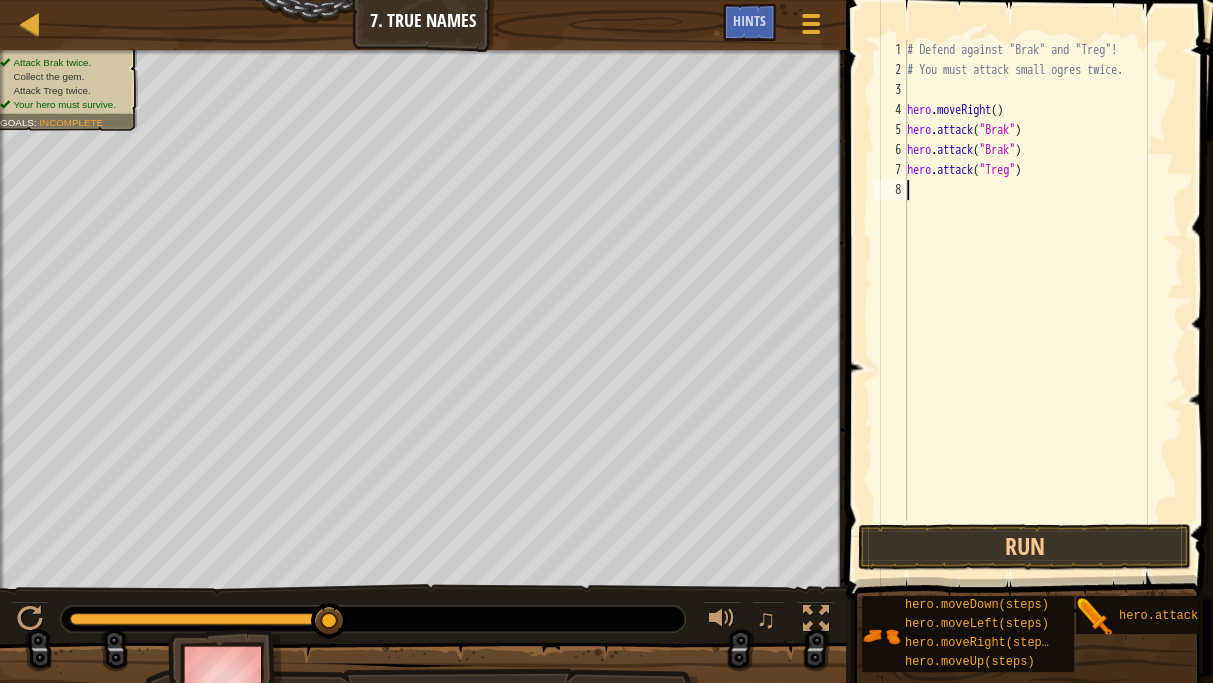paste on "hero.attack("Treg")" 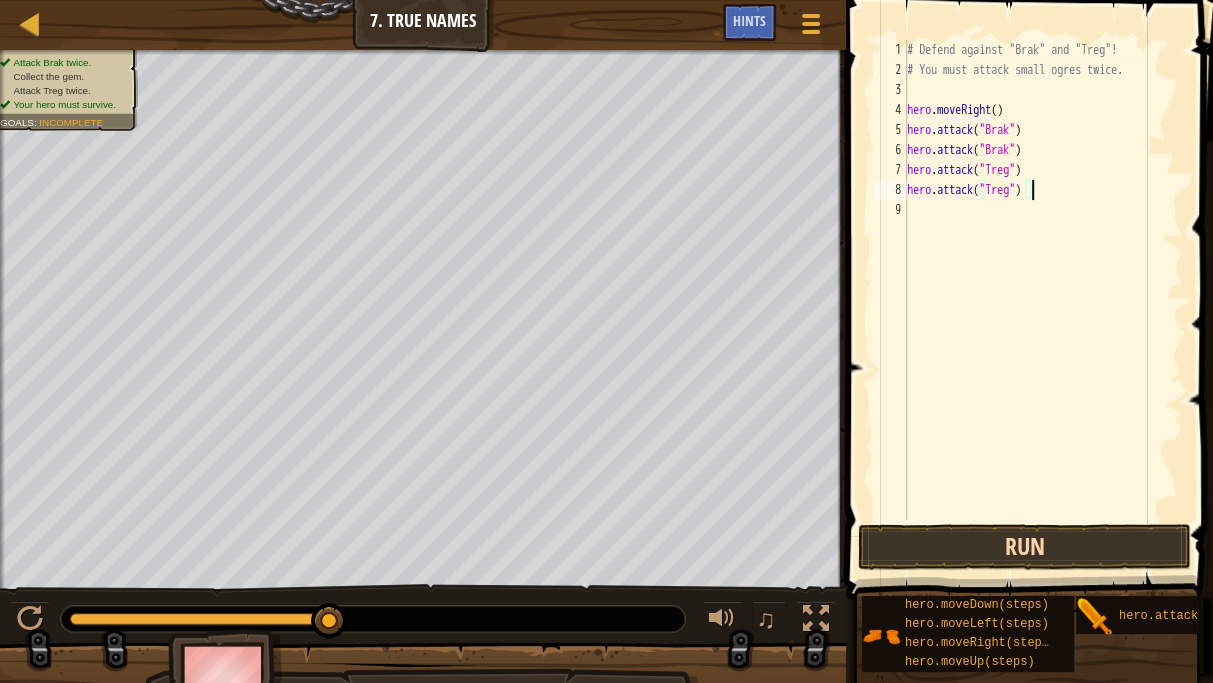 type on "hero.attack("Treg")" 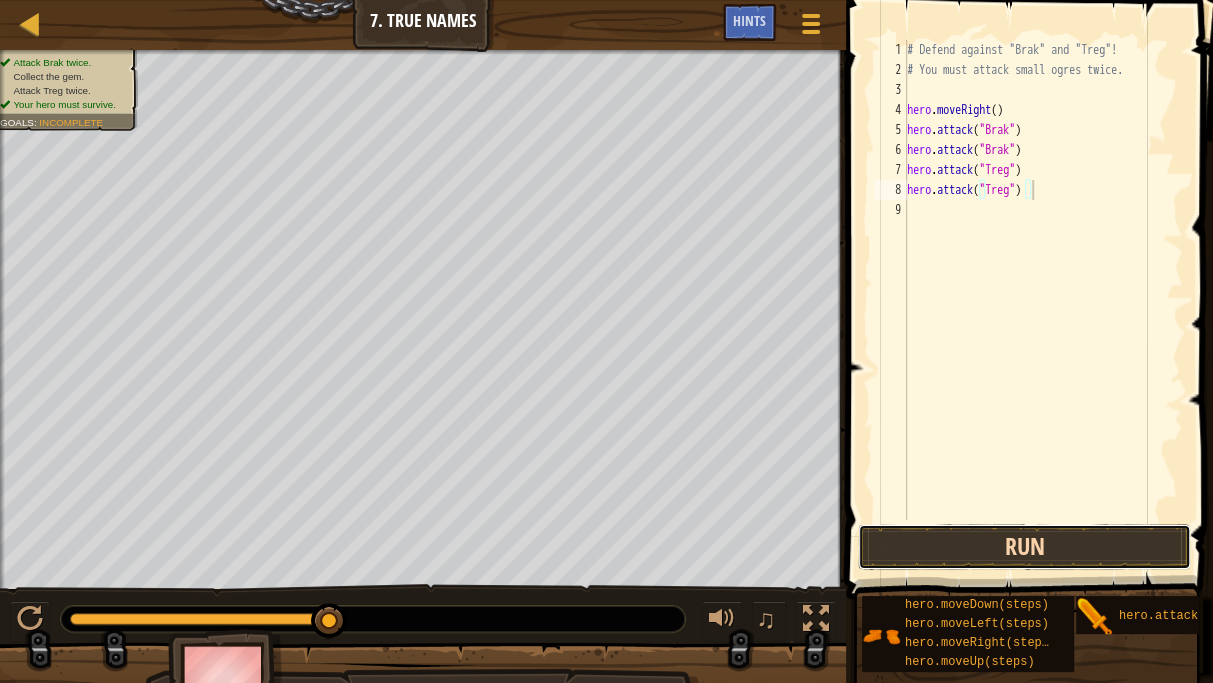 click on "Run" at bounding box center (1024, 547) 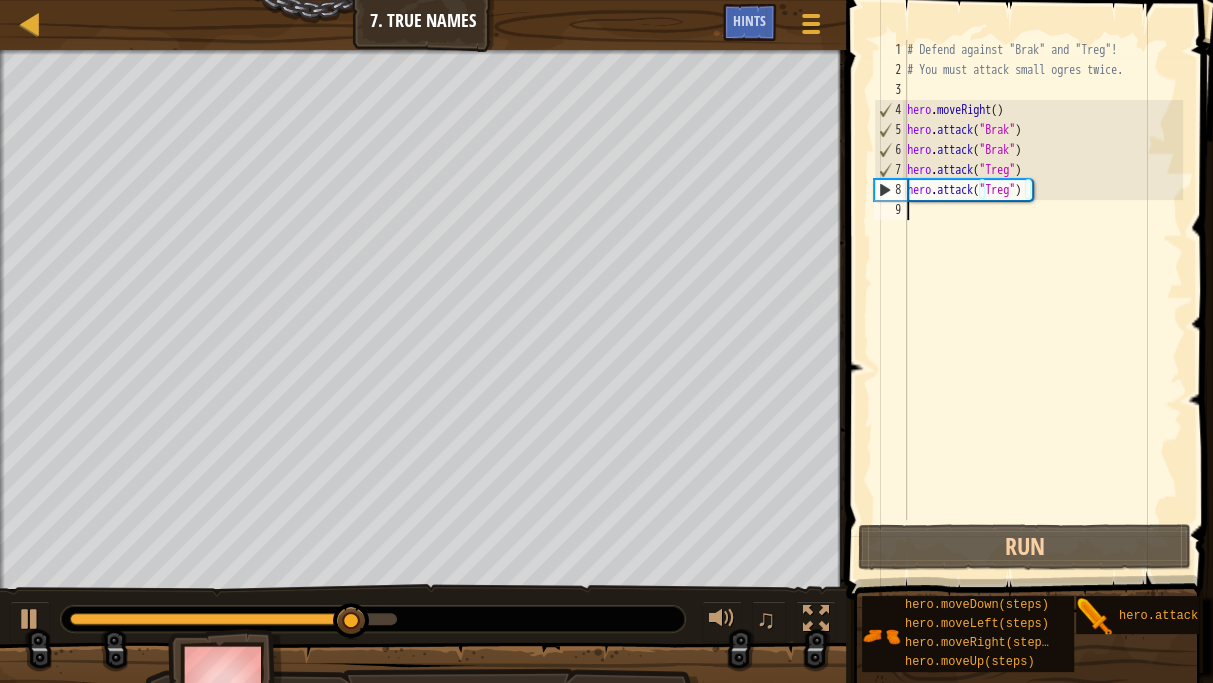 click on "# Defend against "Brak" and "Treg"! # You must attack small ogres twice. hero . moveRight ( ) hero . attack ( "Brak" ) hero . attack ( "Brak" ) hero . attack ( "Treg" ) hero . attack ( "Treg" )" at bounding box center (1043, 300) 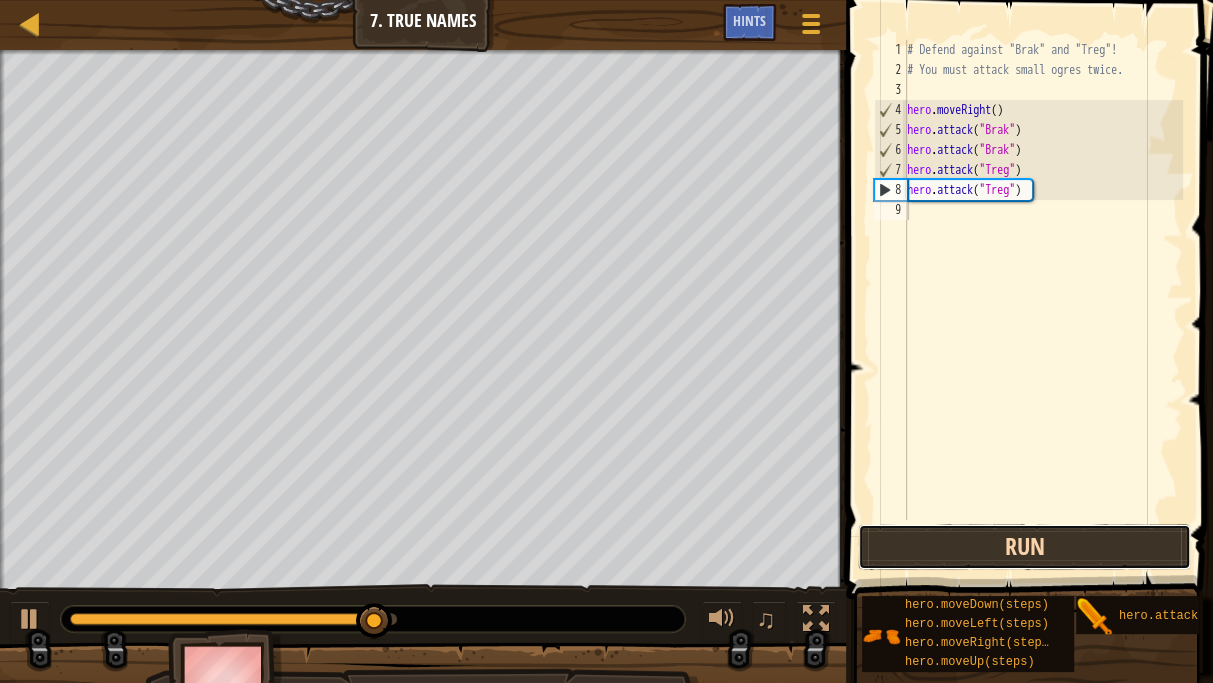 click on "Run" at bounding box center (1024, 547) 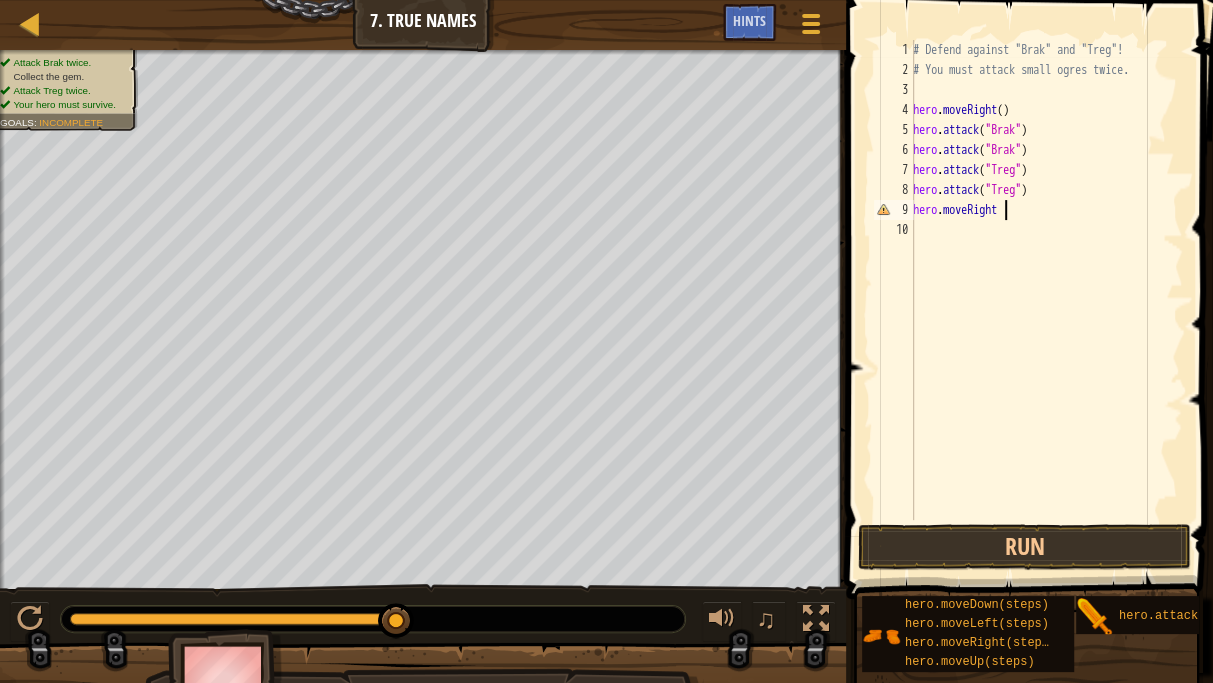 scroll, scrollTop: 9, scrollLeft: 7, axis: both 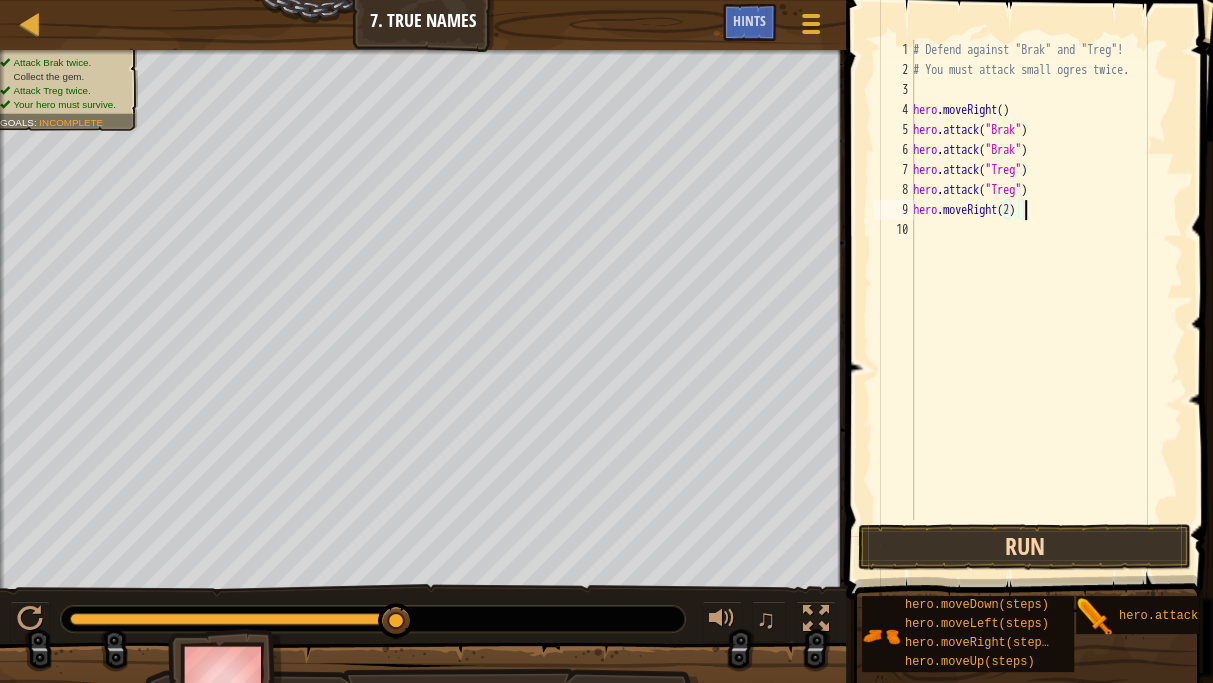 type on "hero.moveRight(2)" 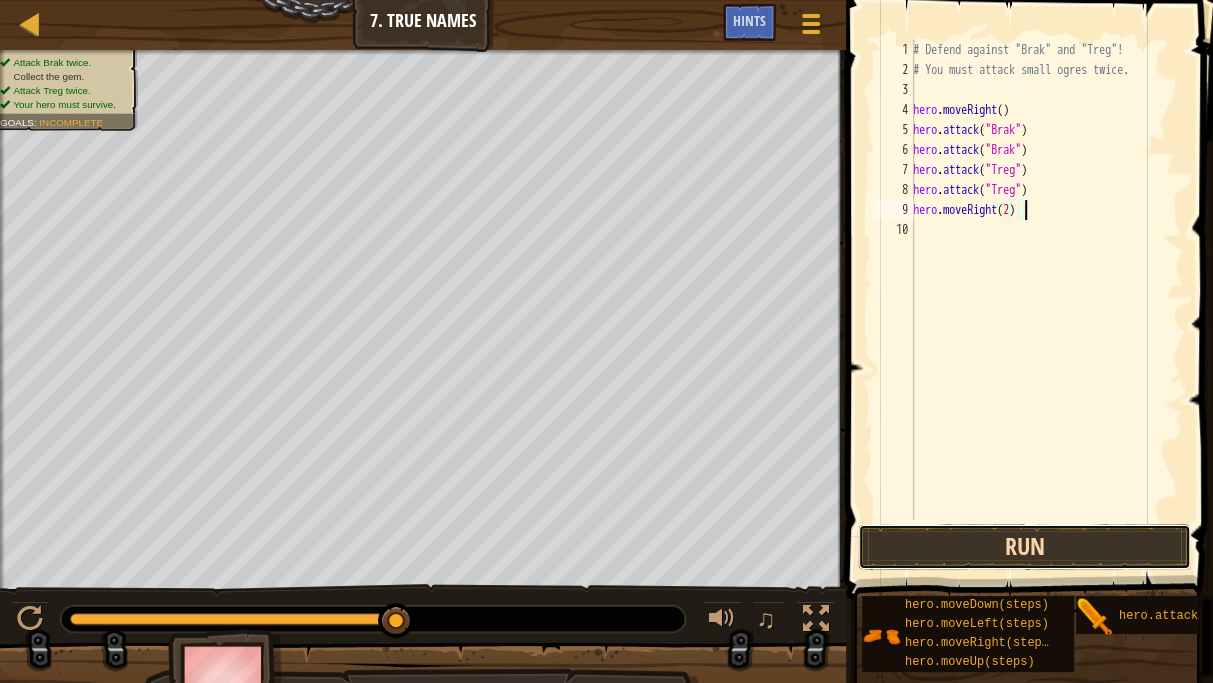 click on "Run" at bounding box center [1024, 547] 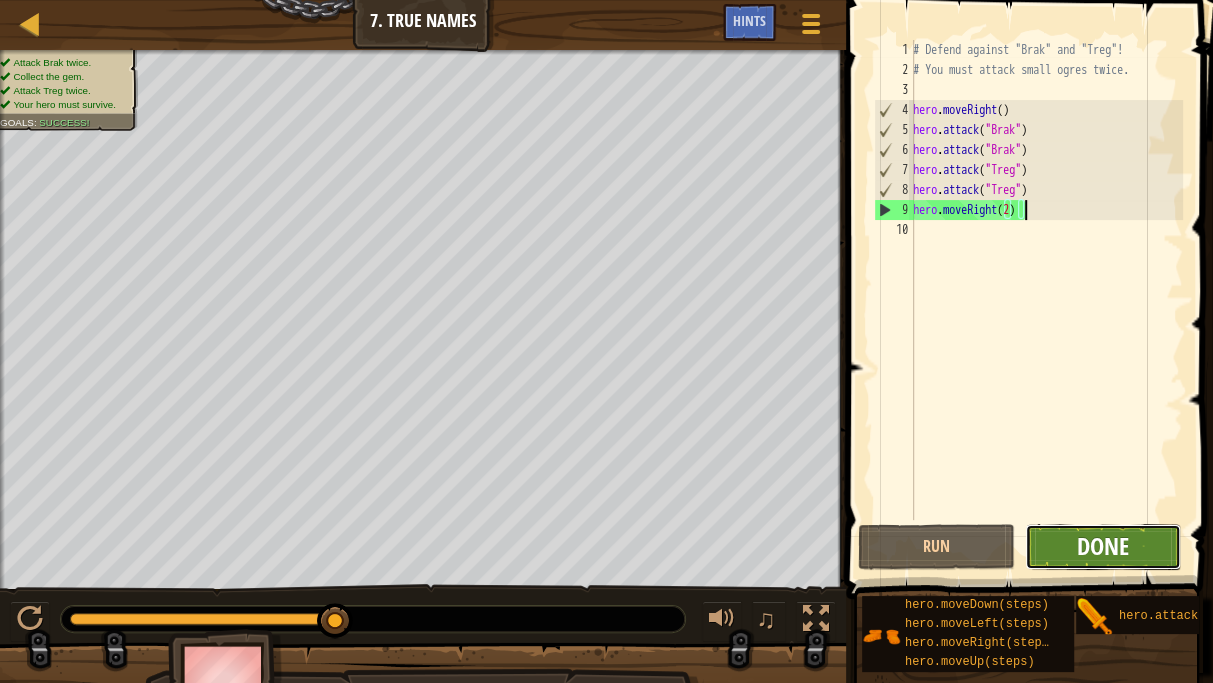 click on "Done" at bounding box center [1103, 546] 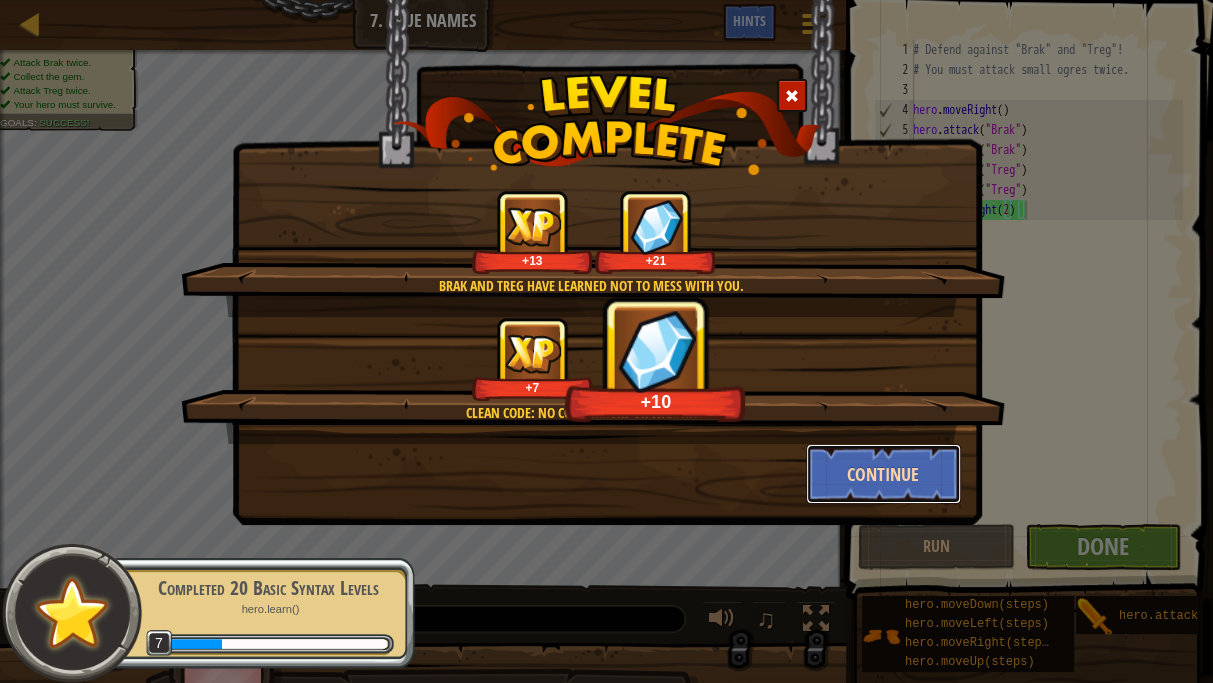 click on "Continue" at bounding box center (883, 474) 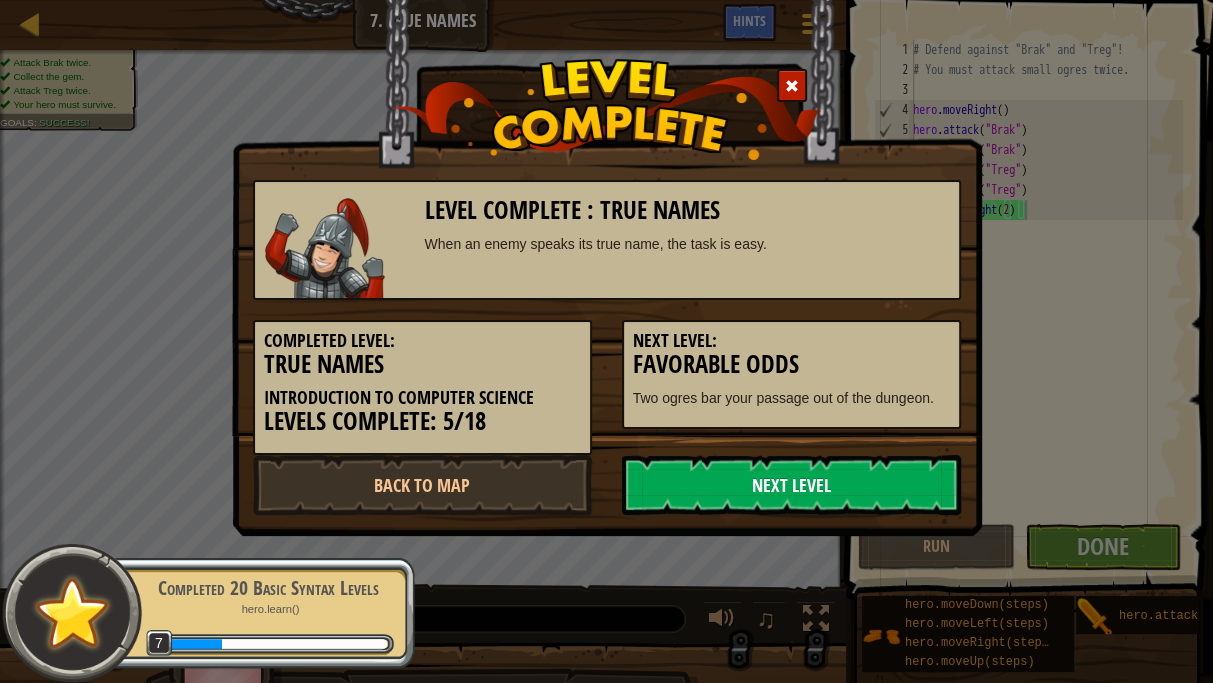 click on "Next Level" at bounding box center (791, 485) 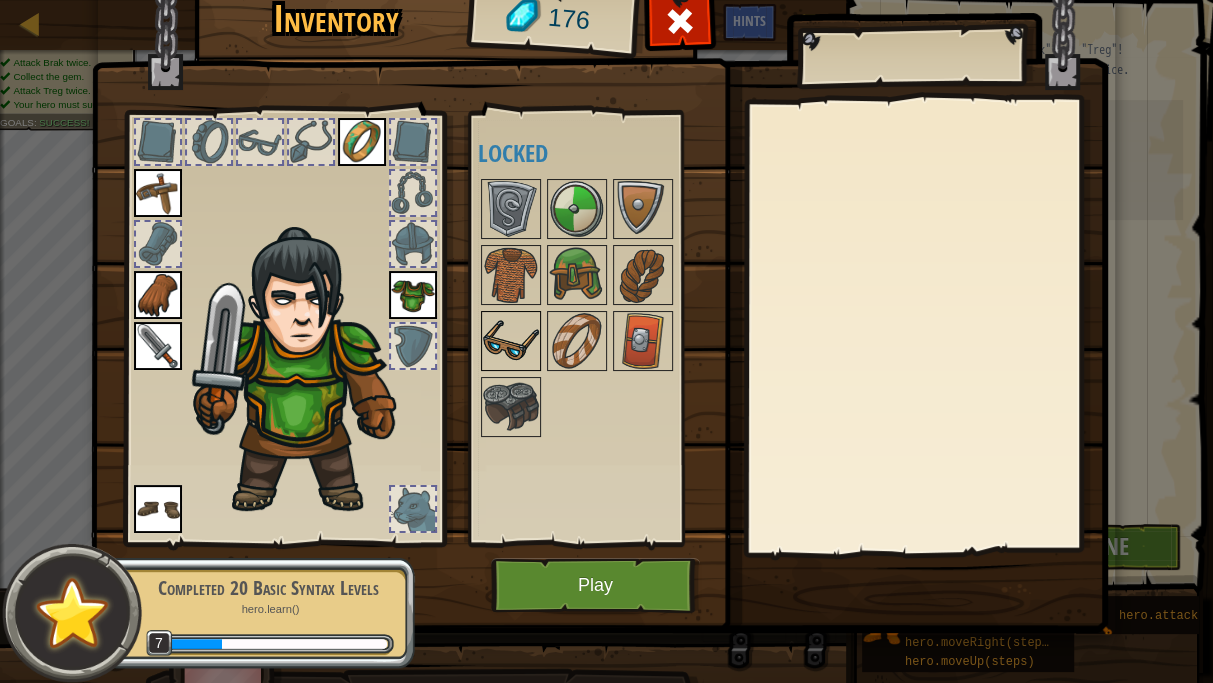 click at bounding box center (511, 341) 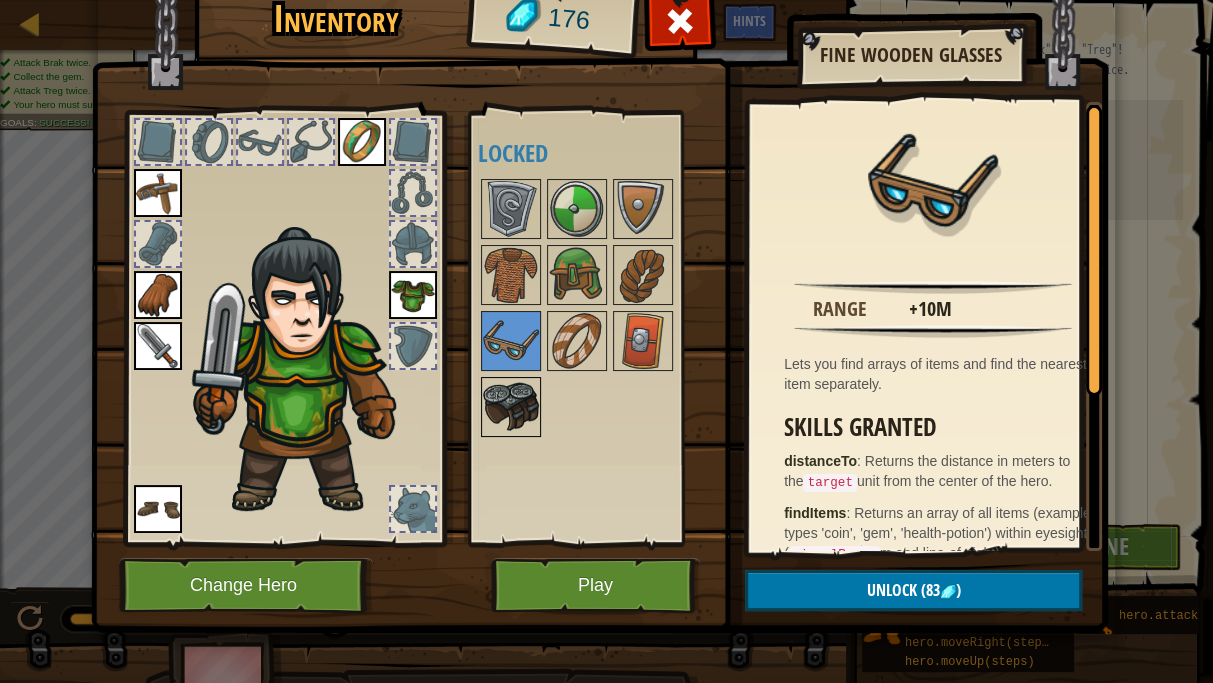 click at bounding box center [511, 407] 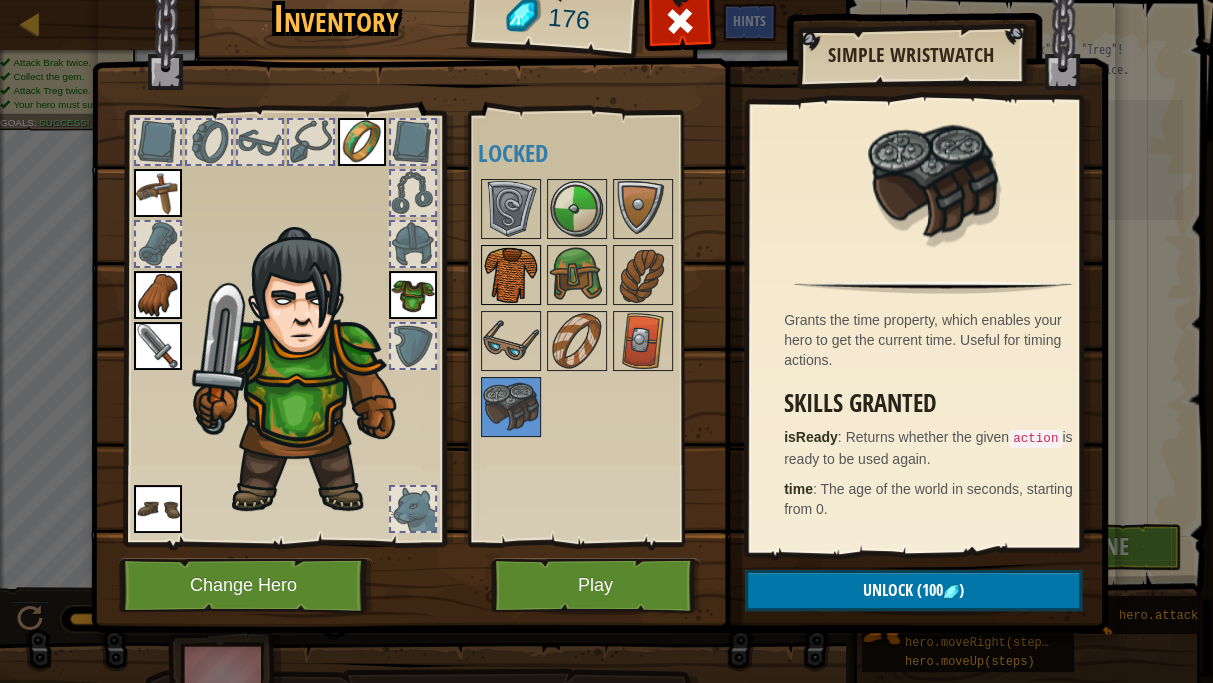 drag, startPoint x: 542, startPoint y: 258, endPoint x: 517, endPoint y: 276, distance: 30.805843 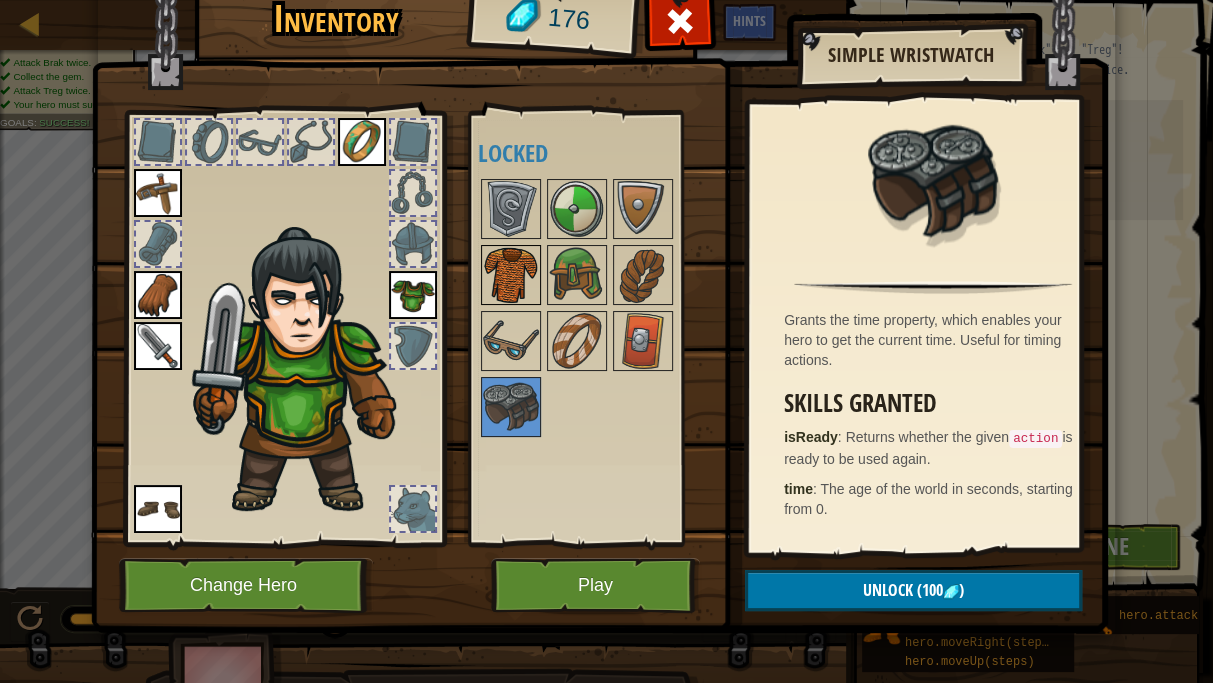 click at bounding box center [577, 275] 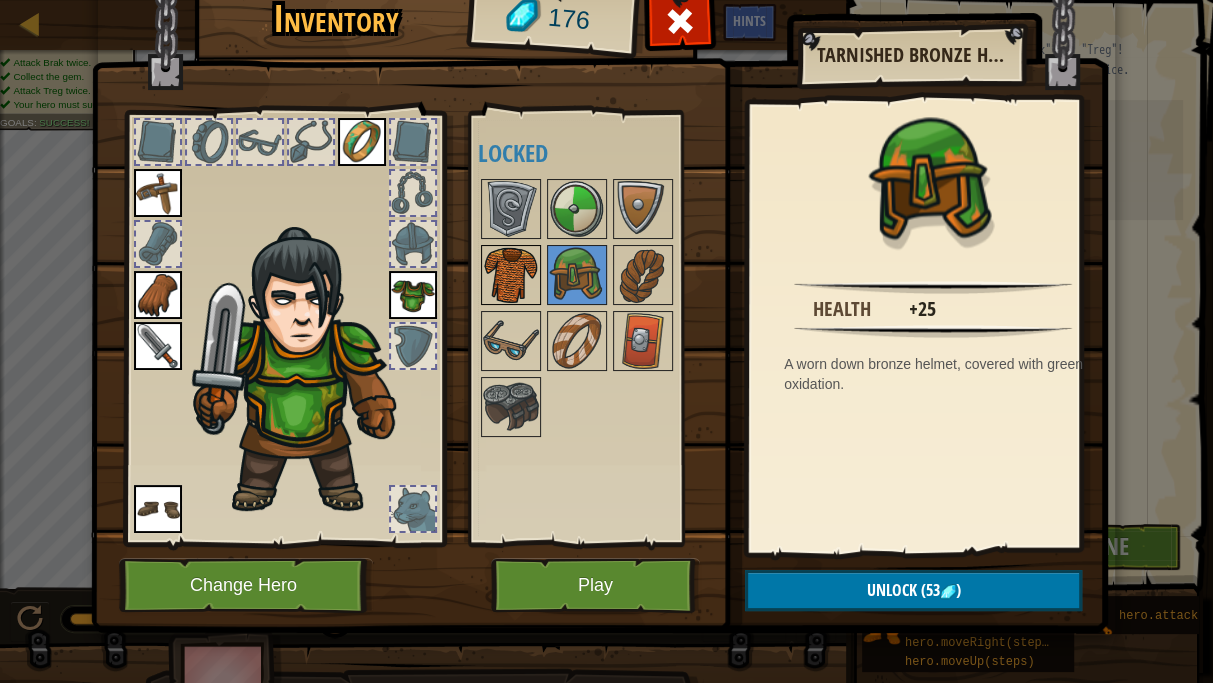 click at bounding box center [511, 275] 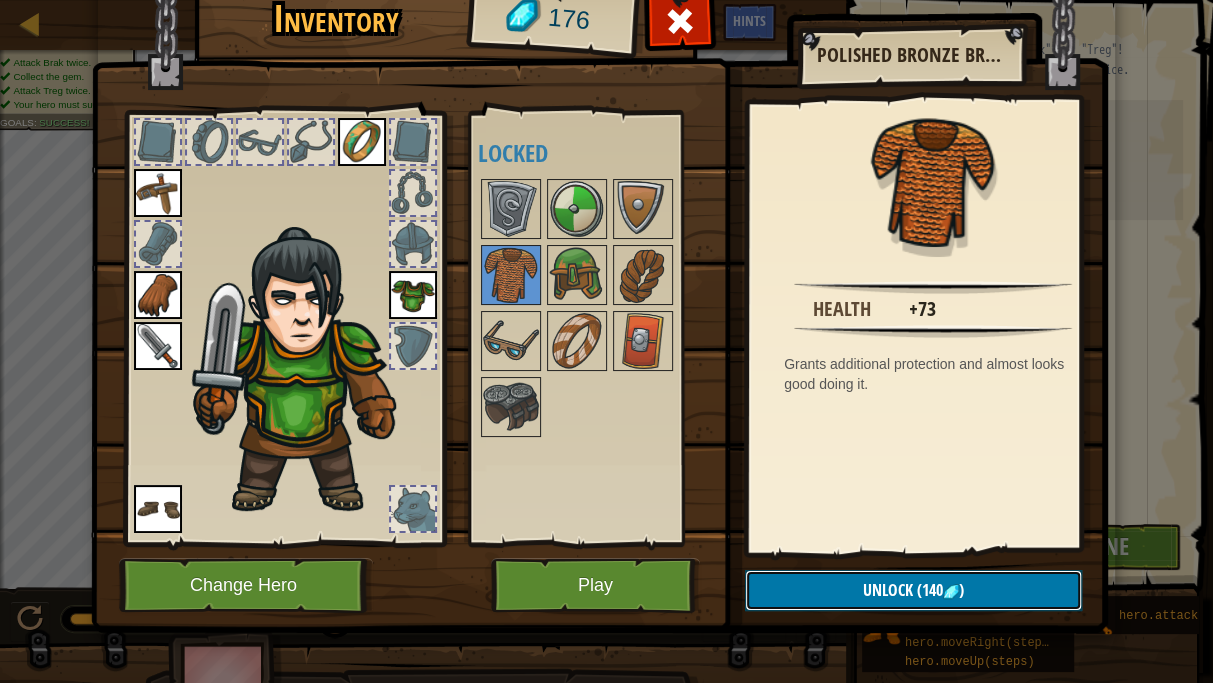 click on "Unlock (140 )" at bounding box center (913, 590) 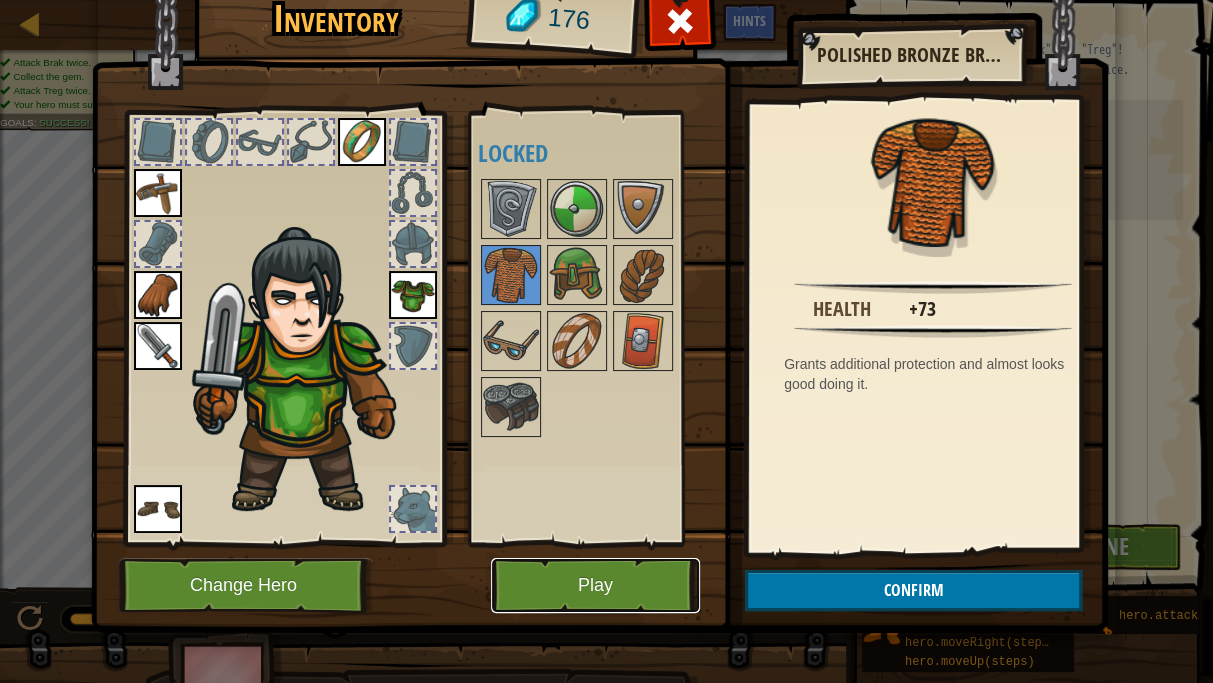 click on "Play" at bounding box center [595, 585] 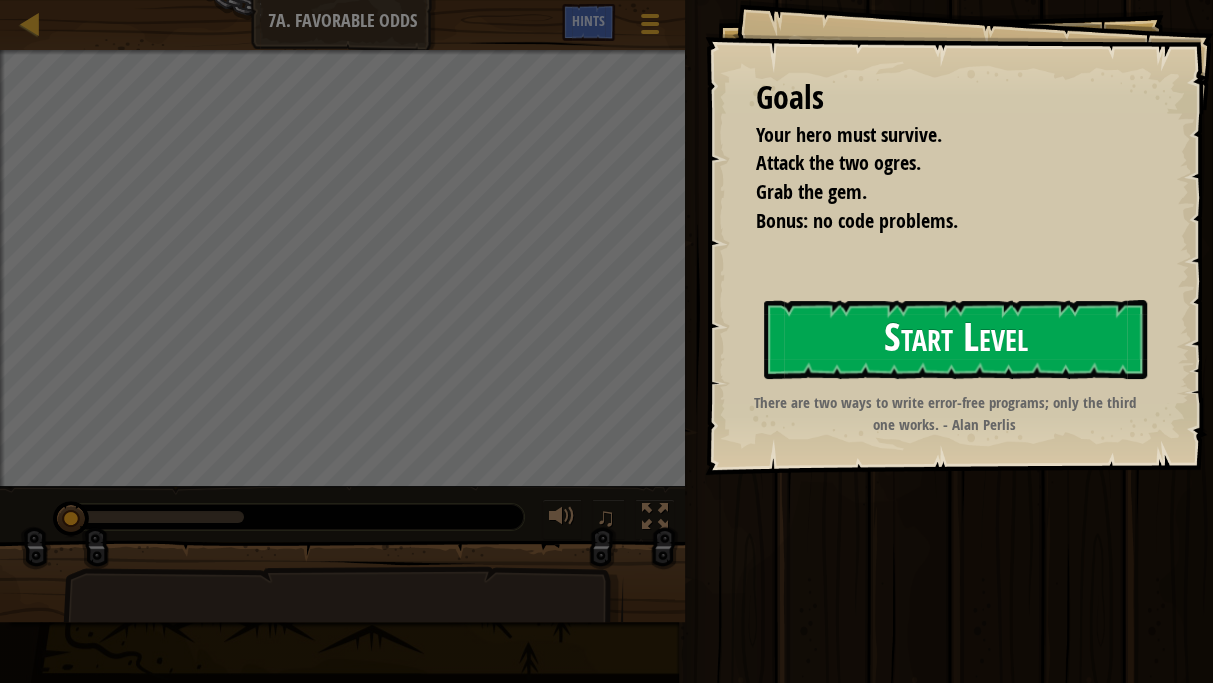 click on "Start Level" at bounding box center (955, 339) 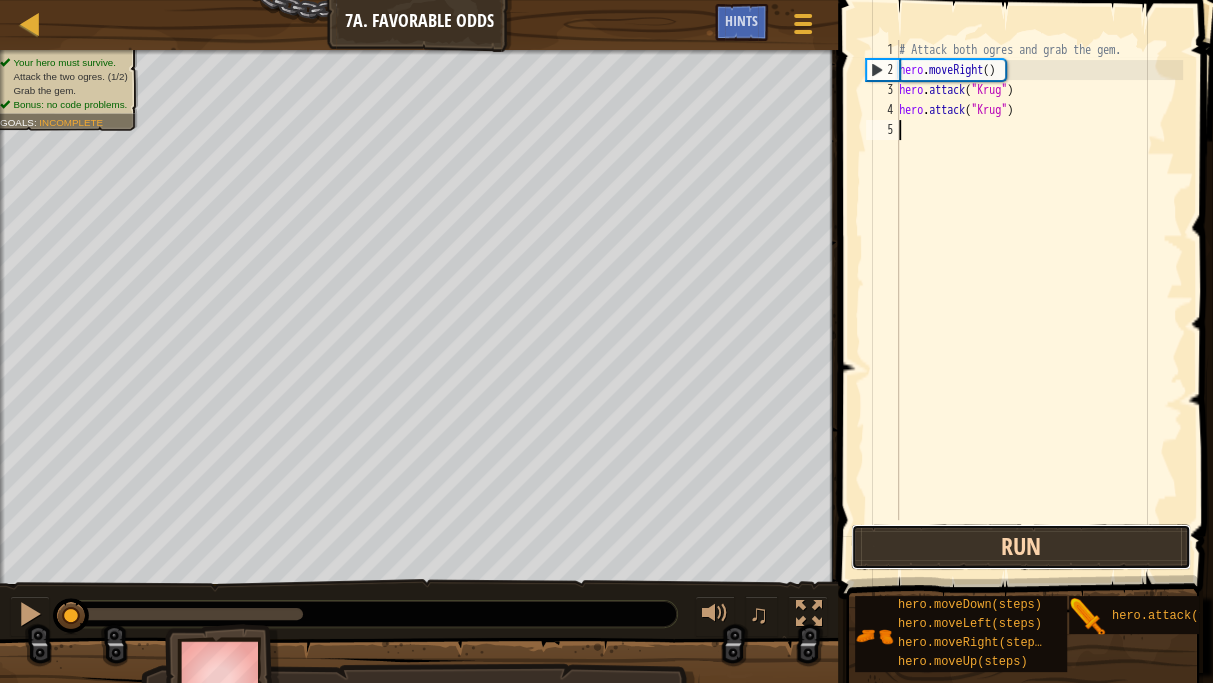 click on "Run" at bounding box center (1021, 547) 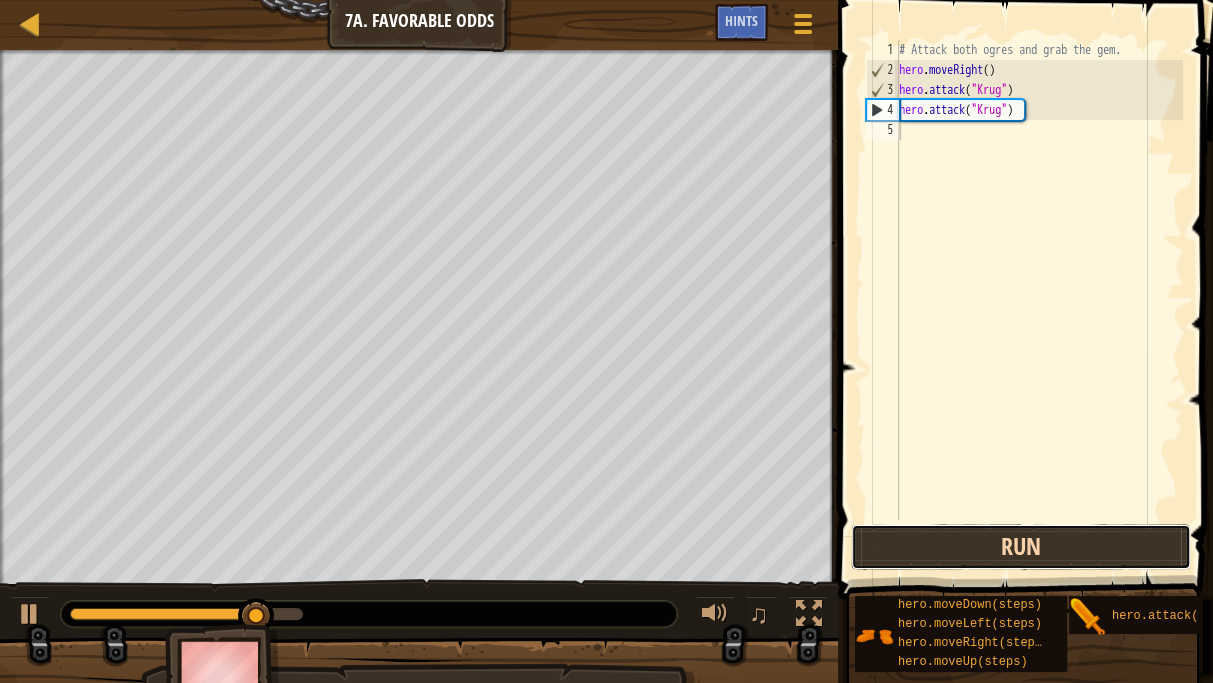 click on "Run" at bounding box center [1021, 547] 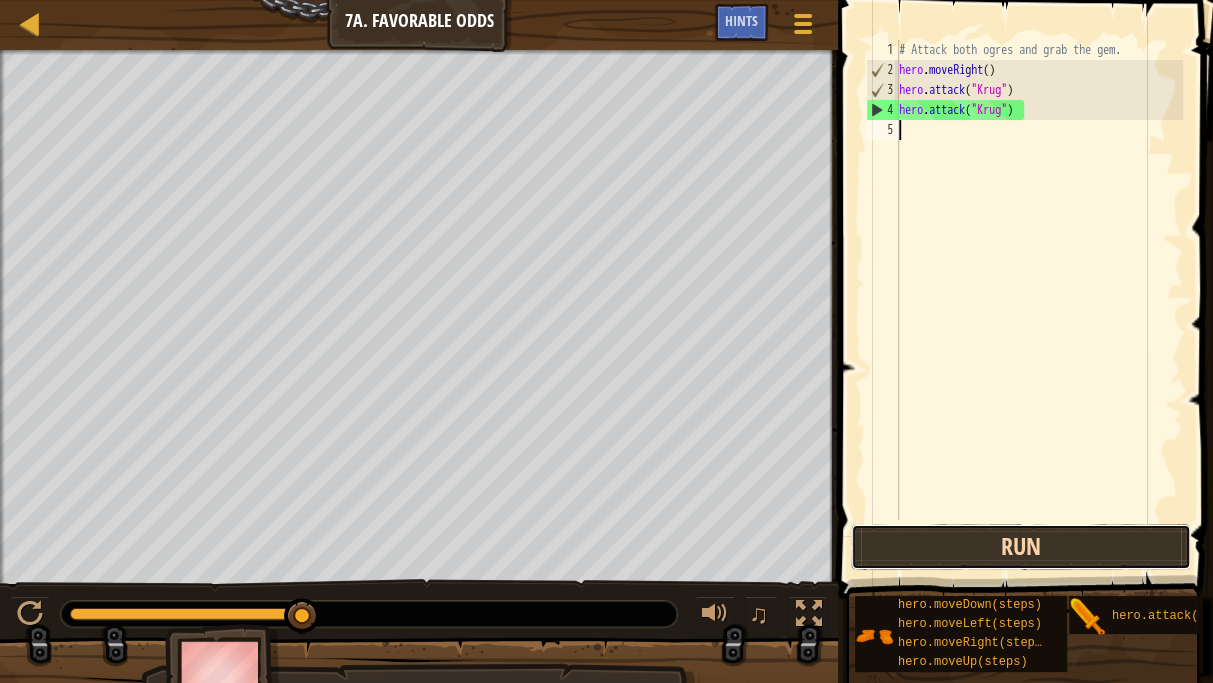 click on "Run" at bounding box center (1021, 547) 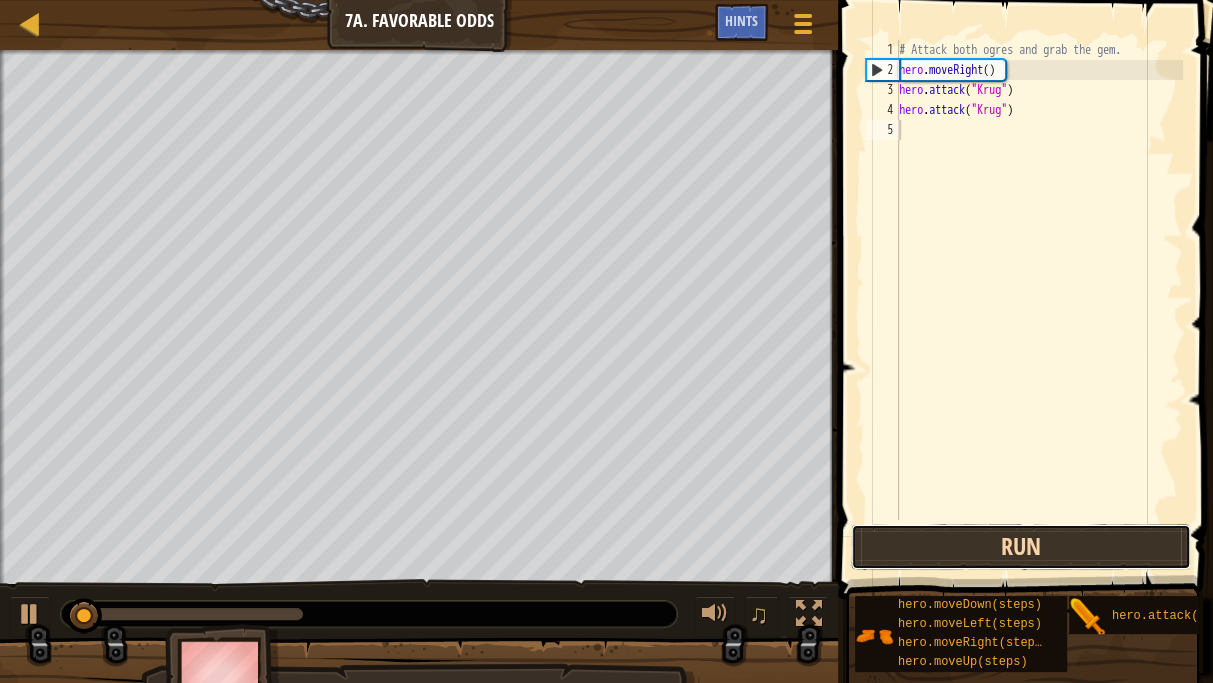 click on "Run" at bounding box center [1021, 547] 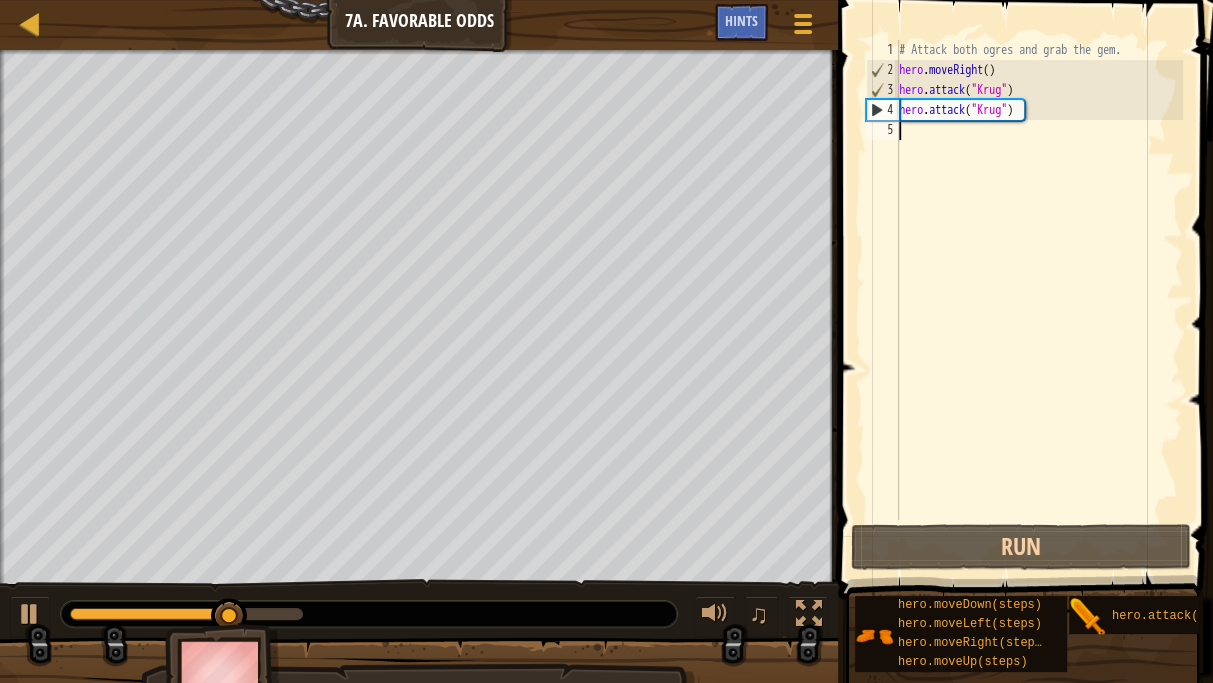 click on "# Attack both ogres and grab the gem. hero . moveRight ( ) hero . attack ( "Krug" ) hero . attack ( "Krug" )" at bounding box center [1039, 300] 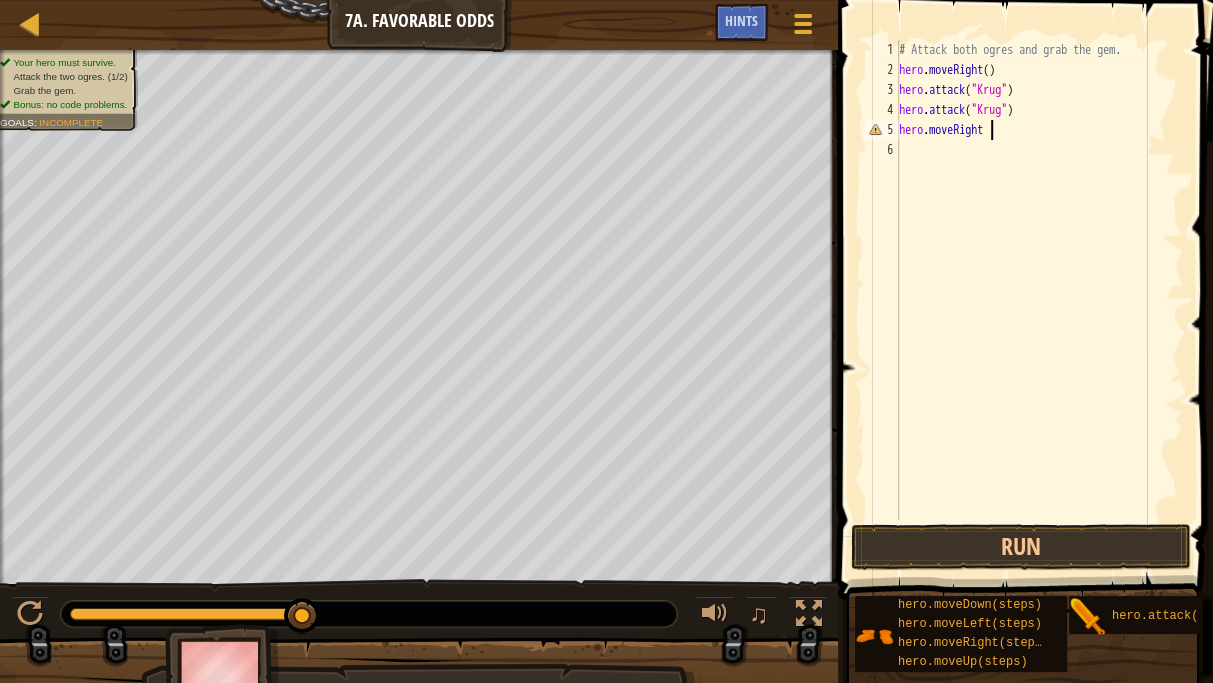 scroll, scrollTop: 8, scrollLeft: 7, axis: both 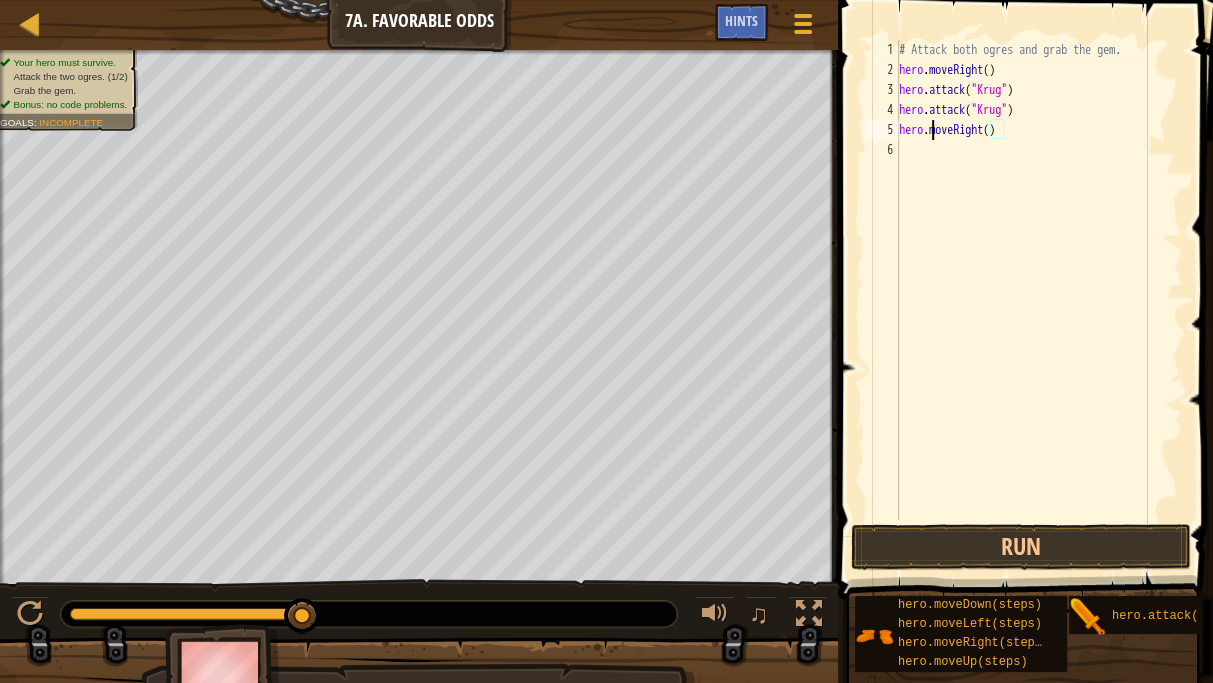 drag, startPoint x: 932, startPoint y: 136, endPoint x: 909, endPoint y: 162, distance: 34.713108 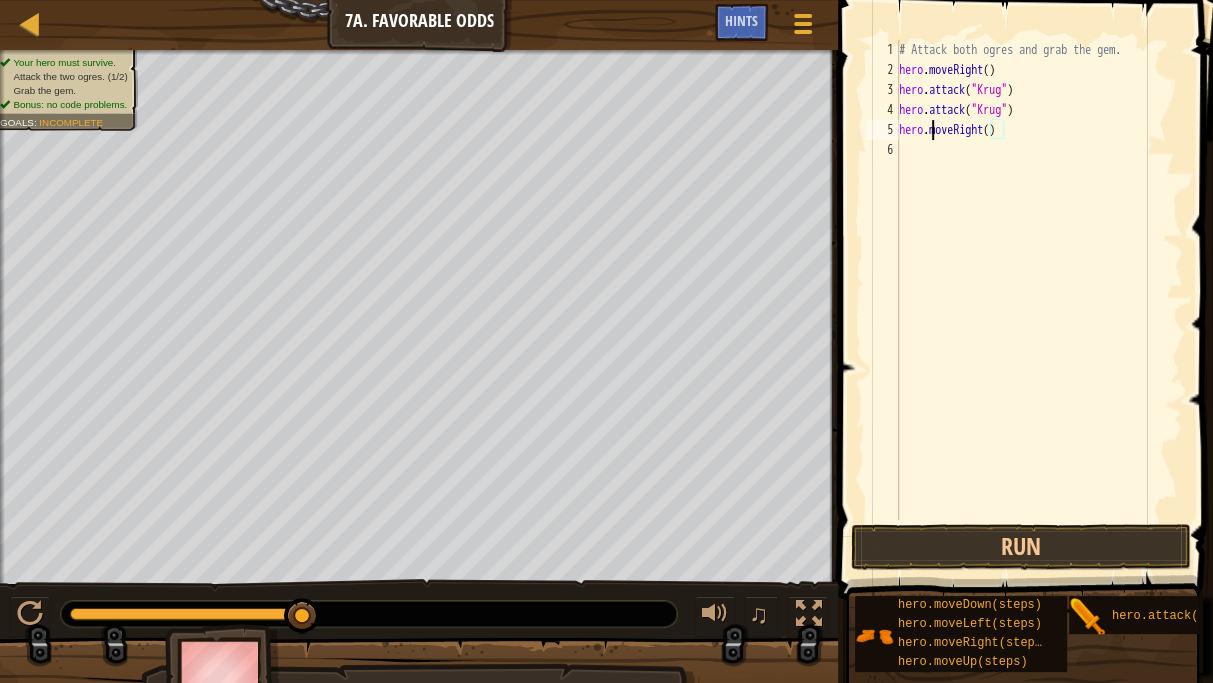 click on "# Attack both ogres and grab the gem. hero . moveRight ( ) hero . attack ( "Krug" ) hero . attack ( "Krug" ) hero . moveRight ( )" at bounding box center (1039, 300) 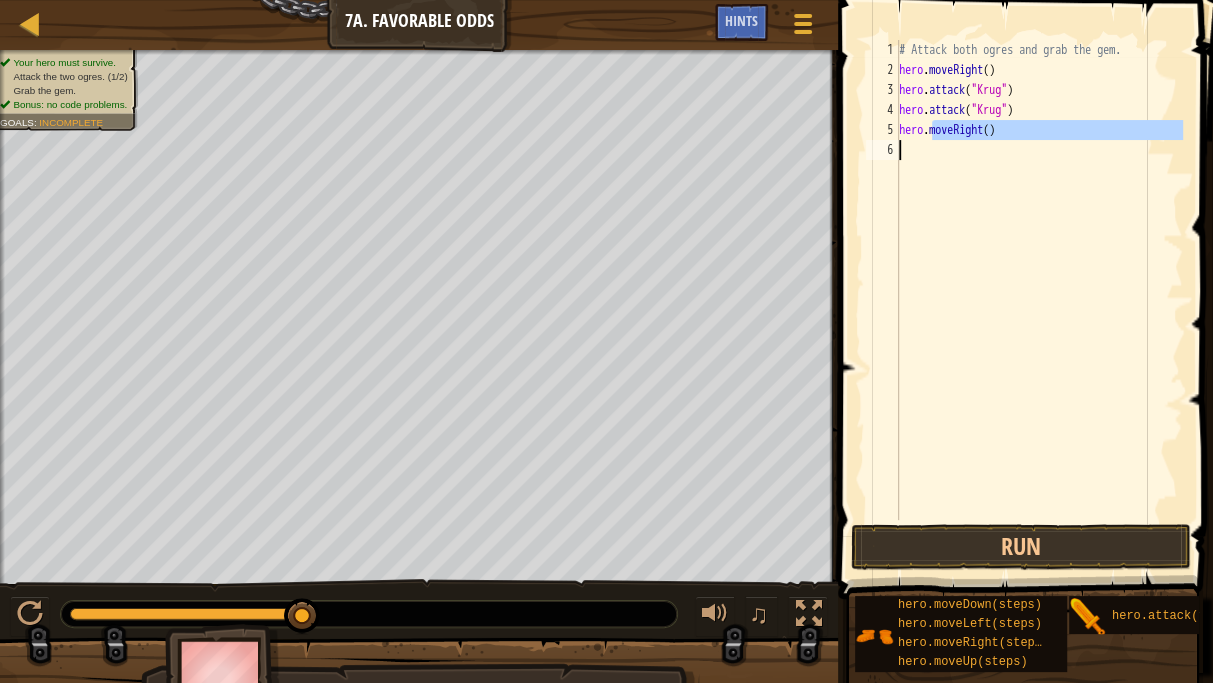 type on "hero.moveRight()" 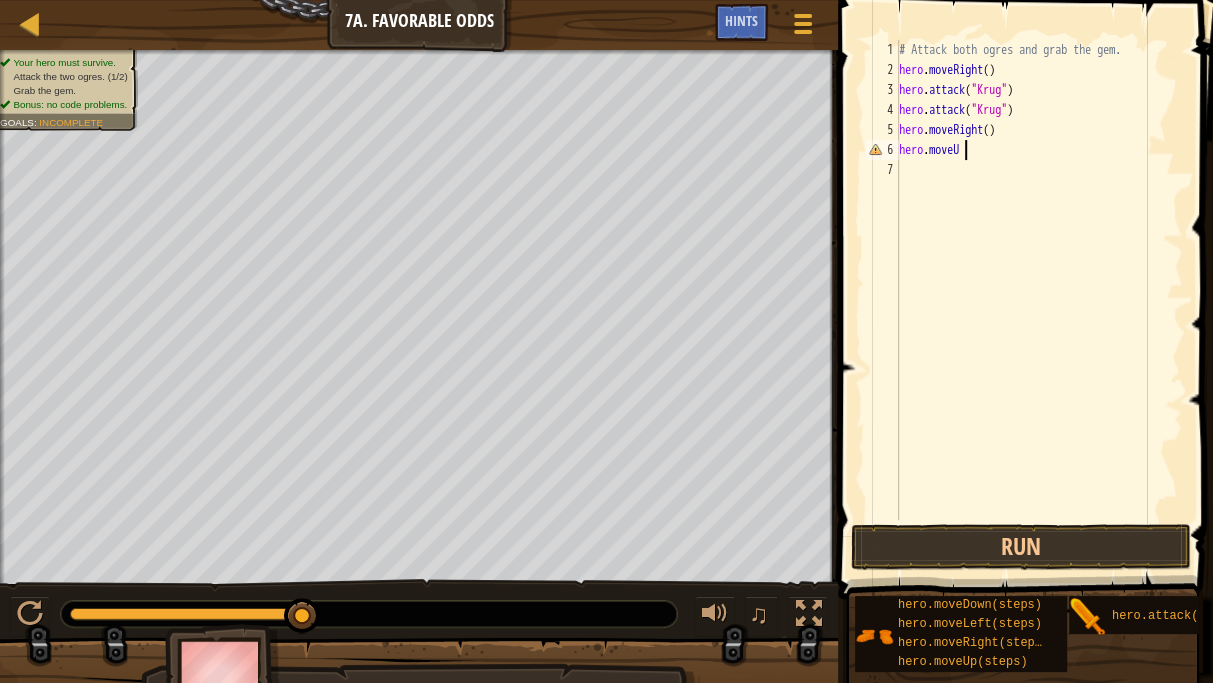 scroll, scrollTop: 9, scrollLeft: 5, axis: both 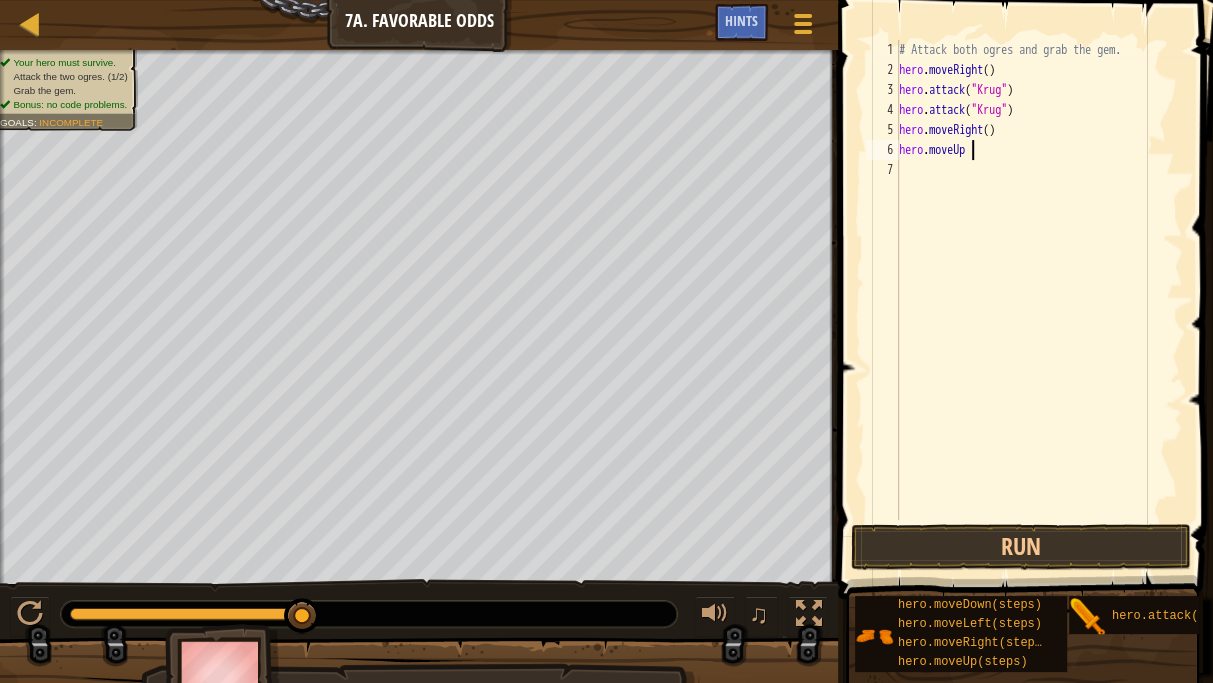 type on "hero.moveUp()" 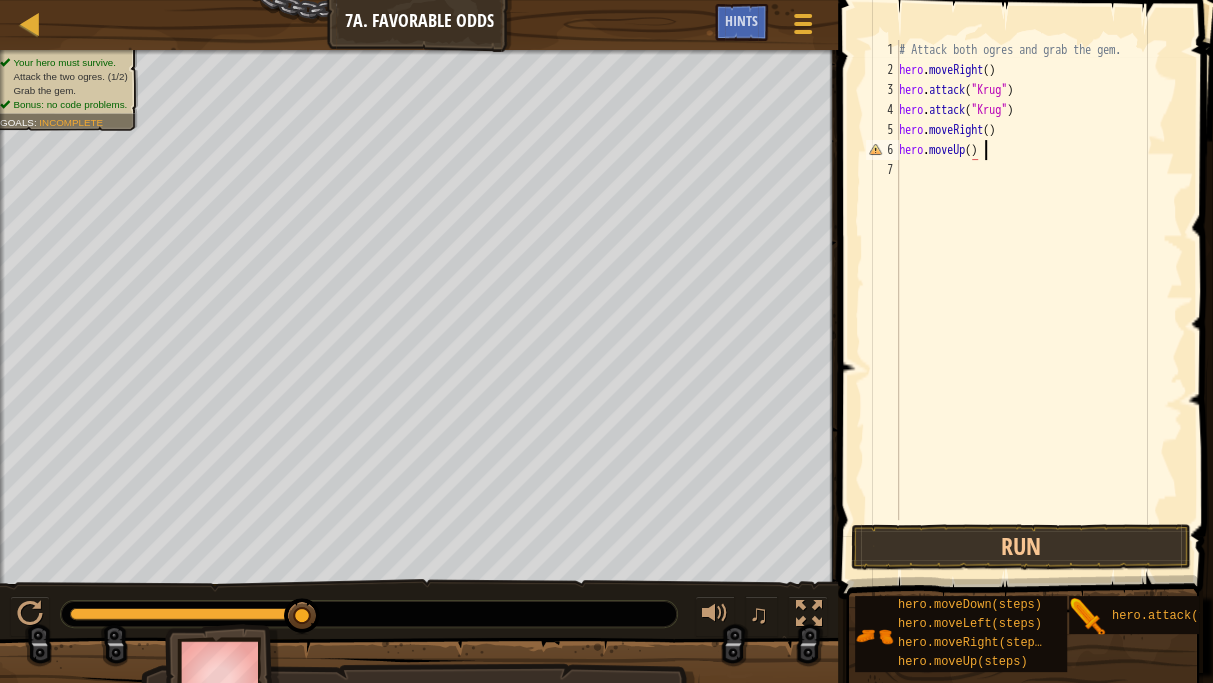 scroll, scrollTop: 9, scrollLeft: 6, axis: both 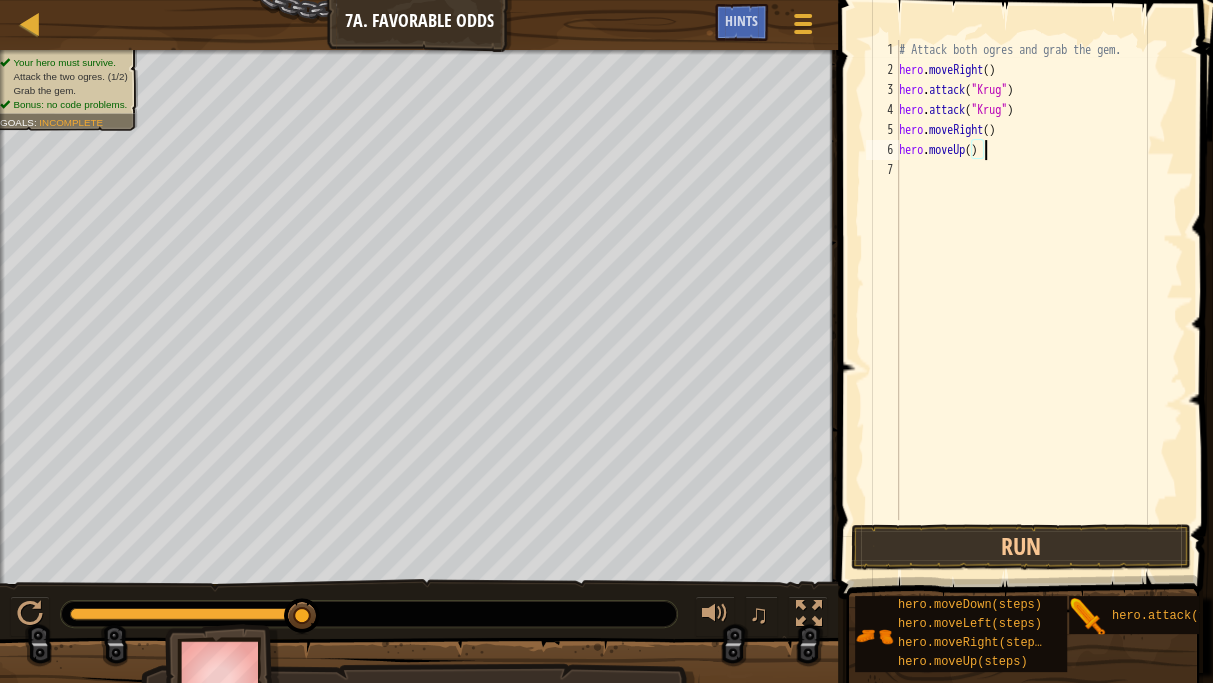 click on "# Attack both ogres and grab the gem. hero . moveRight ( ) hero . attack ( "Krug" ) hero . attack ( "Krug" ) hero . moveRight ( ) hero . moveUp ( )" at bounding box center (1039, 300) 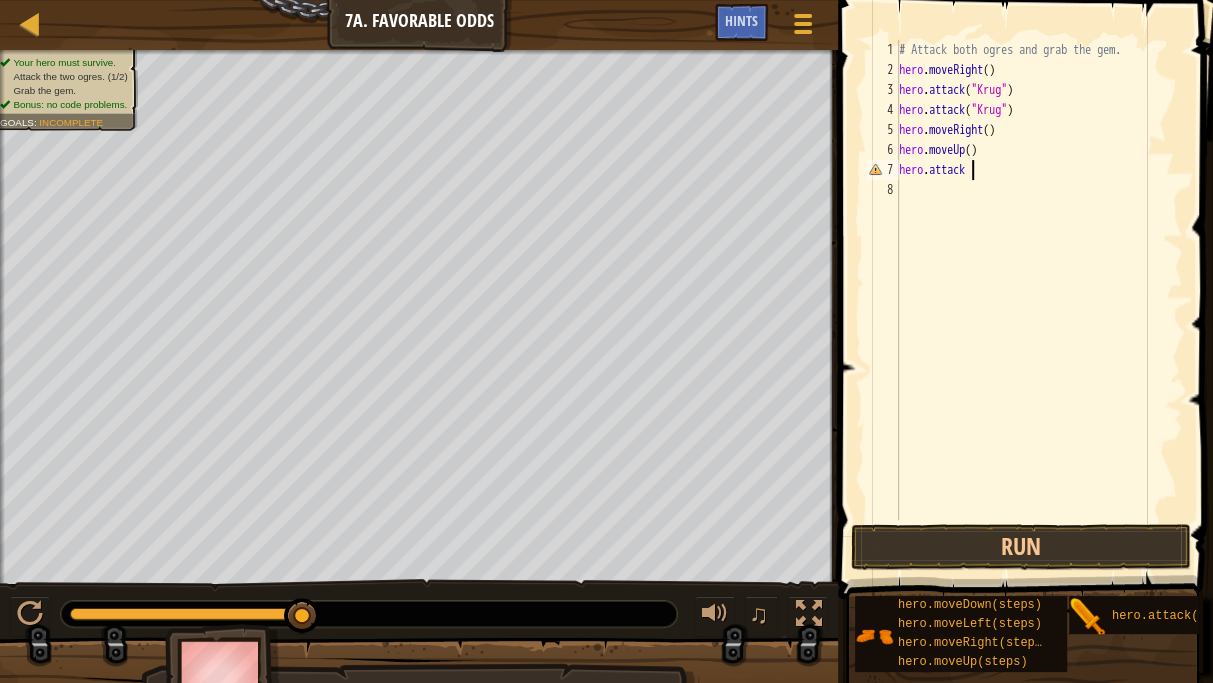 scroll, scrollTop: 9, scrollLeft: 5, axis: both 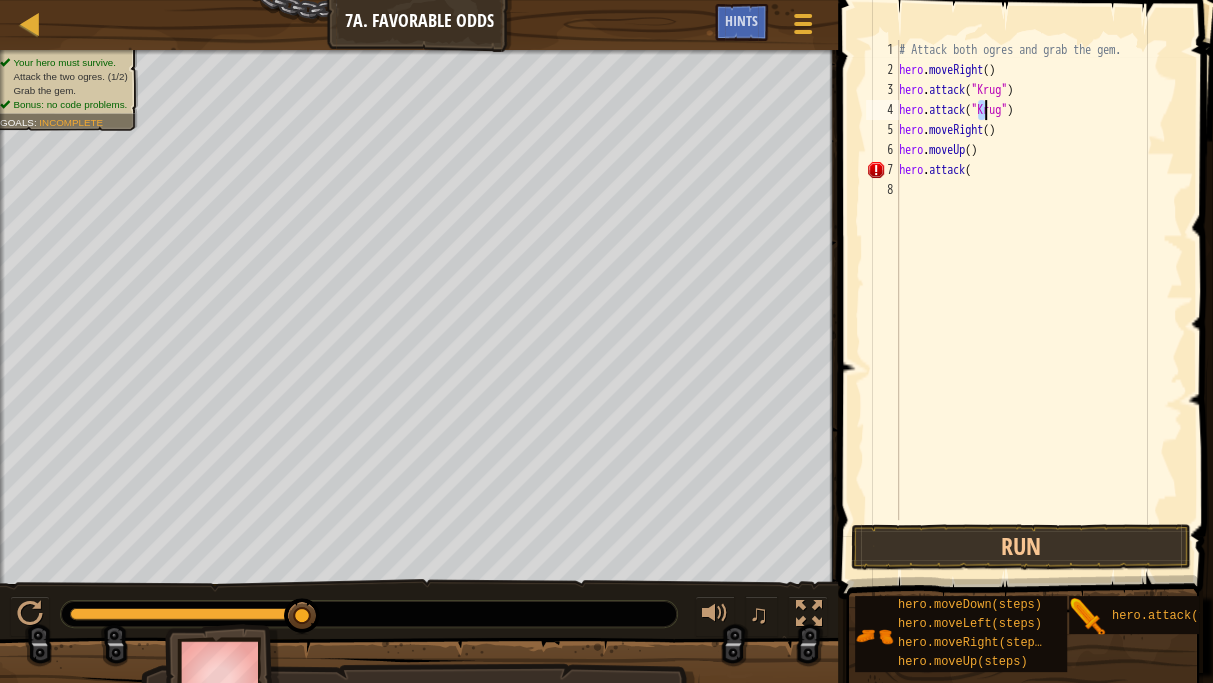 click on "# Attack both ogres and grab the gem. hero . moveRight ( ) hero . attack ( "Krug" ) hero . attack ( "Krug" ) hero . moveRight ( ) hero . moveUp ( ) hero . attack (" at bounding box center (1039, 300) 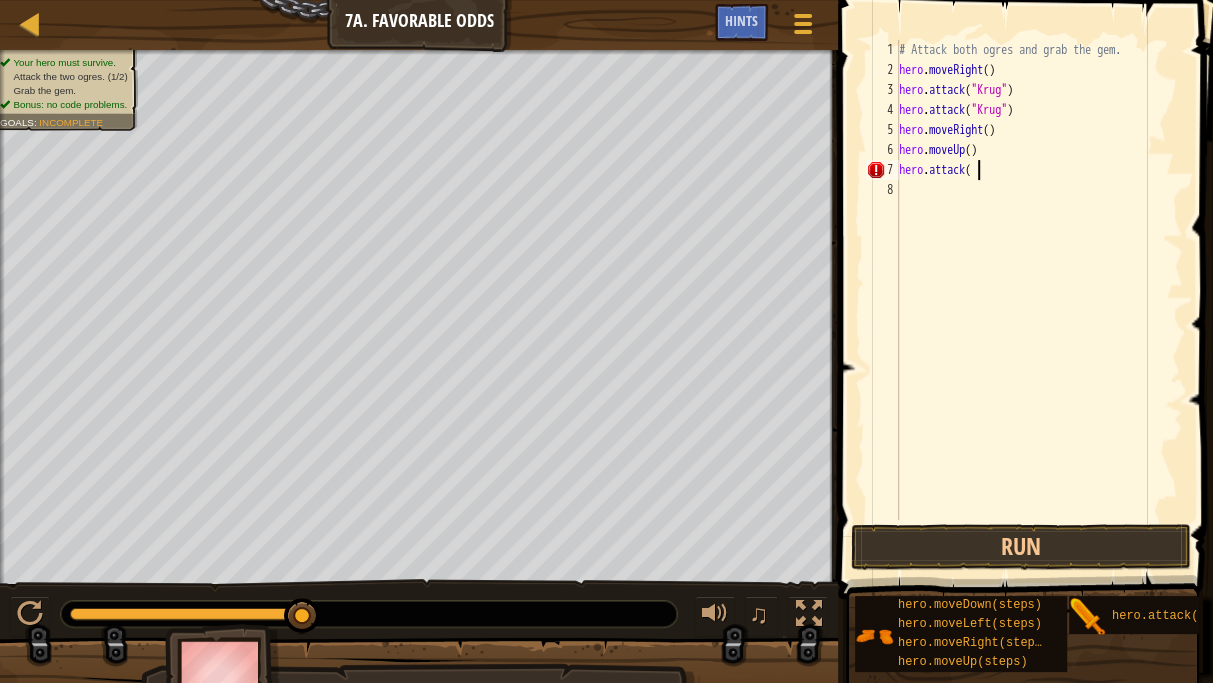 click on "# Attack both ogres and grab the gem. hero . moveRight ( ) hero . attack ( "Krug" ) hero . attack ( "Krug" ) hero . moveRight ( ) hero . moveUp ( ) hero . attack (" at bounding box center [1039, 300] 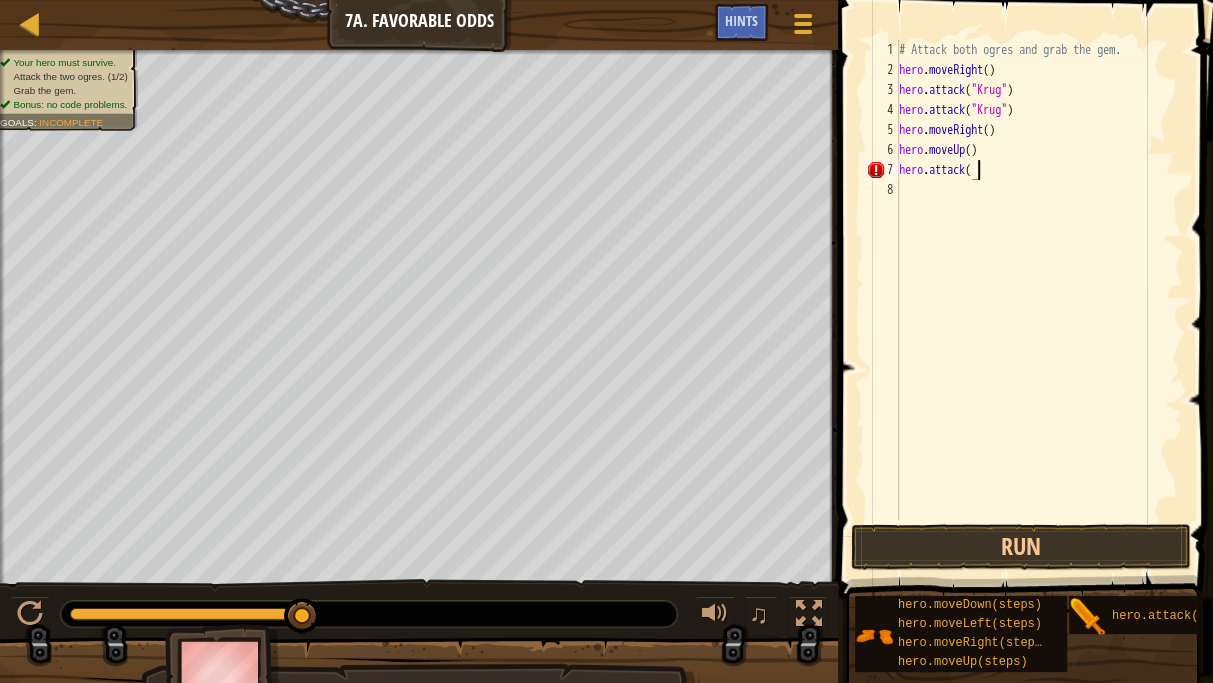 scroll, scrollTop: 9, scrollLeft: 0, axis: vertical 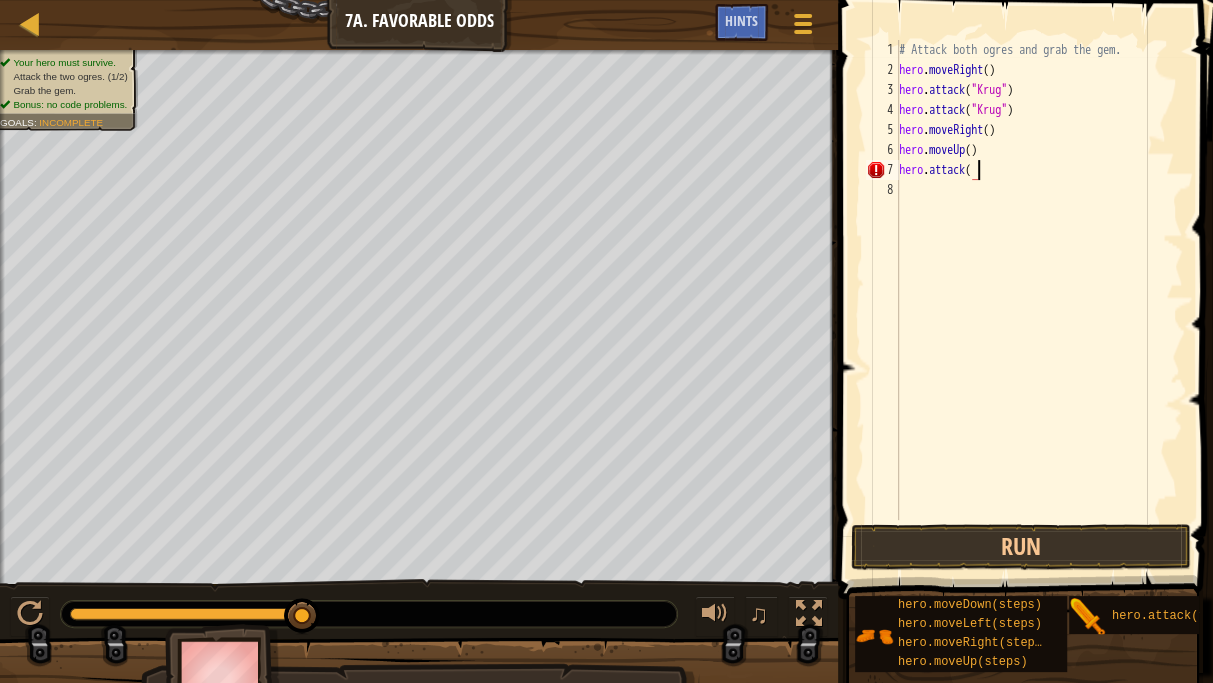 paste on """ 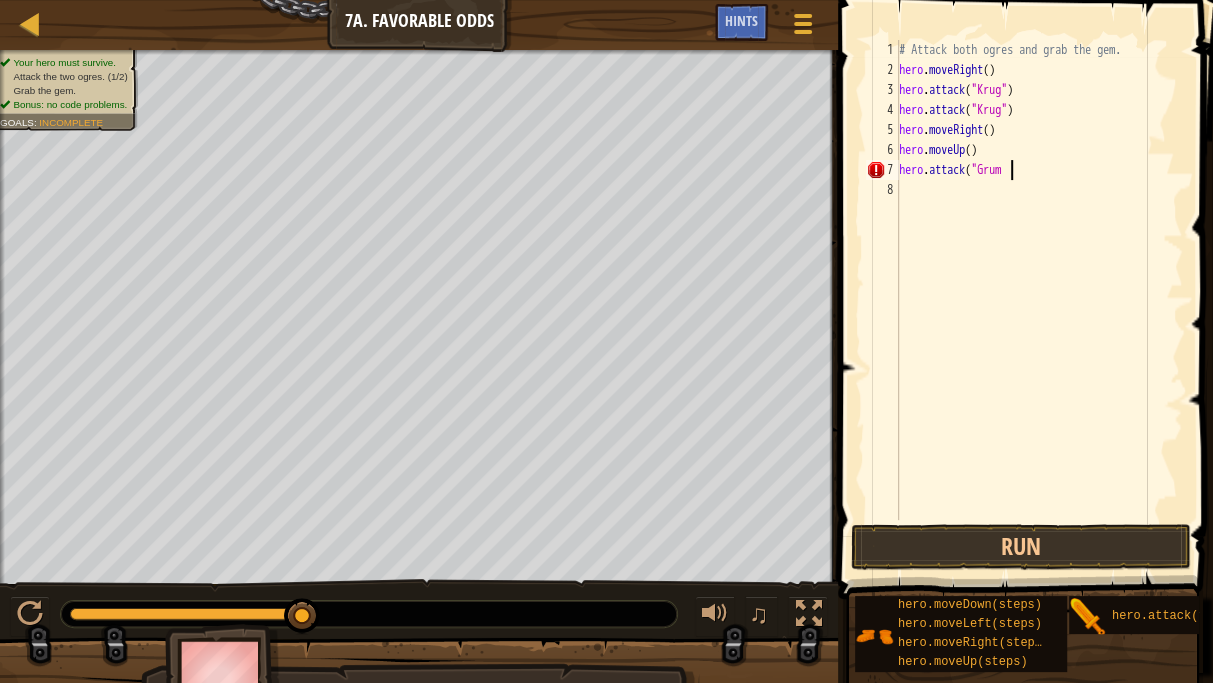 scroll, scrollTop: 9, scrollLeft: 8, axis: both 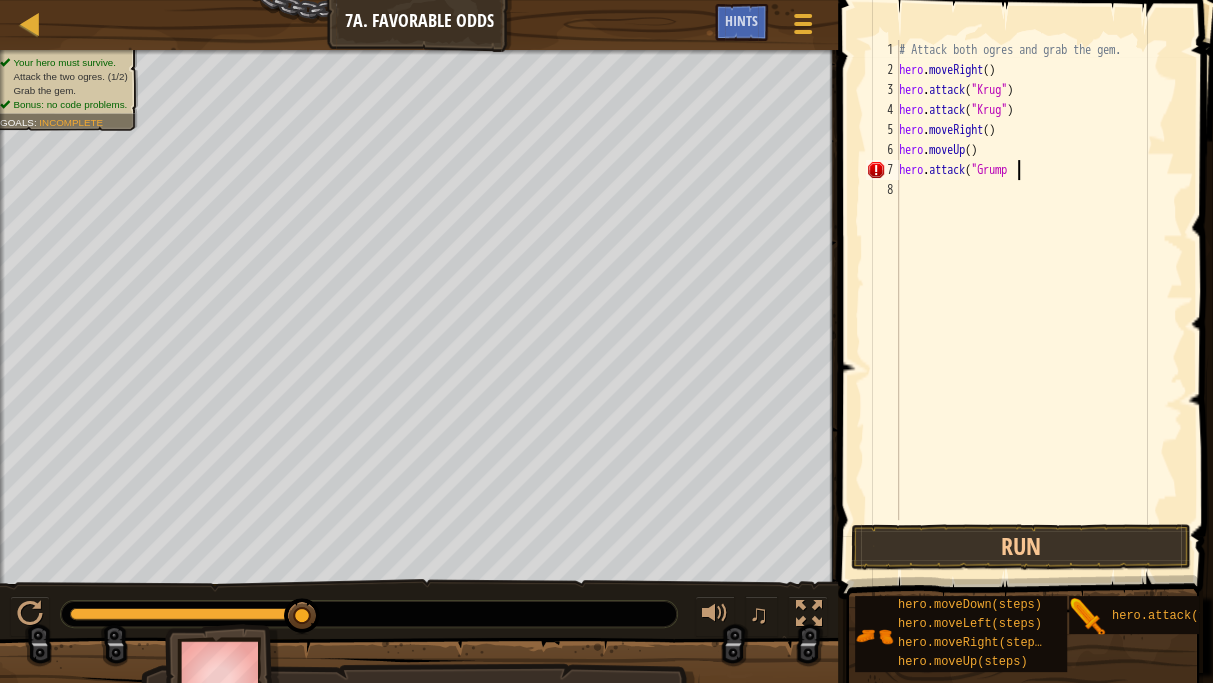 paste on """ 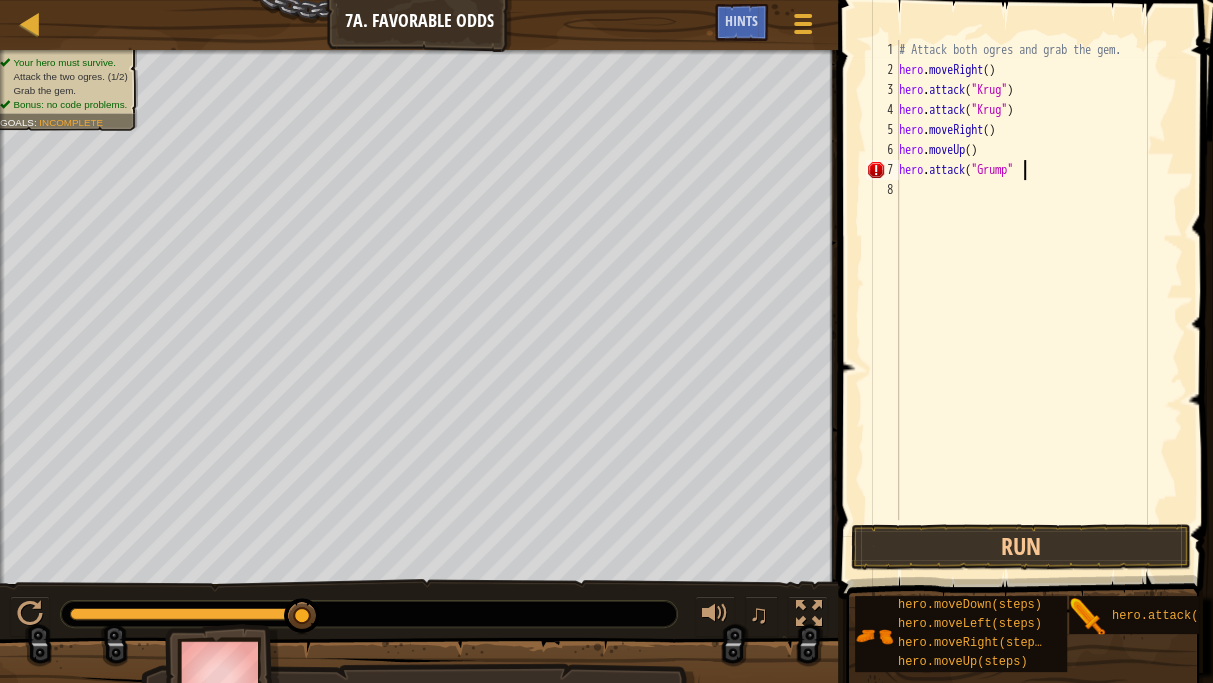 scroll, scrollTop: 9, scrollLeft: 10, axis: both 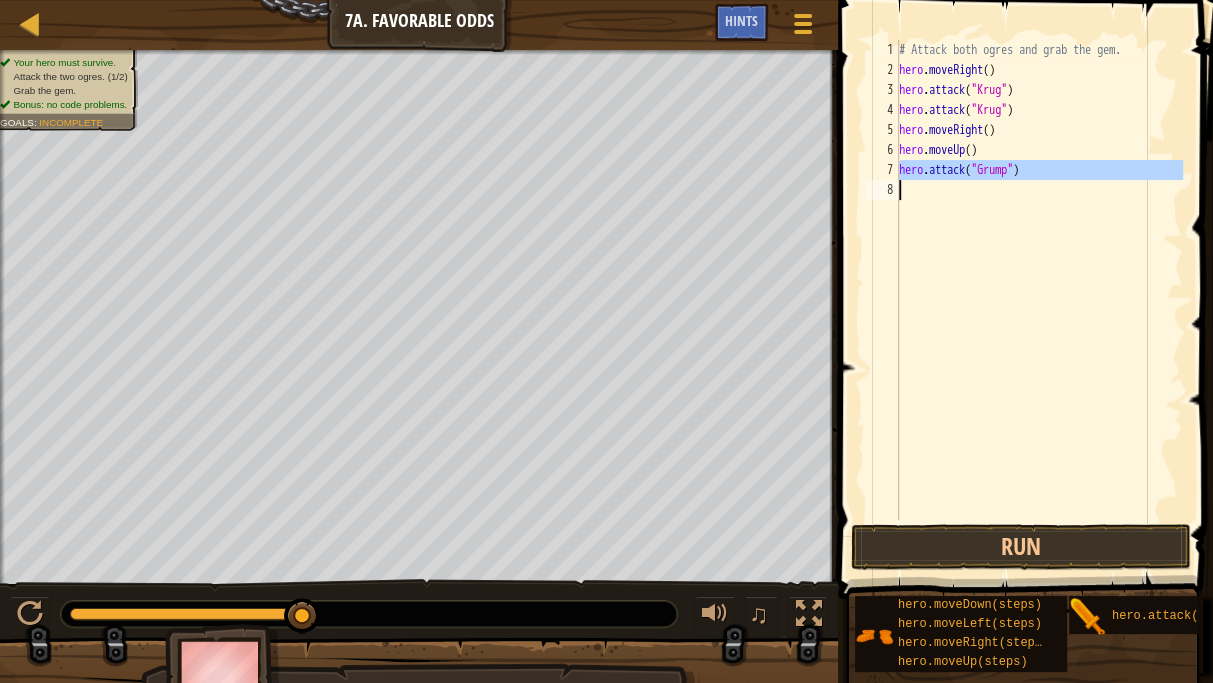 drag, startPoint x: 902, startPoint y: 175, endPoint x: 1023, endPoint y: 171, distance: 121.0661 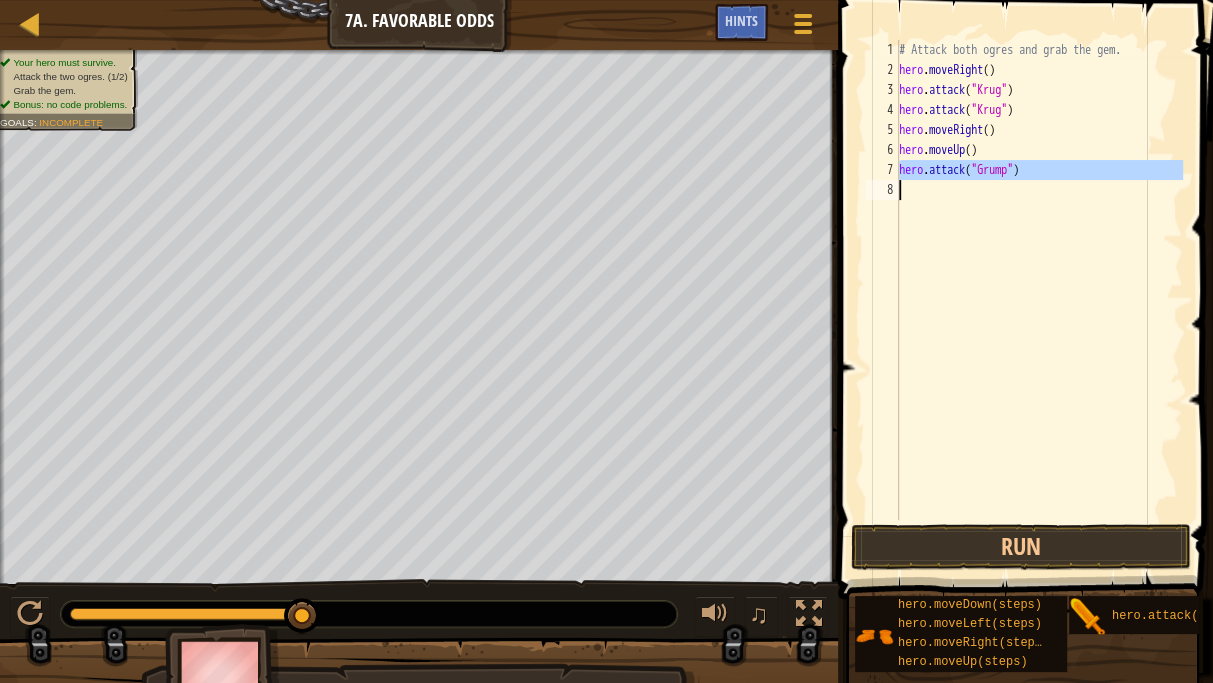 click on "# Attack both ogres and grab the gem. hero . moveRight ( ) hero . attack ( "Krug" ) hero . attack ( "Krug" ) hero . moveRight ( ) hero . moveUp ( ) hero . attack ( "Grump" )" at bounding box center [1039, 280] 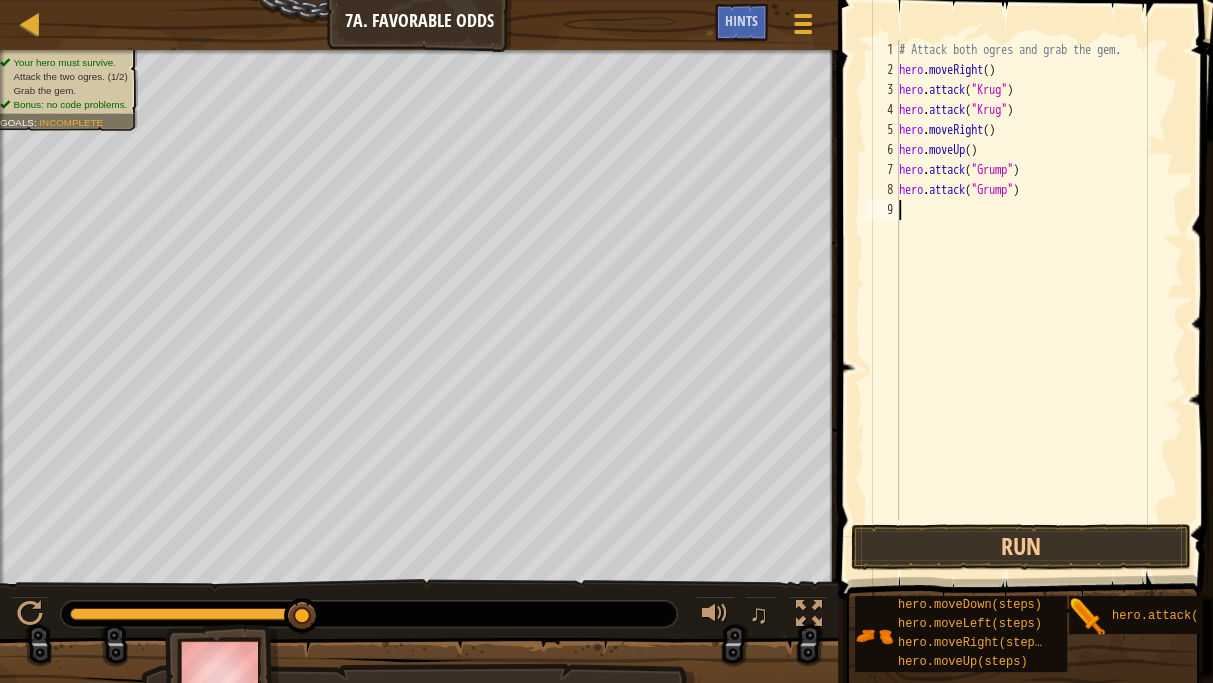click on "# Attack both ogres and grab the gem. hero . moveRight ( ) hero . attack ( "Krug" ) hero . attack ( "Krug" ) hero . moveRight ( ) hero . moveUp ( ) hero . attack ( "Grump" ) hero . attack ( "Grump" )" at bounding box center [1039, 300] 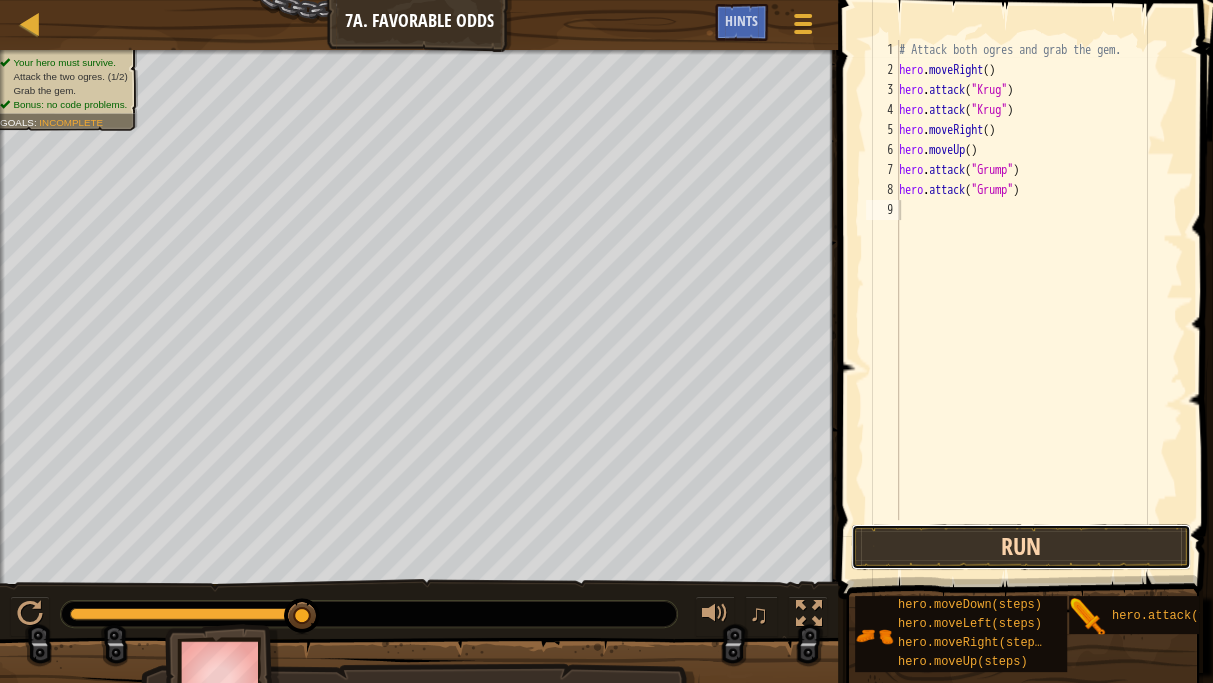 click on "Run" at bounding box center (1021, 547) 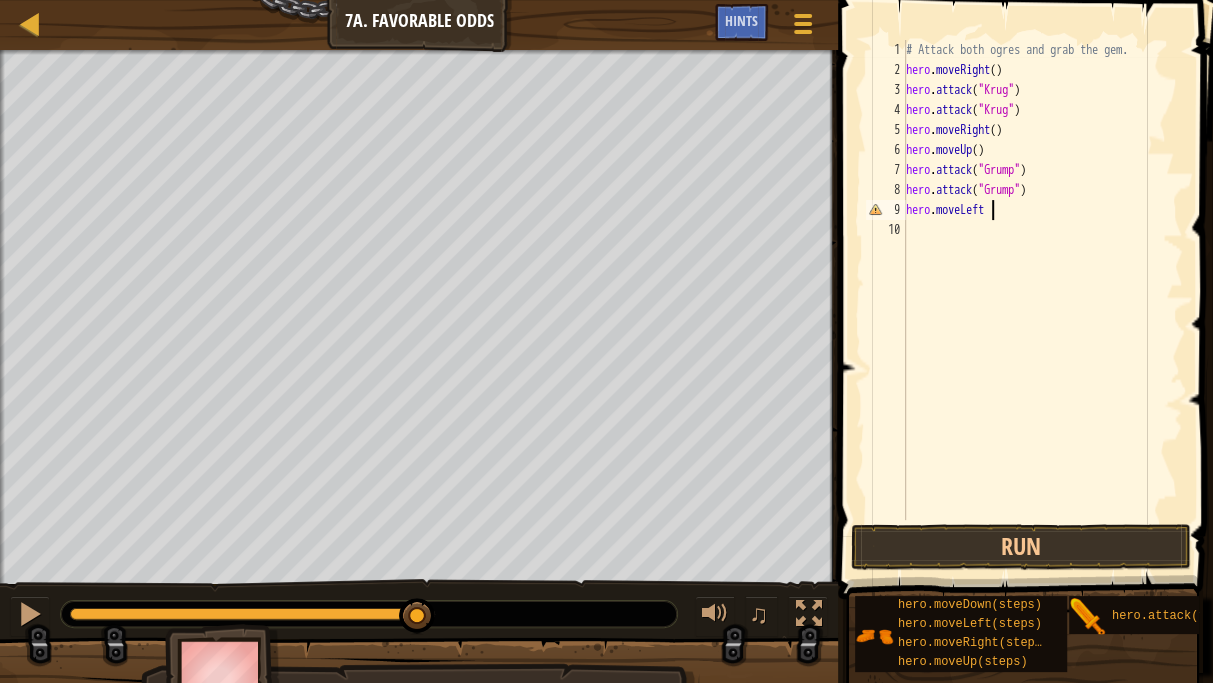 scroll, scrollTop: 9, scrollLeft: 6, axis: both 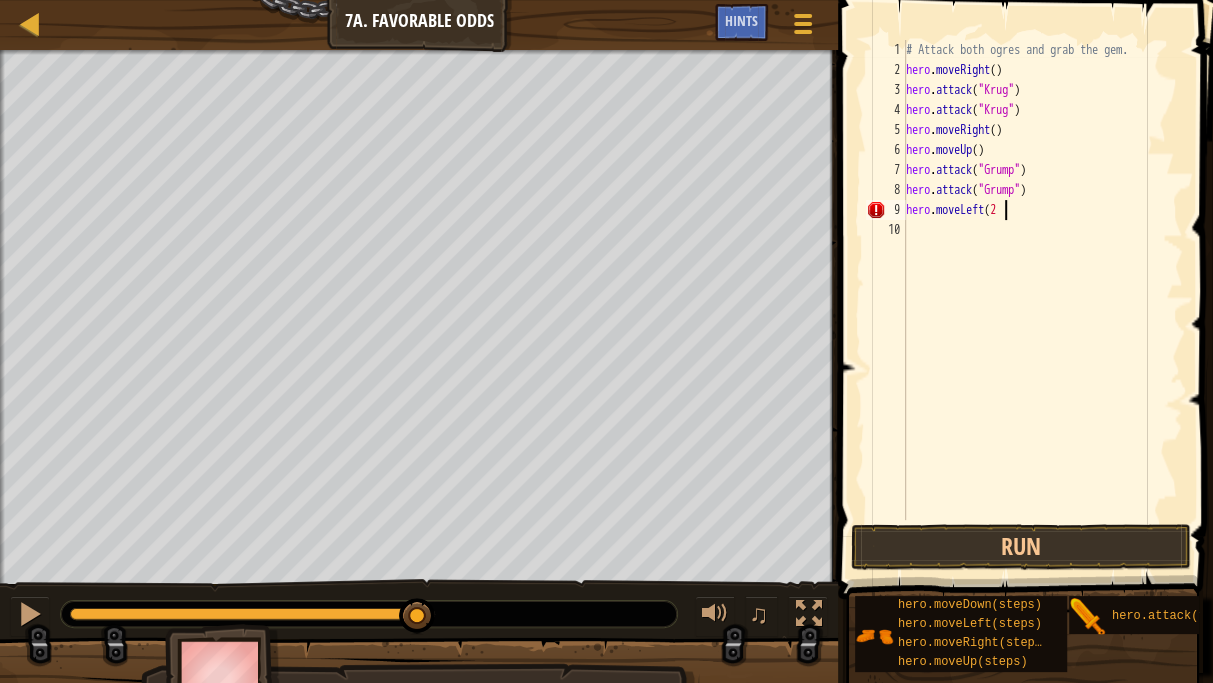 type on "hero.moveLeft(2)" 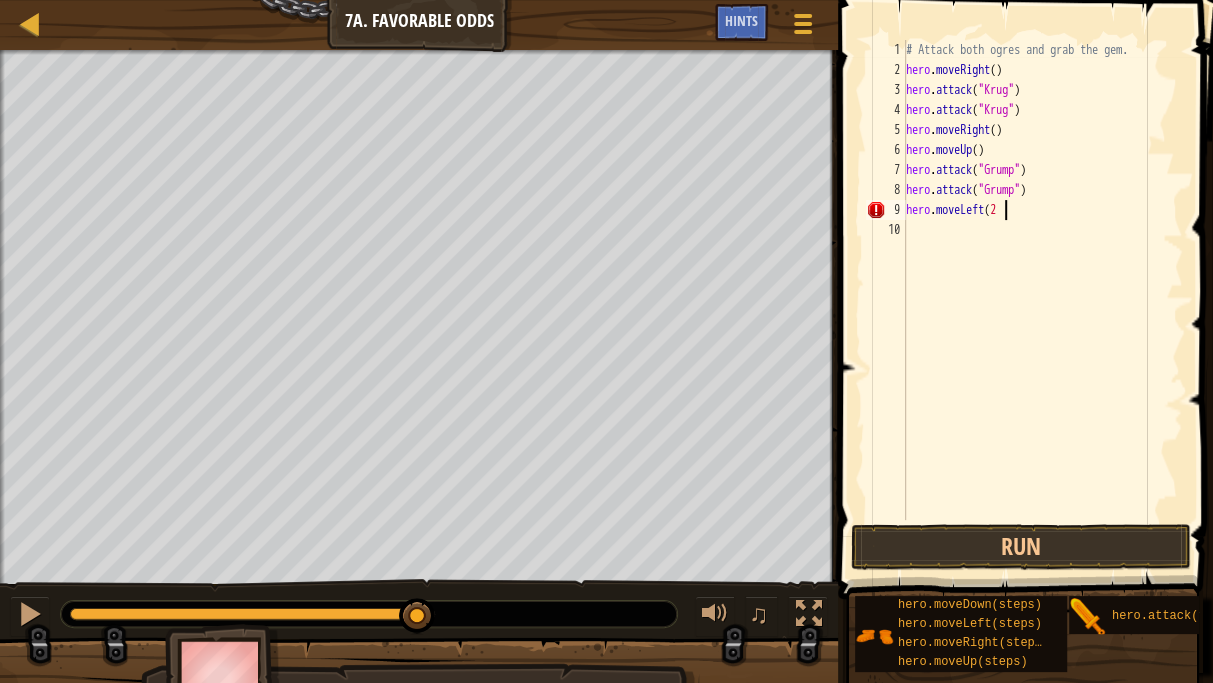 scroll, scrollTop: 9, scrollLeft: 7, axis: both 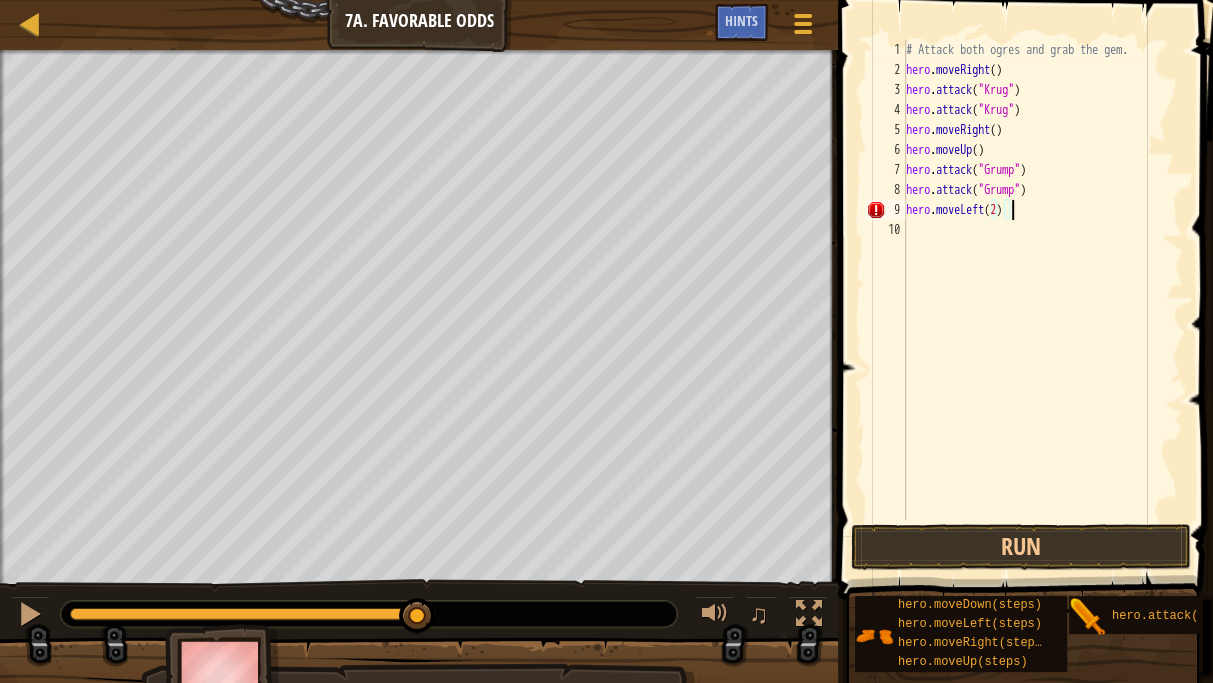 type 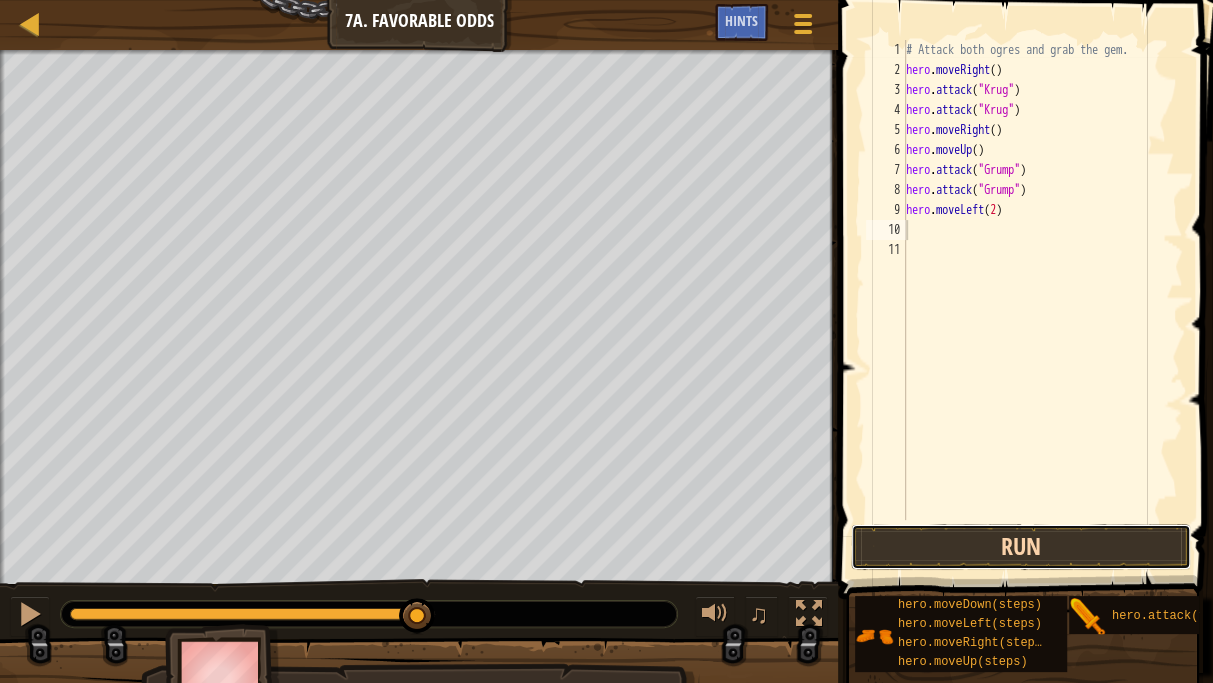click on "Run" at bounding box center [1021, 547] 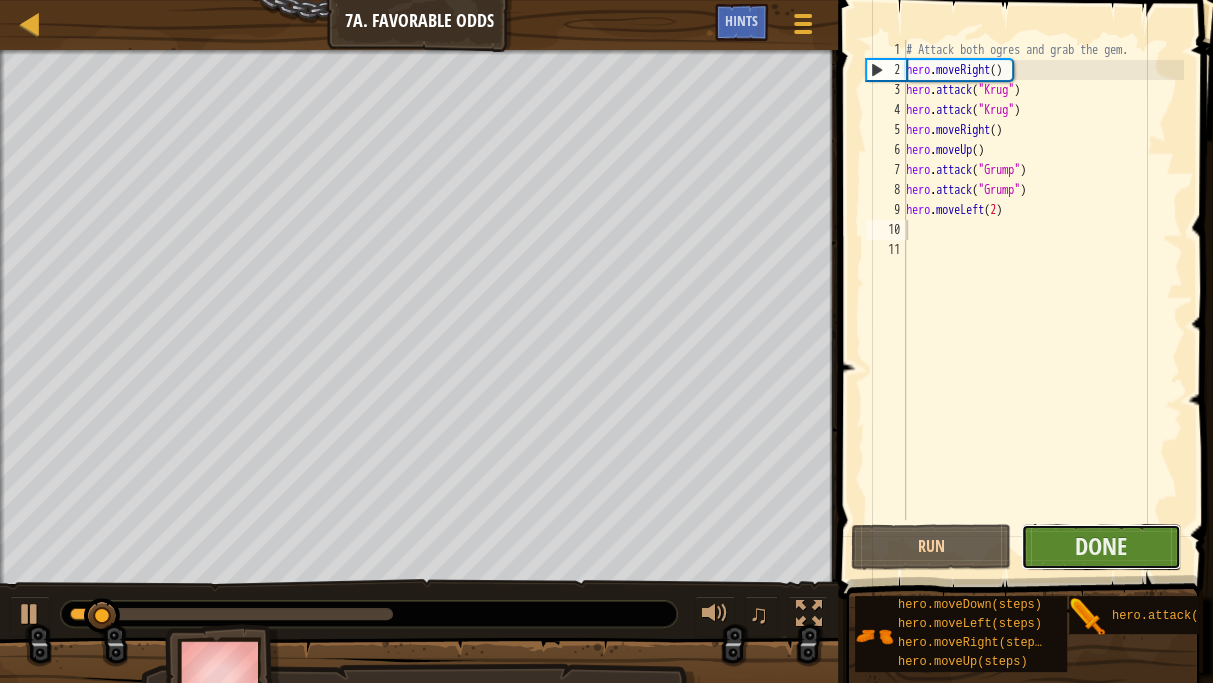 click on "Done" at bounding box center [1101, 547] 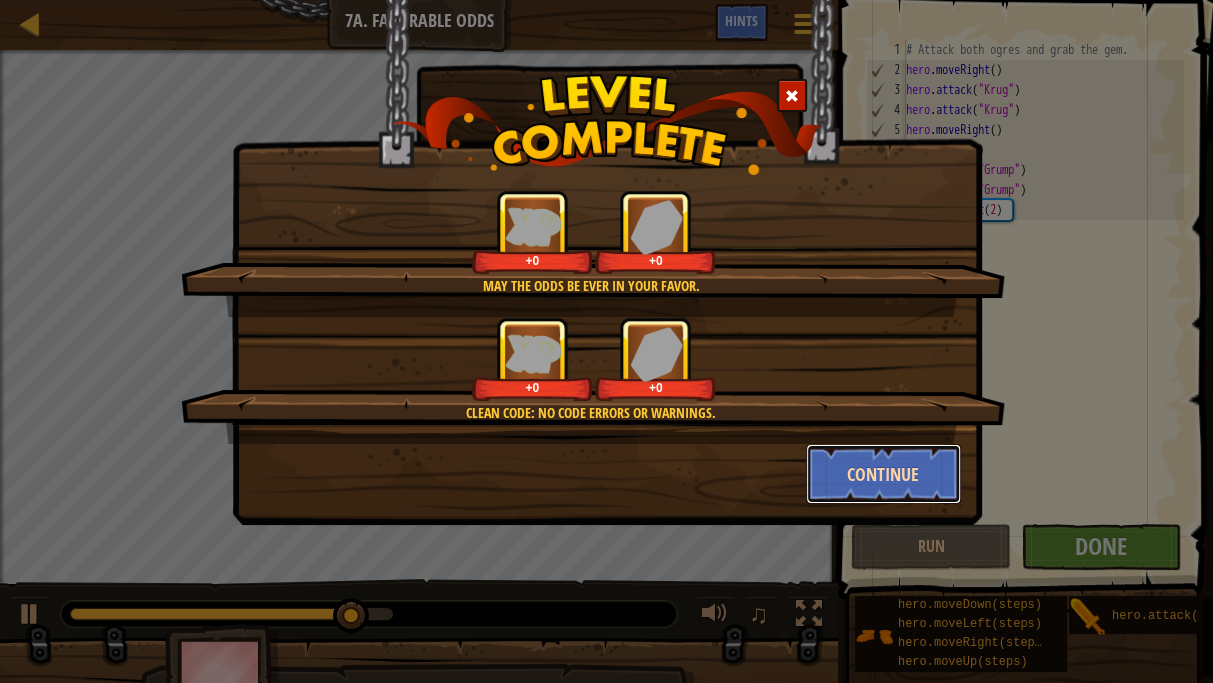 click on "Continue" at bounding box center [883, 474] 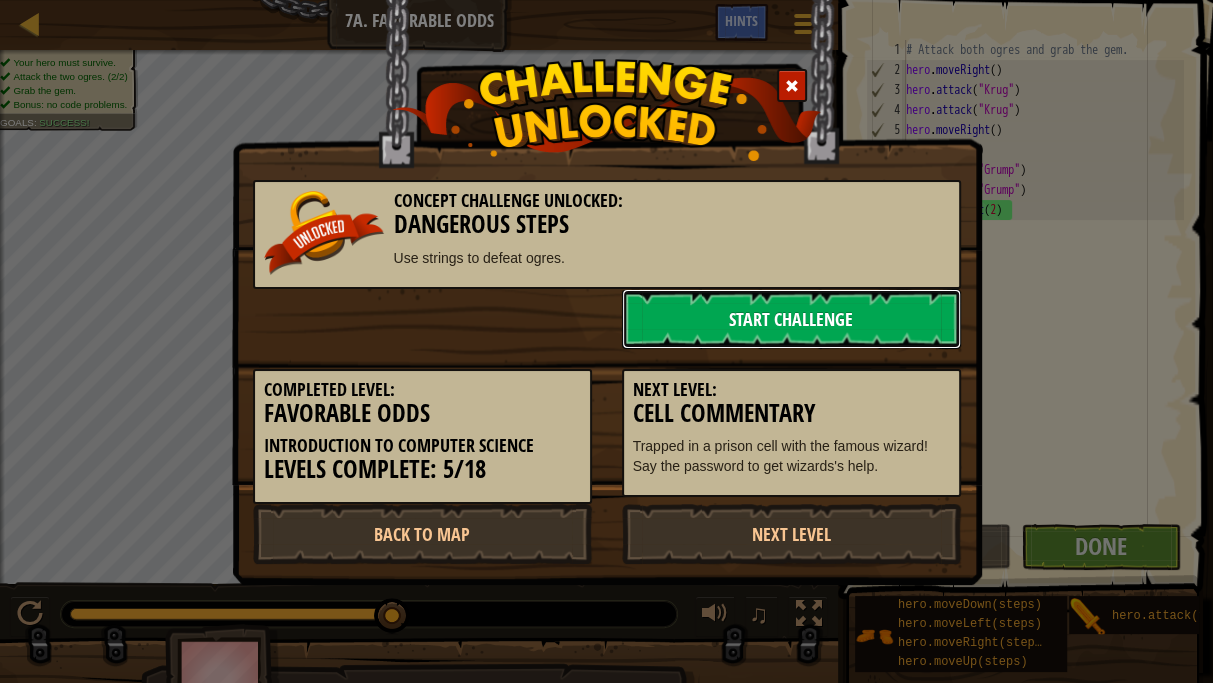 click on "Start Challenge" at bounding box center [791, 319] 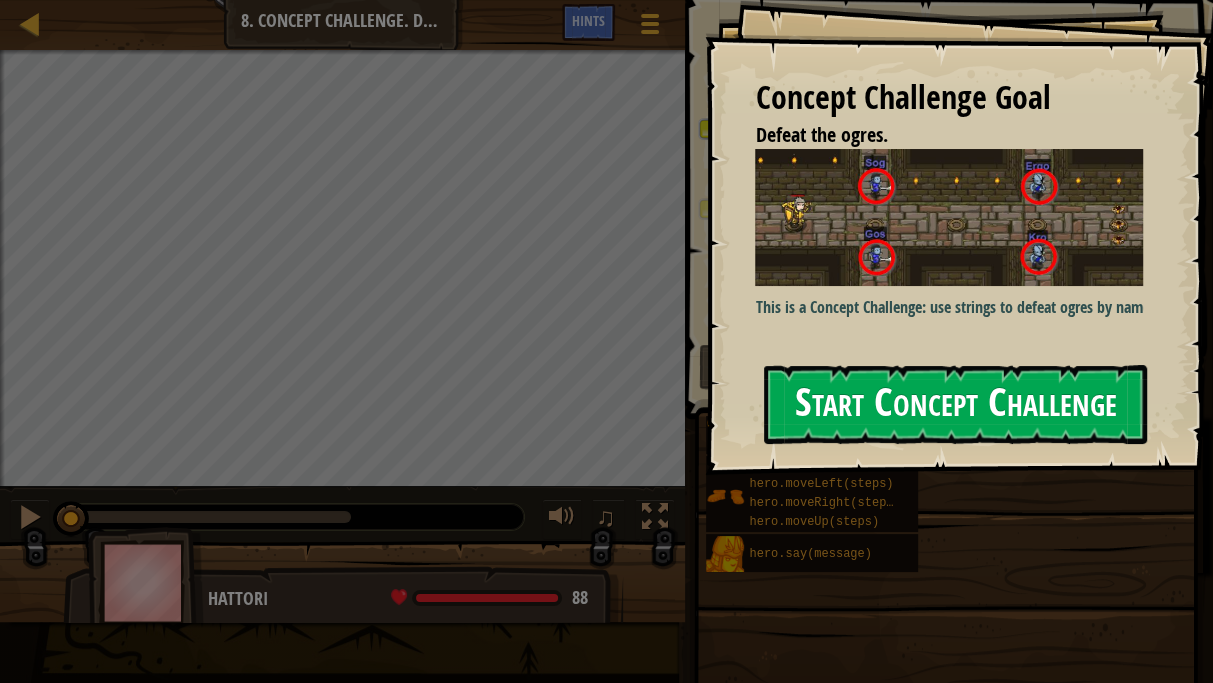 click on "Start Concept Challenge" at bounding box center [955, 404] 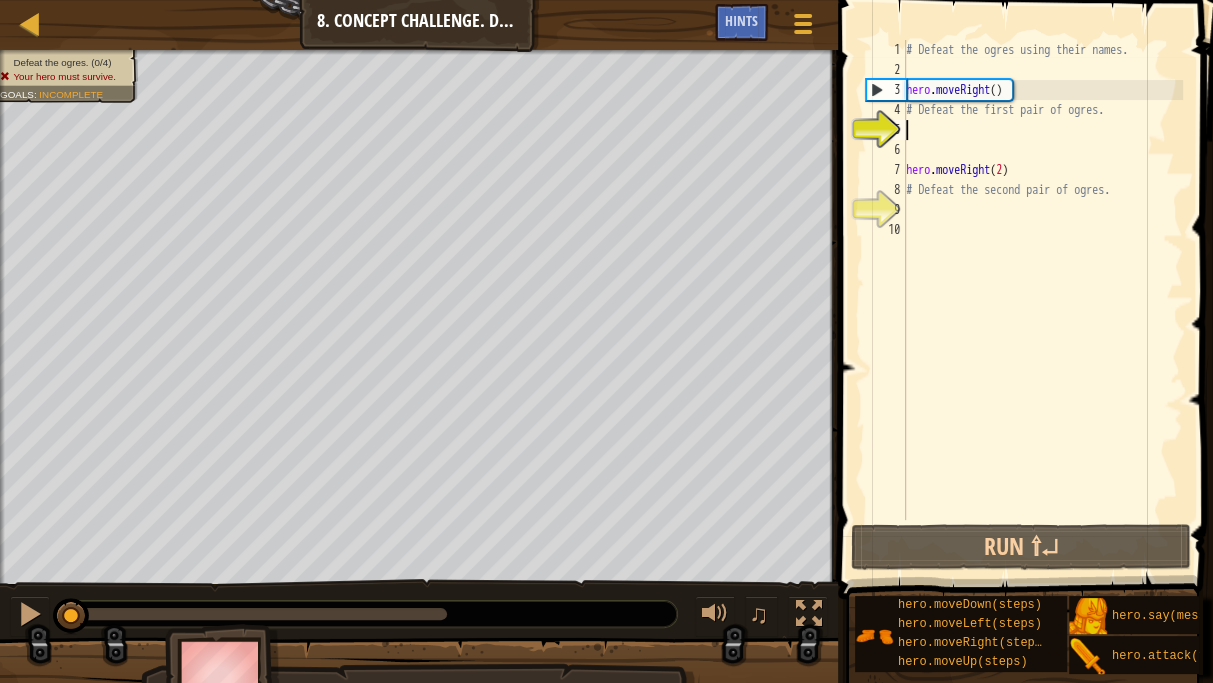 click on "# Defeat the ogres using their names. hero . moveRight ( ) # Defeat the first pair of ogres. hero . moveRight ( 2 ) # Defeat the second pair of ogres." at bounding box center (1042, 300) 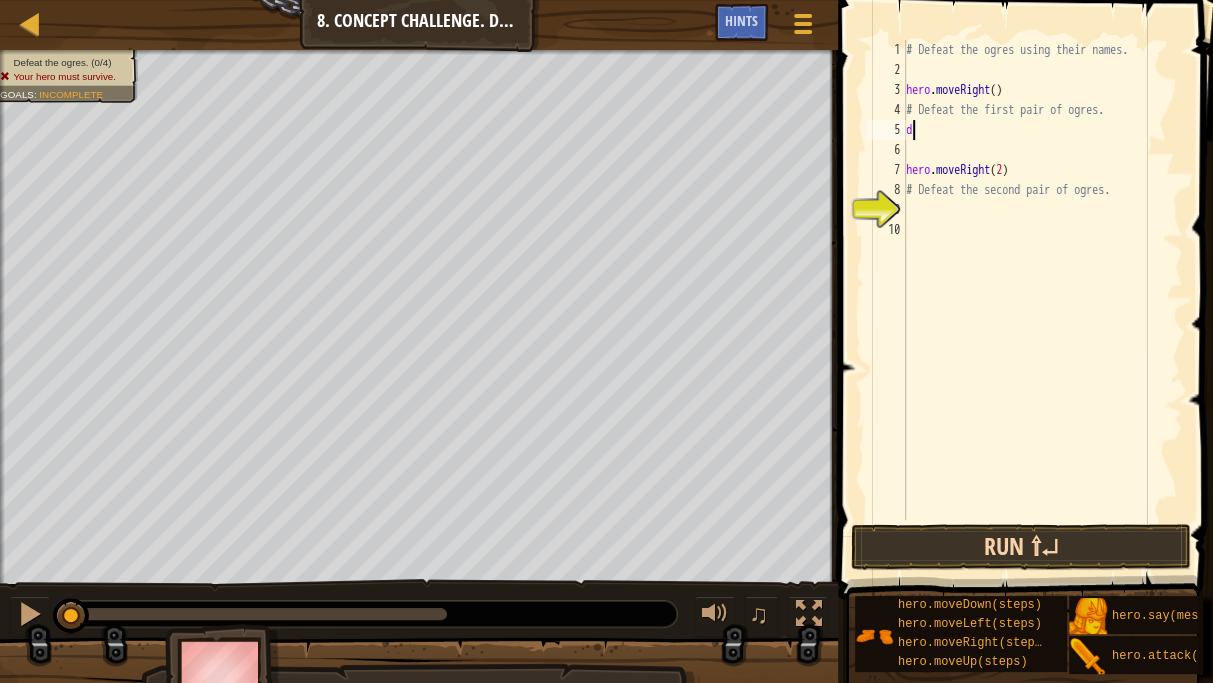 type on "d" 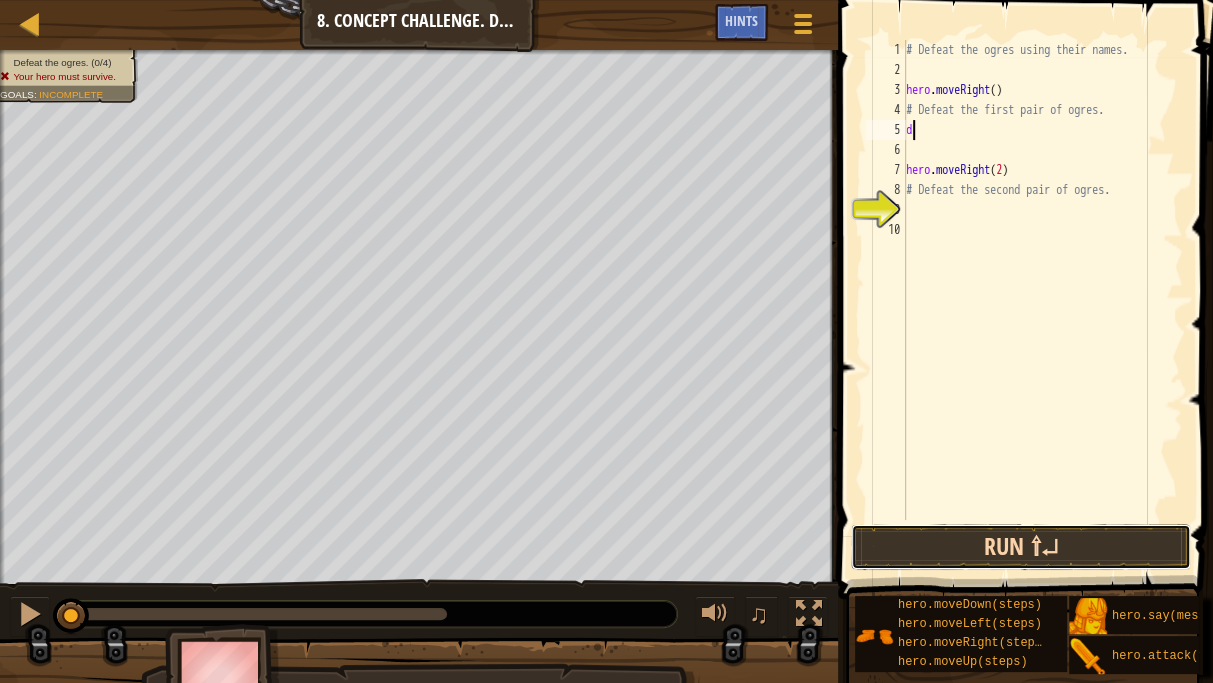 click on "Run ⇧↵" at bounding box center (1021, 547) 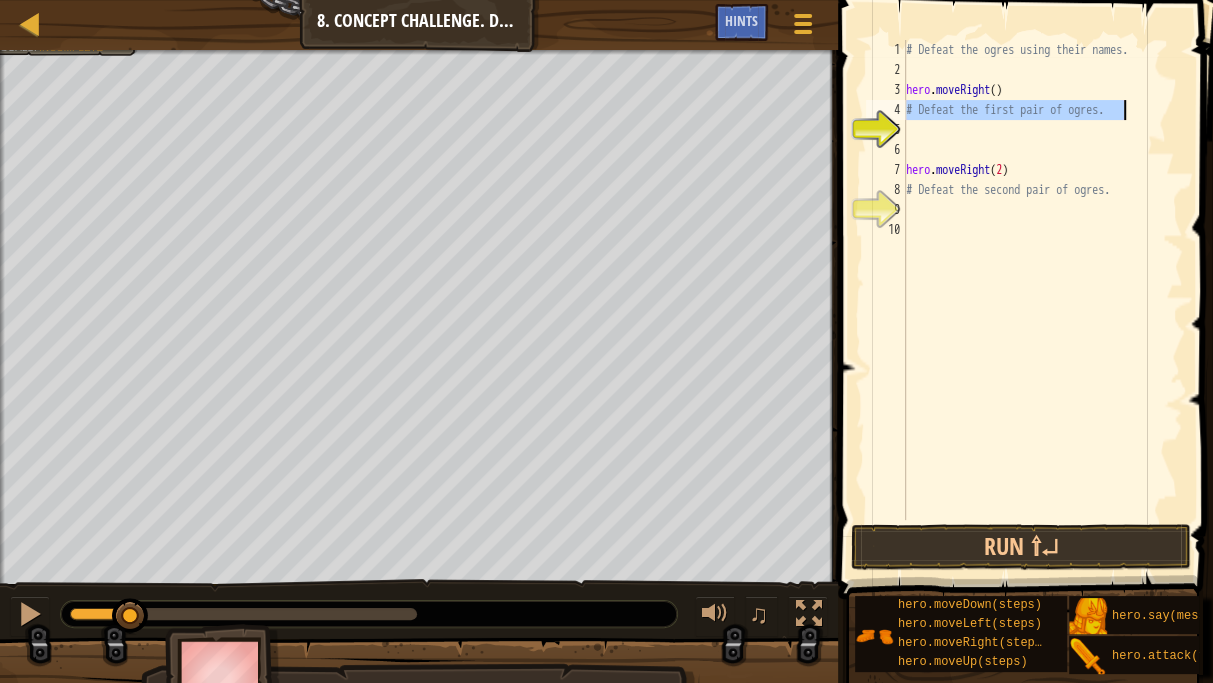 drag, startPoint x: 907, startPoint y: 108, endPoint x: 1159, endPoint y: 109, distance: 252.00198 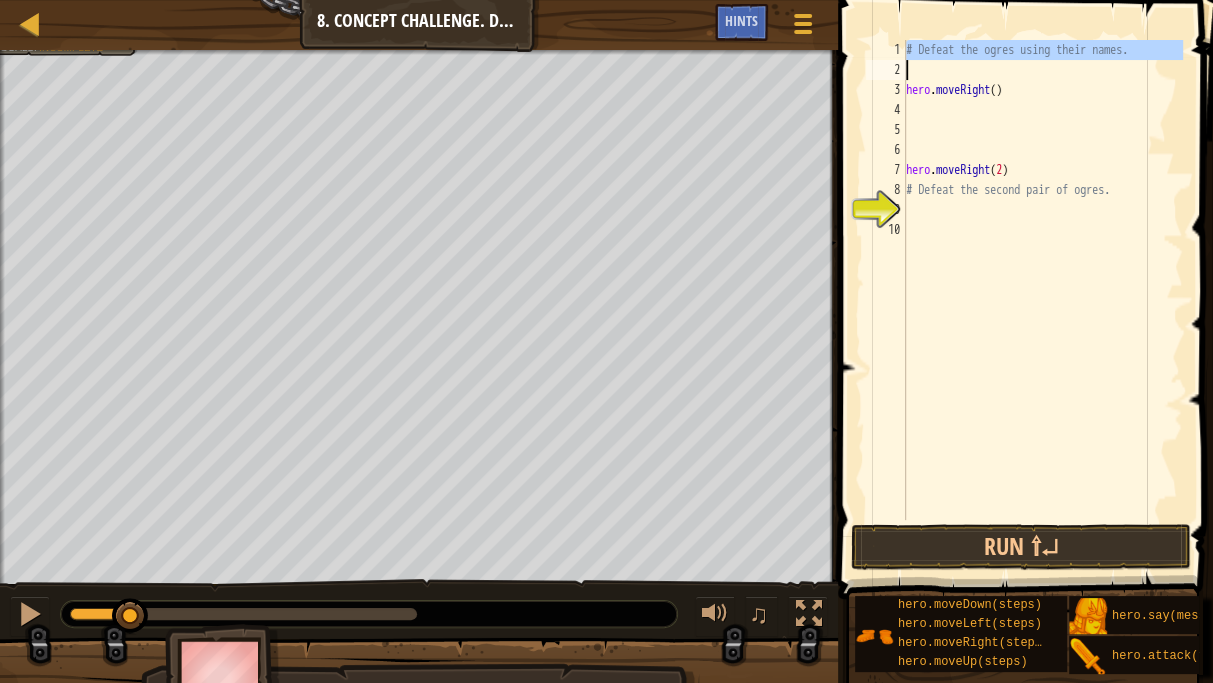 drag, startPoint x: 907, startPoint y: 53, endPoint x: 1202, endPoint y: 67, distance: 295.33203 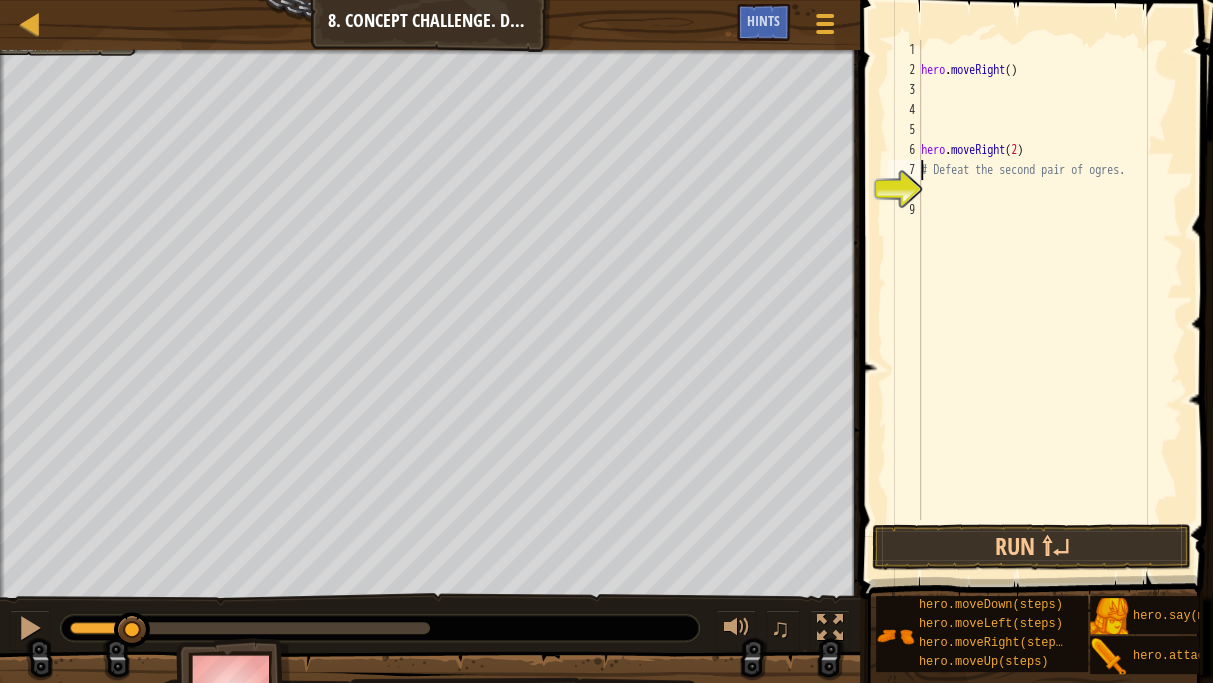 click on "1 2 3 4 5 6 7 8 9 hero . moveRight ( ) hero . moveRight ( 2 ) # Defeat the second pair of ogres.     הההההההההההההההההההההההההההההההההההההההההההההההההההההההההההההההההההההההההההההההההההההההההההההההההההההההההההההההההההההההההההההההההההההההההההההההההההההההההההההההההההההההההההההההההההההההההההההההההההההההההההההההההההההההההההההההההההההההההההההההההההההההההההההההה XXXXXXXXXXXXXXXXXXXXXXXXXXXXXXXXXXXXXXXXXXXXXXXXXXXXXXXXXXXXXXXXXXXXXXXXXXXXXXXXXXXXXXXXXXXXXXXXXXXXXXXXXXXXXXXXXXXXXXXXXXXXXXXXXXXXXXXXXXXXXXXXXXXXXXXXXXXXXXXXXXXXXXXXXXXXXXXXXXXXXXXXXXXXXXXXXXXXXXXXXXXXXXXXXXXXXXXXXXXXXXXXXXXXXXXXXXXXXXXXXXXXXXXXXXXXXXXX" at bounding box center (1033, 280) 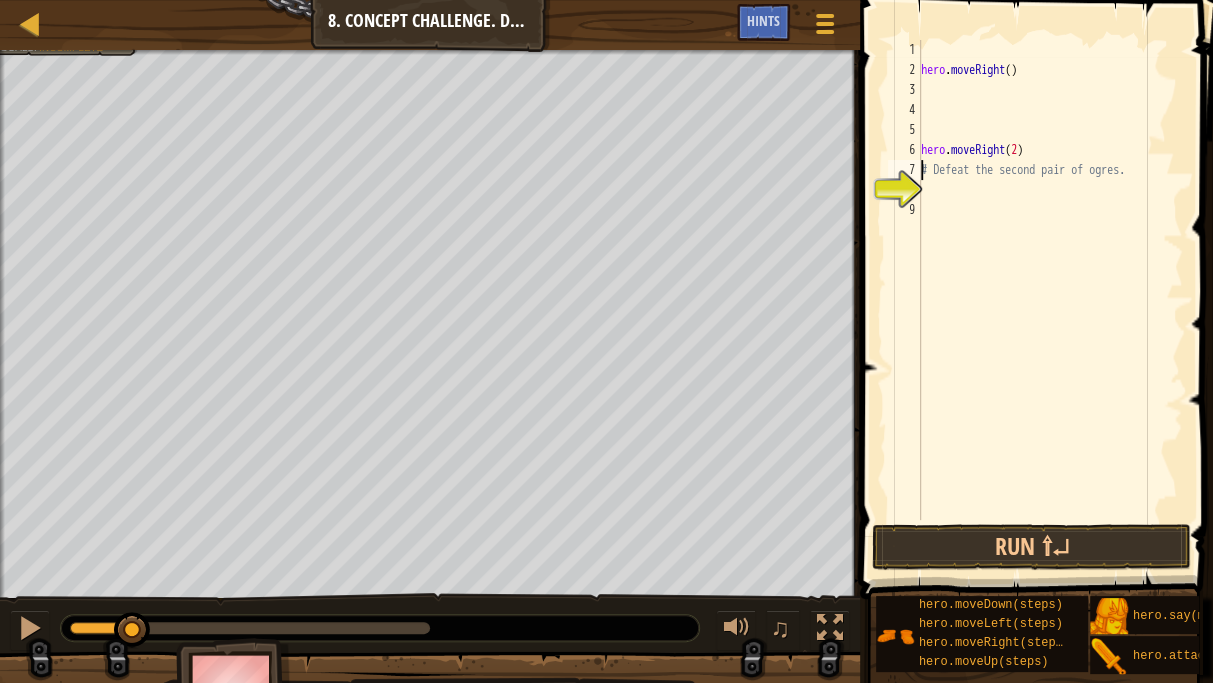 type on "# Defeat the second pair of ogres." 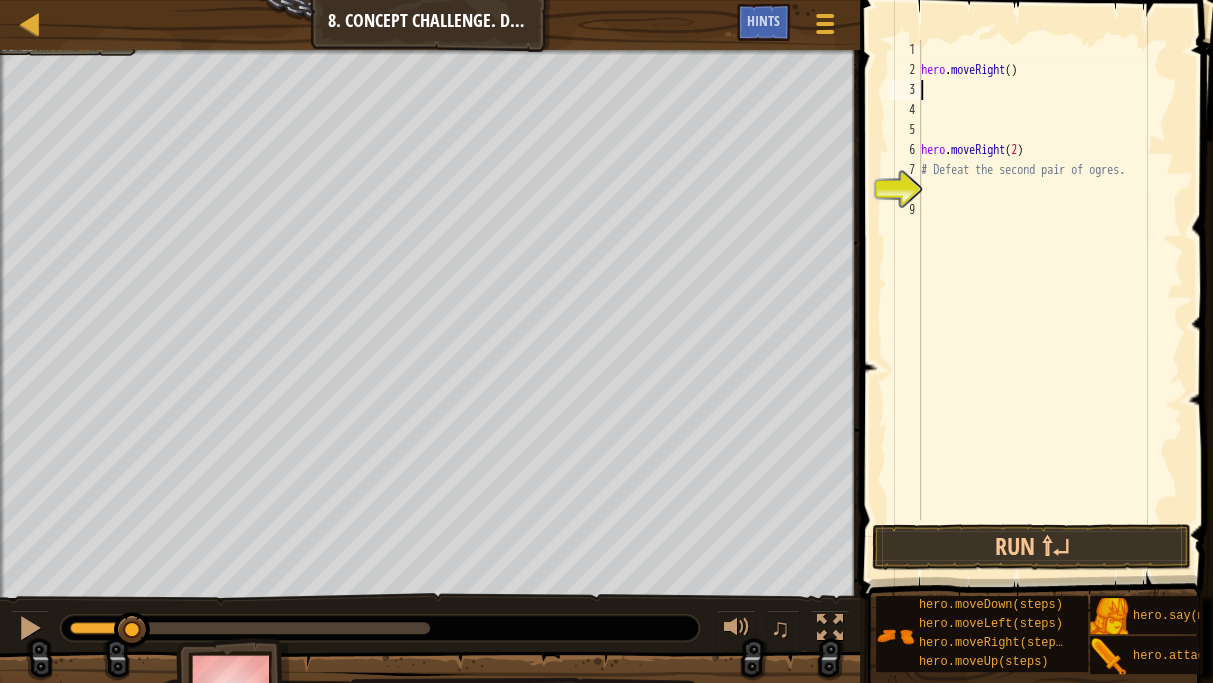 type on "hero.moveRight()" 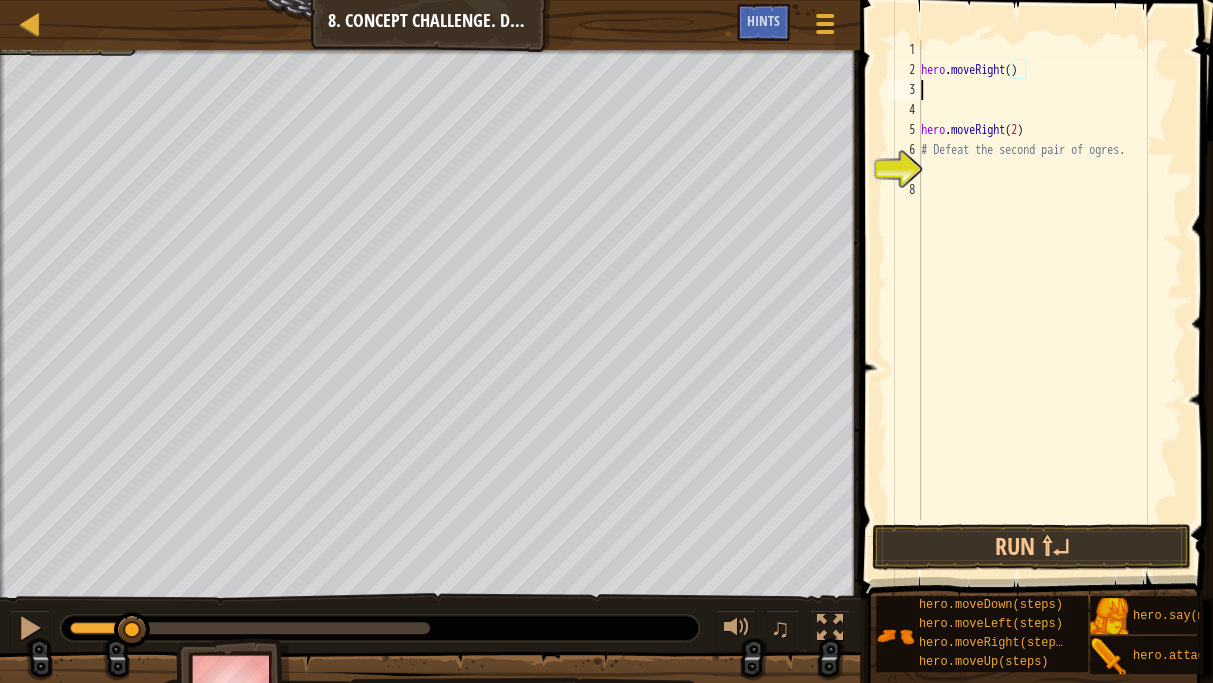 click on "hero . moveRight ( ) hero . moveRight ( 2 ) # Defeat the second pair of ogres." at bounding box center [1050, 300] 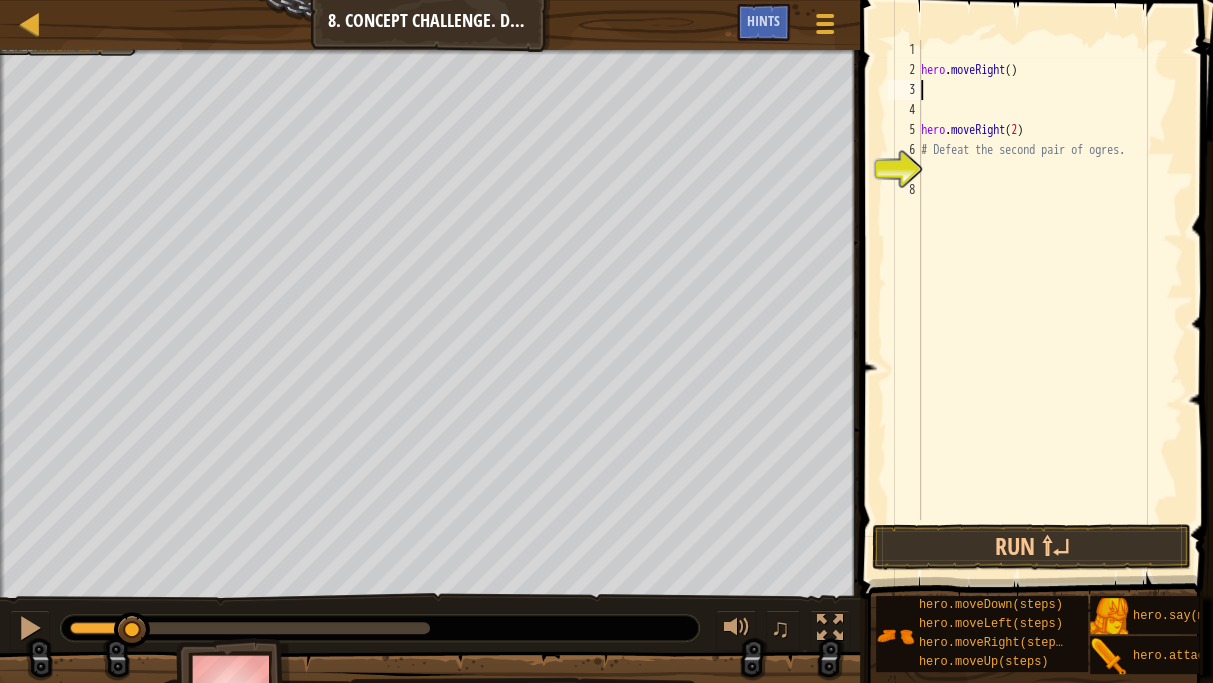 type on "hero.moveRight()" 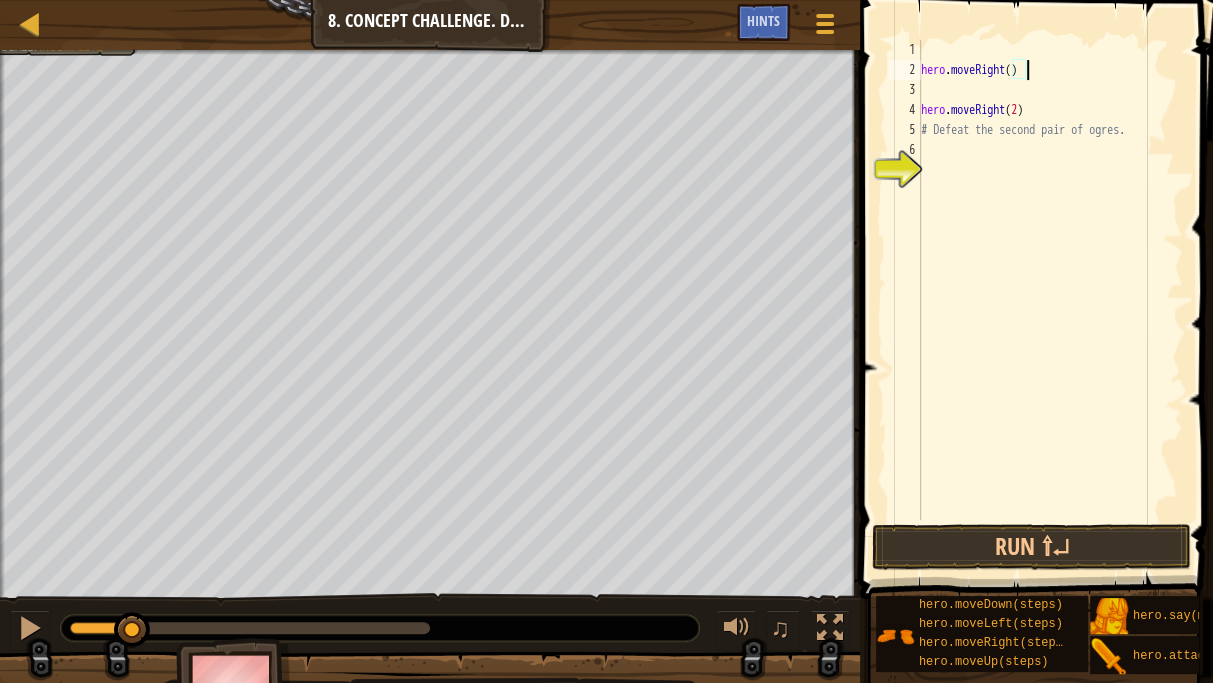 click on "hero . moveRight ( ) hero . moveRight ( 2 ) # Defeat the second pair of ogres." at bounding box center [1050, 300] 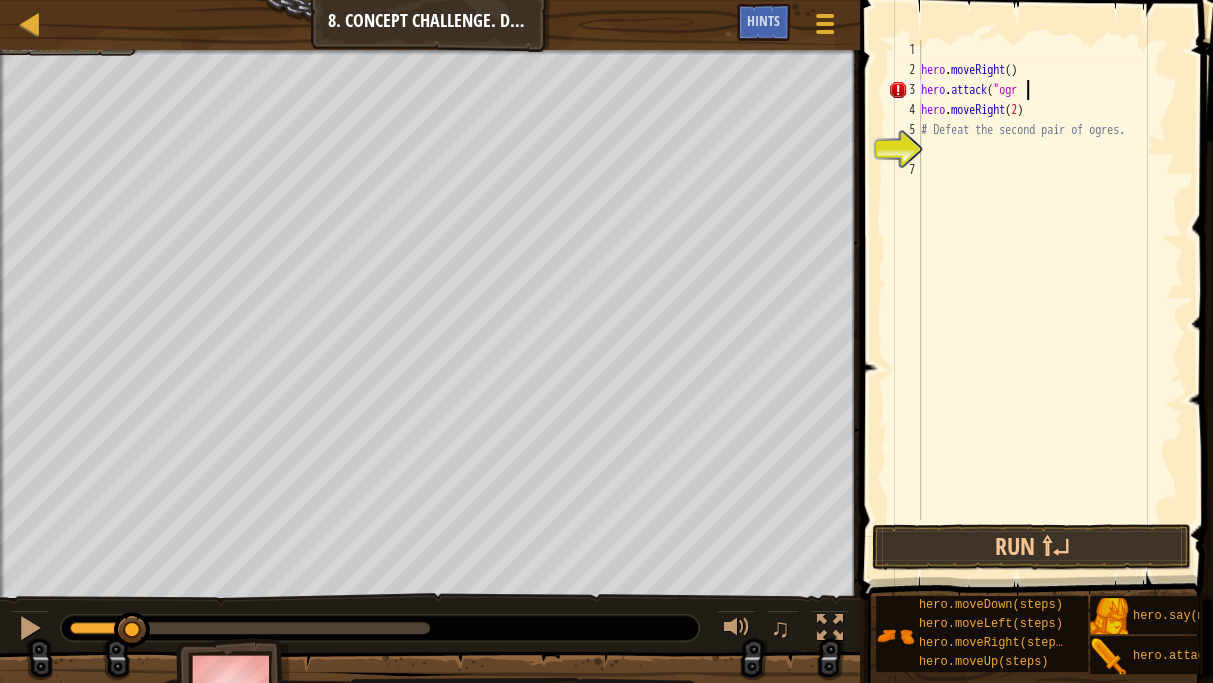 scroll, scrollTop: 9, scrollLeft: 8, axis: both 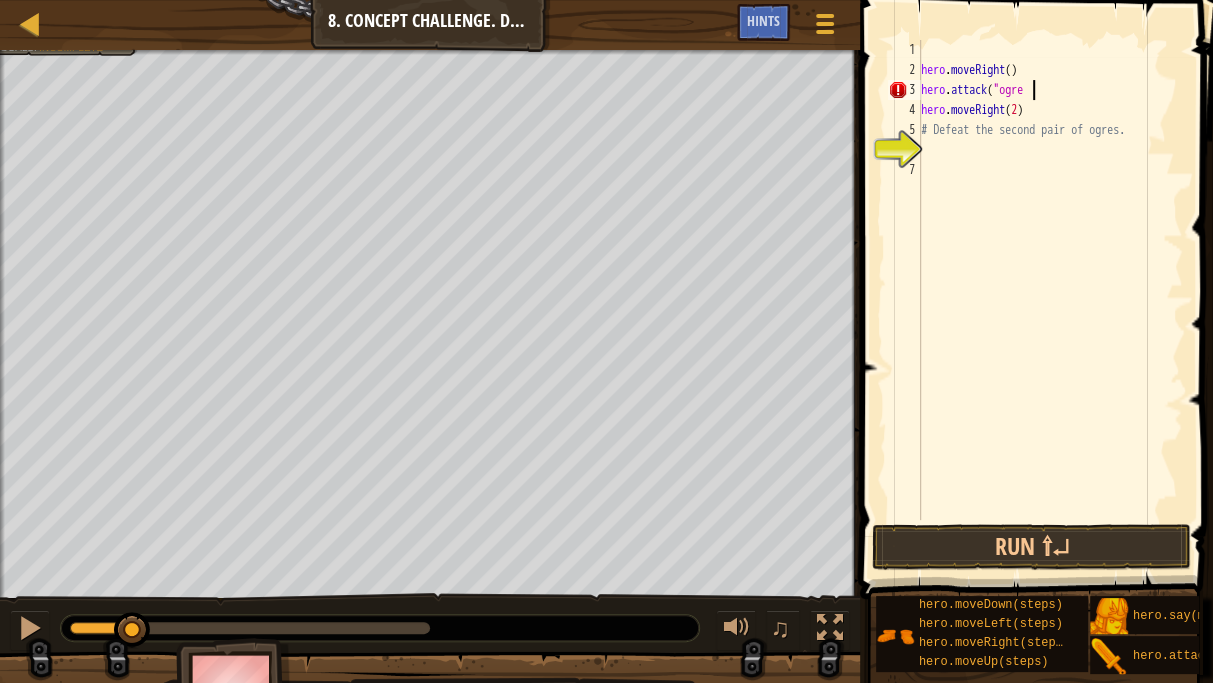 type on "hero.attack("ogres" 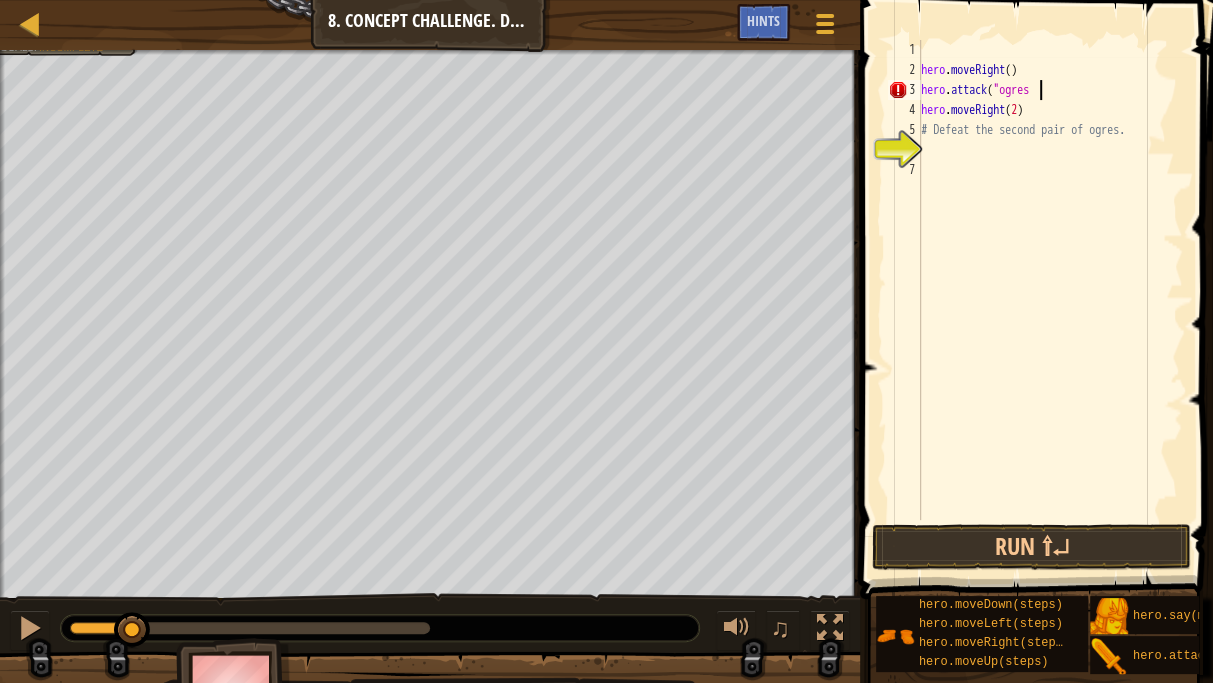 scroll, scrollTop: 9, scrollLeft: 8, axis: both 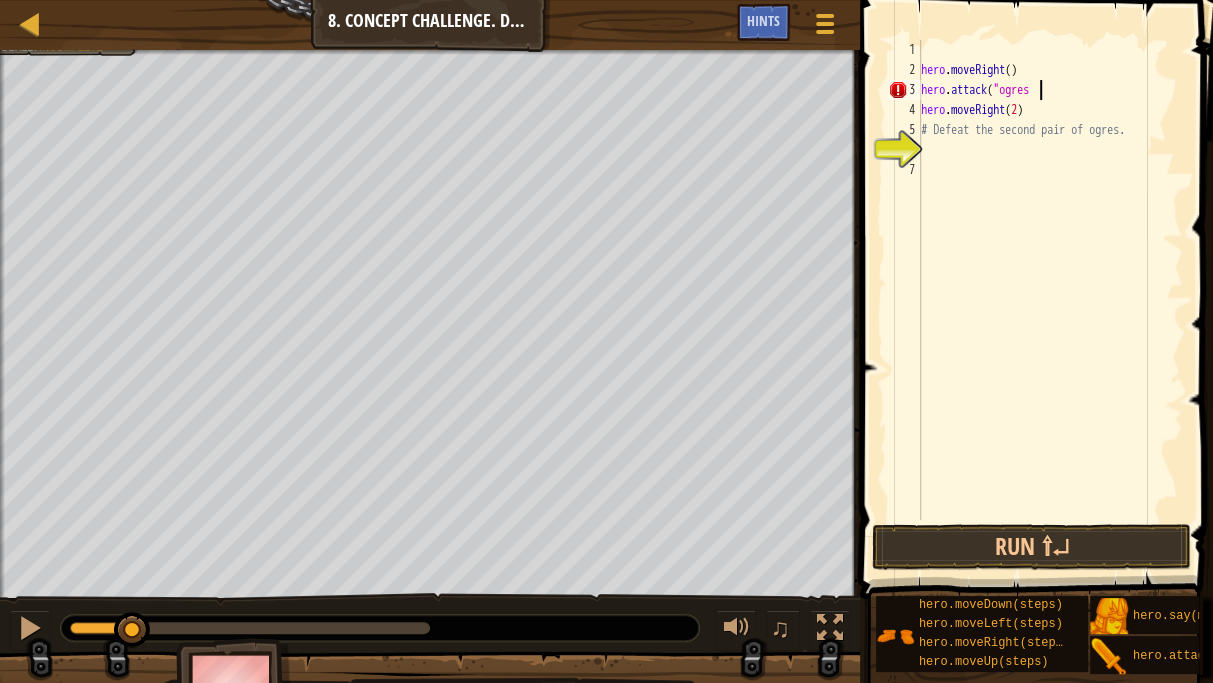 paste 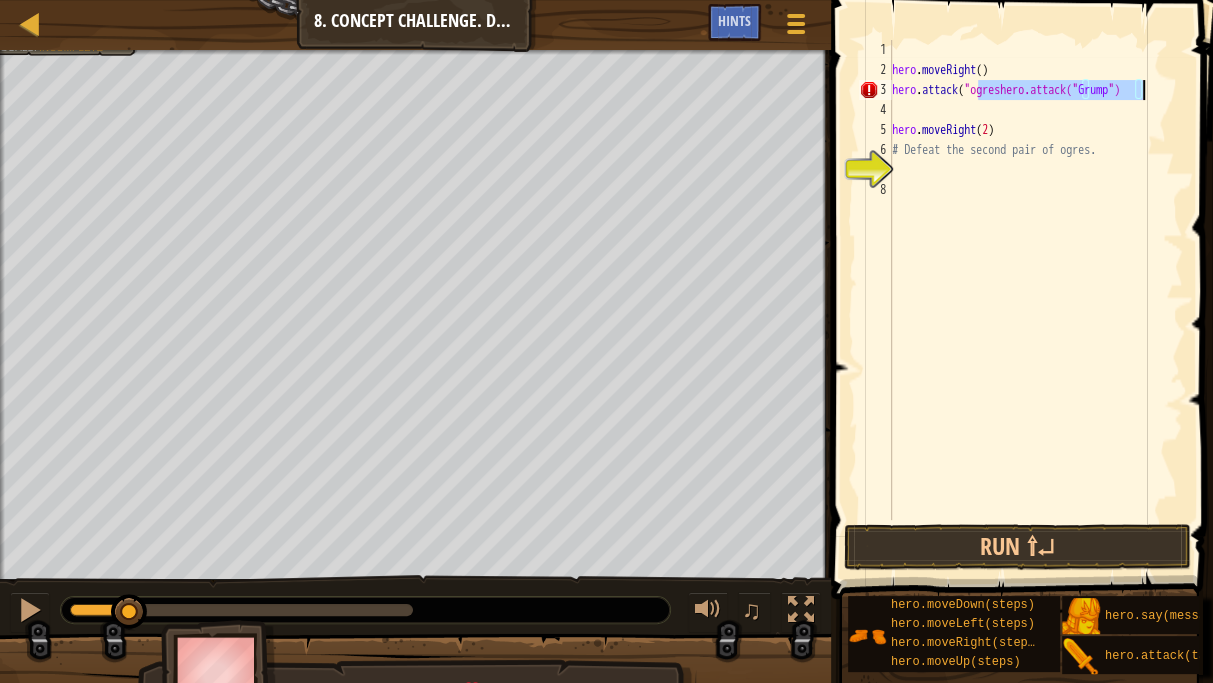 drag, startPoint x: 976, startPoint y: 91, endPoint x: 1164, endPoint y: 97, distance: 188.09572 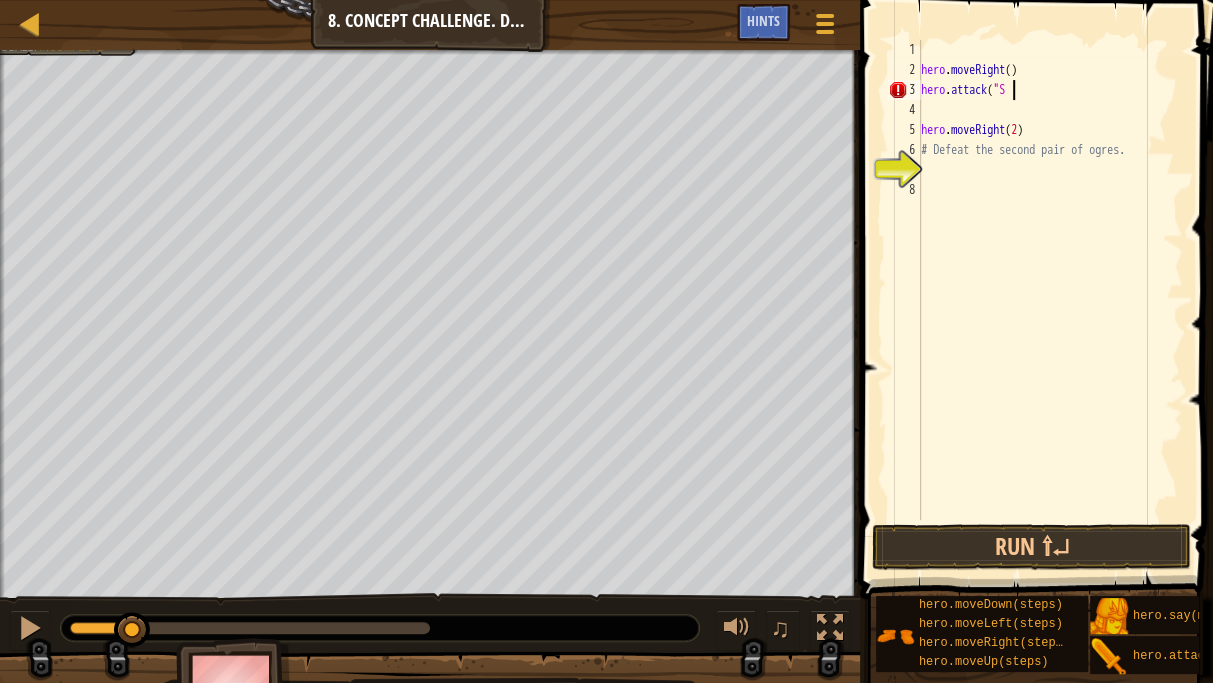 scroll, scrollTop: 9, scrollLeft: 7, axis: both 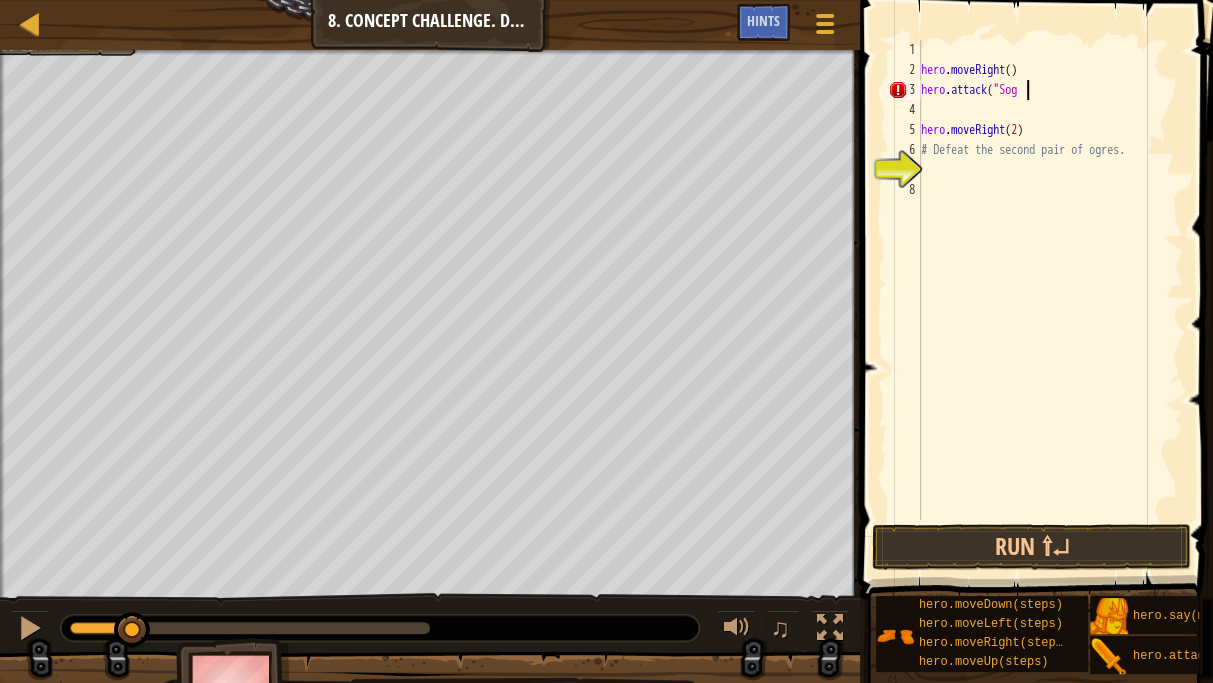 click on "hero . moveRight ( ) hero . attack ( "Sog hero . moveRight ( 2 ) # Defeat the second pair of ogres." at bounding box center (1050, 300) 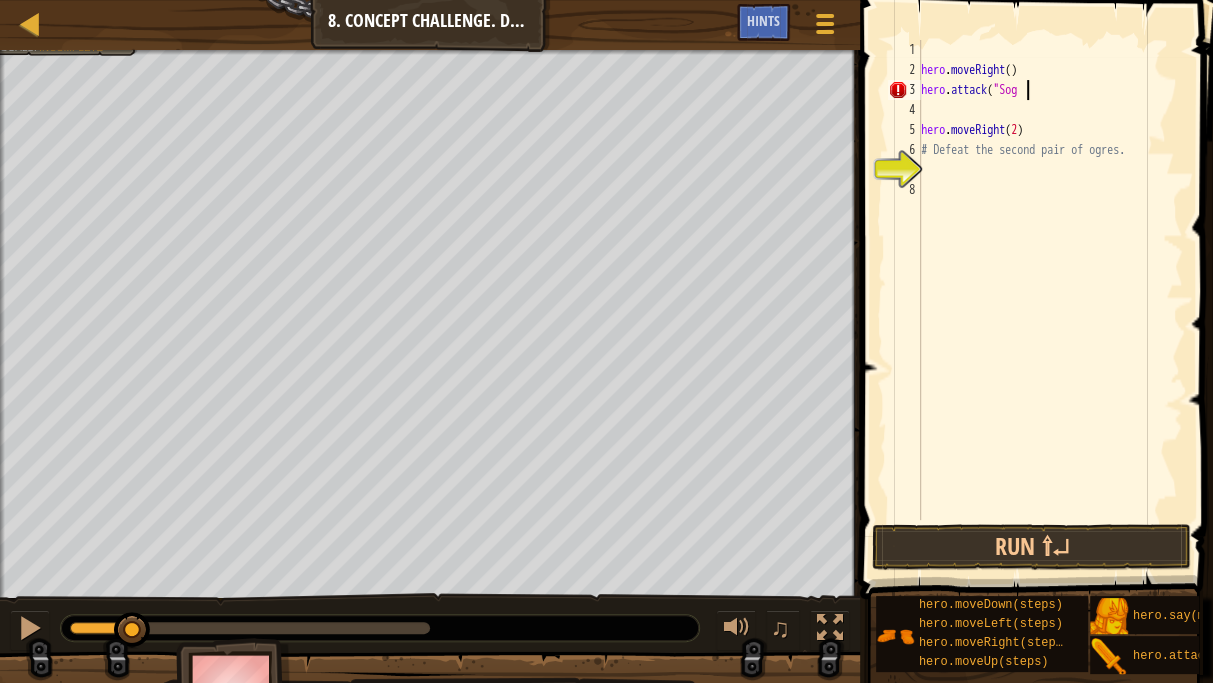 click on "hero . moveRight ( ) hero . attack ( "Sog hero . moveRight ( 2 ) # Defeat the second pair of ogres." at bounding box center (1050, 300) 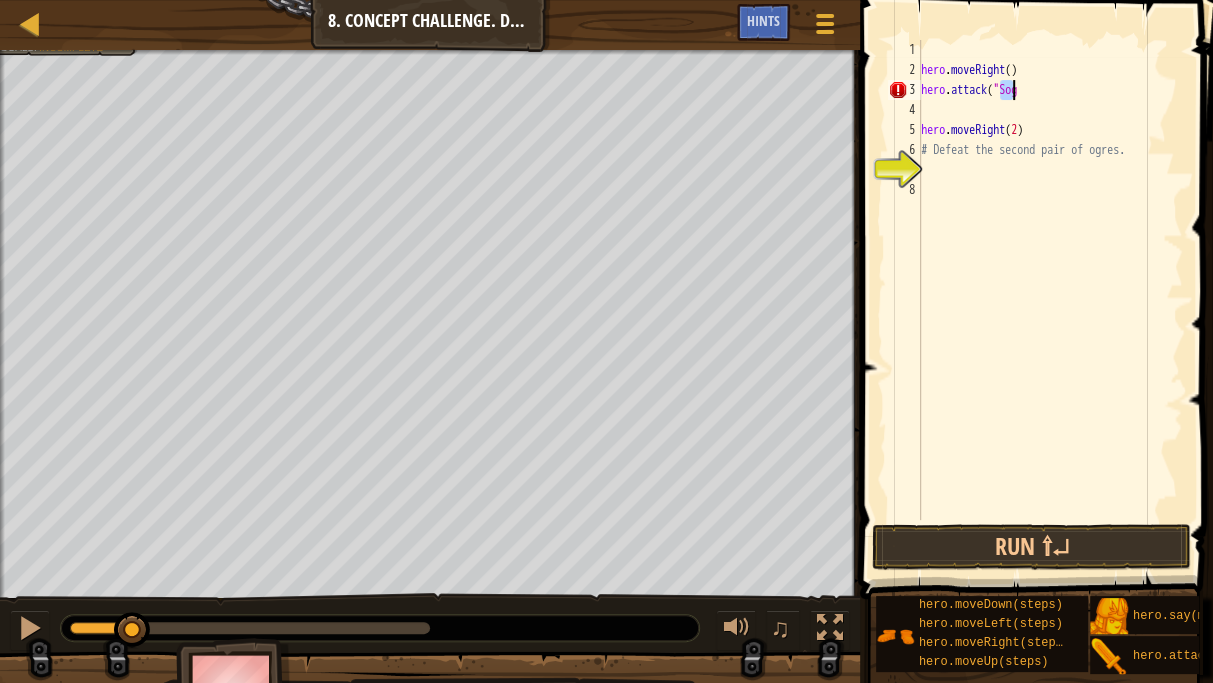 drag, startPoint x: 999, startPoint y: 89, endPoint x: 1010, endPoint y: 86, distance: 11.401754 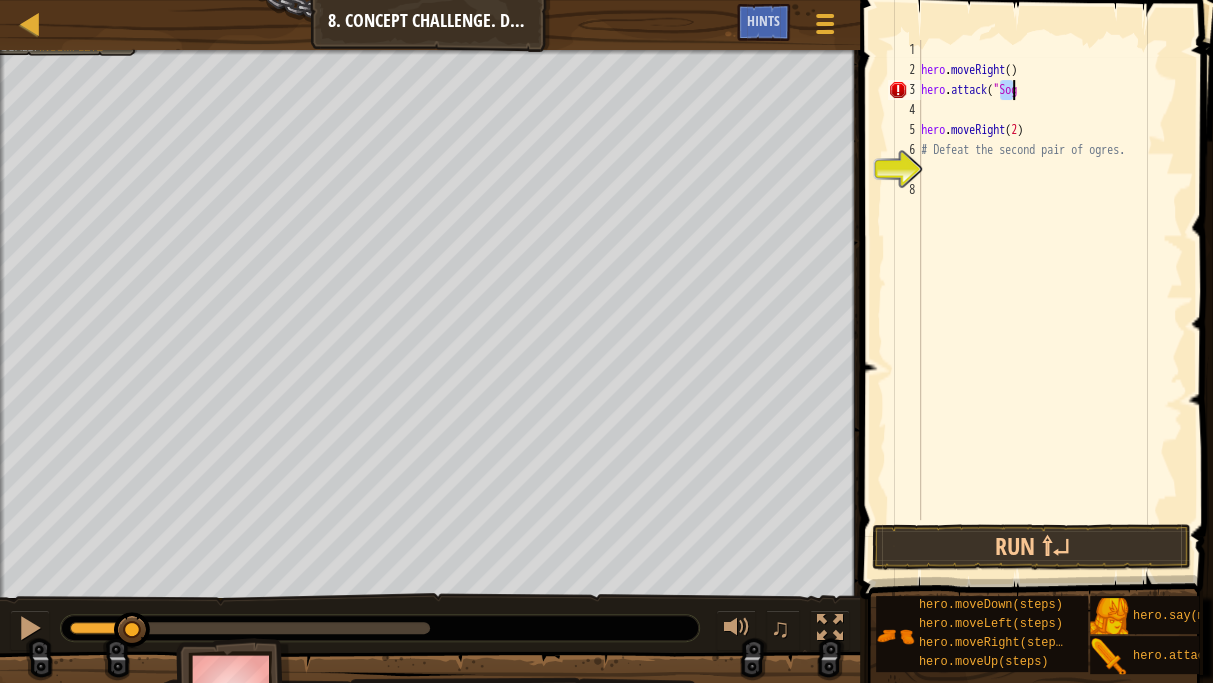 click on "hero . moveRight ( ) hero . attack ( "Sog hero . moveRight ( 2 ) # Defeat the second pair of ogres." at bounding box center [1050, 300] 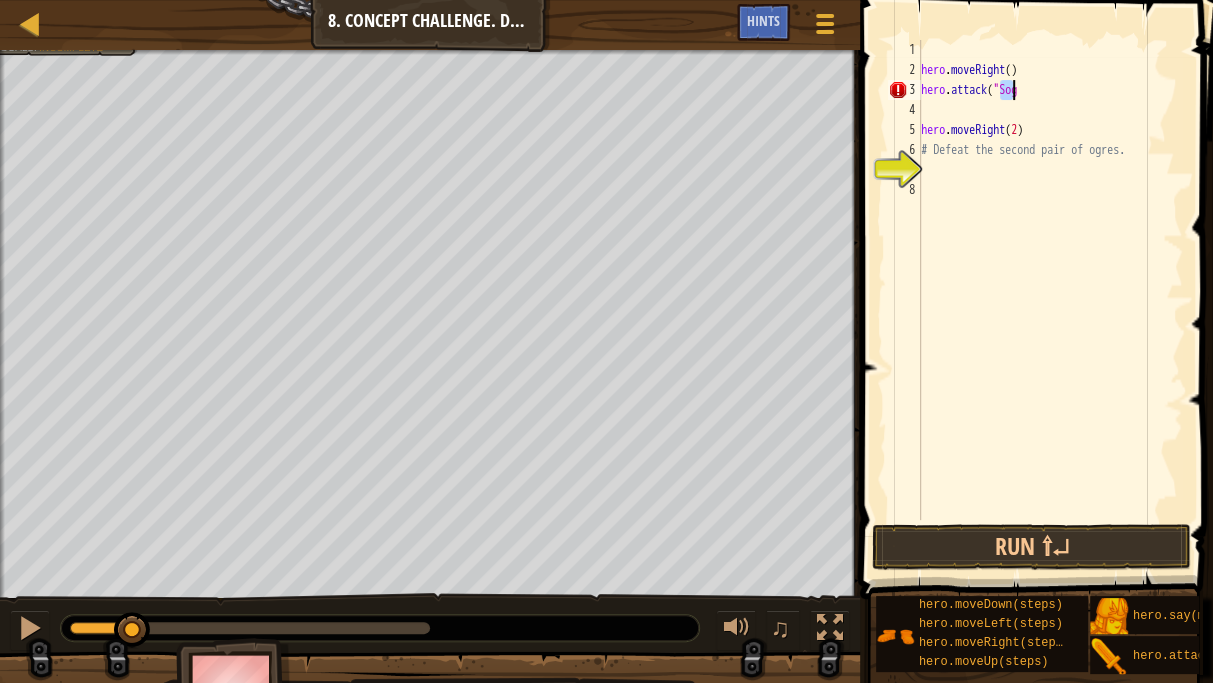 click on "hero . moveRight ( ) hero . attack ( "Sog hero . moveRight ( 2 ) # Defeat the second pair of ogres." at bounding box center [1050, 280] 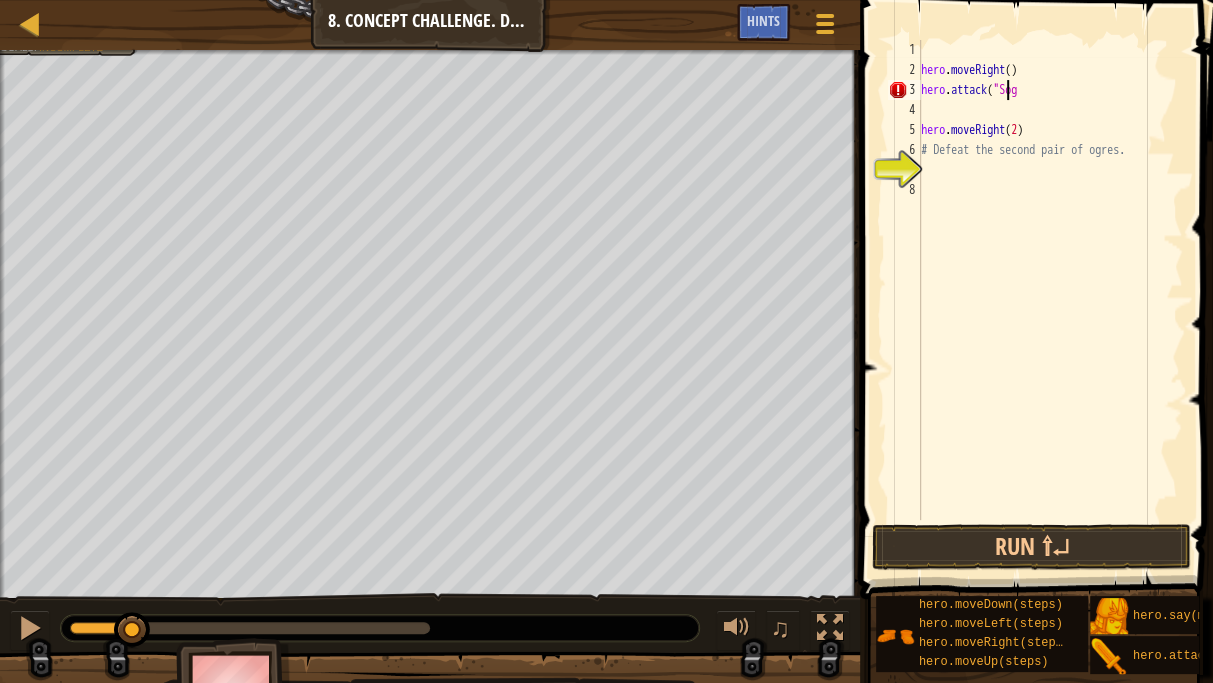 click on "hero . moveRight ( ) hero . attack ( "Sog hero . moveRight ( 2 ) # Defeat the second pair of ogres." at bounding box center [1050, 300] 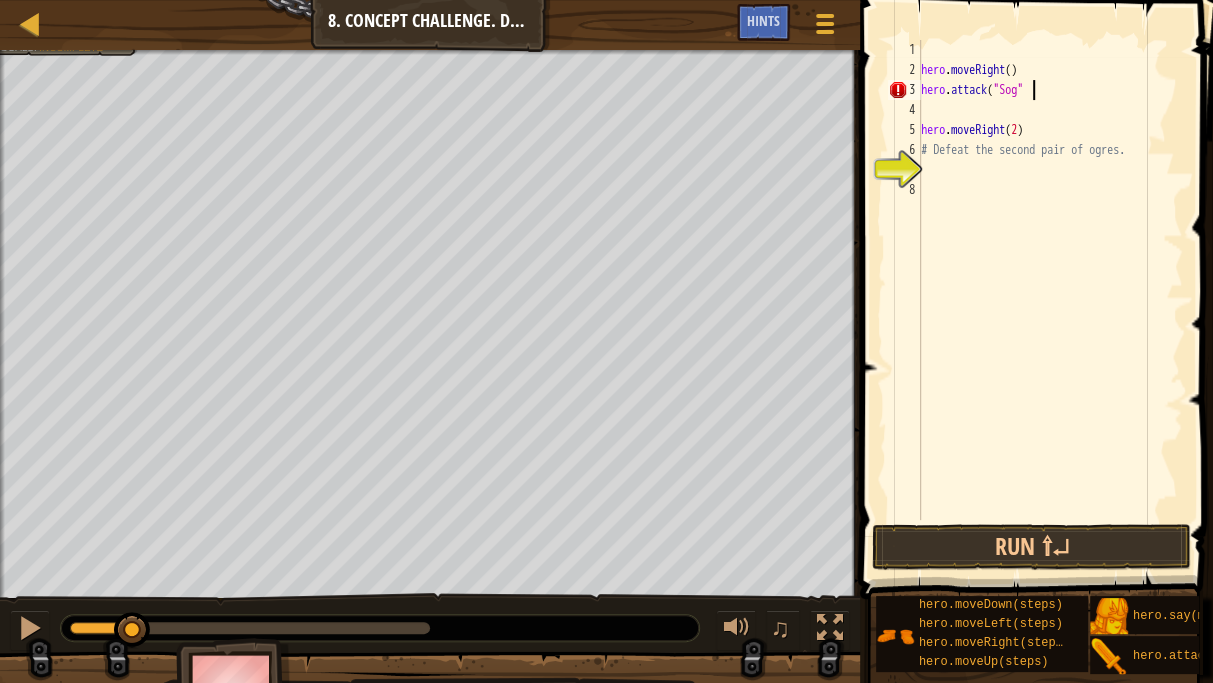 scroll, scrollTop: 9, scrollLeft: 8, axis: both 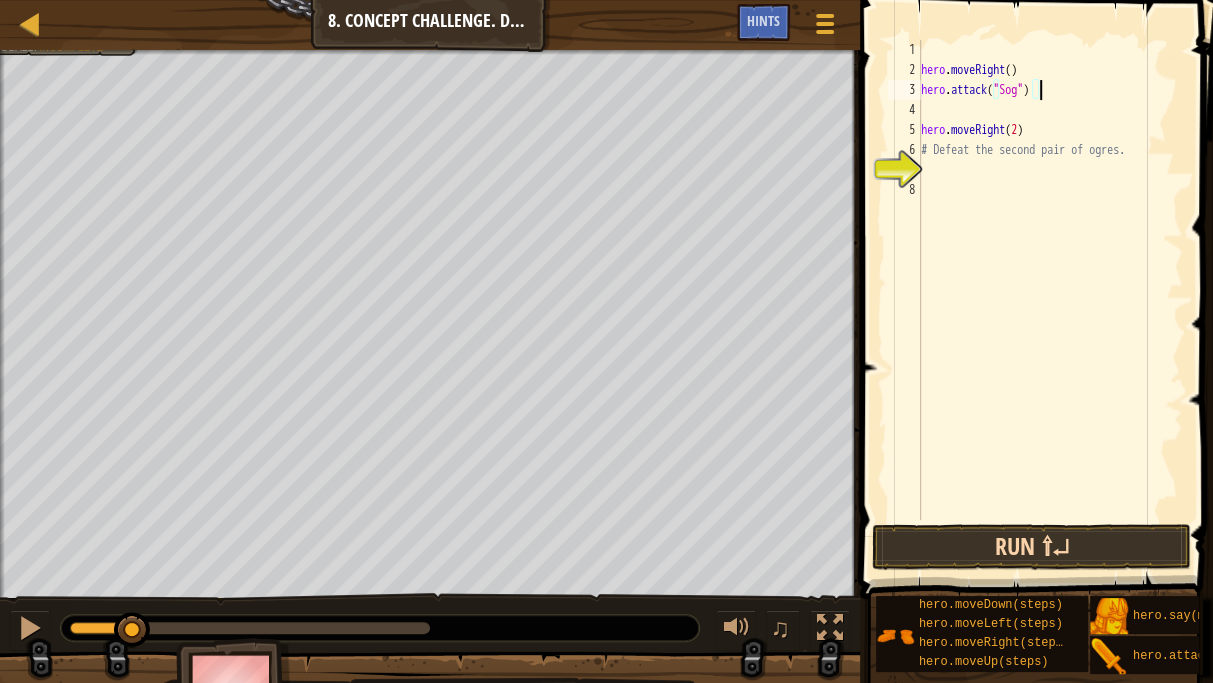 type on "hero.attack("Sog")" 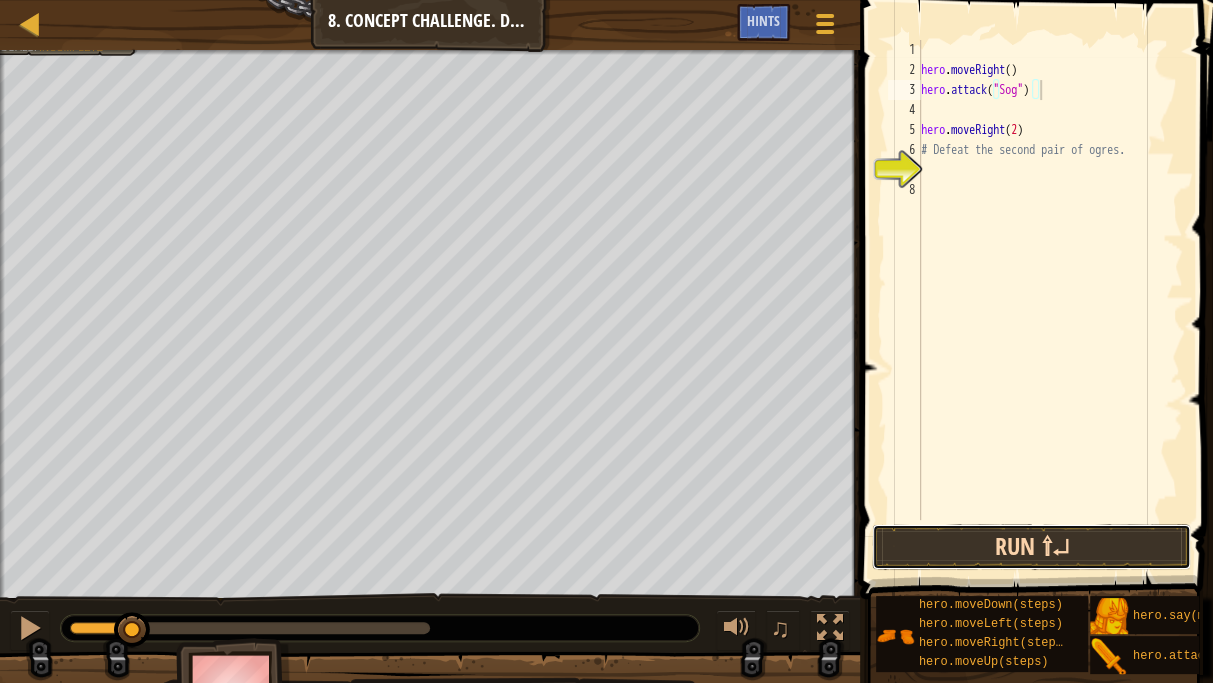 click on "Run ⇧↵" at bounding box center [1031, 547] 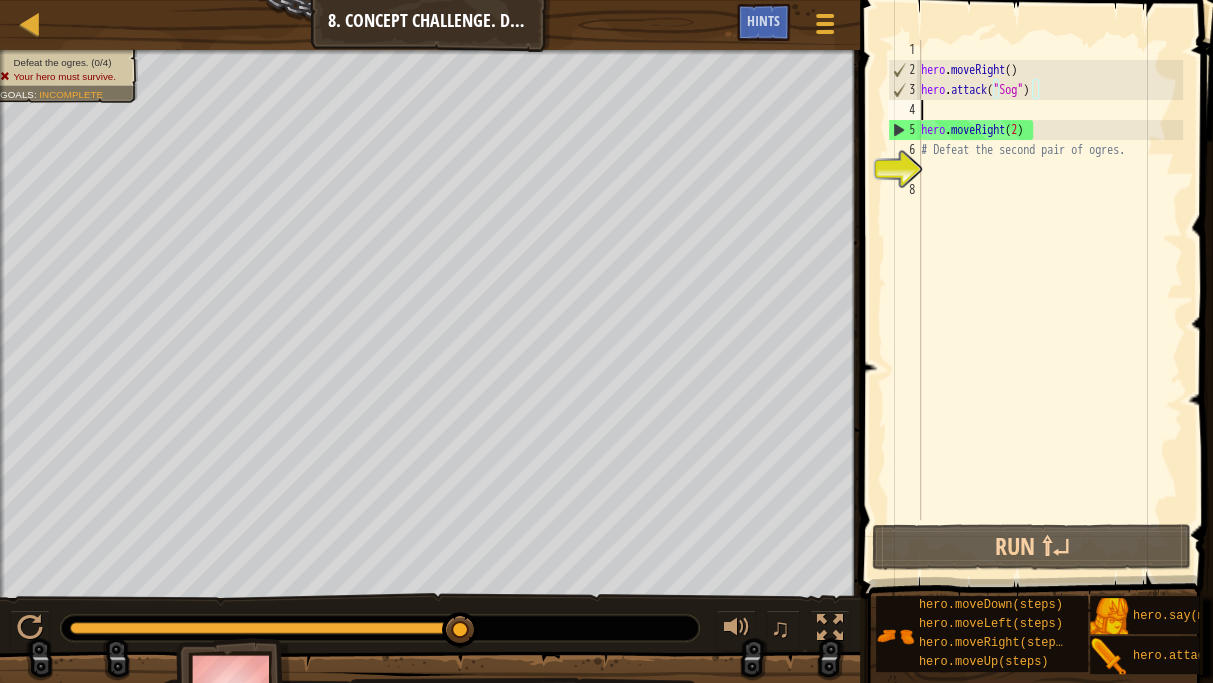 click on "hero . moveRight ( ) hero . attack ( "Sog" ) hero . moveRight ( 2 ) # Defeat the second pair of ogres." at bounding box center [1050, 300] 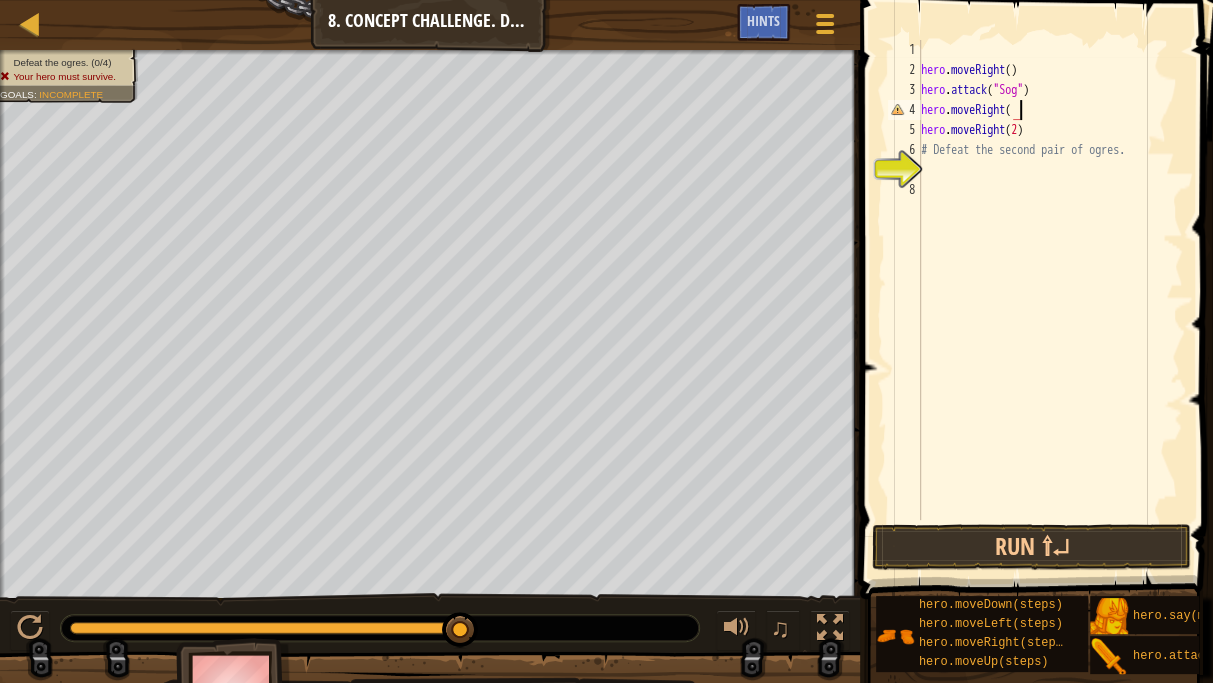 scroll, scrollTop: 9, scrollLeft: 7, axis: both 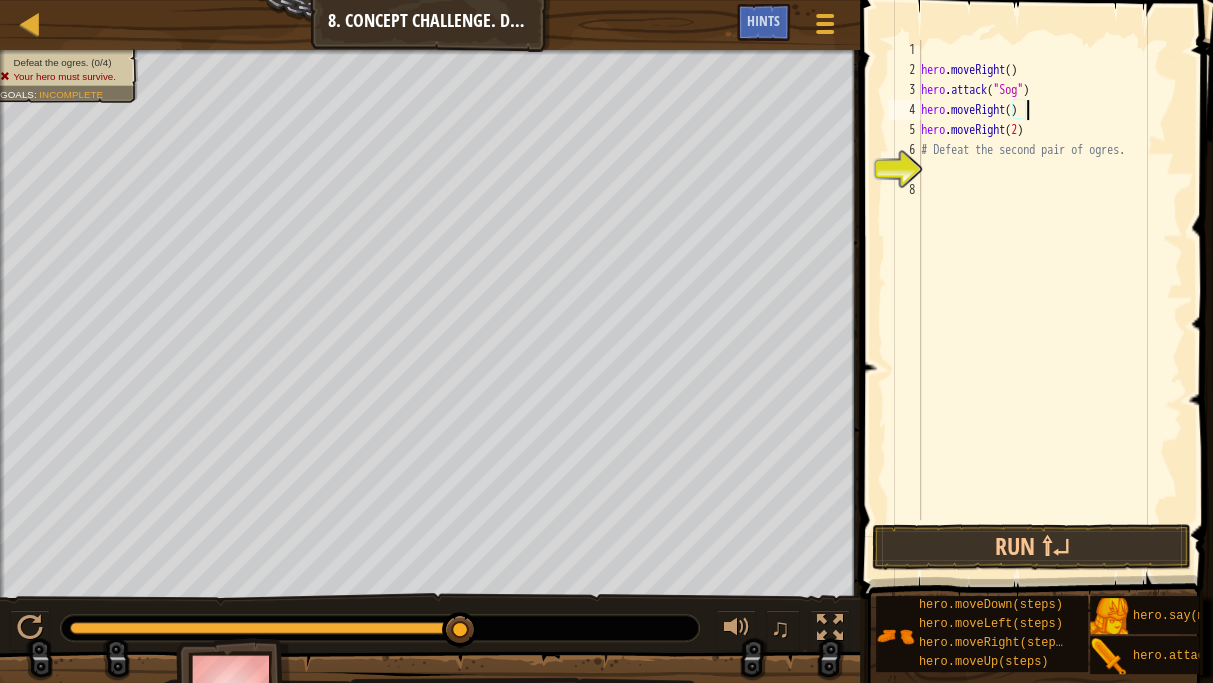click on "hero . moveRight ( ) hero . attack ( "Sog" ) hero . moveRight ( ) hero . moveRight ( 2 ) # Defeat the second pair of ogres." at bounding box center (1050, 300) 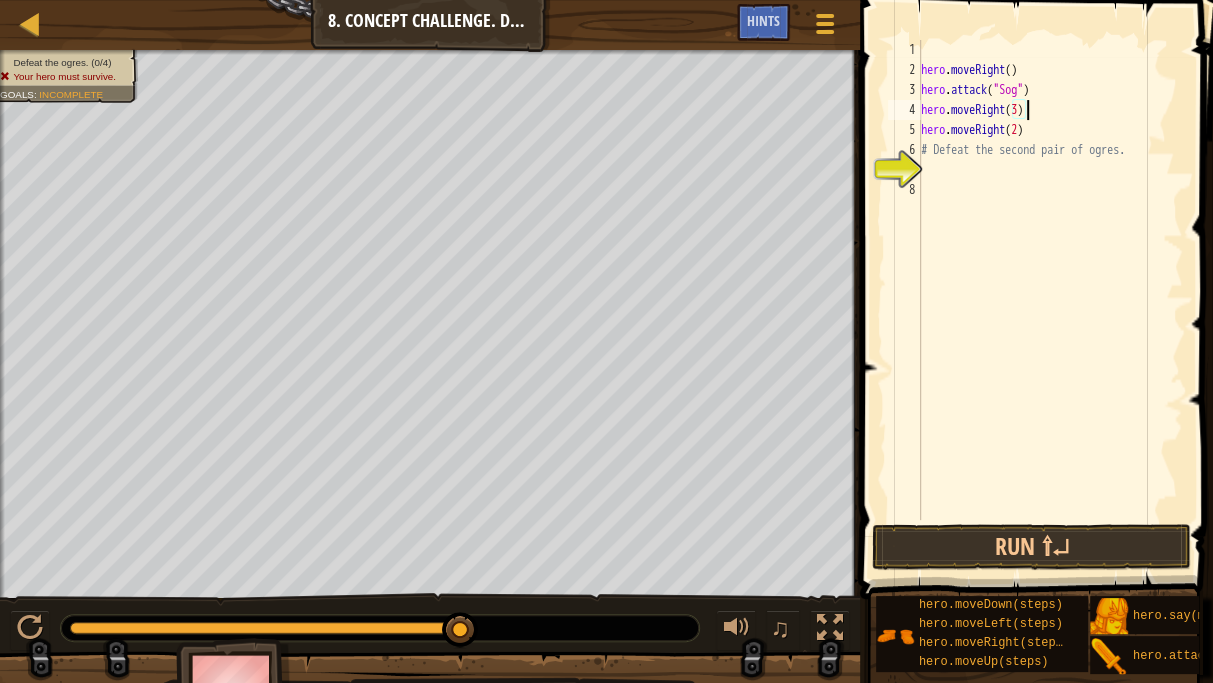 scroll, scrollTop: 9, scrollLeft: 8, axis: both 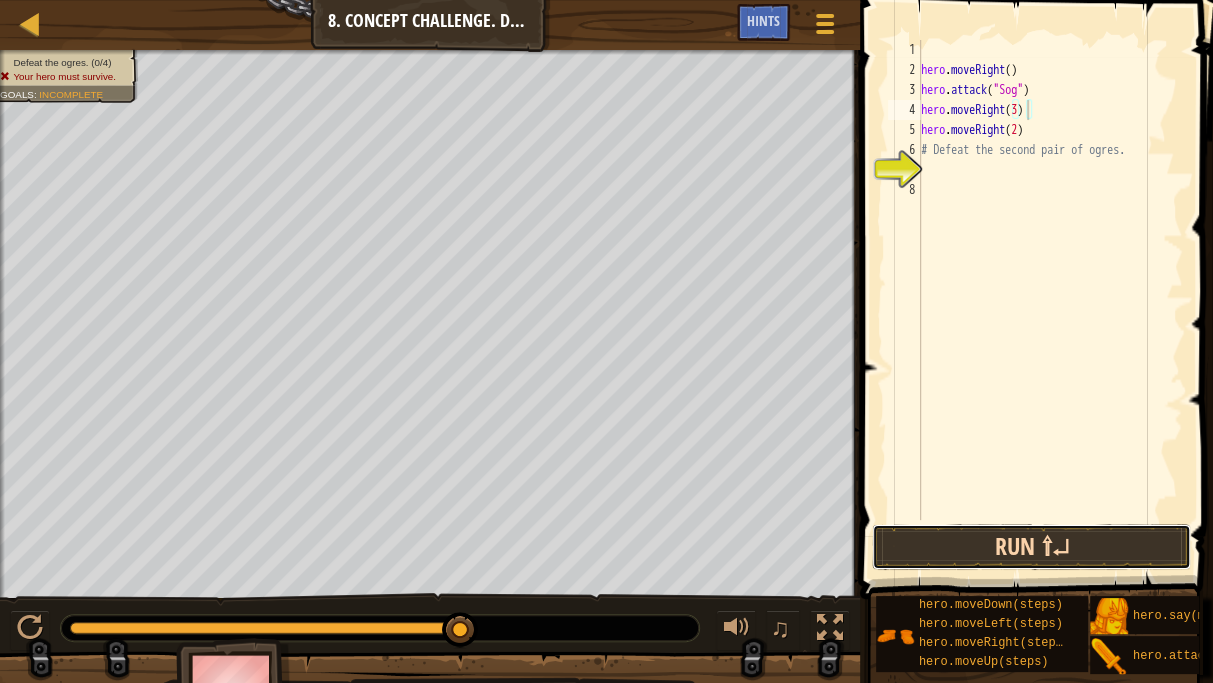 click on "Run ⇧↵" at bounding box center (1031, 547) 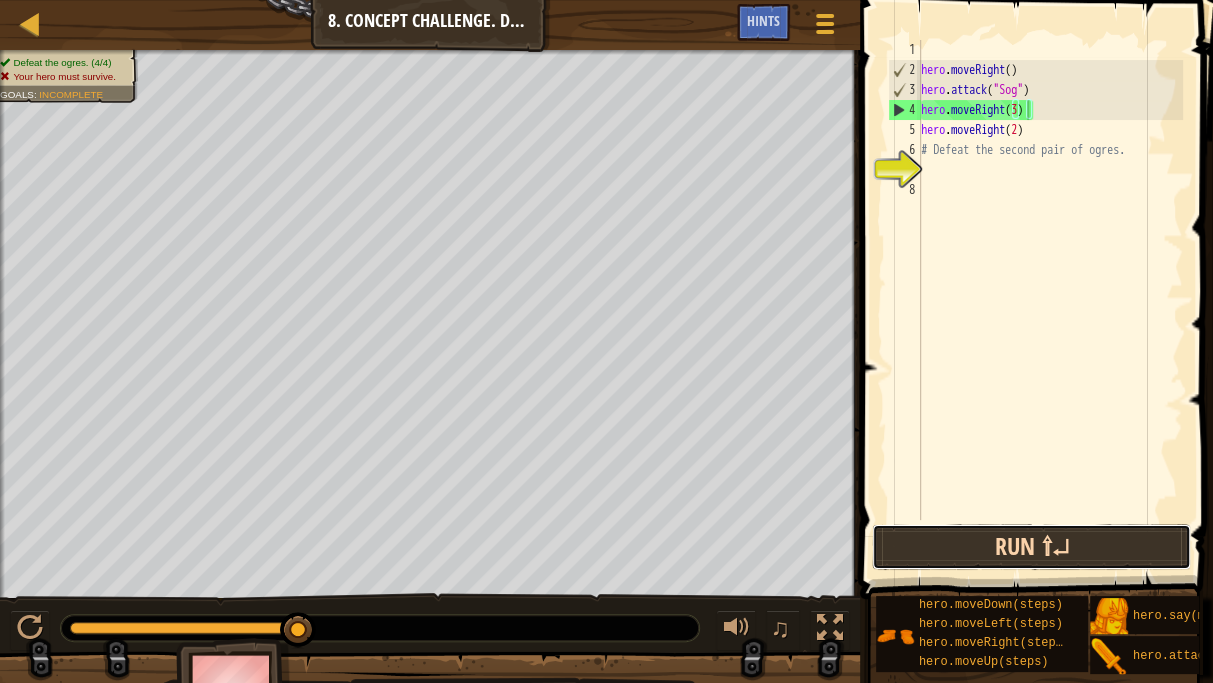 click on "Run ⇧↵" at bounding box center (1031, 547) 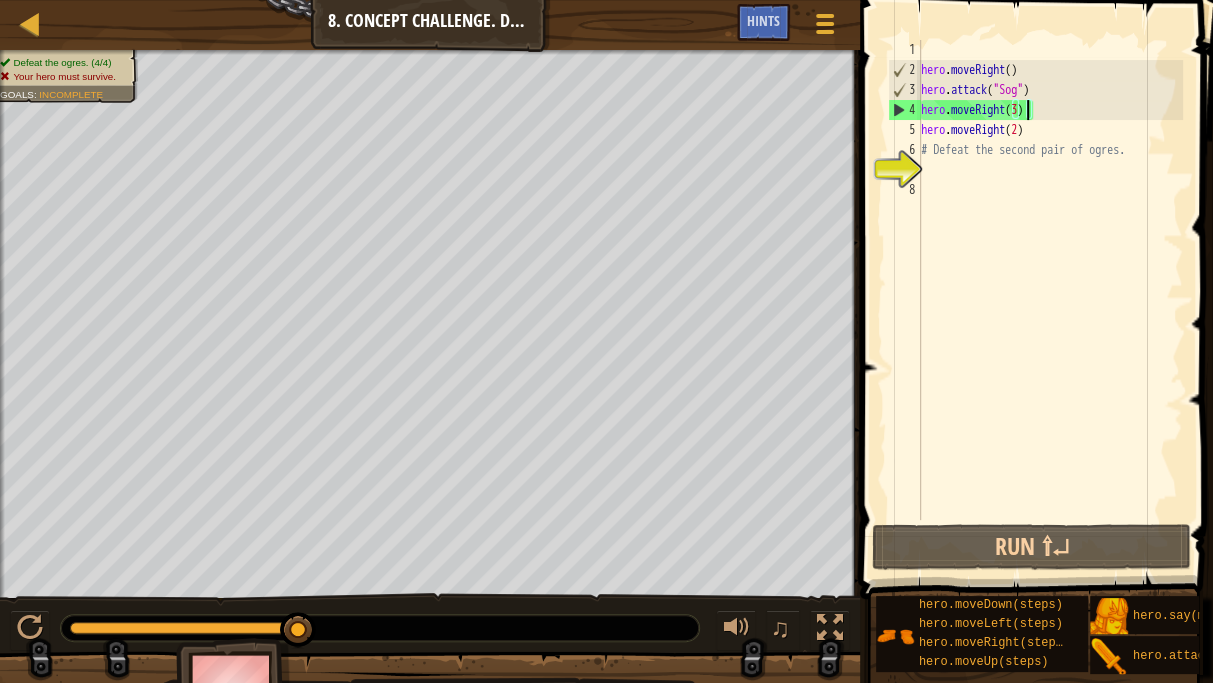 click on "hero . moveRight ( ) hero . attack ( "Sog" ) hero . moveRight ( 3 ) hero . moveRight ( 2 ) # Defeat the second pair of ogres." at bounding box center (1050, 300) 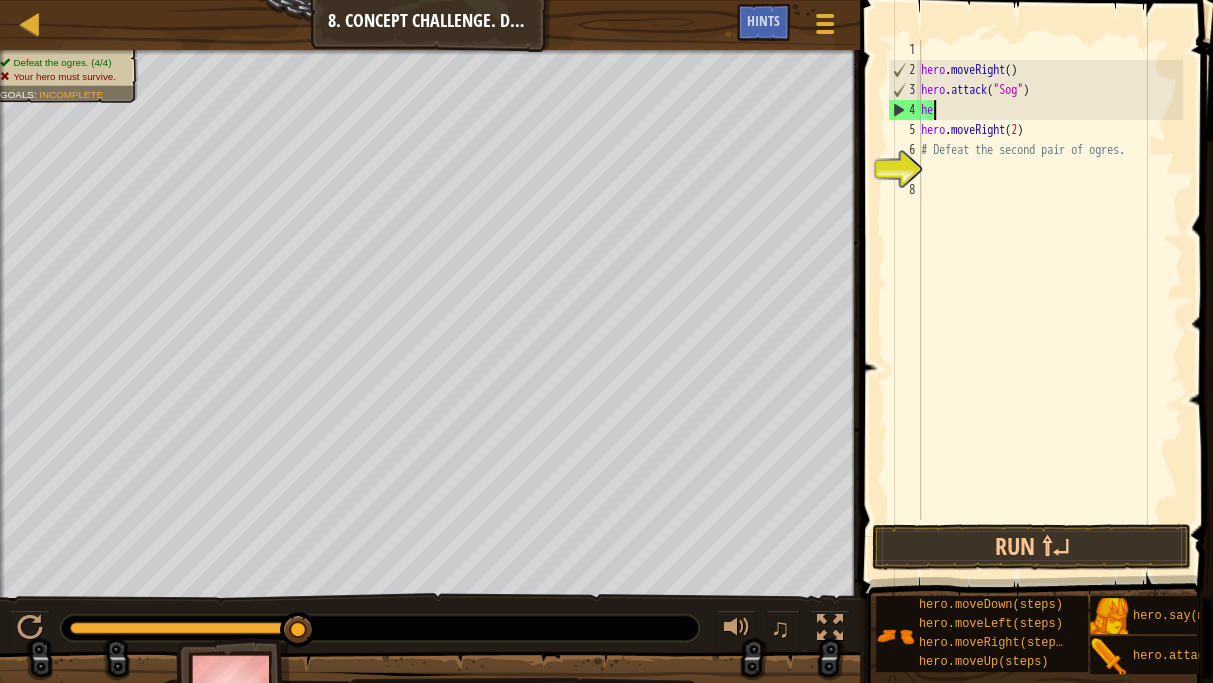 scroll, scrollTop: 9, scrollLeft: 0, axis: vertical 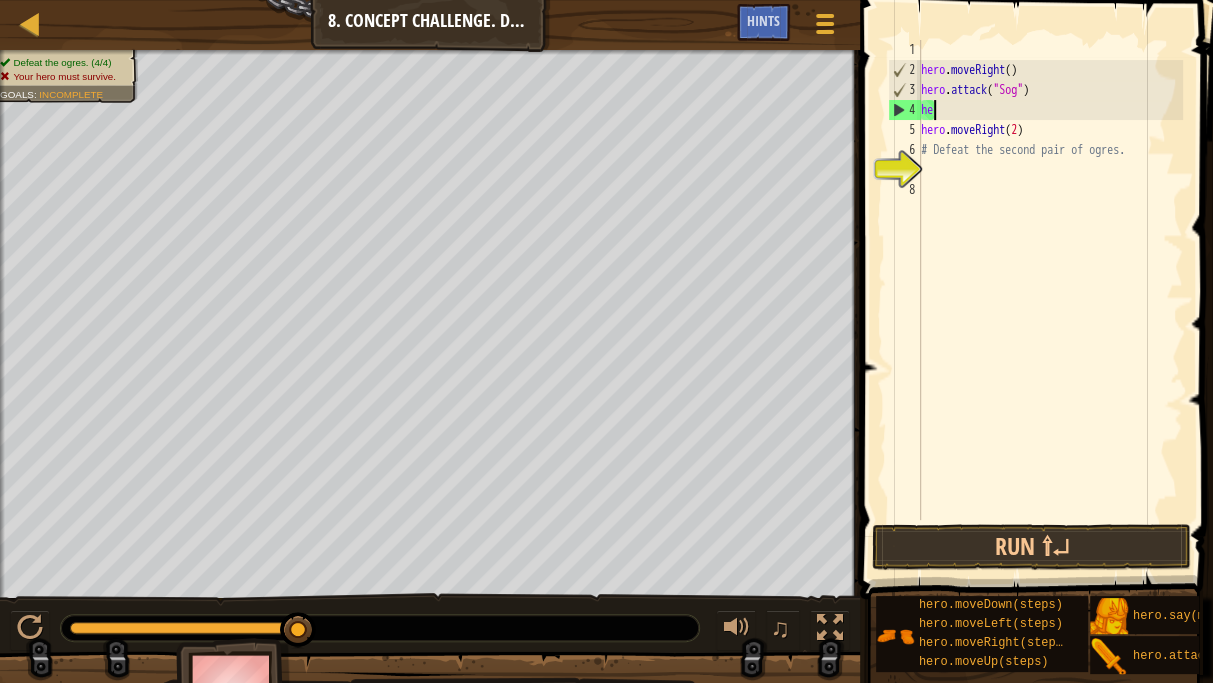type on "h" 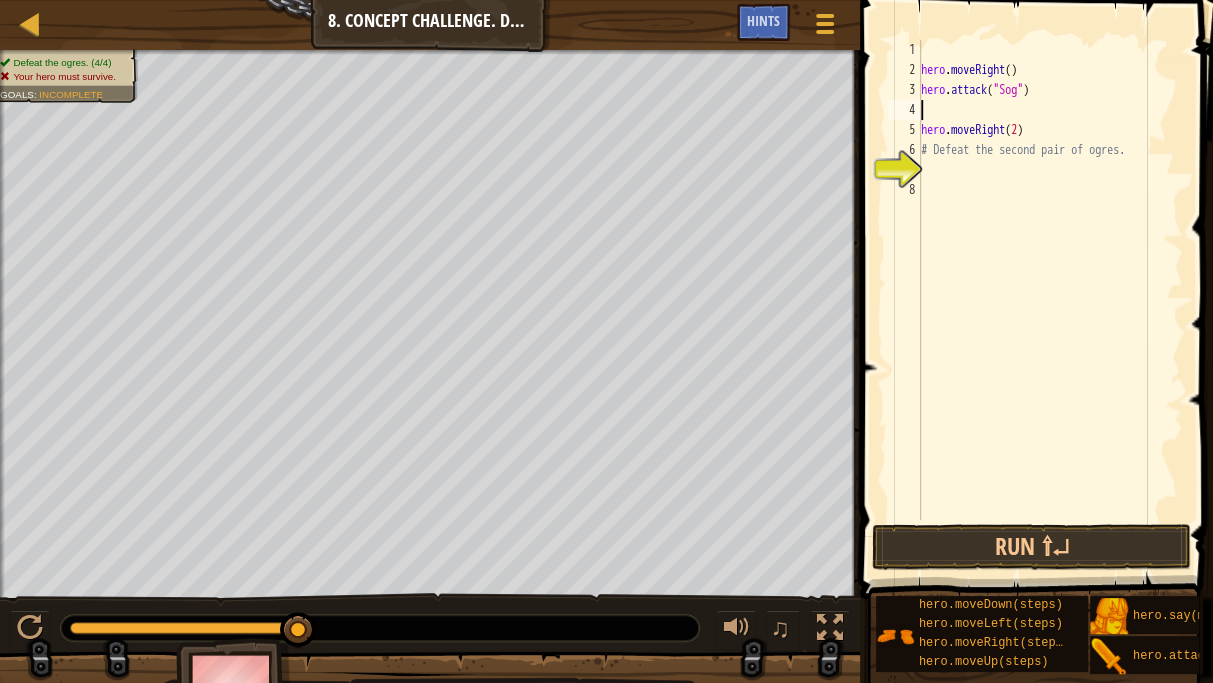 click on "hero . moveRight ( ) hero . attack ( "Sog" ) hero . moveRight ( 2 ) # Defeat the second pair of ogres." at bounding box center [1050, 300] 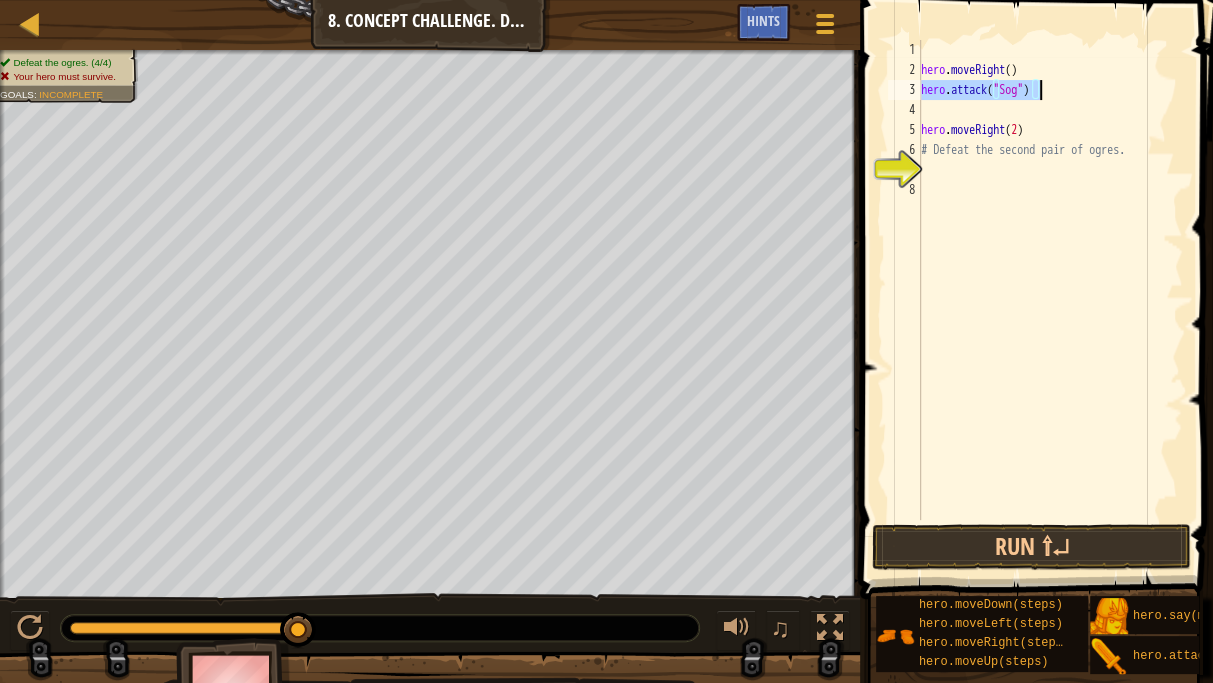 drag, startPoint x: 922, startPoint y: 89, endPoint x: 1055, endPoint y: 90, distance: 133.00375 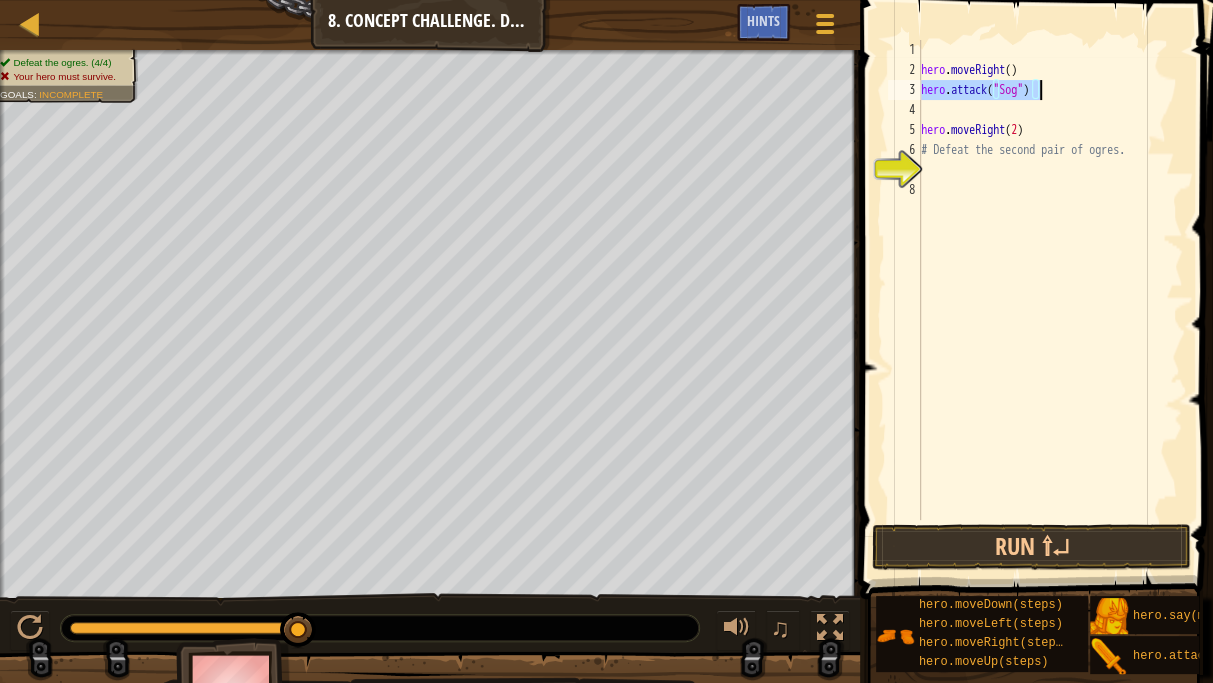 click on "hero . moveRight ( ) hero . attack ( "Sog" ) hero . moveRight ( 2 ) # Defeat the second pair of ogres." at bounding box center (1050, 300) 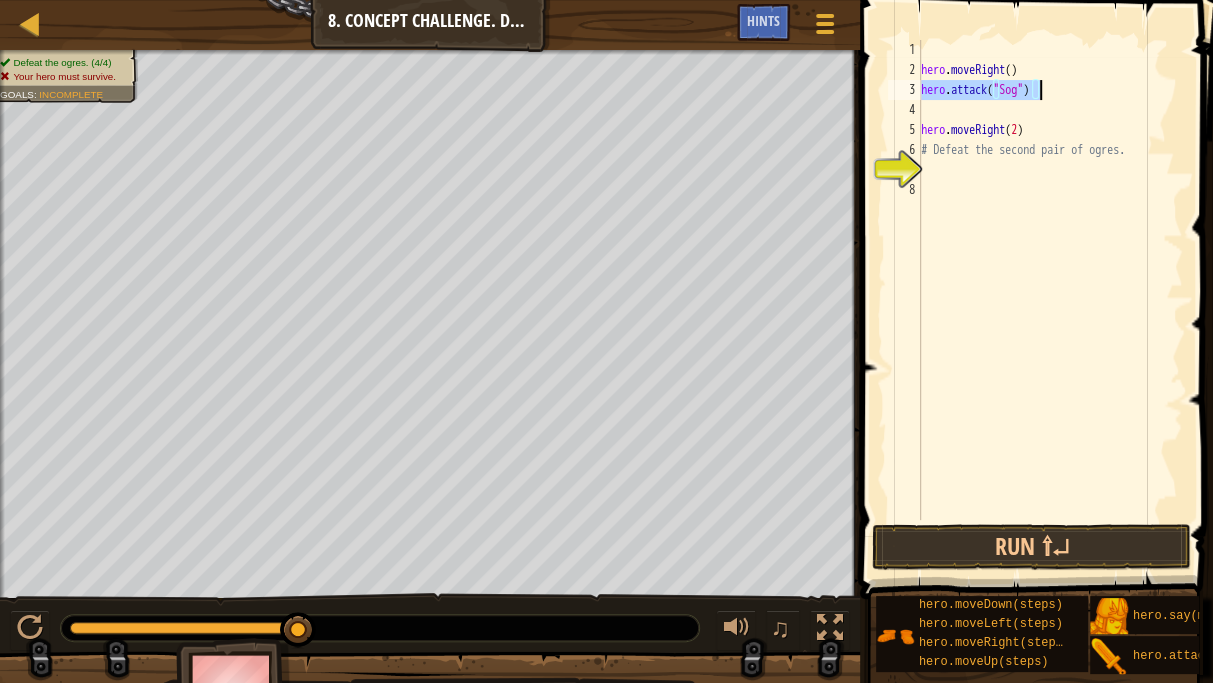 click on "hero . moveRight ( ) hero . attack ( "Sog" ) hero . moveRight ( 2 ) # Defeat the second pair of ogres." at bounding box center (1050, 300) 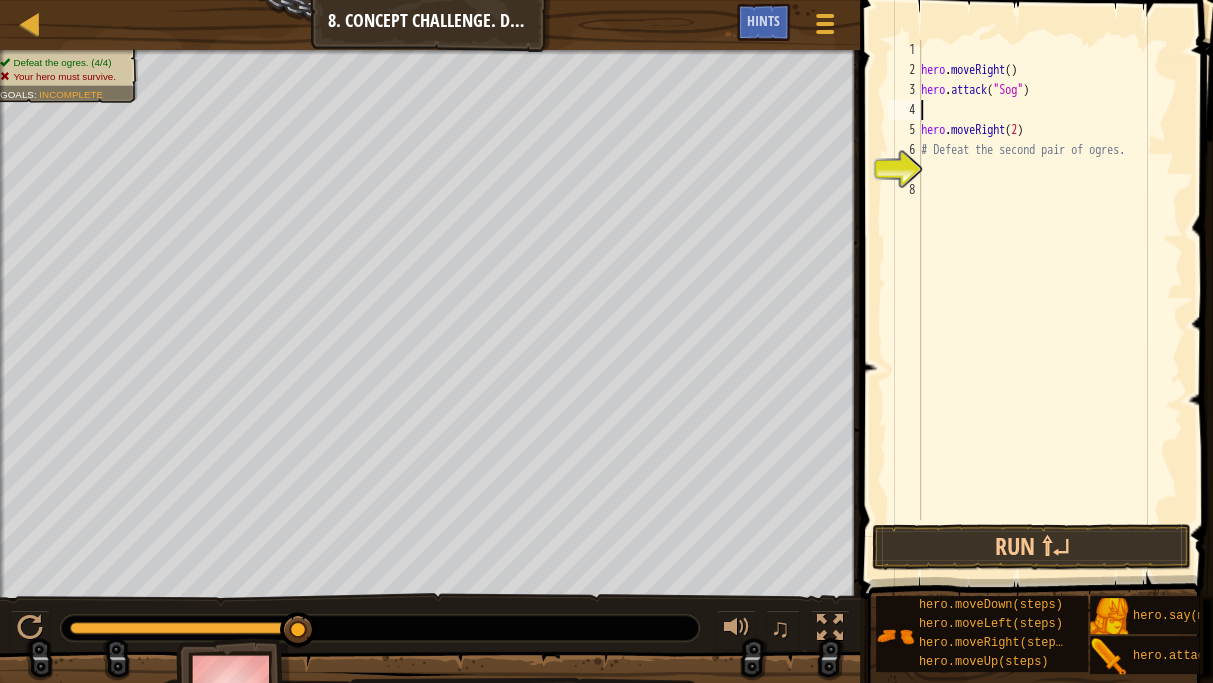 paste on "hero.attack("Sog")" 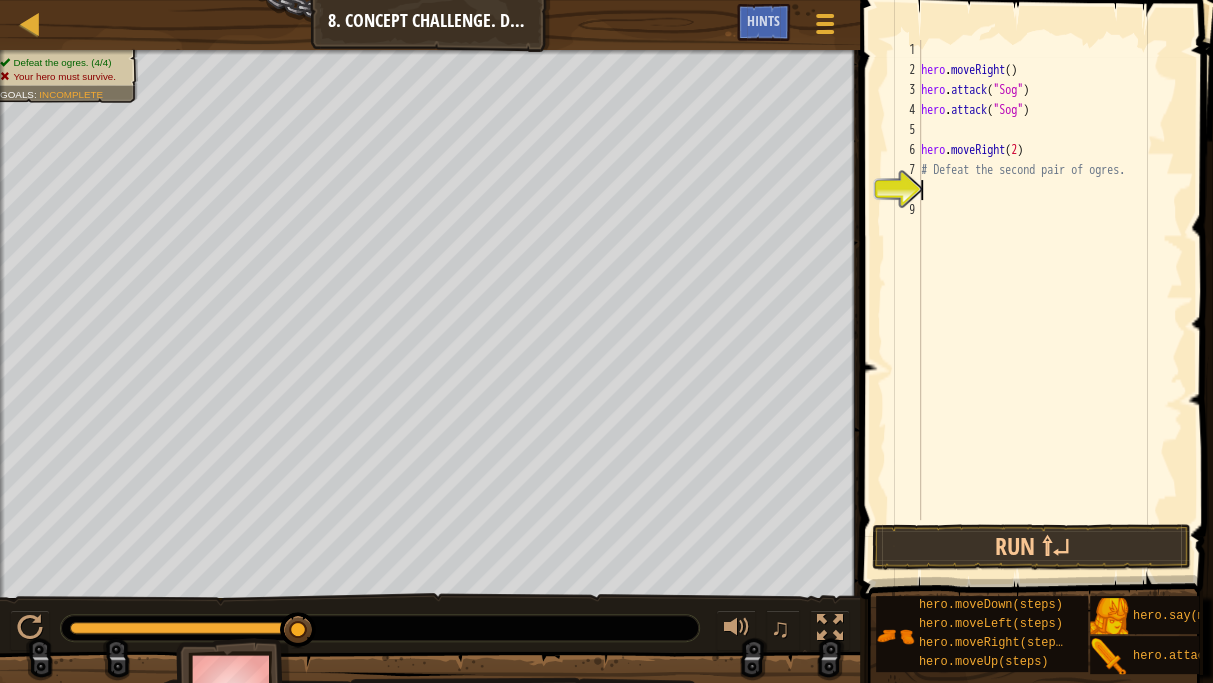 click on "hero . moveRight ( ) hero . attack ( "Sog" ) hero . attack ( "Sog" ) hero . moveRight ( 2 ) # Defeat the second pair of ogres." at bounding box center [1050, 300] 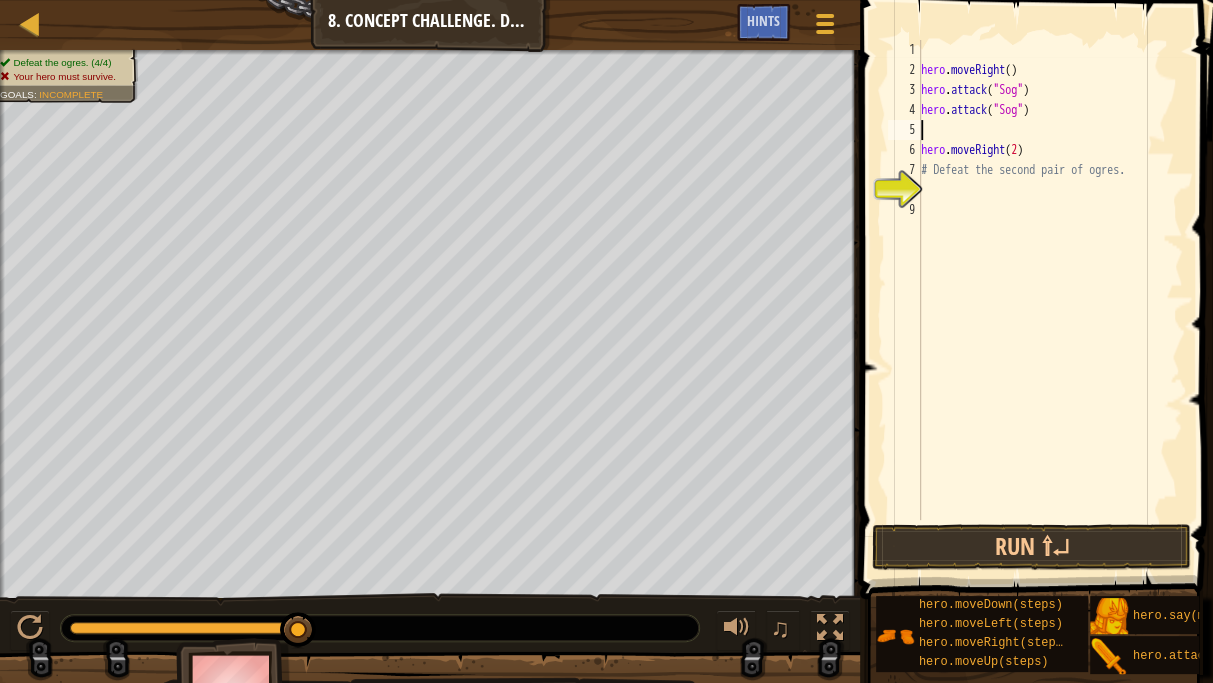 click on "hero . moveRight ( ) hero . attack ( "Sog" ) hero . attack ( "Sog" ) hero . moveRight ( 2 ) # Defeat the second pair of ogres." at bounding box center (1050, 300) 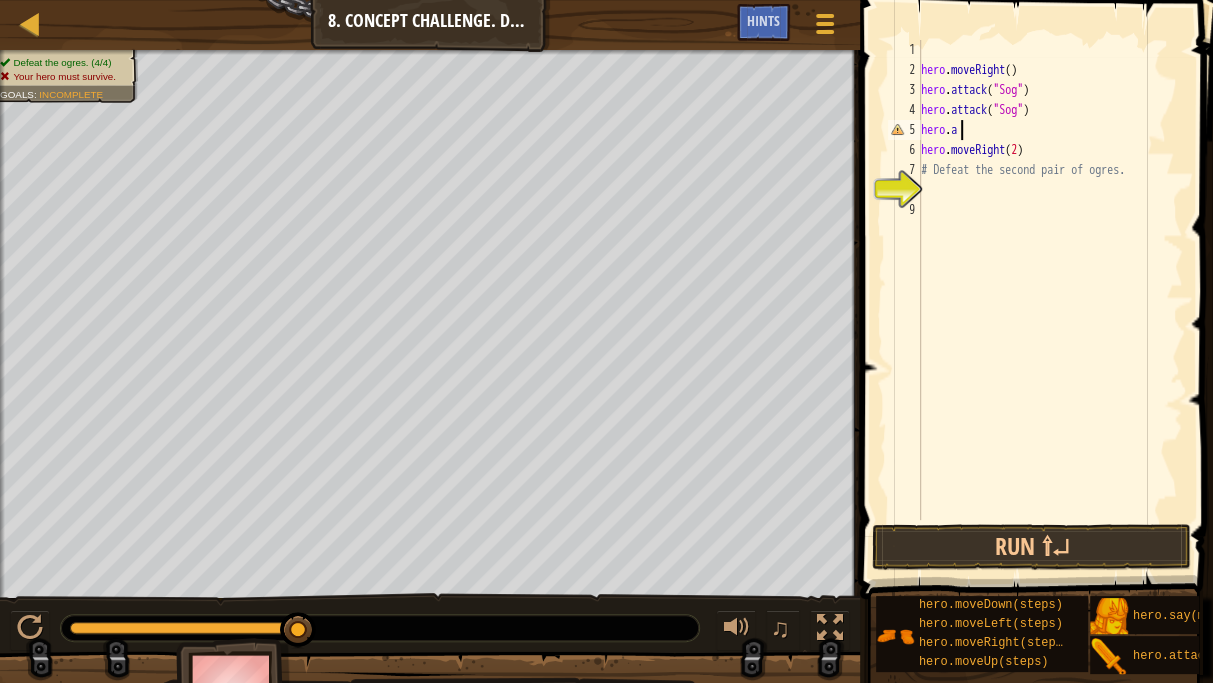 scroll, scrollTop: 9, scrollLeft: 1, axis: both 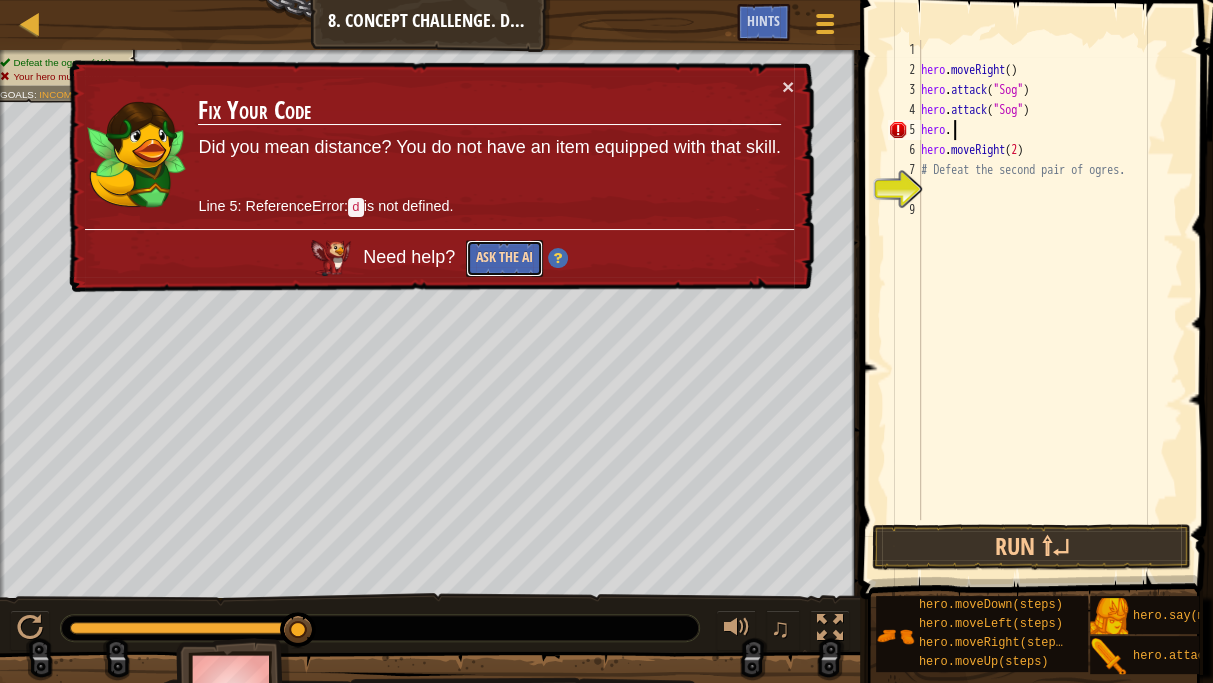 click on "Ask the AI" at bounding box center (504, 258) 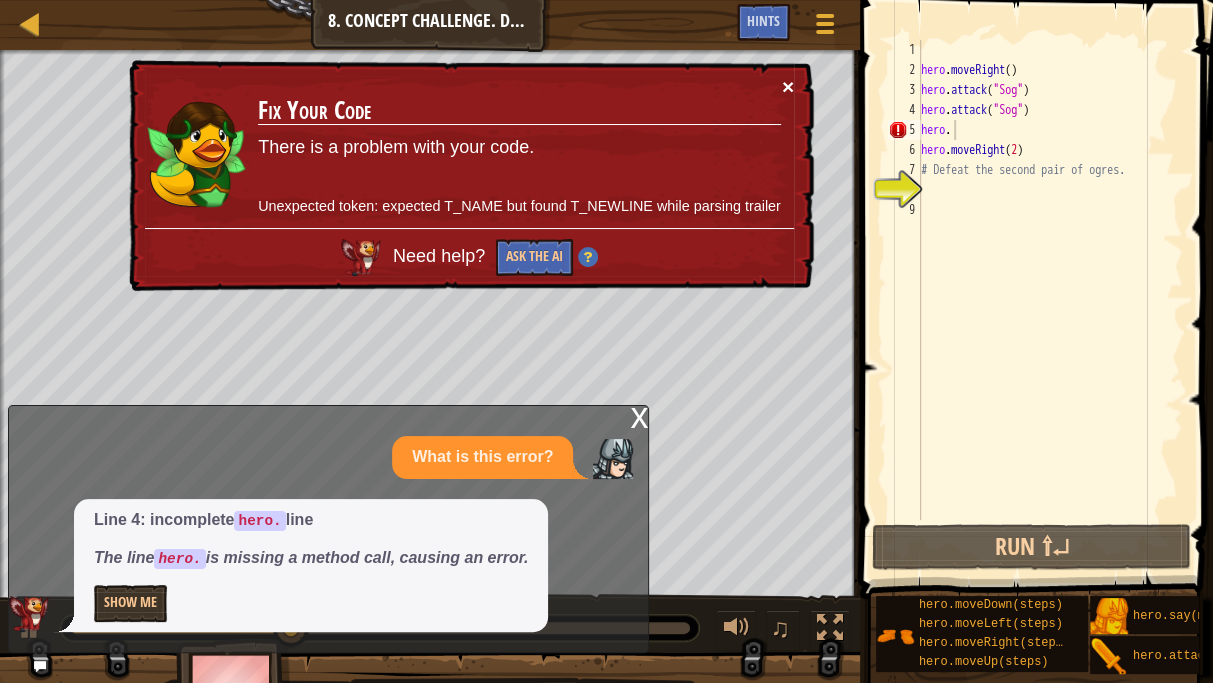 click on "×" at bounding box center (788, 86) 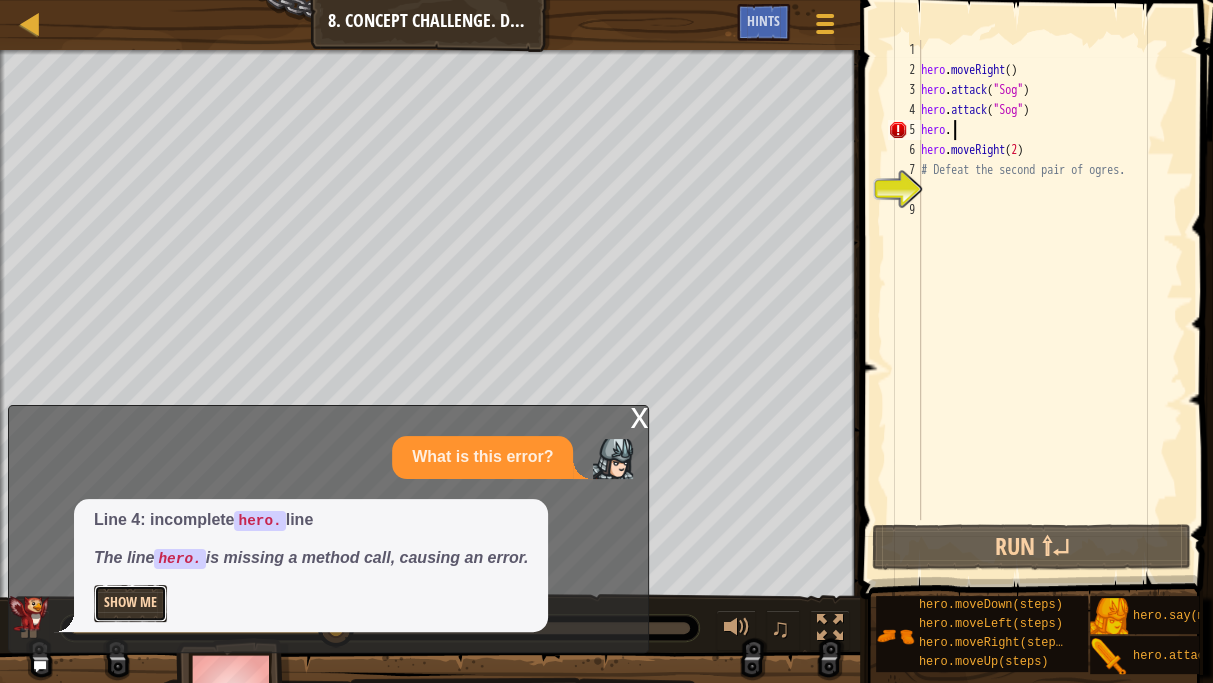 click on "Show Me" at bounding box center (130, 603) 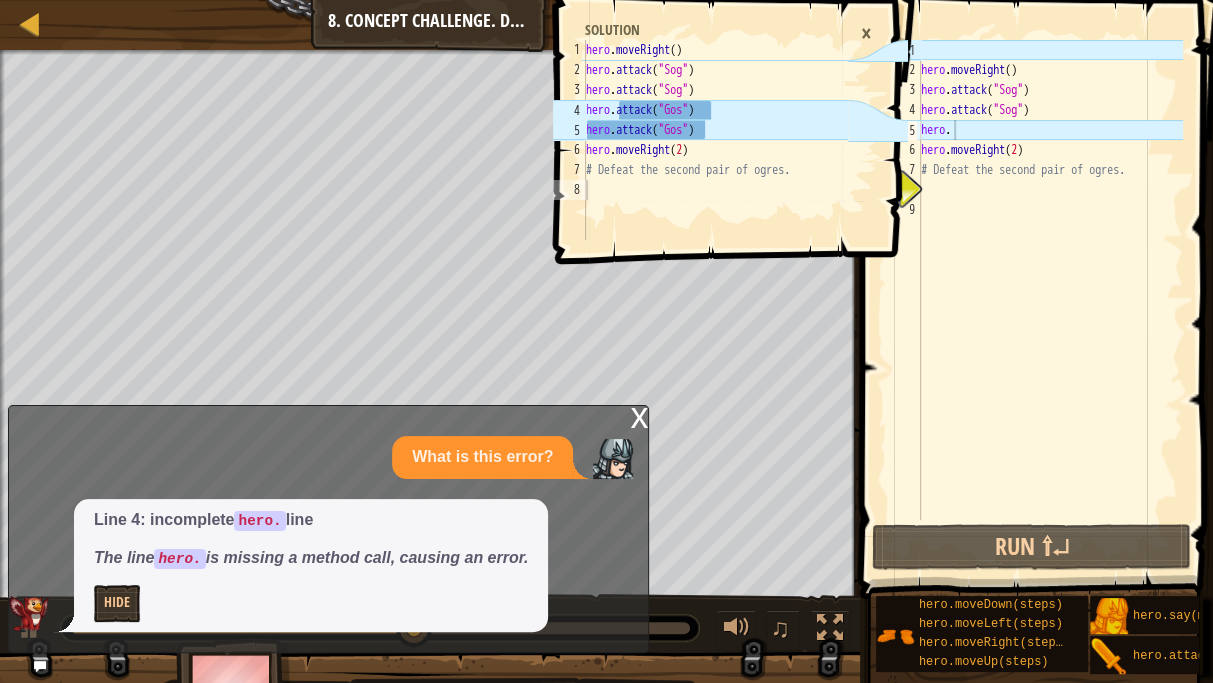 click on "hero . moveRight ( ) hero . attack ( "Sog" ) hero . attack ( "Sog" ) hero . hero . moveRight ( 2 ) # Defeat the second pair of ogres." at bounding box center (1050, 300) 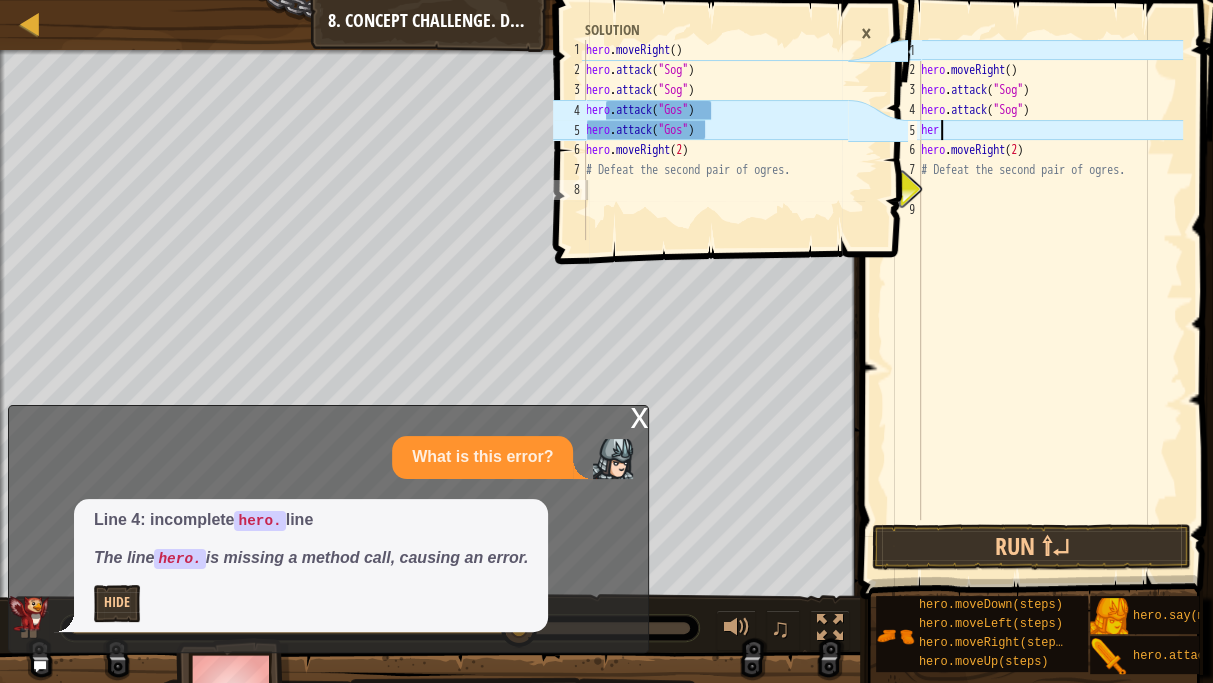 scroll, scrollTop: 9, scrollLeft: 0, axis: vertical 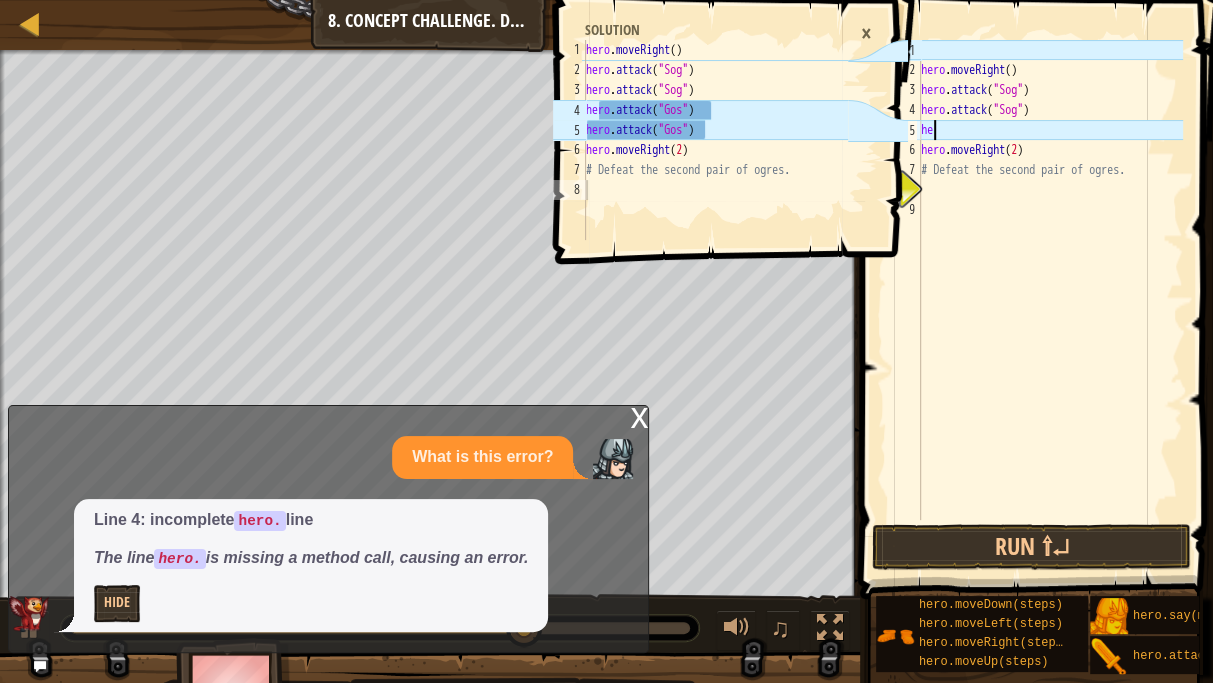 type on "h" 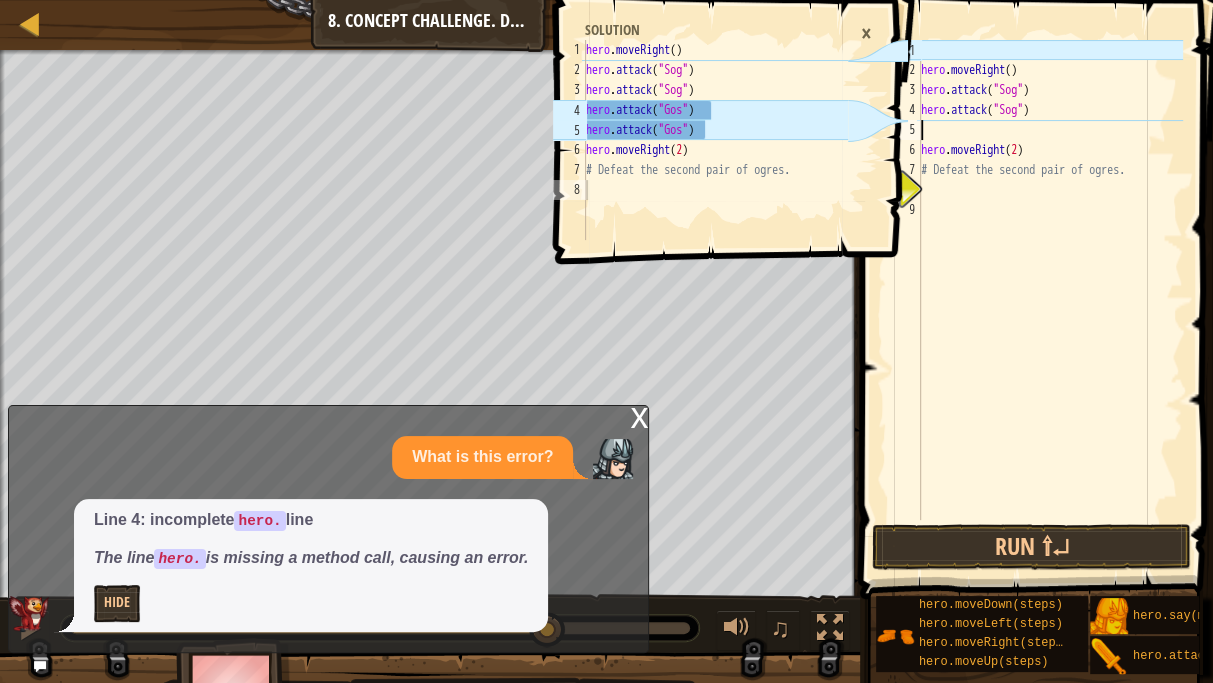 paste on "hero.attack("Sog")" 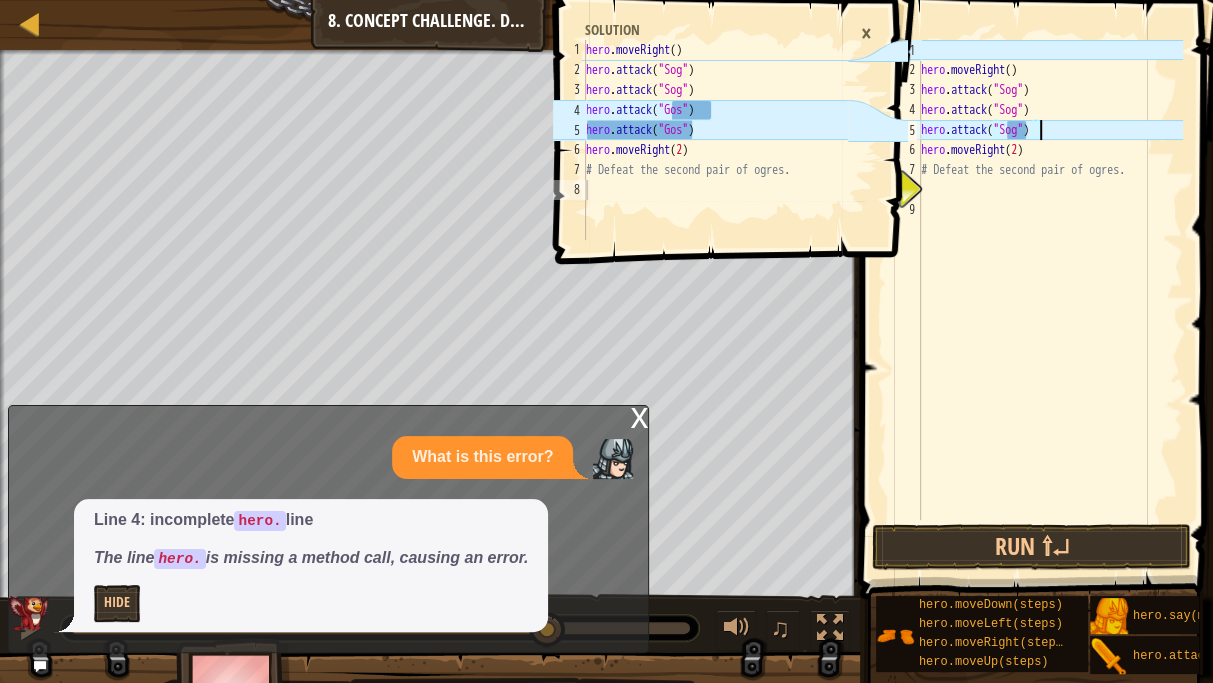 click on "hero . moveRight ( ) hero . attack ( "Sog" ) hero . attack ( "Sog" ) hero . attack ( "Sog" ) hero . moveRight ( 2 ) # Defeat the second pair of ogres." at bounding box center [1050, 300] 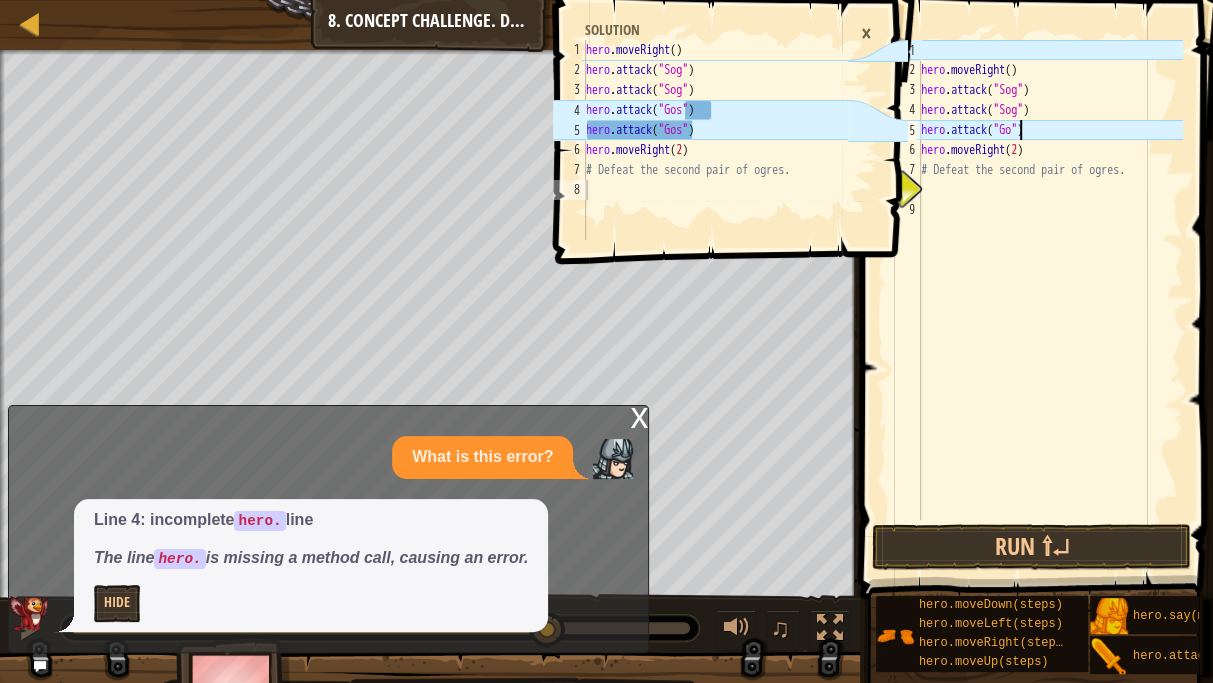 scroll, scrollTop: 9, scrollLeft: 8, axis: both 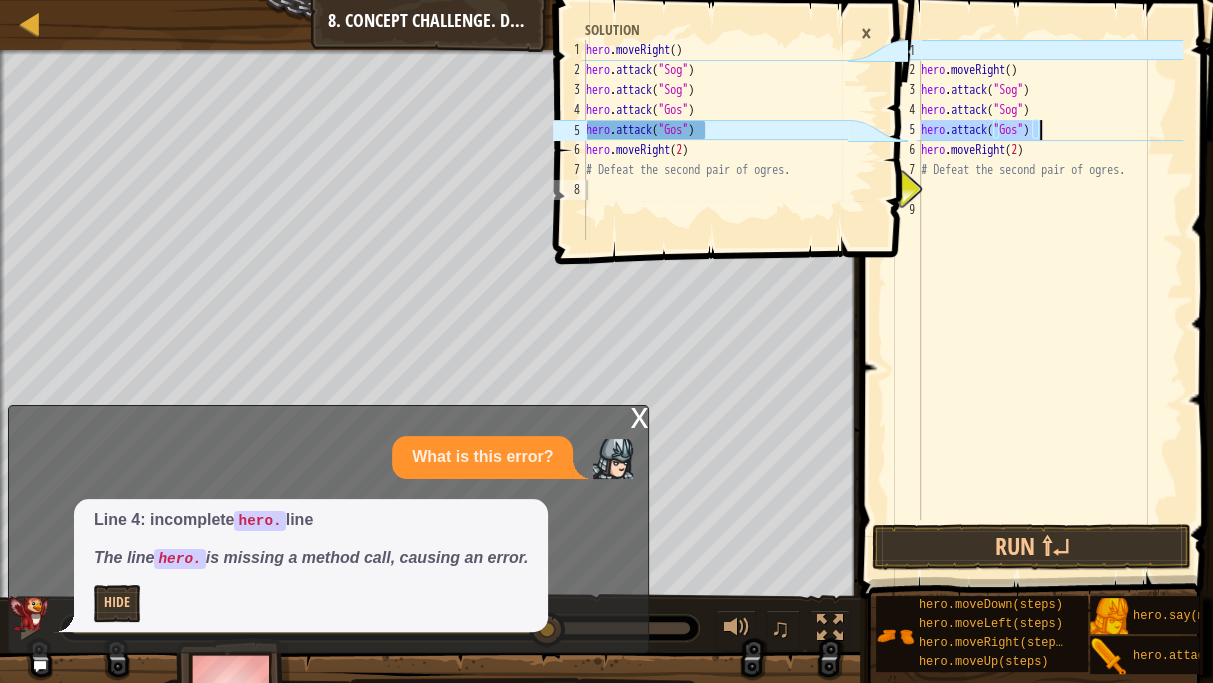 drag, startPoint x: 922, startPoint y: 130, endPoint x: 1055, endPoint y: 131, distance: 133.00375 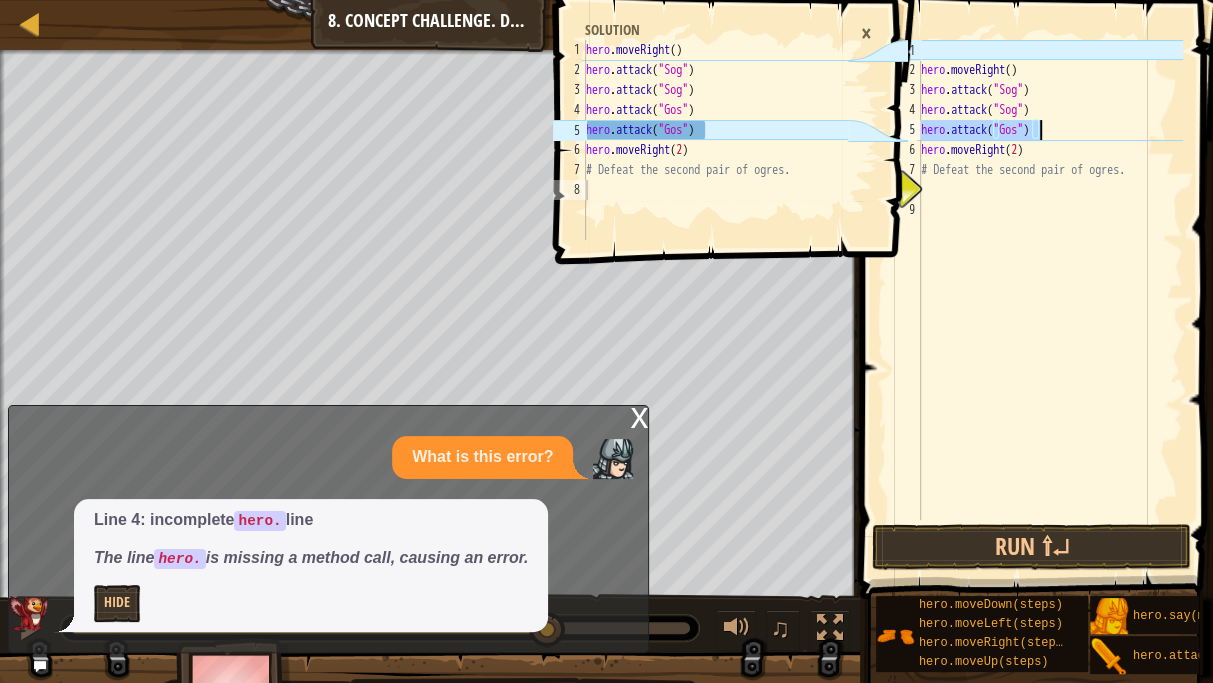 click on "hero . moveRight ( ) hero . attack ( "Sog" ) hero . attack ( "Sog" ) hero . attack ( "Gos" ) hero . moveRight ( 2 ) # Defeat the second pair of ogres." at bounding box center [1050, 300] 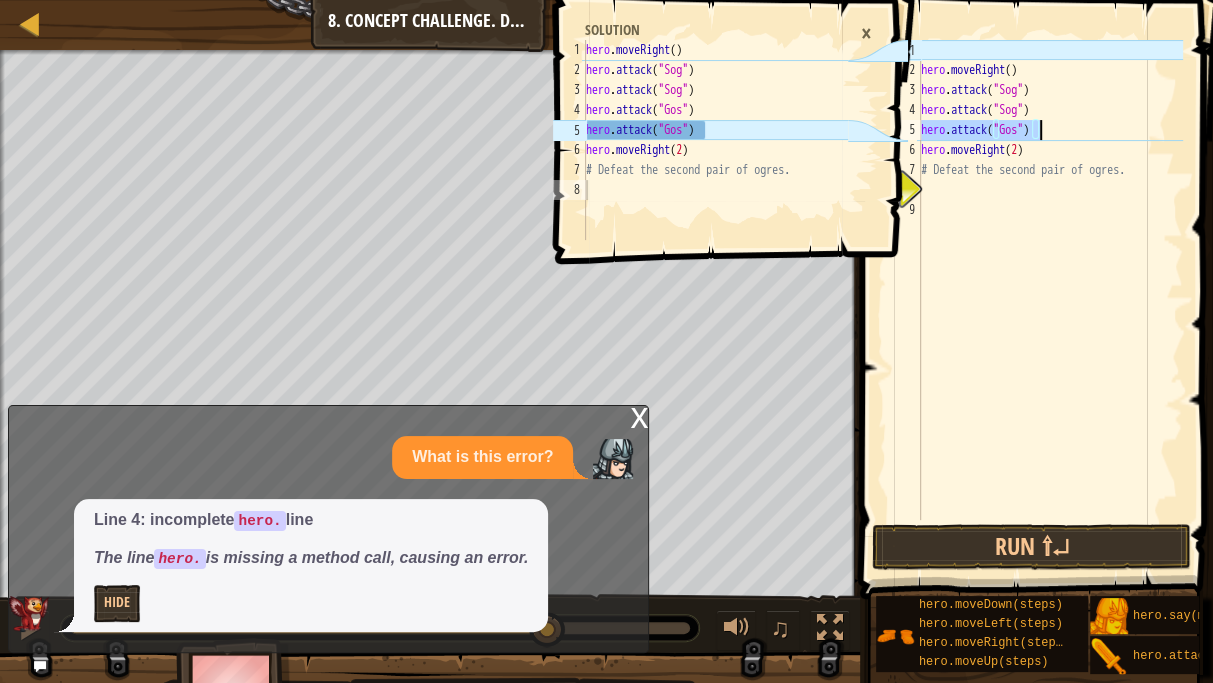 scroll, scrollTop: 9, scrollLeft: 0, axis: vertical 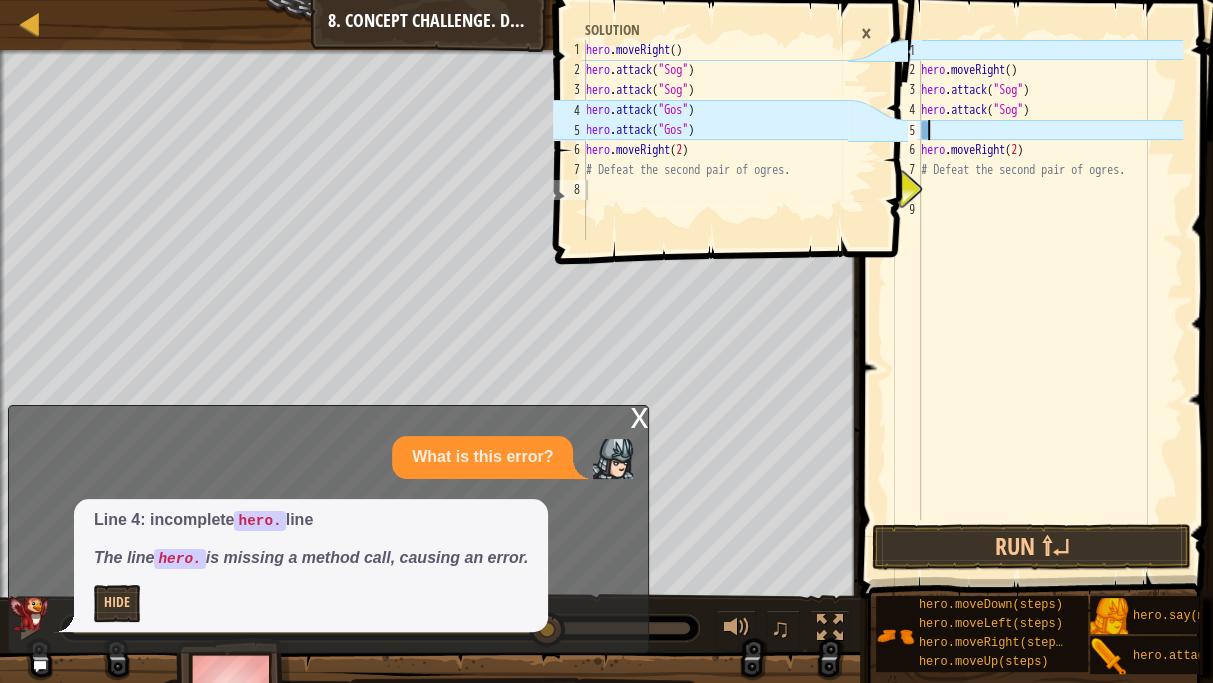 paste on "hero.attack("Gos")" 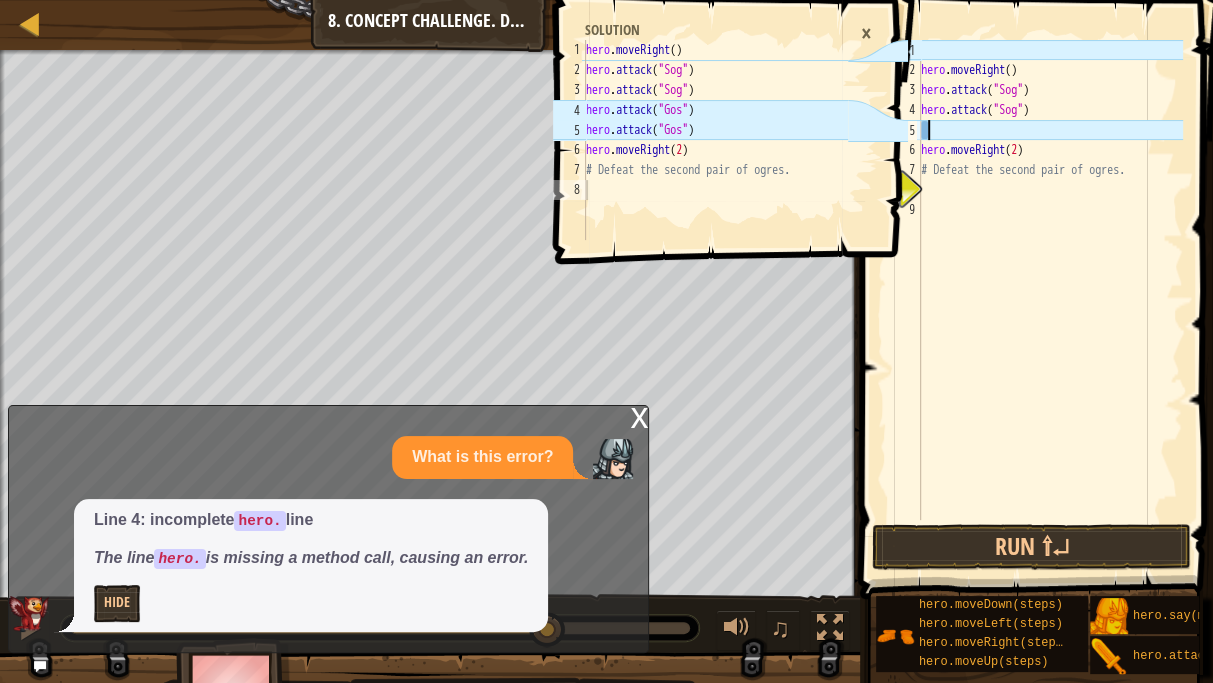 type on "hero.attack("Gos")" 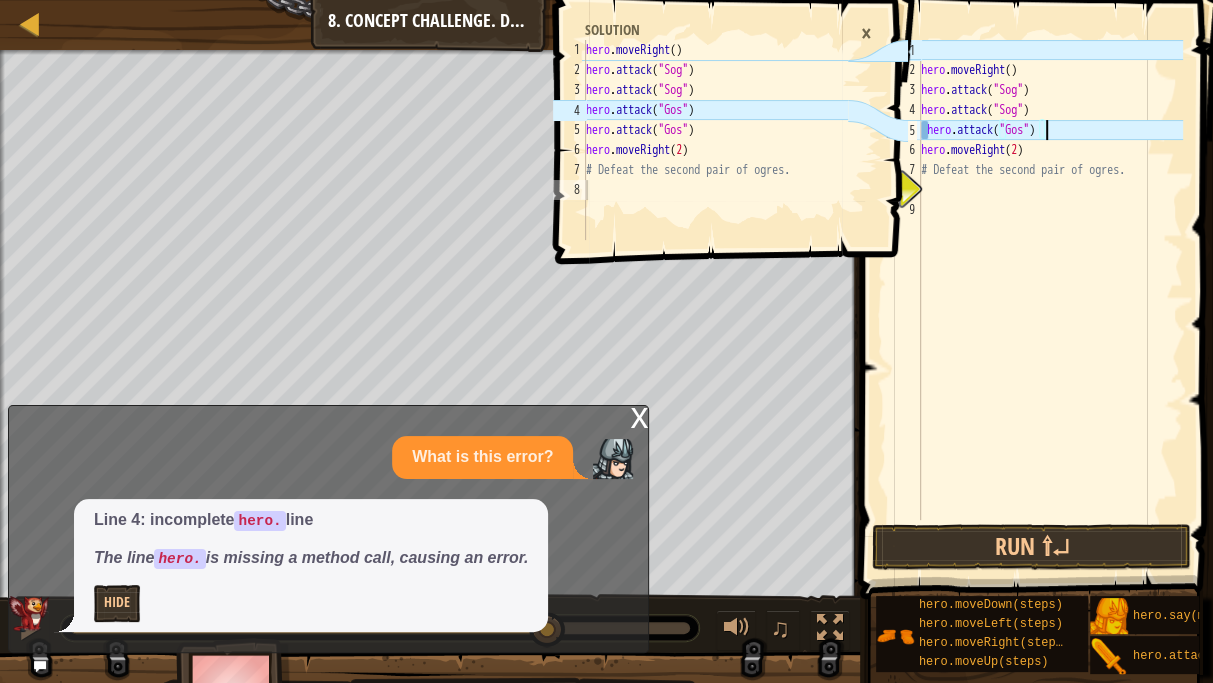 drag, startPoint x: 1053, startPoint y: 132, endPoint x: 1116, endPoint y: 187, distance: 83.630135 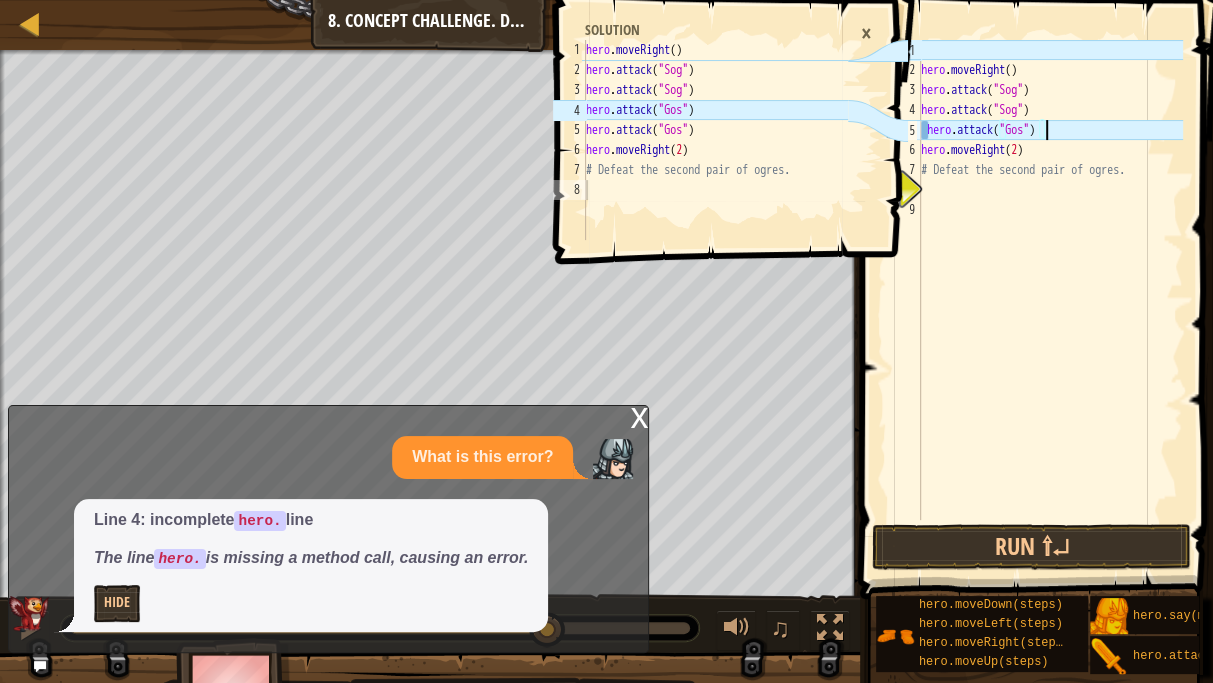click on "hero . moveRight ( ) hero . attack ( "Sog" ) hero . attack ( "Sog" )   hero . attack ( "Gos" ) hero . moveRight ( 2 ) # Defeat the second pair of ogres." at bounding box center (1050, 300) 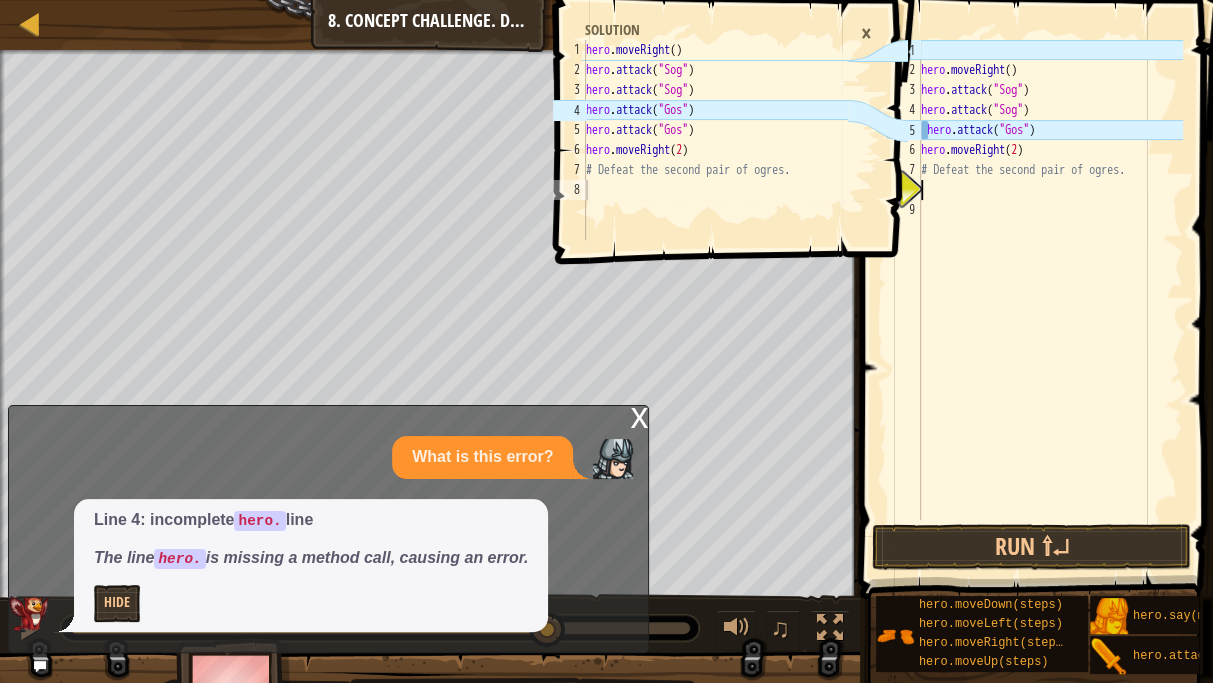 click on "hero . moveRight ( ) hero . attack ( "Sog" ) hero . attack ( "Sog" )   hero . attack ( "Gos" ) hero . moveRight ( 2 ) # Defeat the second pair of ogres." at bounding box center [1050, 300] 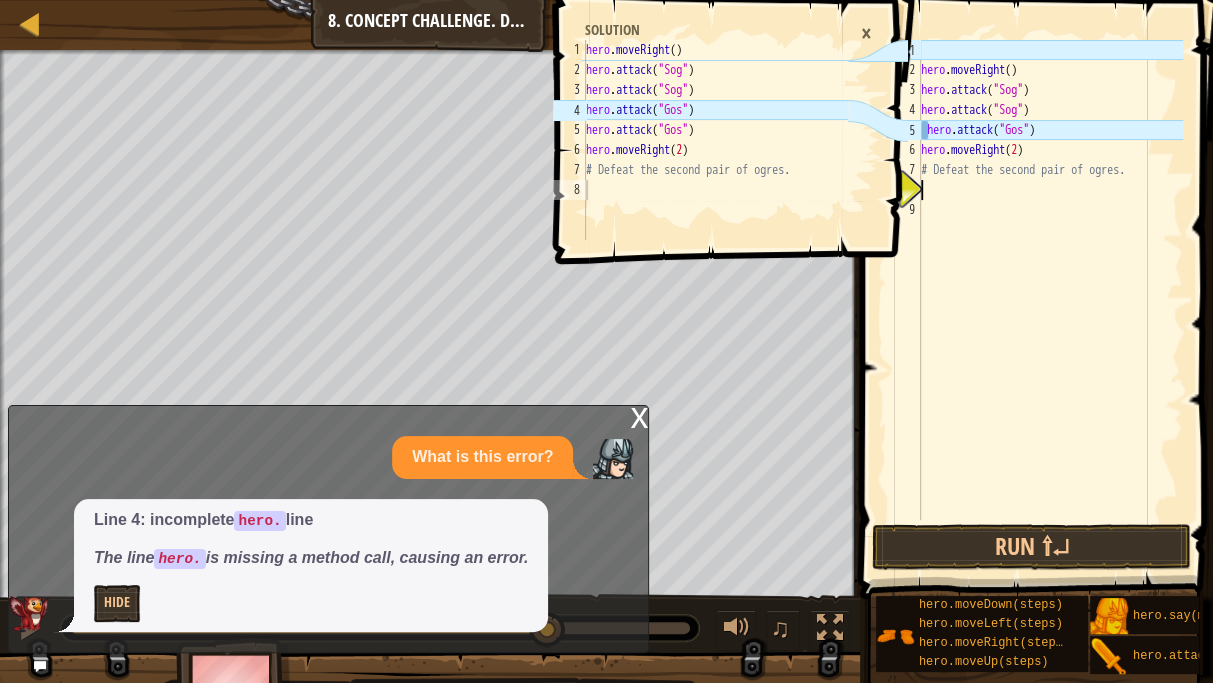 type on "hero.attack("Gos")" 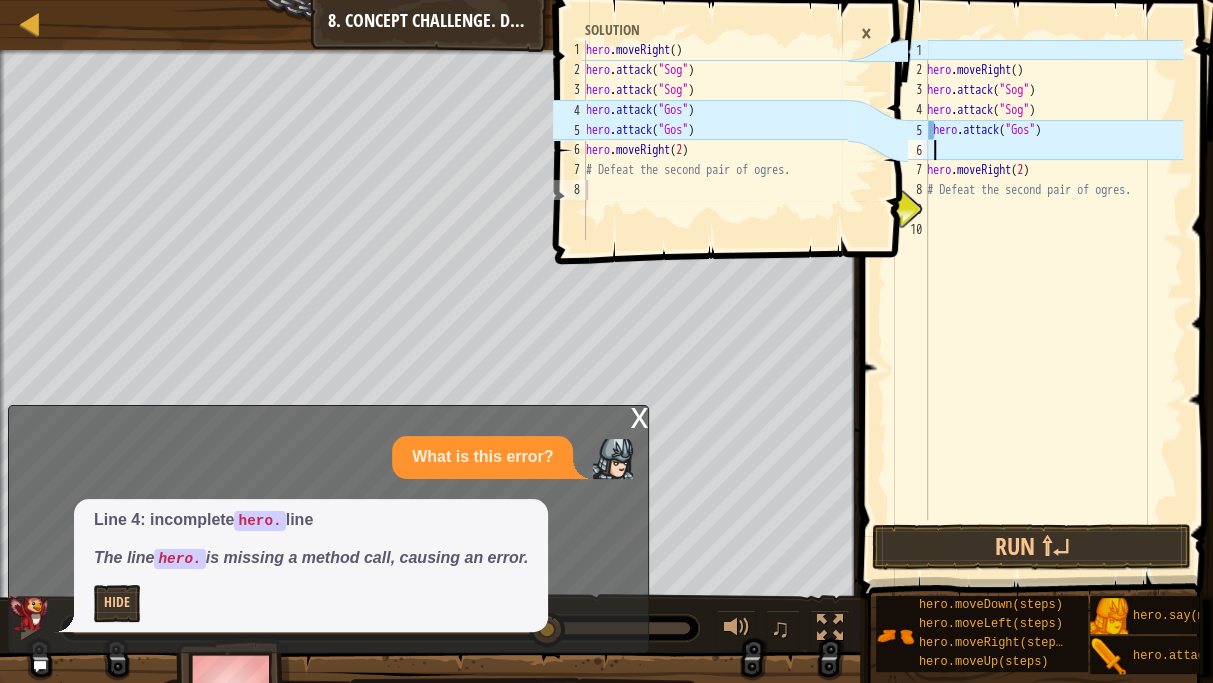 paste on "hero.attack("Gos")" 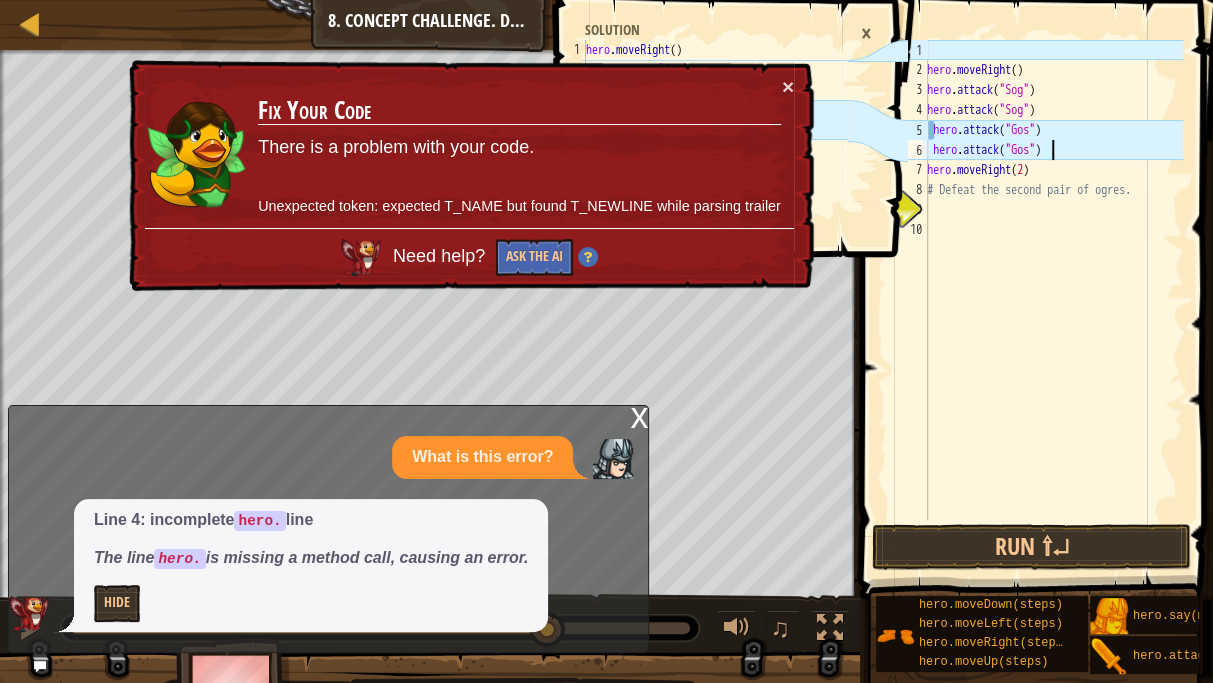 click on "hero . moveRight ( ) hero . attack ( "Sog" ) hero . attack ( "Sog" )   hero . attack ( "Gos" )   hero . attack ( "Gos" ) hero . moveRight ( 2 ) # Defeat the second pair of ogres." at bounding box center [1053, 300] 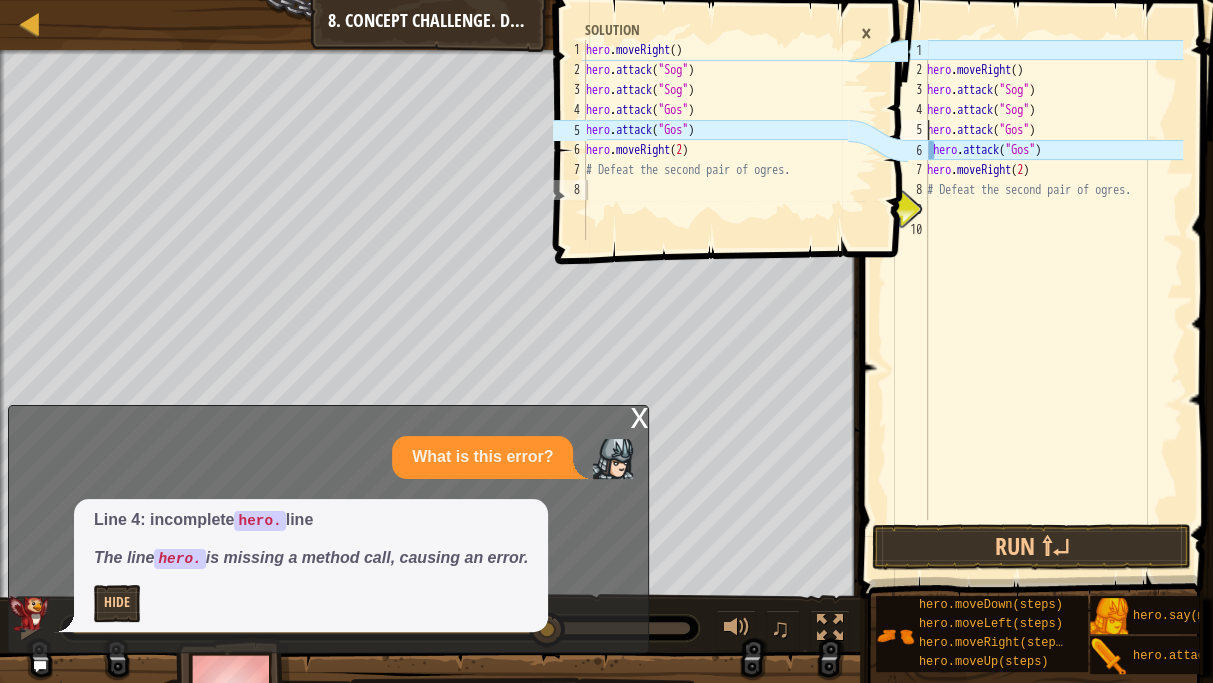 click on "hero . moveRight ( ) hero . attack ( "Sog" ) hero . attack ( "Sog" ) hero . attack ( "Gos" )   hero . attack ( "Gos" ) hero . moveRight ( 2 ) # Defeat the second pair of ogres." at bounding box center (1053, 300) 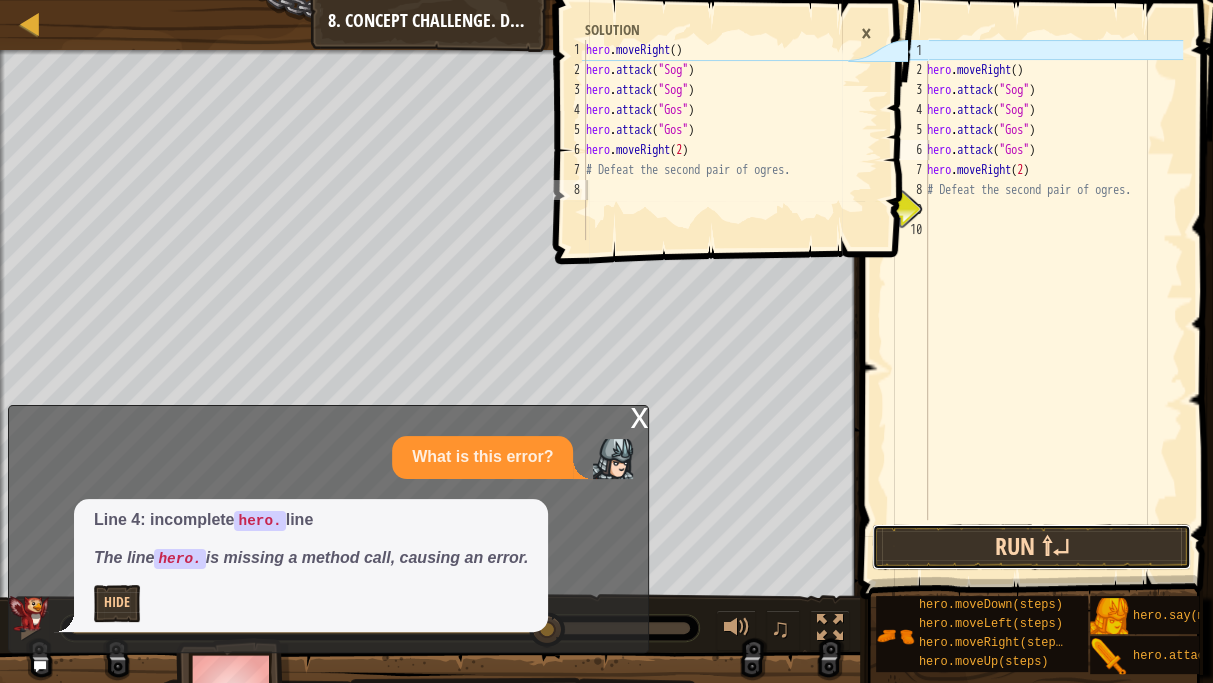 click on "Run ⇧↵" at bounding box center [1031, 547] 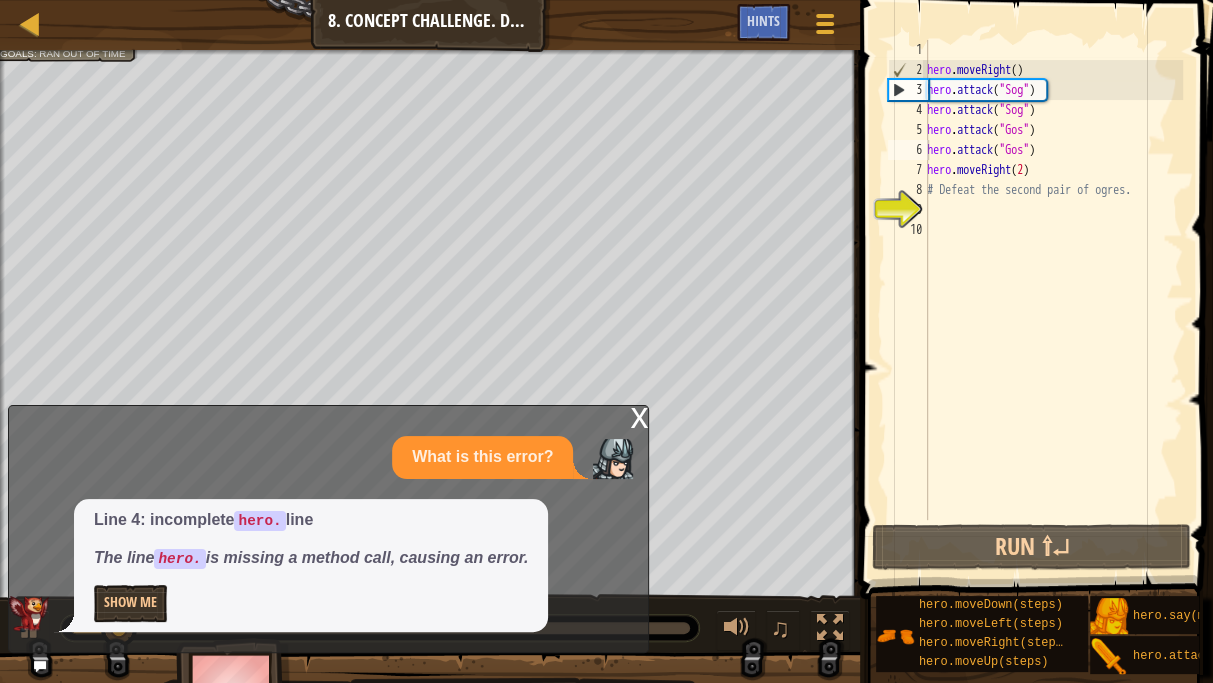 drag, startPoint x: 345, startPoint y: 517, endPoint x: 182, endPoint y: 626, distance: 196.08672 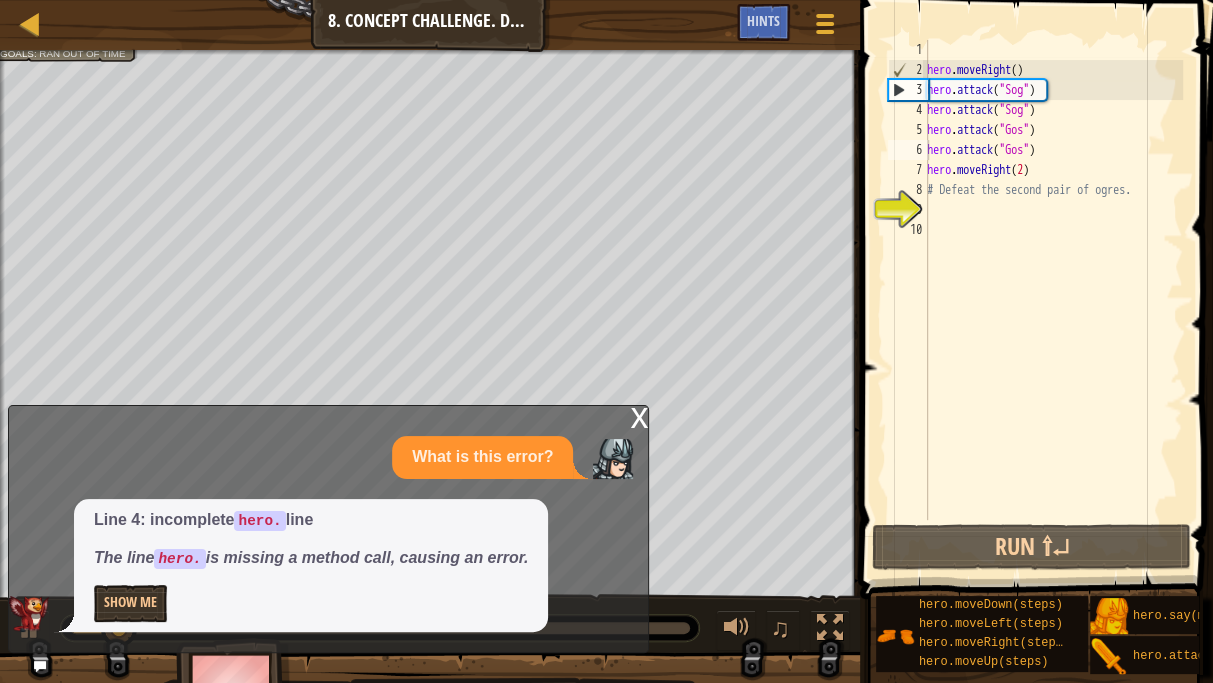 click on "Line 4: incomplete  hero.  line
The line  hero.  is missing a method call, causing an error.
Show Me" at bounding box center [311, 565] 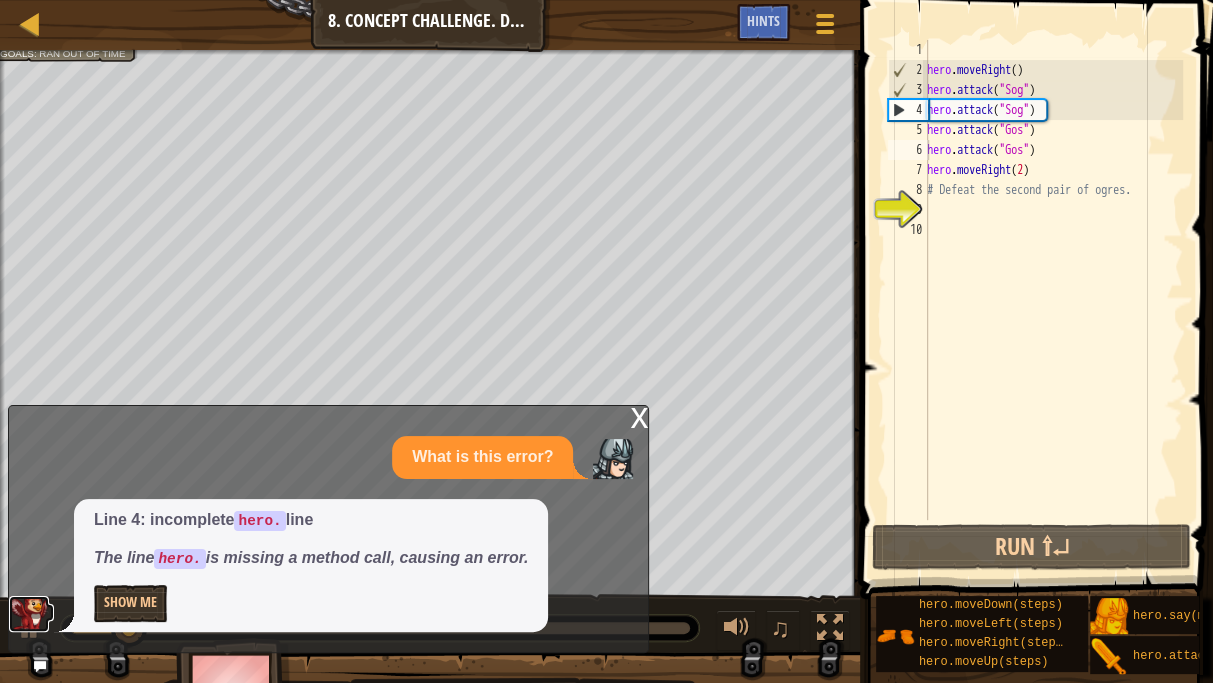 click at bounding box center (29, 614) 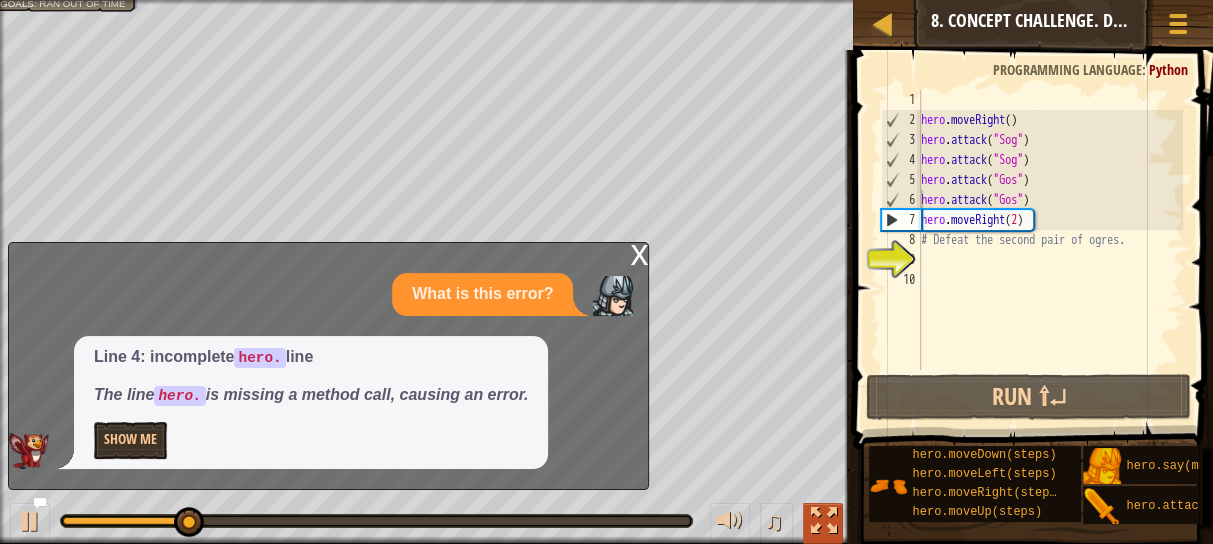 click at bounding box center [823, 521] 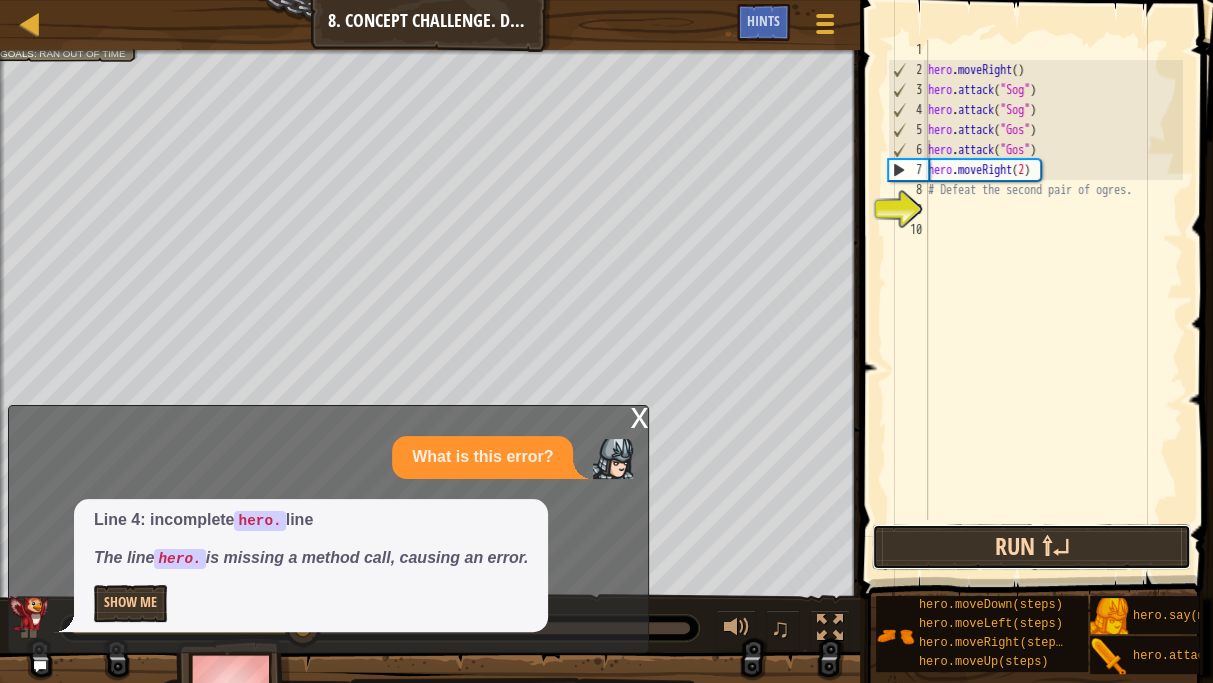 click on "Run ⇧↵" at bounding box center [1031, 547] 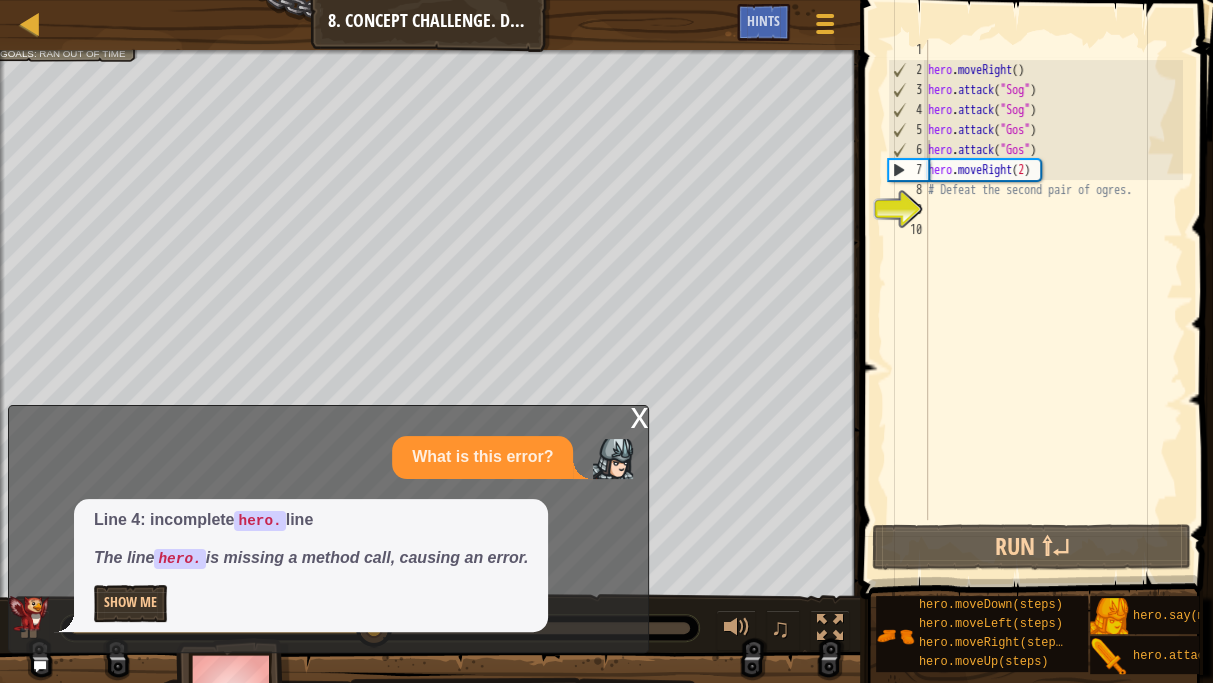click on "Line 4: incomplete  hero.  line
The line  hero.  is missing a method call, causing an error.
Show Me" at bounding box center [323, 565] 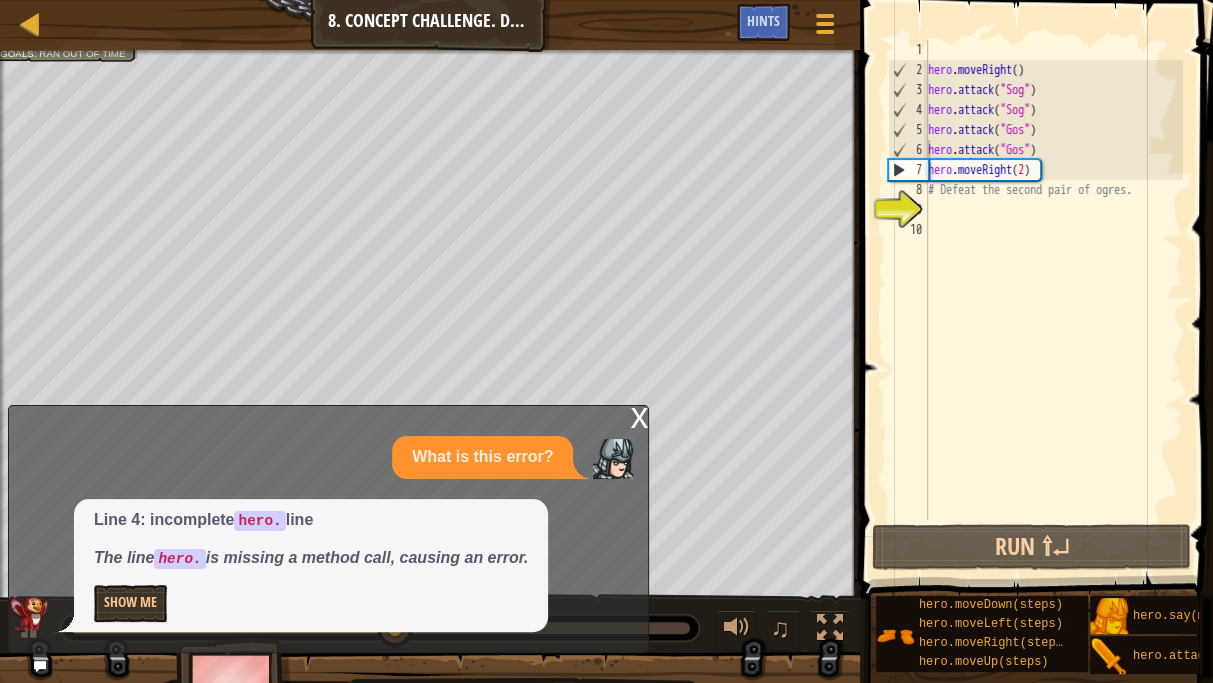 click at bounding box center [40, 666] 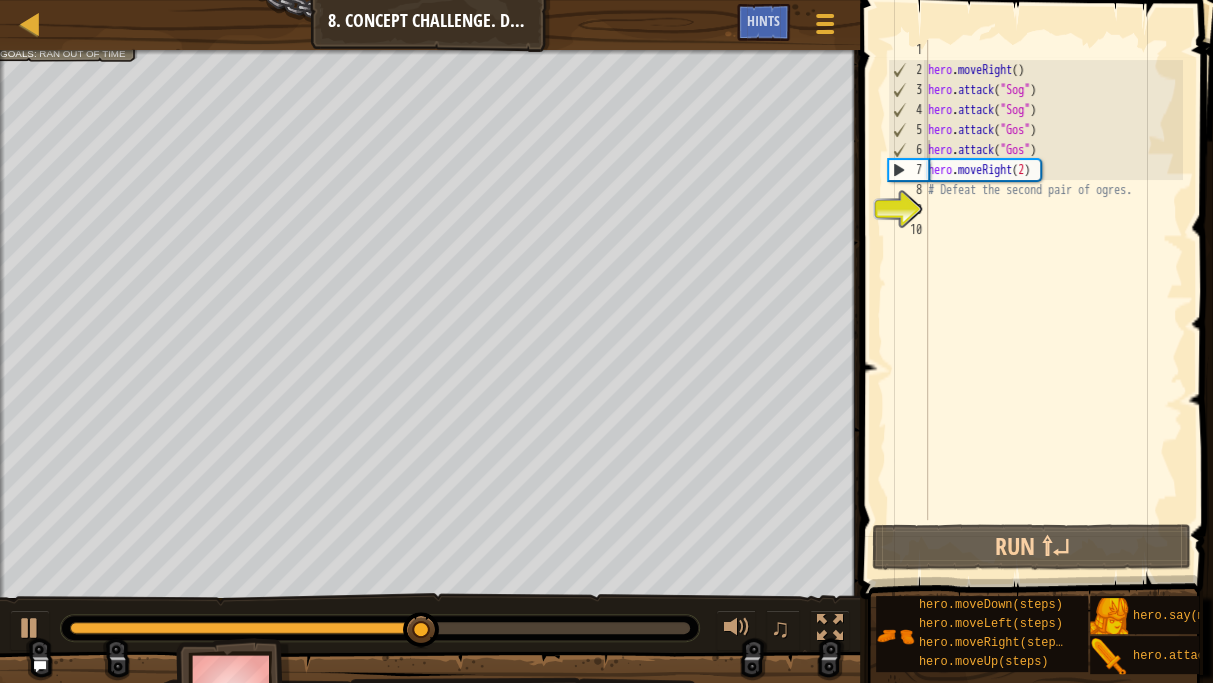 click at bounding box center (40, 666) 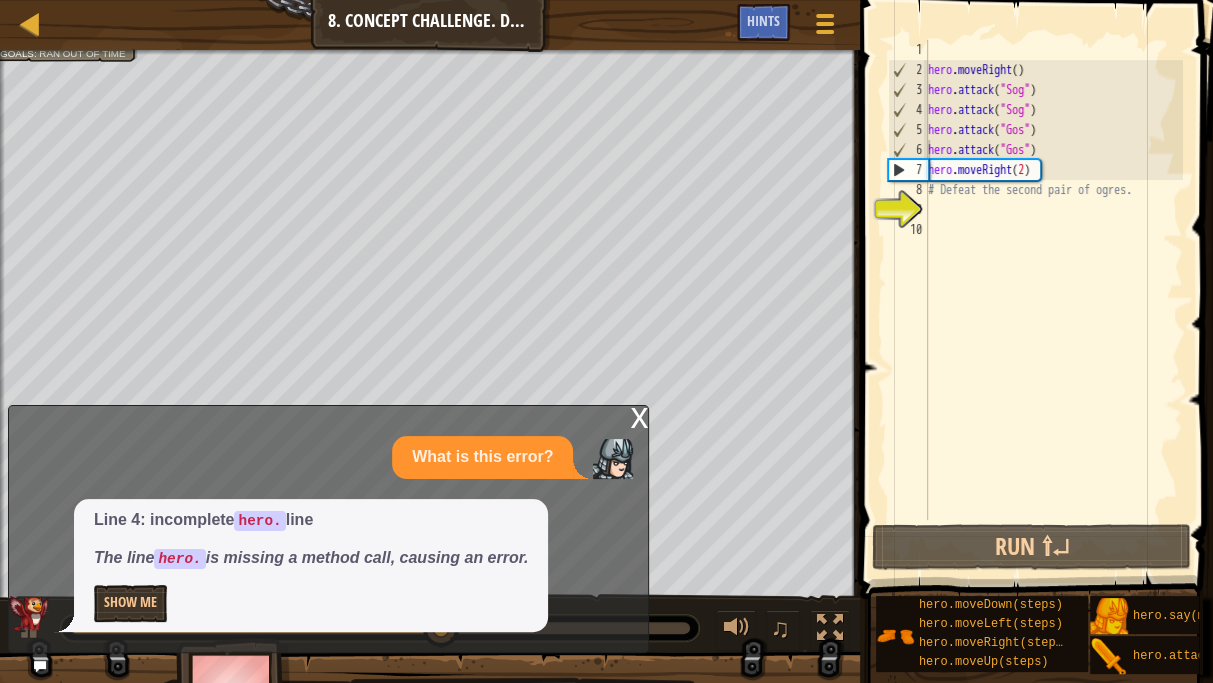 click at bounding box center [40, 666] 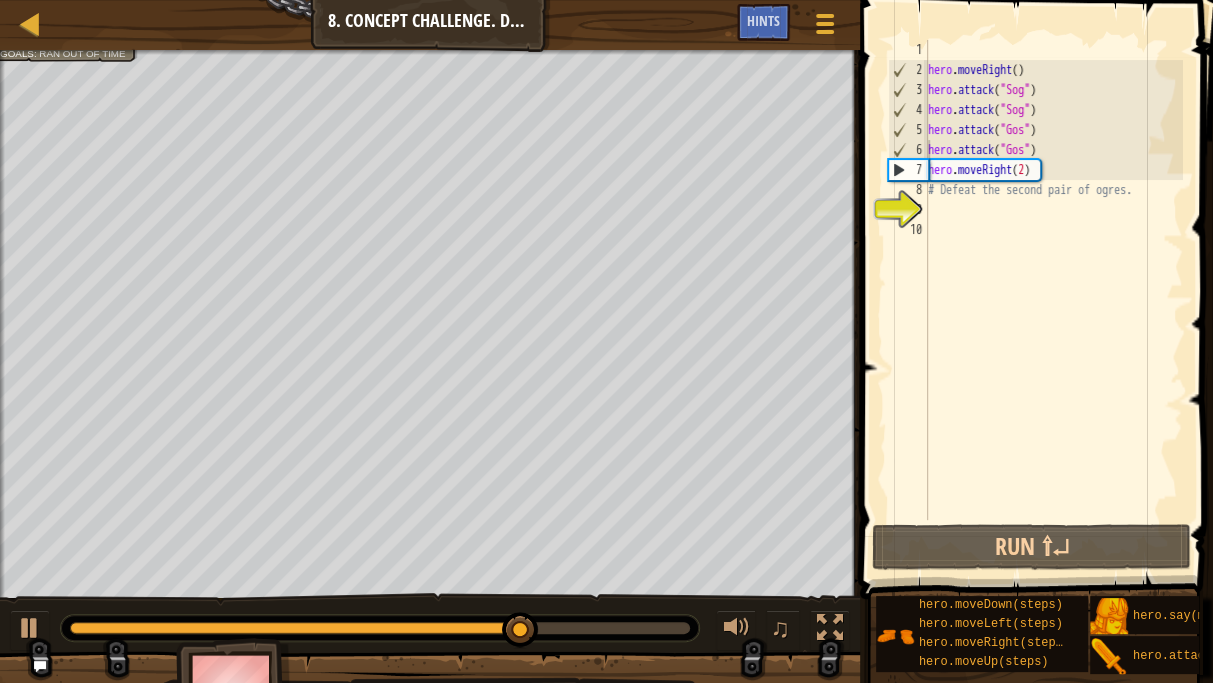 type on "# Defeat the second pair of ogres." 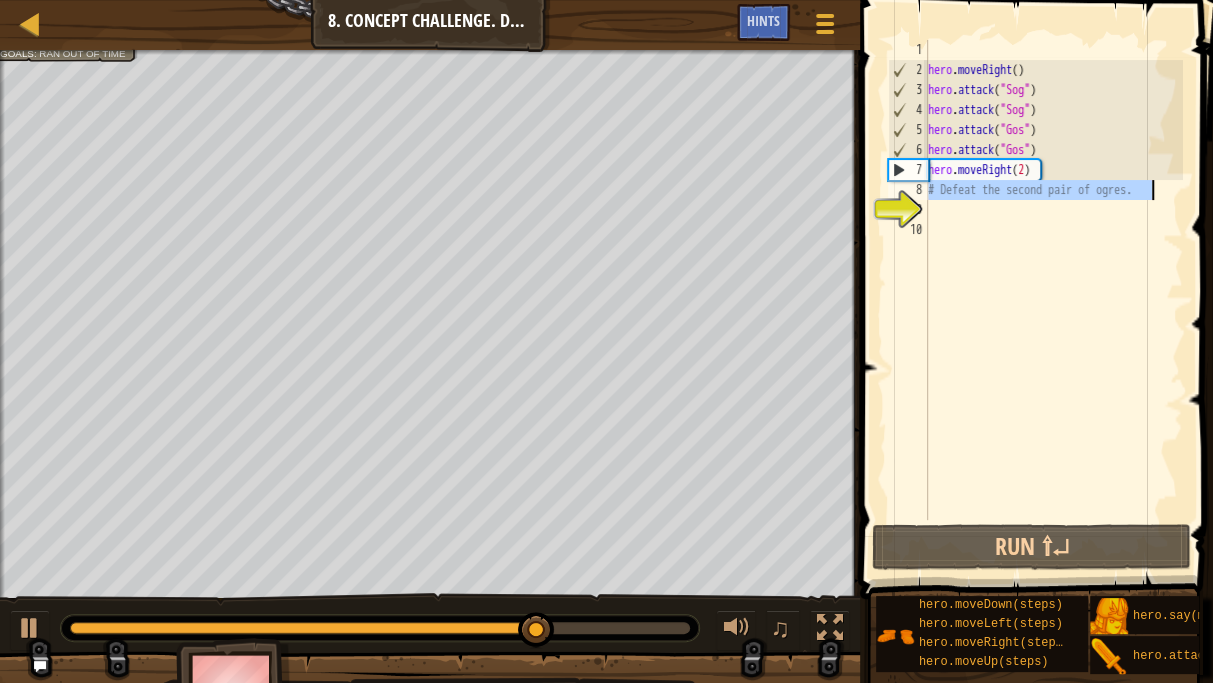 drag, startPoint x: 928, startPoint y: 191, endPoint x: 1175, endPoint y: 202, distance: 247.24481 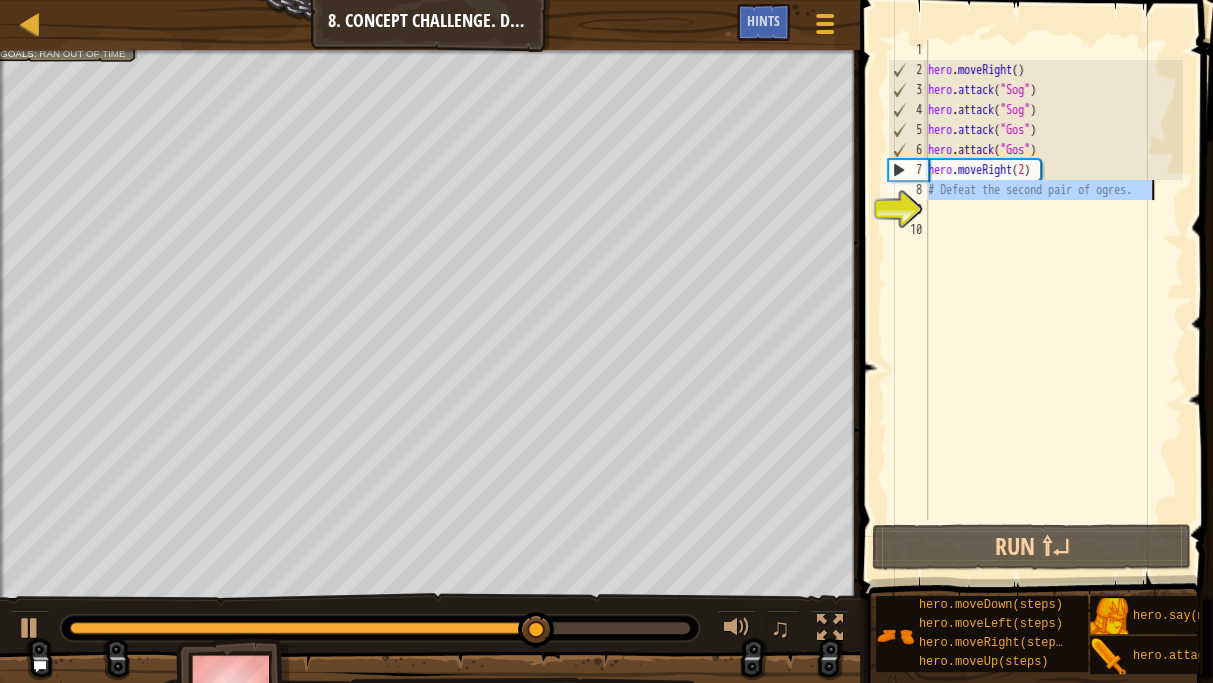 click on "hero . moveRight ( ) hero . attack ( "Sog" ) hero . attack ( "Sog" ) hero . attack ( "Gos" ) hero . attack ( "Gos" ) hero . moveRight ( 2 ) # Defeat the second pair of ogres." at bounding box center [1053, 300] 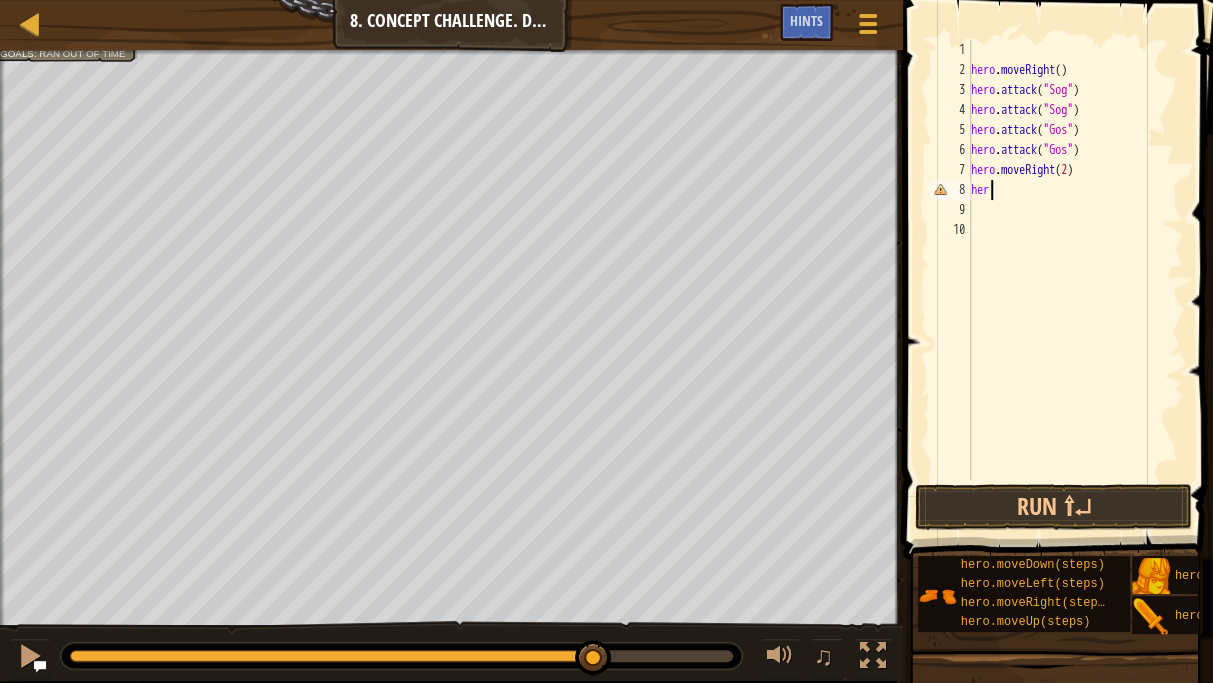 scroll, scrollTop: 9, scrollLeft: 0, axis: vertical 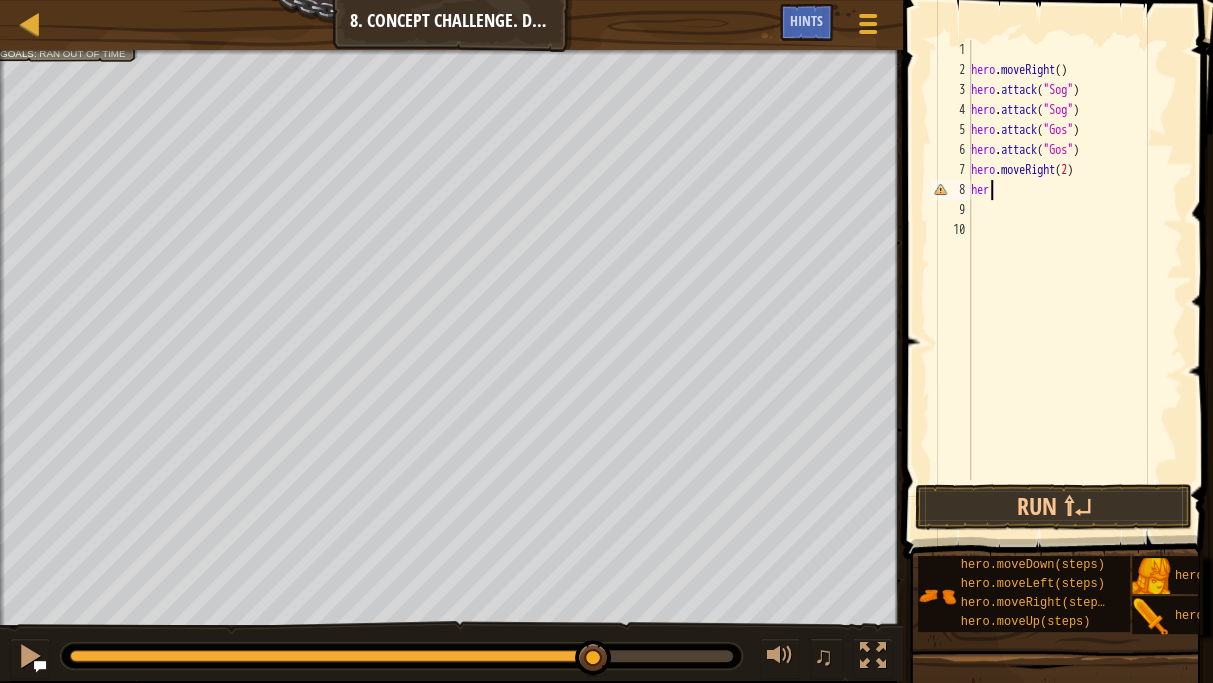 type on "h" 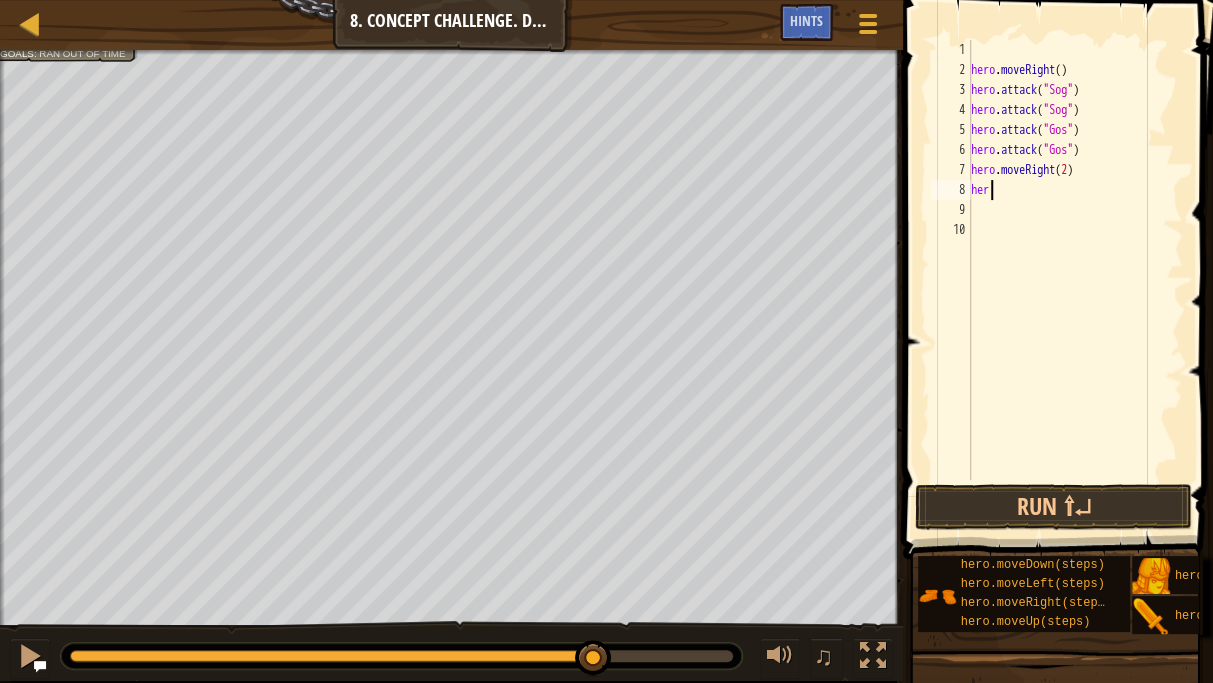 scroll, scrollTop: 9, scrollLeft: 0, axis: vertical 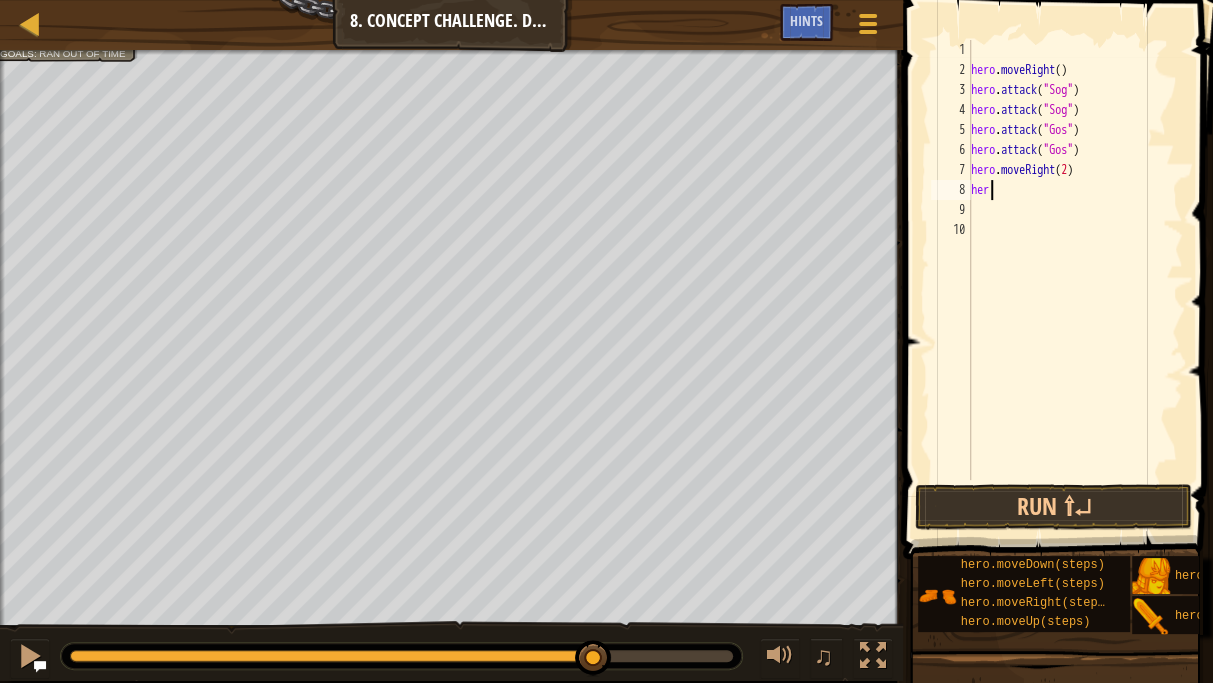 type on "h" 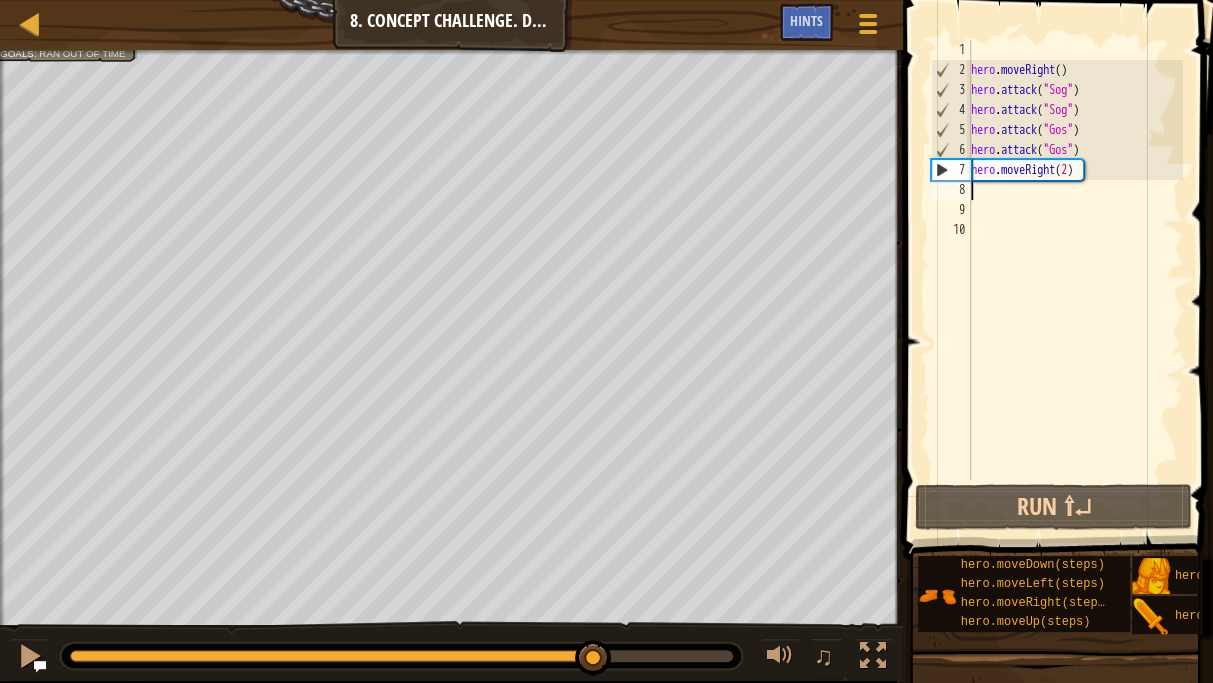 paste on "hero.attack("Gos")" 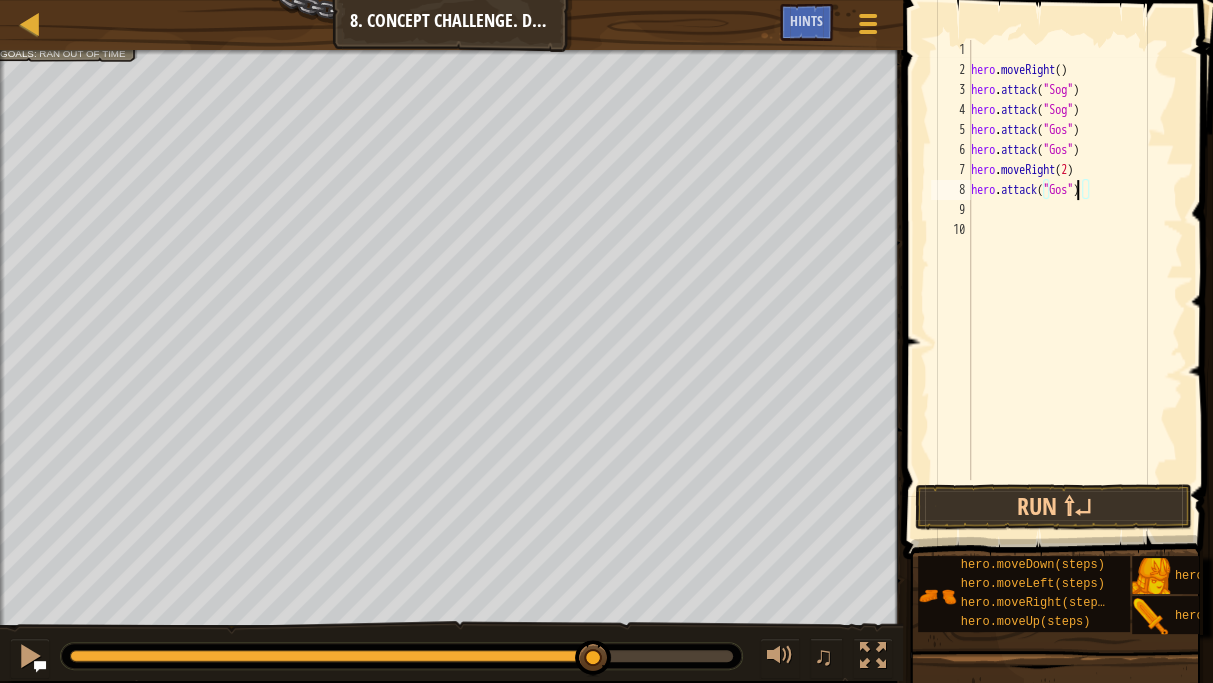 click on "hero . moveRight ( ) hero . attack ( "Sog" ) hero . attack ( "Sog" ) hero . attack ( "Gos" ) hero . attack ( "Gos" ) hero . moveRight ( 2 ) hero . attack ( "Gos" )" at bounding box center (1075, 280) 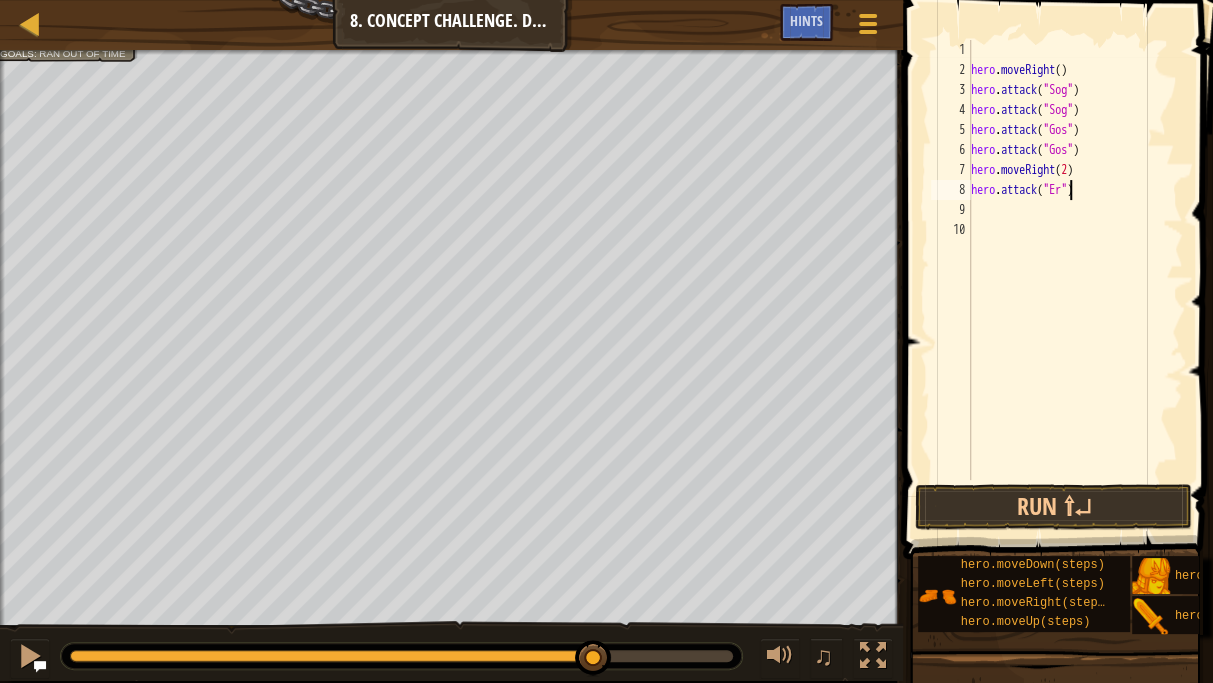scroll, scrollTop: 9, scrollLeft: 8, axis: both 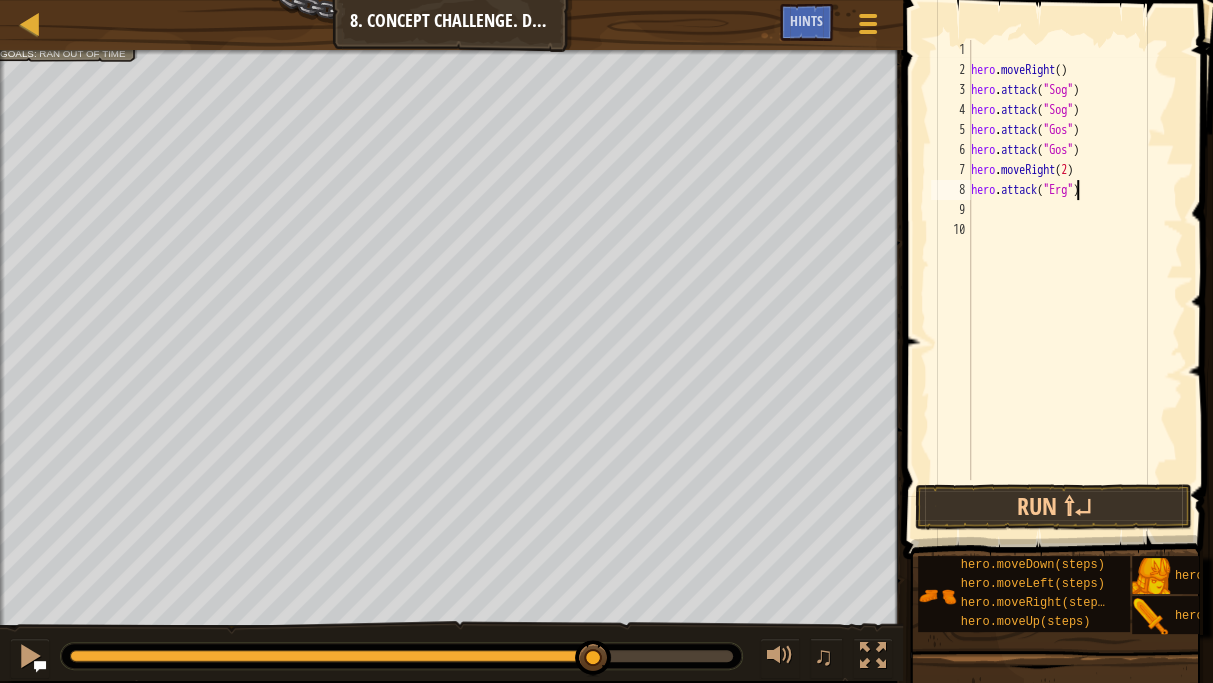 type on "hero.attack("Ergo")" 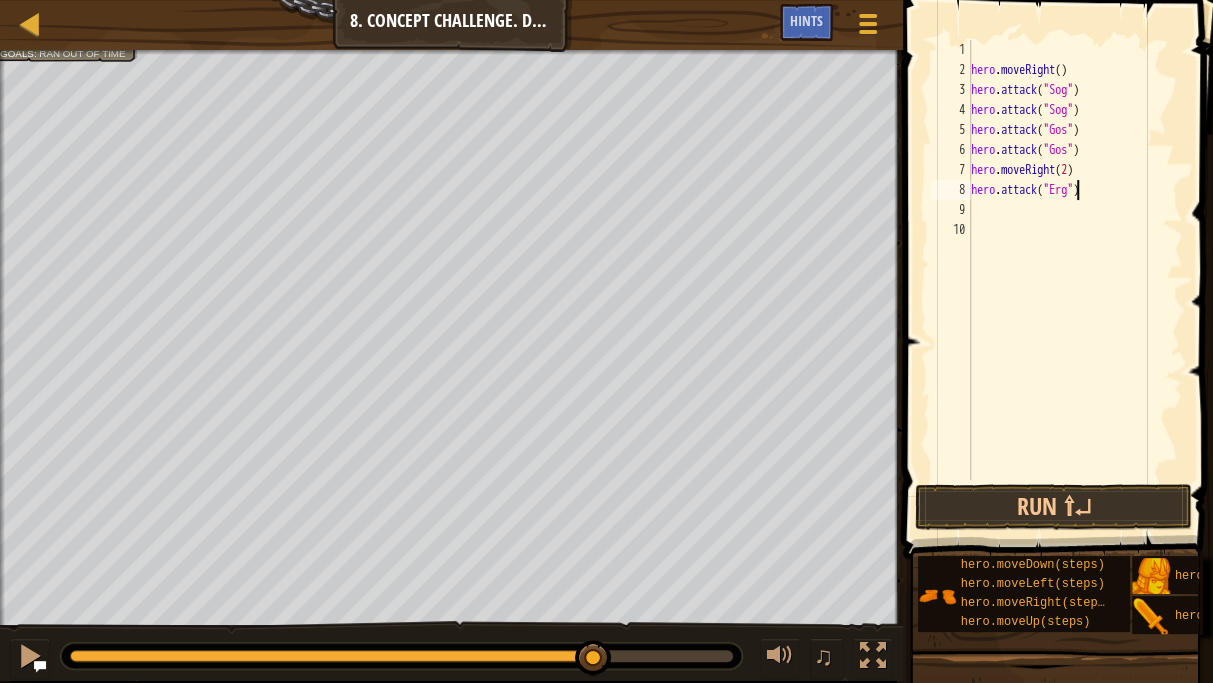 scroll, scrollTop: 9, scrollLeft: 9, axis: both 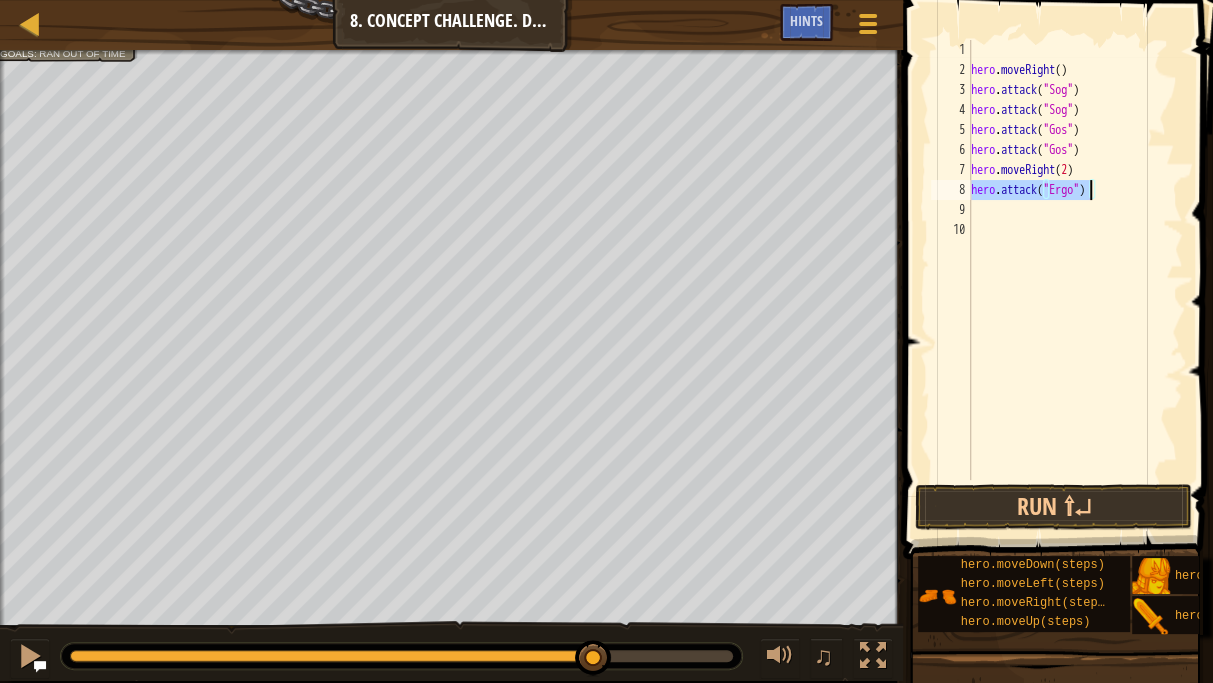 drag, startPoint x: 972, startPoint y: 190, endPoint x: 1090, endPoint y: 187, distance: 118.03813 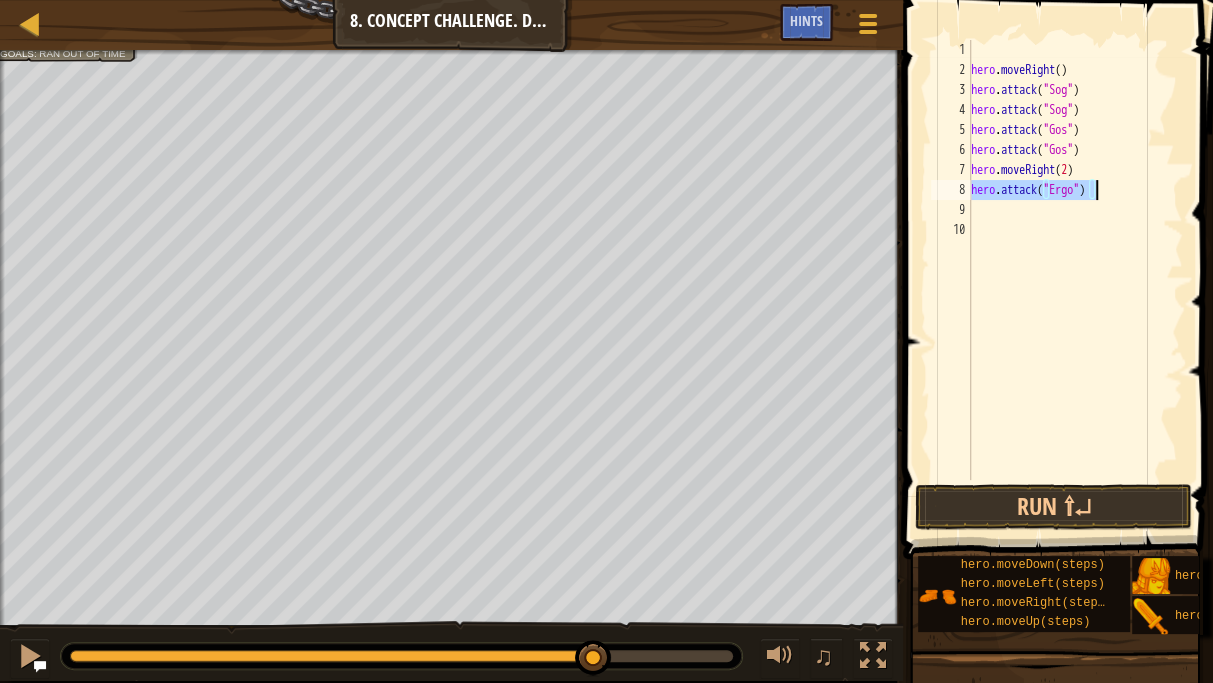 drag, startPoint x: 971, startPoint y: 190, endPoint x: 1118, endPoint y: 192, distance: 147.01361 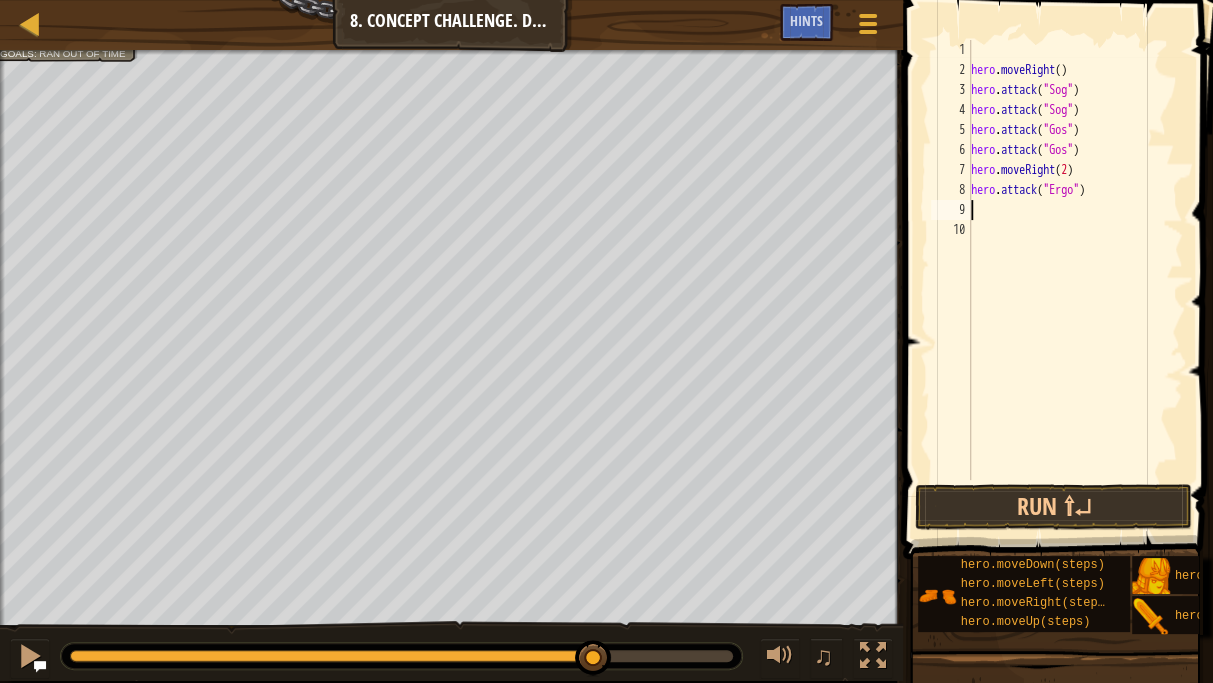 paste on "hero.attack("Ergo")" 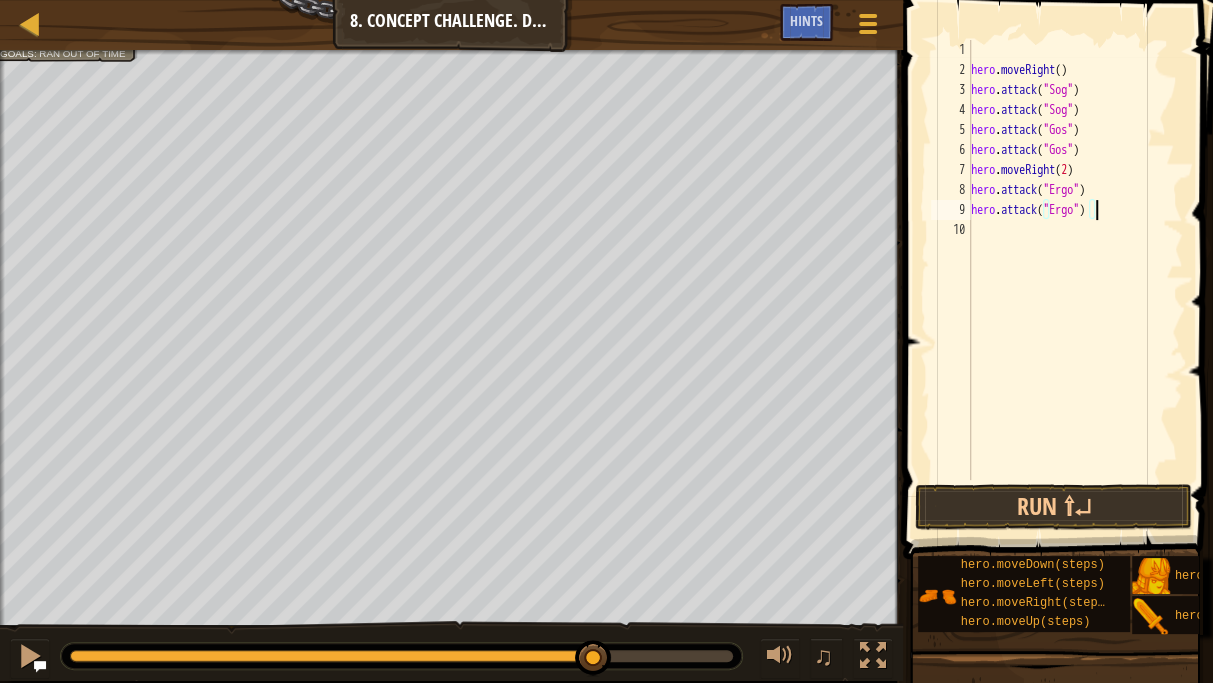 click on "hero . moveRight ( ) hero . attack ( "Sog" ) hero . attack ( "Sog" ) hero . attack ( "Gos" ) hero . attack ( "Gos" ) hero . moveRight ( 2 ) hero . attack ( "Ergo" ) hero . attack ( "Ergo" )" at bounding box center (1075, 280) 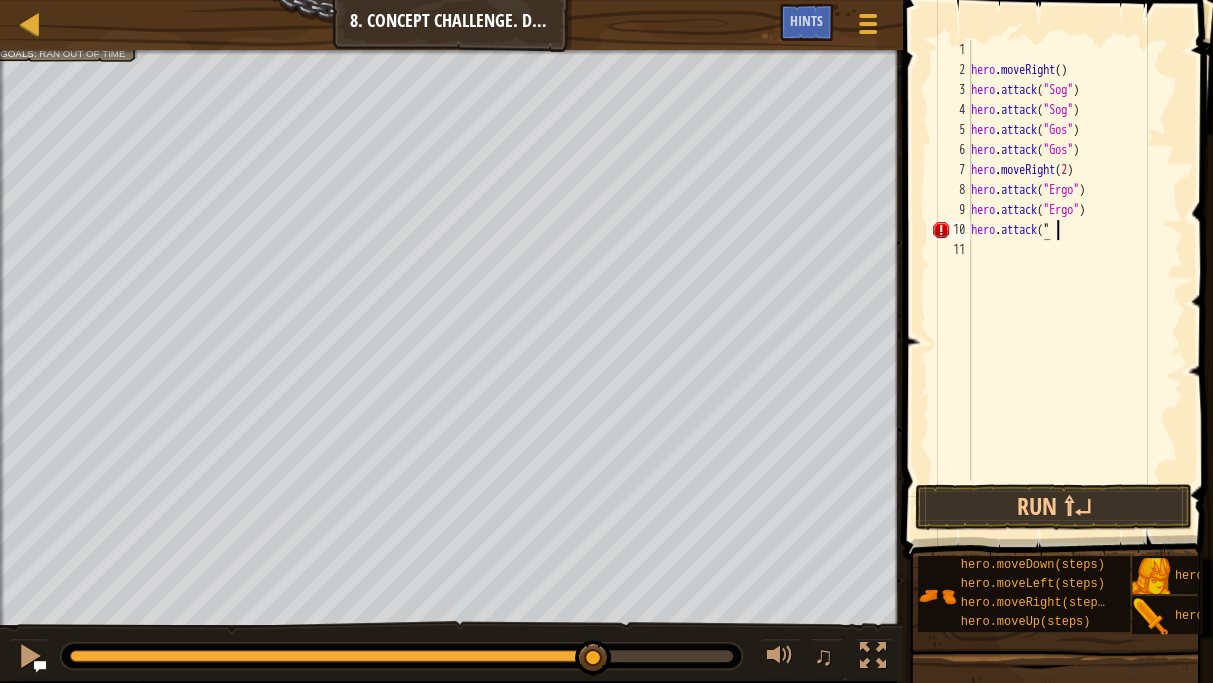 scroll, scrollTop: 9, scrollLeft: 6, axis: both 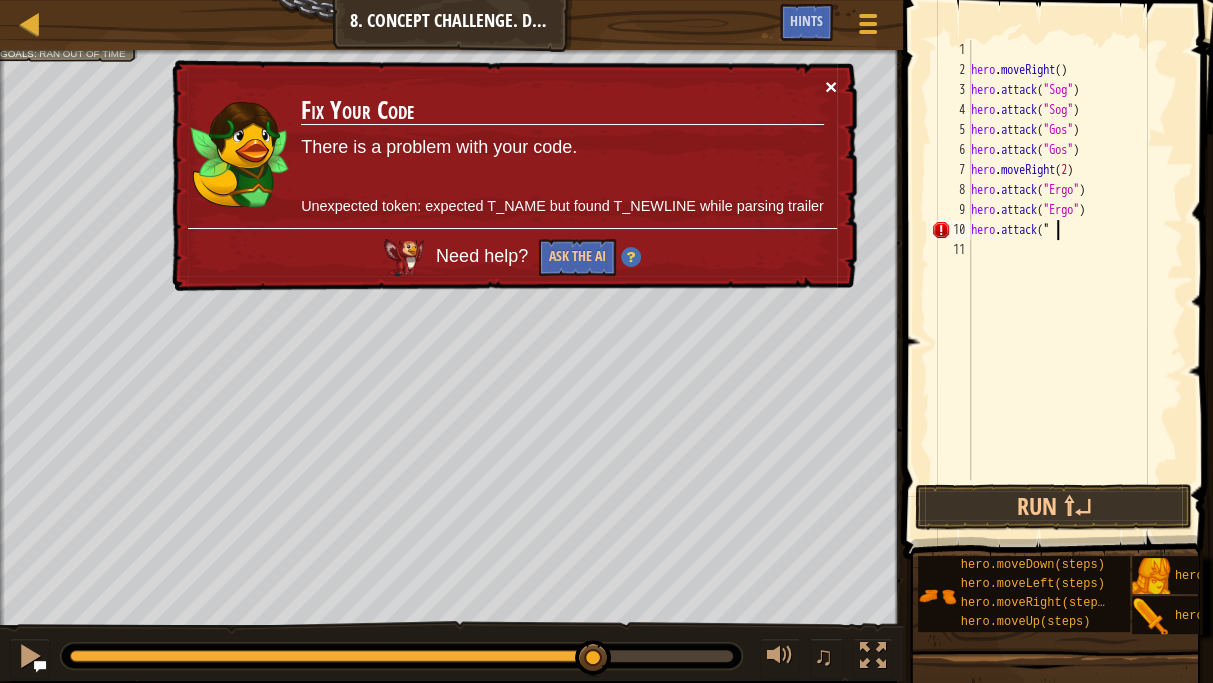 click on "×" at bounding box center (831, 86) 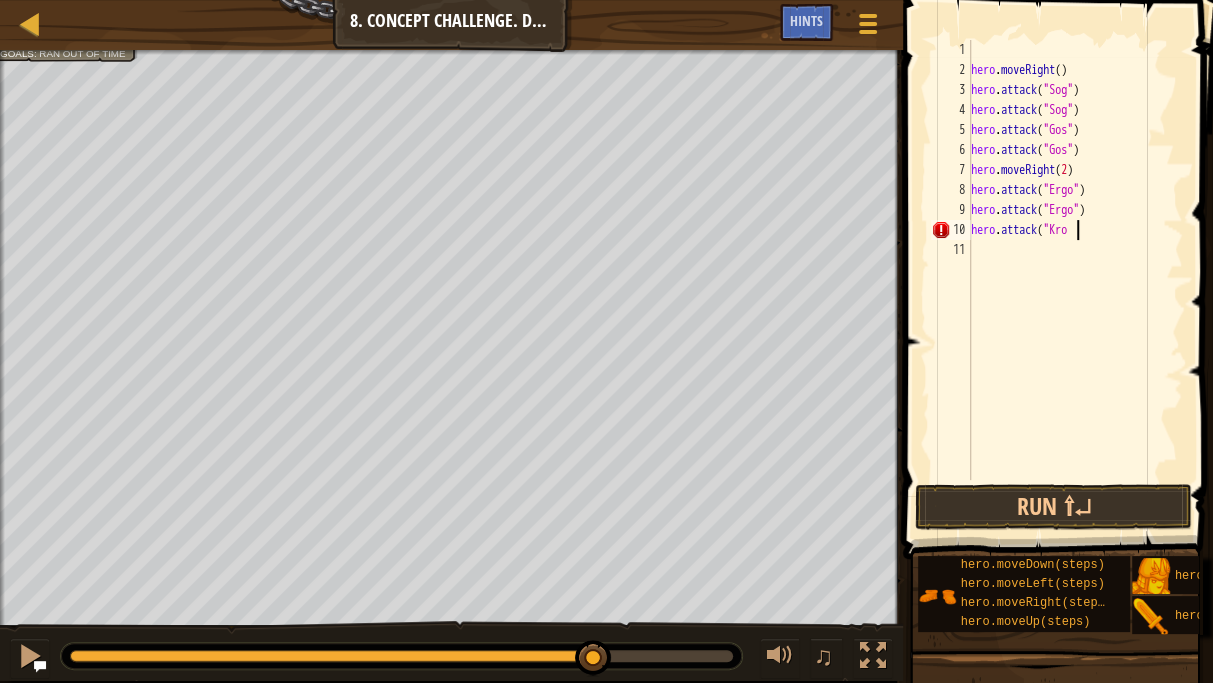 scroll, scrollTop: 9, scrollLeft: 8, axis: both 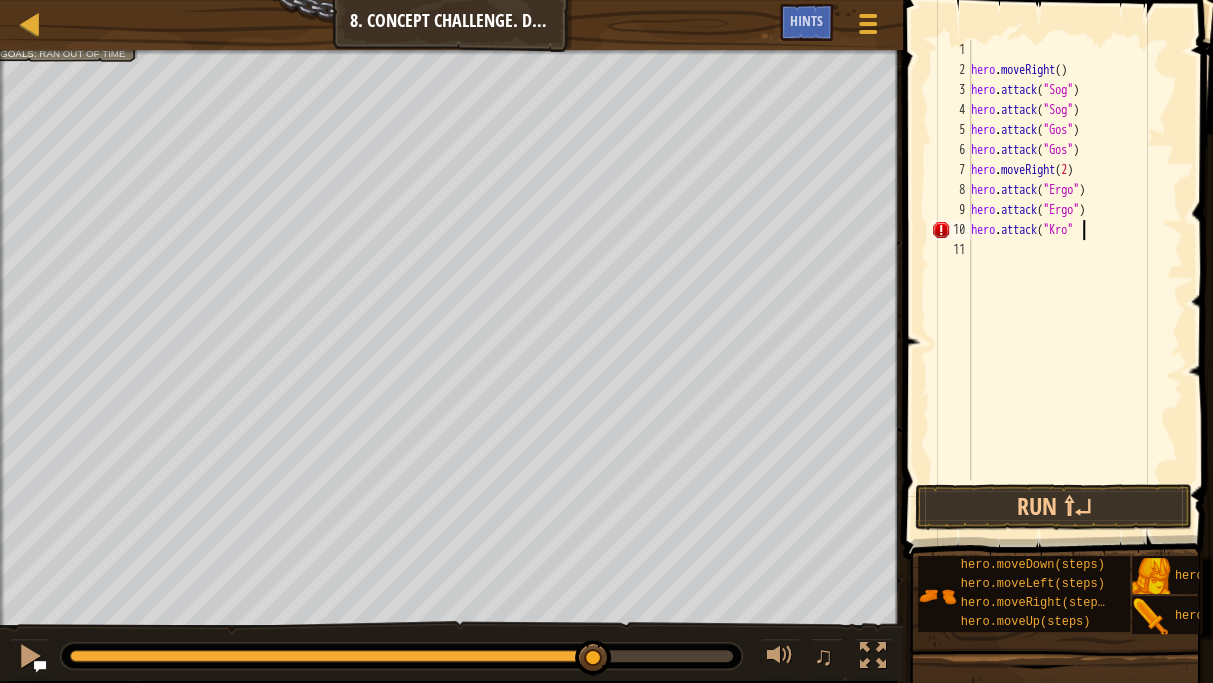 type on "hero.attack("Kro")" 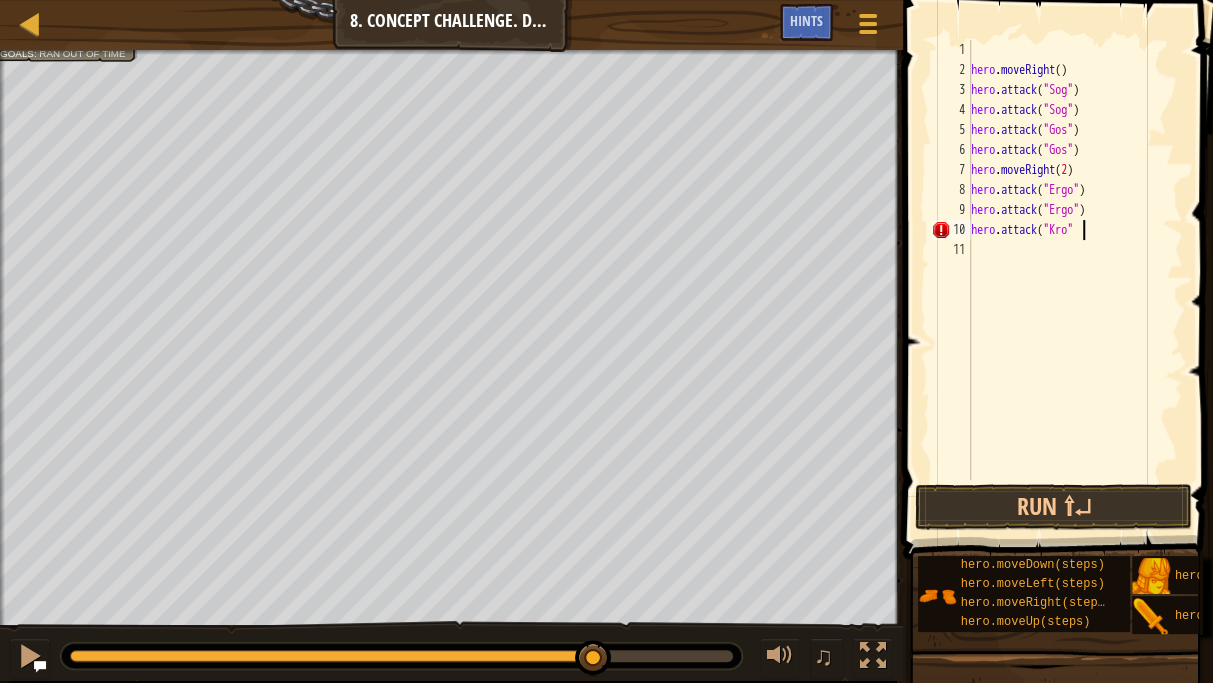 scroll, scrollTop: 9, scrollLeft: 8, axis: both 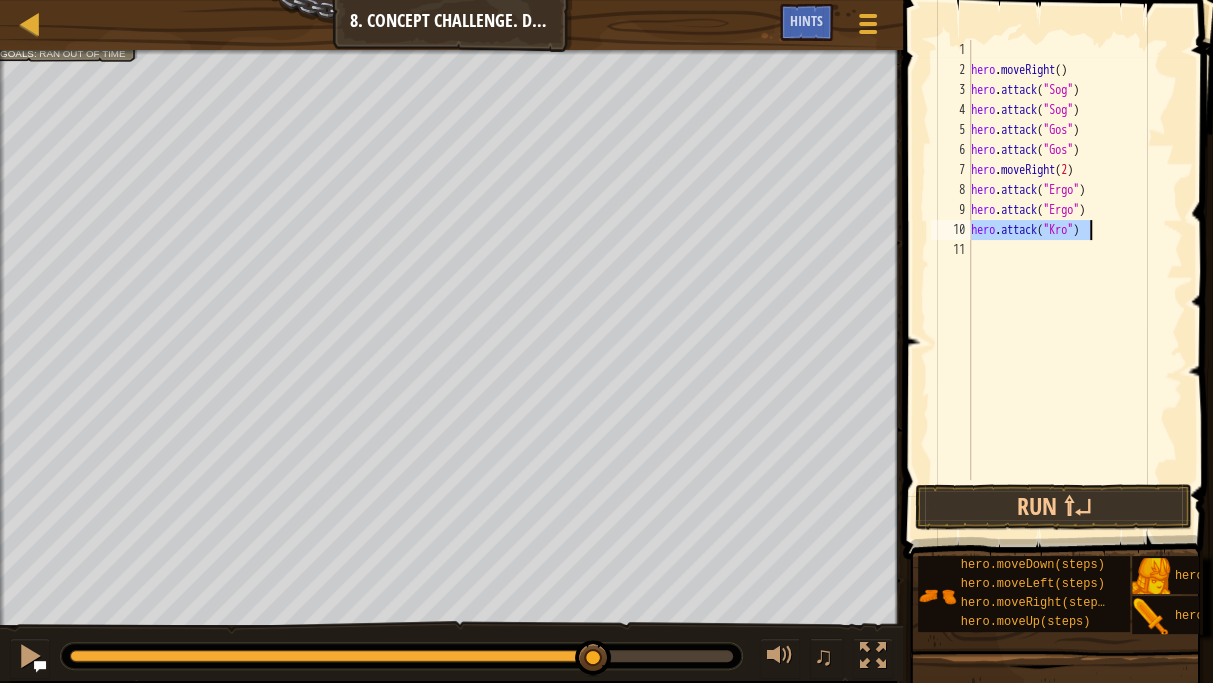 drag, startPoint x: 971, startPoint y: 229, endPoint x: 1094, endPoint y: 232, distance: 123.03658 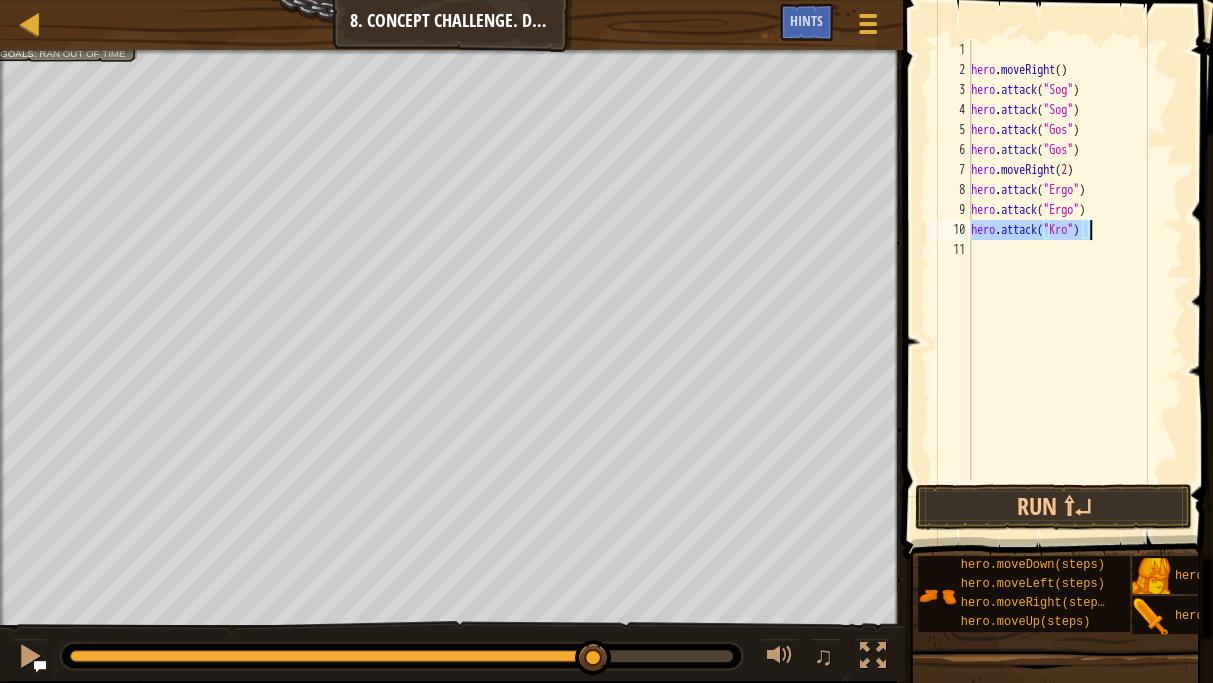 click on "hero . moveRight ( ) hero . attack ( "Sog" ) hero . attack ( "Sog" ) hero . attack ( "Gos" ) hero . attack ( "Gos" ) hero . moveRight ( 2 ) hero . attack ( "Ergo" ) hero . attack ( "Ergo" ) hero . attack ( "Kro" )" at bounding box center (1075, 280) 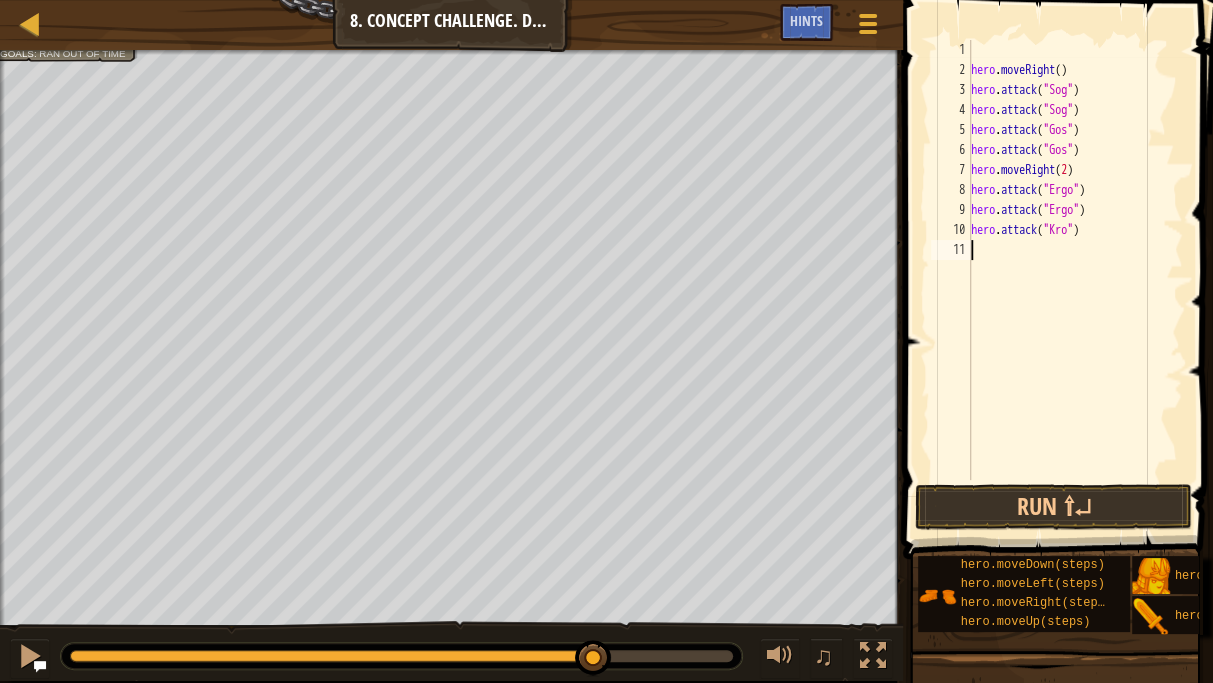 paste on "hero.attack("Kro")" 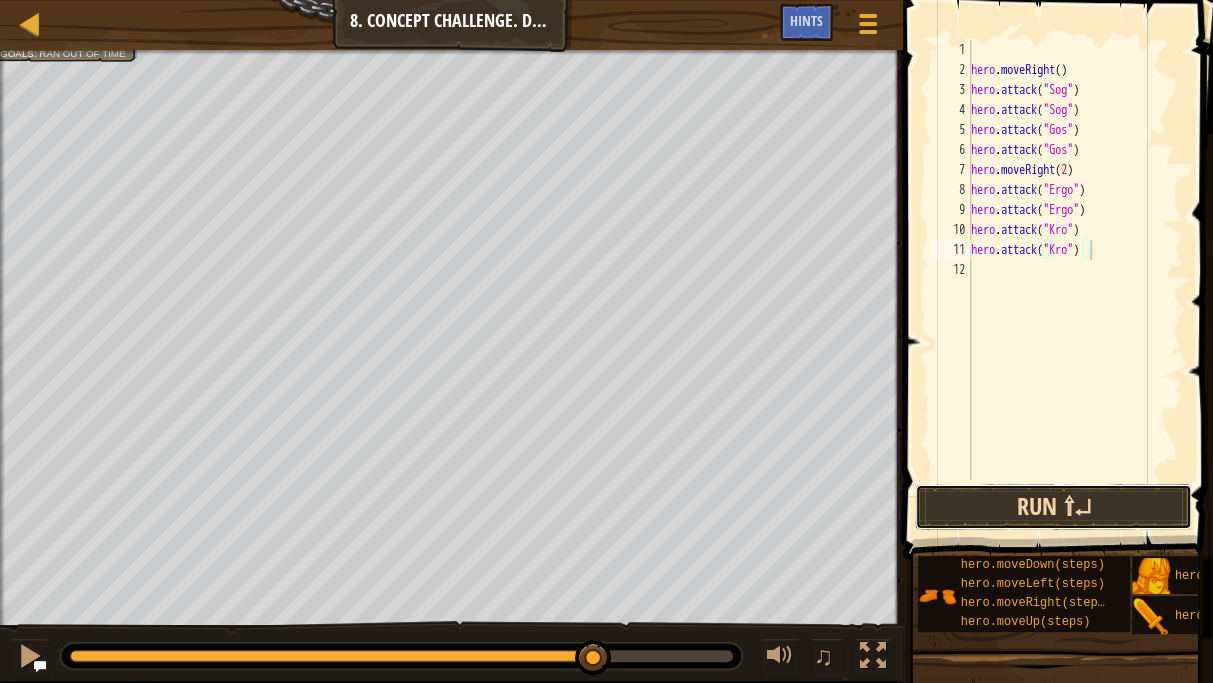click on "Run ⇧↵" at bounding box center (1053, 507) 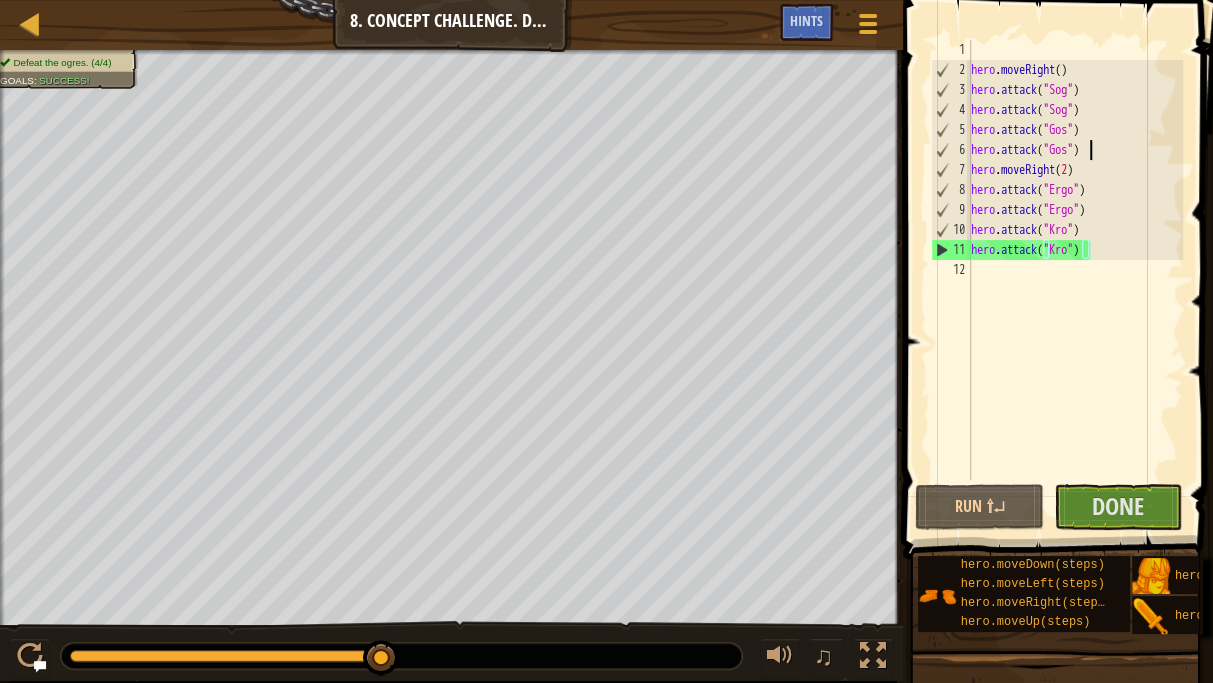 click on "hero . moveRight ( ) hero . attack ( "Sog" ) hero . attack ( "Sog" ) hero . attack ( "Gos" ) hero . attack ( "Gos" ) hero . moveRight ( 2 ) hero . attack ( "Ergo" ) hero . attack ( "Ergo" ) hero . attack ( "Kro" ) hero . attack ( "Kro" )" at bounding box center (1075, 280) 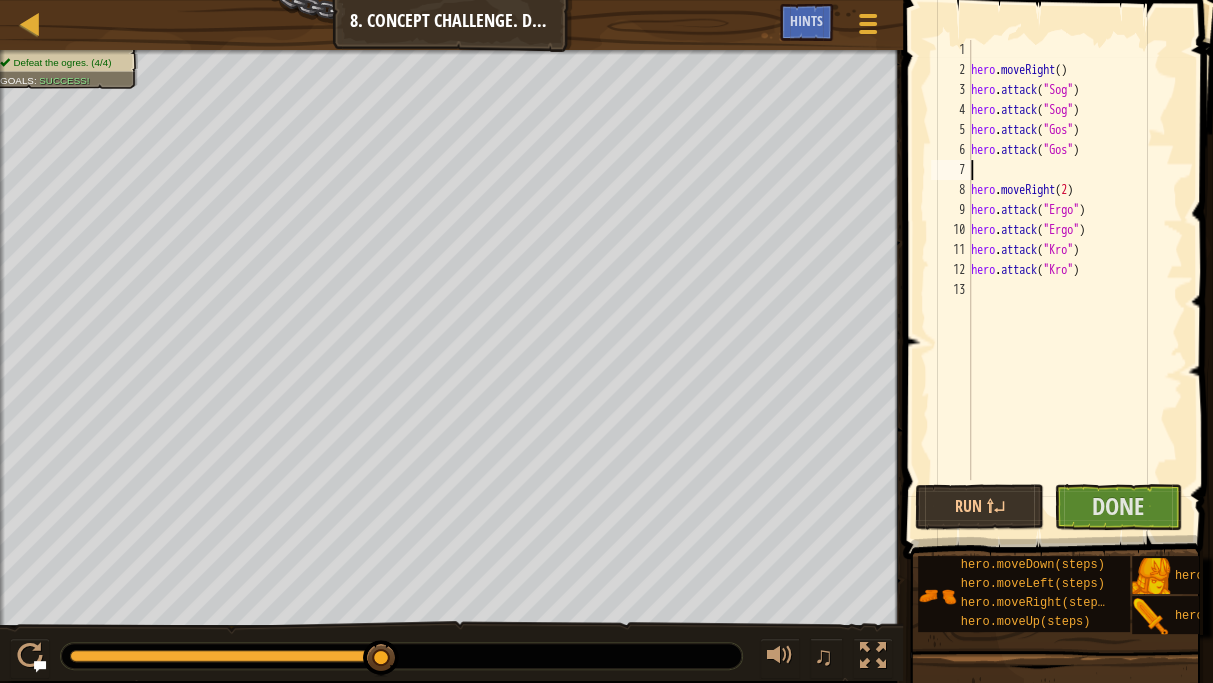 click on "hero . moveRight ( ) hero . attack ( "Sog" ) hero . attack ( "Sog" ) hero . attack ( "Gos" ) hero . attack ( "Gos" ) hero . moveRight ( 2 ) hero . attack ( "Ergo" ) hero . attack ( "Ergo" ) hero . attack ( "Kro" ) hero . attack ( "Kro" )" at bounding box center [1075, 280] 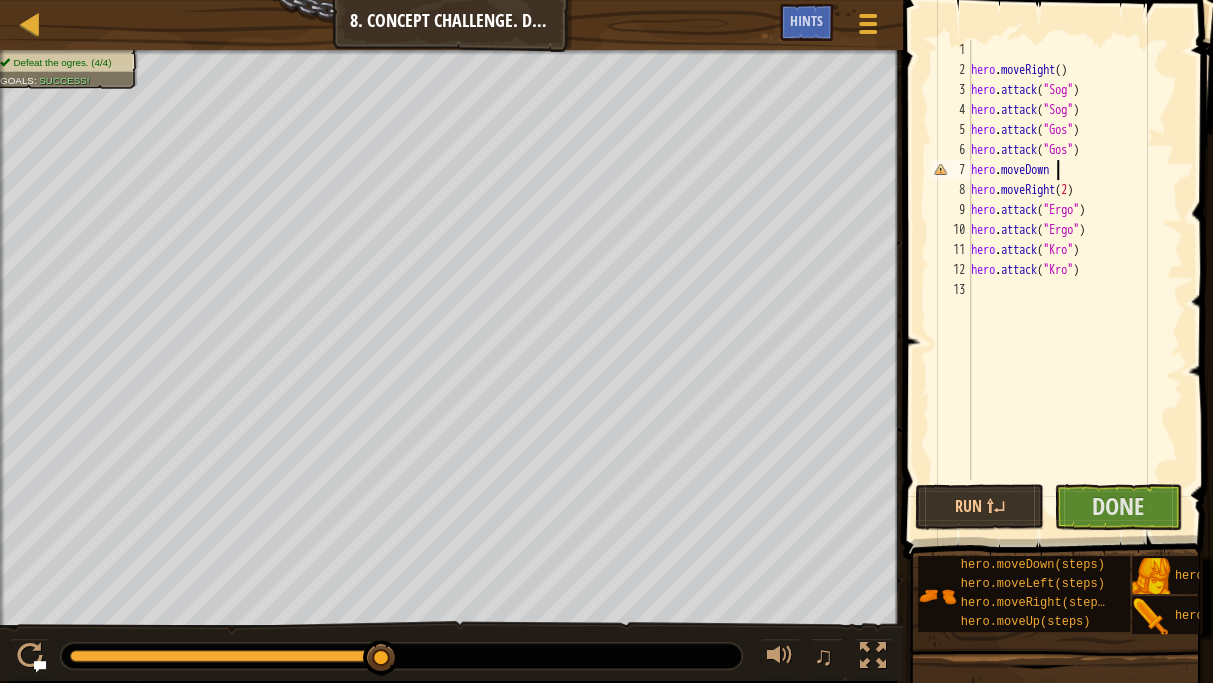 scroll, scrollTop: 9, scrollLeft: 6, axis: both 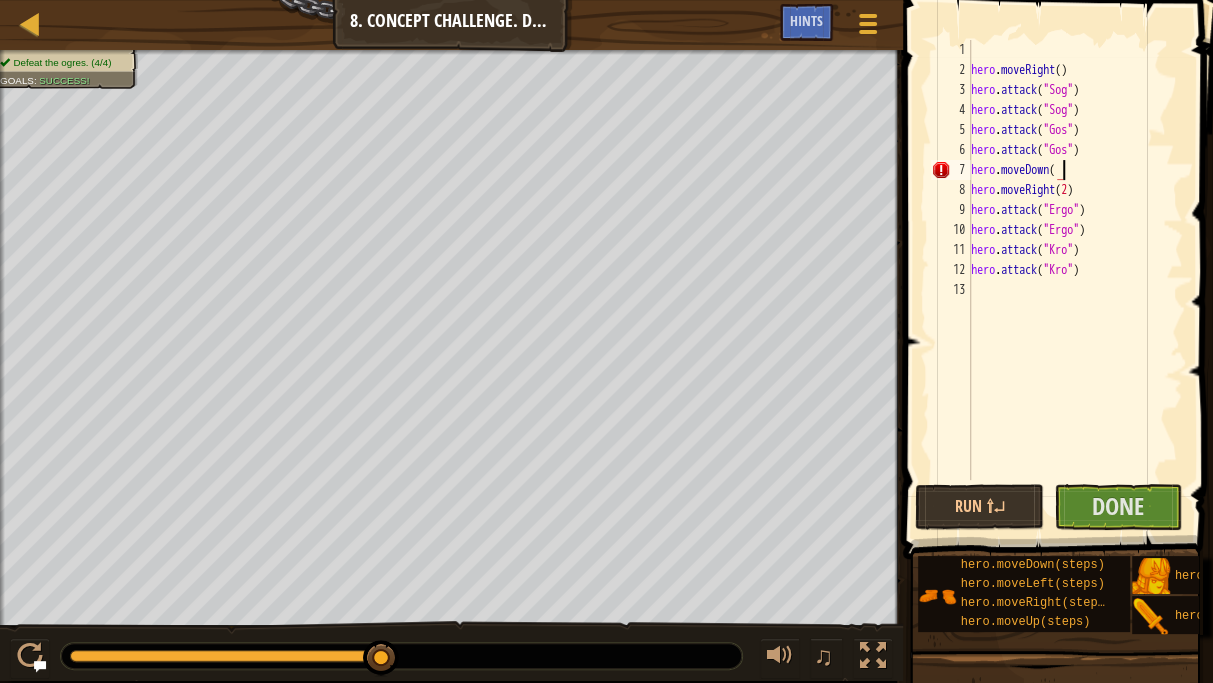 type on "hero.moveDown()" 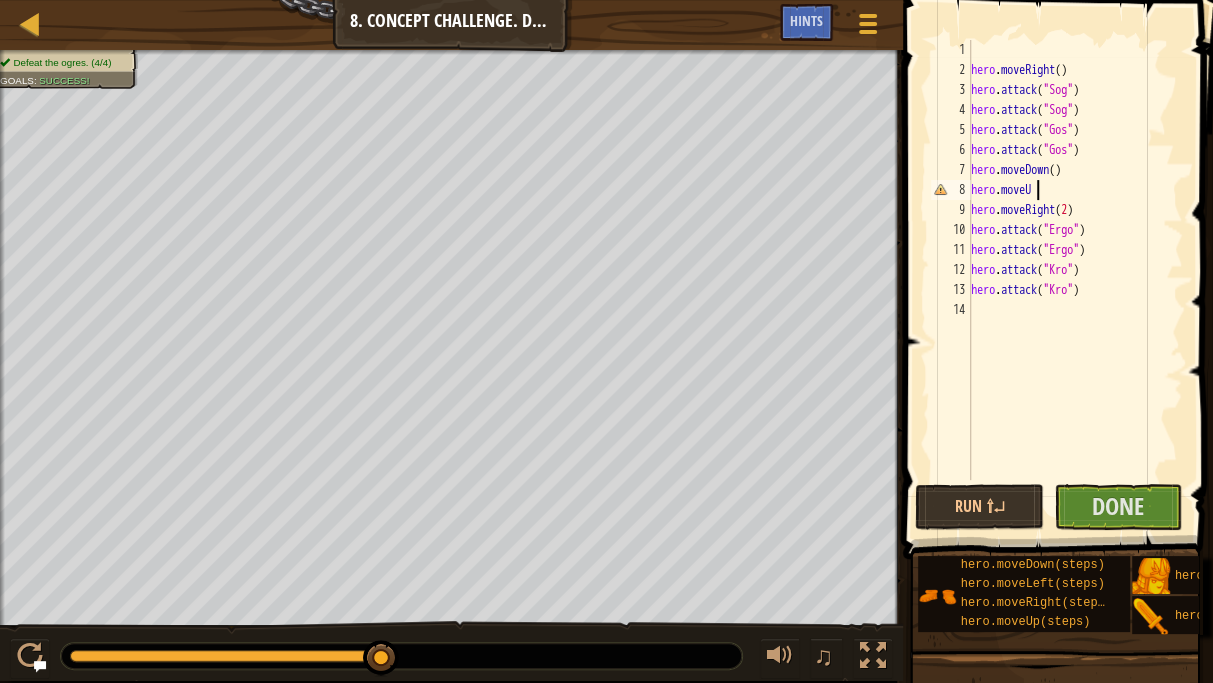scroll, scrollTop: 9, scrollLeft: 5, axis: both 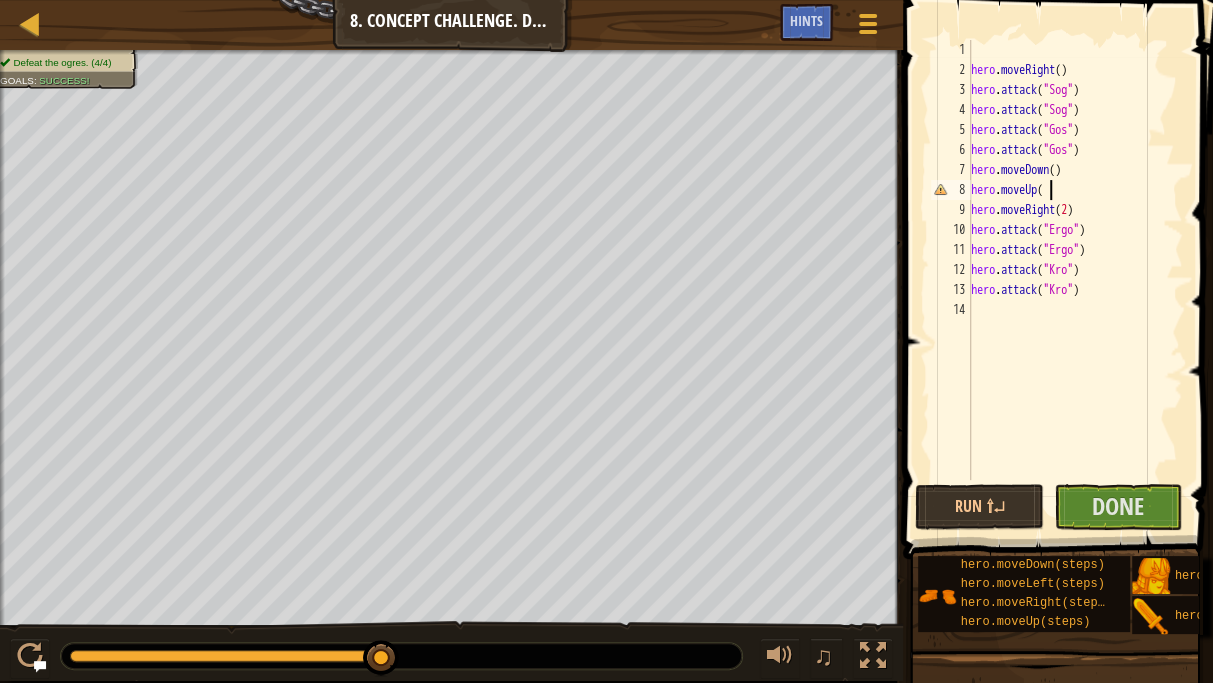 type on "hero.moveUp()" 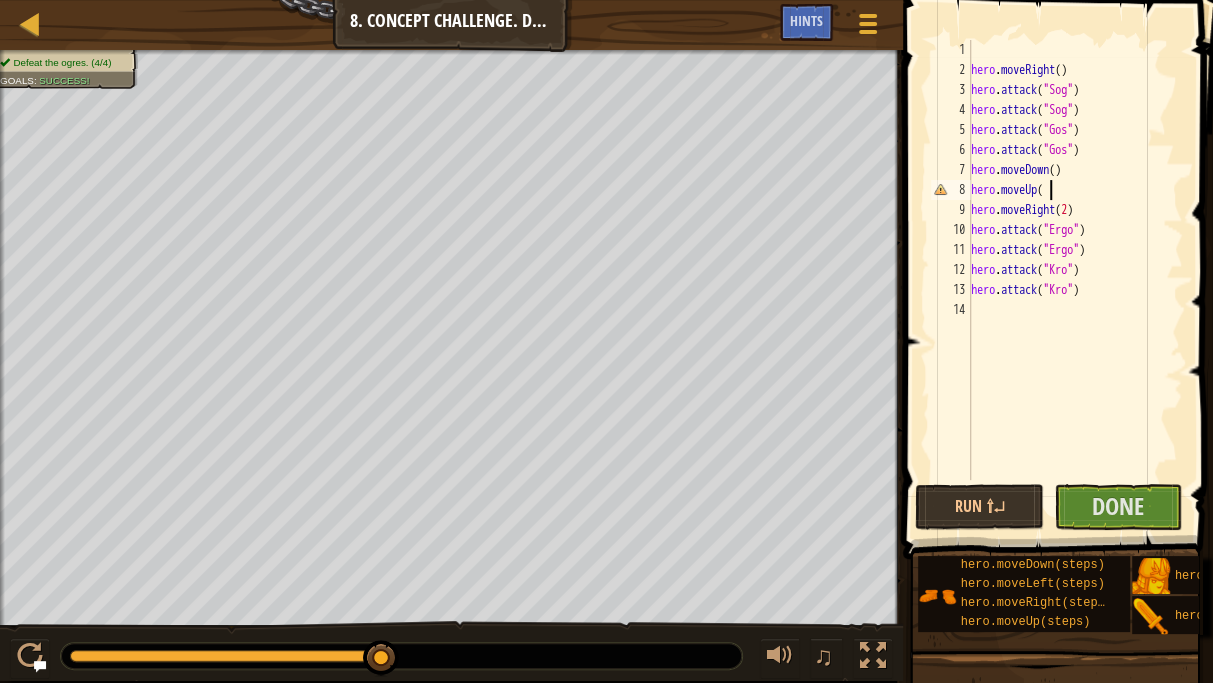 scroll, scrollTop: 9, scrollLeft: 6, axis: both 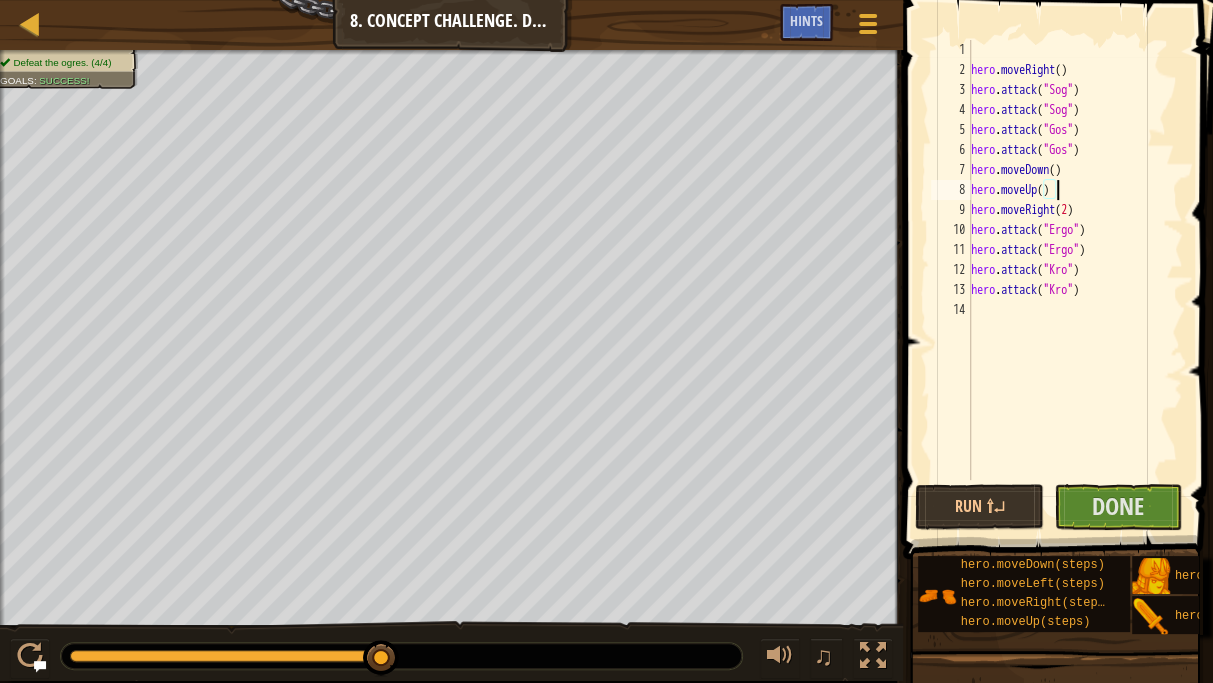 click on "hero . moveRight ( ) hero . attack ( "Sog" ) hero . attack ( "Sog" ) hero . attack ( "Gos" ) hero . attack ( "Gos" ) hero . moveDown ( ) hero . moveUp ( ) hero . moveRight ( 2 ) hero . attack ( "Ergo" ) hero . attack ( "Ergo" ) hero . attack ( "Kro" ) hero . attack ( "Kro" )" at bounding box center [1075, 280] 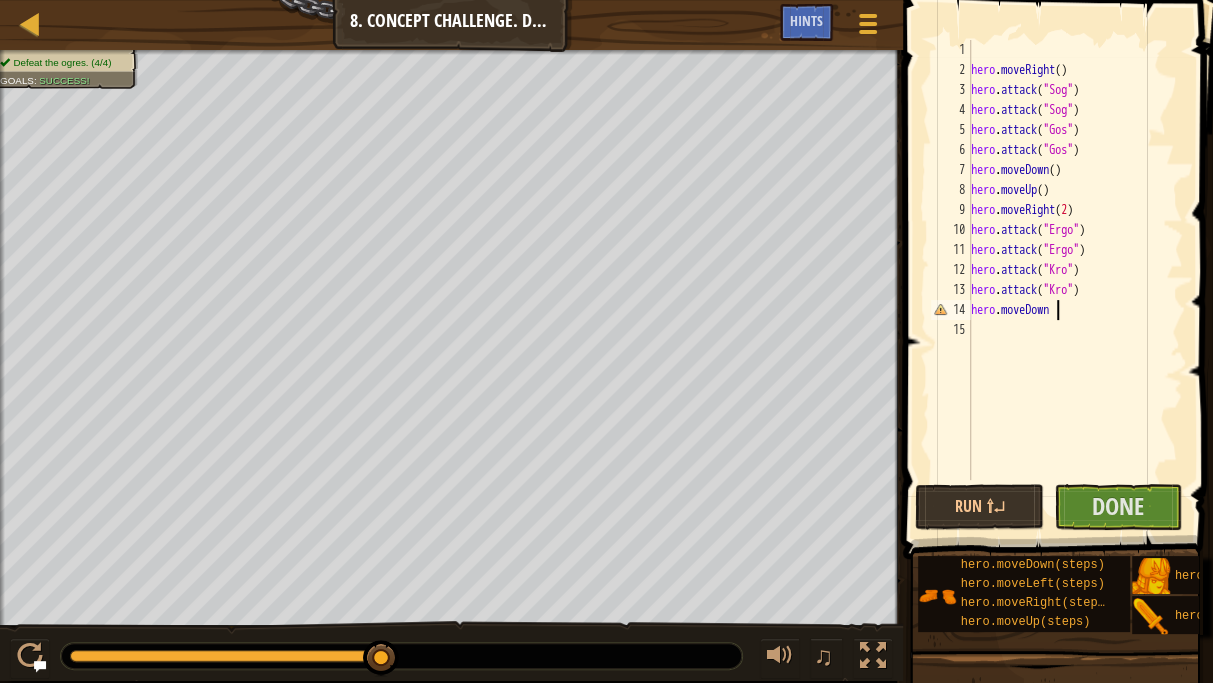 scroll, scrollTop: 9, scrollLeft: 6, axis: both 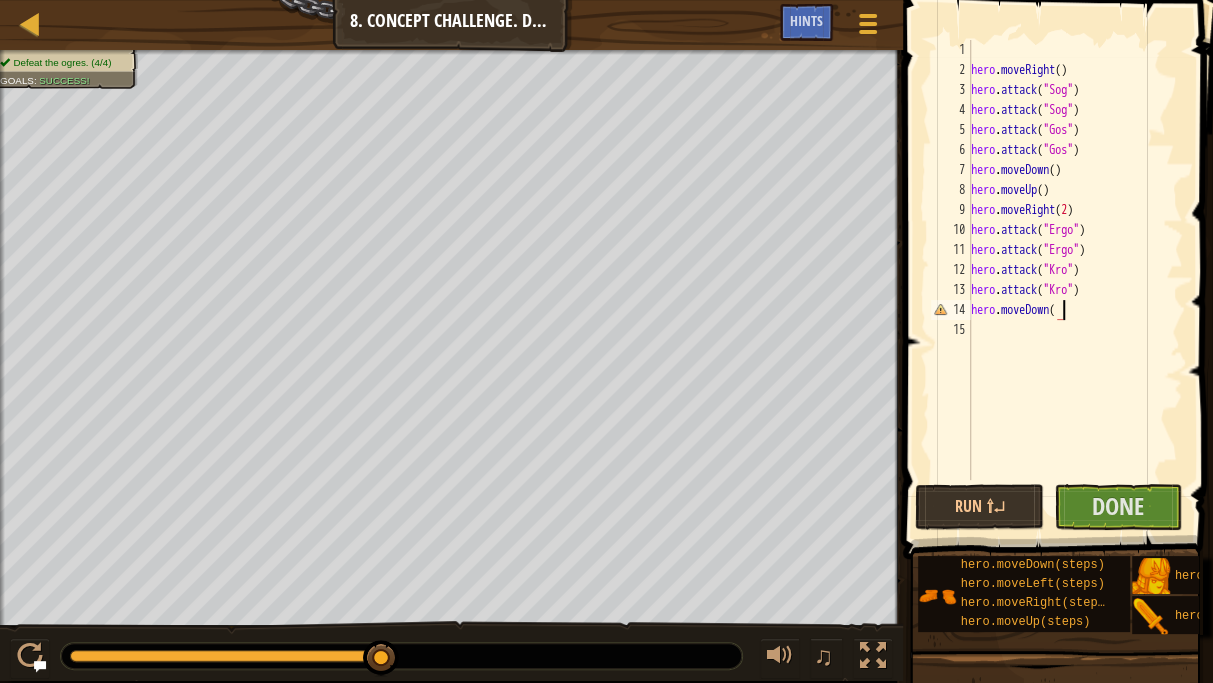 type on "hero.moveDown()" 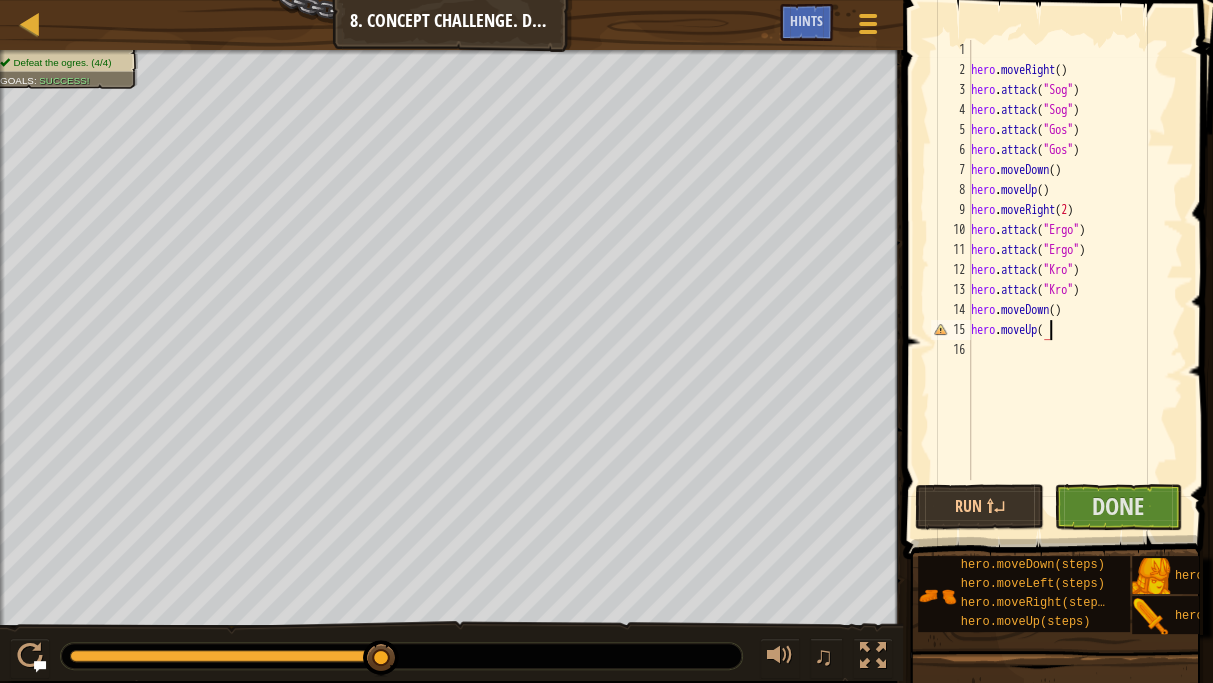 scroll, scrollTop: 9, scrollLeft: 6, axis: both 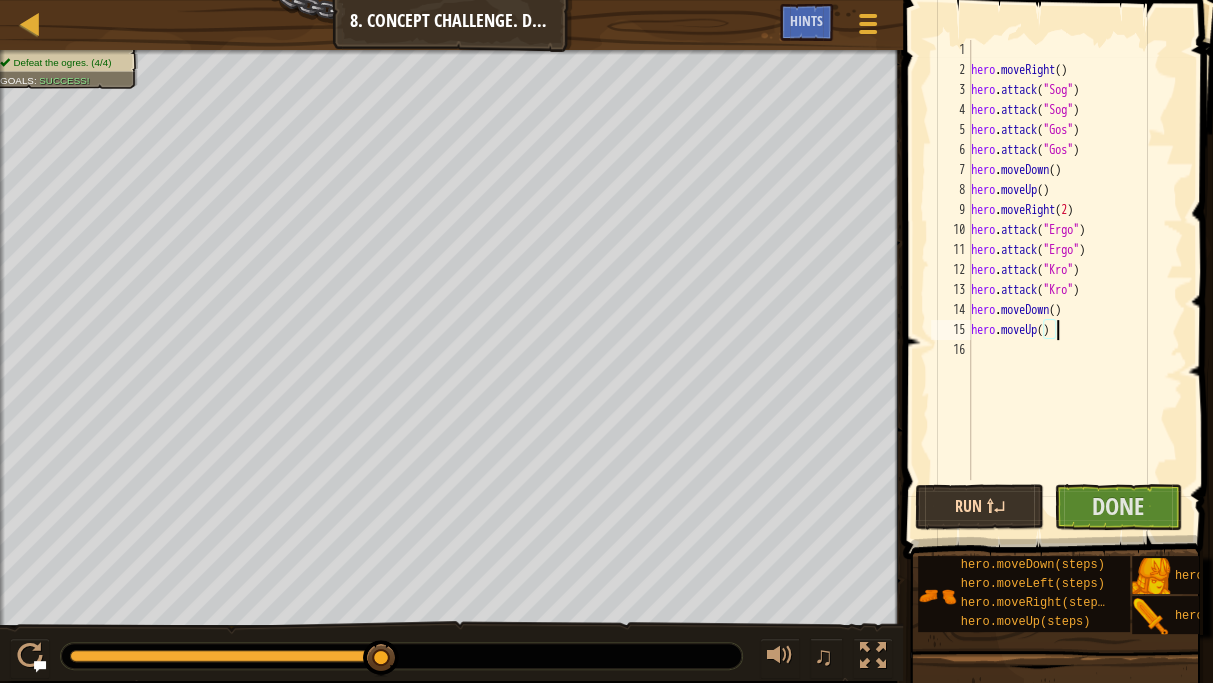 type on "hero.moveUp()" 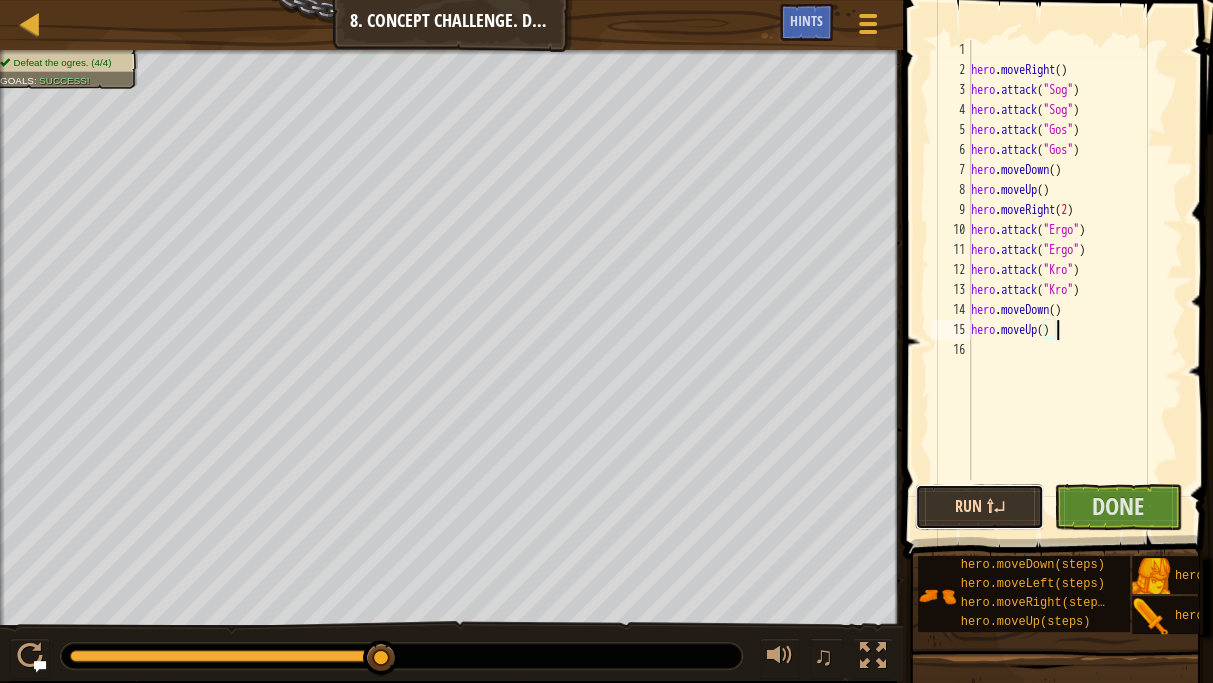 click on "Run ⇧↵" at bounding box center [979, 507] 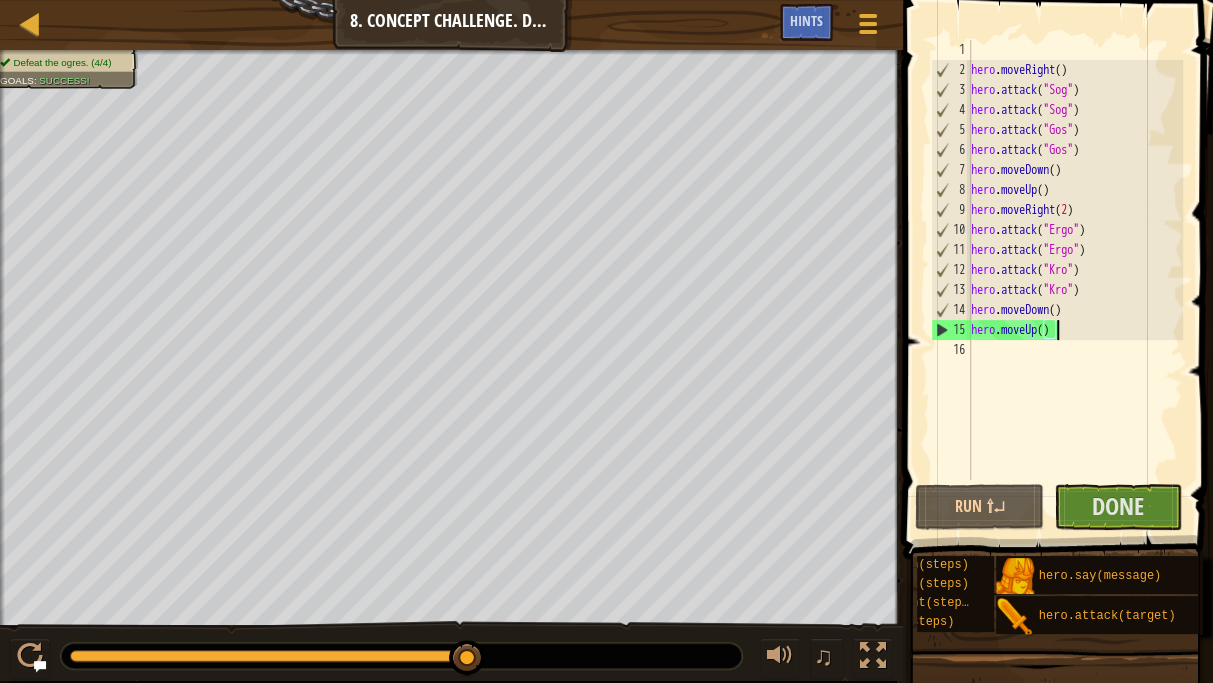 scroll, scrollTop: 0, scrollLeft: 142, axis: horizontal 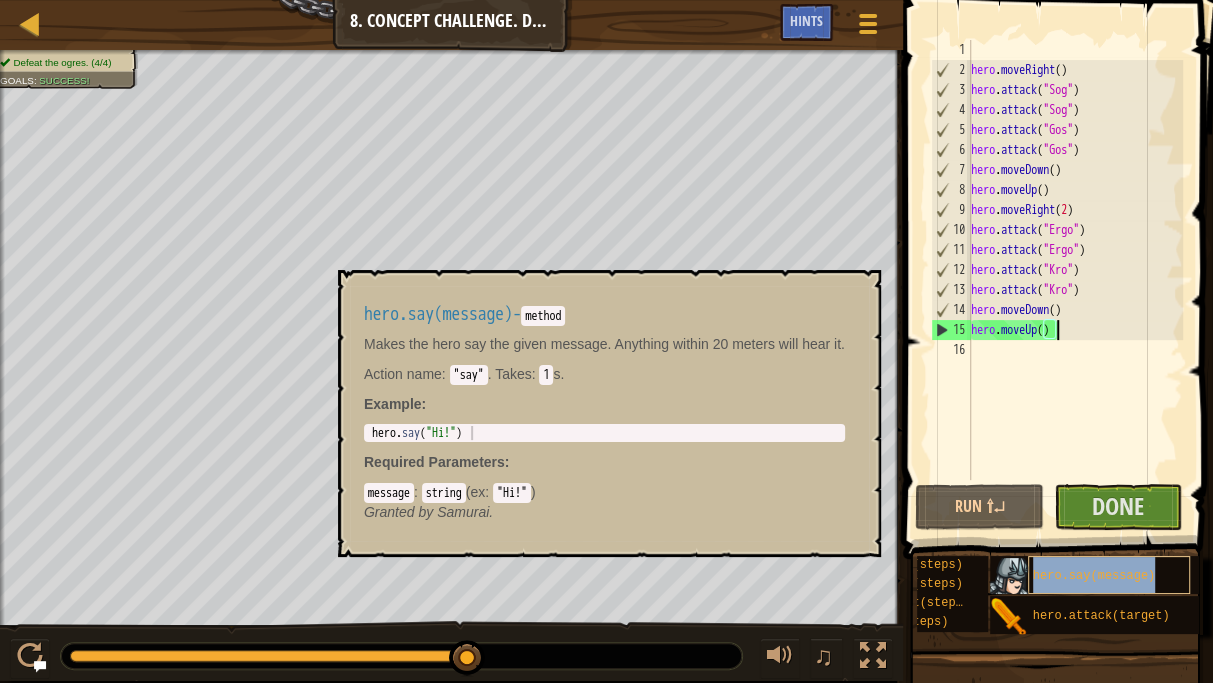click on "hero.say(message)" at bounding box center [1109, 575] 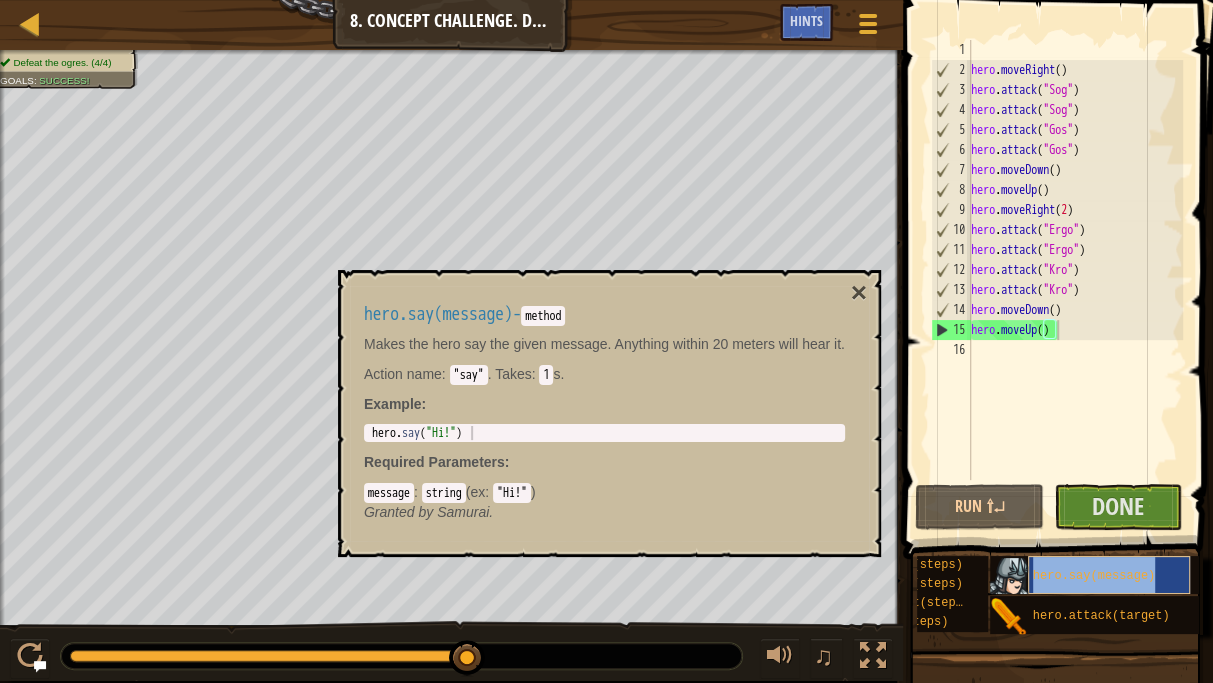 click on "hero.say(message)" at bounding box center (1094, 576) 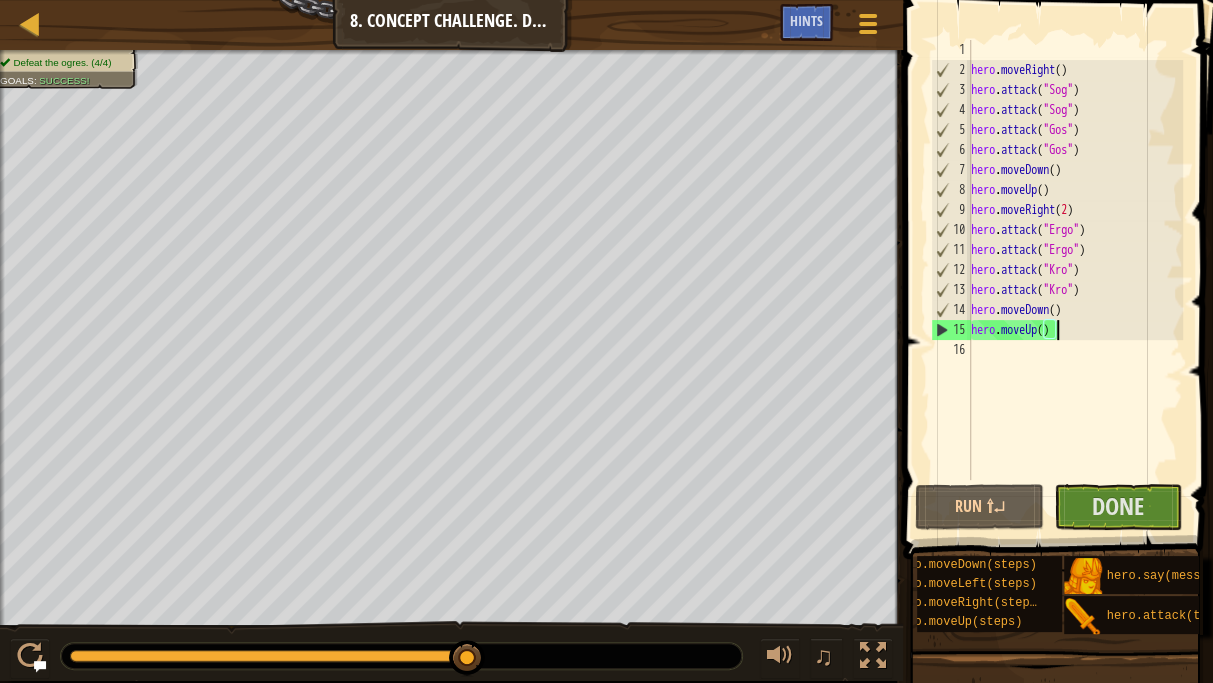 scroll, scrollTop: 0, scrollLeft: 65, axis: horizontal 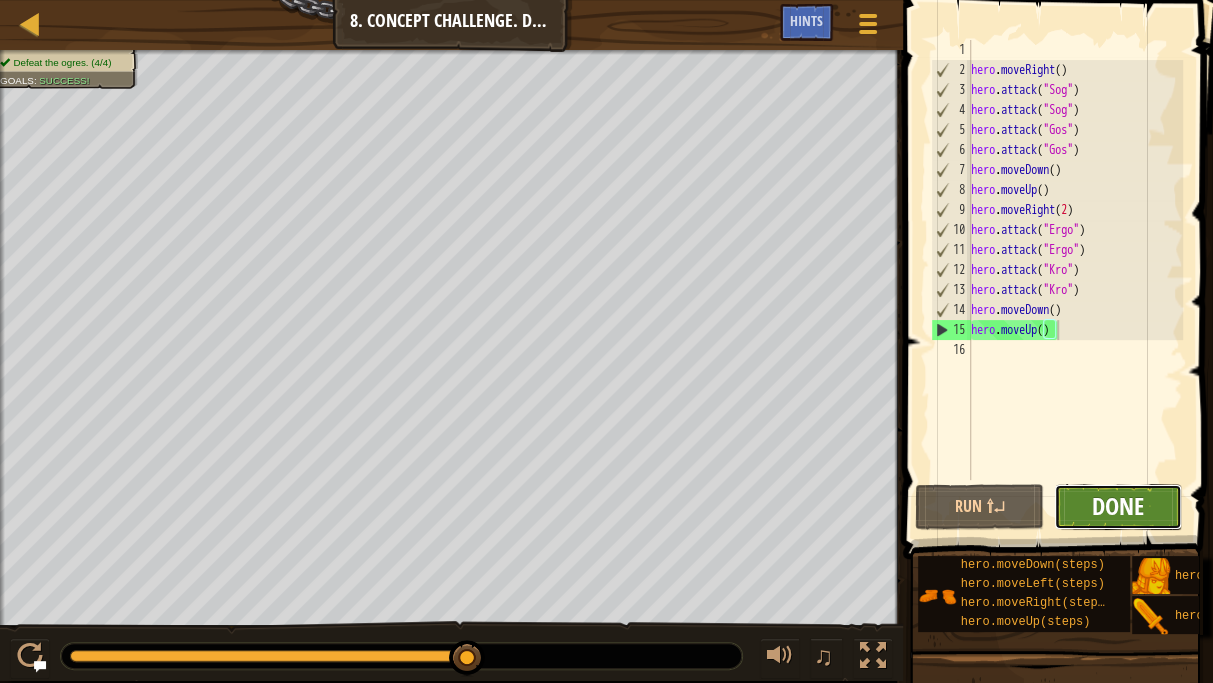 click on "Done" at bounding box center (1118, 506) 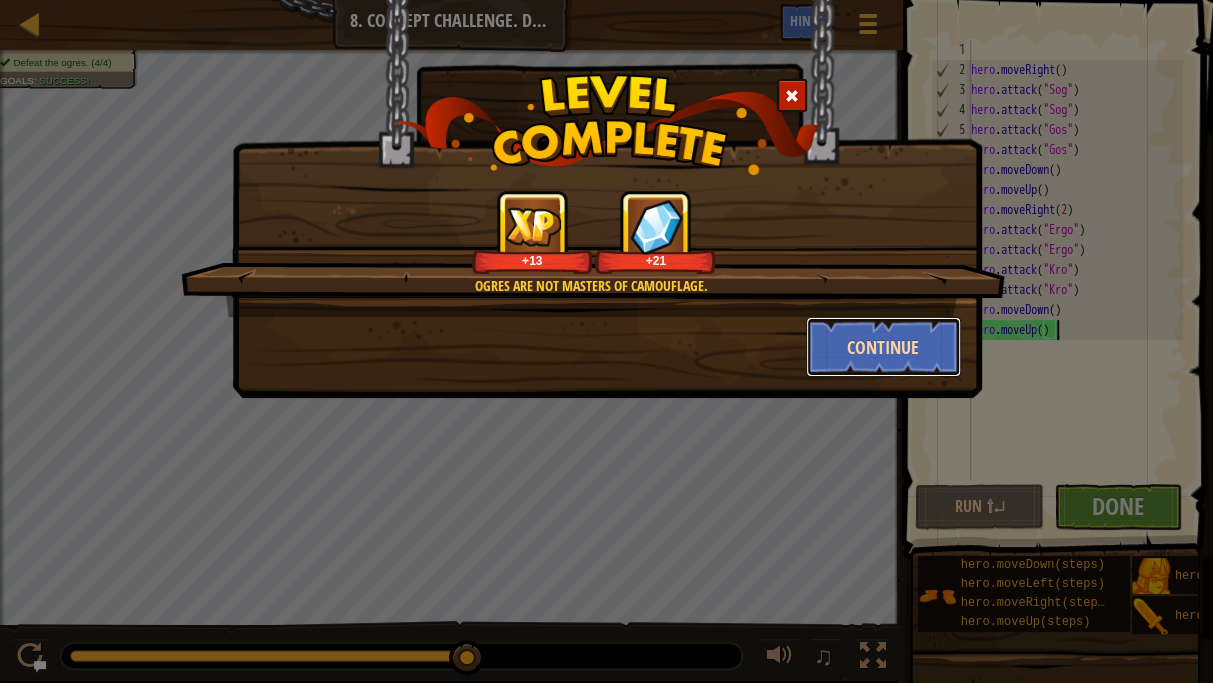 click on "Continue" at bounding box center [883, 347] 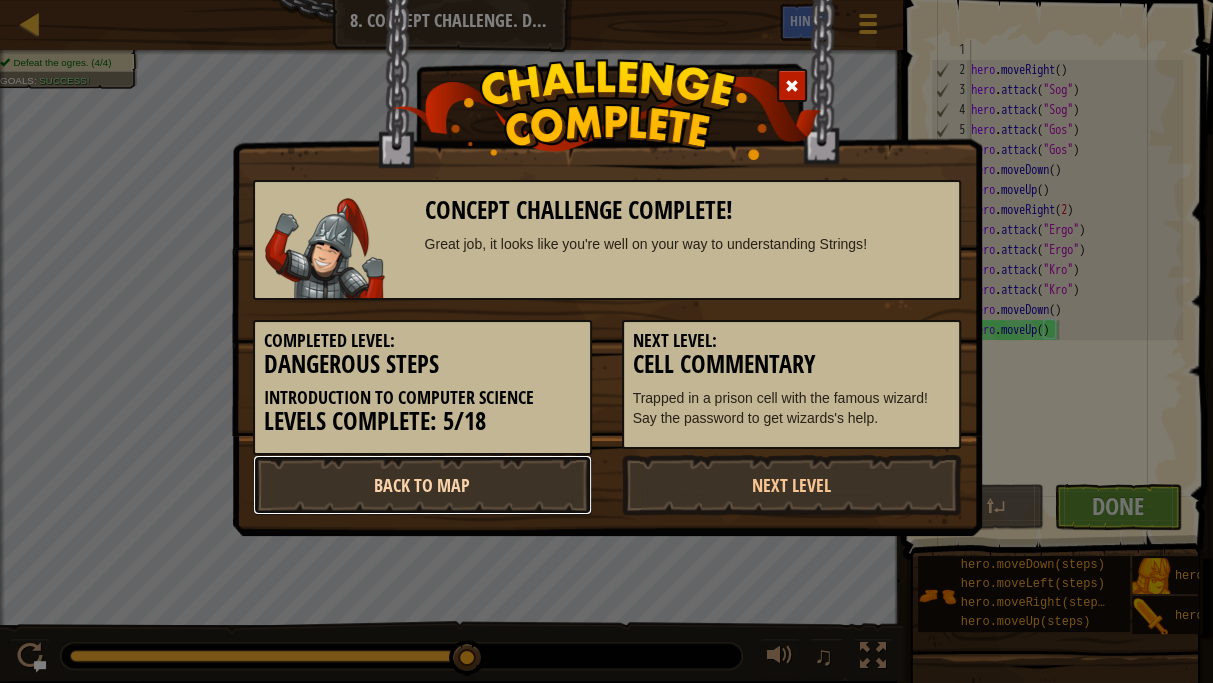 click on "Back to Map" at bounding box center (422, 485) 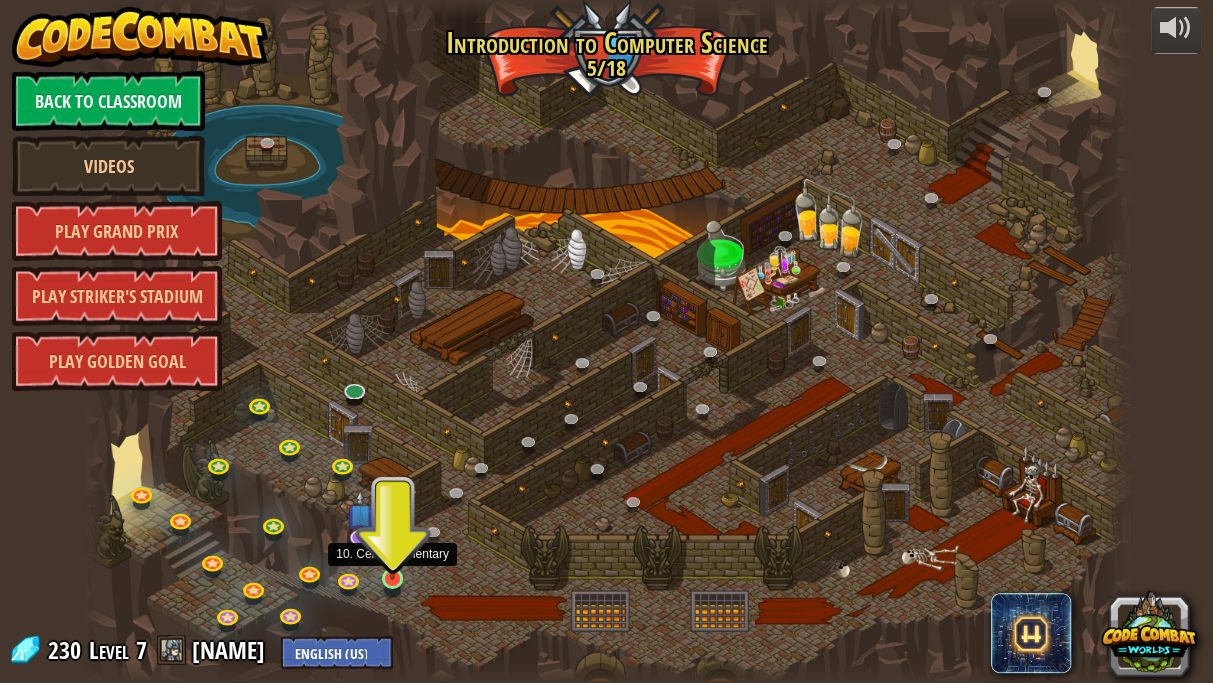 click at bounding box center [392, 551] 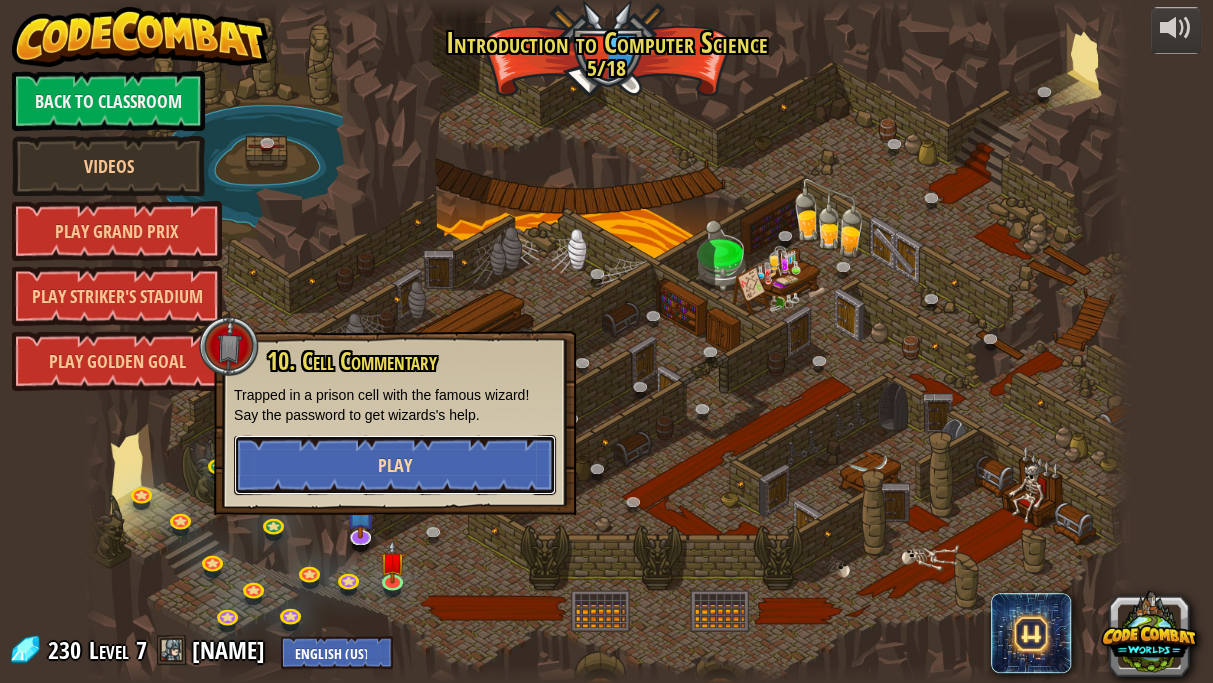 click on "Play" at bounding box center [395, 465] 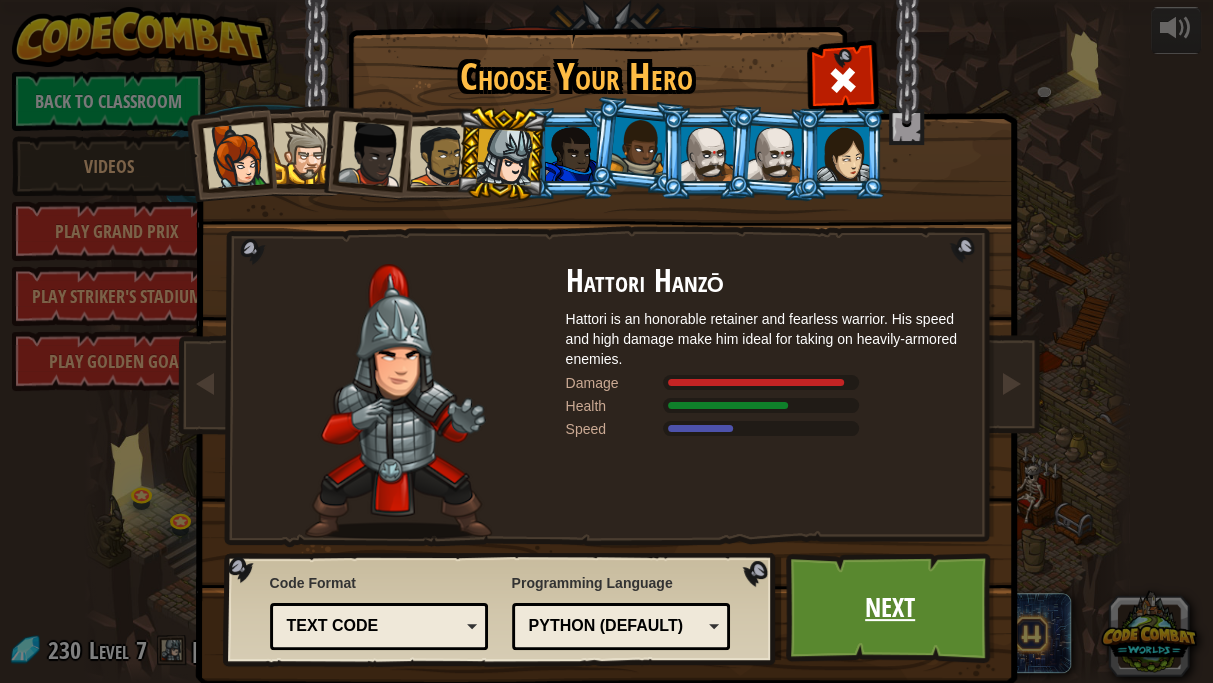 click on "Next" at bounding box center [890, 608] 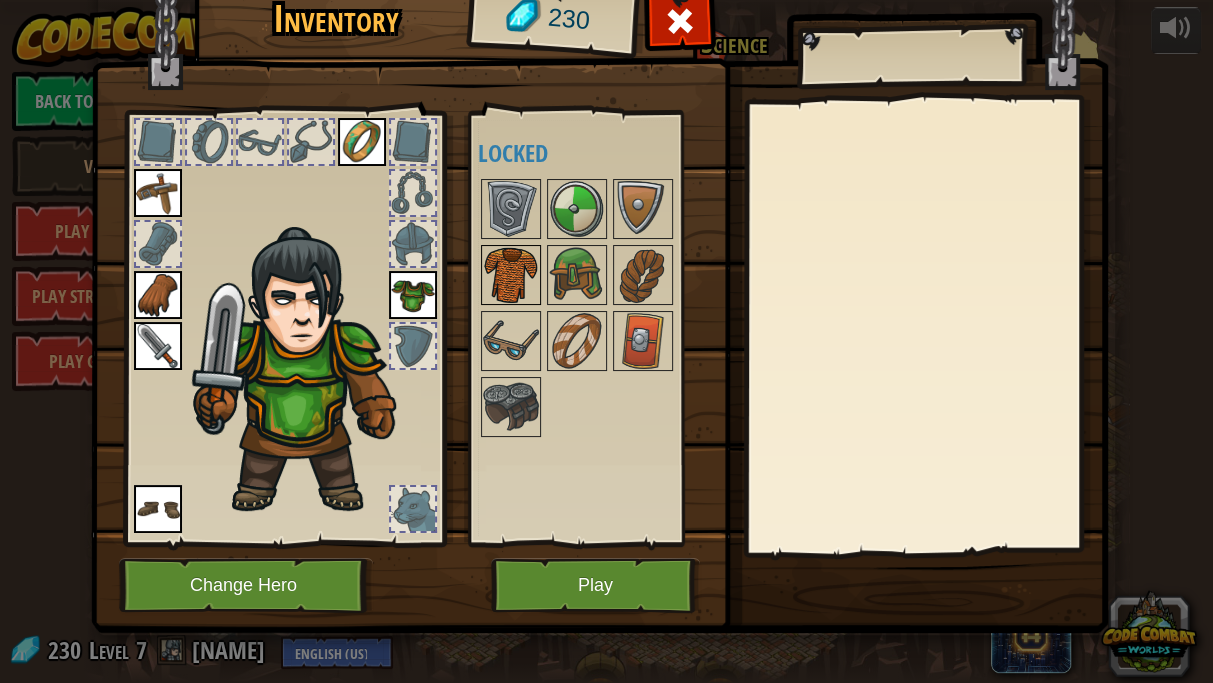 click at bounding box center [511, 275] 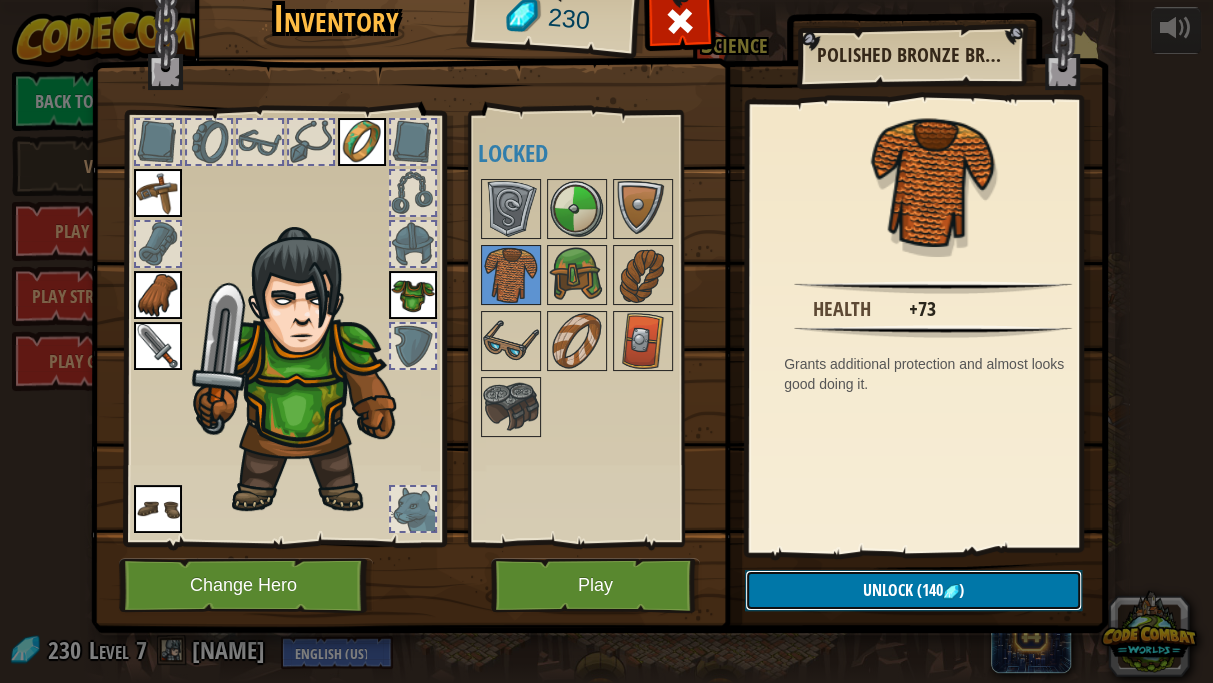 click on "(140" at bounding box center (928, 590) 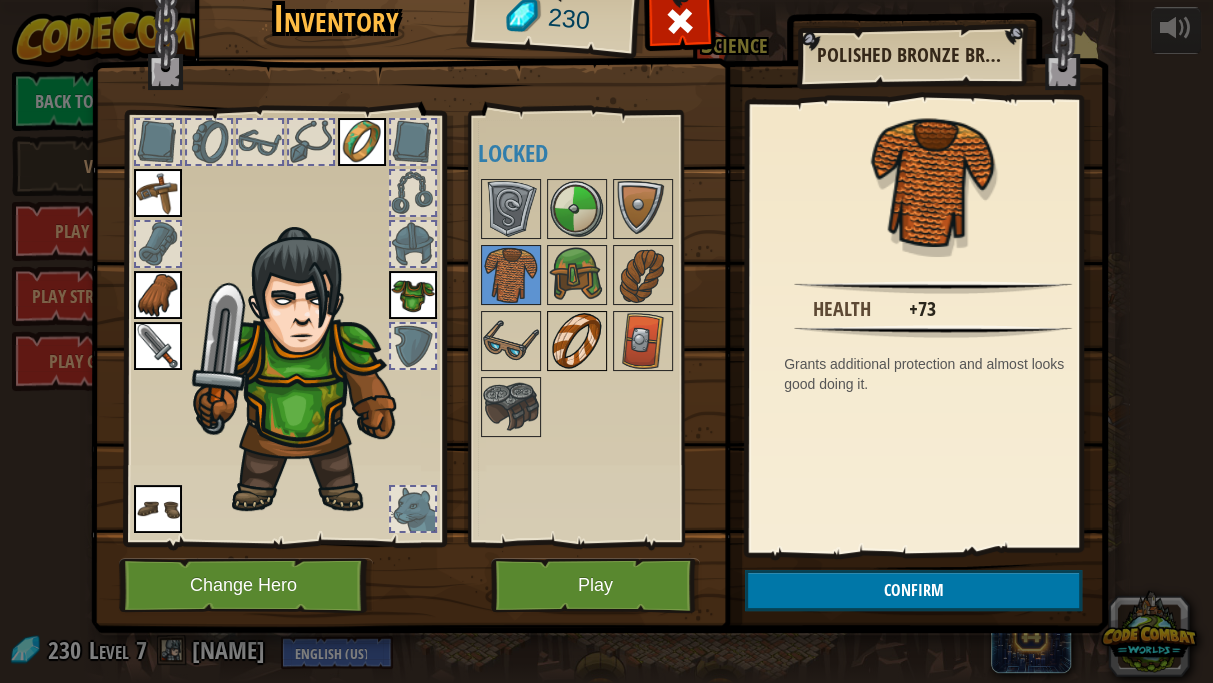 click at bounding box center [577, 341] 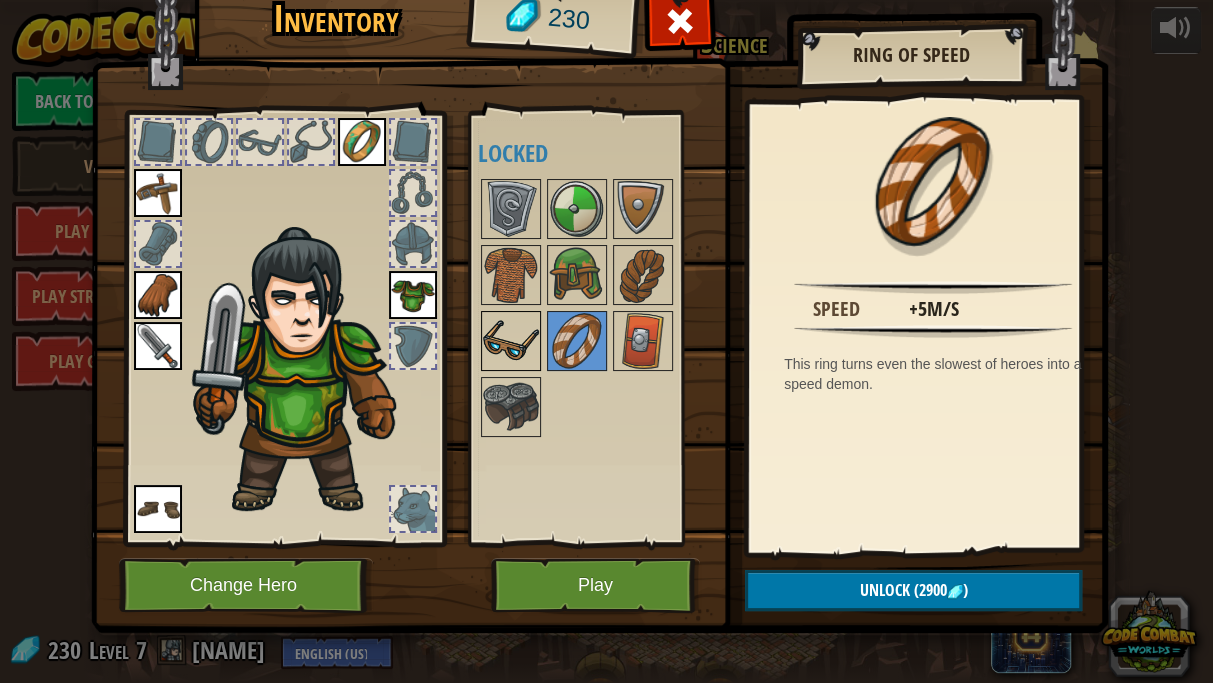 click at bounding box center (511, 341) 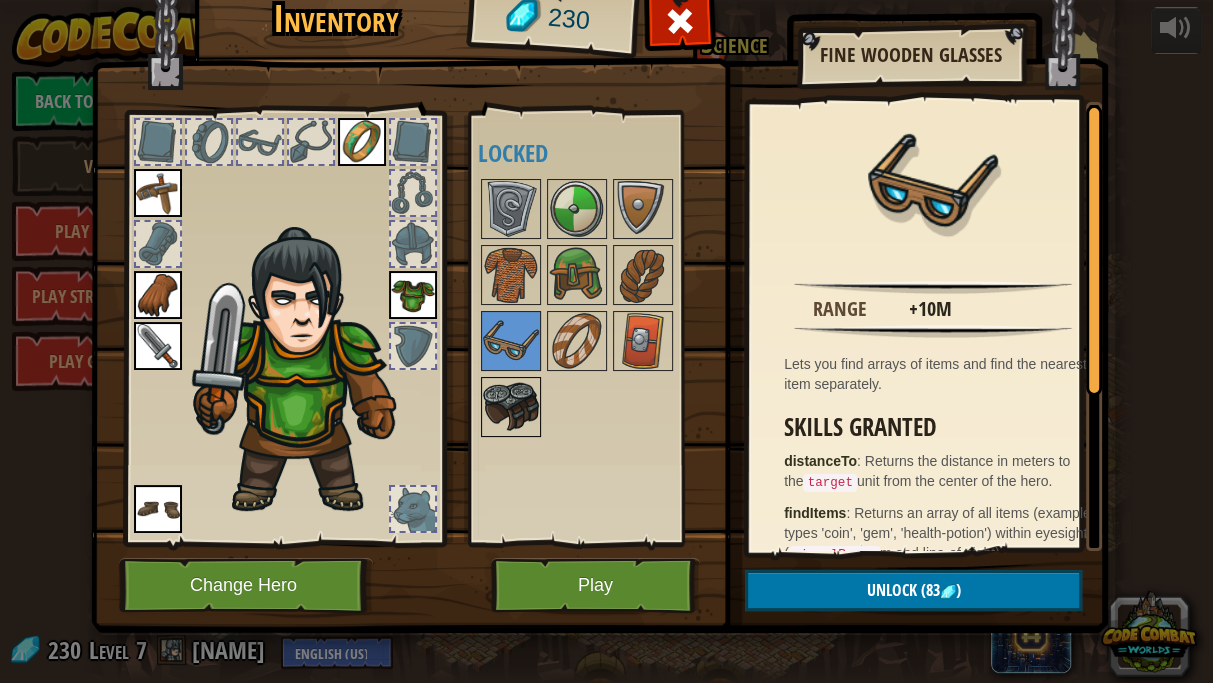 click at bounding box center [511, 407] 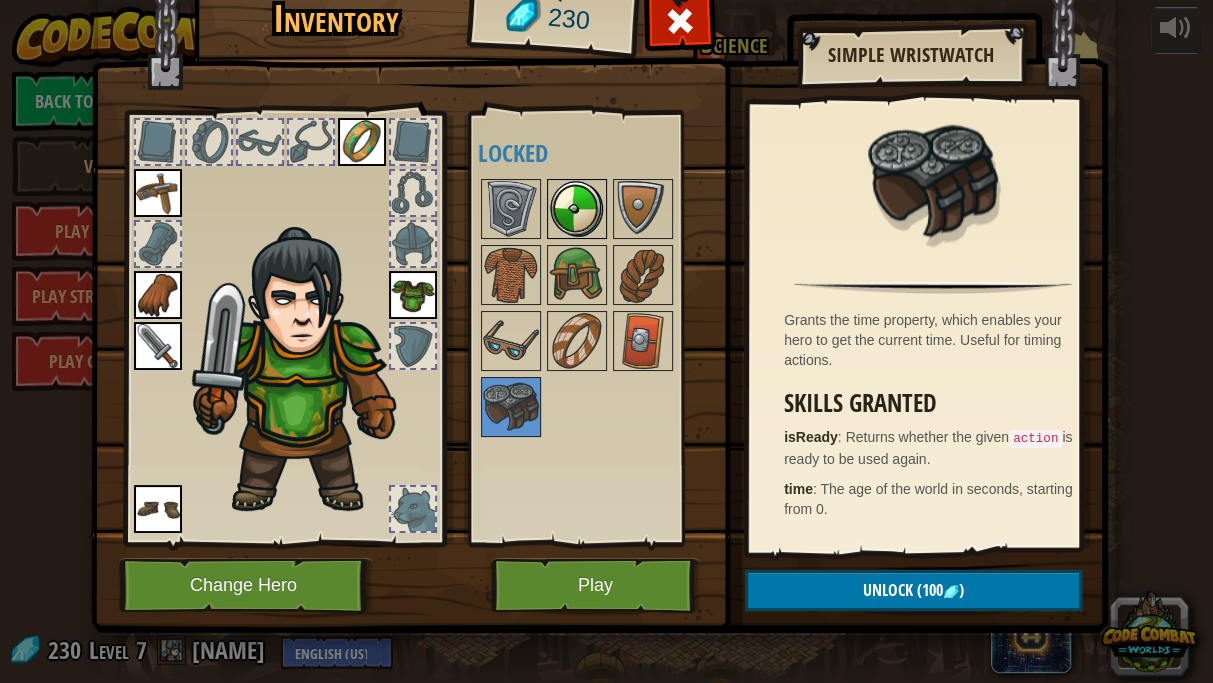 click at bounding box center [577, 209] 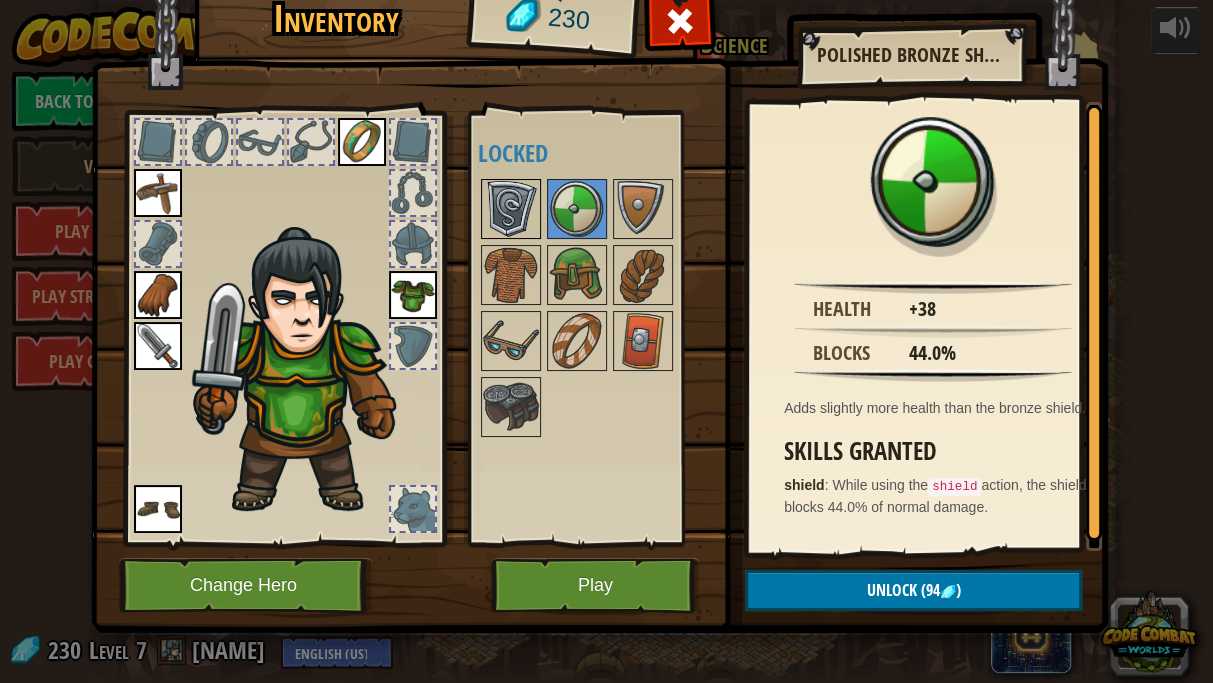click at bounding box center (511, 209) 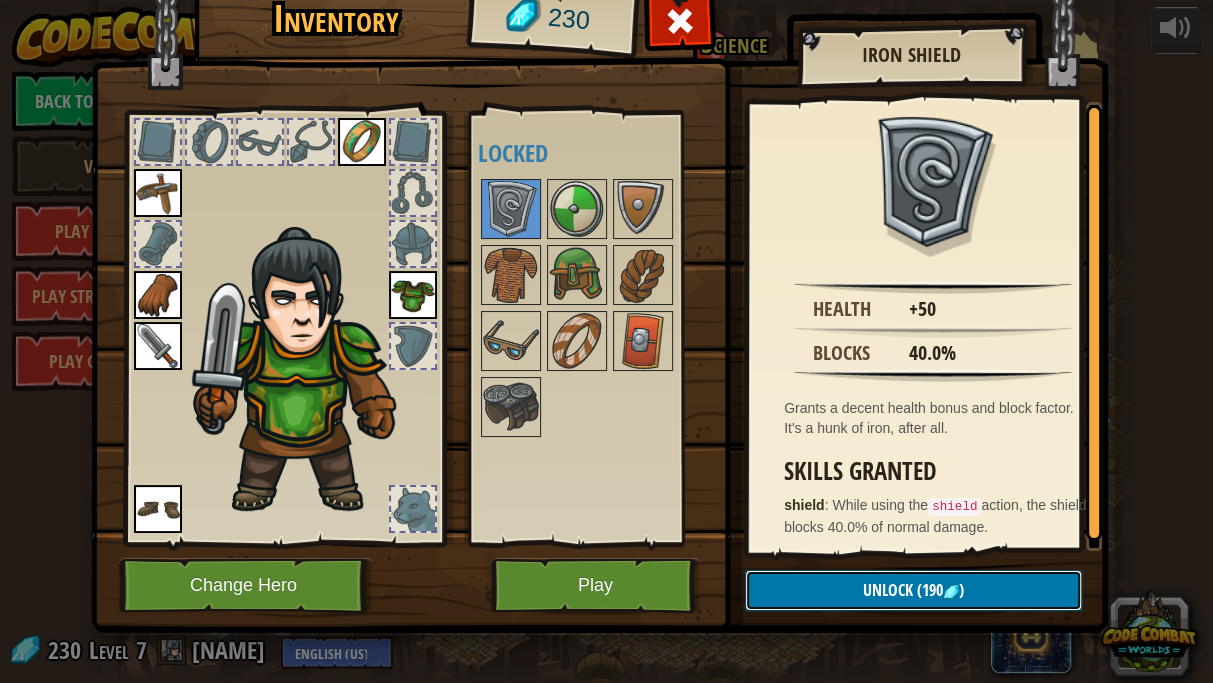 click on "Unlock" at bounding box center (888, 590) 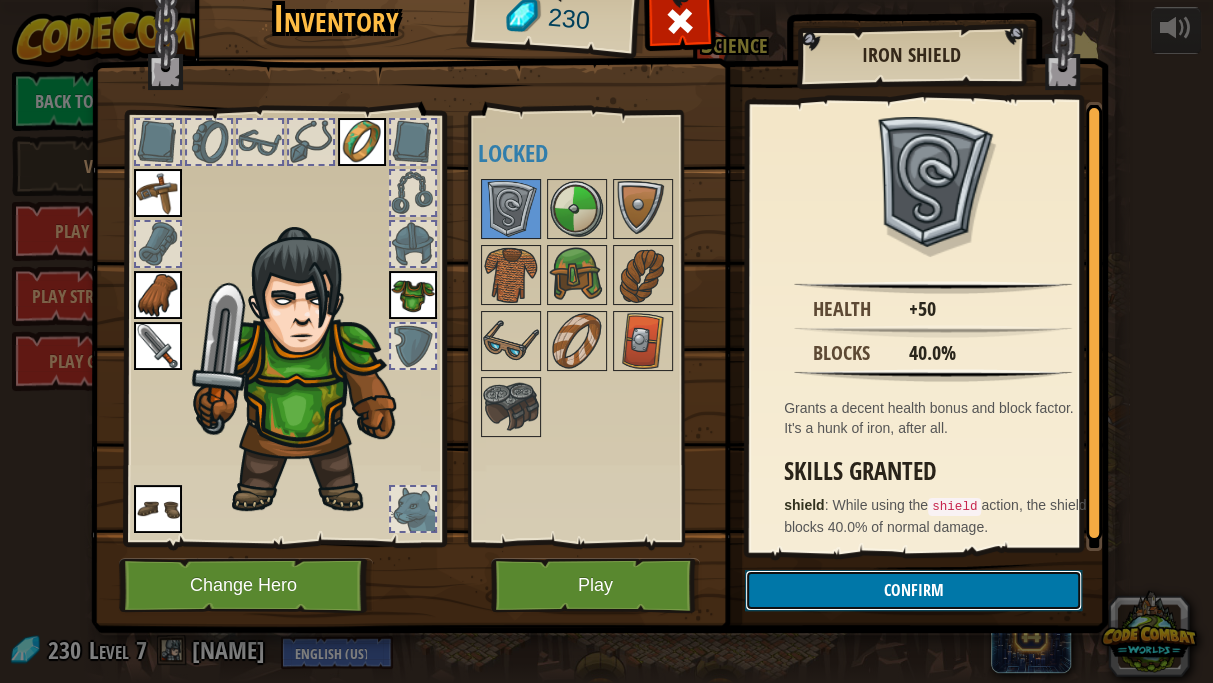 click on "Confirm" at bounding box center (913, 590) 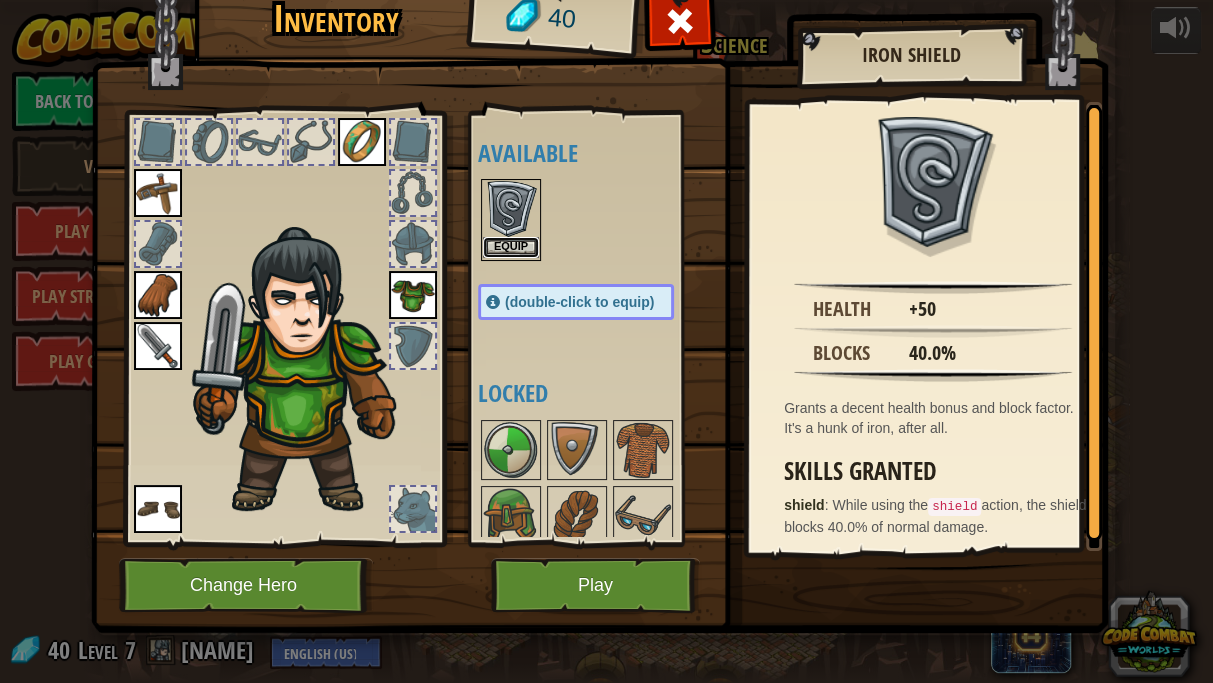 click on "Equip" at bounding box center (511, 247) 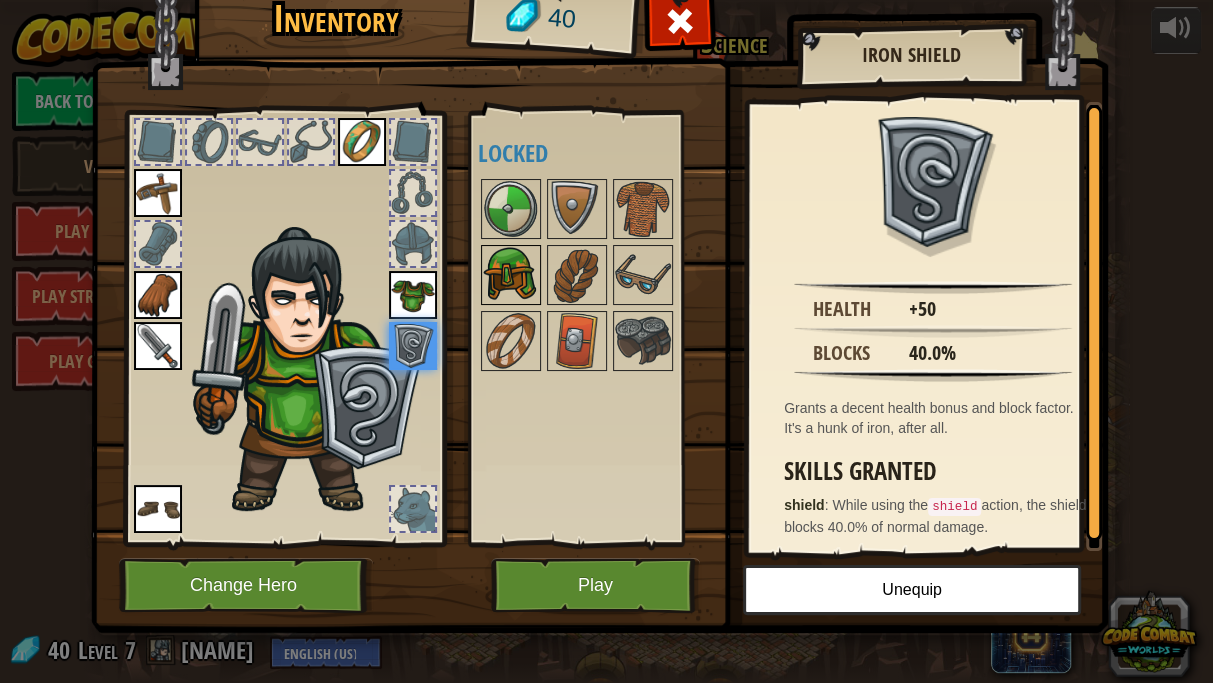 click at bounding box center (511, 275) 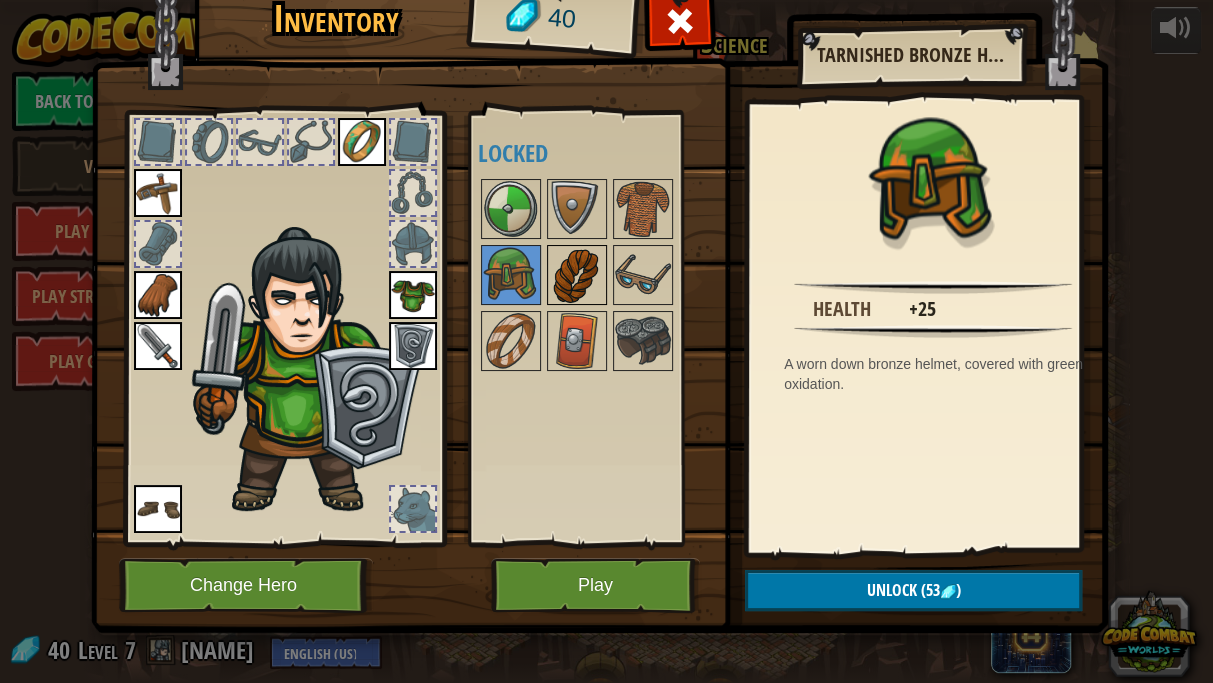 click at bounding box center (577, 275) 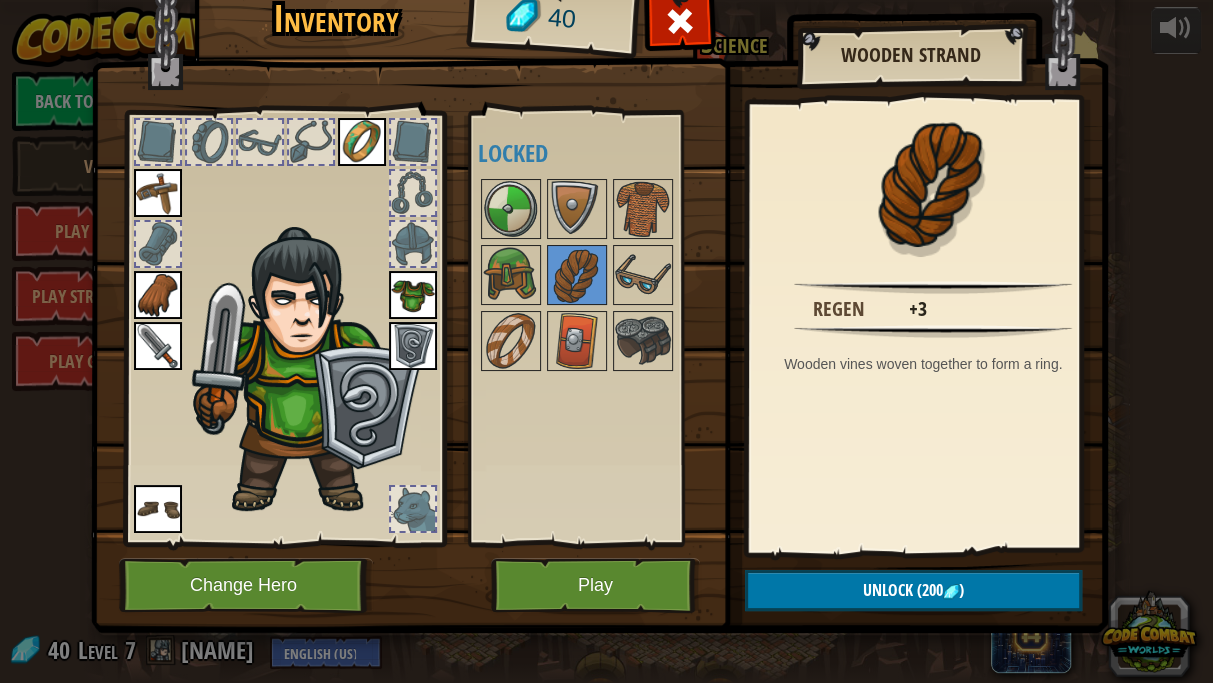 click at bounding box center (413, 244) 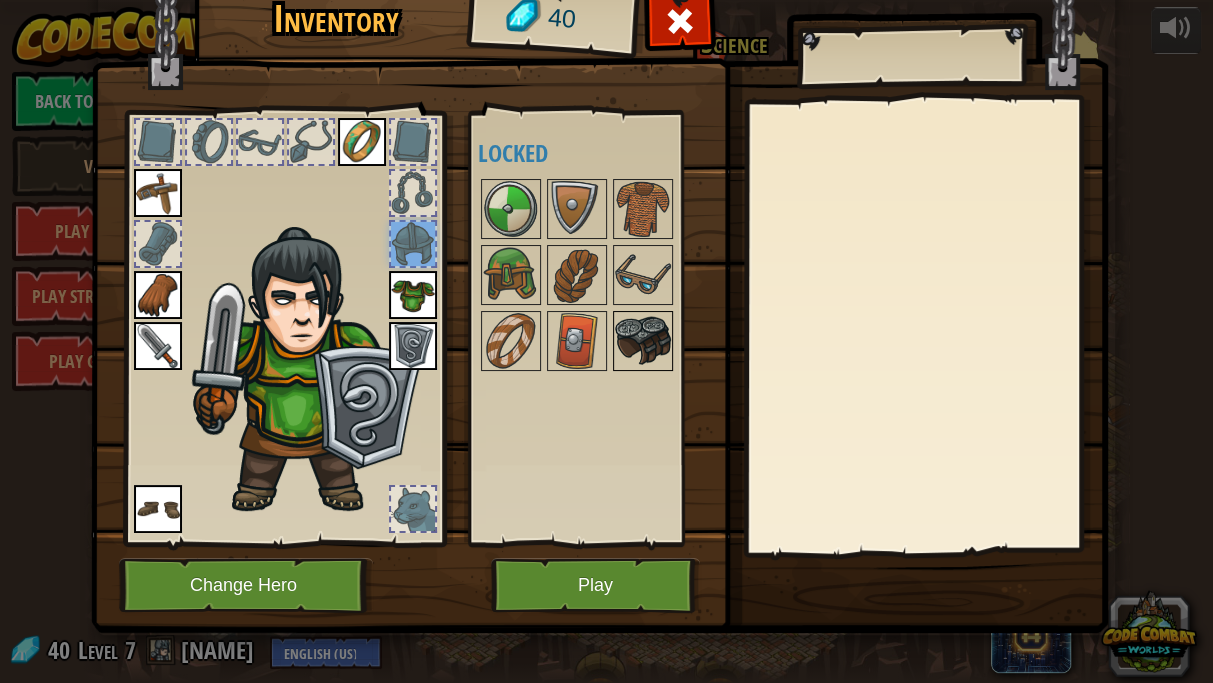 click at bounding box center [643, 341] 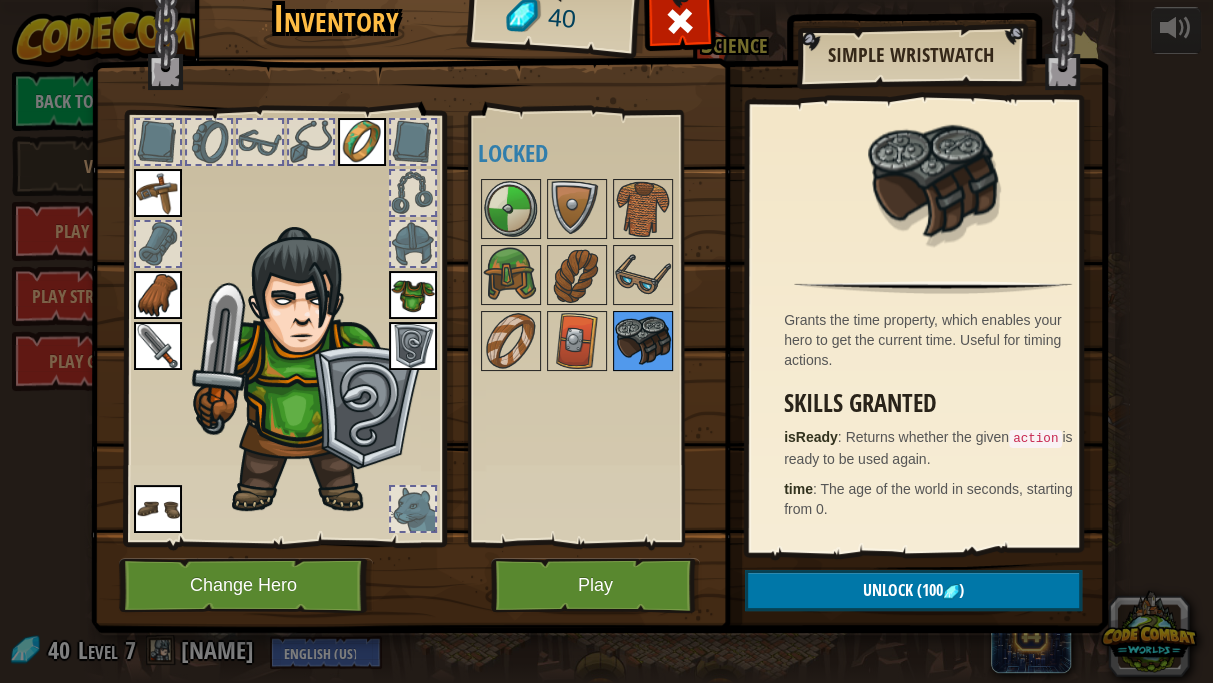 click at bounding box center [643, 341] 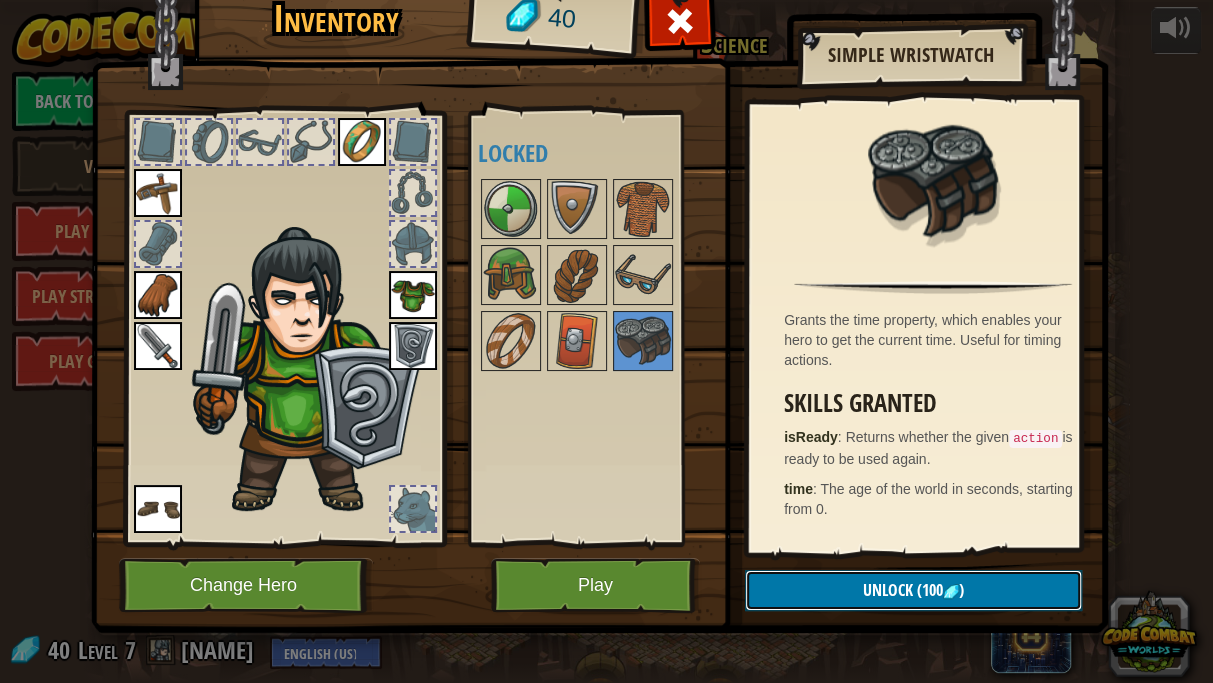 click on "Unlock (100 )" at bounding box center [913, 590] 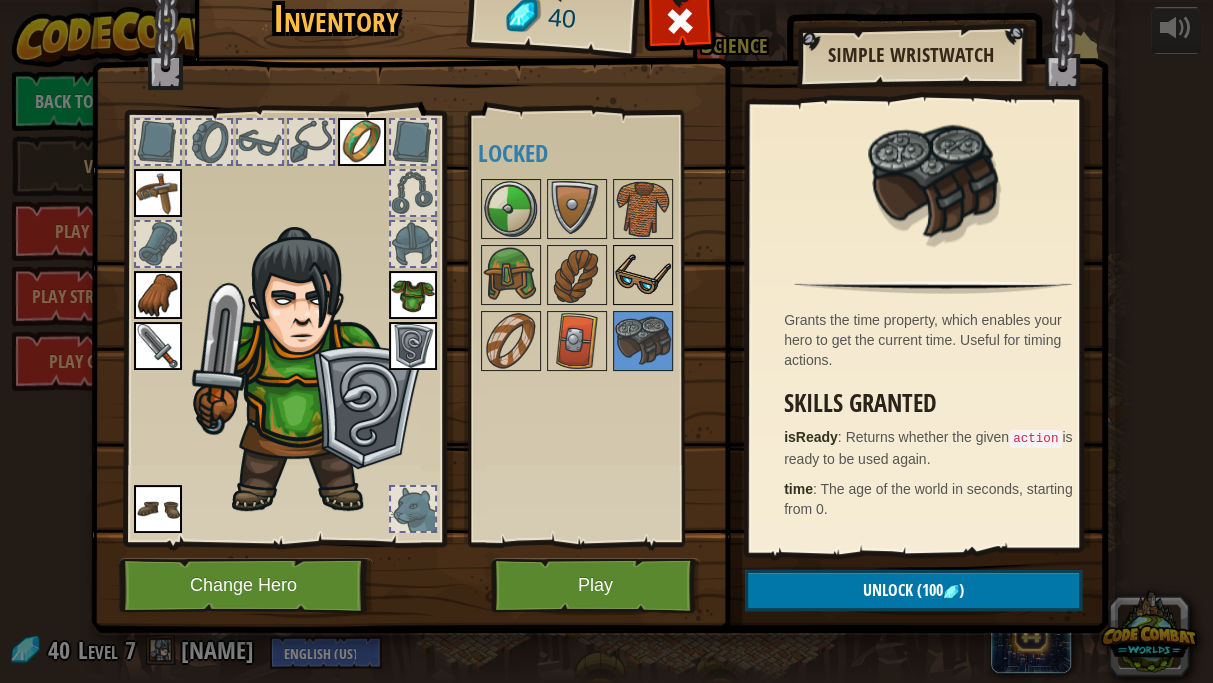 click at bounding box center [643, 275] 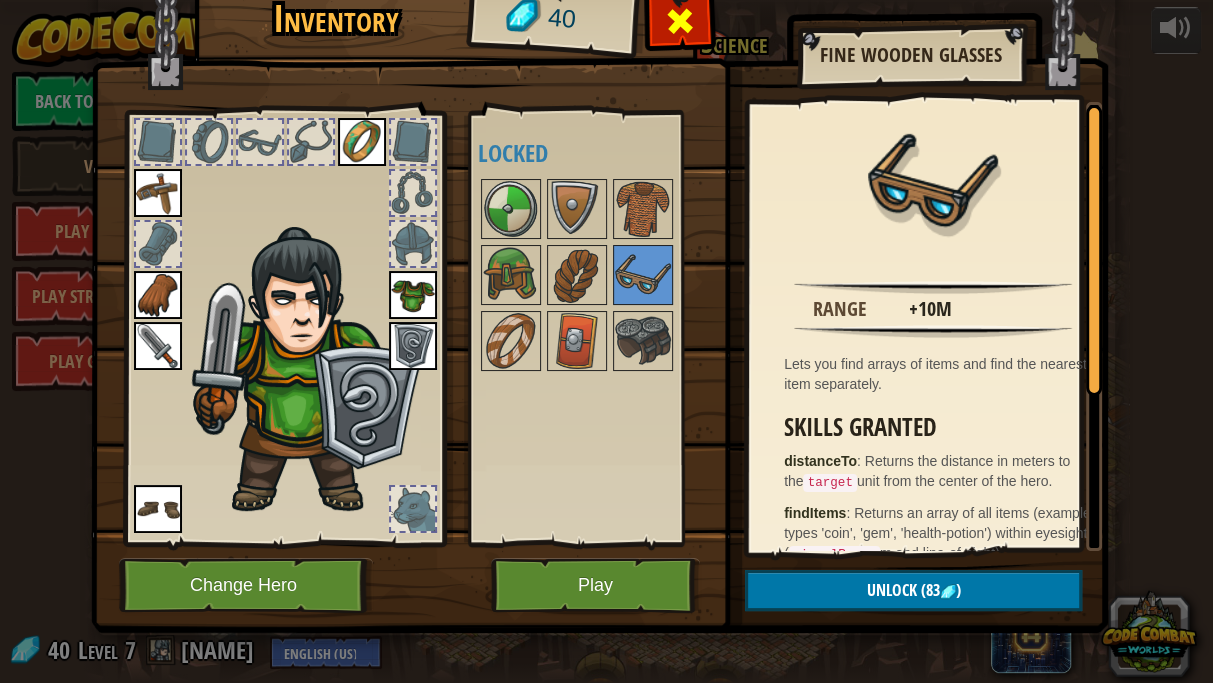click at bounding box center [679, 26] 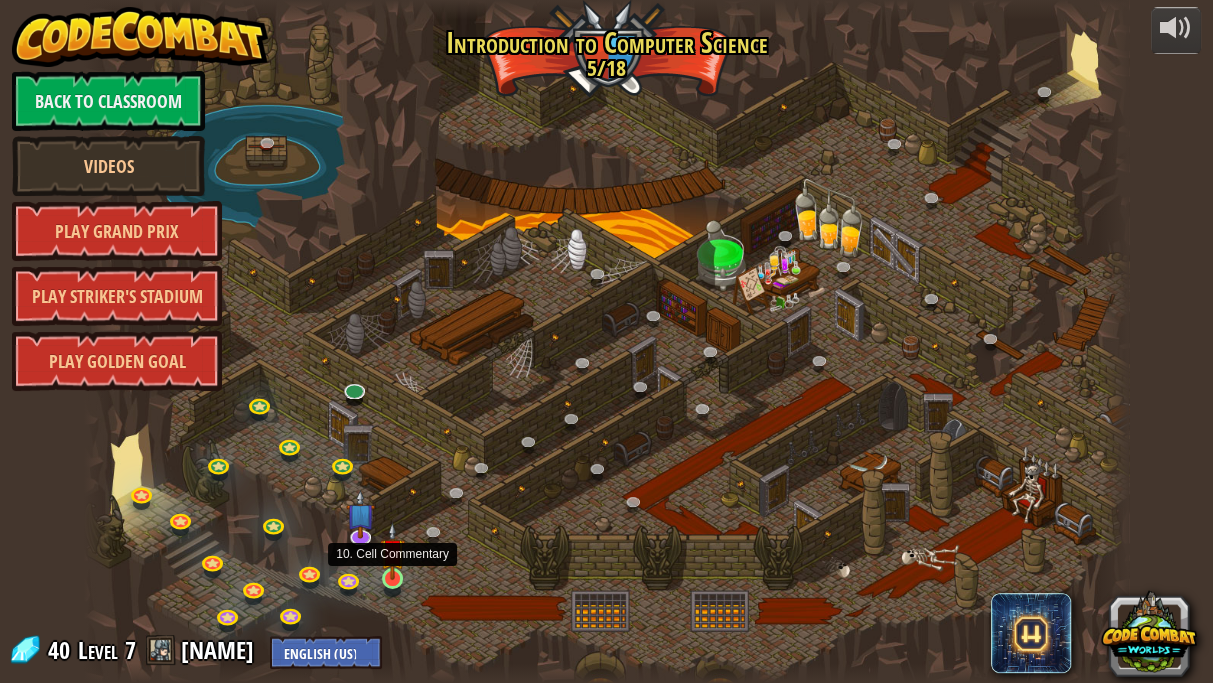 click at bounding box center [392, 551] 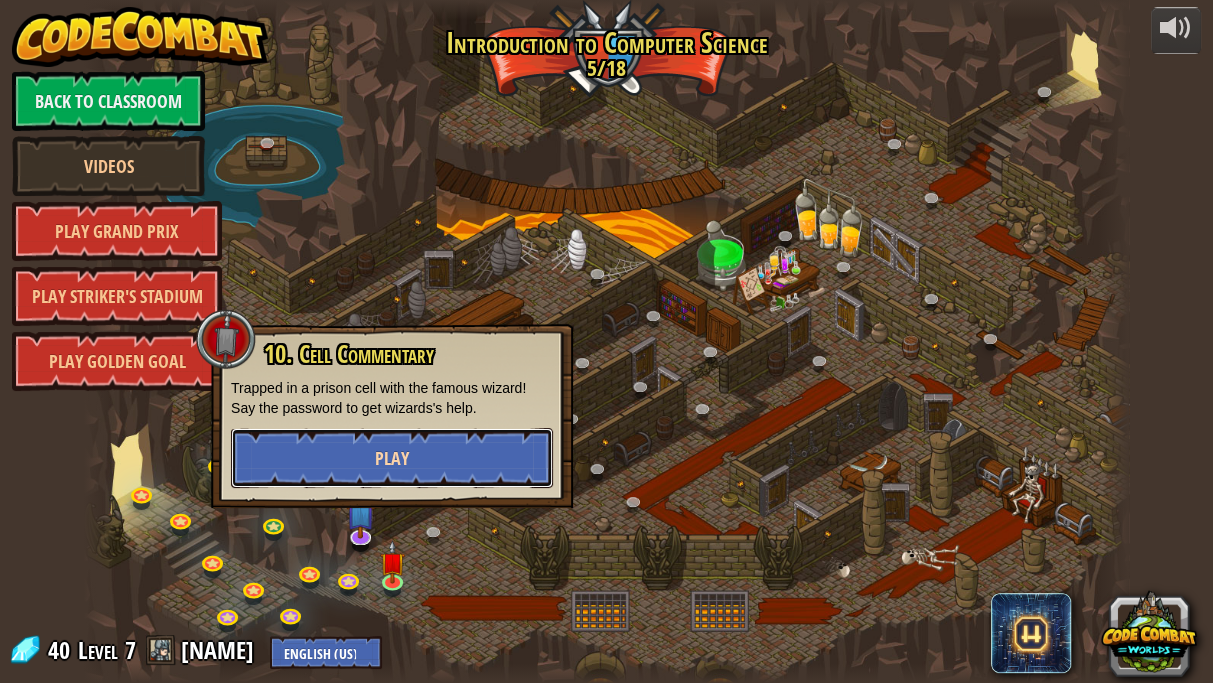 click on "Play" at bounding box center [392, 458] 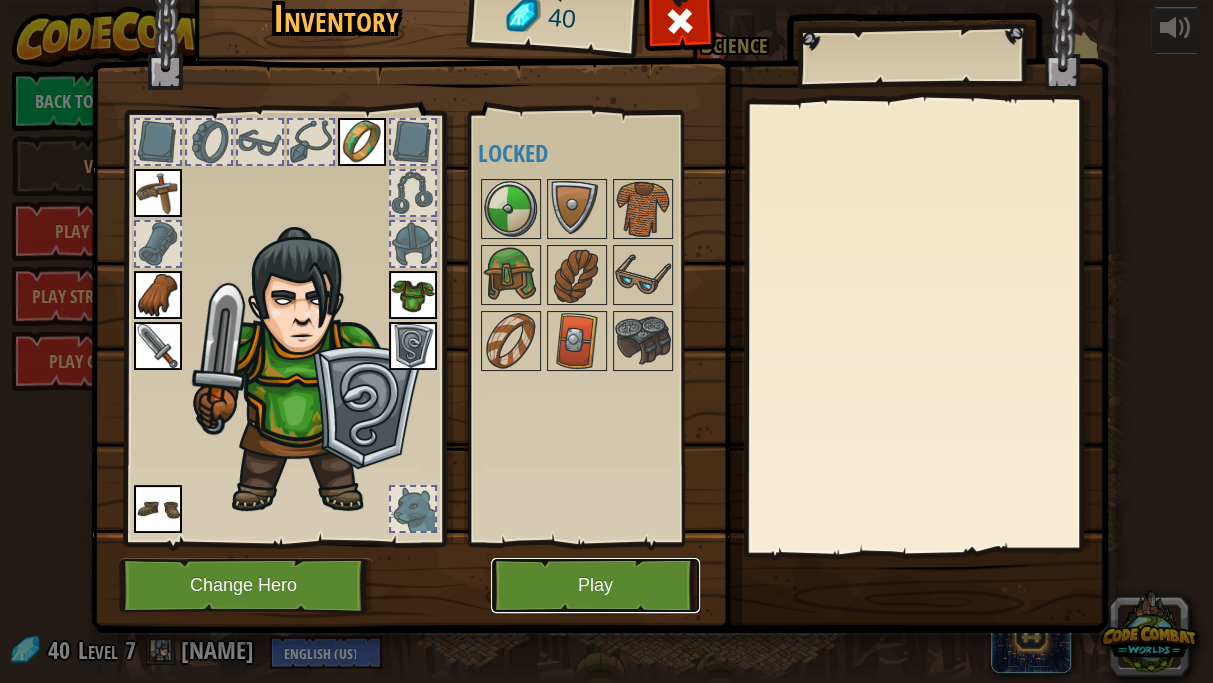 click on "Play" at bounding box center (595, 585) 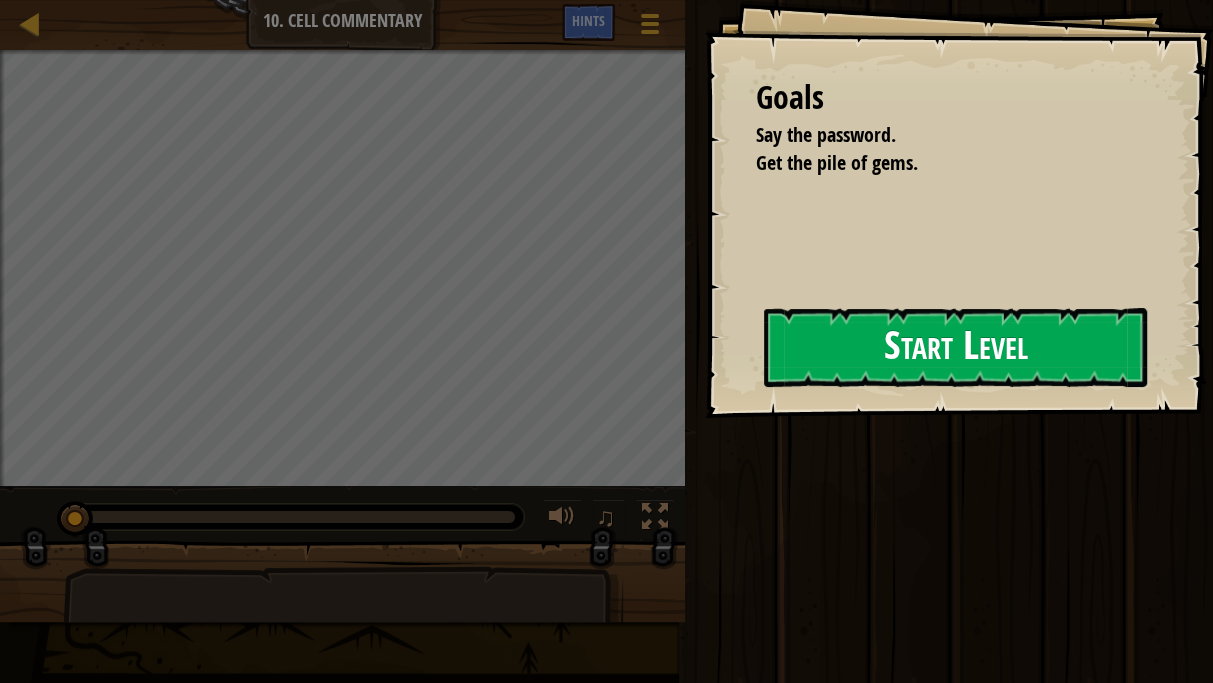 click on "Start Level" at bounding box center (955, 347) 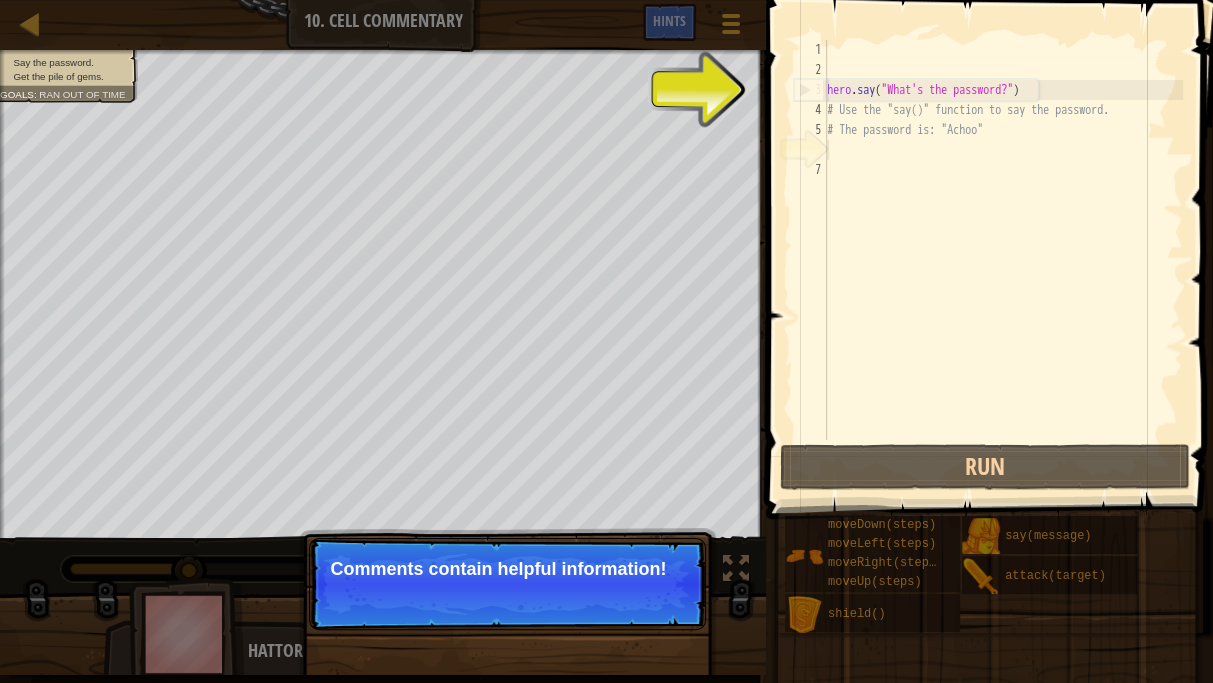 drag, startPoint x: 746, startPoint y: 550, endPoint x: 690, endPoint y: 571, distance: 59.808025 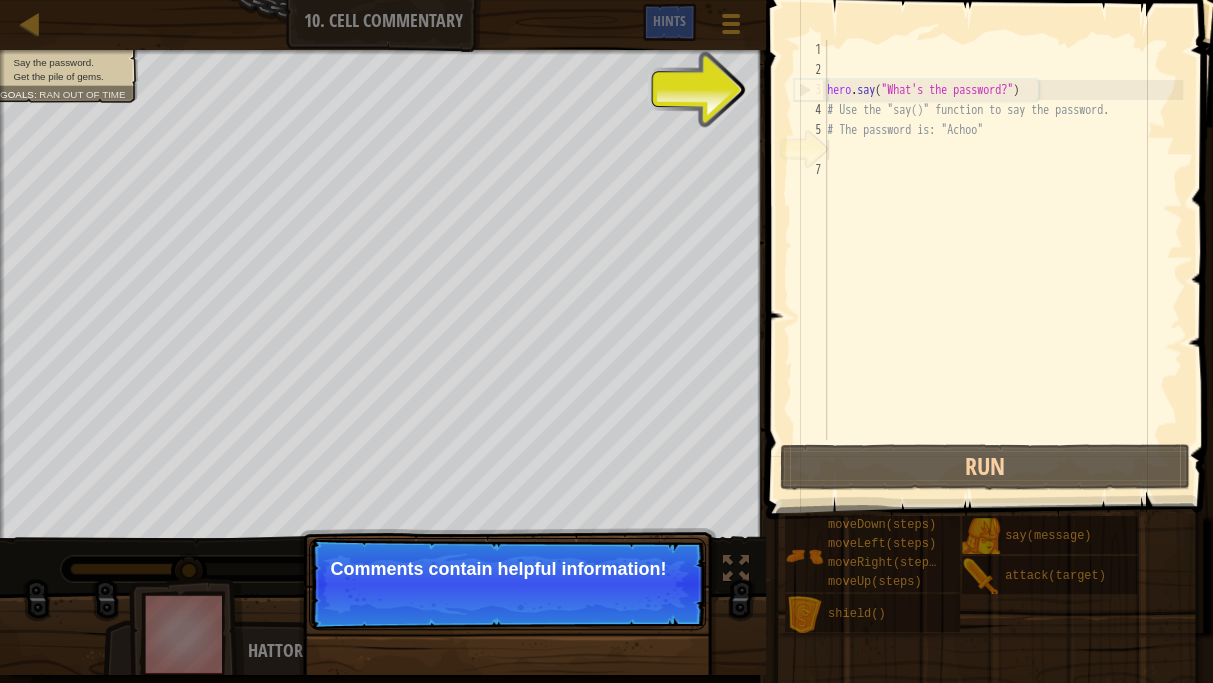 click on "Say the password. Get the pile of gems. Goals : Ran out of time ♫ Hattori 99 x: 22 y: 6 No target action: say Continue  Comments contain helpful information!" at bounding box center [606, 362] 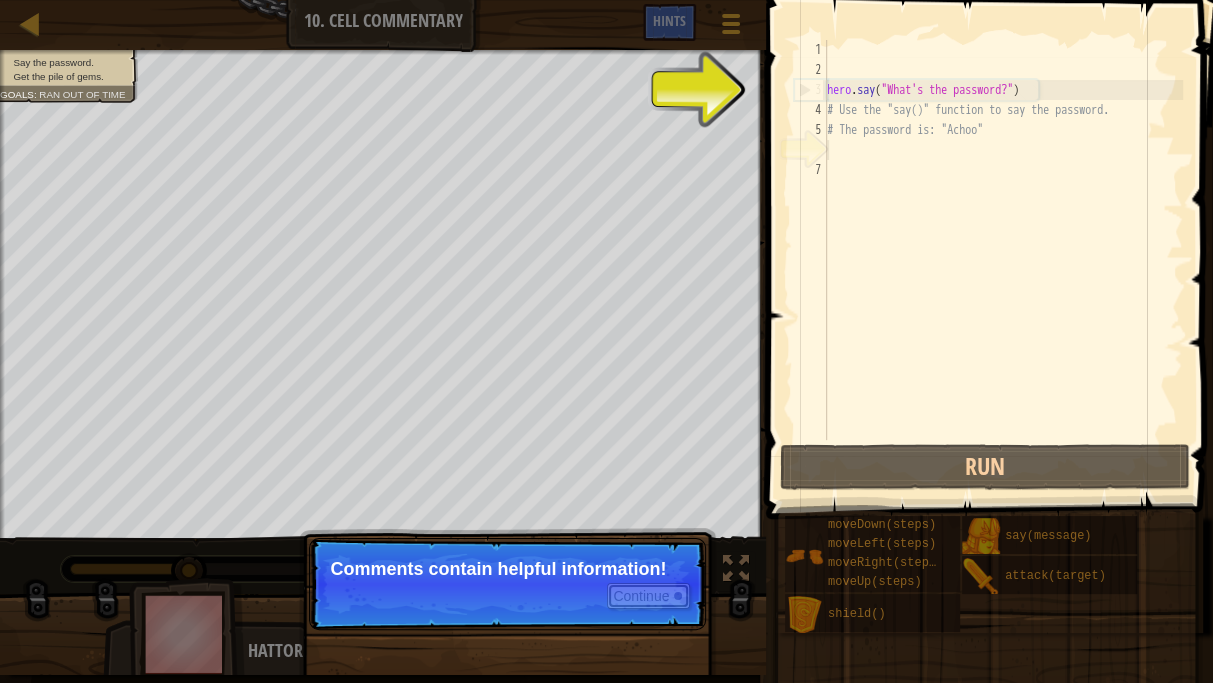 drag, startPoint x: 657, startPoint y: 585, endPoint x: 573, endPoint y: 592, distance: 84.29116 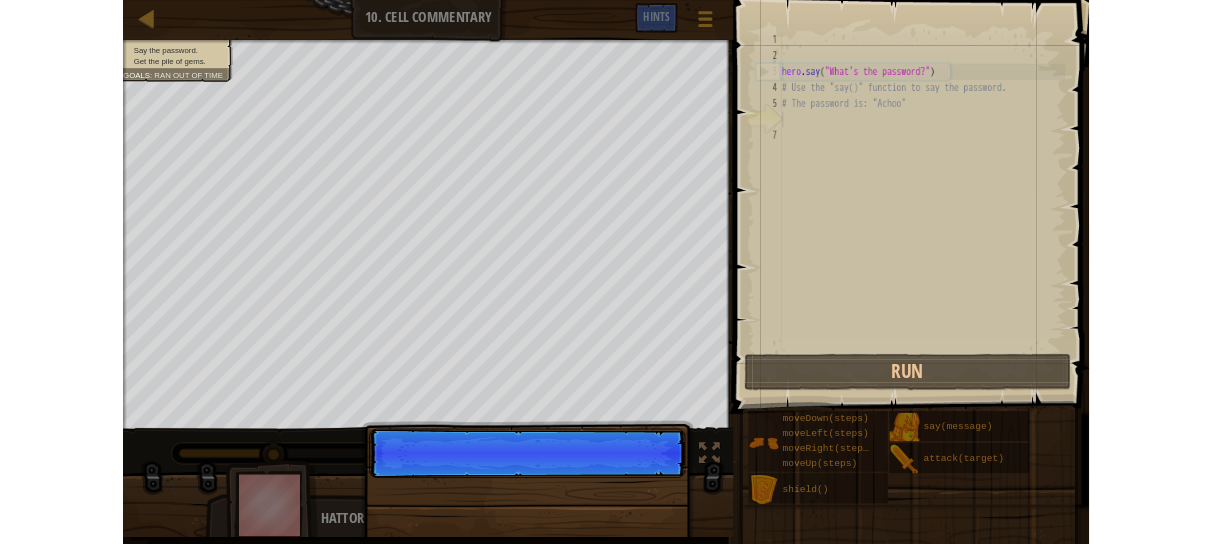 scroll, scrollTop: 9, scrollLeft: 0, axis: vertical 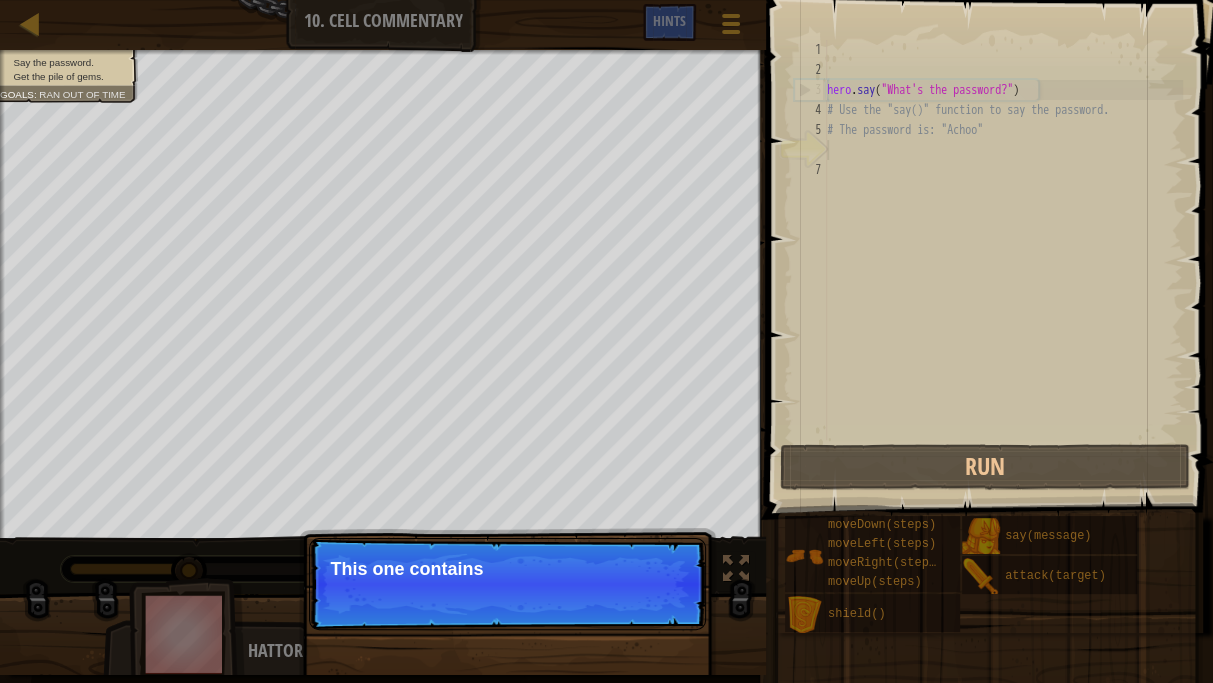 click on "Continue  This one contains" at bounding box center (507, 584) 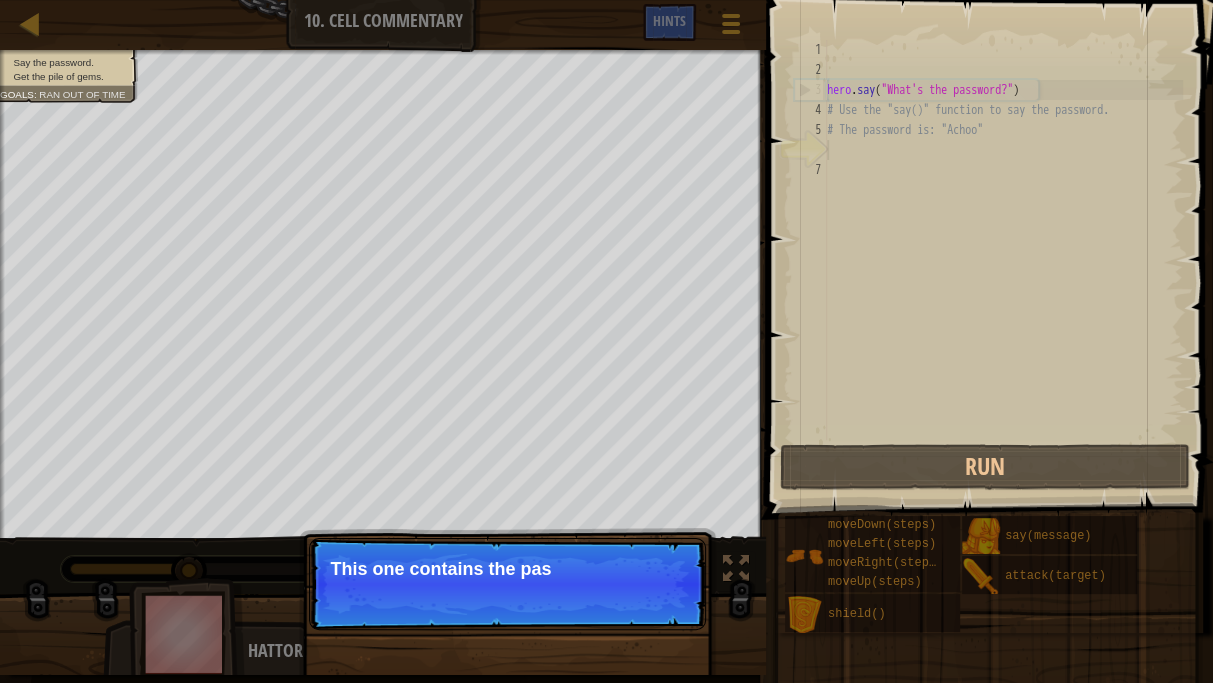 click on "Continue  This one contains the pas" at bounding box center [507, 584] 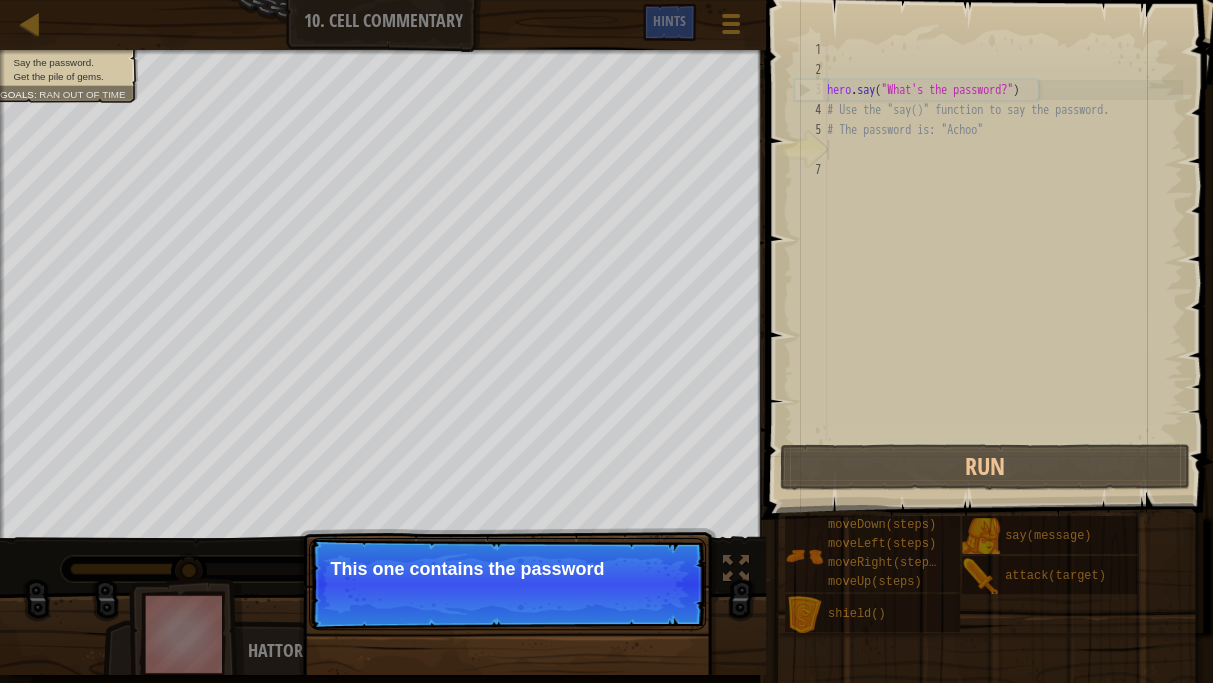 click on "Continue  This one contains the password" at bounding box center [507, 584] 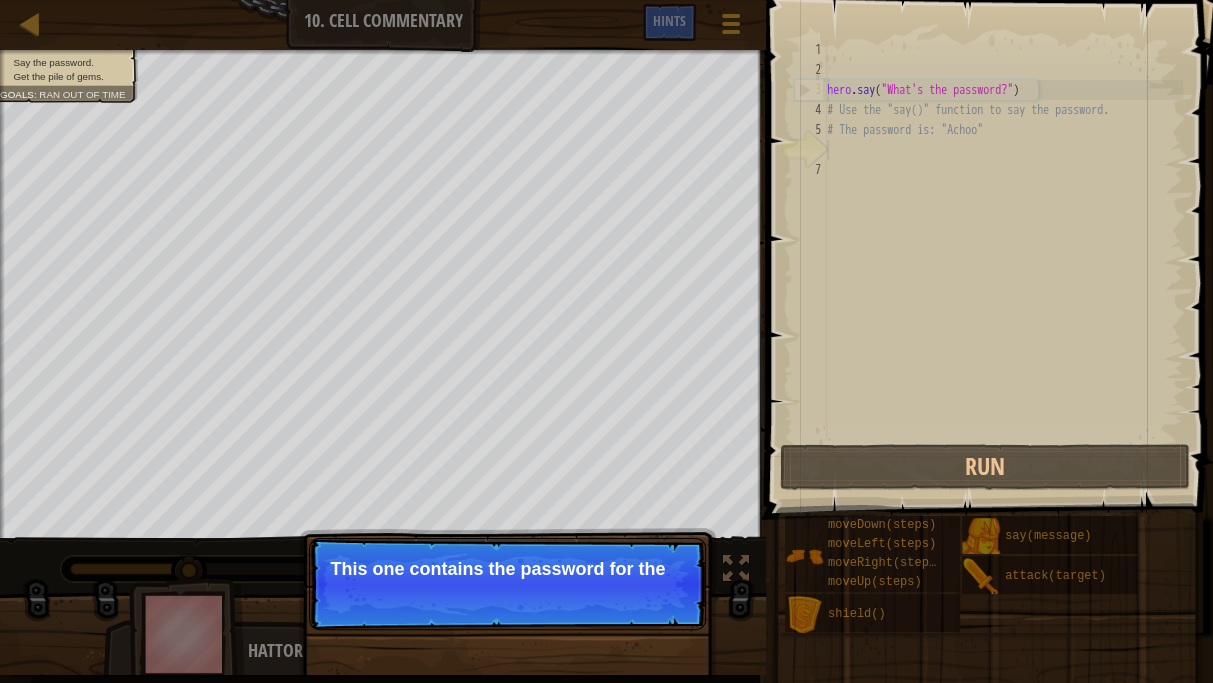 click on "Continue  This one contains the password for the" at bounding box center (507, 584) 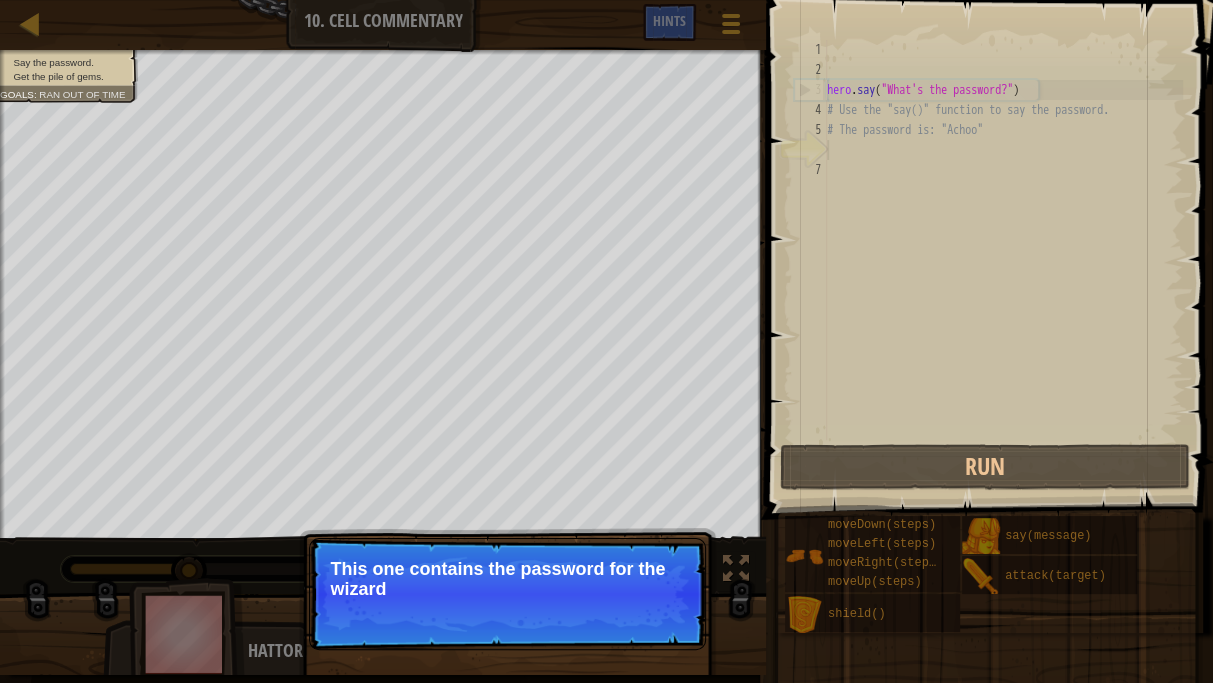 click on "Continue  This one contains the password for the wizard" at bounding box center (507, 594) 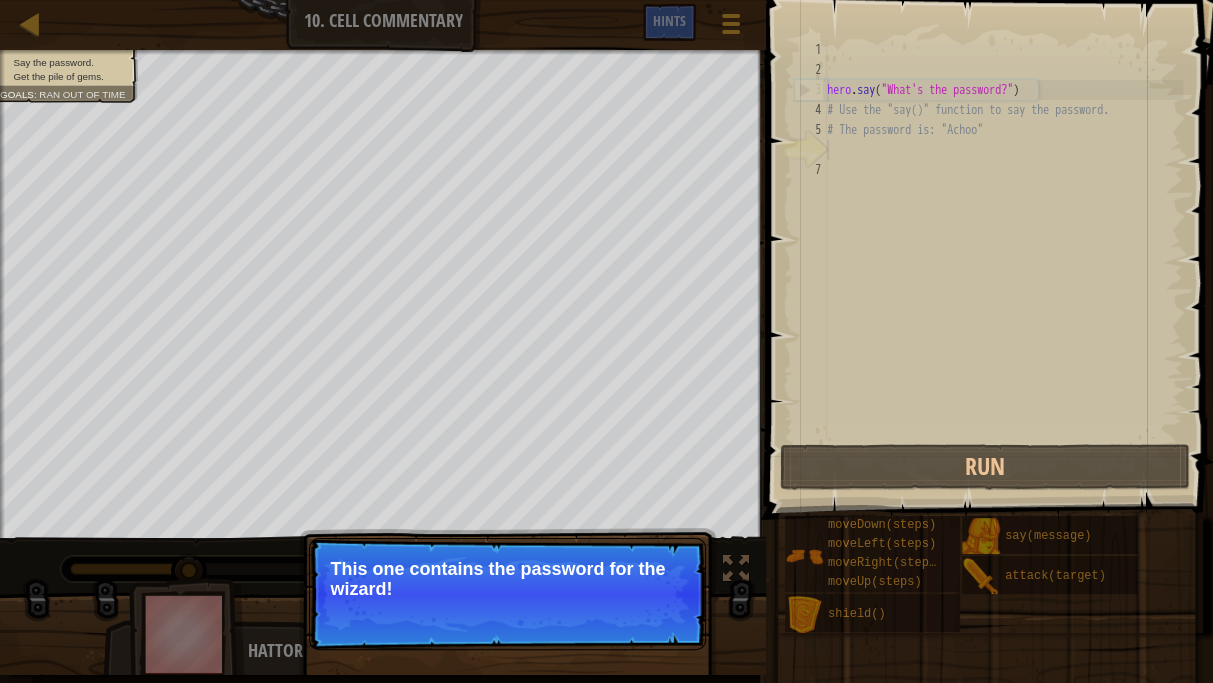 click on "Continue  This one contains the password for the wizard!" at bounding box center (507, 594) 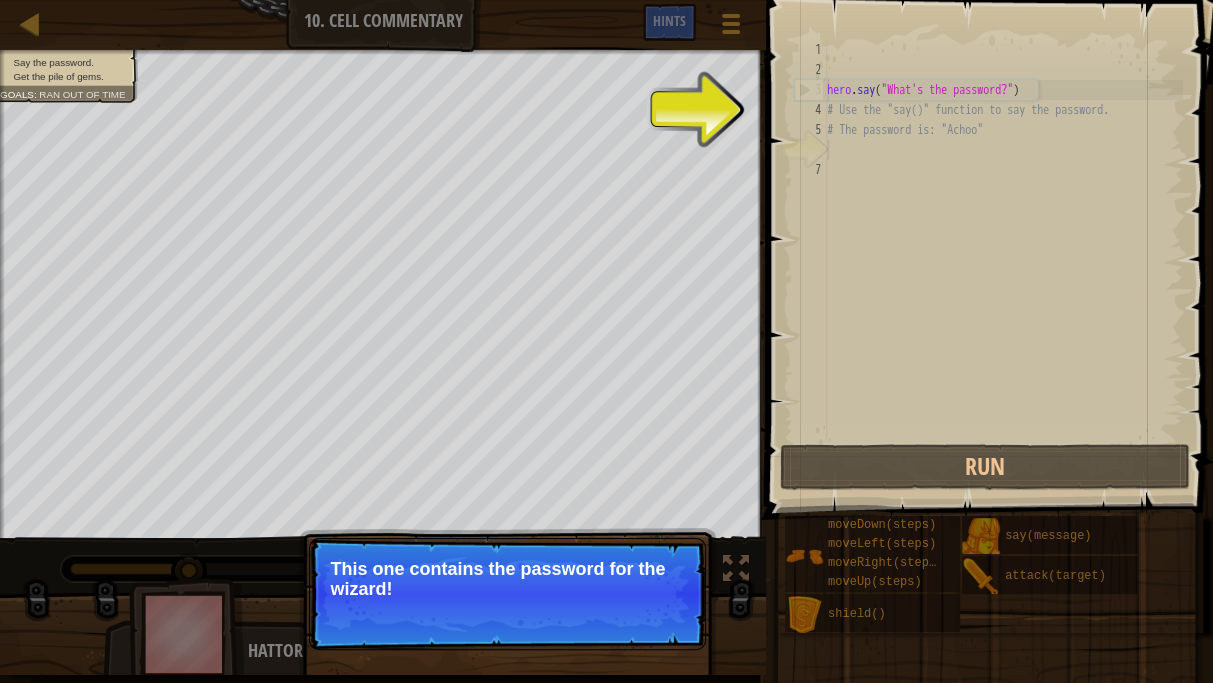 drag, startPoint x: 640, startPoint y: 619, endPoint x: 641, endPoint y: 631, distance: 12.0415945 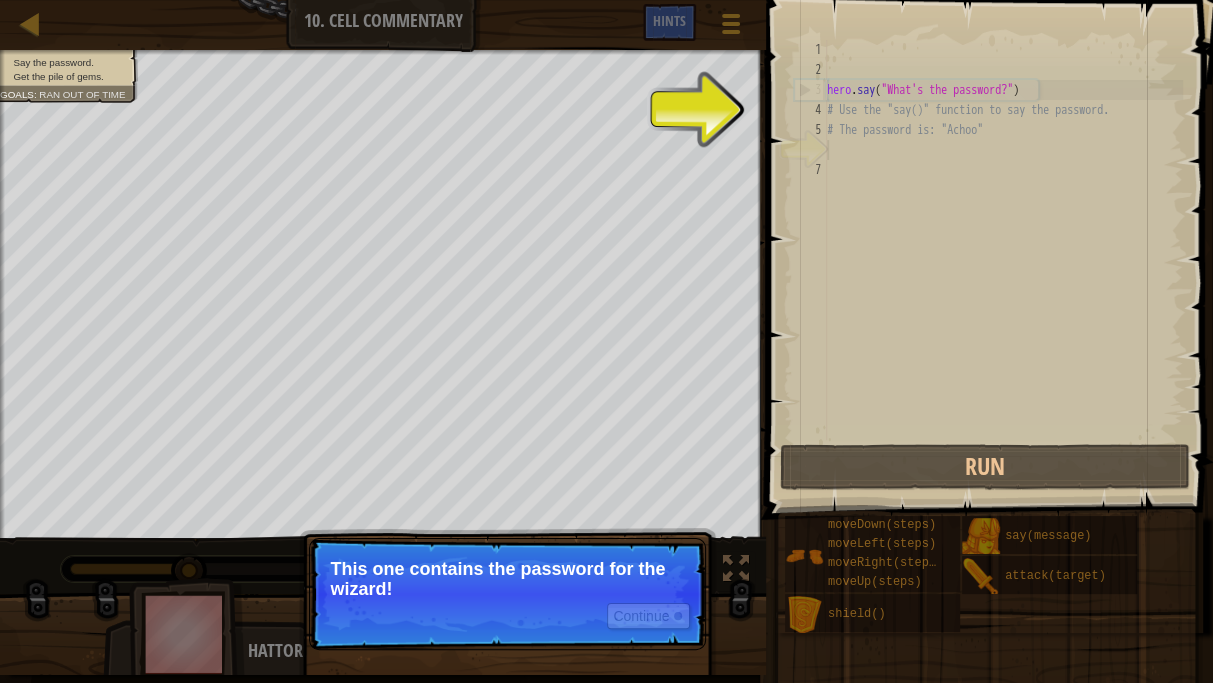 click on "Continue  This one contains the password for the wizard!" at bounding box center [507, 594] 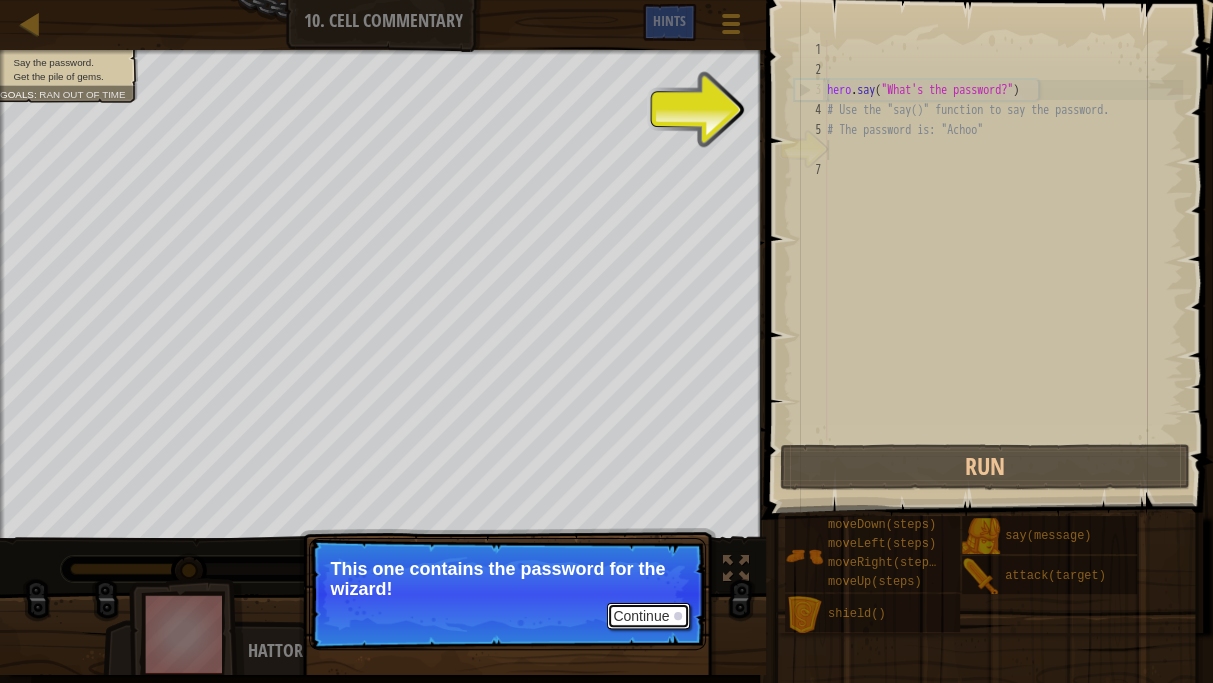 click on "Continue" at bounding box center [648, 616] 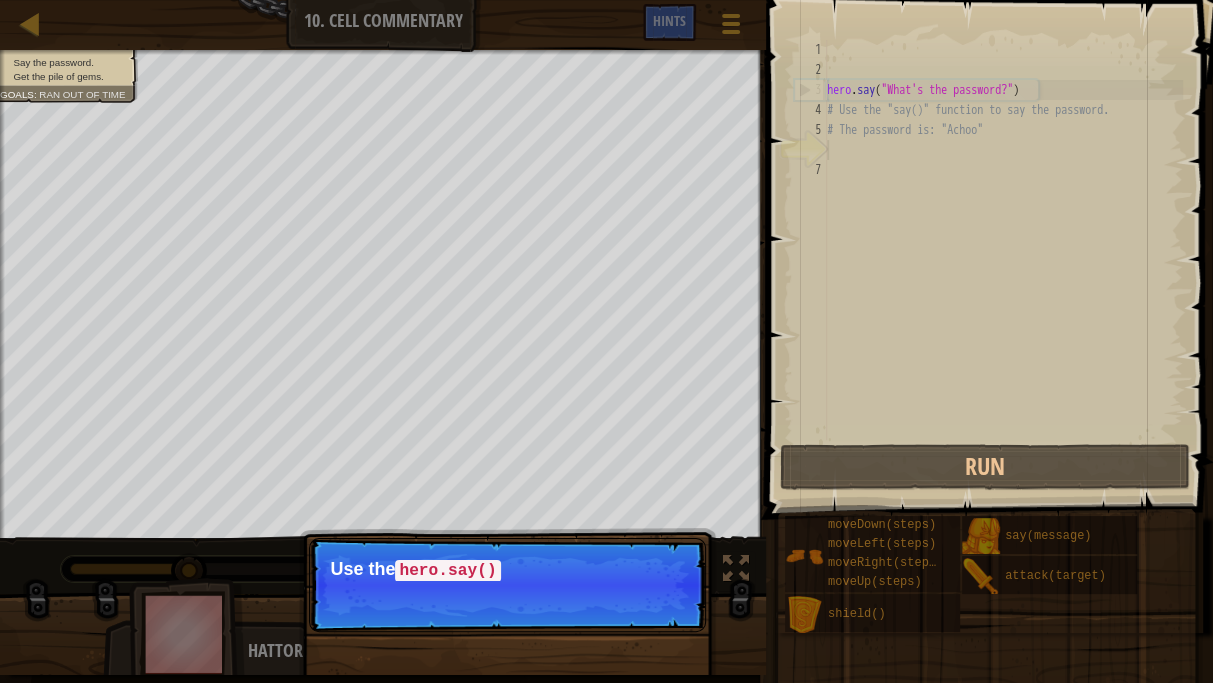 click on "Continue  Use the  hero.say()" at bounding box center [507, 585] 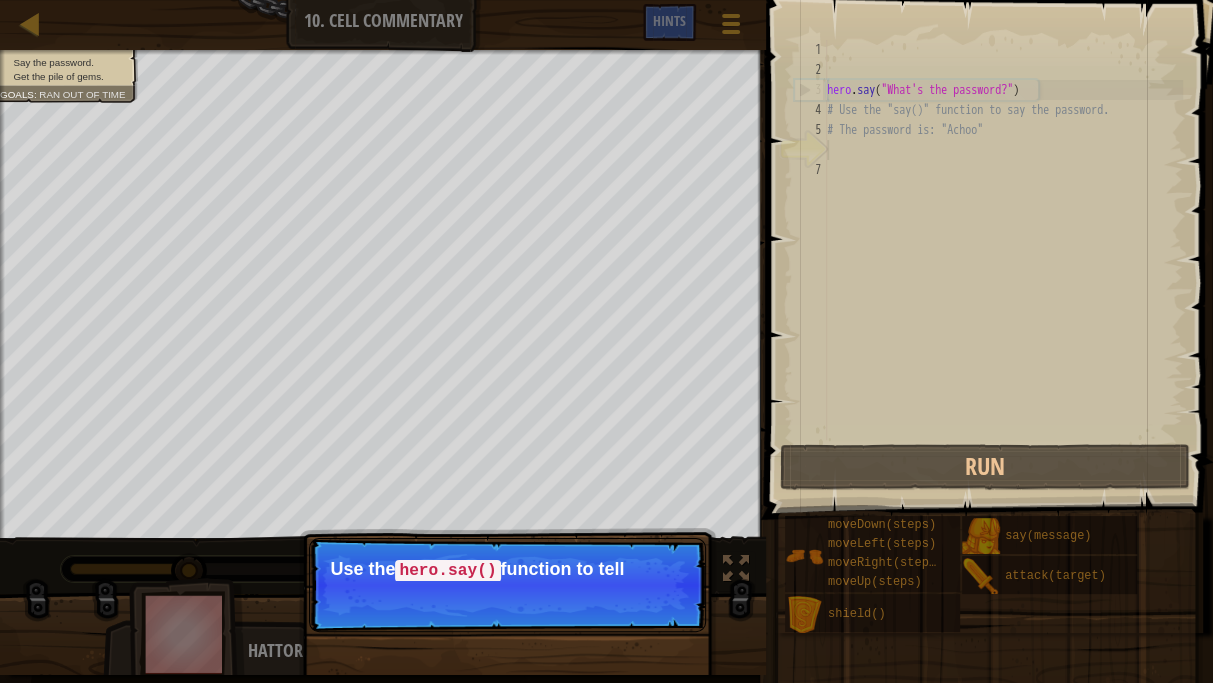 click on "Continue  Use the  hero.say()  function to tell" at bounding box center (507, 585) 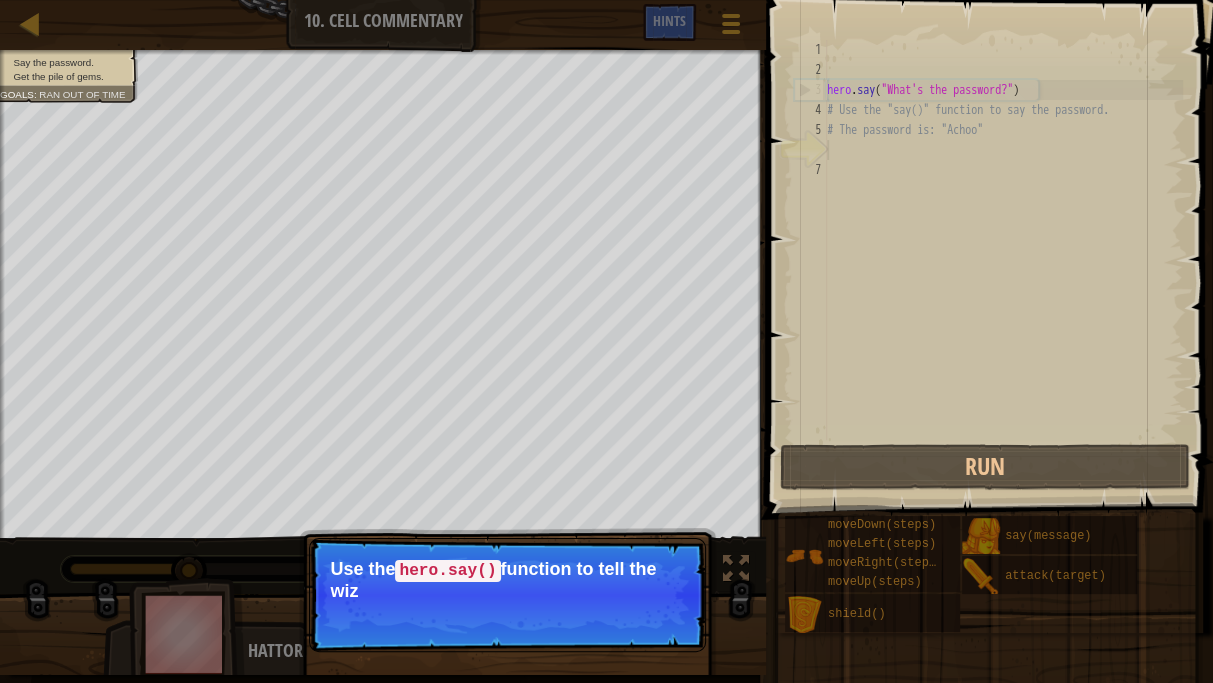 click on "Continue  Use the  hero.say()  function to tell the wiz" at bounding box center (507, 595) 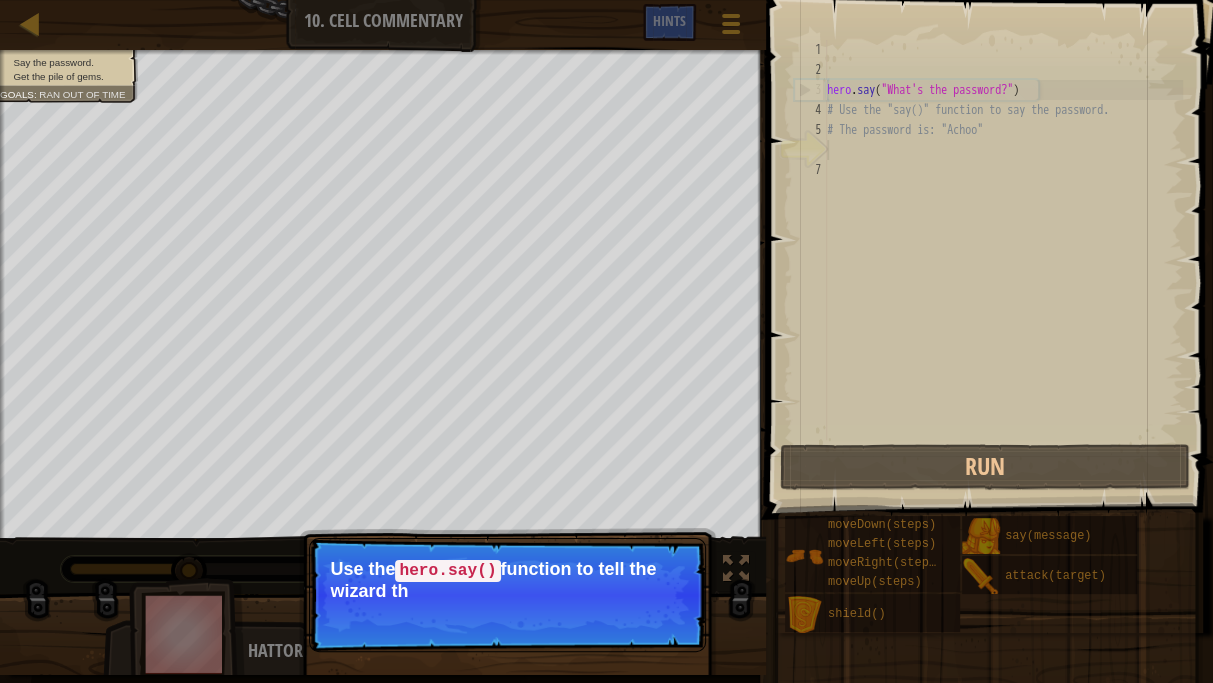 click on "Continue  Use the  hero.say()  function to tell the wizard th" at bounding box center (507, 595) 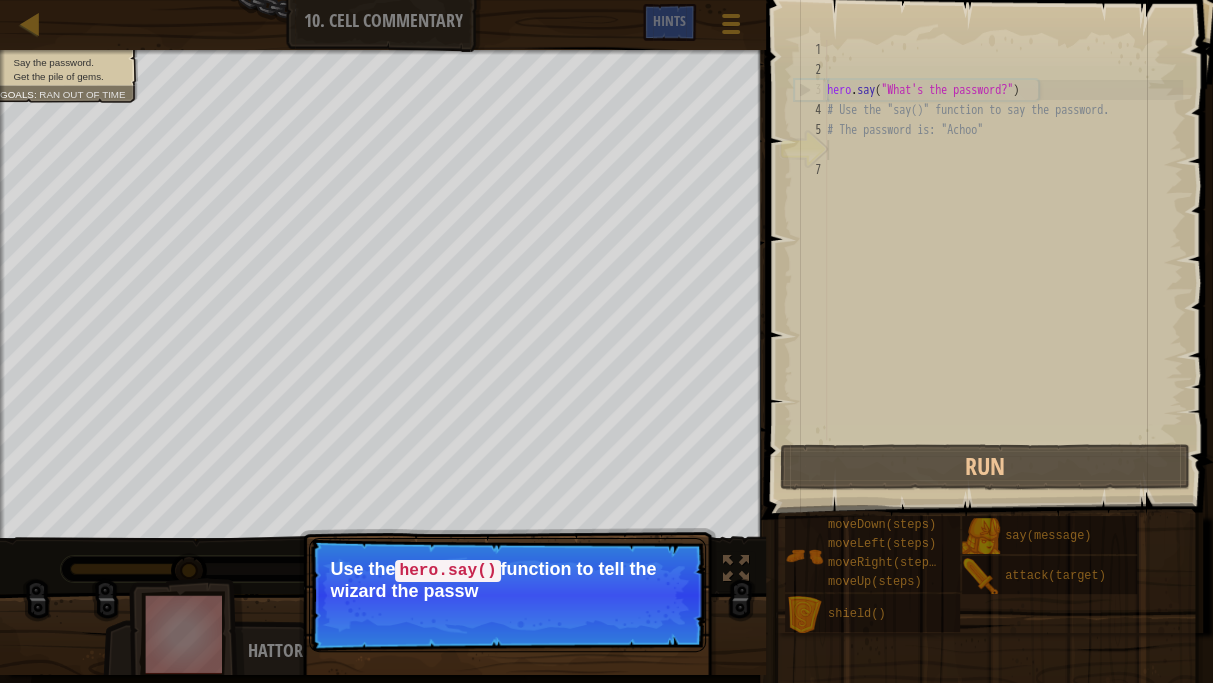 click on "Continue  Use the  hero.say()  function to tell the wizard the passw" at bounding box center (507, 595) 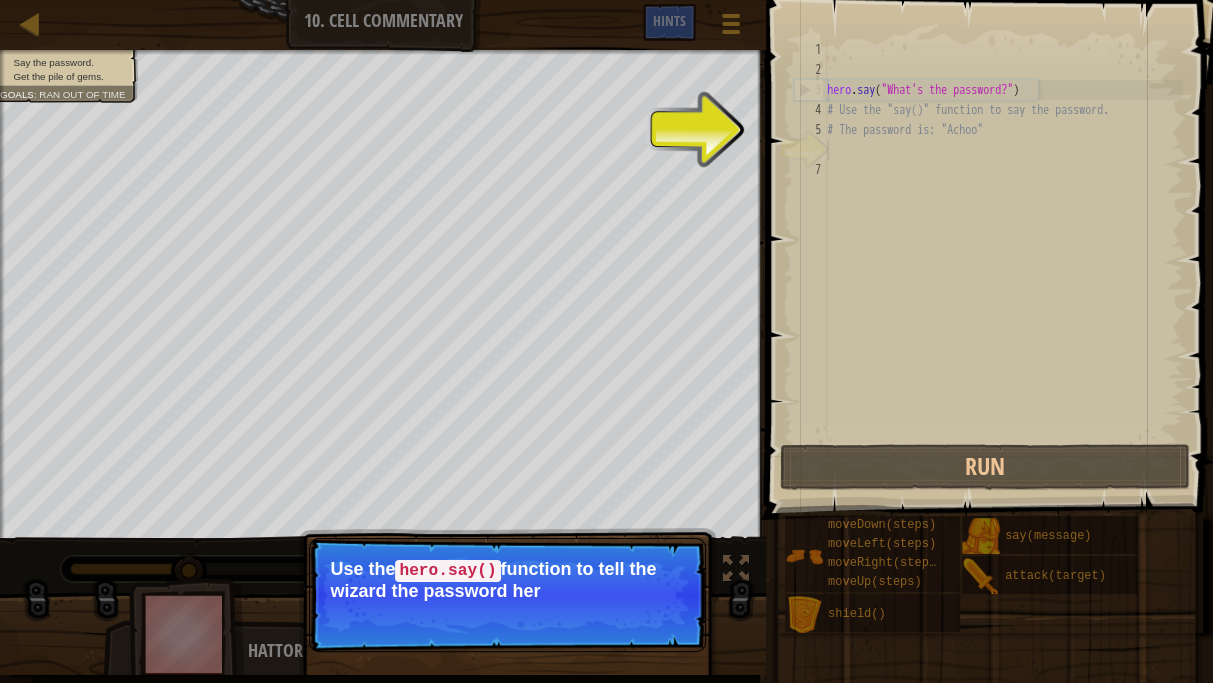 click on "Continue  Use the  hero.say()  function to tell the wizard the password her" at bounding box center [507, 595] 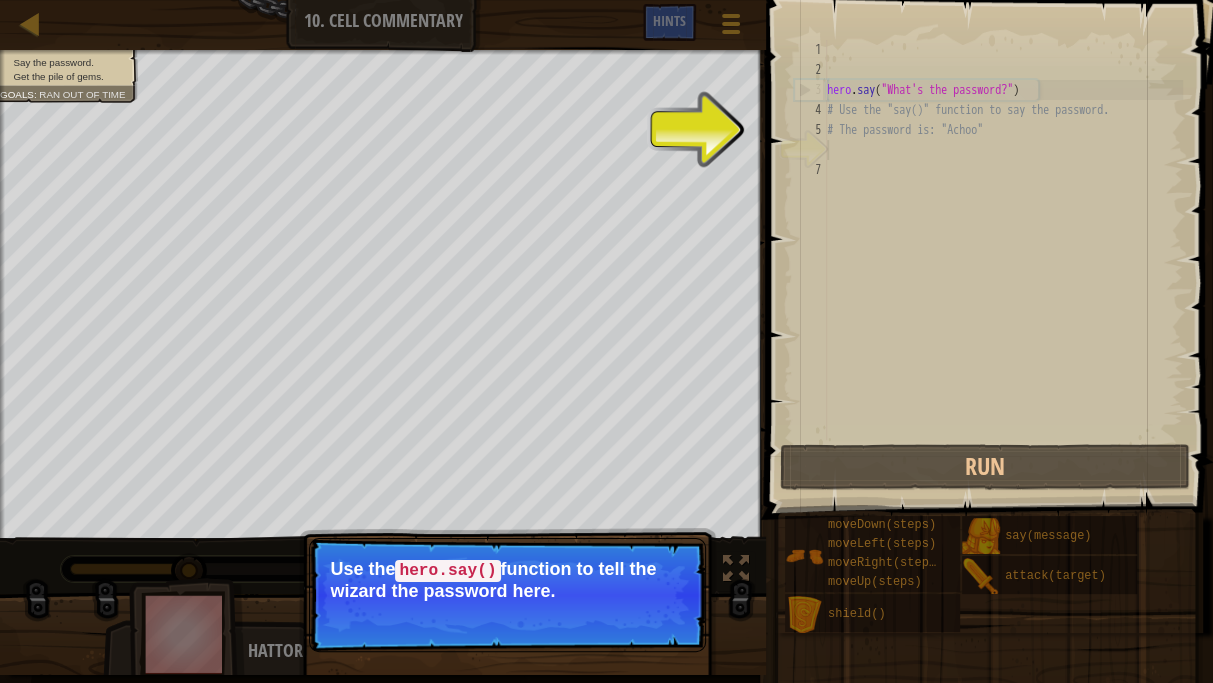 click on "Continue  Use the  hero.say()  function to tell the wizard the password here." at bounding box center (507, 595) 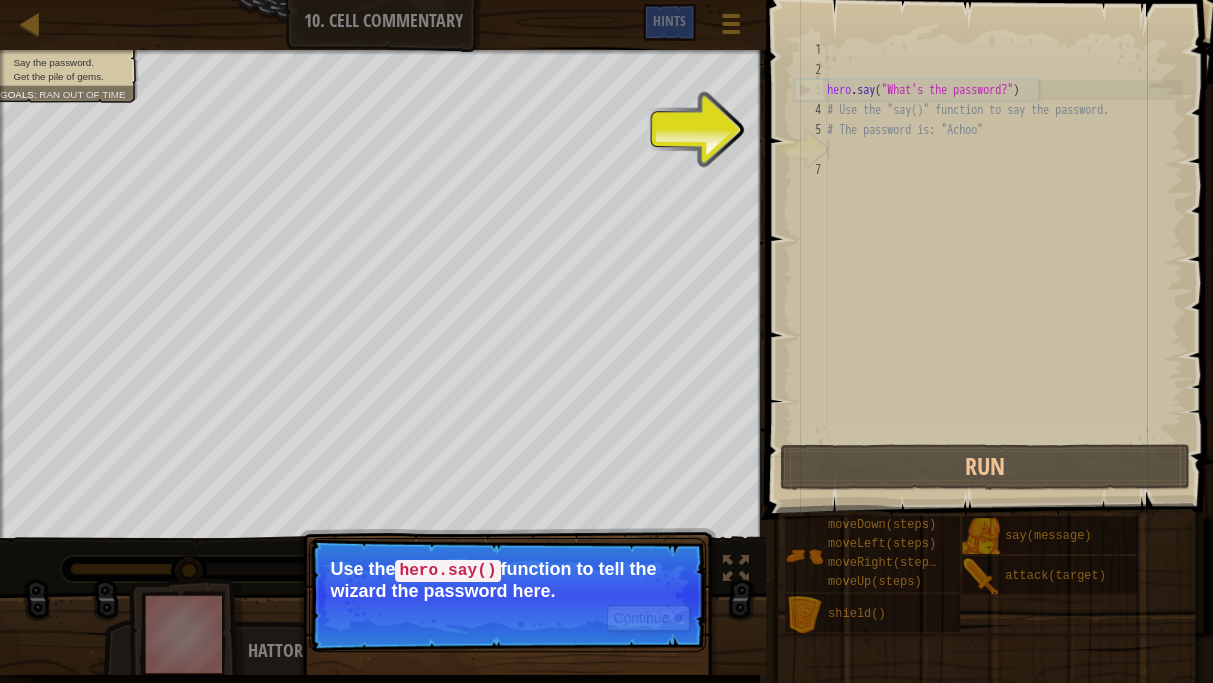click on "Continue  Use the  hero.say()  function to tell the wizard the password here." at bounding box center [507, 595] 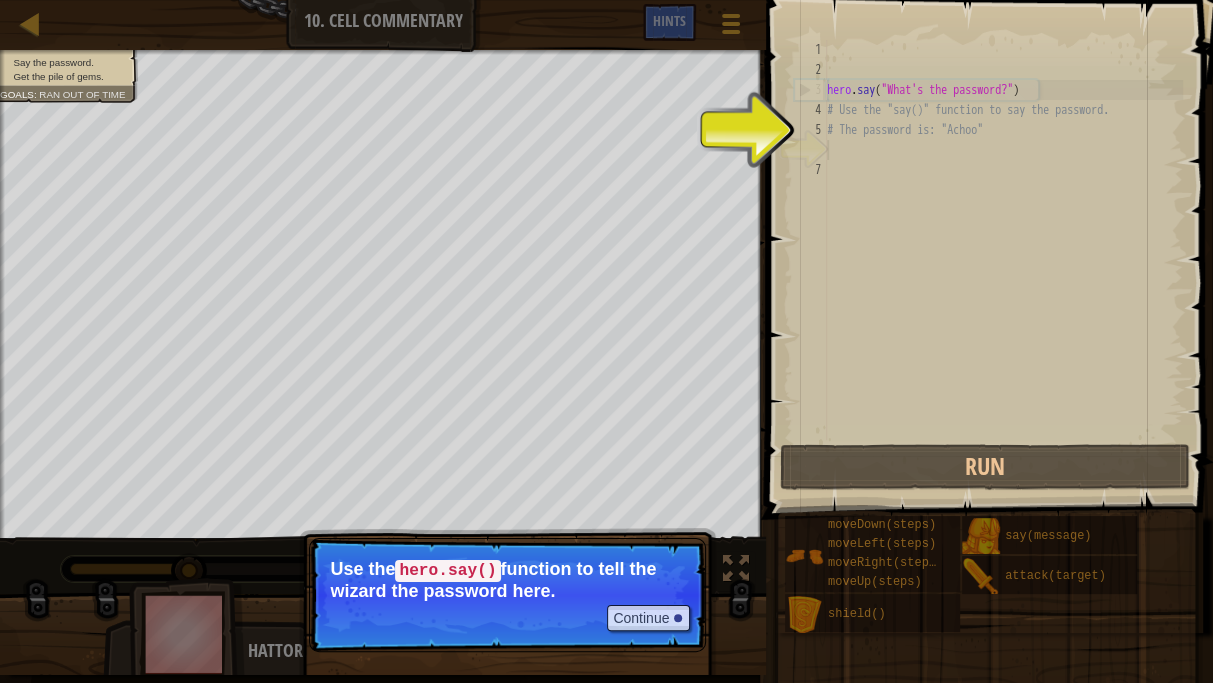 click on "Continue  Use the  hero.say()  function to tell the wizard the password here." at bounding box center (507, 595) 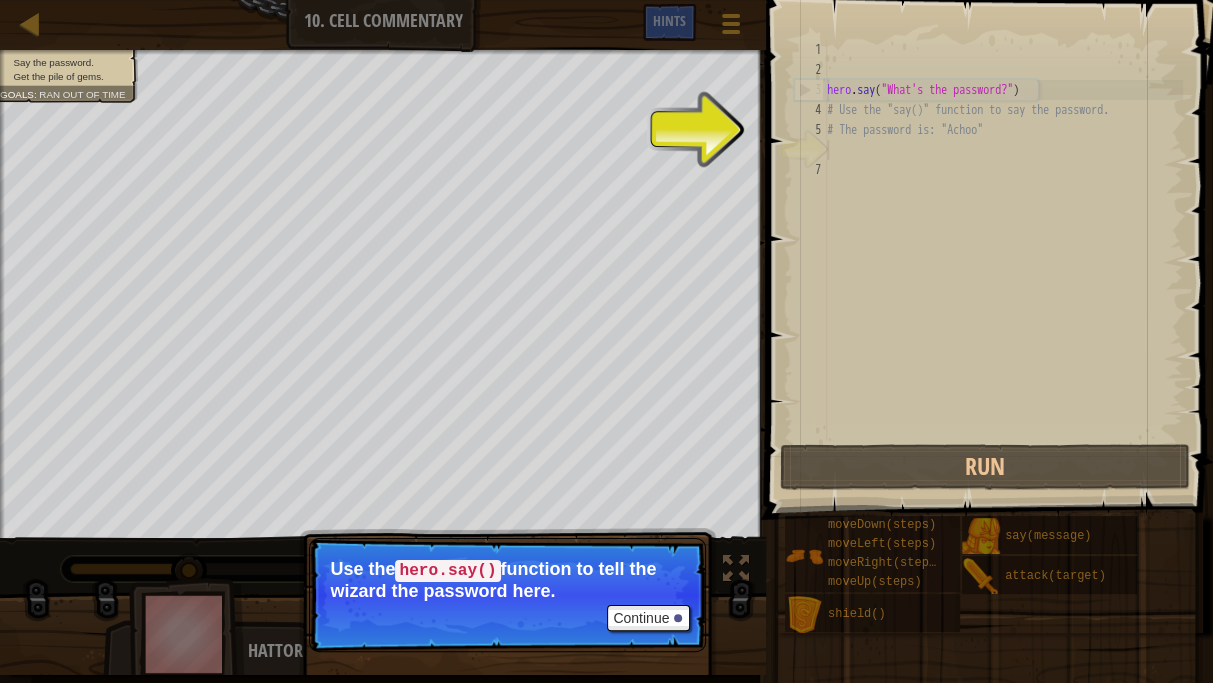 click on "Continue  Use the  hero.say()  function to tell the wizard the password here." at bounding box center (507, 595) 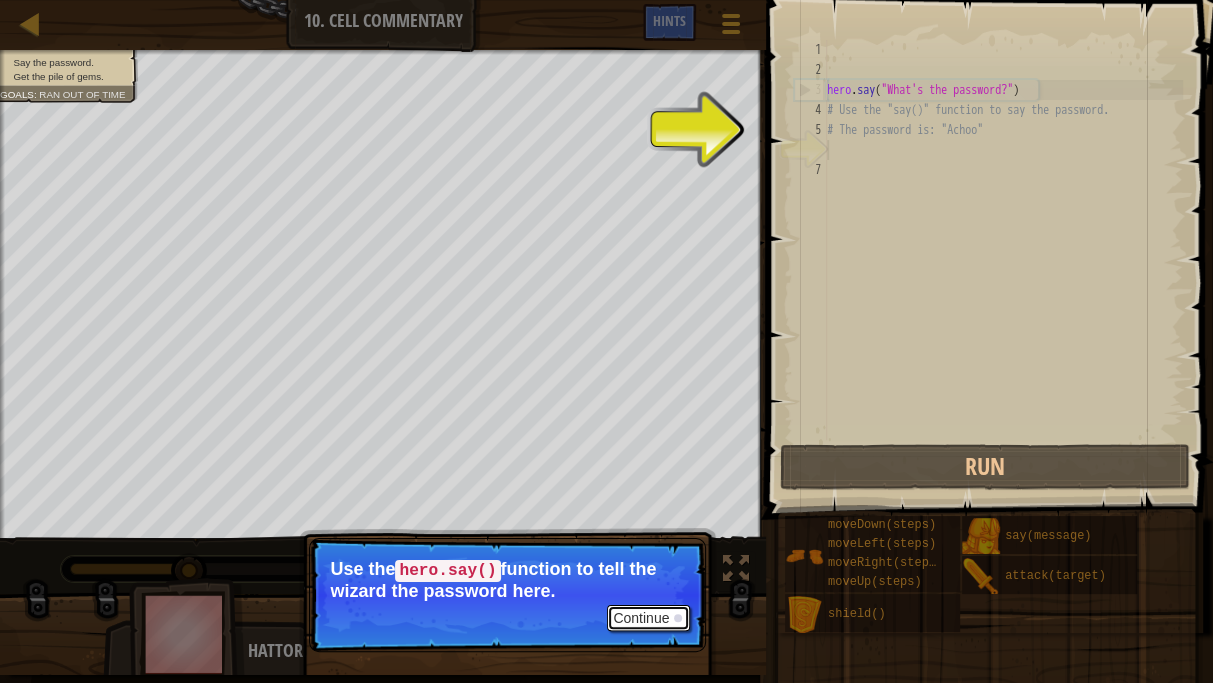 click on "Continue" at bounding box center [648, 618] 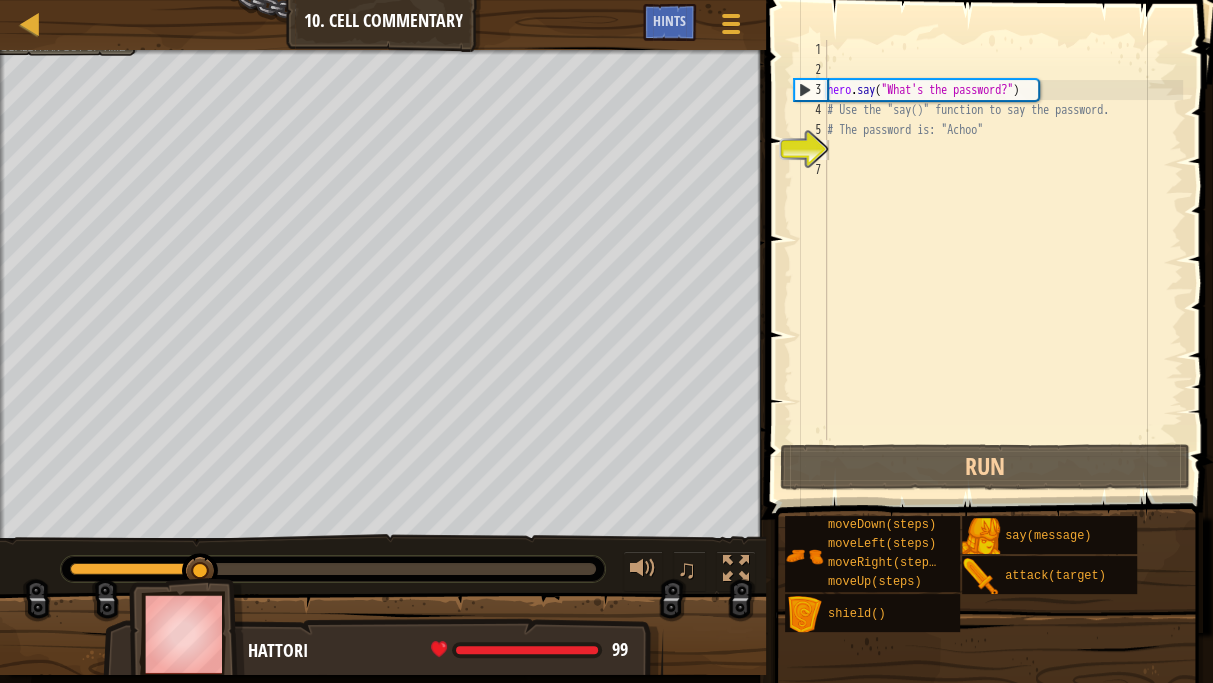 click on "Say the password. Get the pile of gems. Goals : Ran out of time ♫ Hattori 99 x: 22 y: 6 No target action: say Continue  Use the  hero.say()  function to tell the wizard the password here." at bounding box center [606, 362] 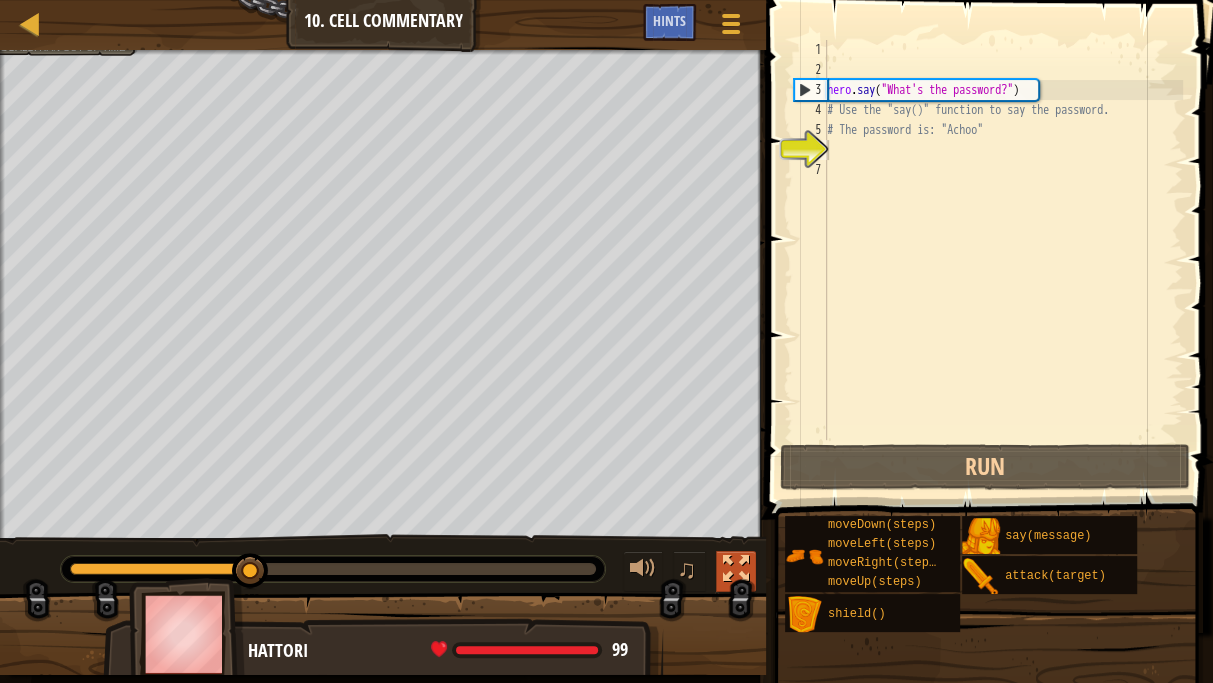 click at bounding box center (736, 569) 